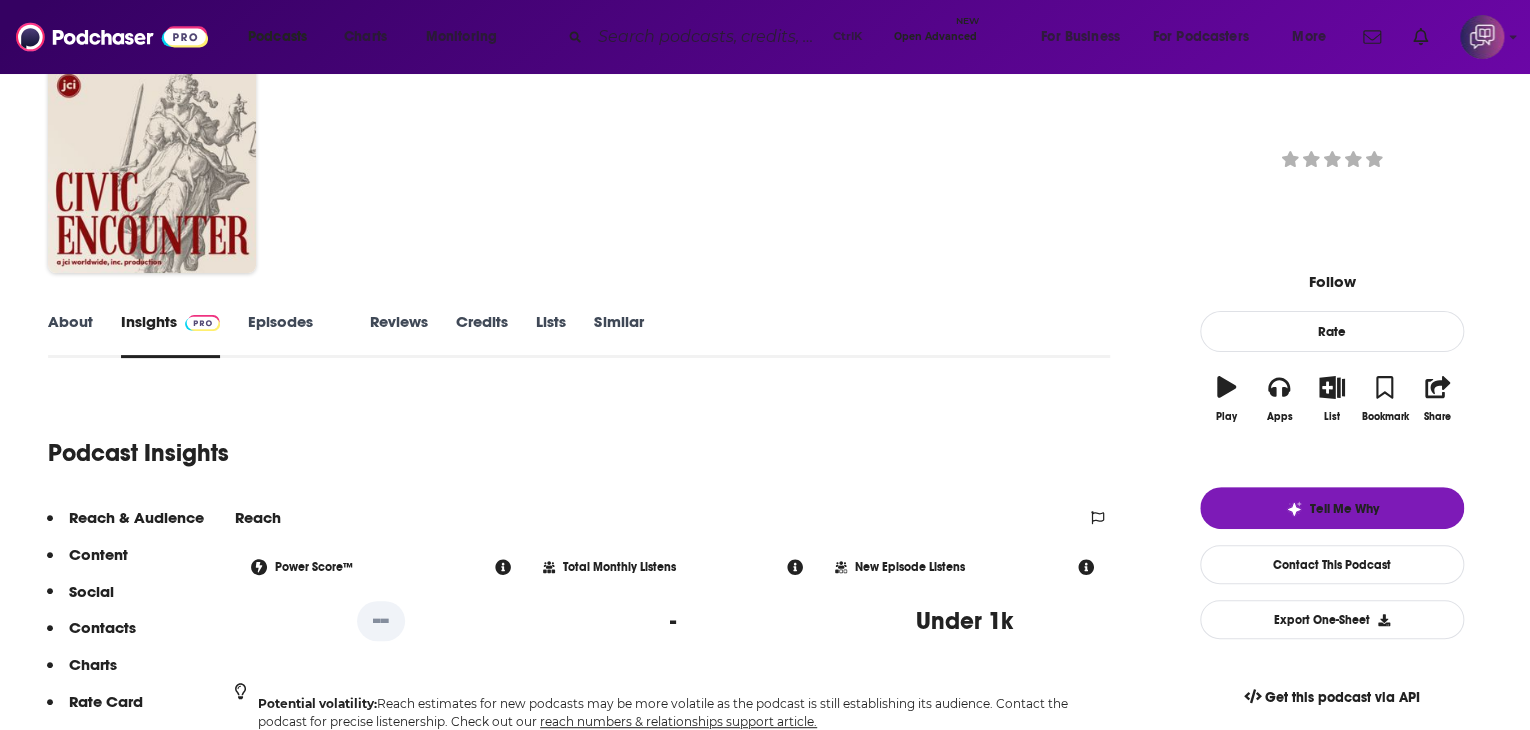 scroll, scrollTop: 300, scrollLeft: 0, axis: vertical 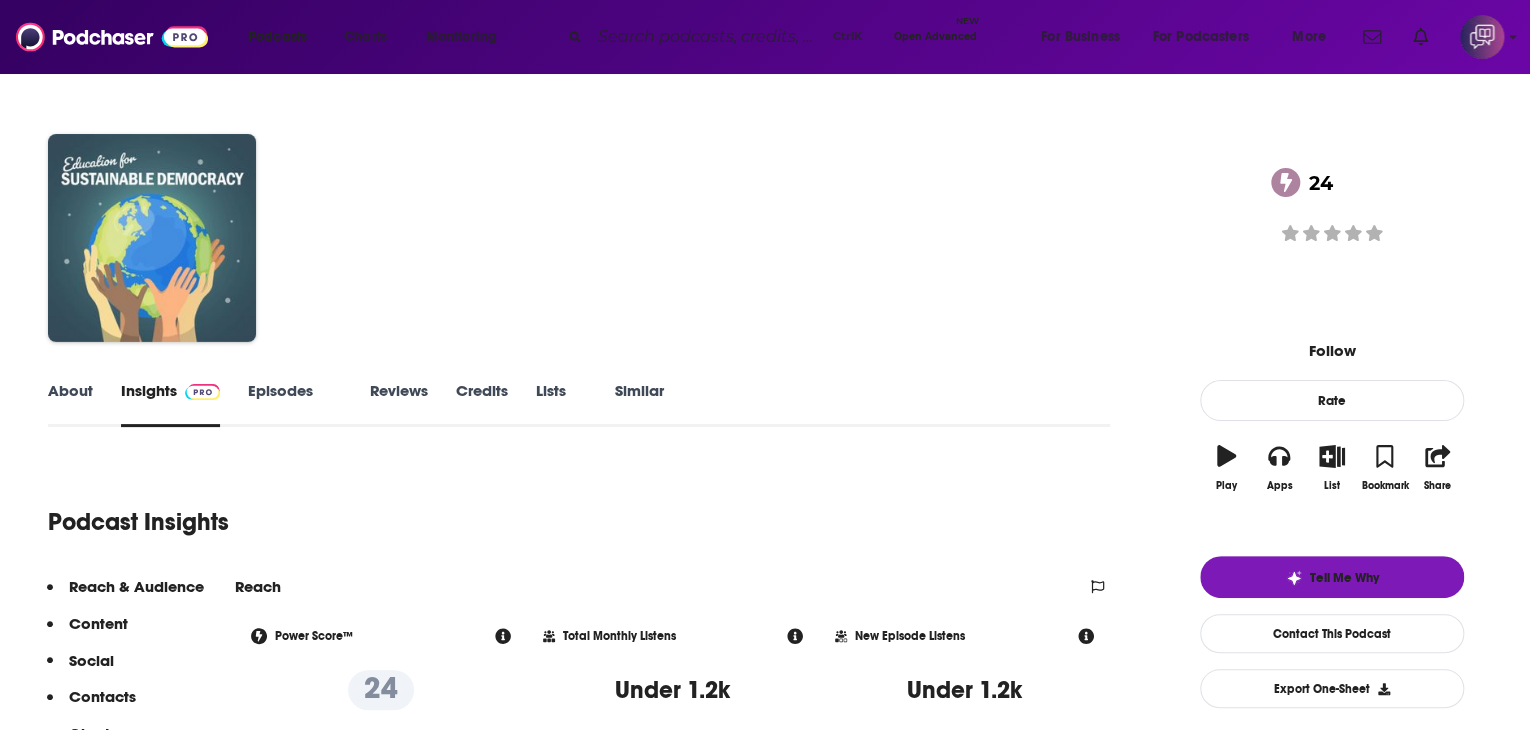click on "About" at bounding box center [70, 404] 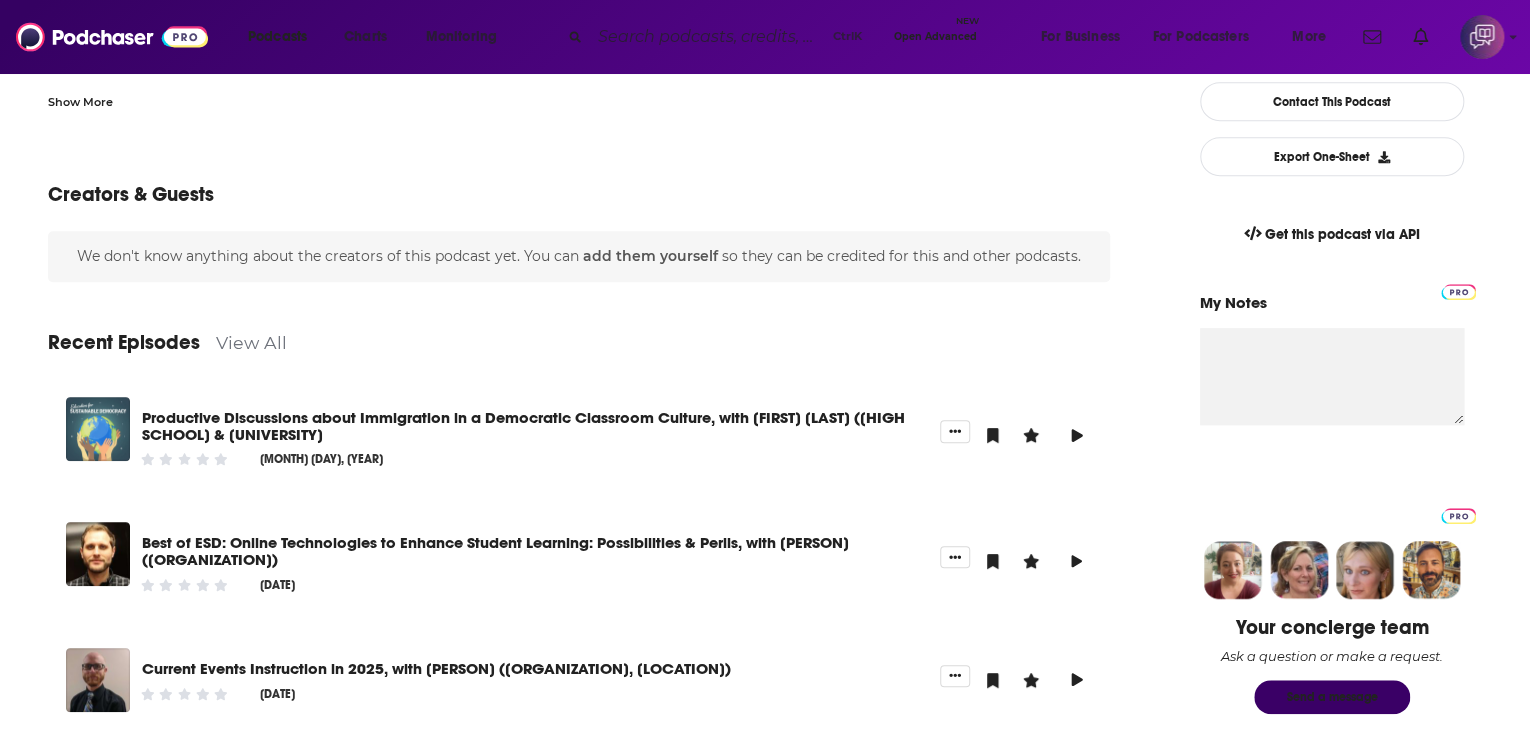 scroll, scrollTop: 500, scrollLeft: 0, axis: vertical 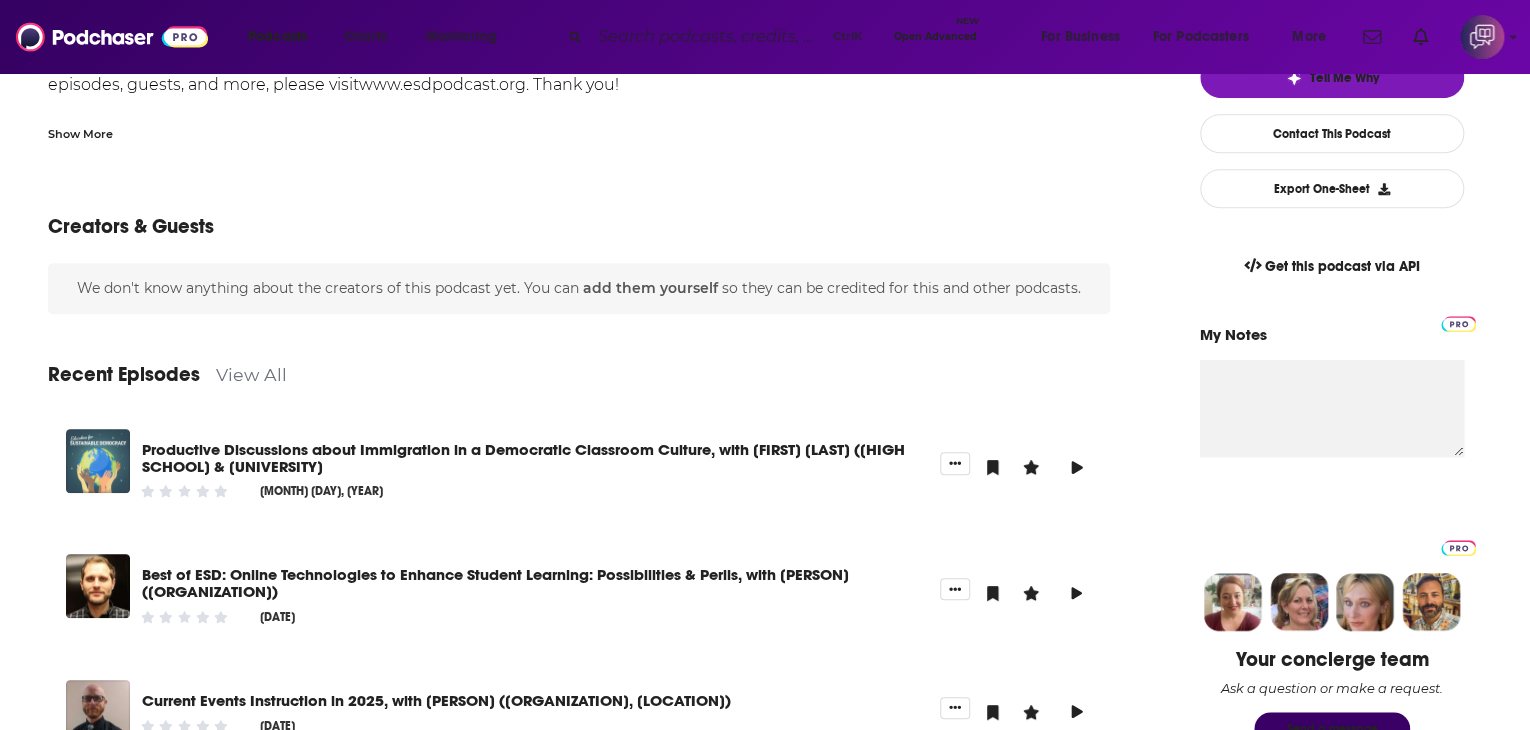 click on "View All" at bounding box center (251, 374) 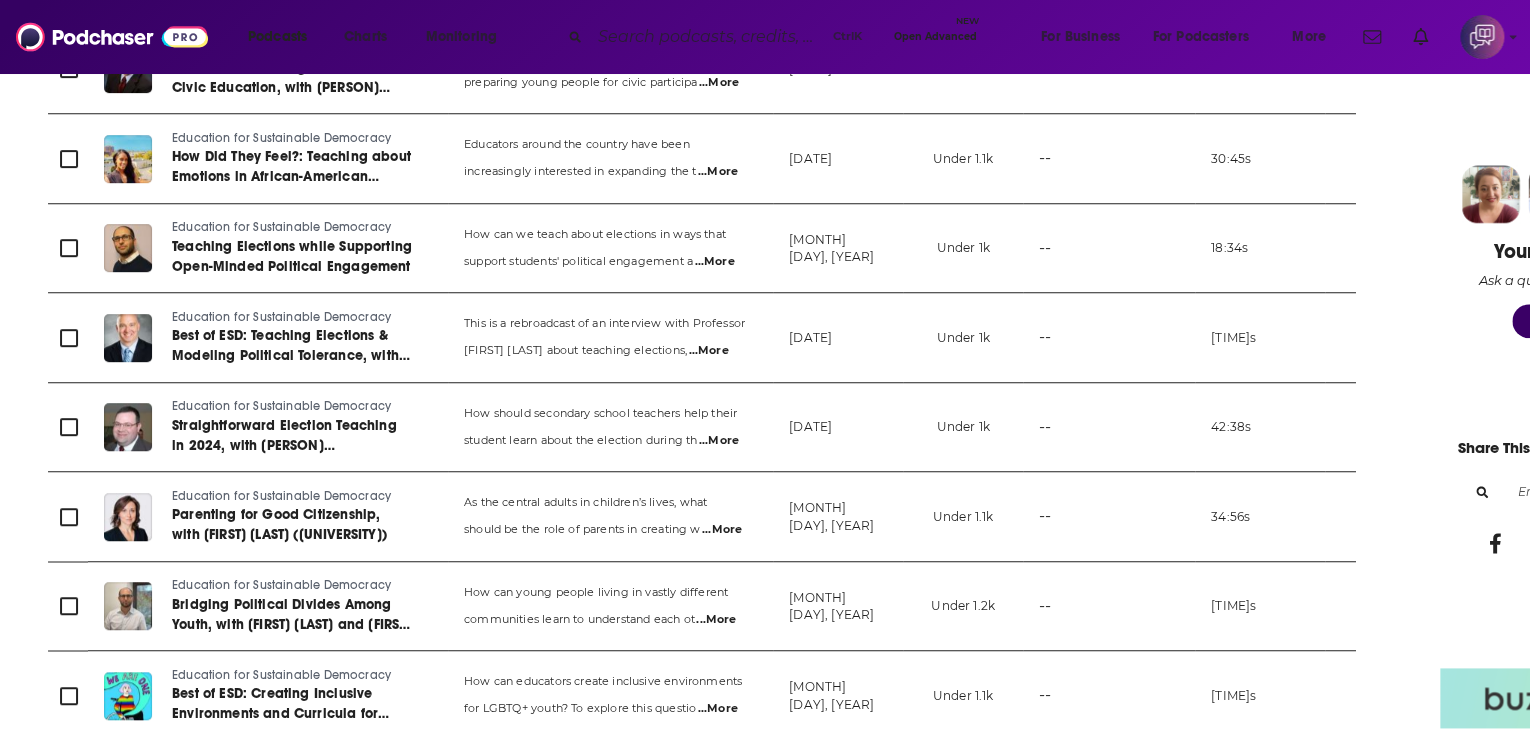 scroll, scrollTop: 1000, scrollLeft: 0, axis: vertical 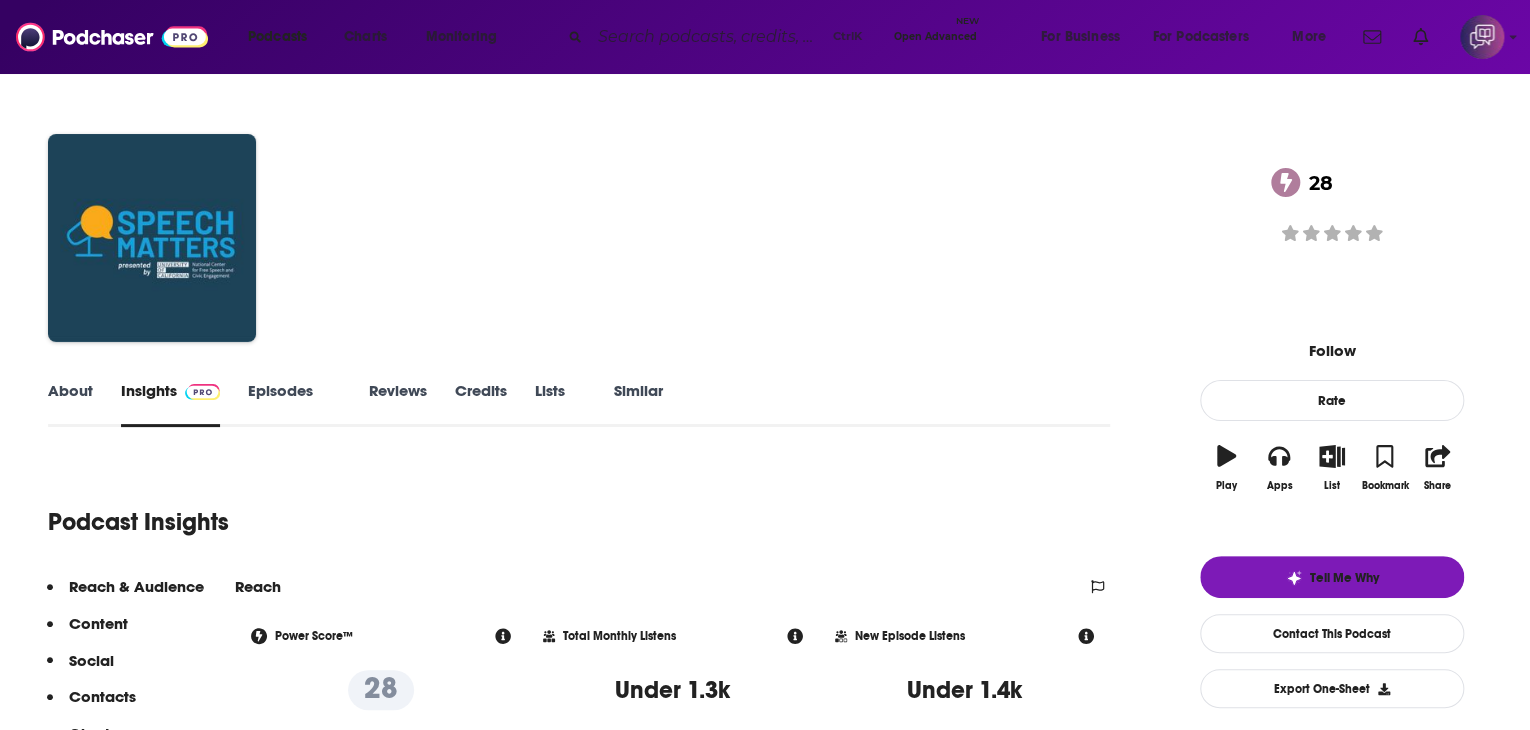 click on "About" at bounding box center [70, 404] 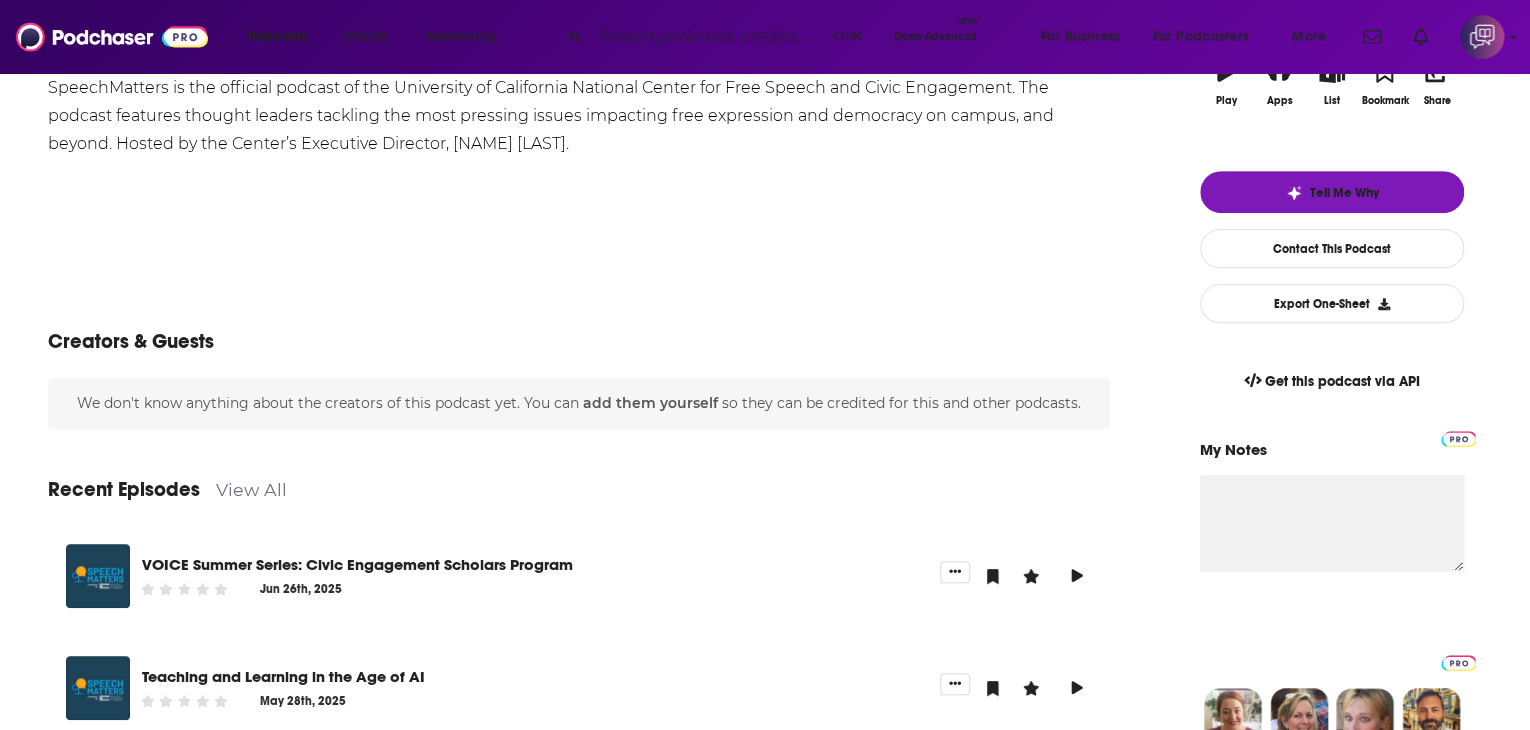 scroll, scrollTop: 100, scrollLeft: 0, axis: vertical 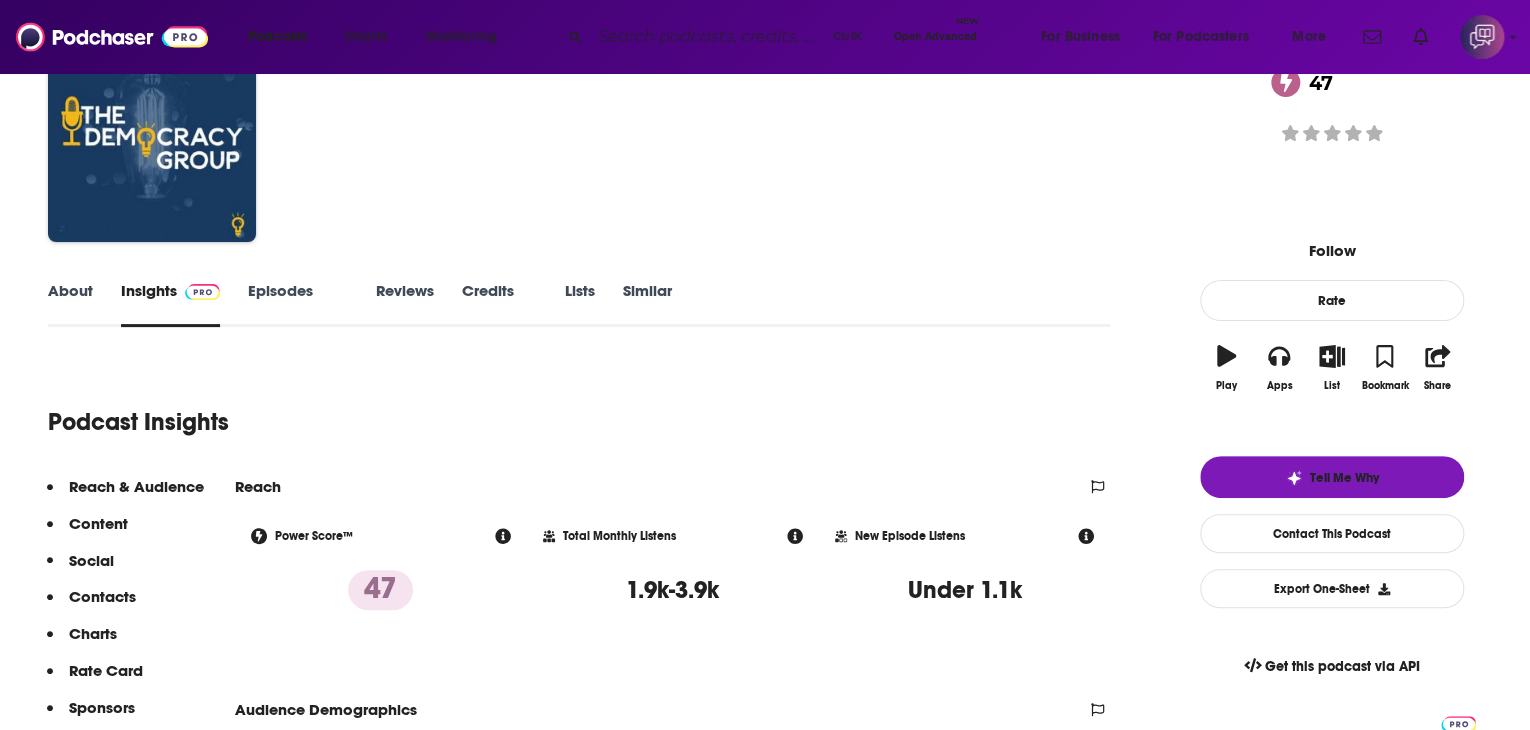 click on "About" at bounding box center [70, 304] 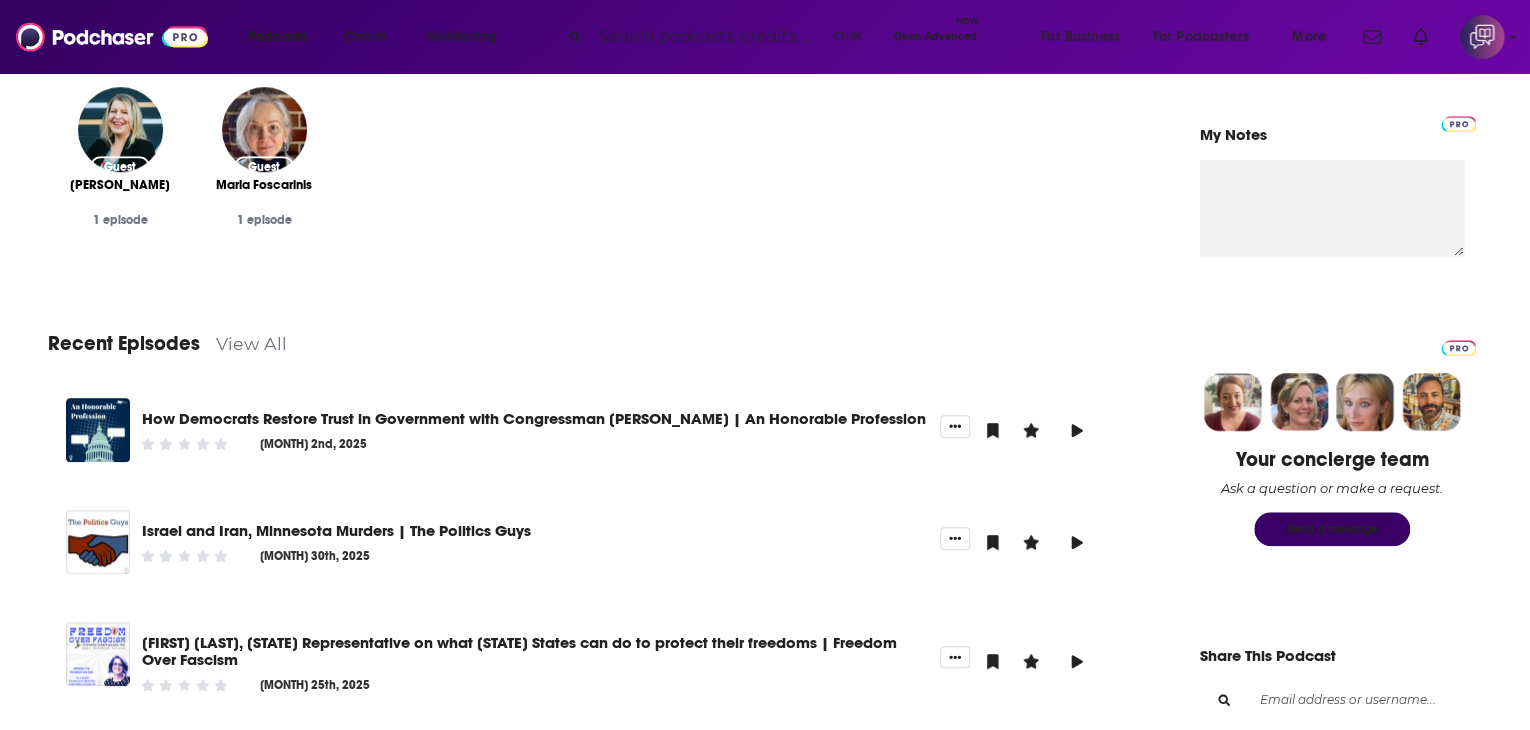 scroll, scrollTop: 900, scrollLeft: 0, axis: vertical 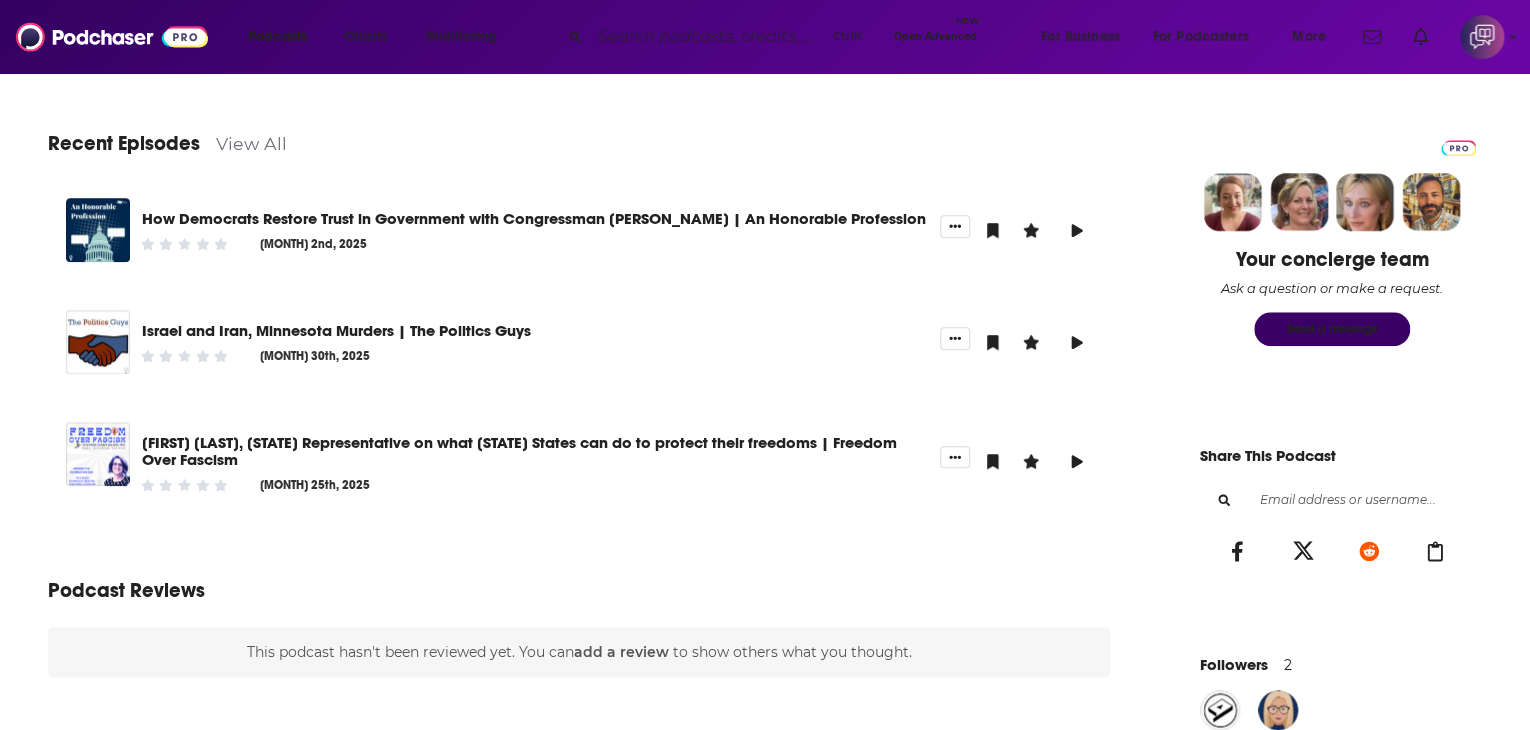 click on "View All" at bounding box center (251, 143) 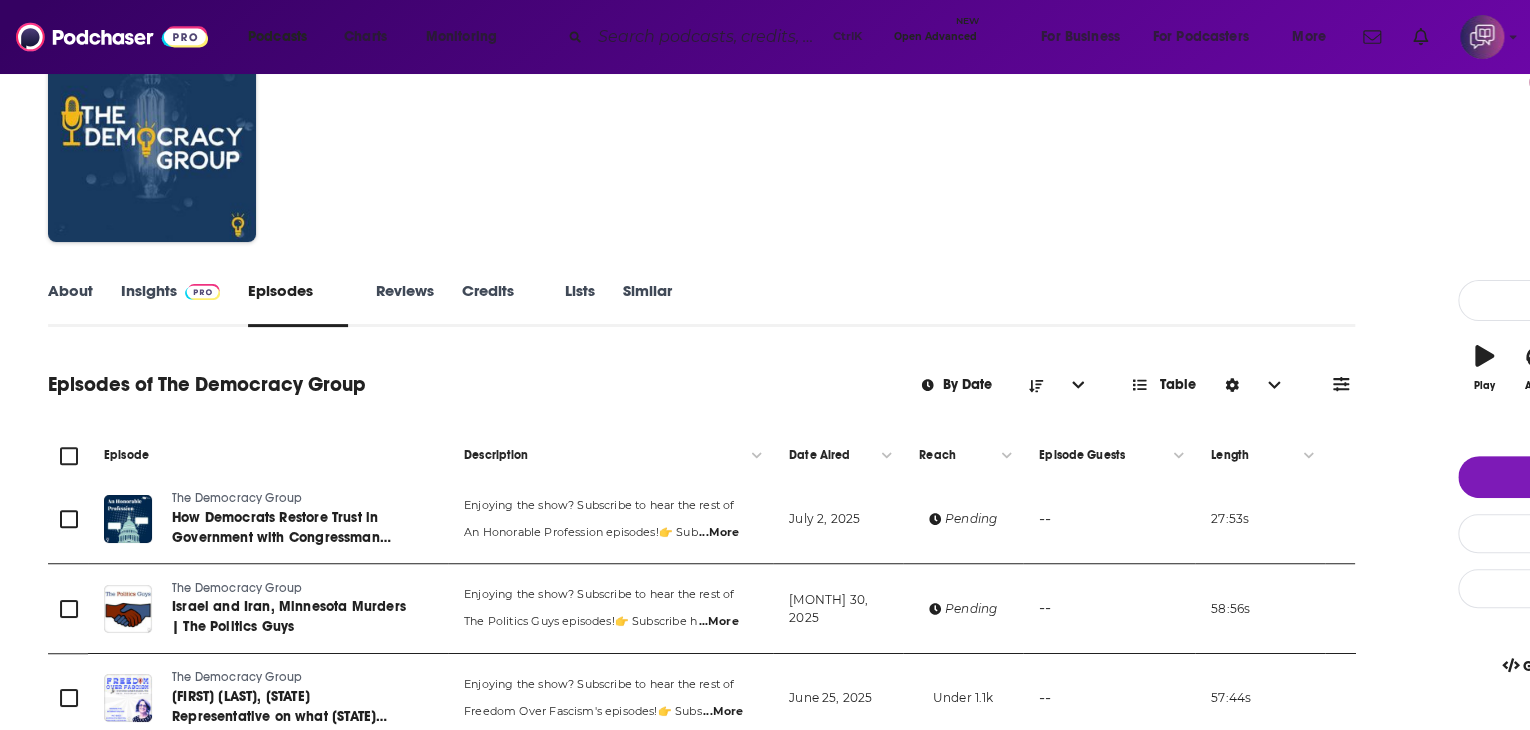 scroll, scrollTop: 0, scrollLeft: 0, axis: both 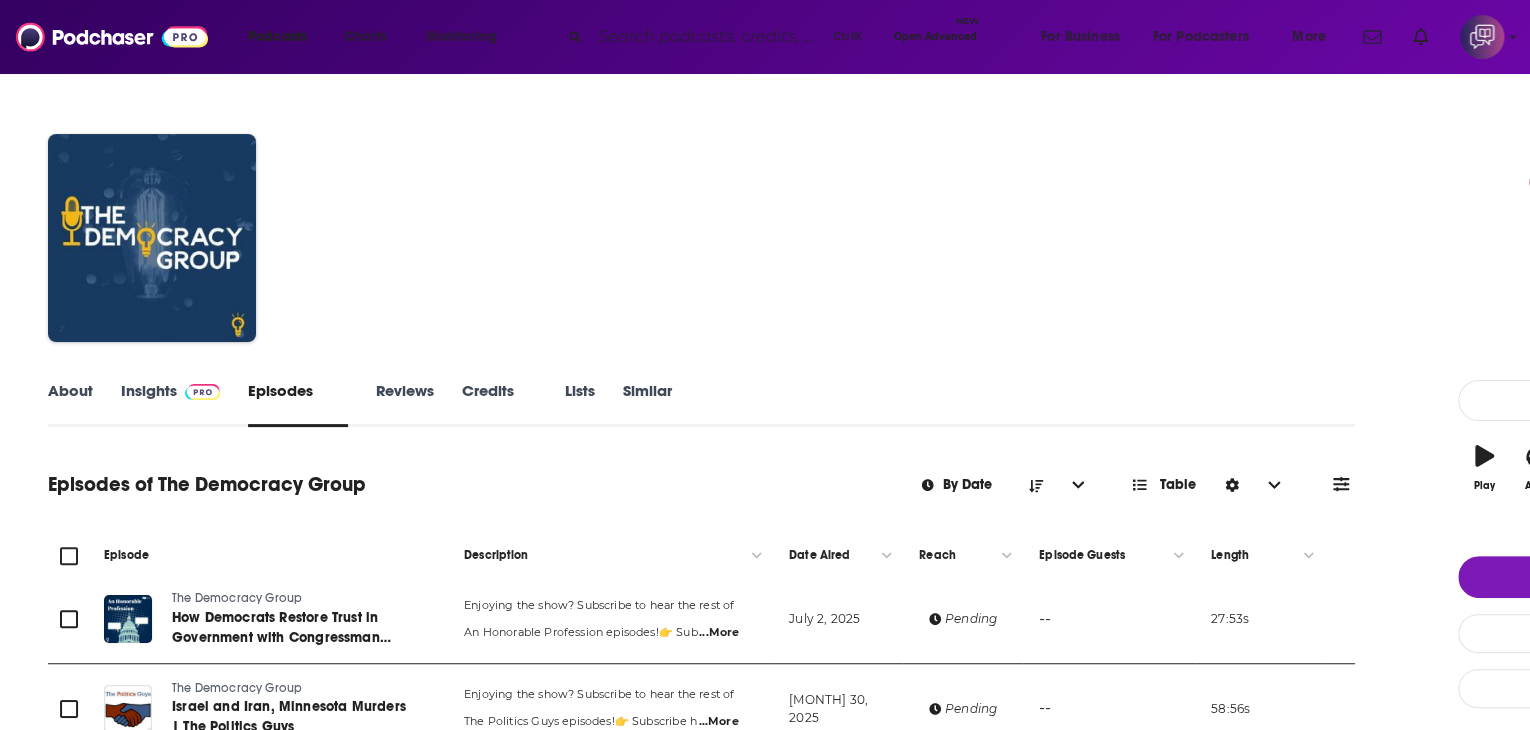 click on "About" at bounding box center (70, 404) 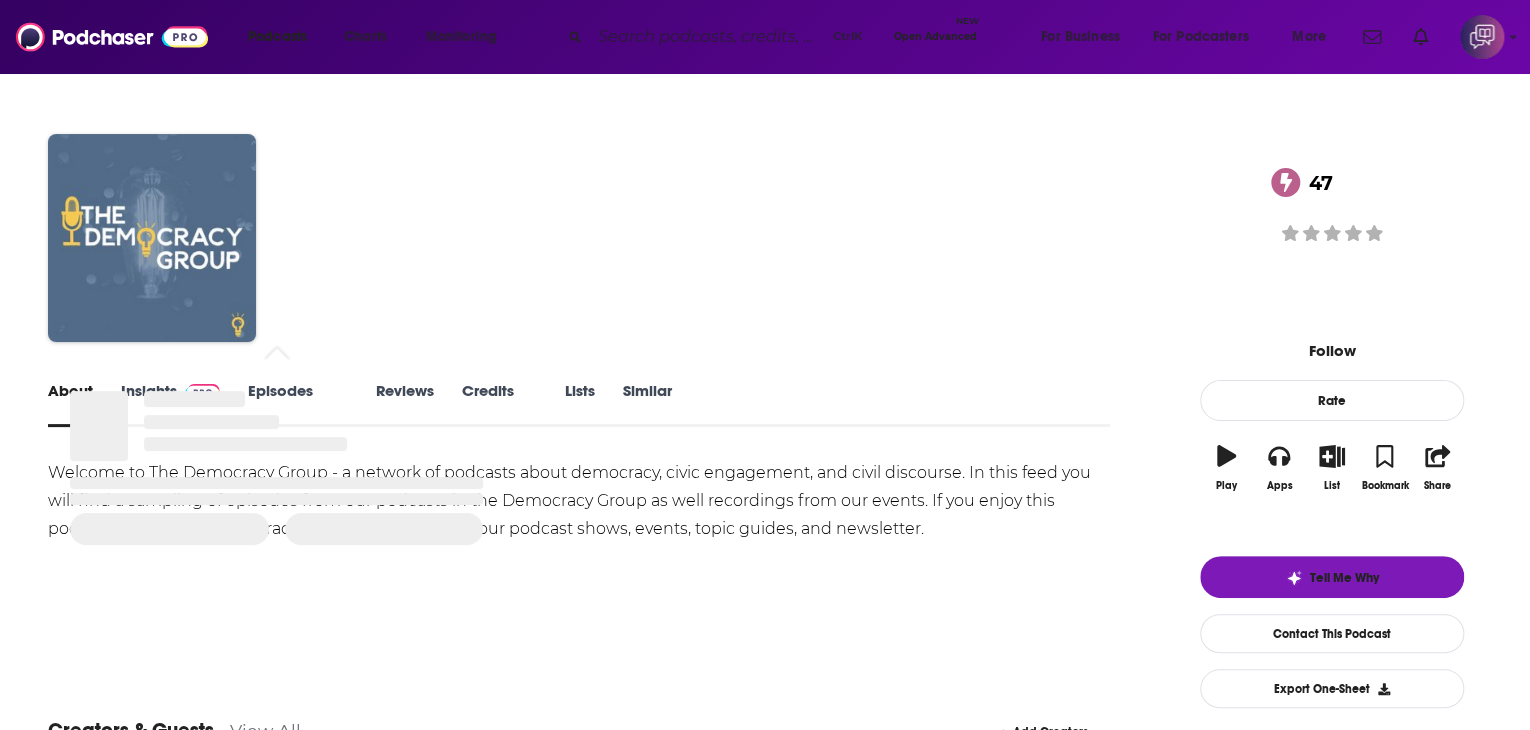 click at bounding box center [152, 238] 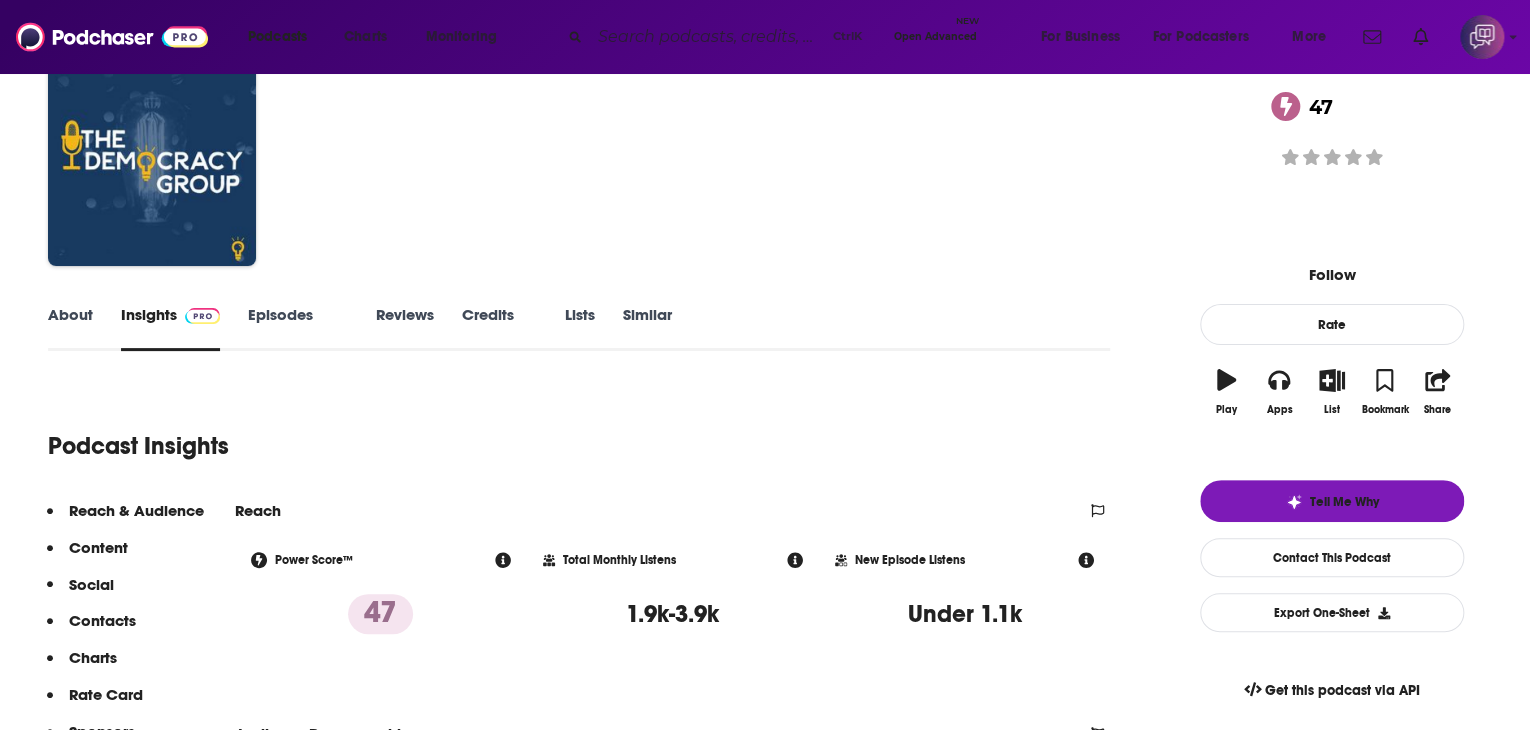 scroll, scrollTop: 0, scrollLeft: 0, axis: both 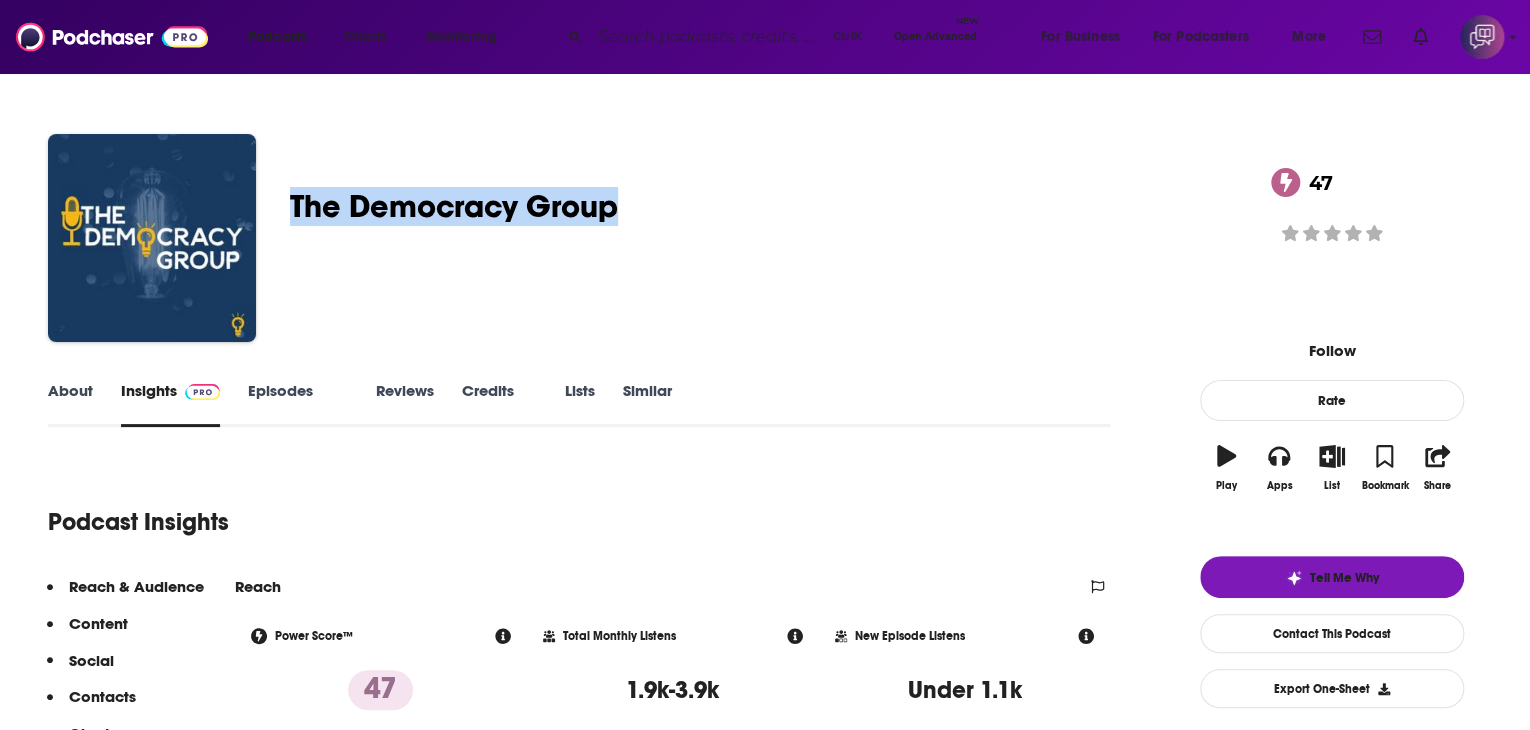 drag, startPoint x: 412, startPoint y: 205, endPoint x: 776, endPoint y: 206, distance: 364.00137 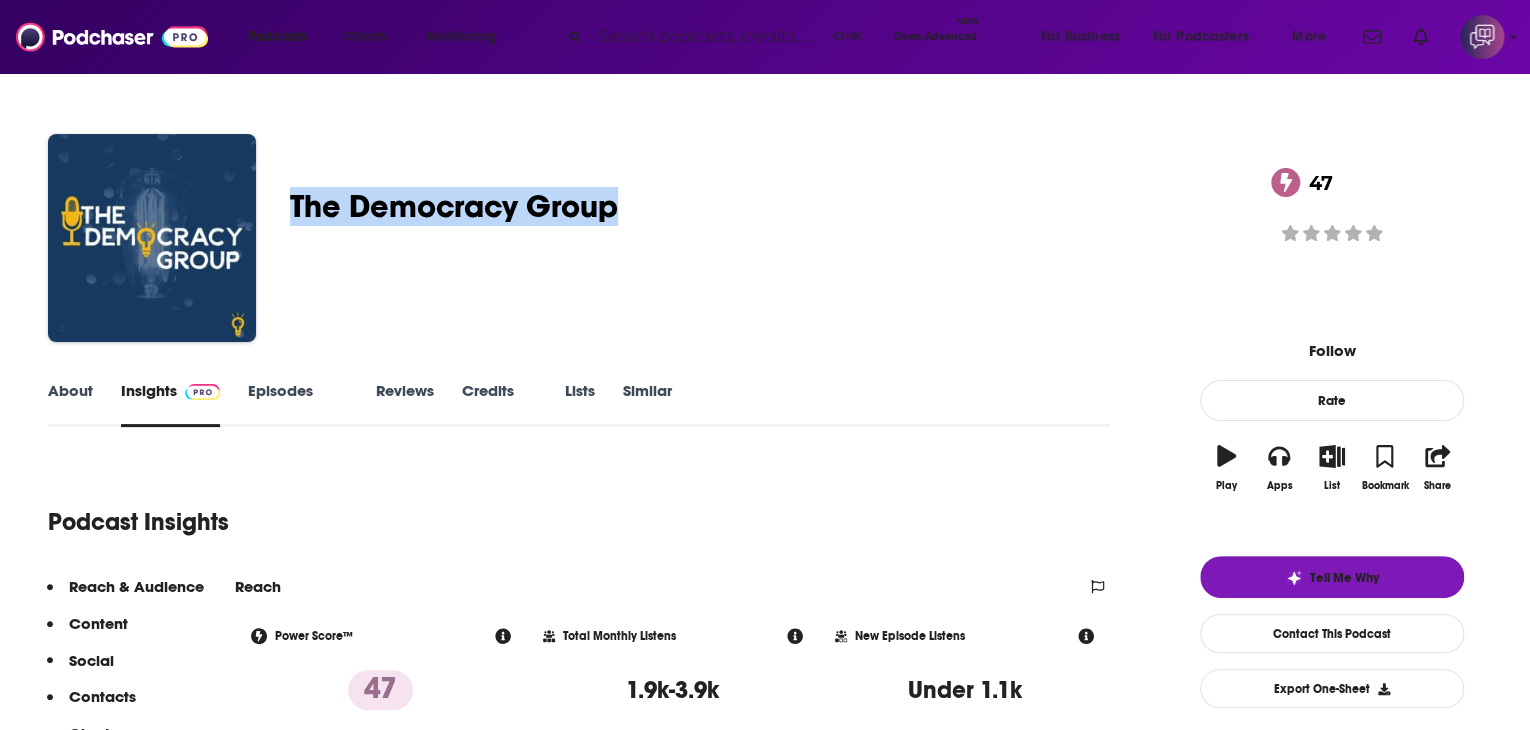click on "The Democracy Group   The Democracy Group 47 A   Government ,  Society  and  Culture  podcast 47 Good podcast? Give it some love!" at bounding box center [765, 242] 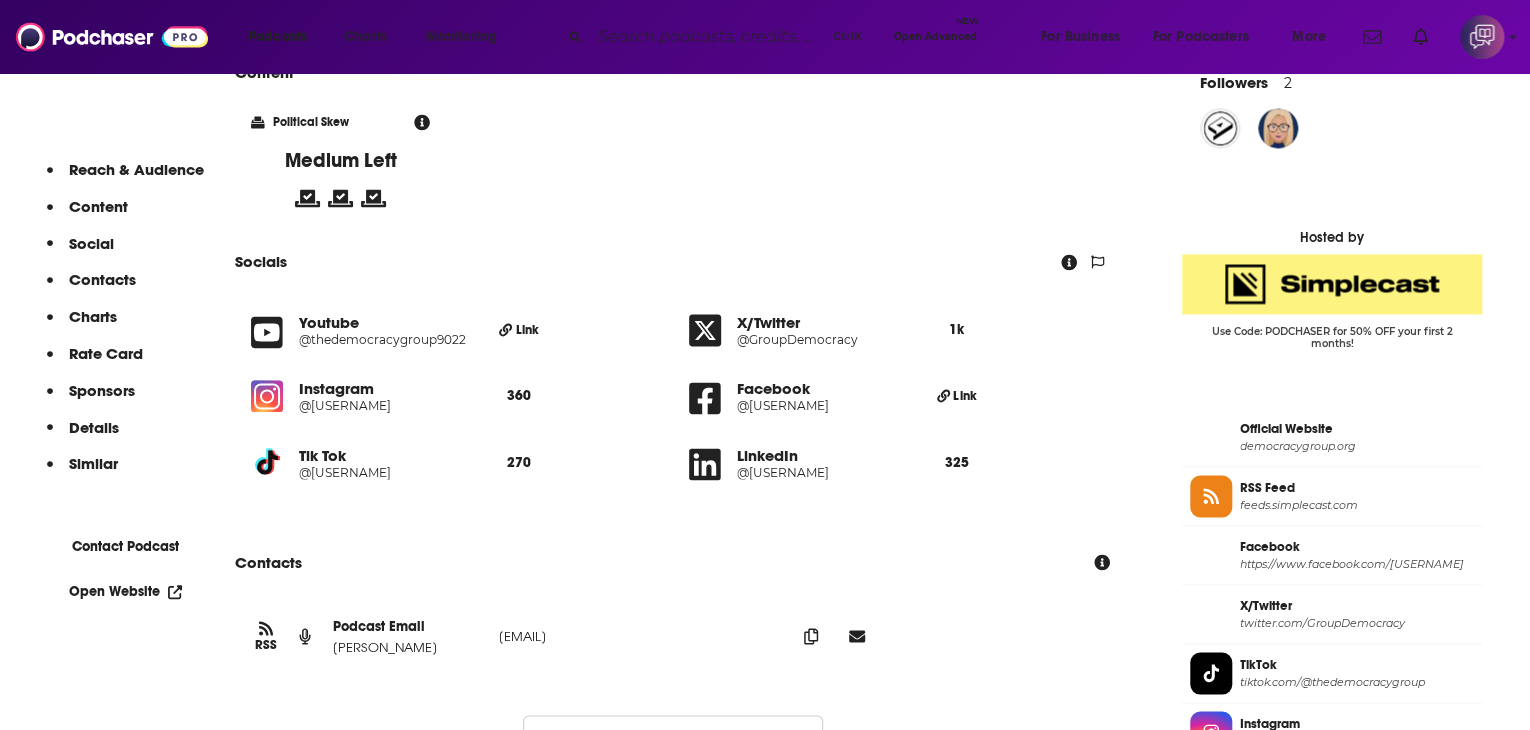 scroll, scrollTop: 1700, scrollLeft: 0, axis: vertical 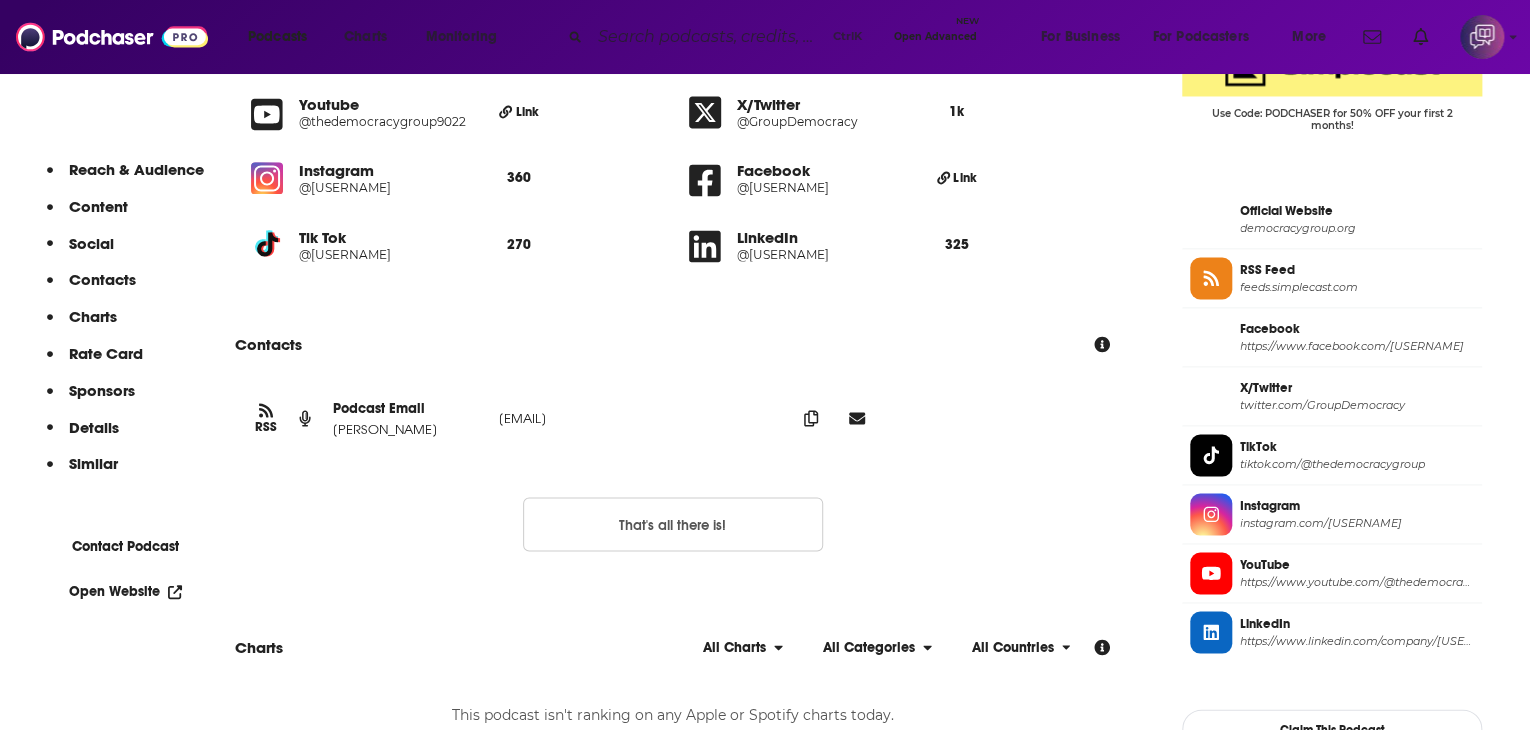 drag, startPoint x: 454, startPoint y: 452, endPoint x: 743, endPoint y: 455, distance: 289.01556 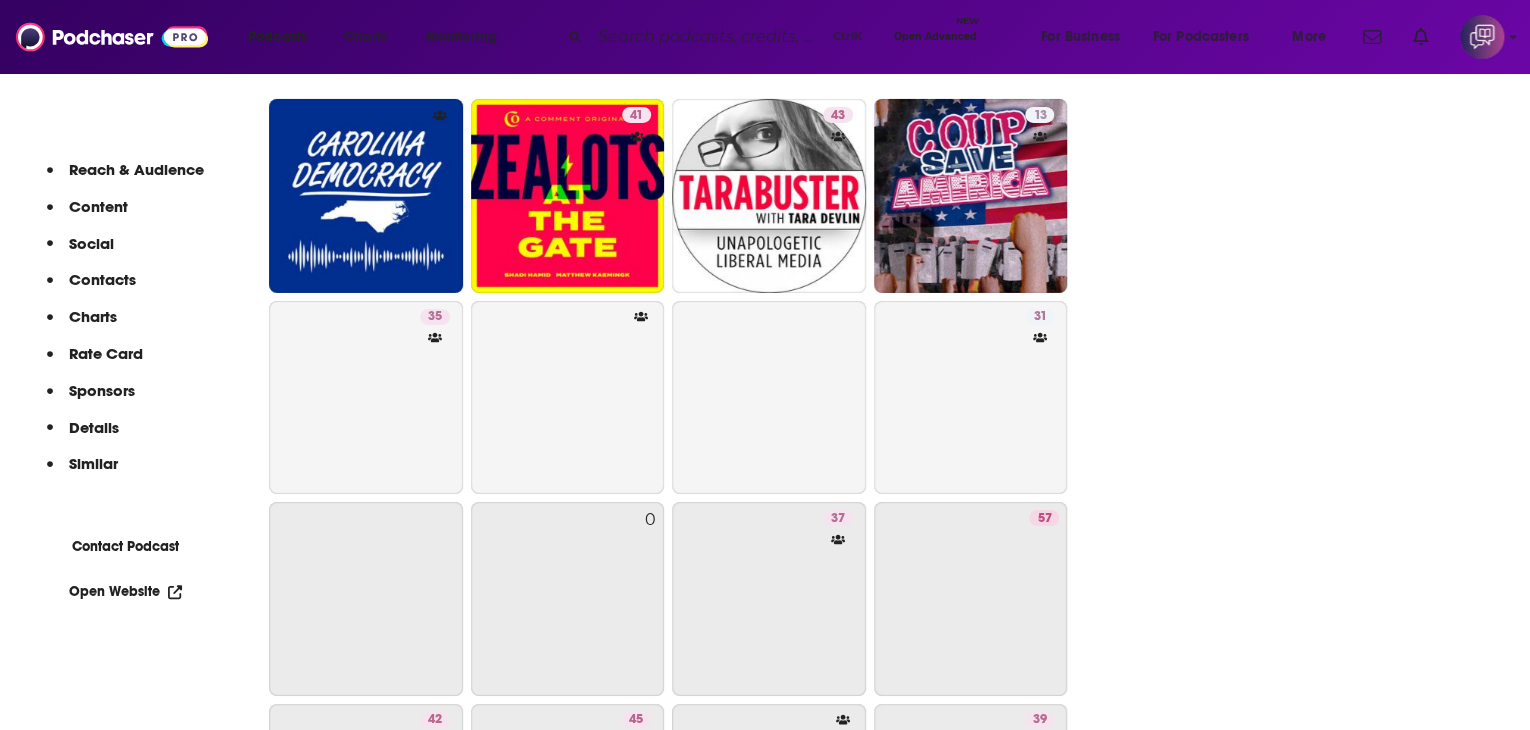 scroll, scrollTop: 3500, scrollLeft: 0, axis: vertical 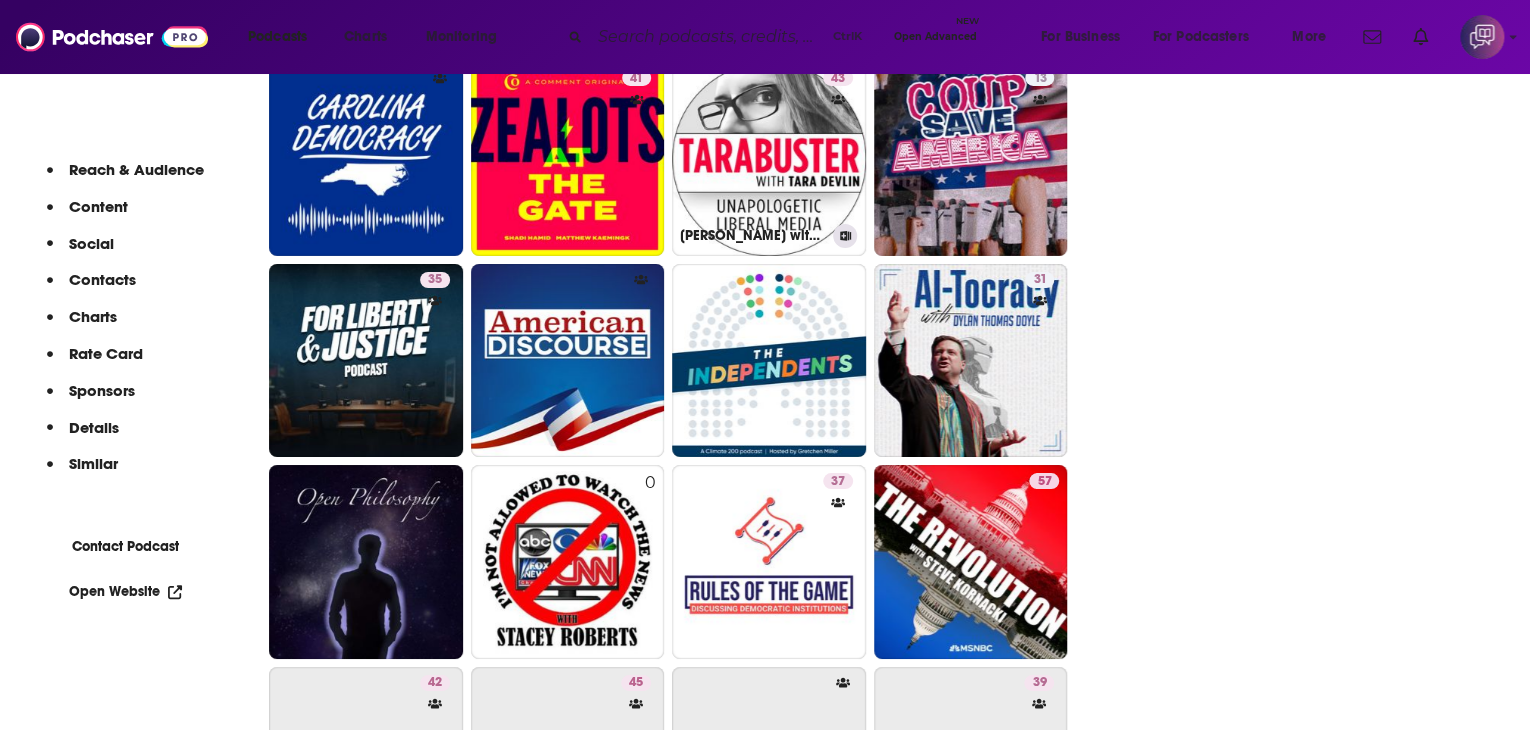 drag, startPoint x: 556, startPoint y: 432, endPoint x: 1266, endPoint y: 443, distance: 710.0852 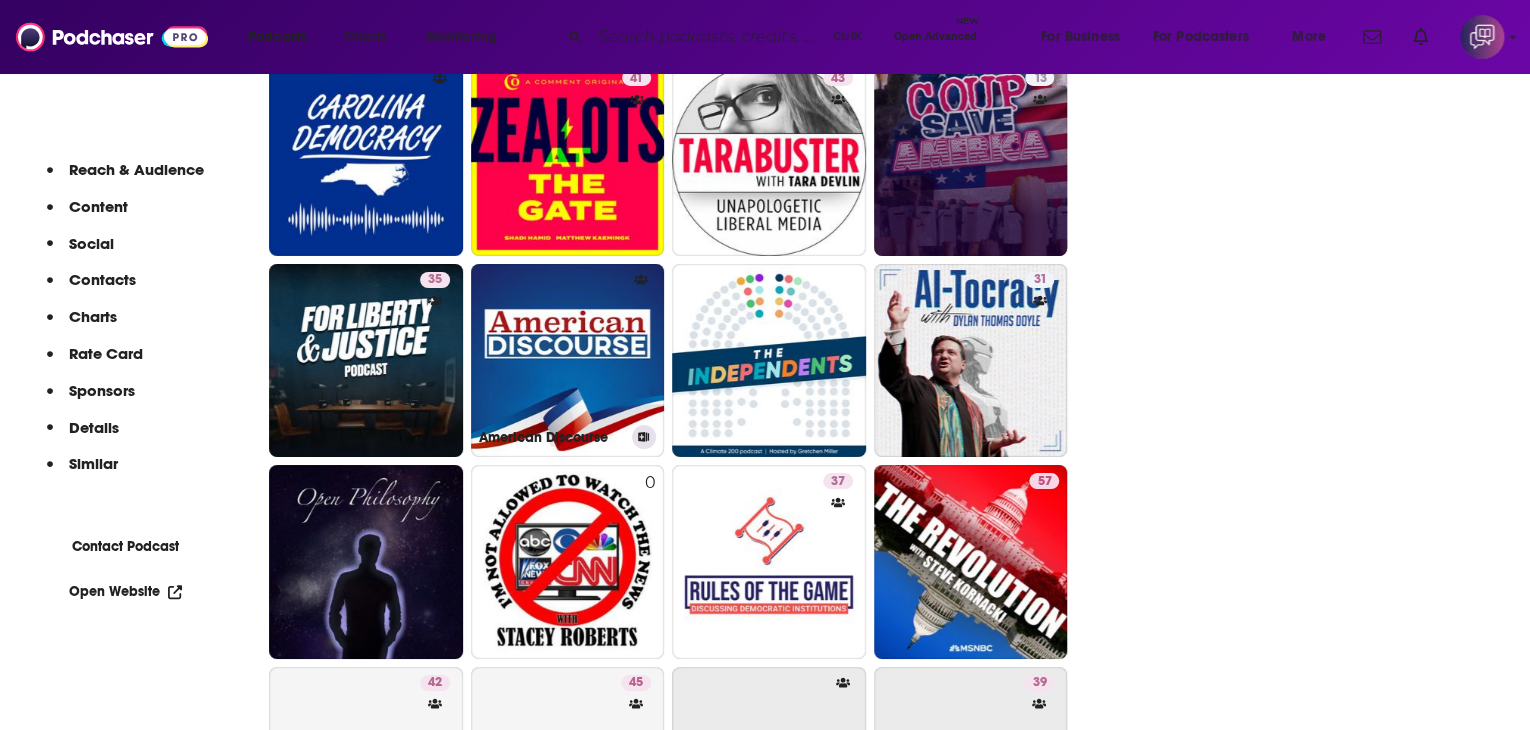 scroll, scrollTop: 3800, scrollLeft: 0, axis: vertical 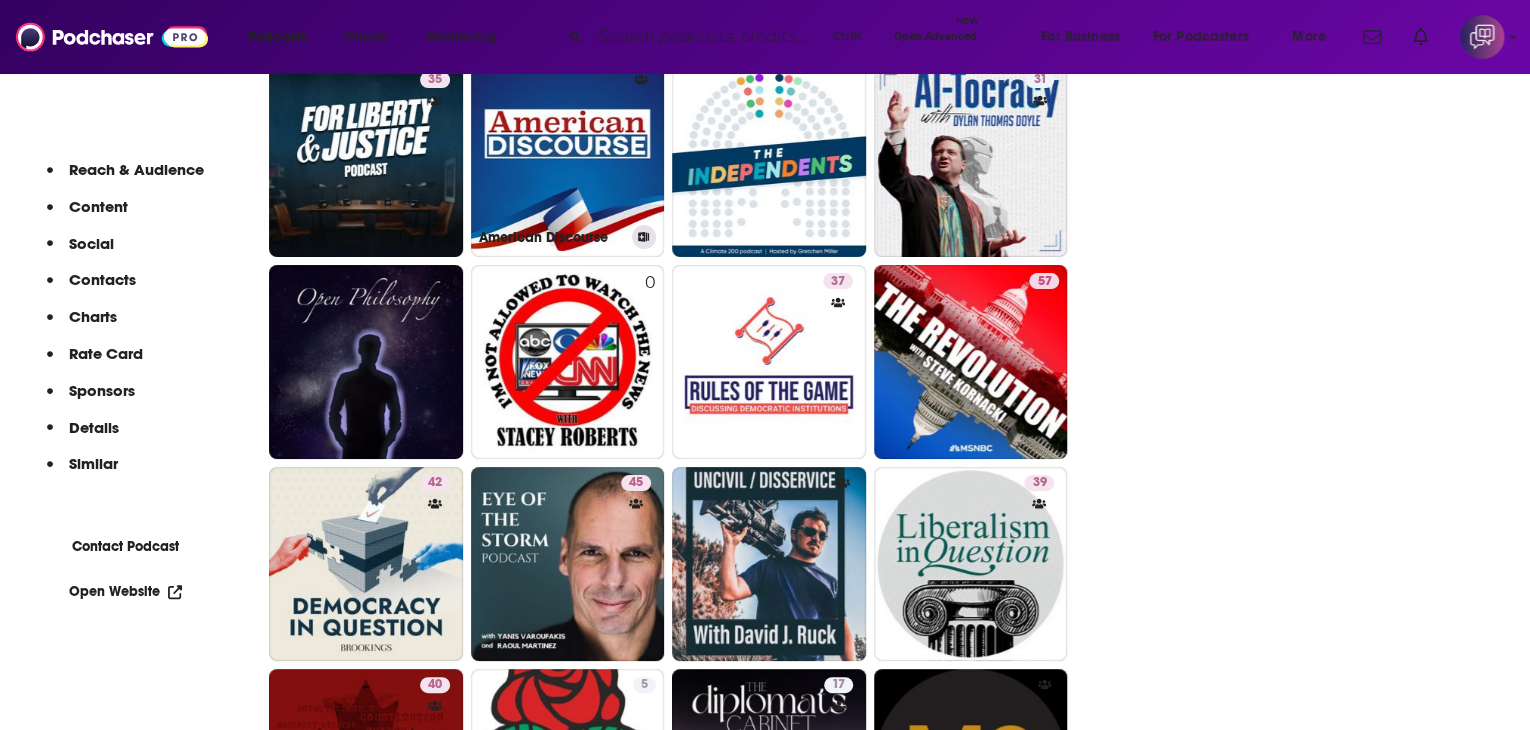drag, startPoint x: 648, startPoint y: 397, endPoint x: 696, endPoint y: 189, distance: 213.46663 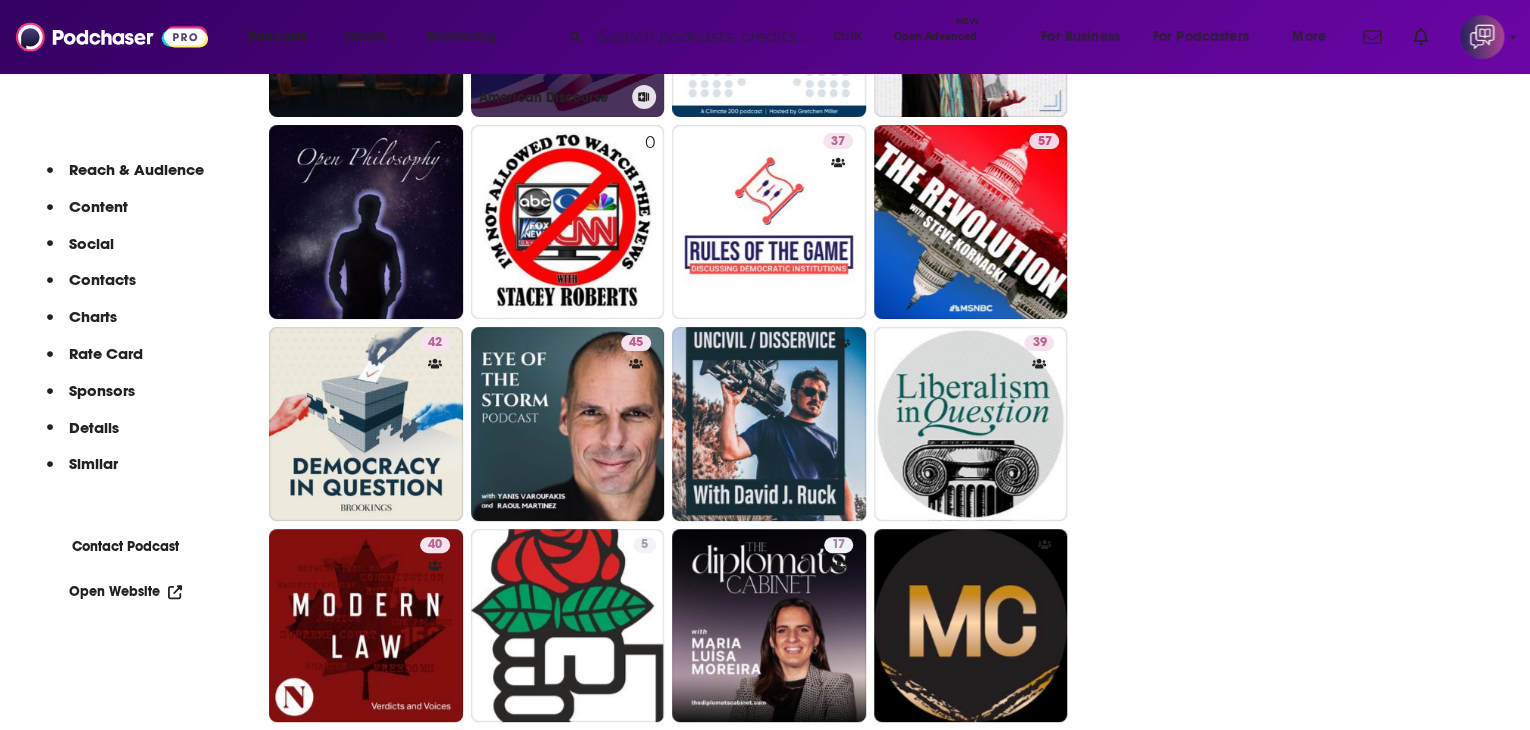 scroll, scrollTop: 4100, scrollLeft: 0, axis: vertical 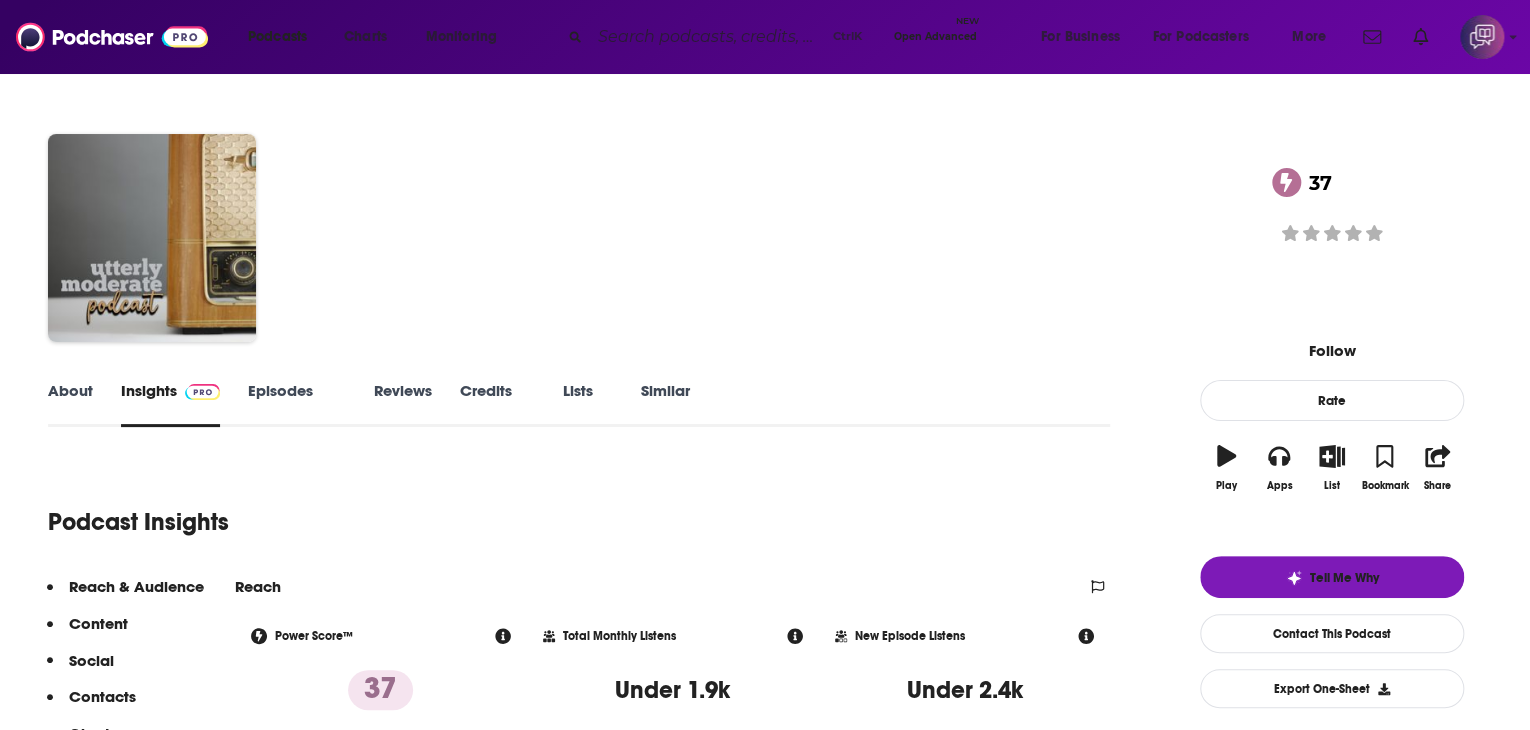 click on "About" at bounding box center [70, 404] 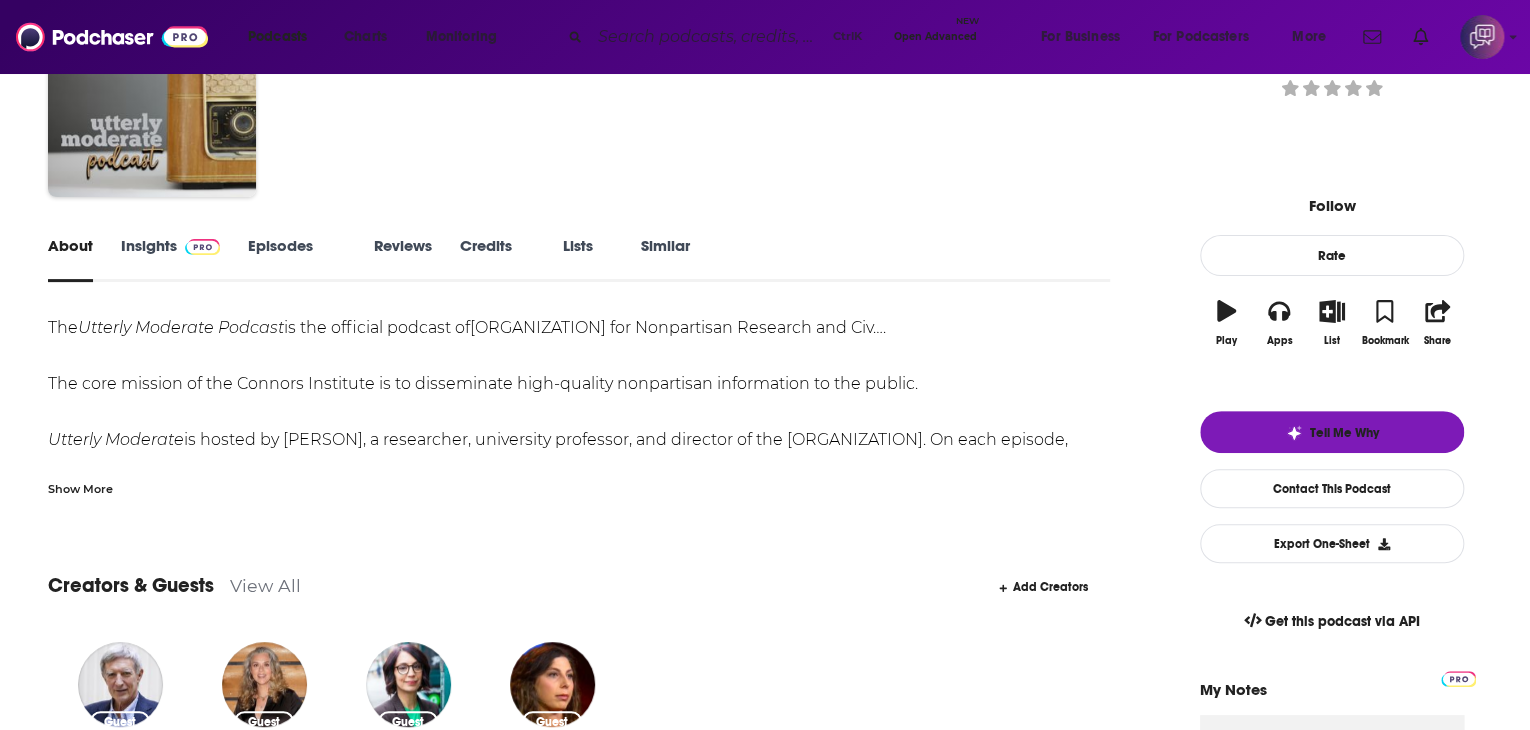 scroll, scrollTop: 0, scrollLeft: 0, axis: both 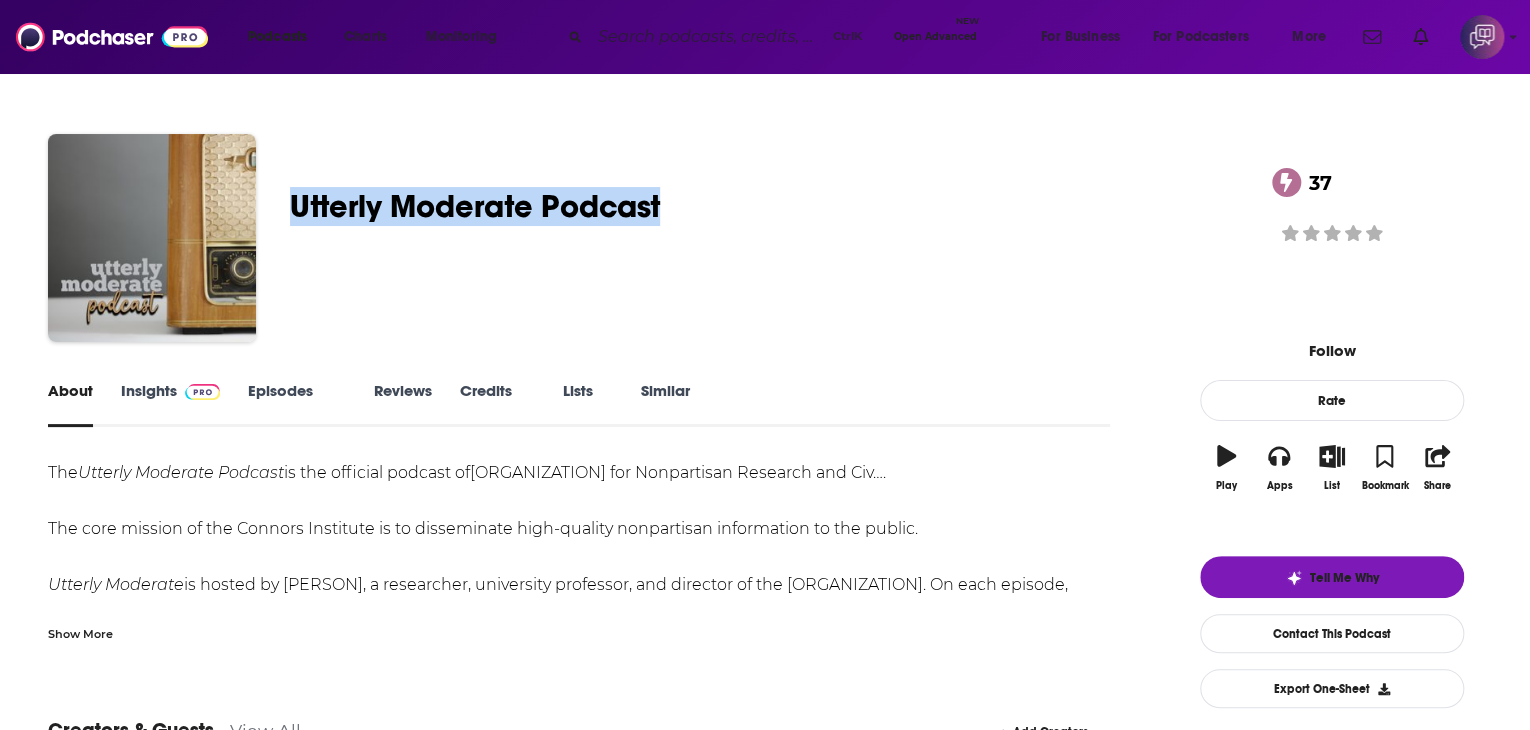 drag, startPoint x: 396, startPoint y: 205, endPoint x: 786, endPoint y: 214, distance: 390.10382 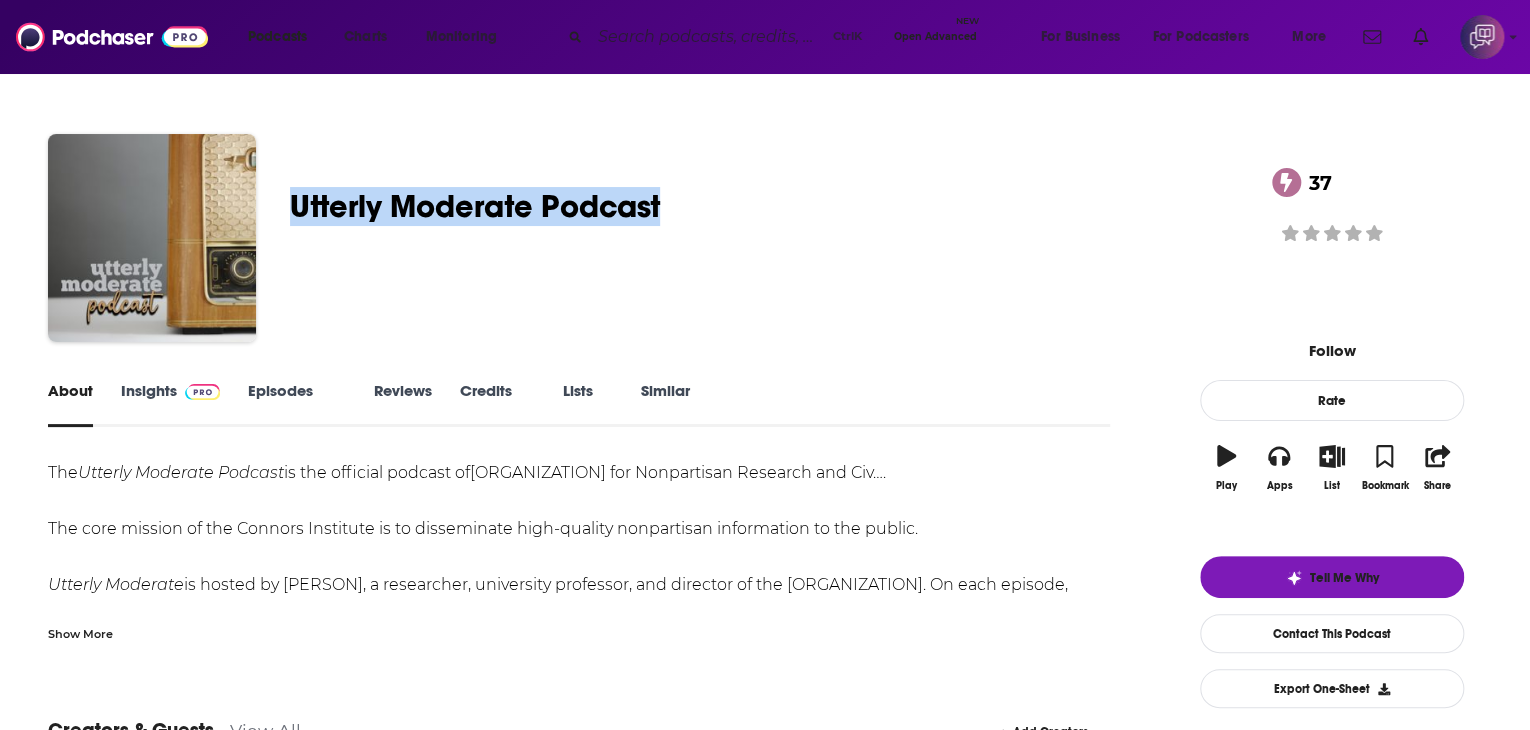 click on "Connors Institute   Utterly Moderate Podcast Claimed 37 A   weekly  News  and  Politics  podcast  featuring  Dr. Lawrence Eppard 37 Good podcast? Give it some love!" at bounding box center [765, 242] 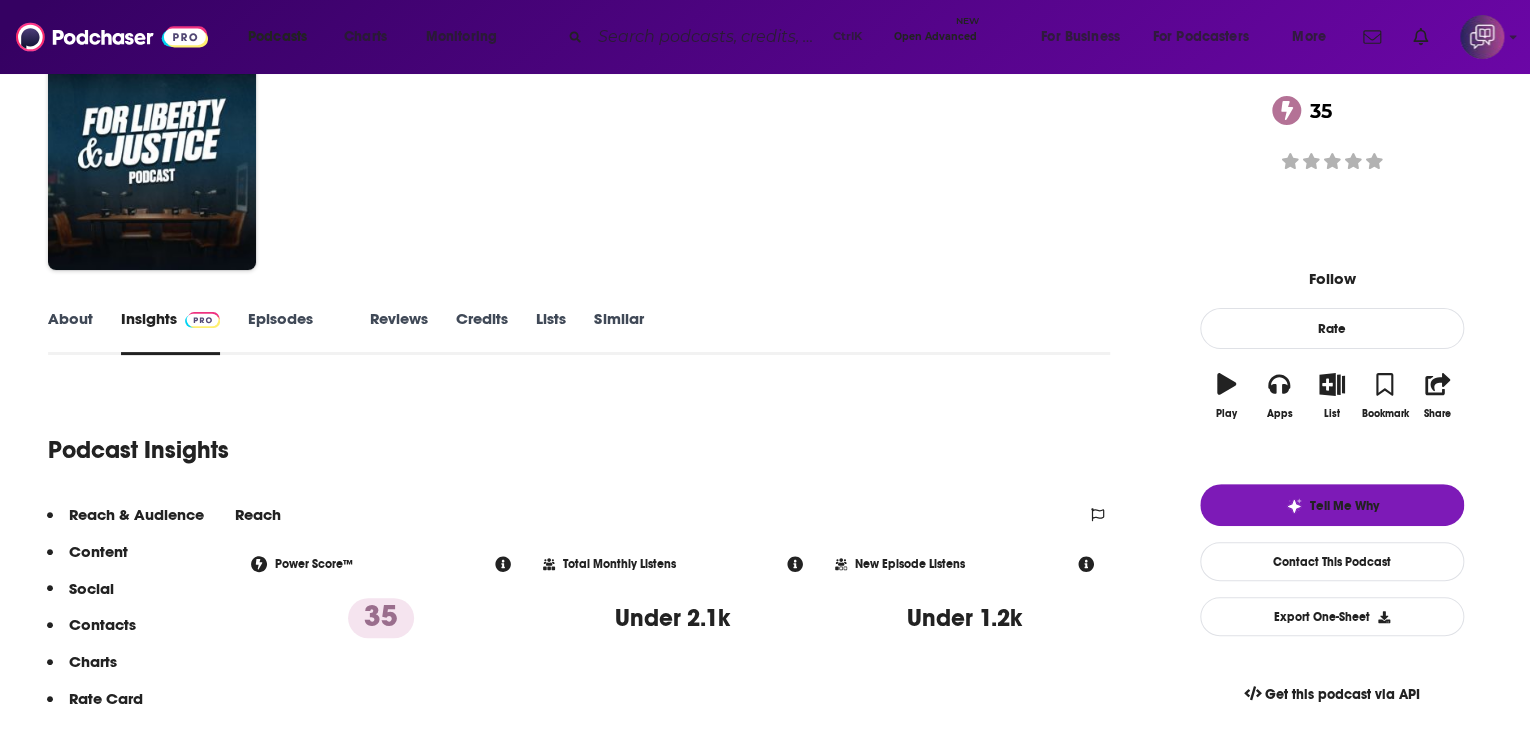 scroll, scrollTop: 0, scrollLeft: 0, axis: both 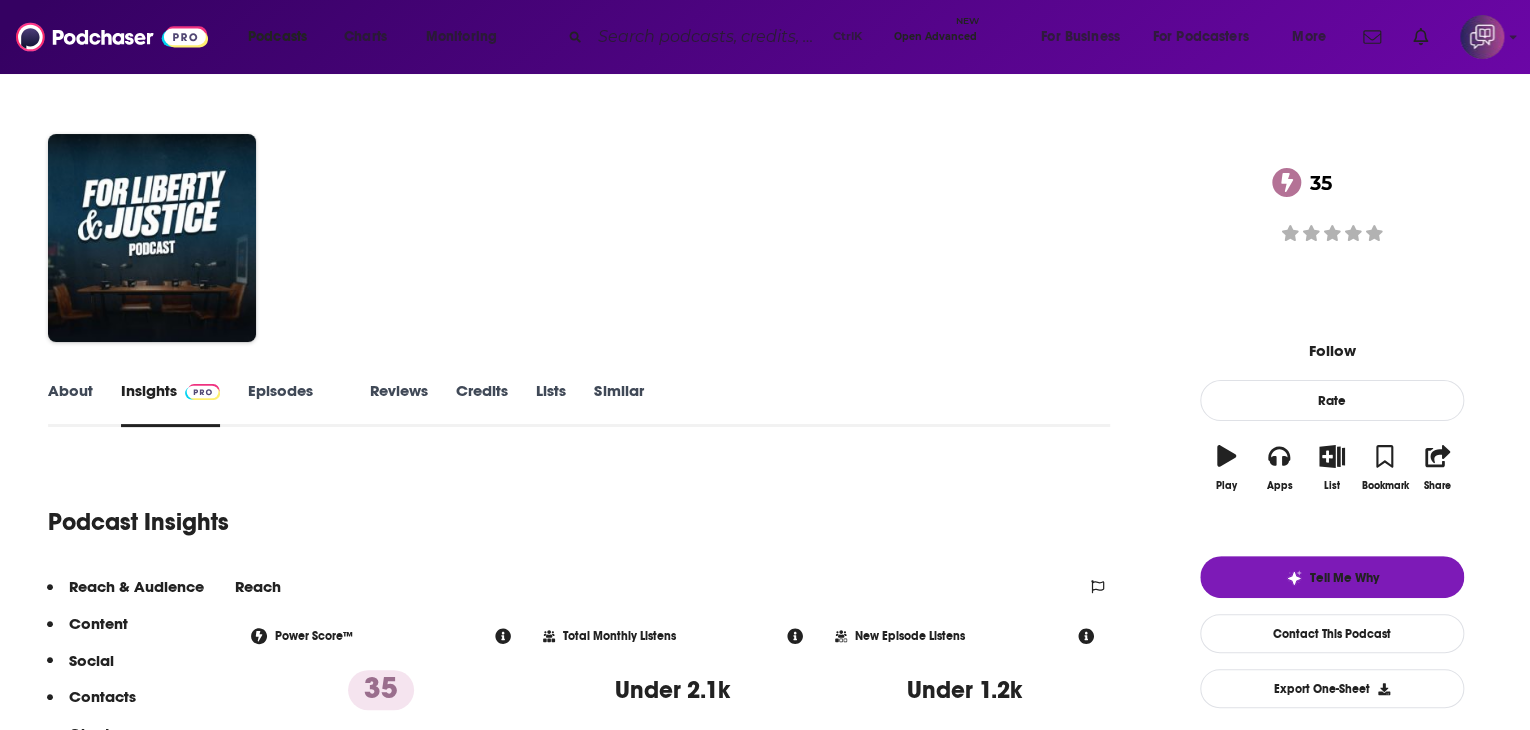 click on "About" at bounding box center [70, 404] 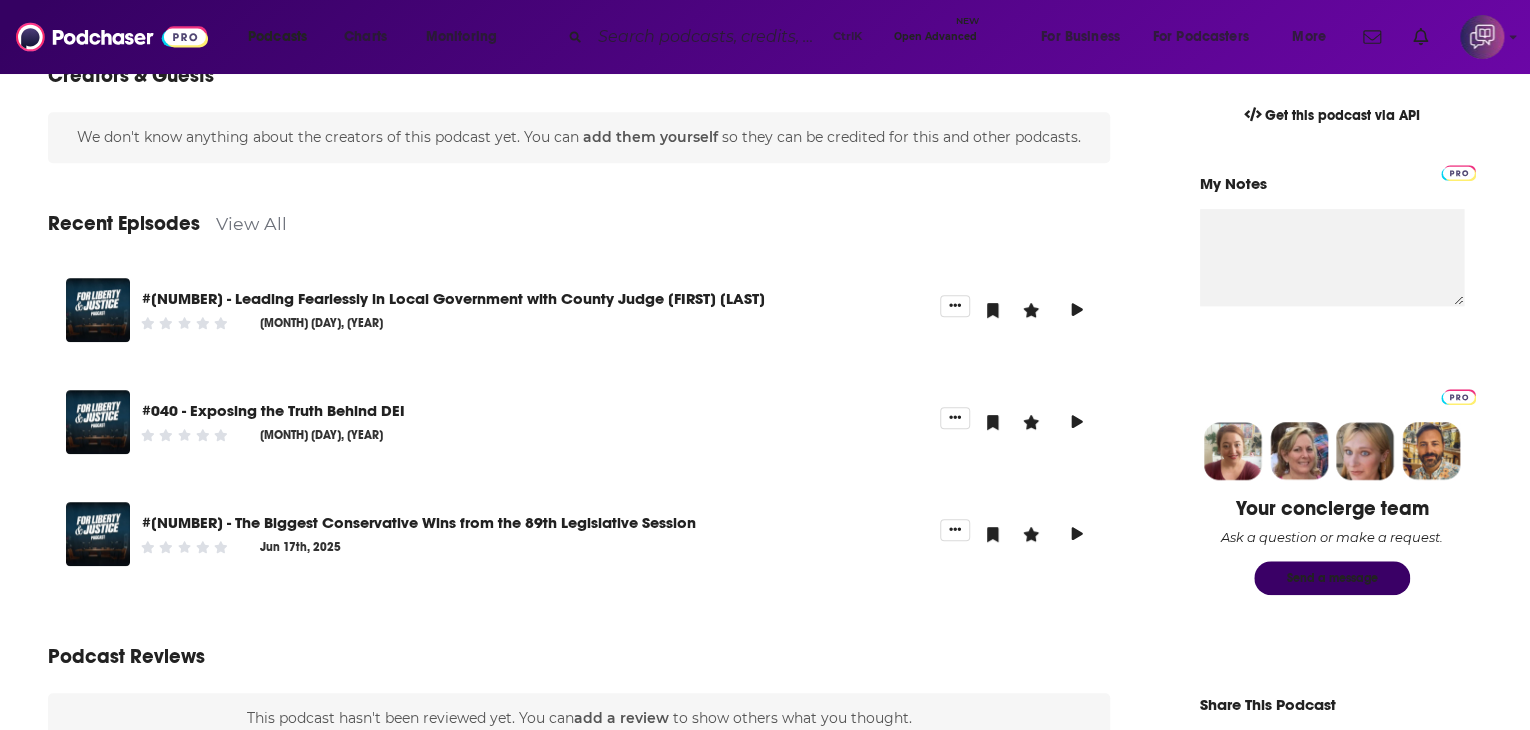 scroll, scrollTop: 700, scrollLeft: 0, axis: vertical 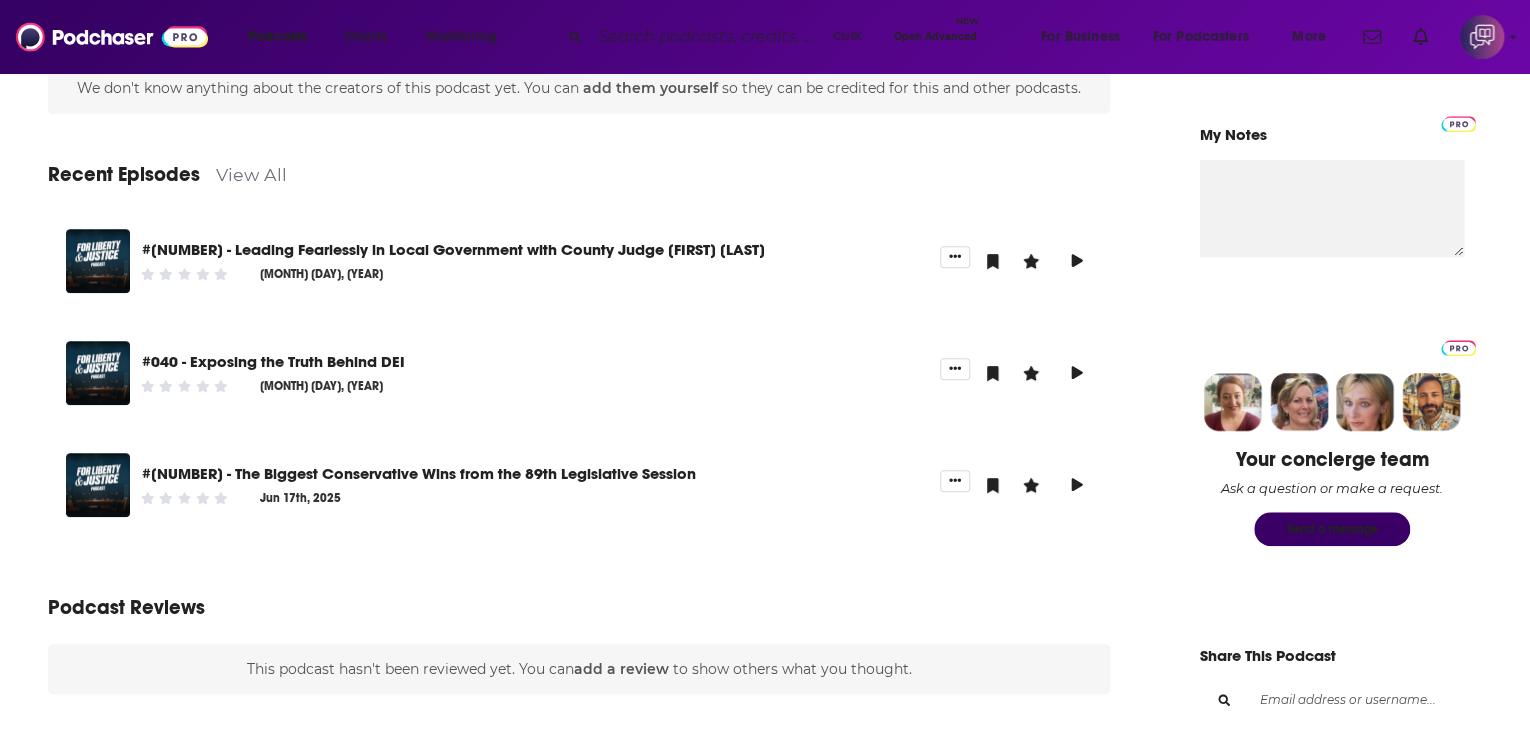 click on "View All" at bounding box center [251, 174] 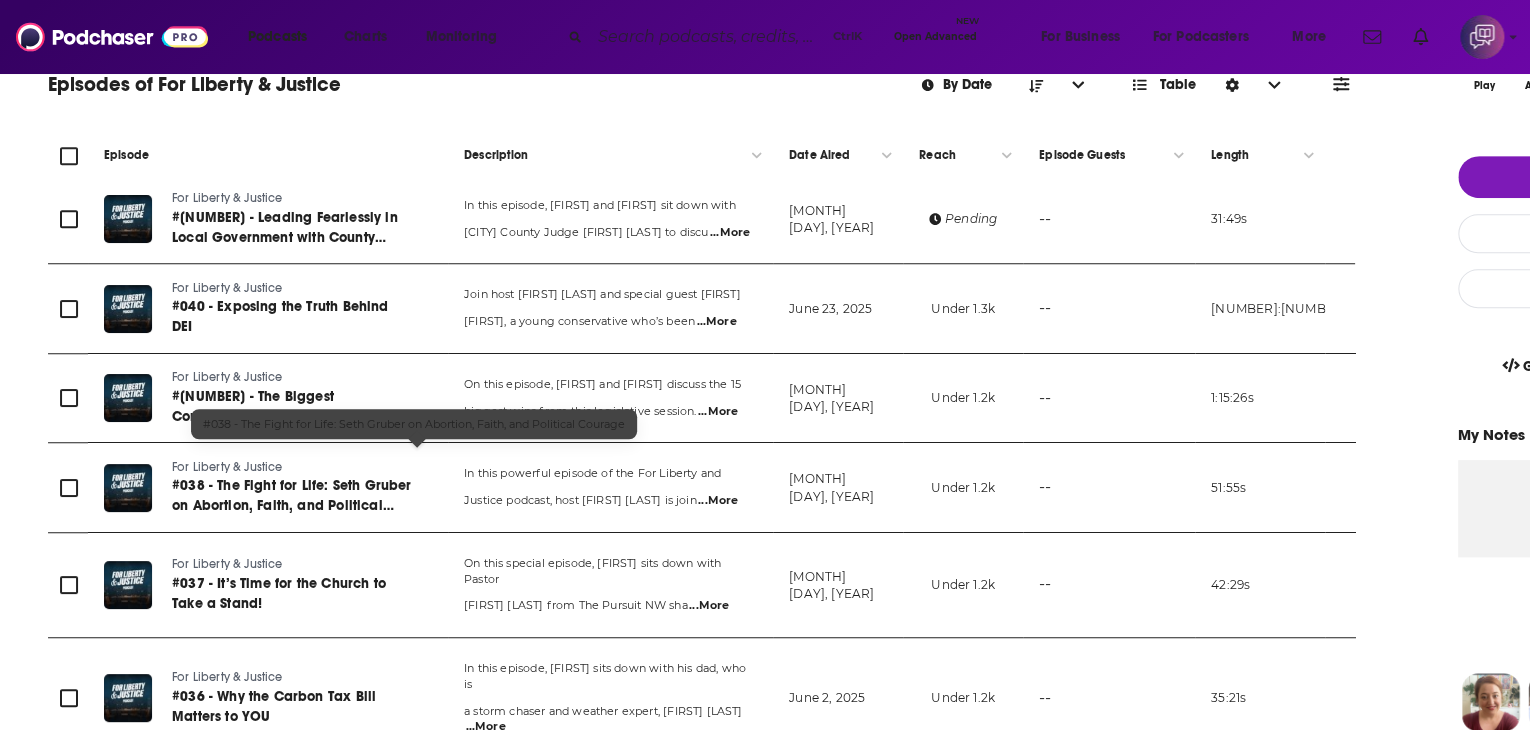scroll, scrollTop: 0, scrollLeft: 0, axis: both 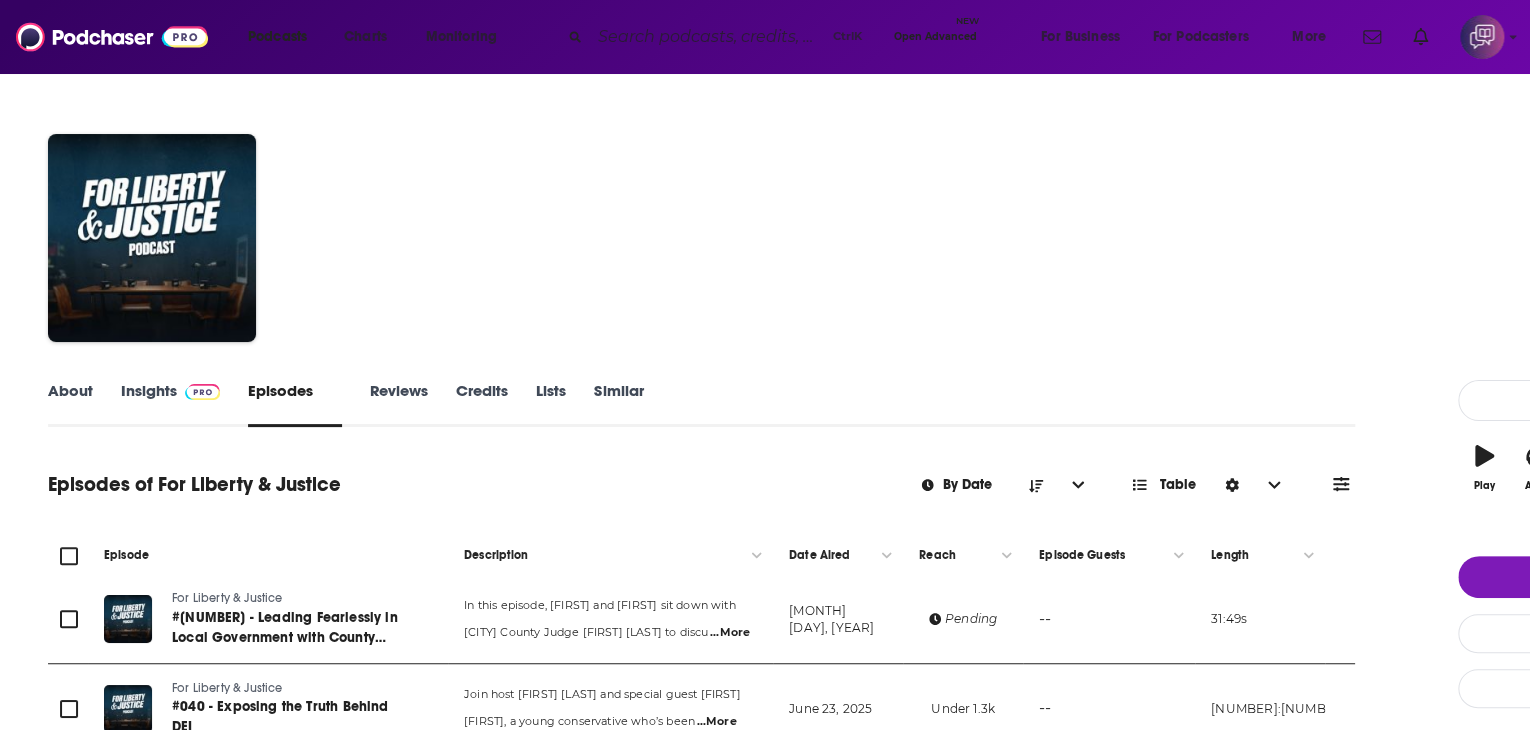 click on "About" at bounding box center (70, 404) 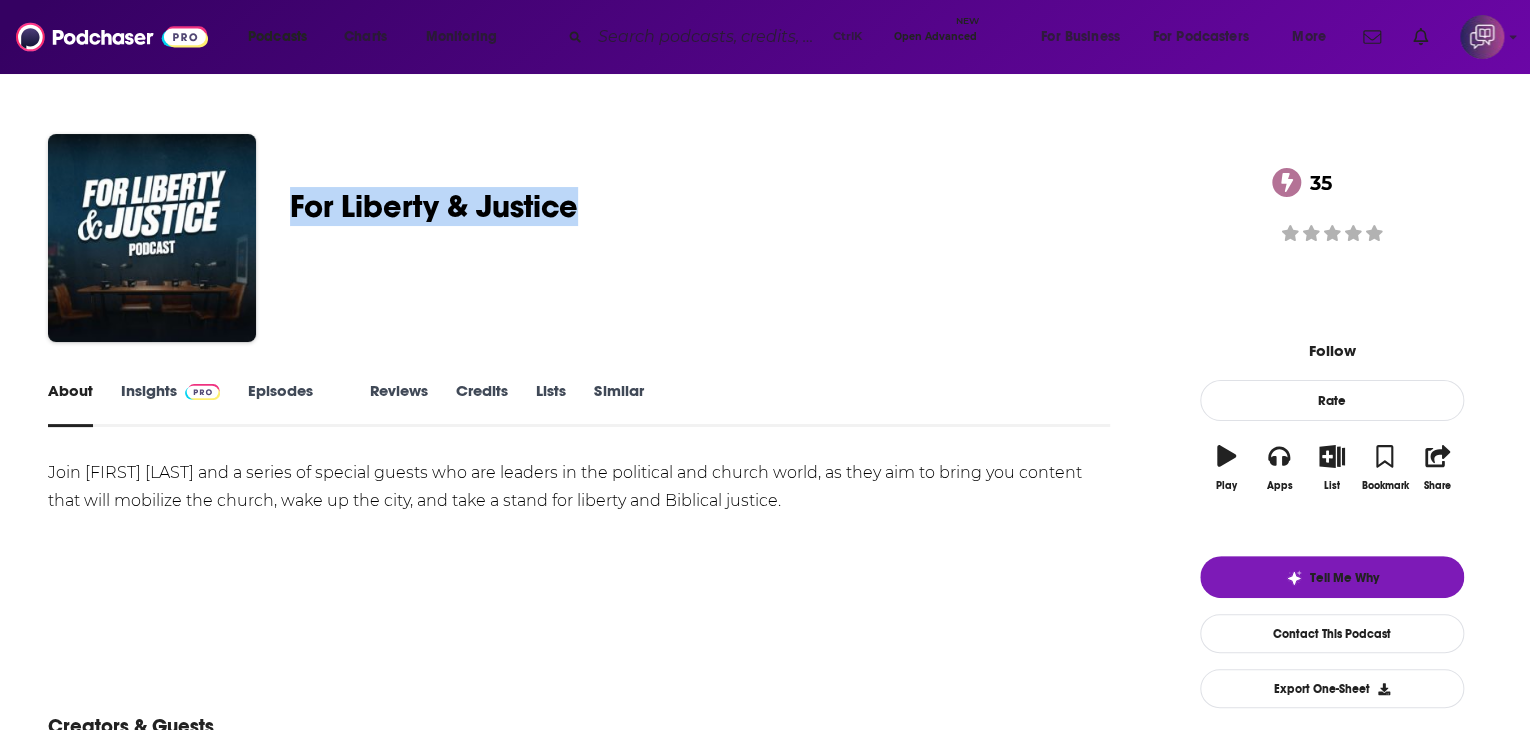 drag, startPoint x: 410, startPoint y: 183, endPoint x: 791, endPoint y: 199, distance: 381.33582 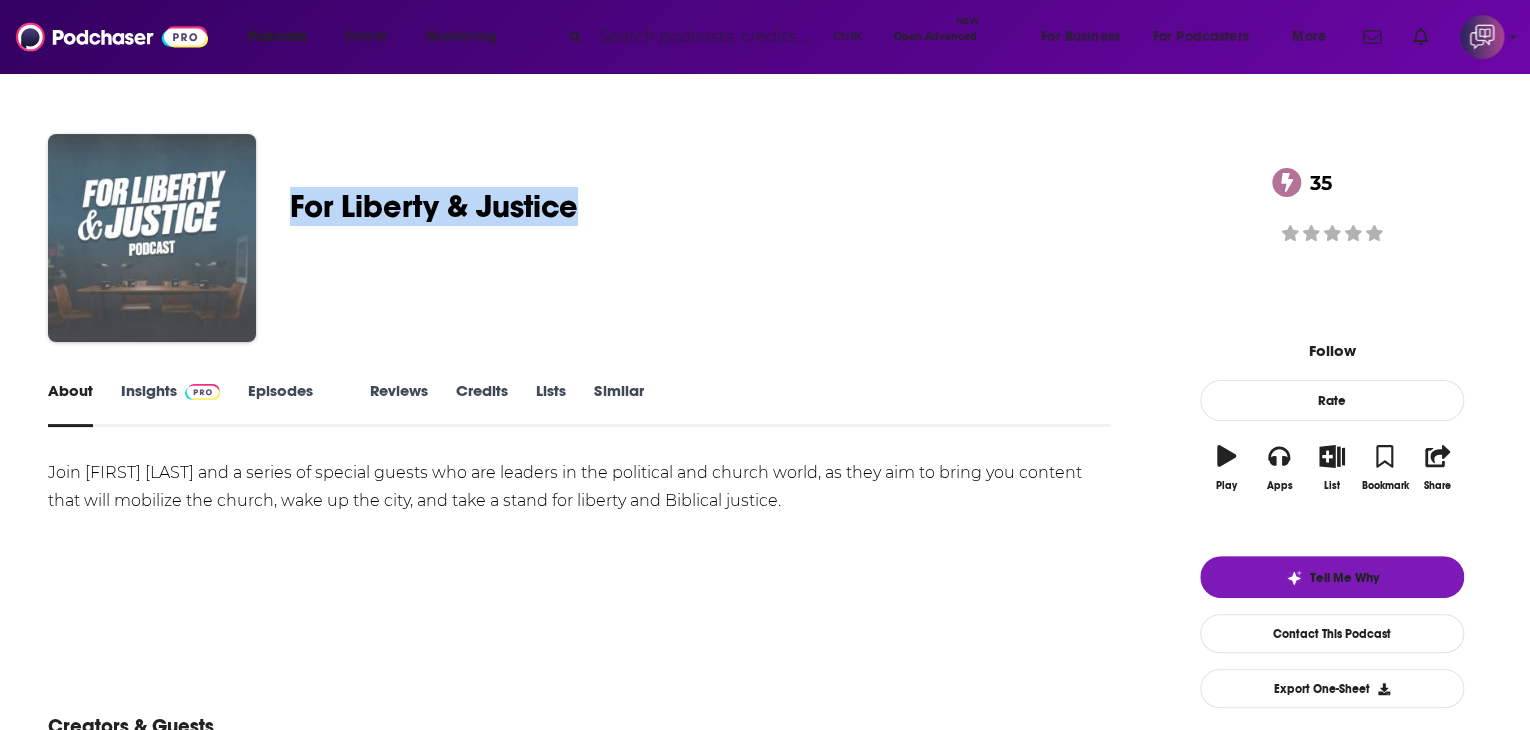 click at bounding box center (152, 238) 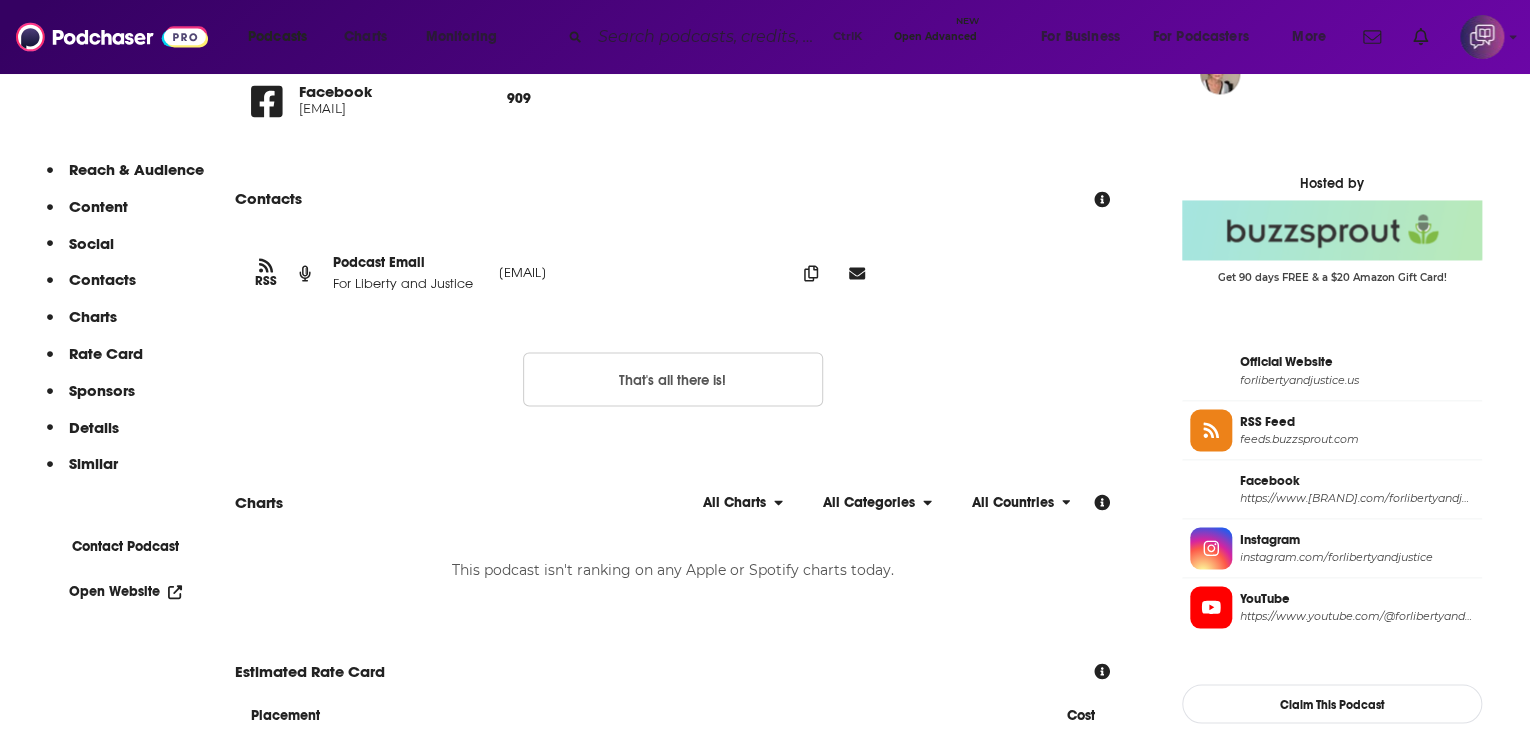 scroll, scrollTop: 1600, scrollLeft: 0, axis: vertical 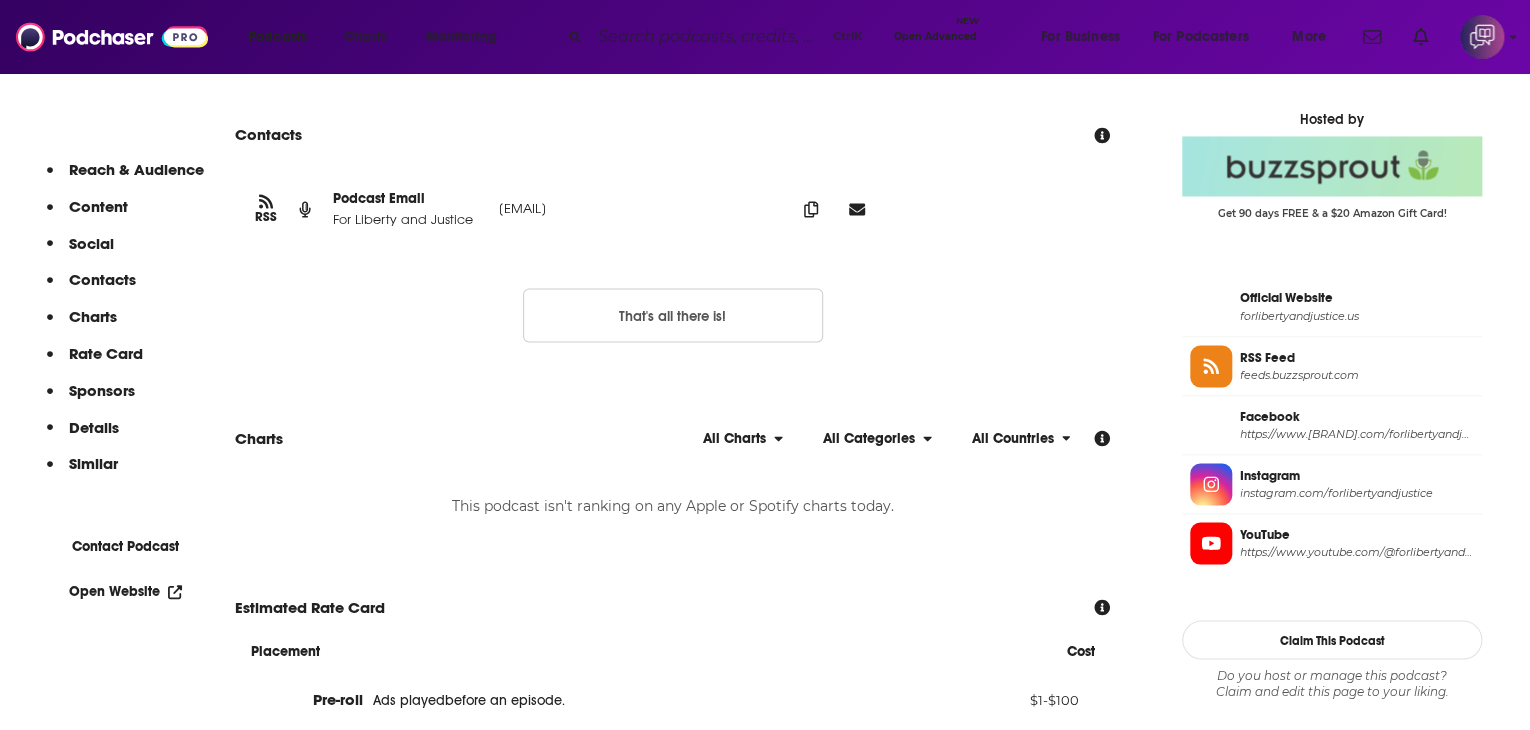 drag, startPoint x: 449, startPoint y: 242, endPoint x: 816, endPoint y: 245, distance: 367.01227 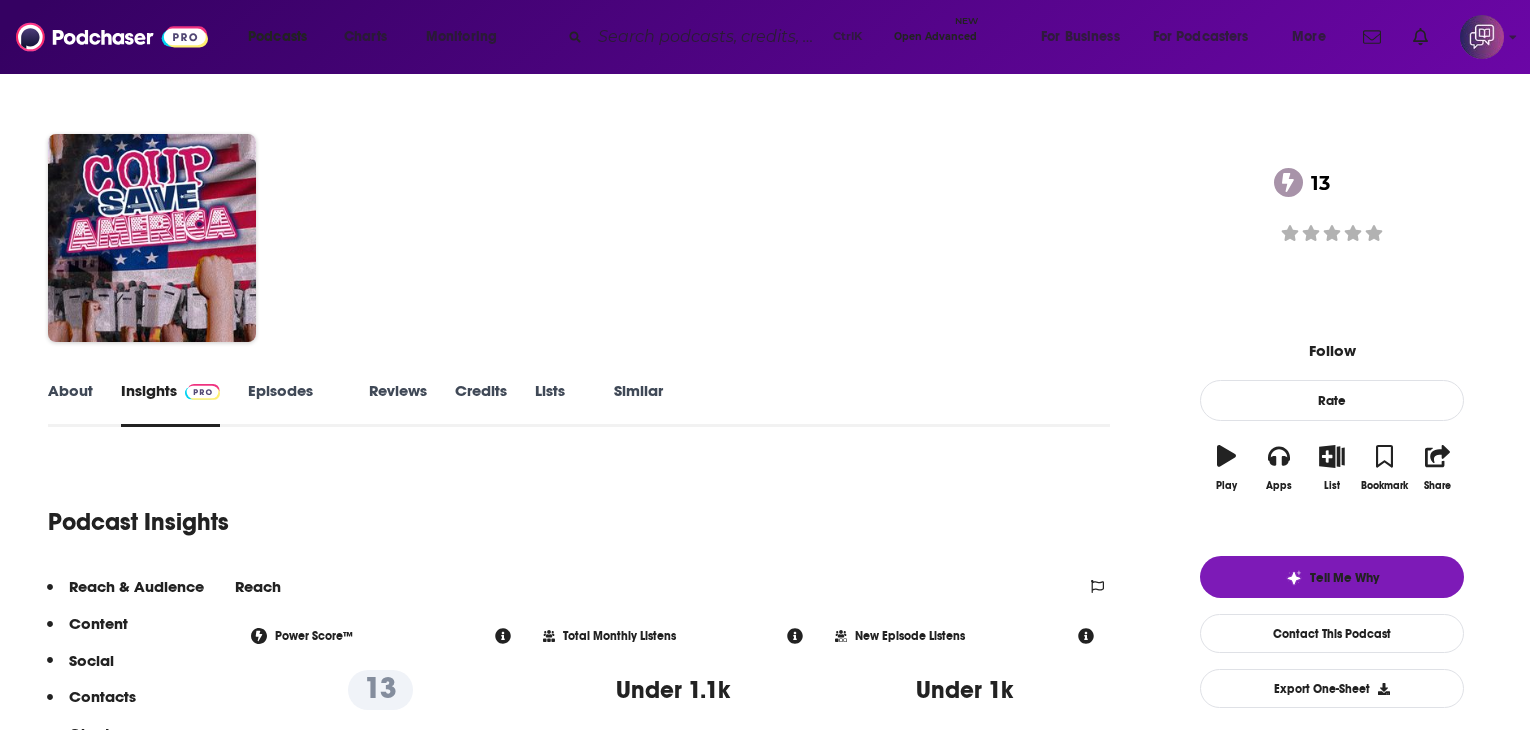 scroll, scrollTop: 0, scrollLeft: 0, axis: both 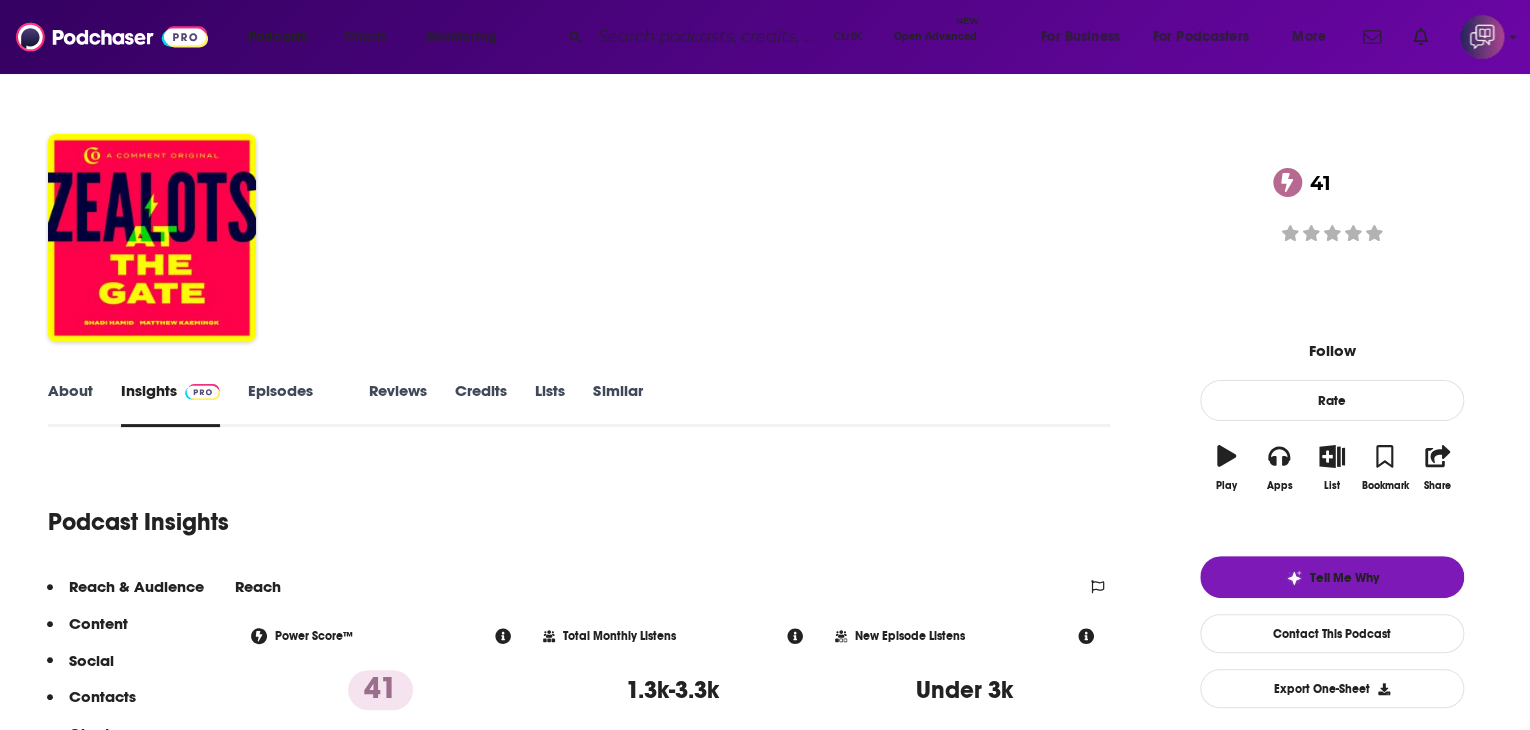 click on "About" at bounding box center (70, 404) 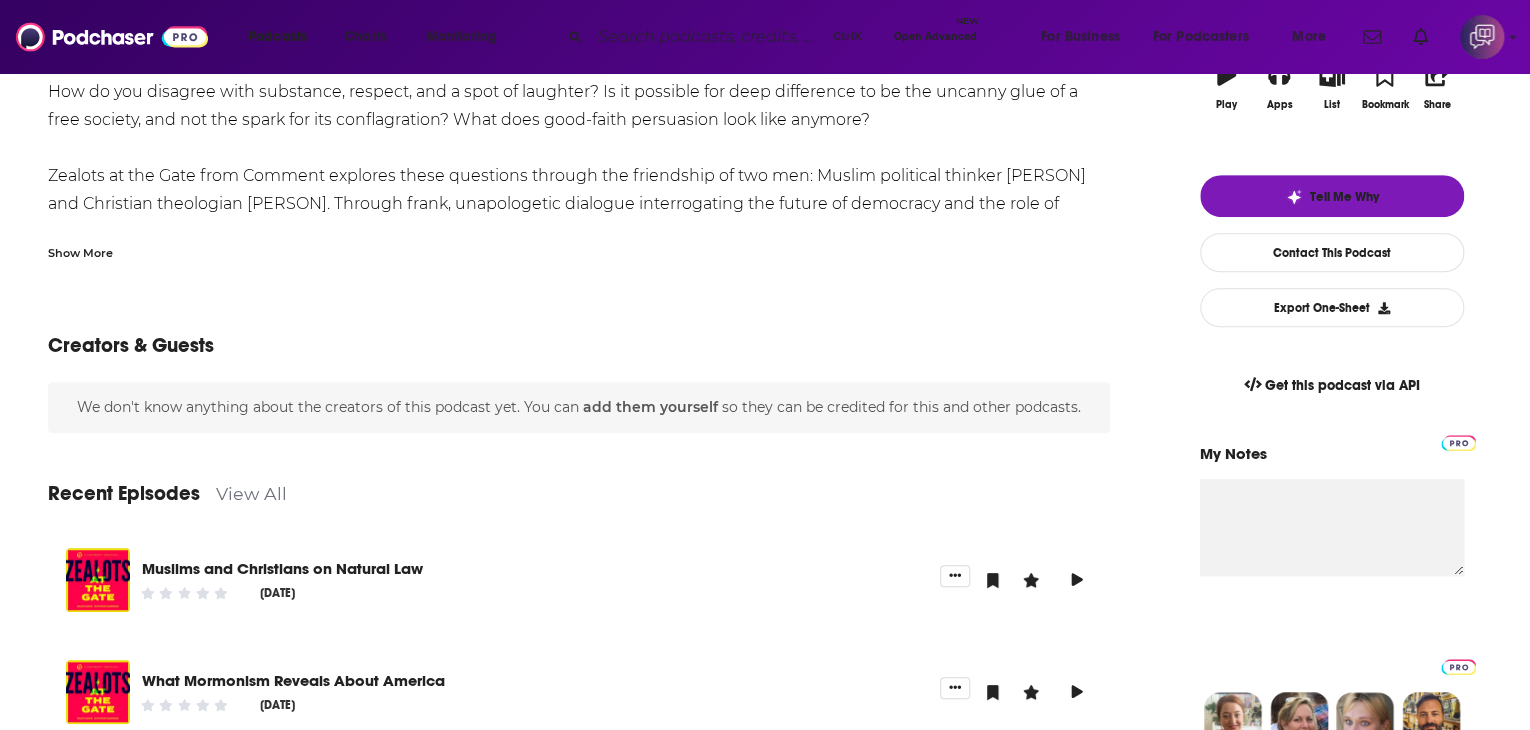 scroll, scrollTop: 600, scrollLeft: 0, axis: vertical 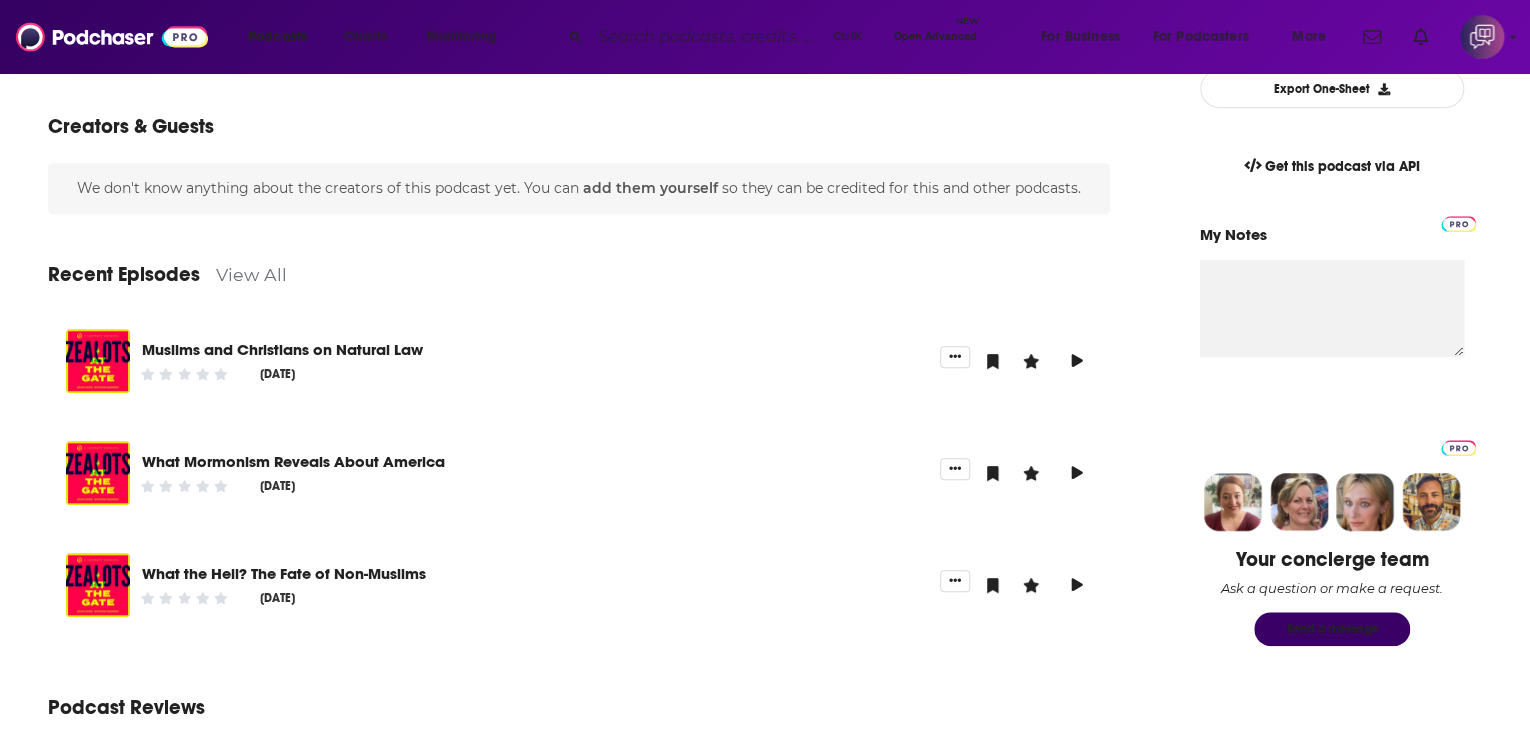 click on "View All" at bounding box center (251, 274) 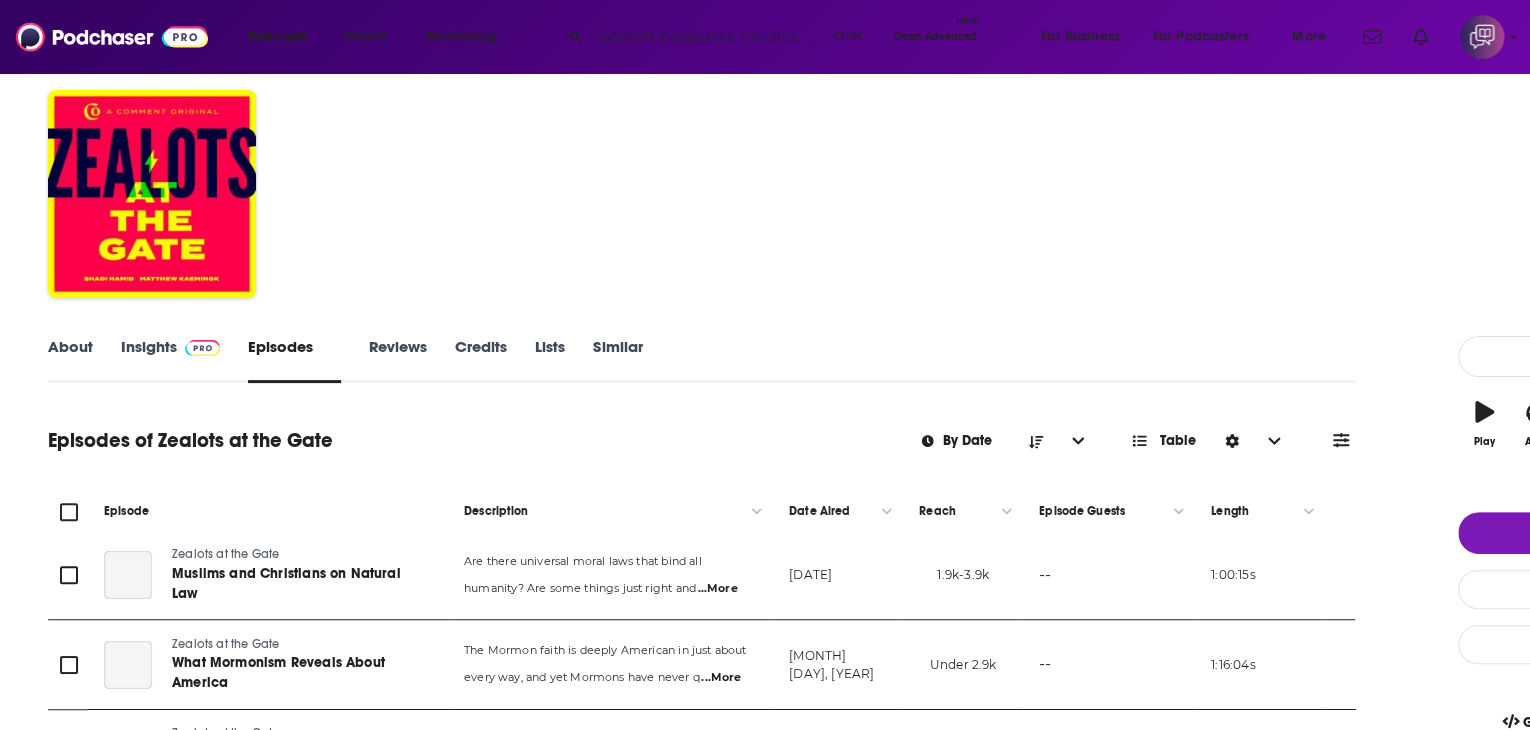 scroll, scrollTop: 500, scrollLeft: 0, axis: vertical 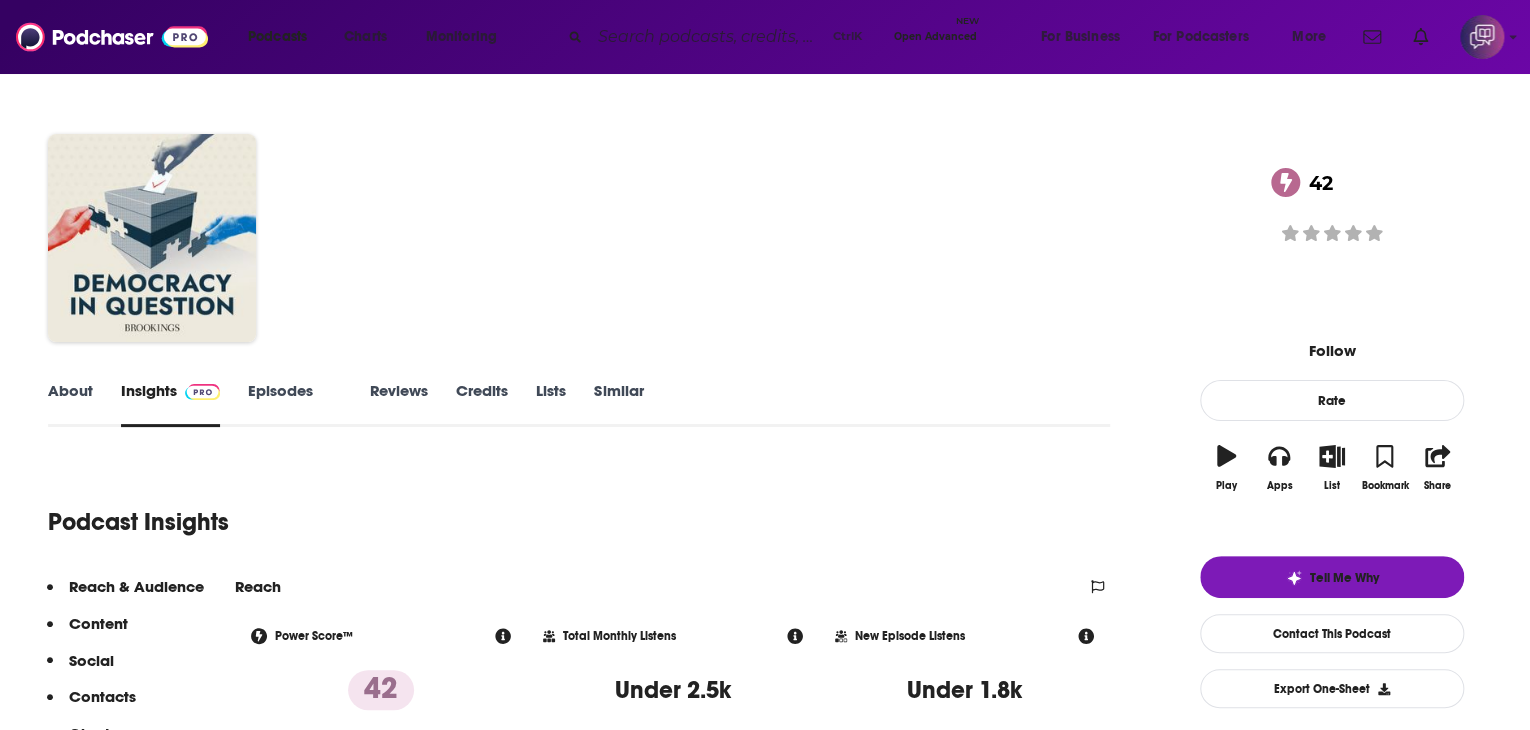 click on "About" at bounding box center [70, 404] 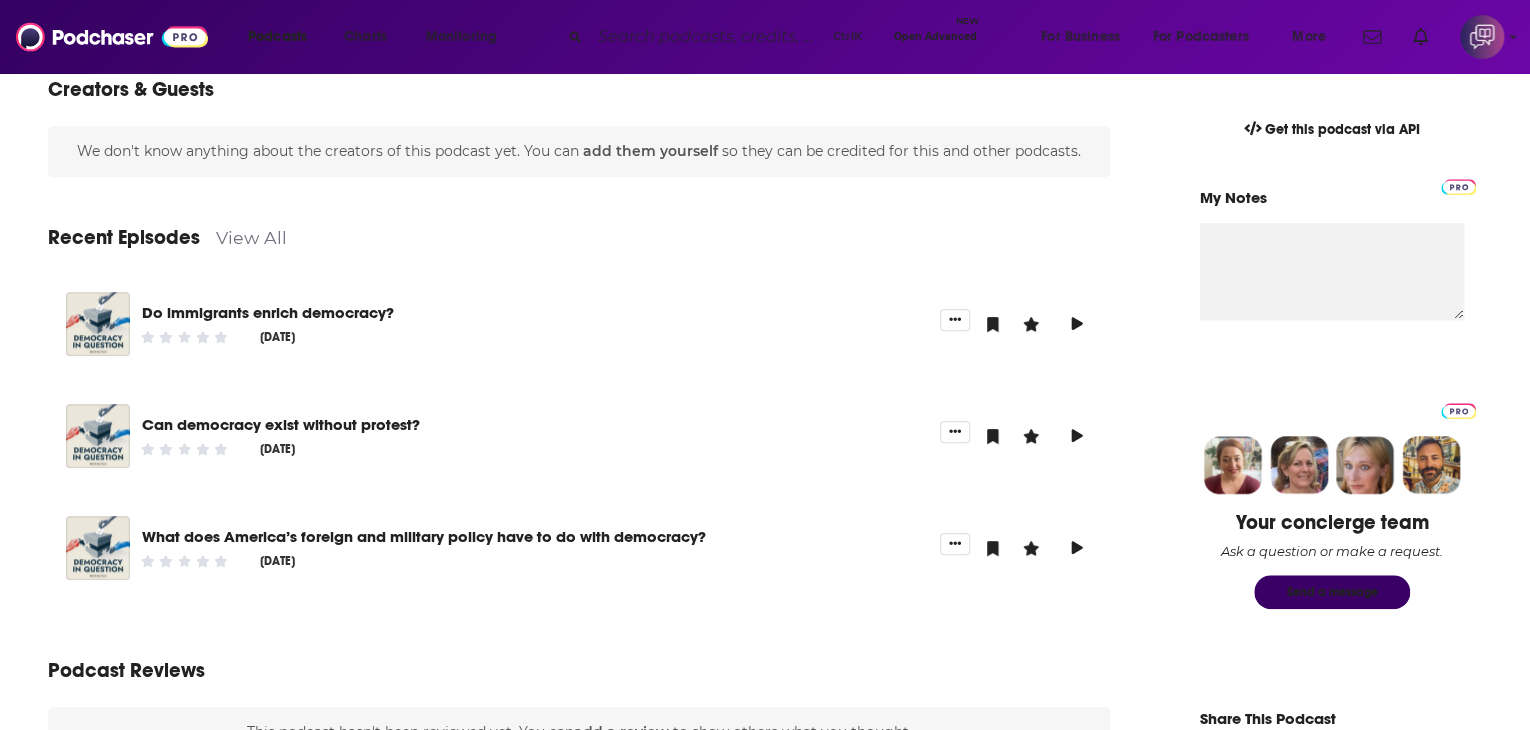scroll, scrollTop: 700, scrollLeft: 0, axis: vertical 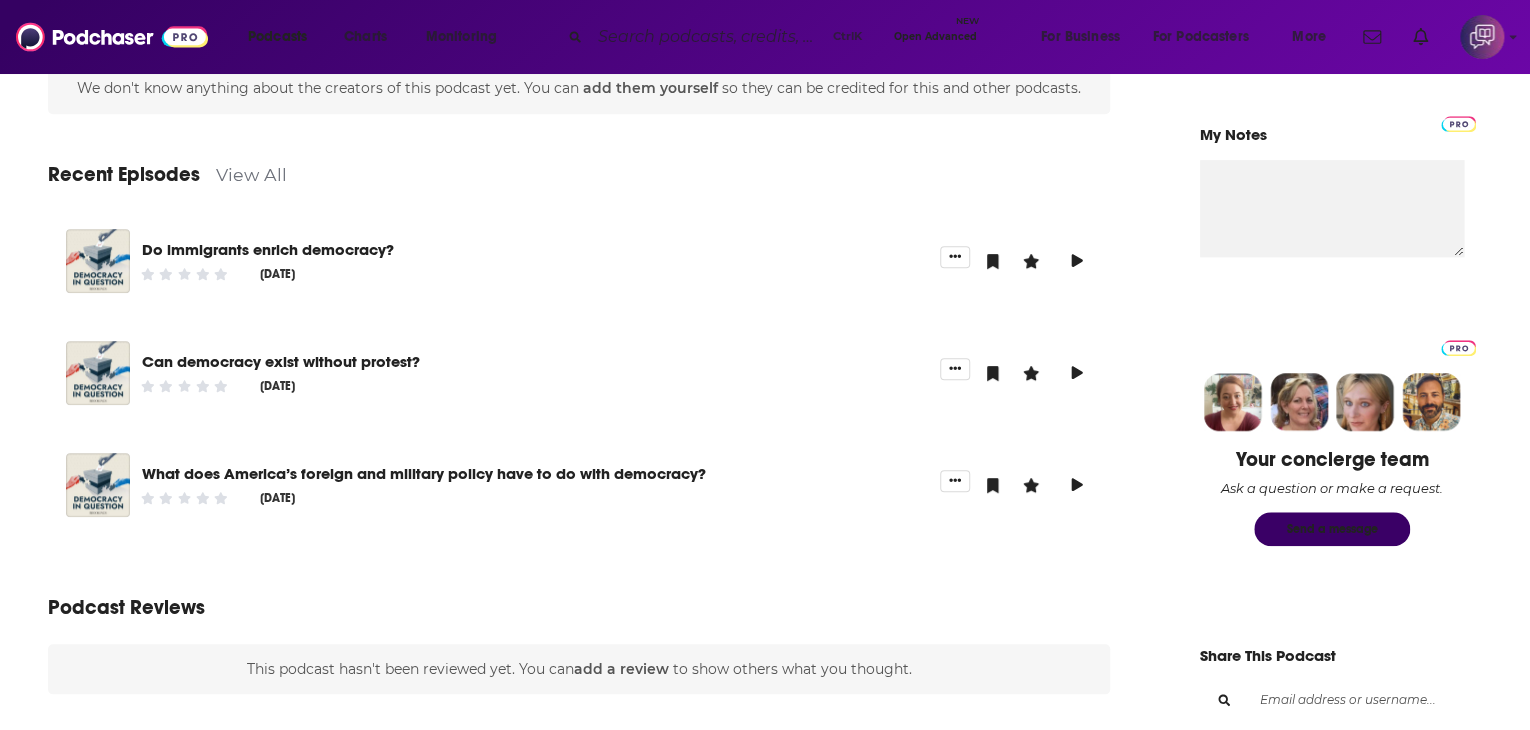 click on "View All" at bounding box center [251, 174] 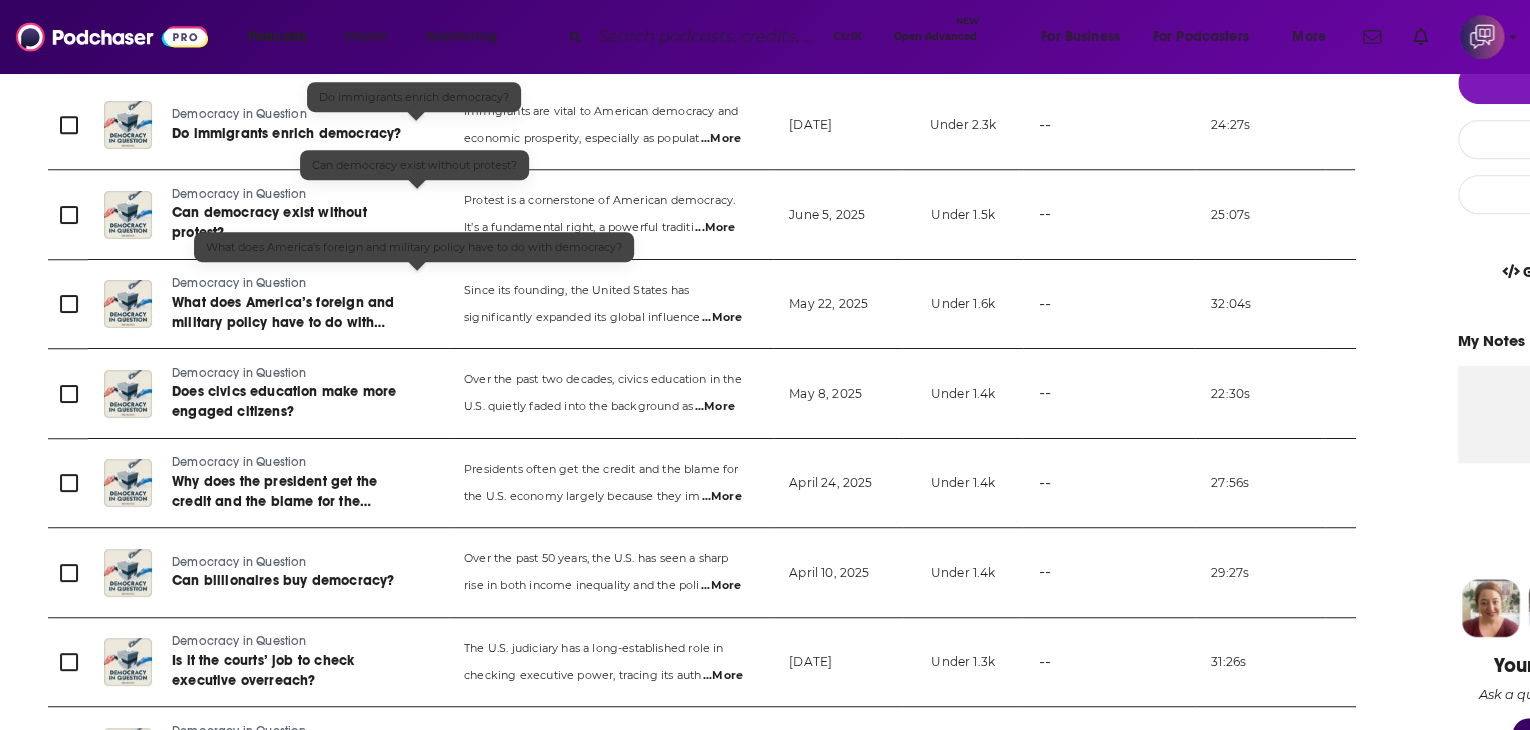 scroll, scrollTop: 400, scrollLeft: 0, axis: vertical 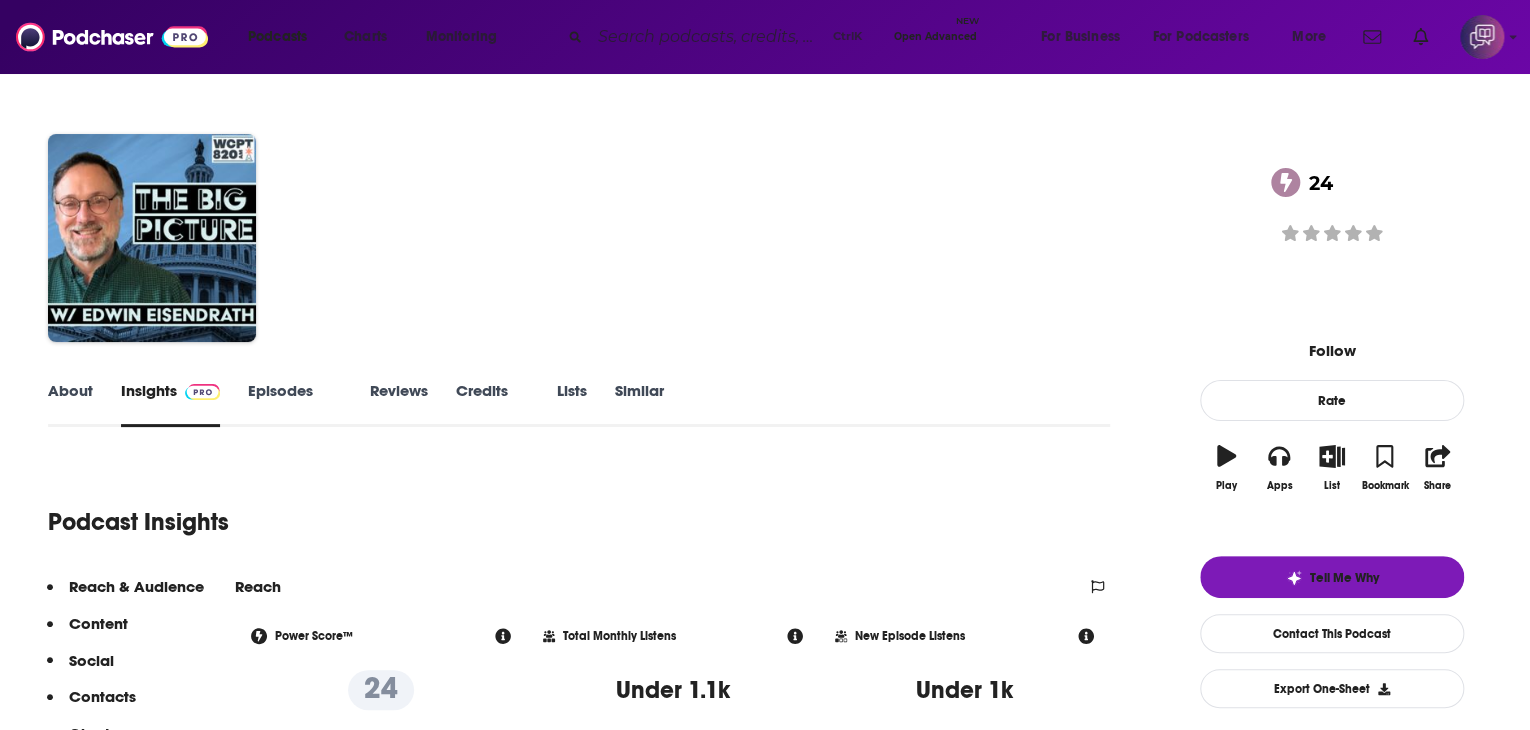 click on "About" at bounding box center (70, 404) 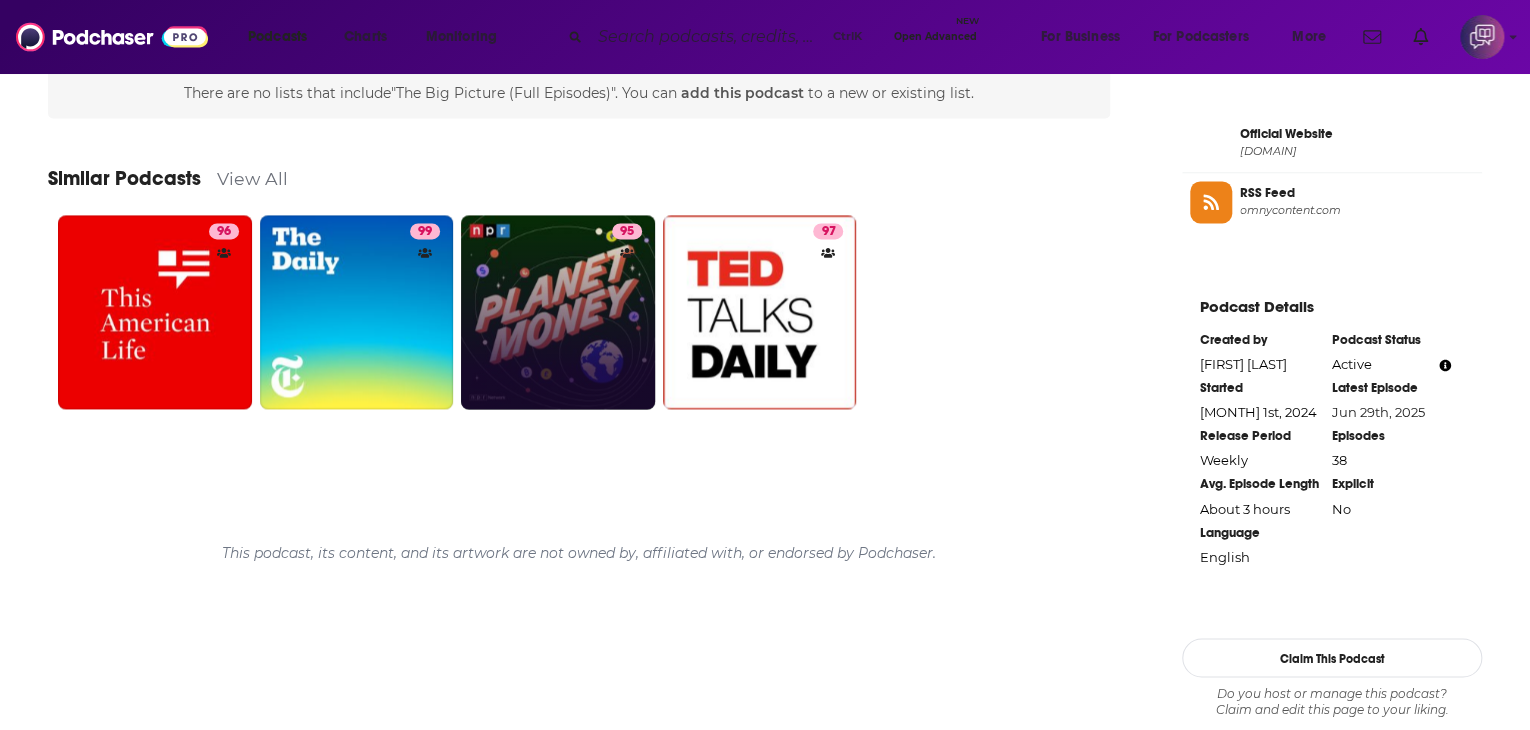 scroll, scrollTop: 1400, scrollLeft: 0, axis: vertical 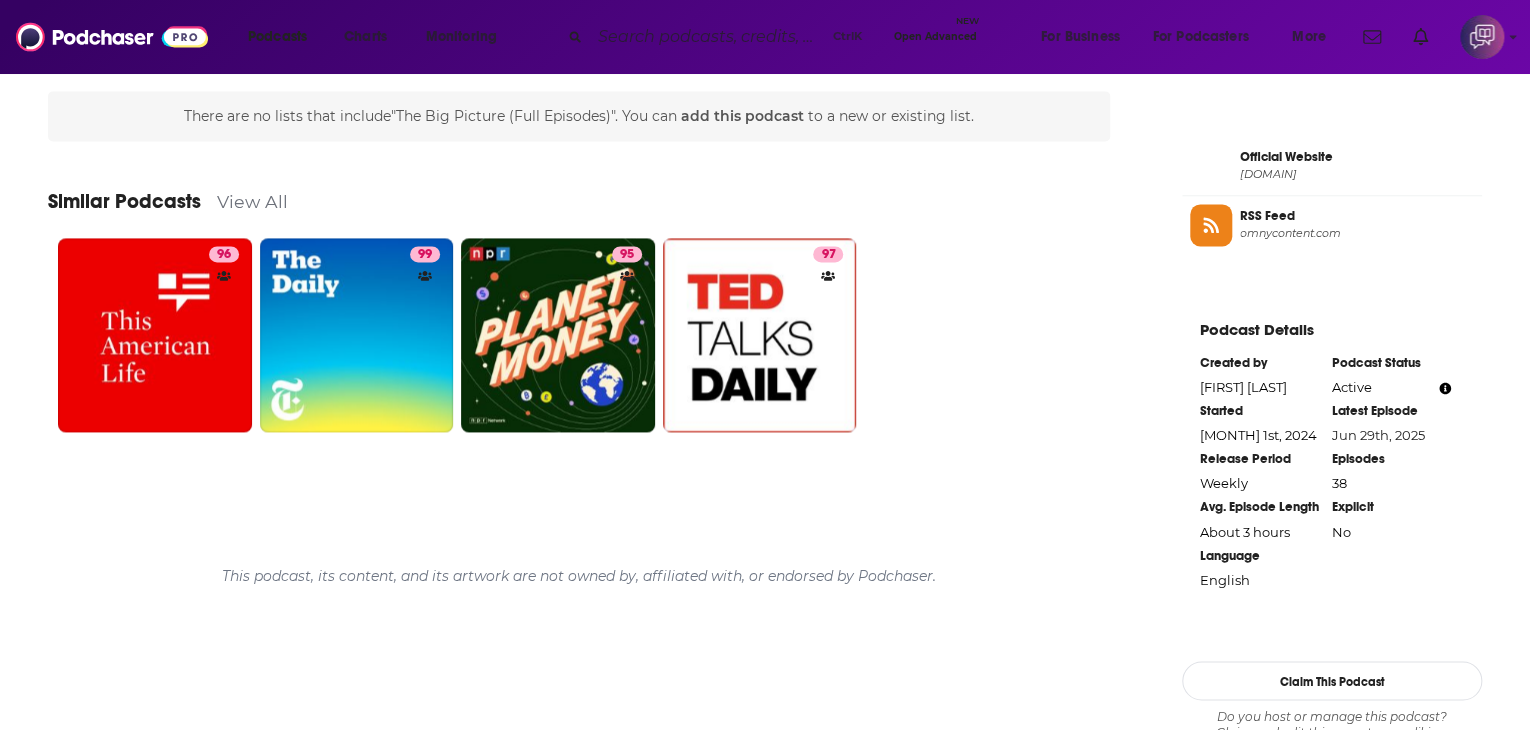 click on "View All" at bounding box center [252, 201] 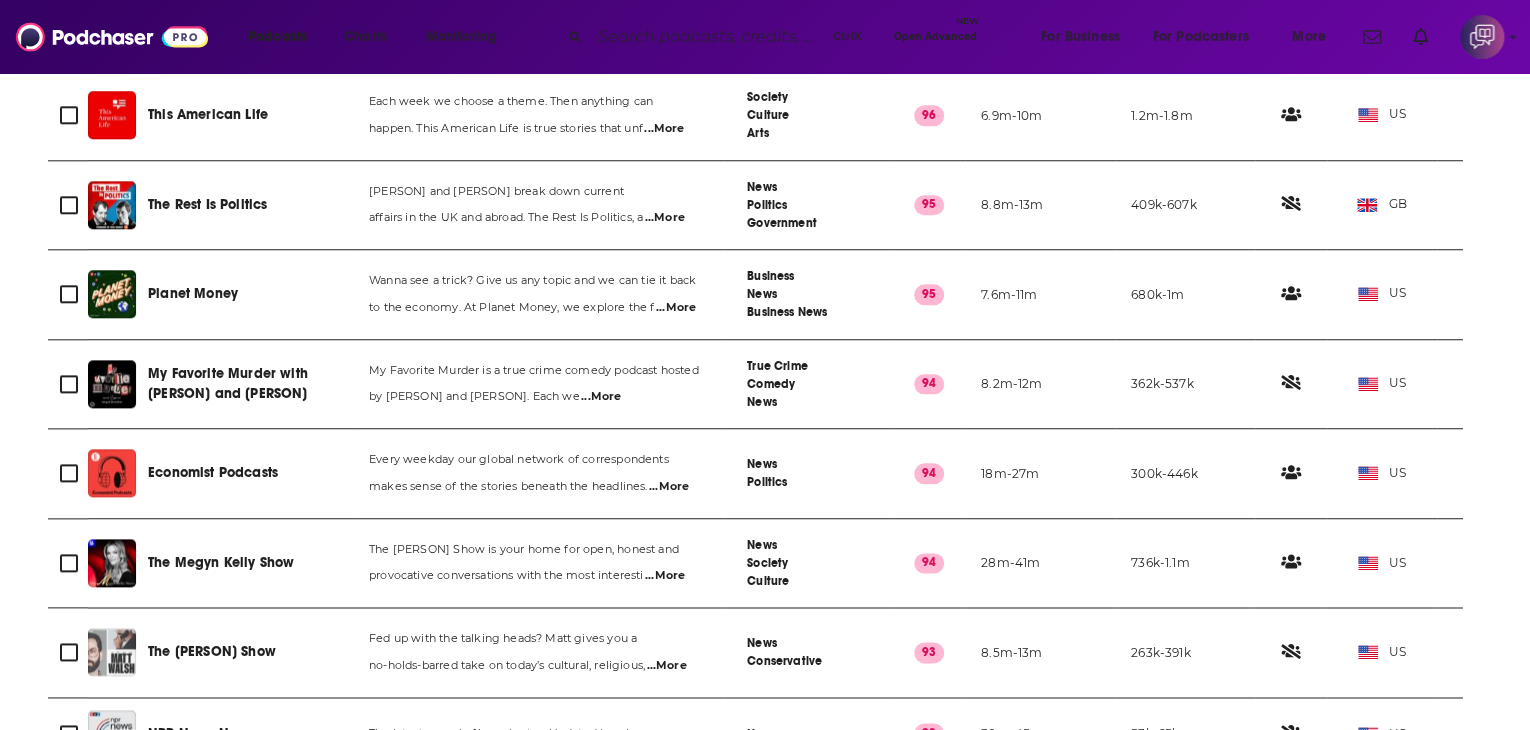 scroll, scrollTop: 1678, scrollLeft: 0, axis: vertical 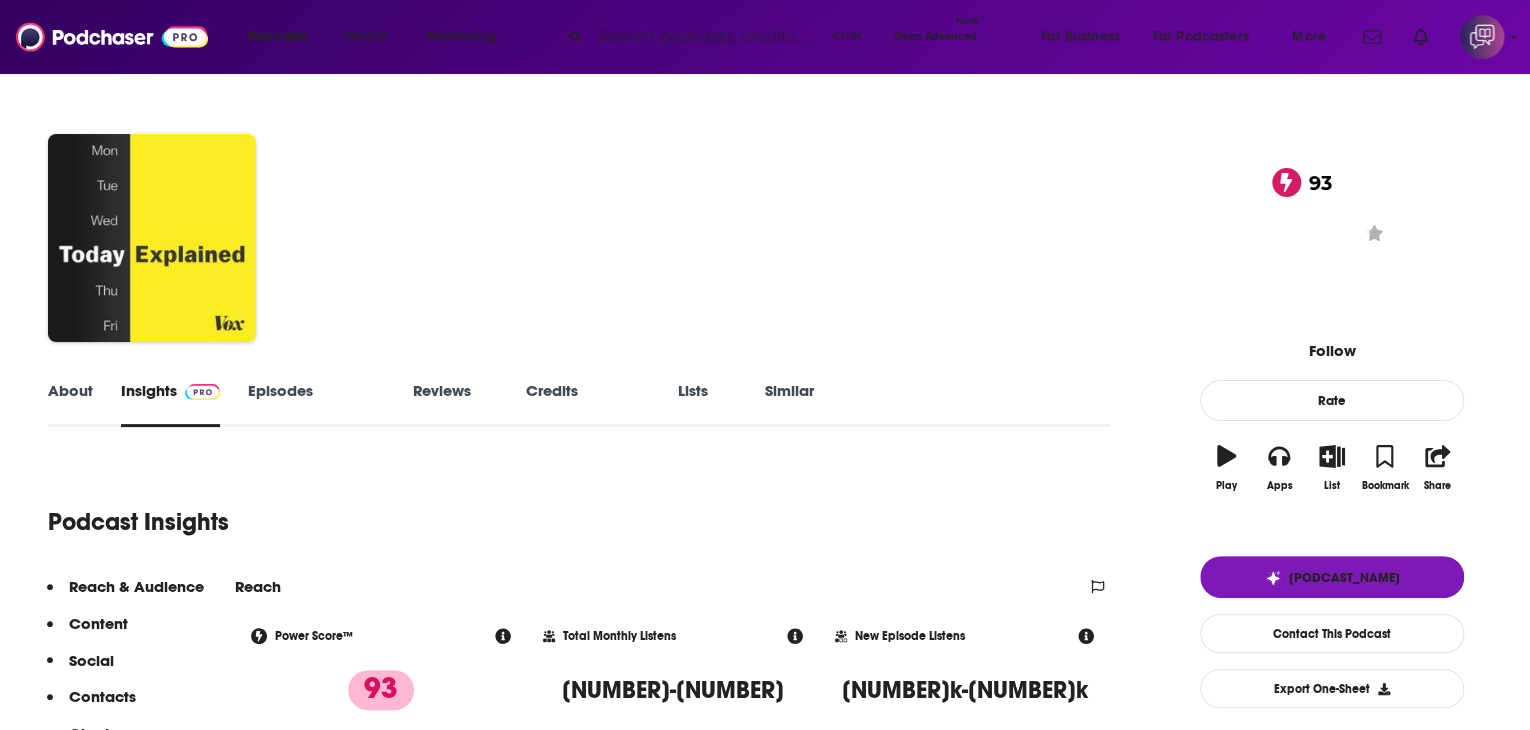 click on "About" at bounding box center [70, 404] 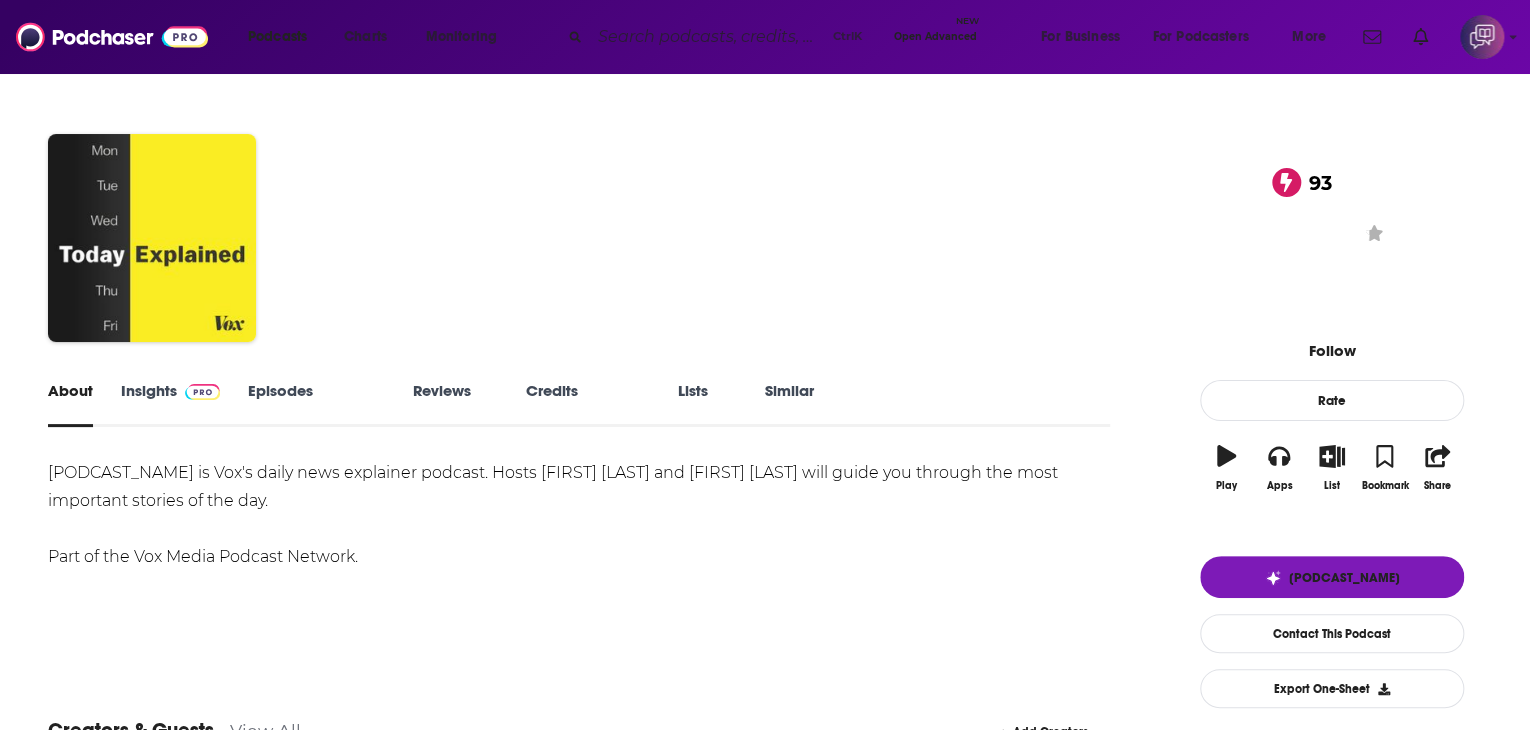 scroll, scrollTop: 200, scrollLeft: 0, axis: vertical 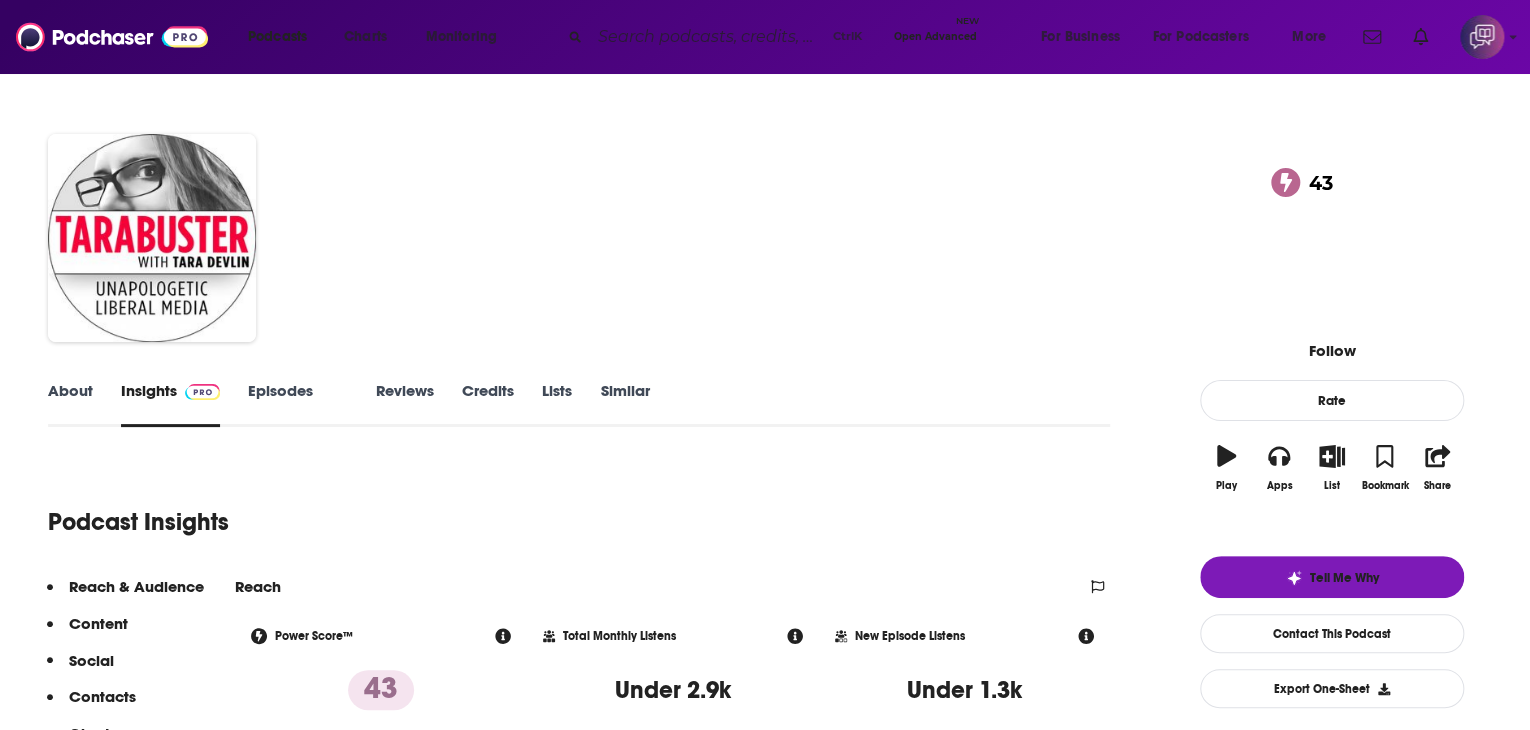 click on "About" at bounding box center (70, 404) 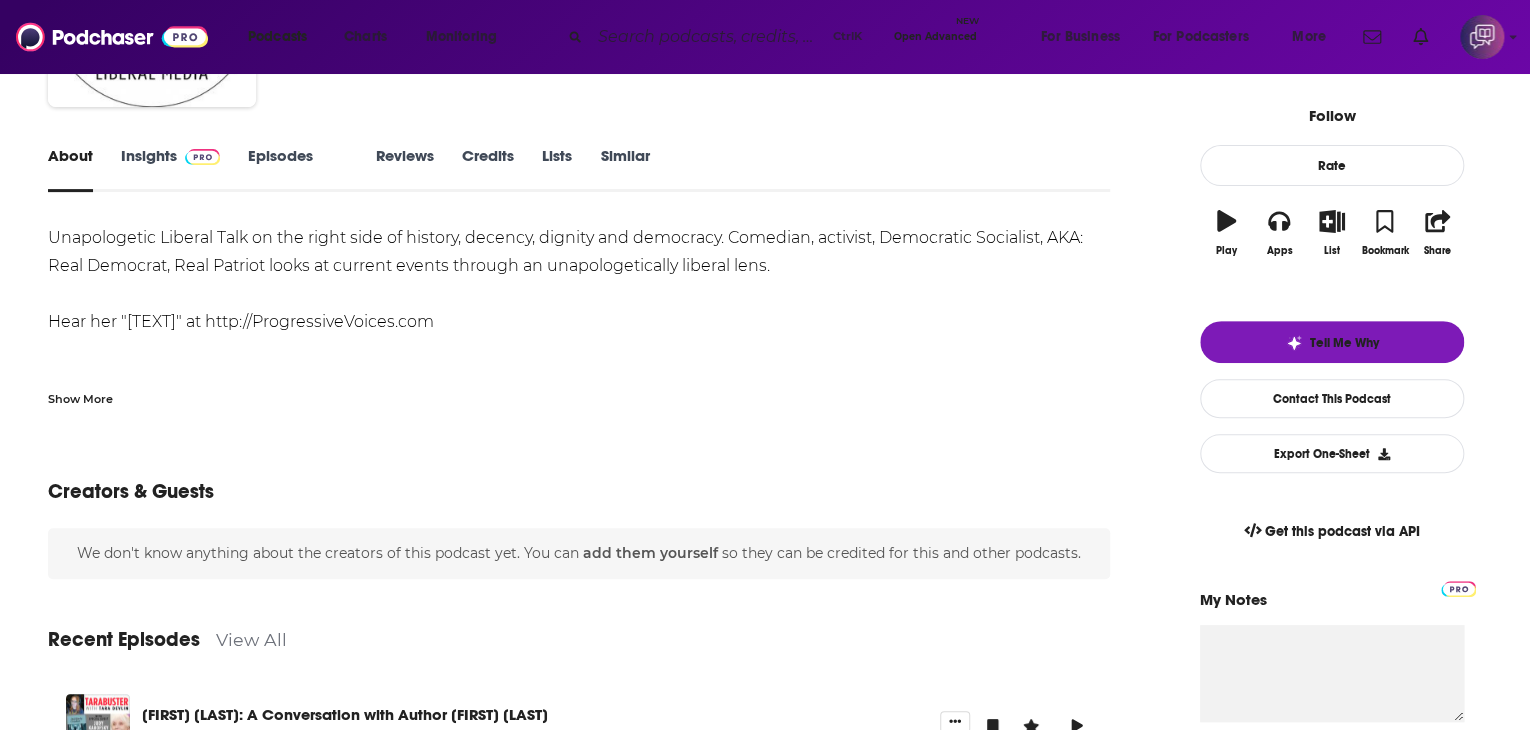 scroll, scrollTop: 0, scrollLeft: 0, axis: both 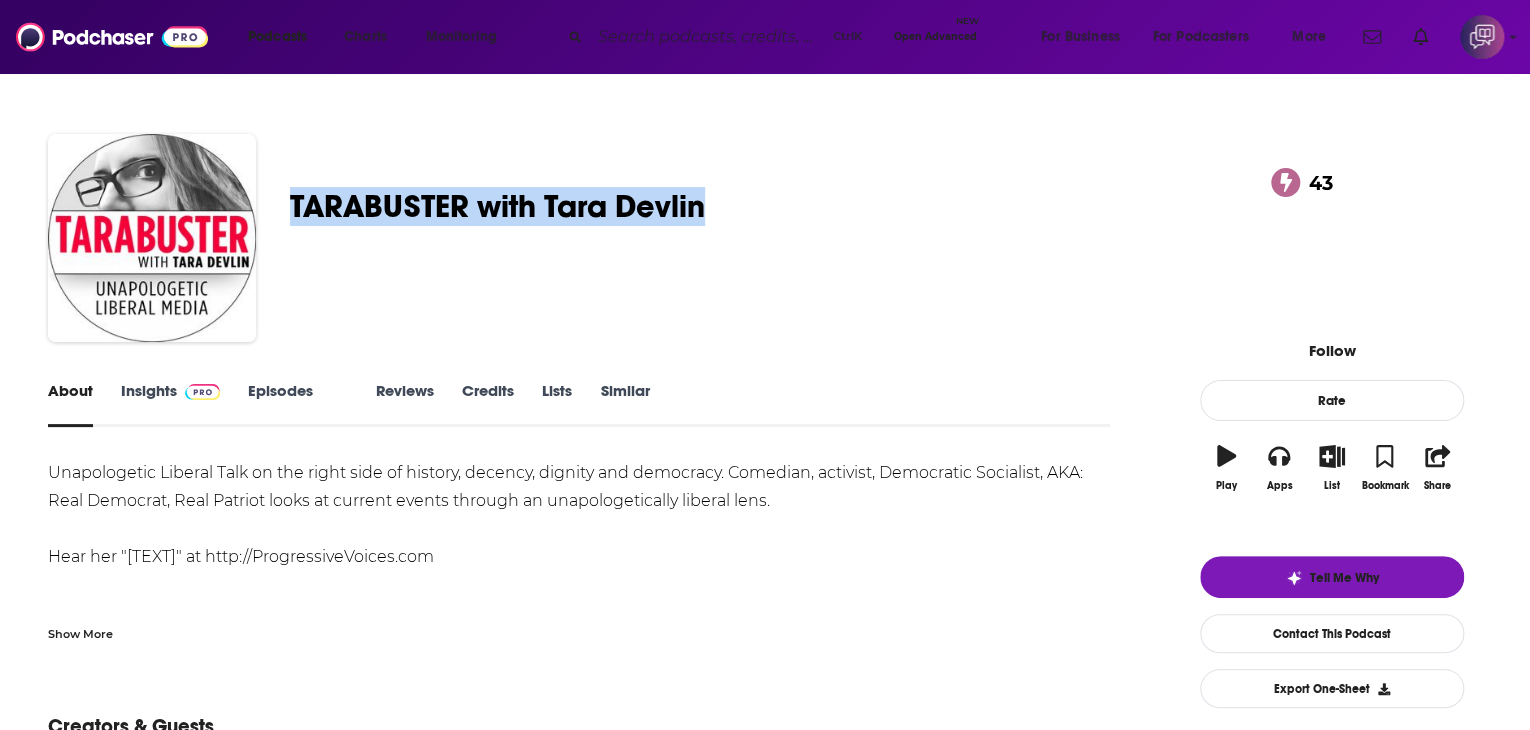 drag, startPoint x: 399, startPoint y: 202, endPoint x: 939, endPoint y: 172, distance: 540.8327 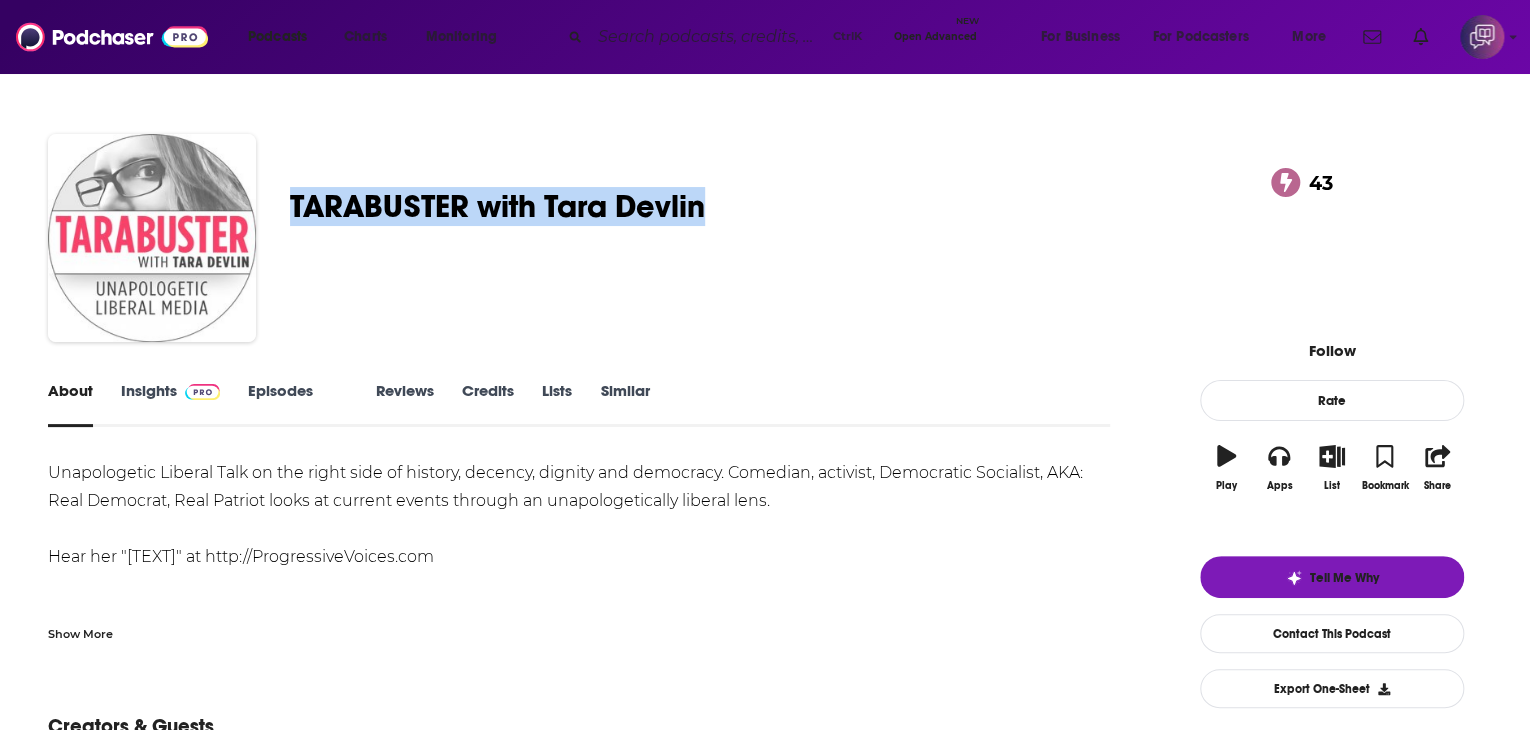 click at bounding box center [152, 238] 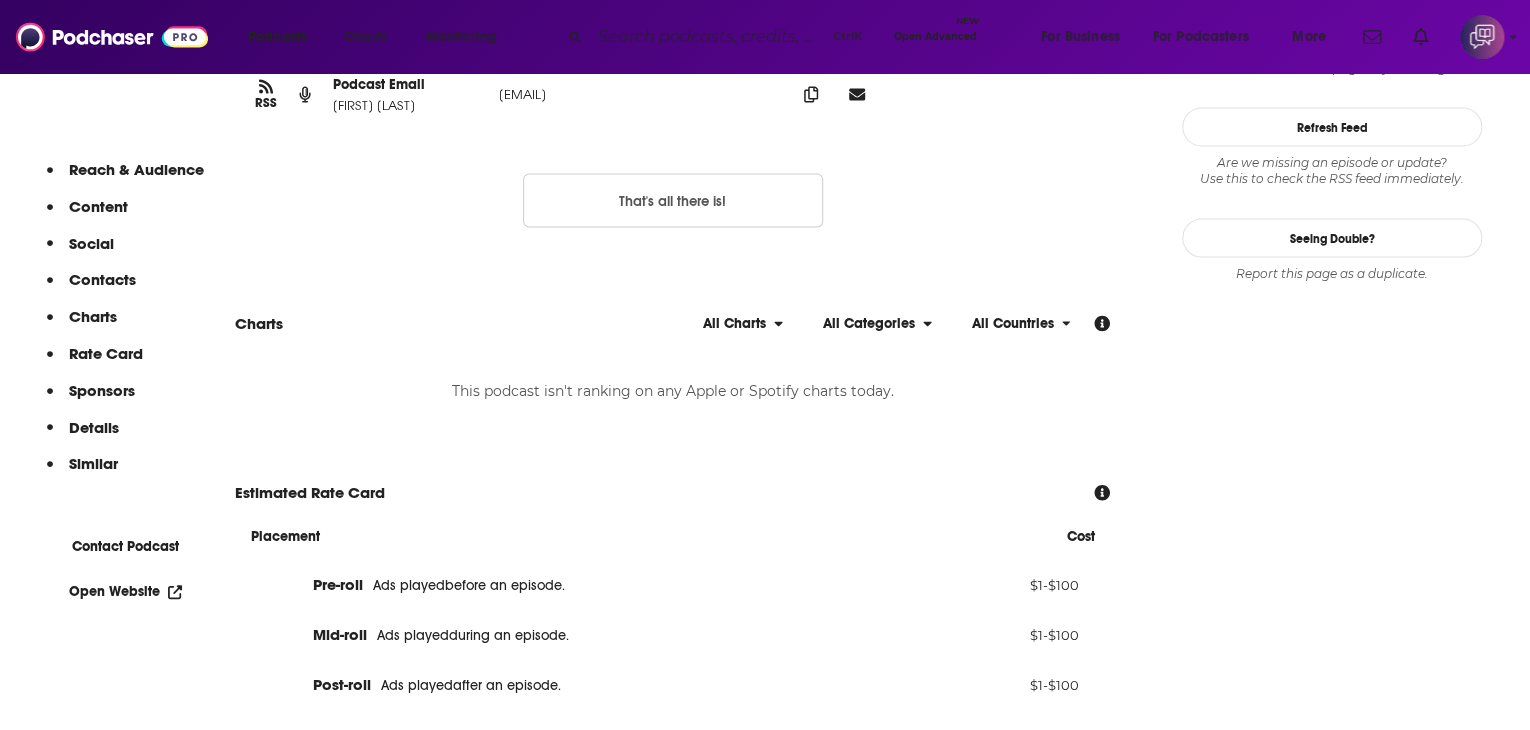 scroll, scrollTop: 1900, scrollLeft: 0, axis: vertical 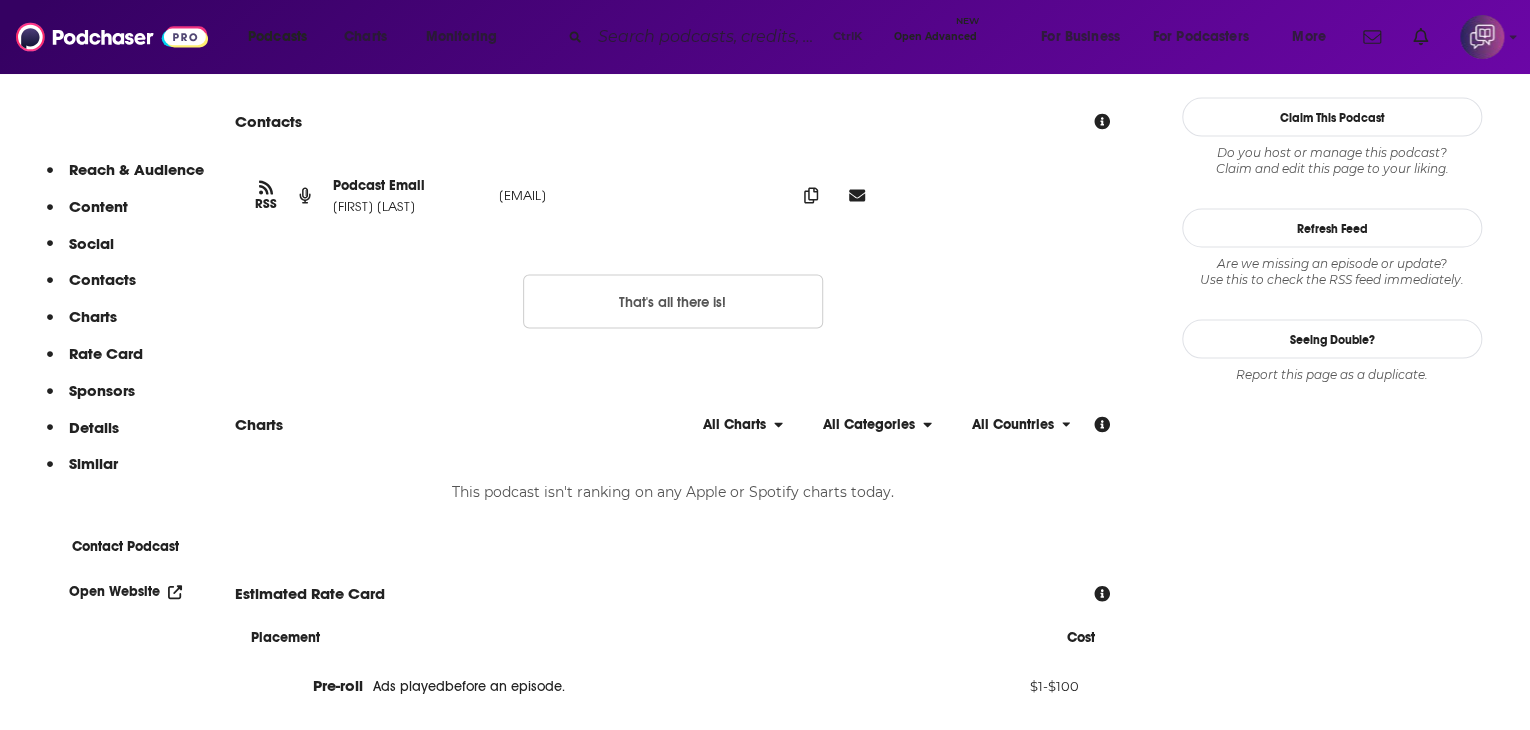 drag, startPoint x: 459, startPoint y: 221, endPoint x: 771, endPoint y: 226, distance: 312.04007 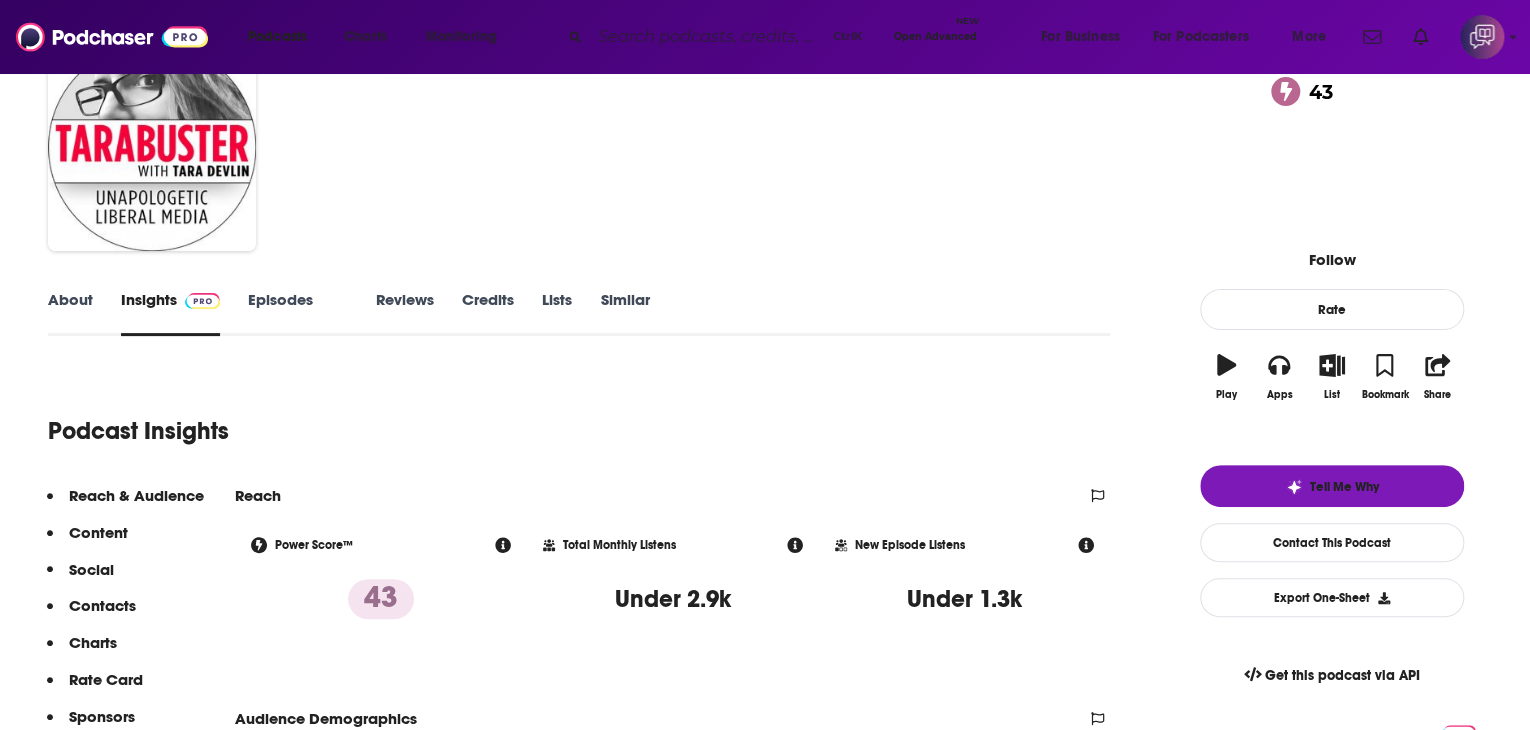 scroll, scrollTop: 0, scrollLeft: 0, axis: both 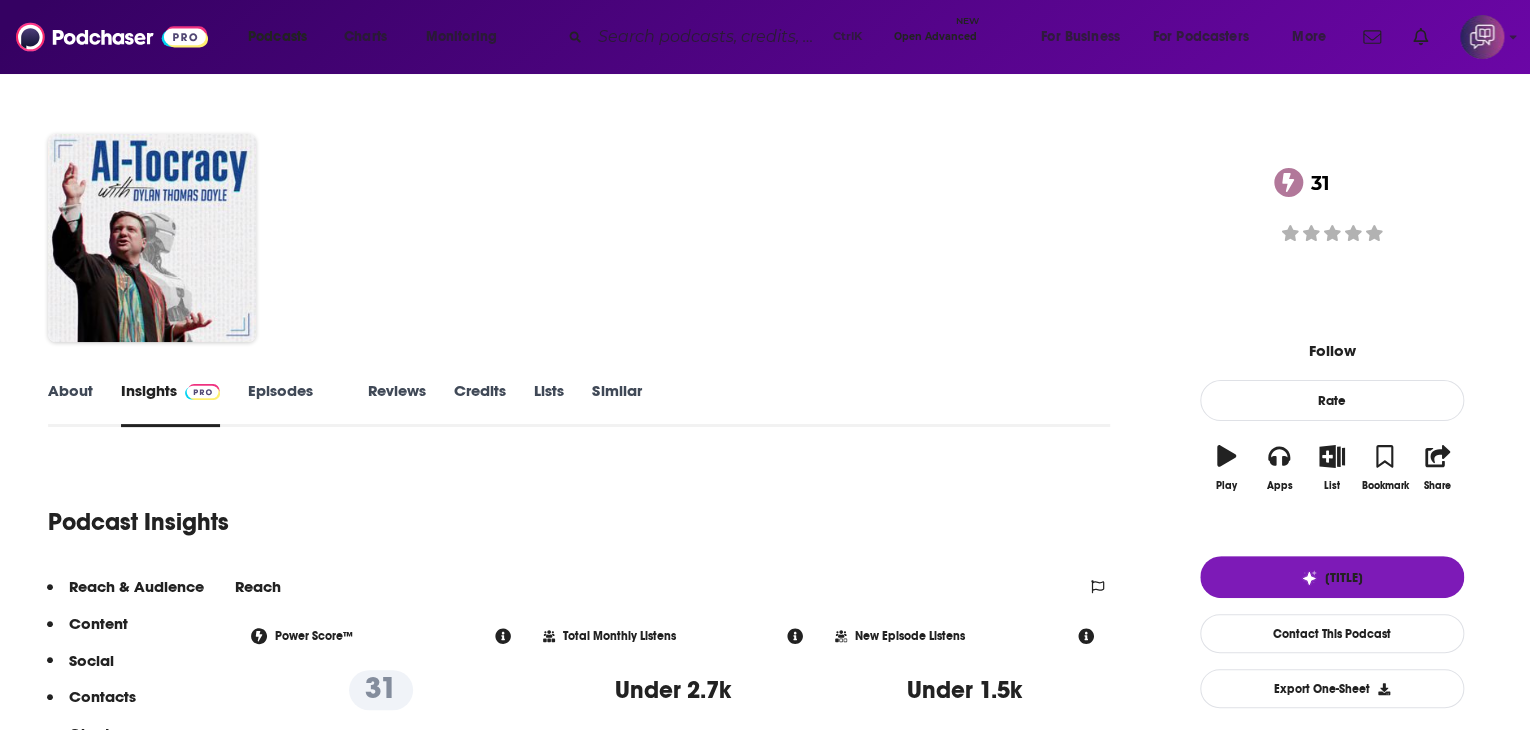 click on "About" at bounding box center (70, 404) 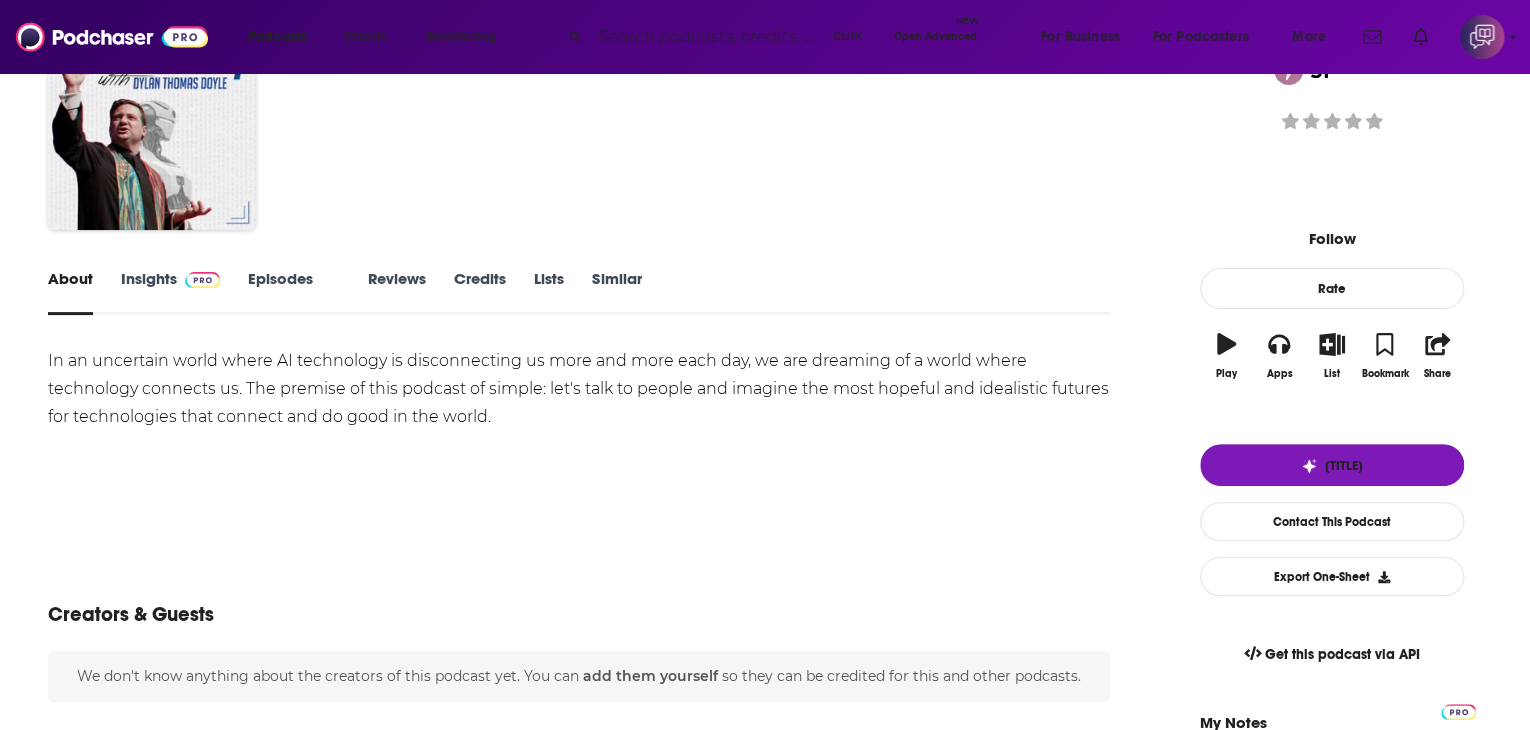 scroll, scrollTop: 200, scrollLeft: 0, axis: vertical 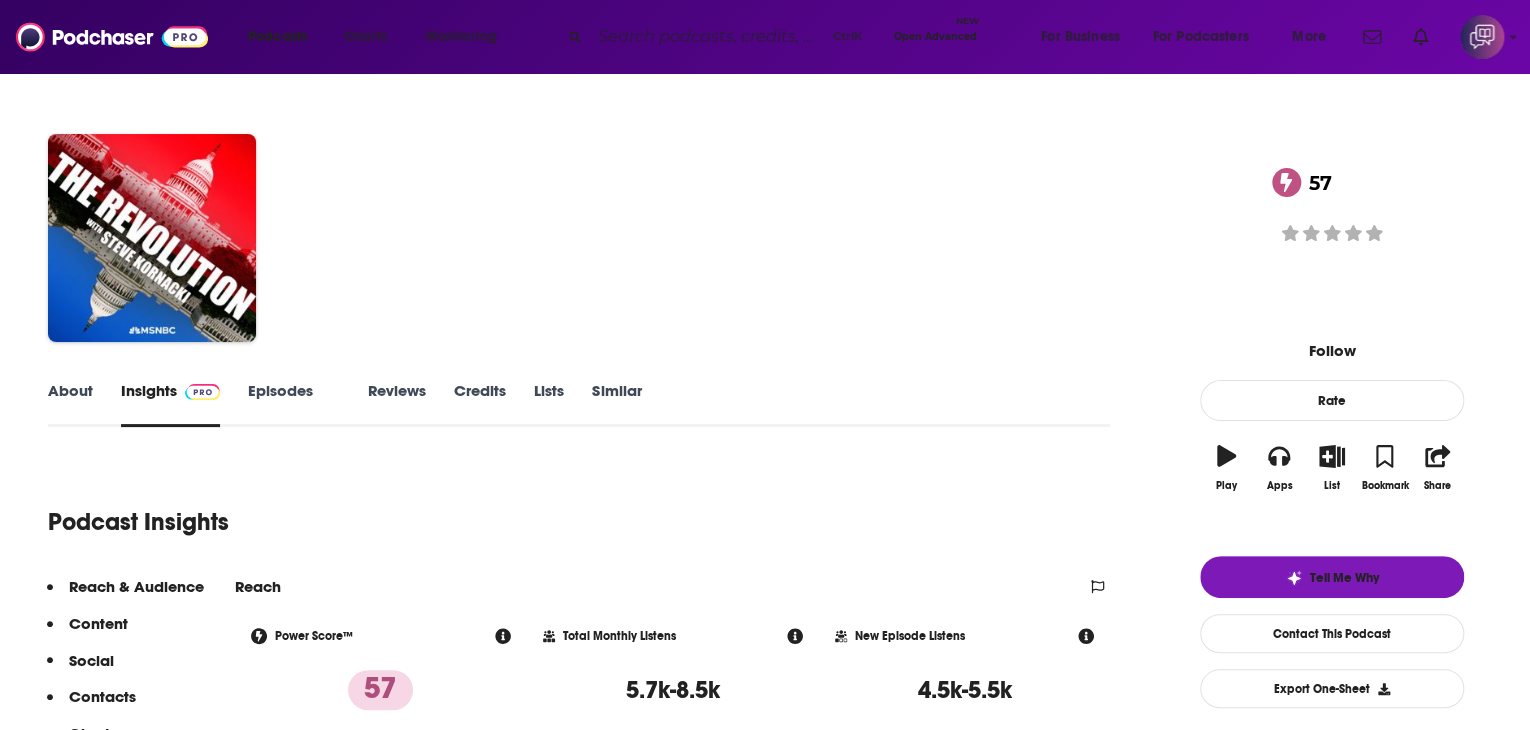 click on "About" at bounding box center [70, 404] 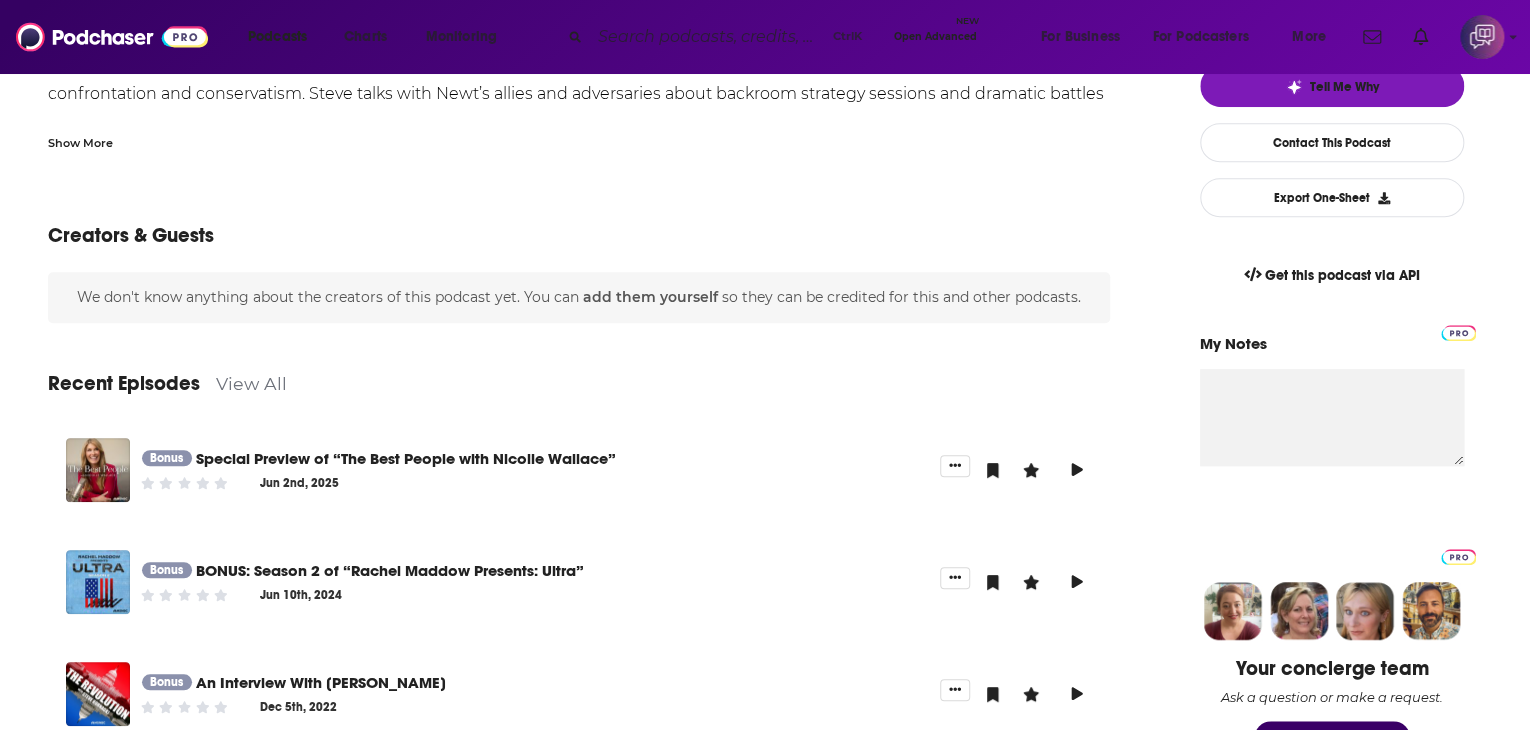 scroll, scrollTop: 600, scrollLeft: 0, axis: vertical 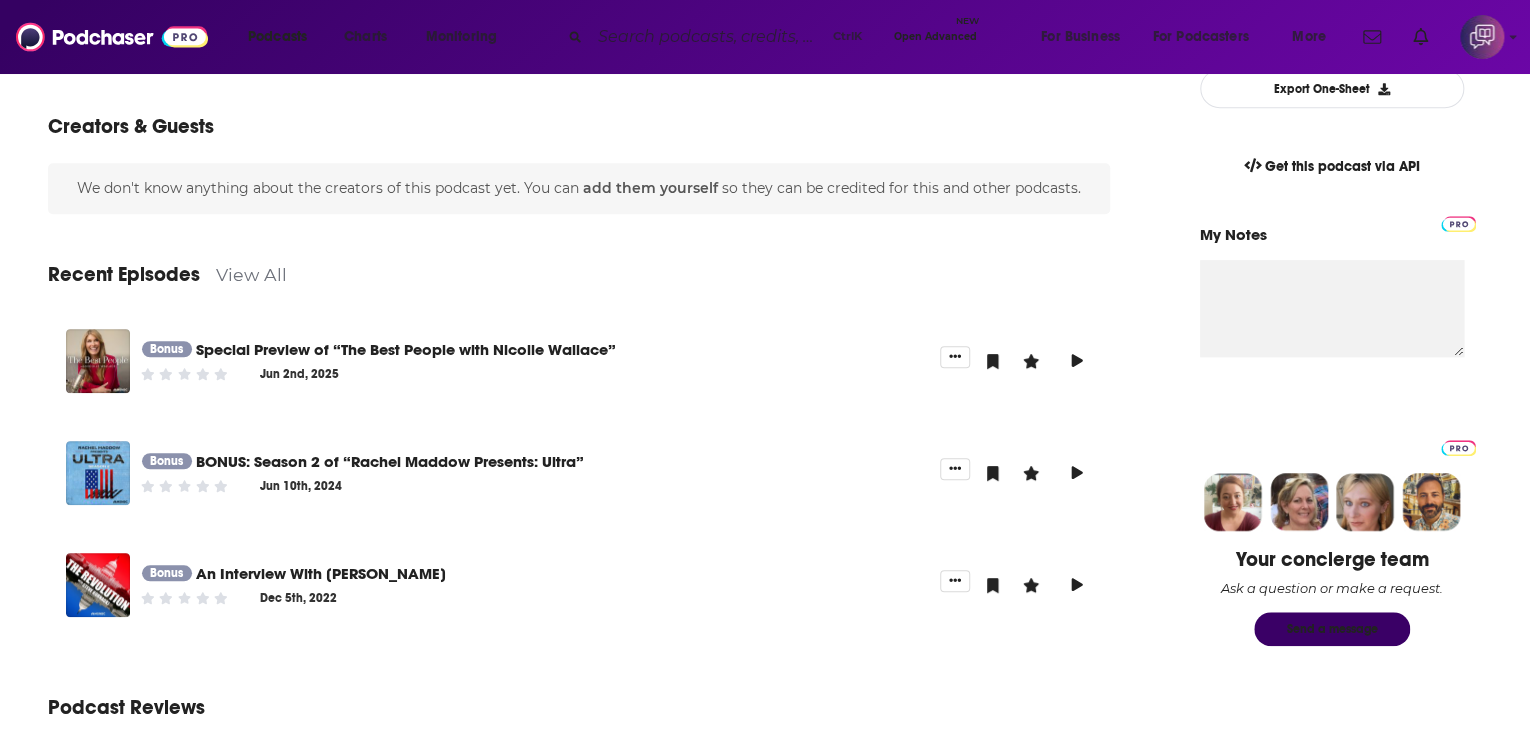 click on "View All" at bounding box center (251, 274) 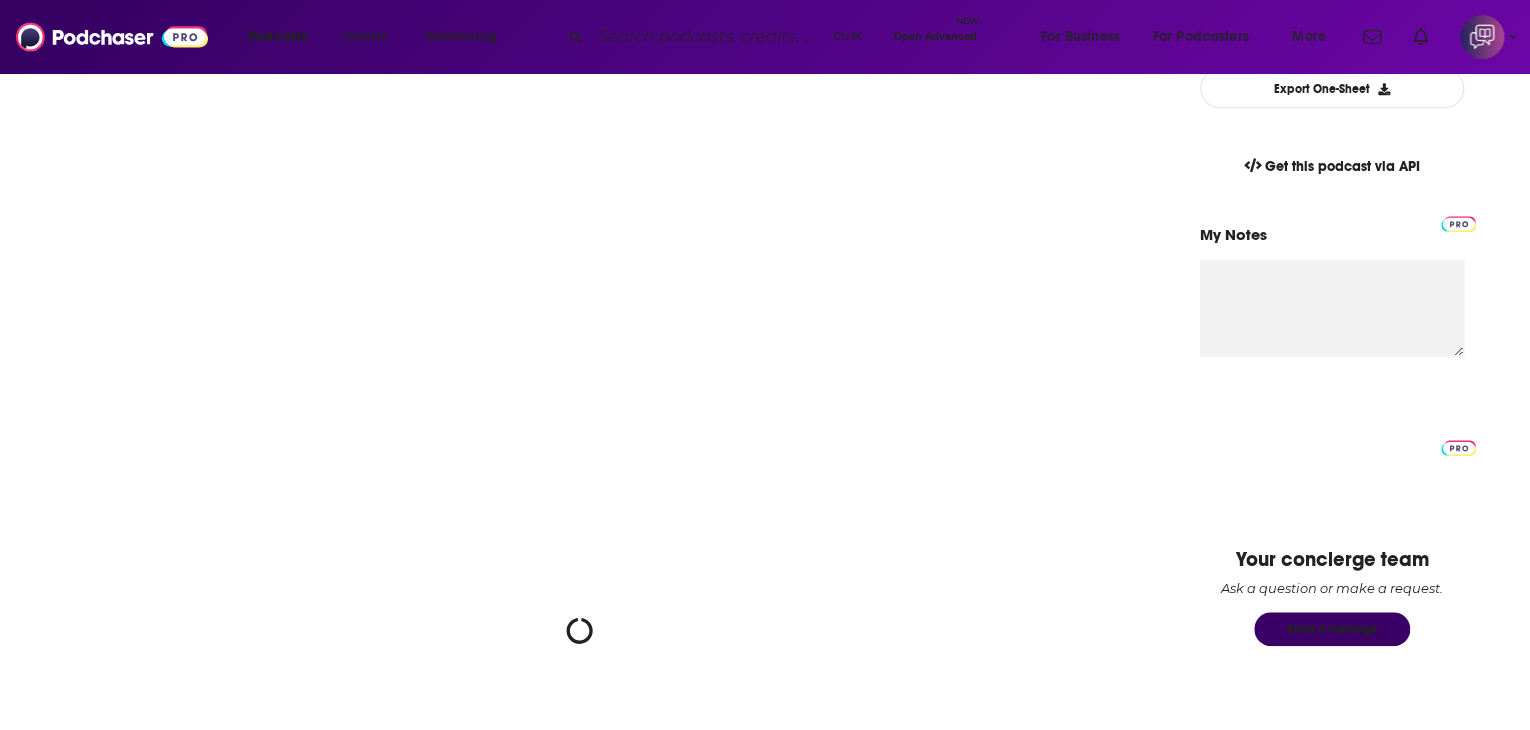 scroll, scrollTop: 0, scrollLeft: 0, axis: both 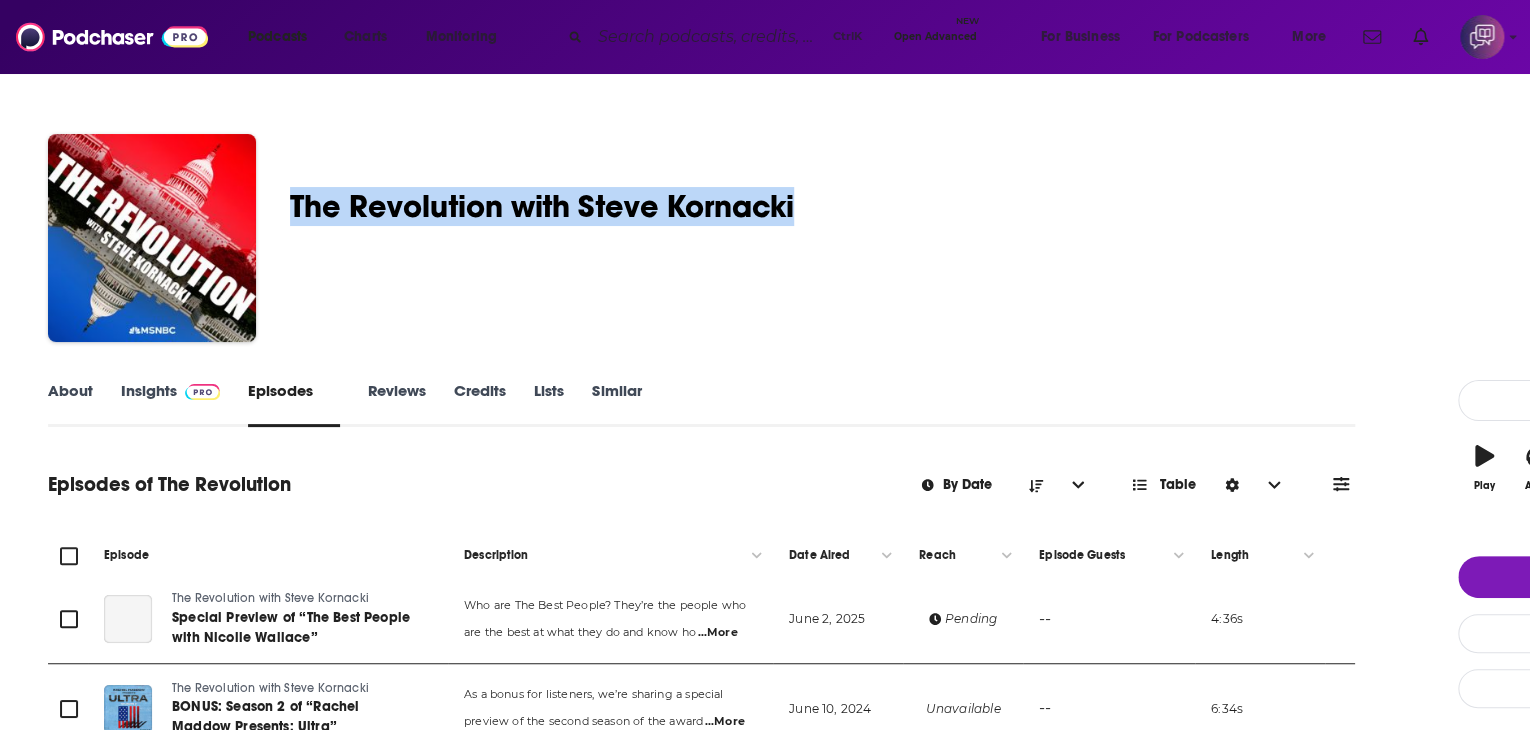 drag, startPoint x: 412, startPoint y: 210, endPoint x: 941, endPoint y: 177, distance: 530.0283 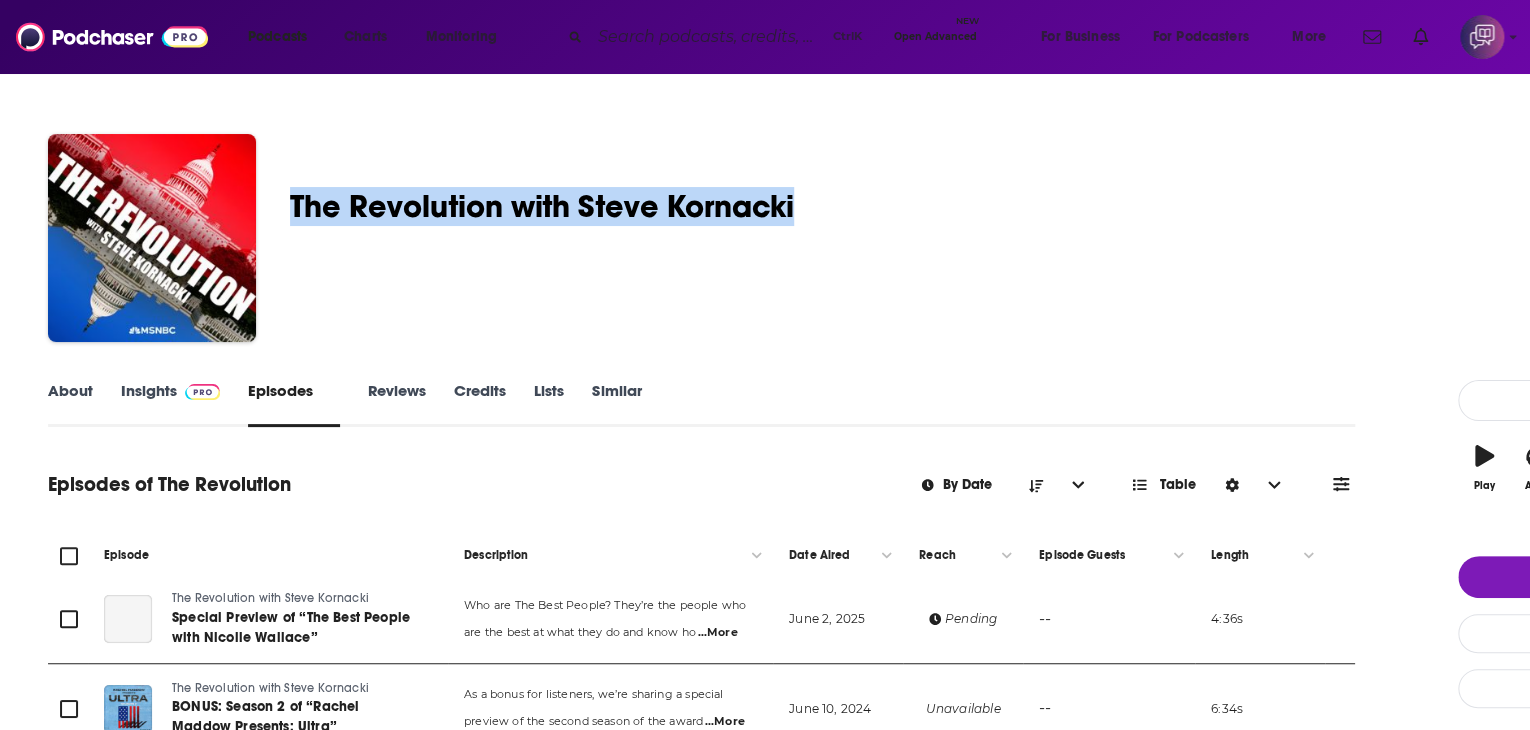 click on "NBC News    •  NBC The Revolution with Steve Kornacki 57 A   News ,  Politics  and  History  podcast 57 Good podcast? Give it some love!" at bounding box center (894, 242) 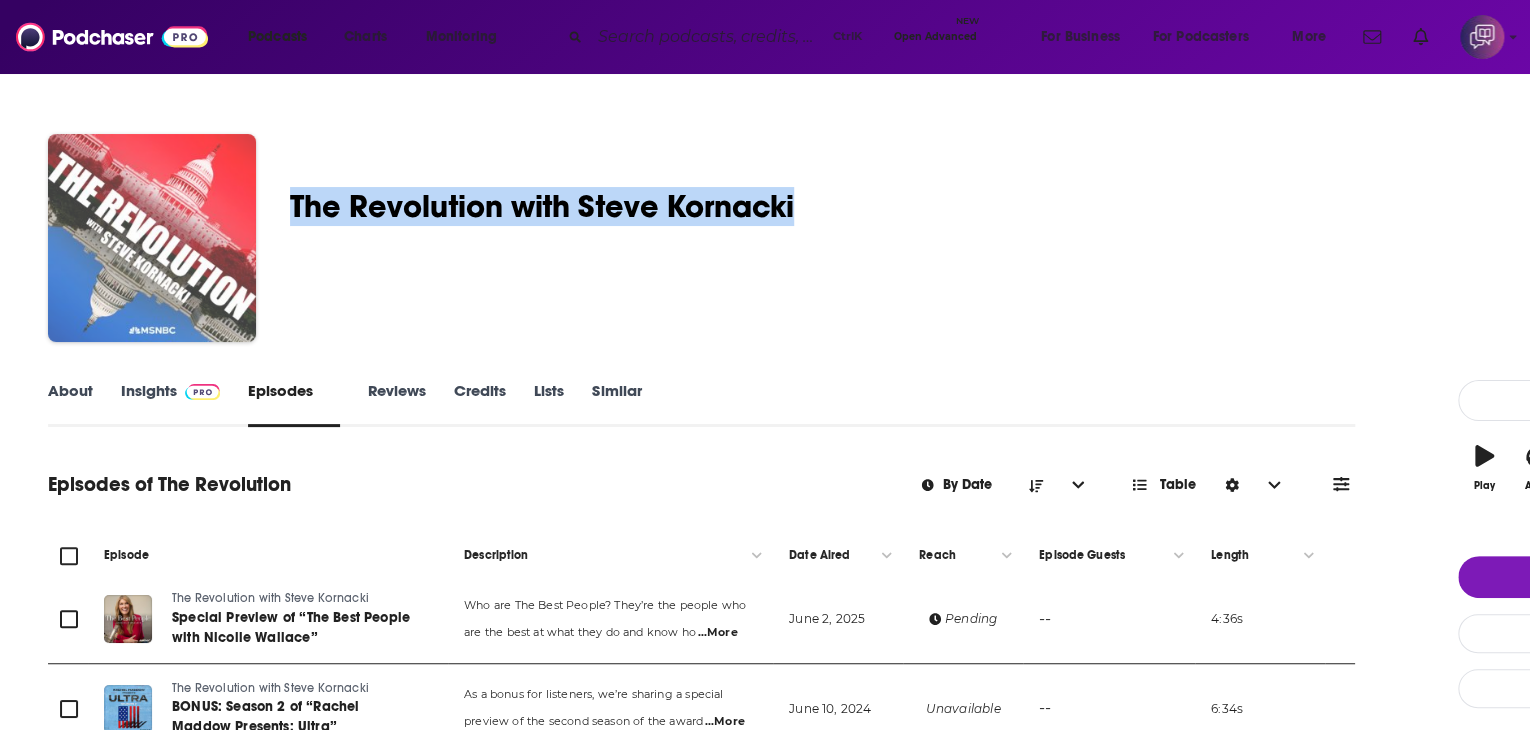click at bounding box center (152, 238) 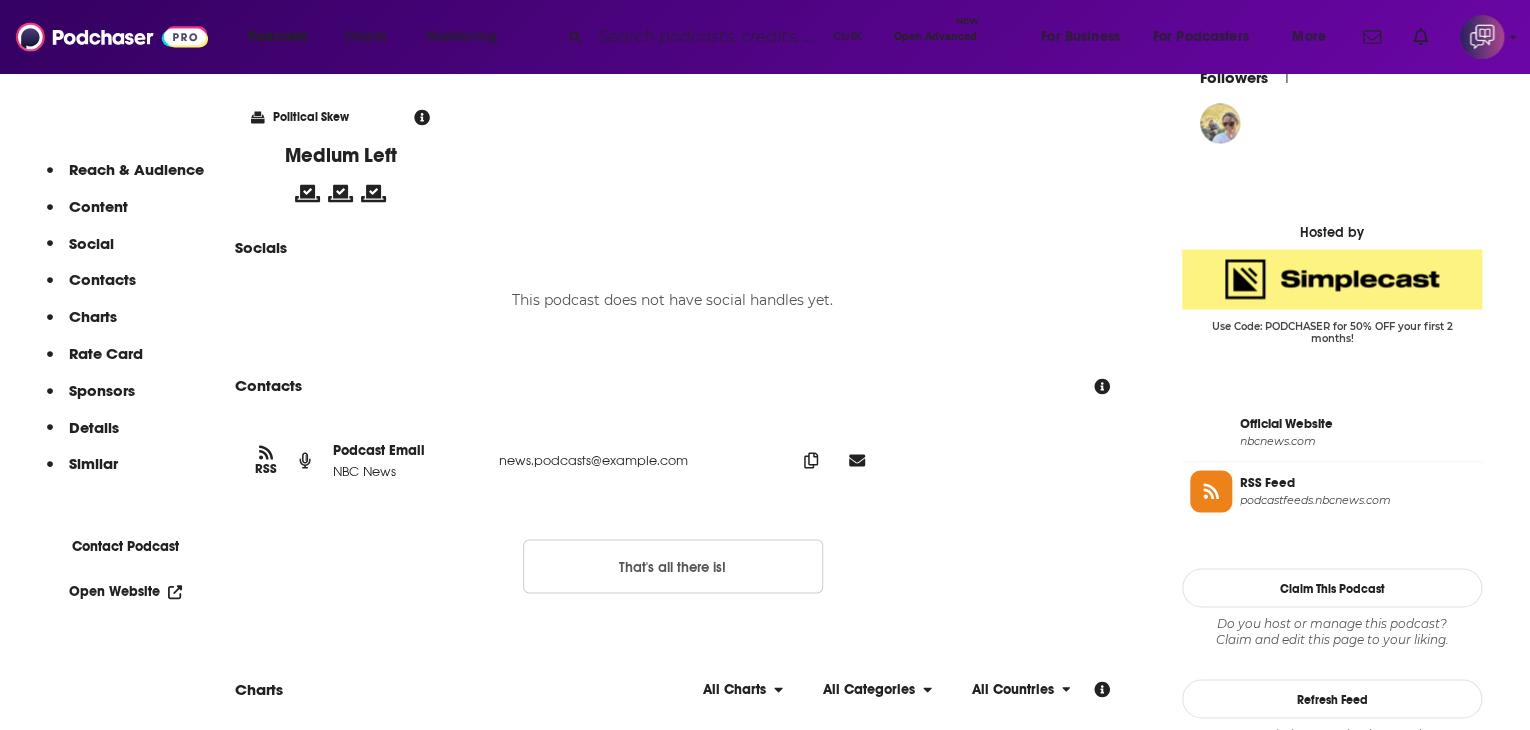 scroll, scrollTop: 1500, scrollLeft: 0, axis: vertical 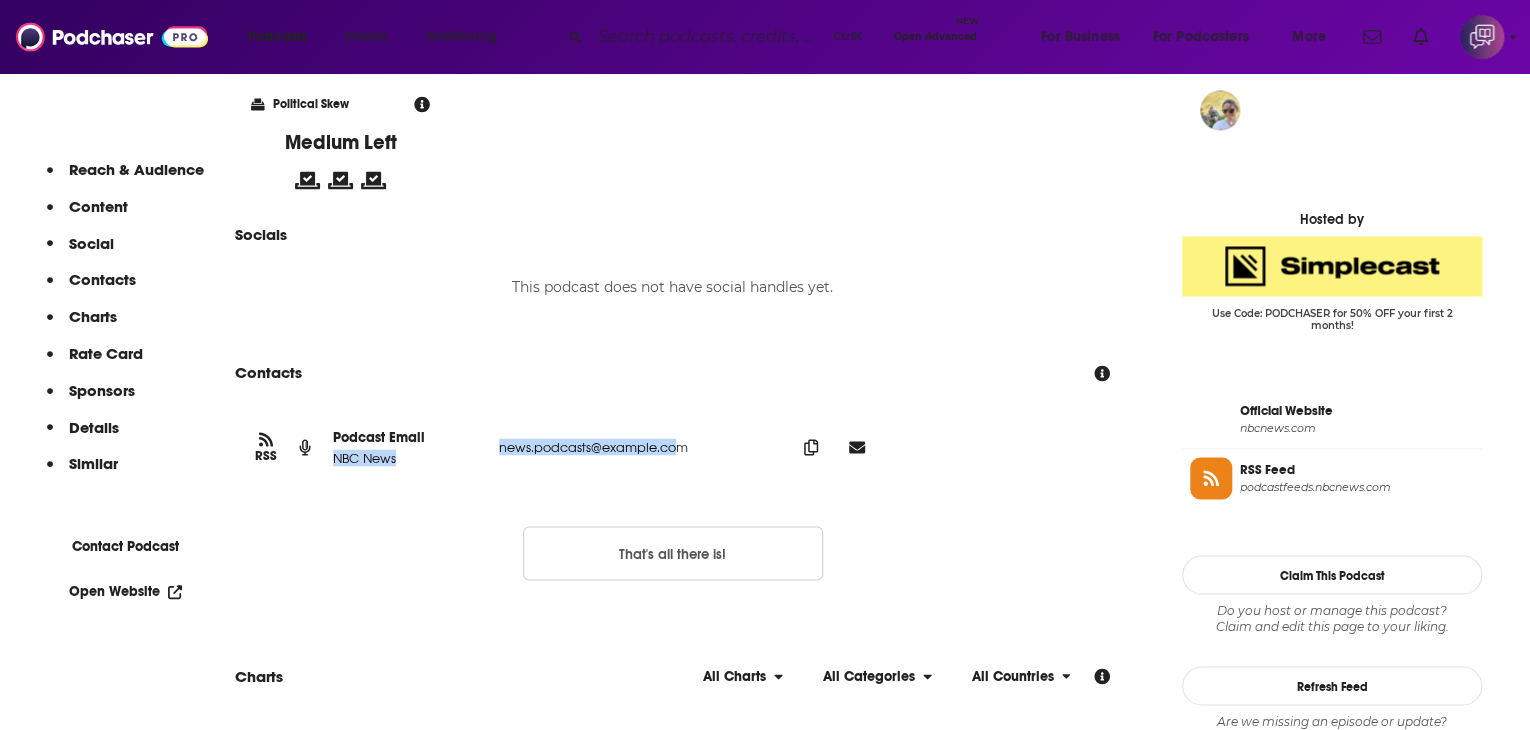 drag, startPoint x: 448, startPoint y: 484, endPoint x: 805, endPoint y: 480, distance: 357.0224 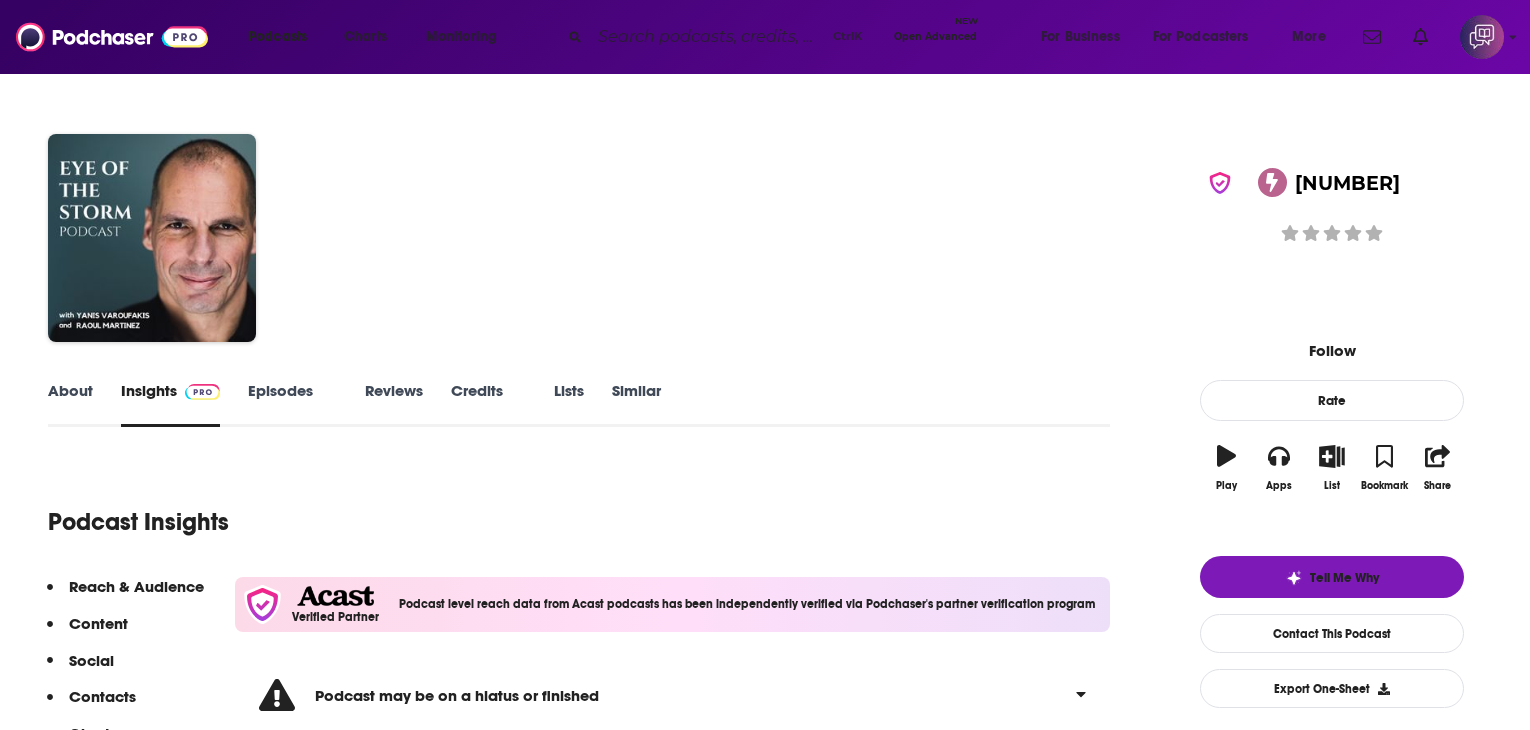 scroll, scrollTop: 0, scrollLeft: 0, axis: both 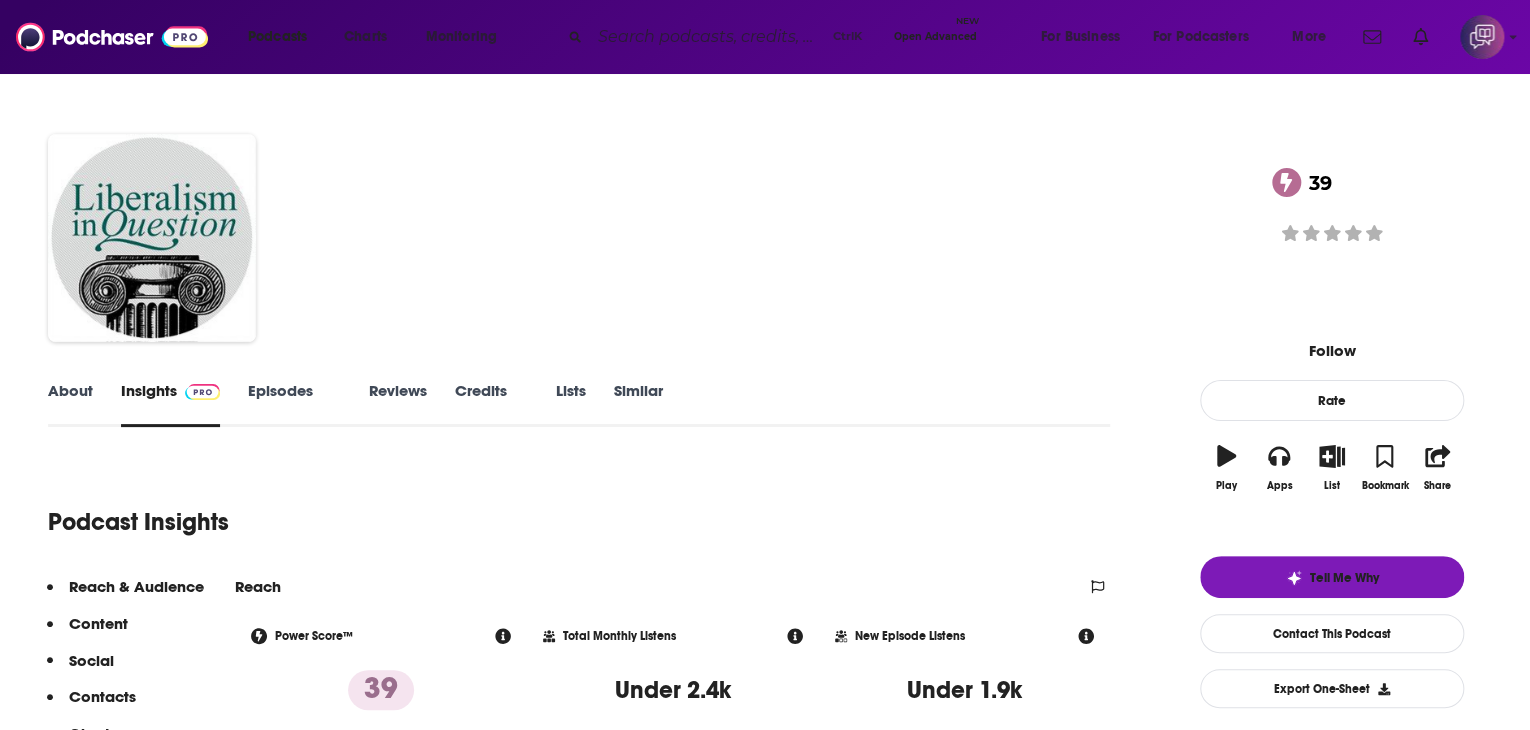 click on "About" at bounding box center [70, 404] 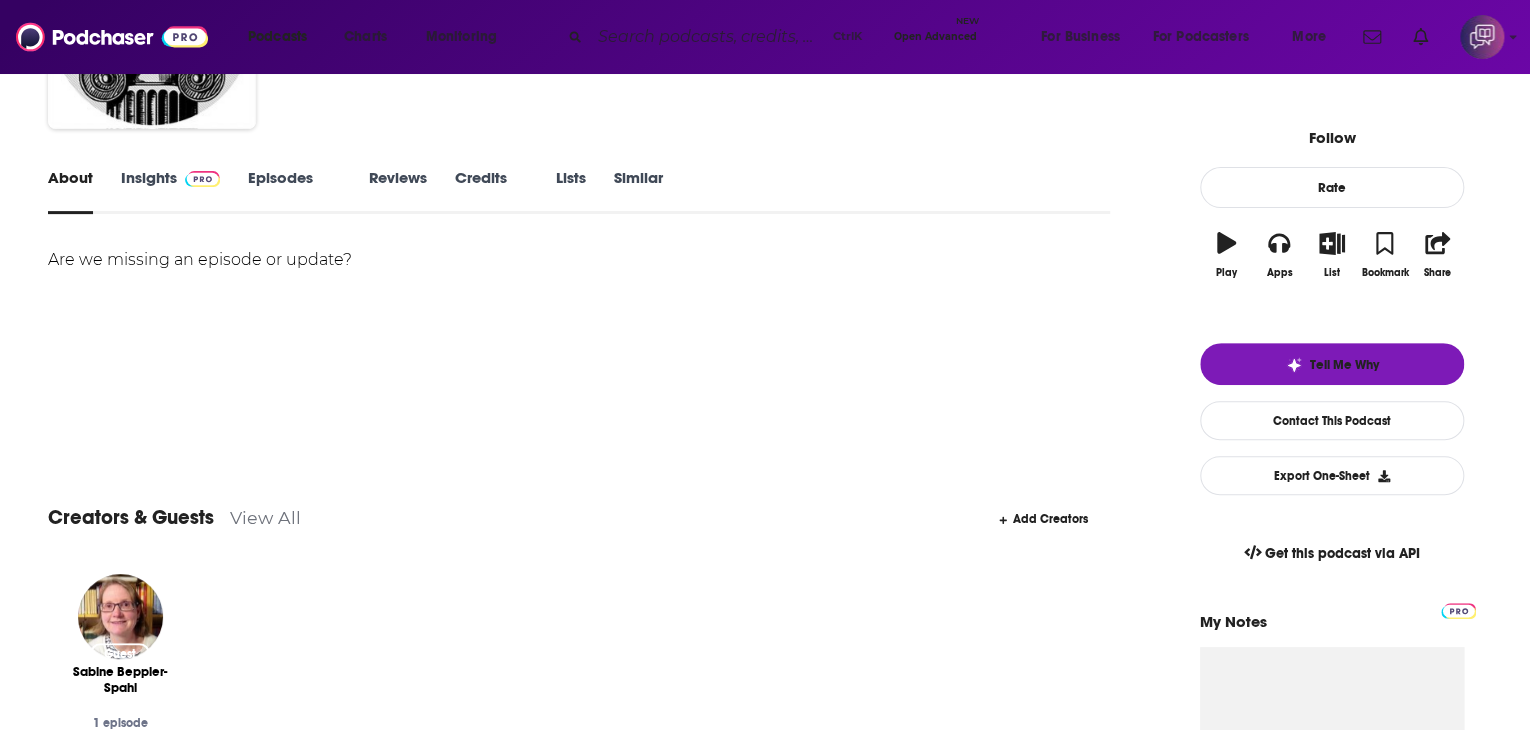 scroll, scrollTop: 0, scrollLeft: 0, axis: both 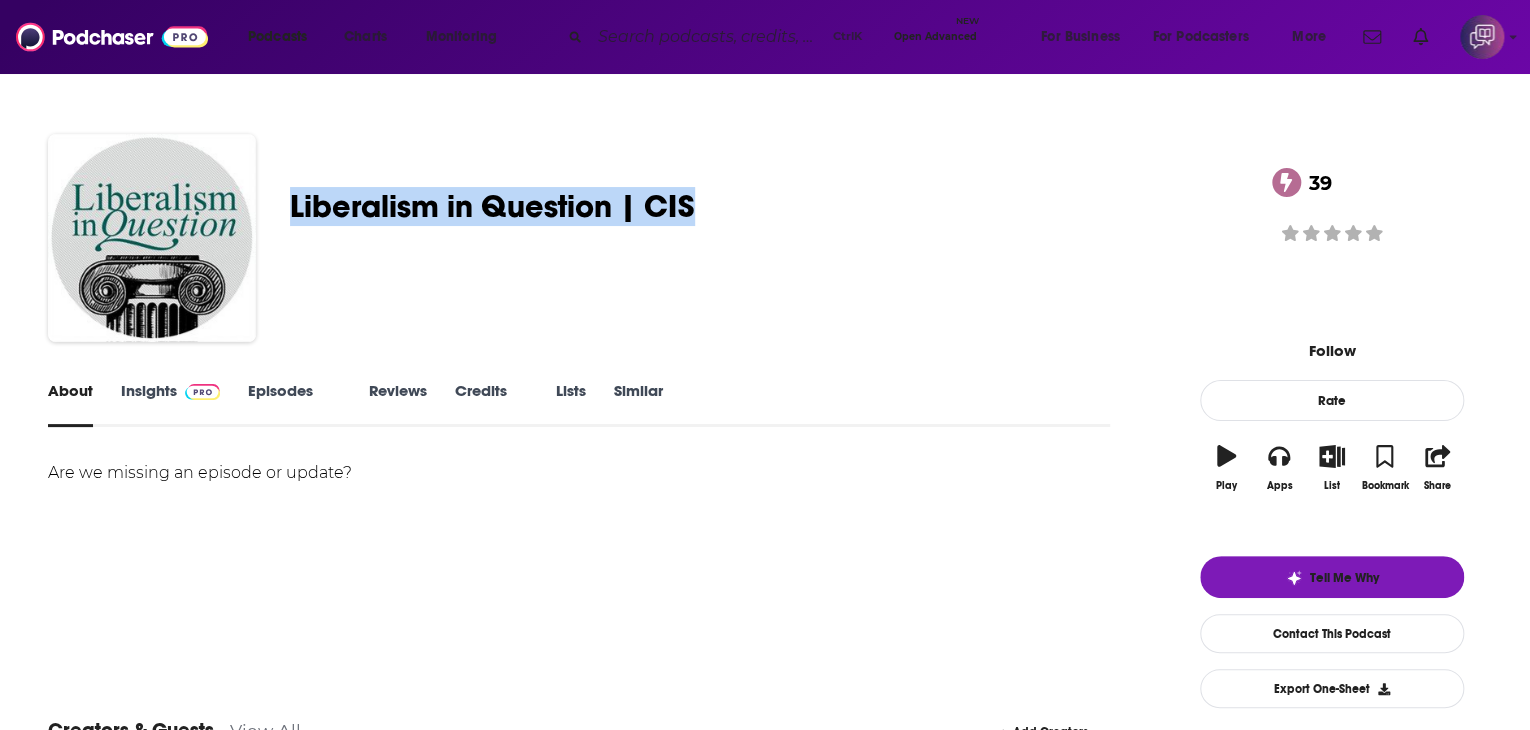 drag, startPoint x: 414, startPoint y: 196, endPoint x: 827, endPoint y: 206, distance: 413.12103 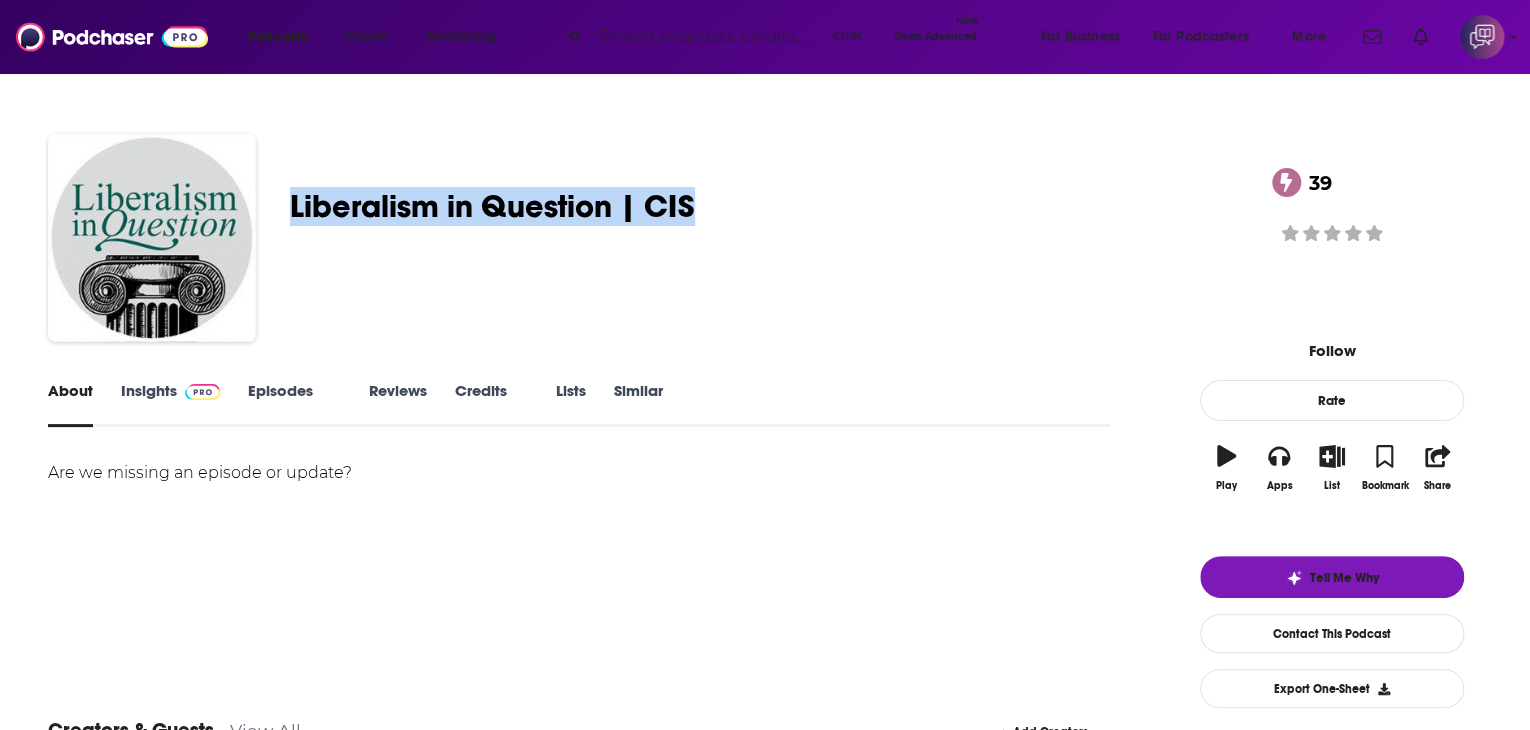 copy on "Liberalism in Question | CIS" 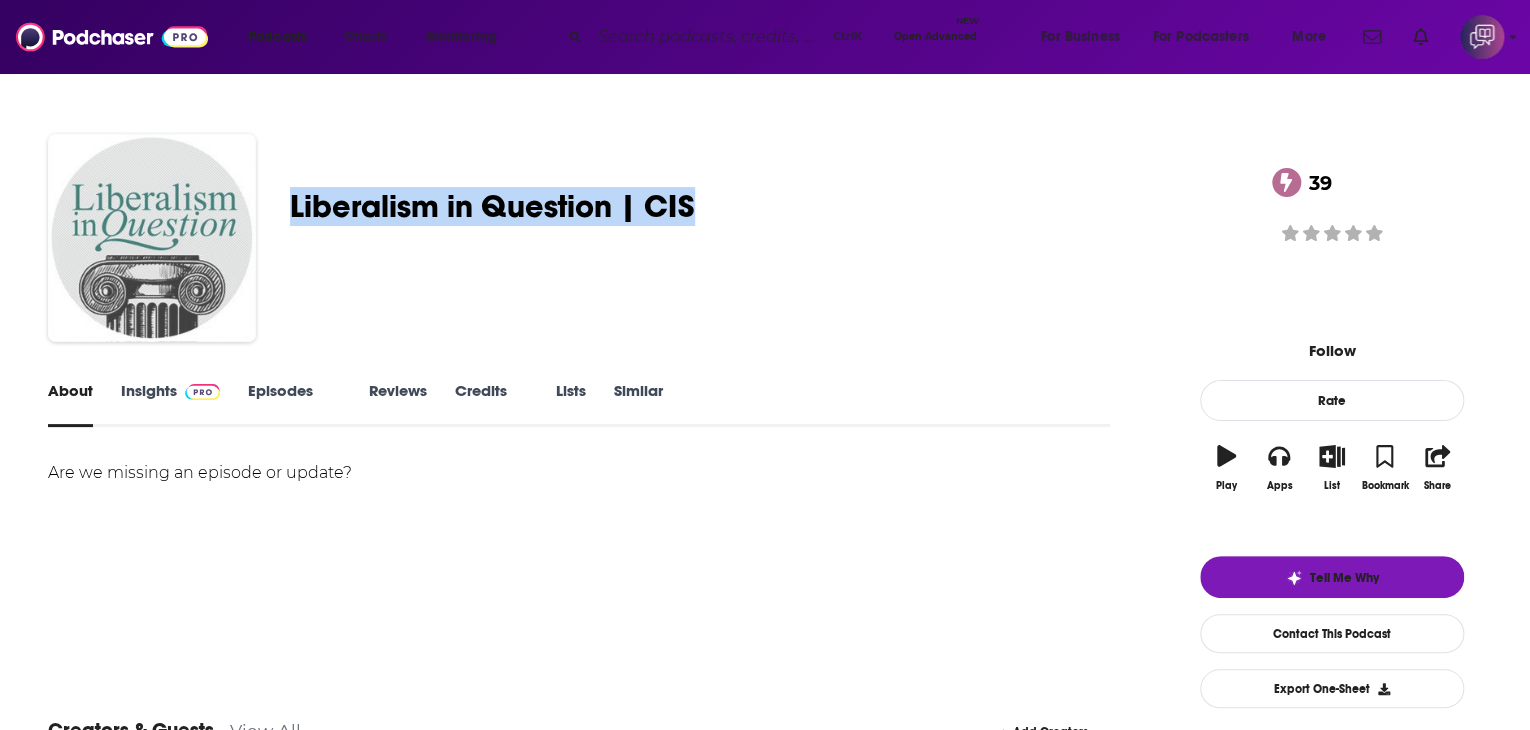 click at bounding box center (152, 238) 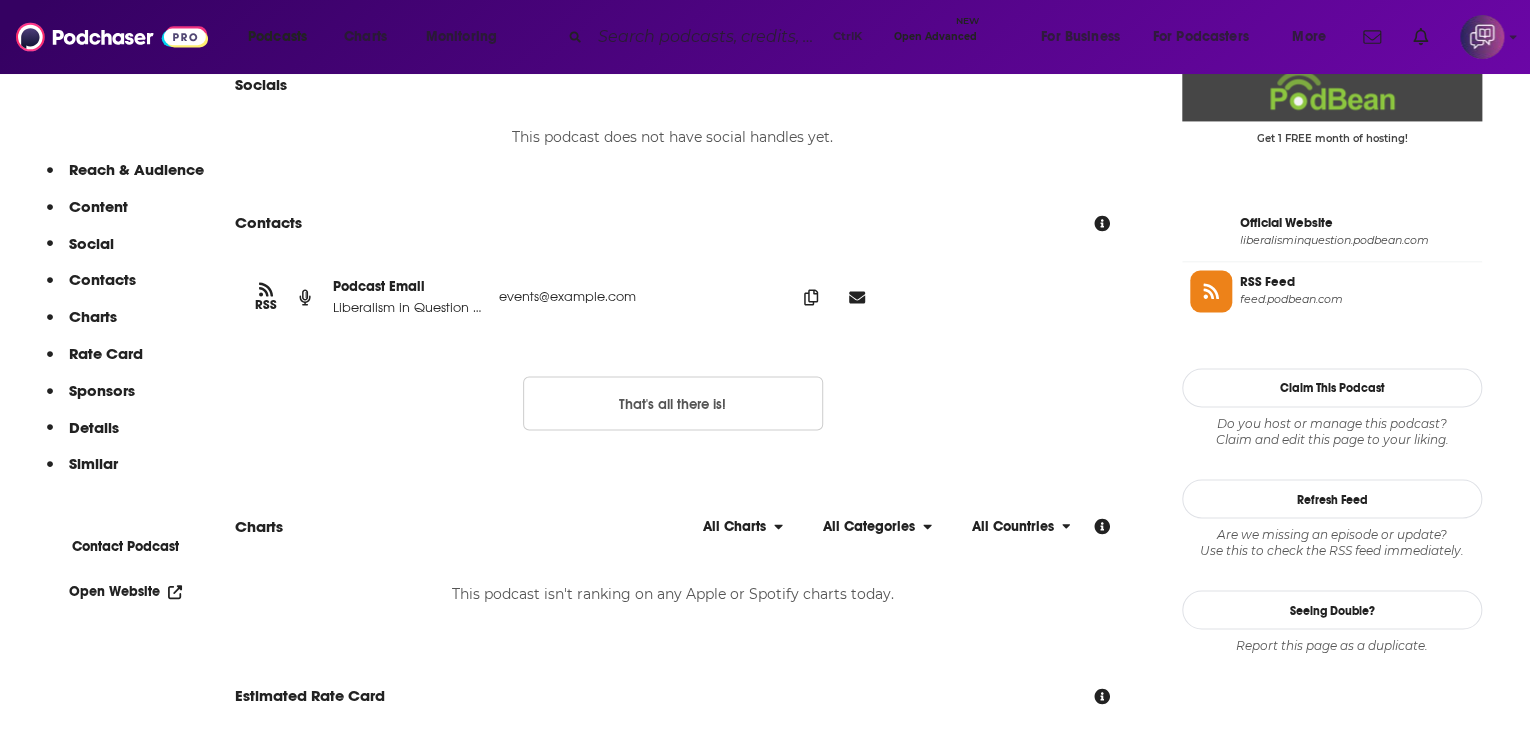 scroll, scrollTop: 1400, scrollLeft: 0, axis: vertical 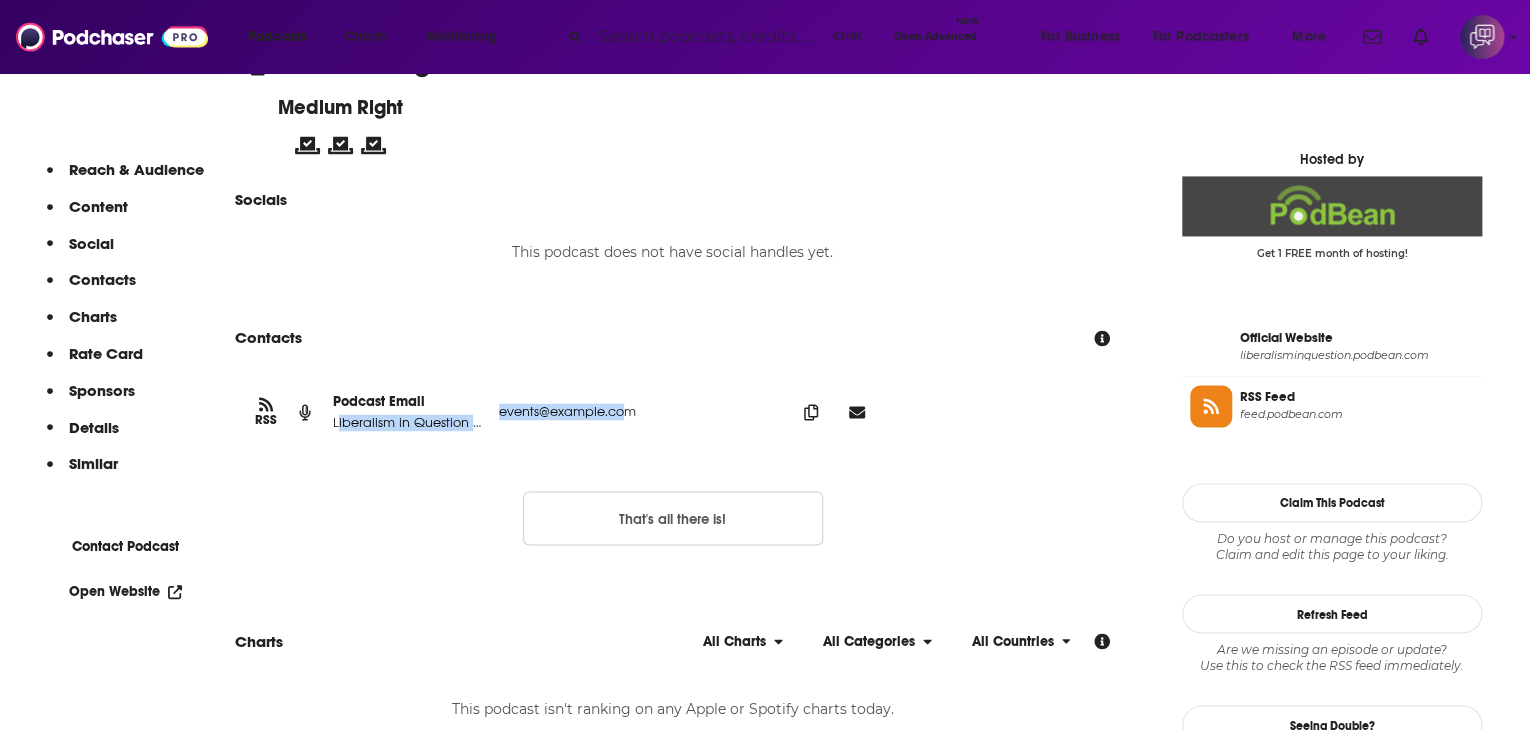 drag, startPoint x: 460, startPoint y: 335, endPoint x: 760, endPoint y: 333, distance: 300.00665 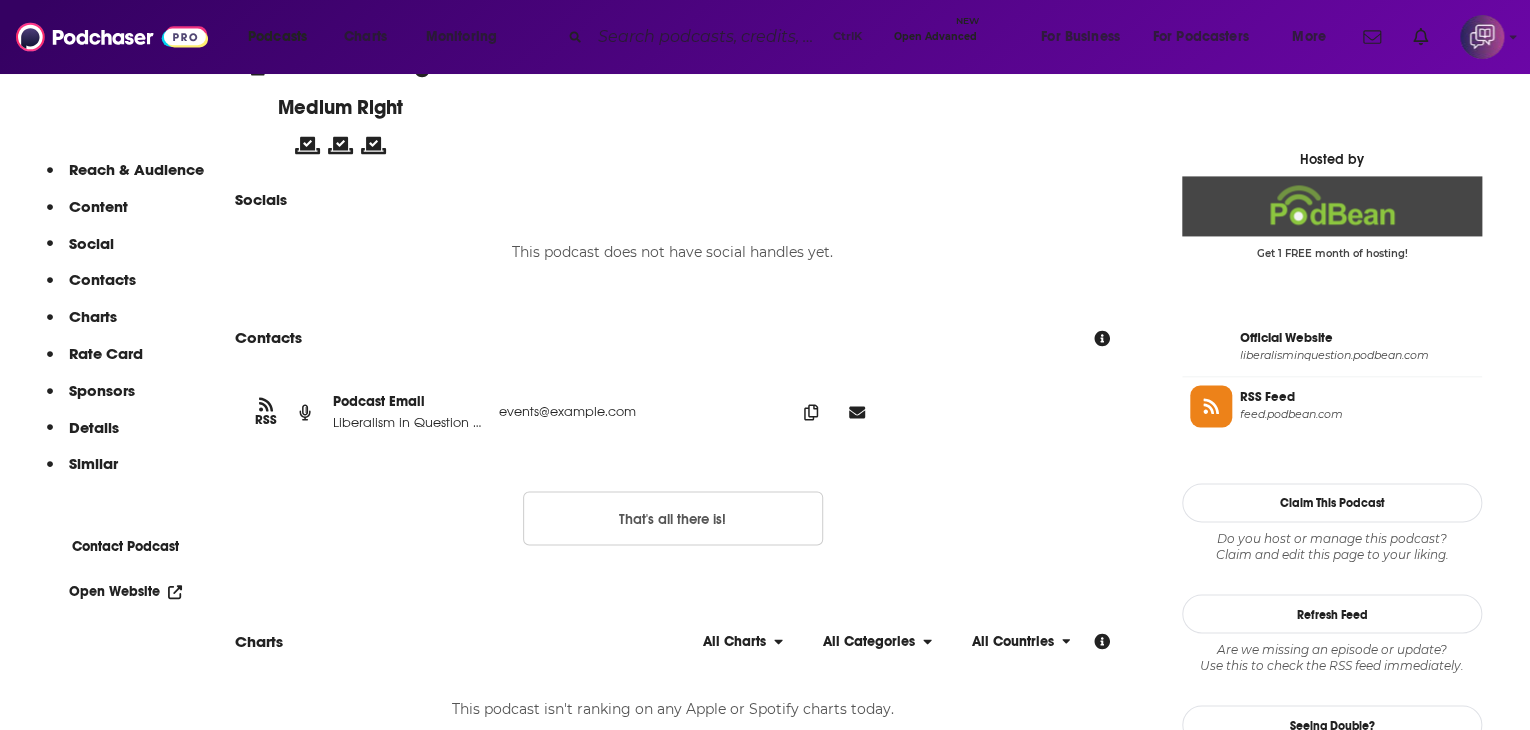 click on "RSS   Podcast Email Liberalism in Question | CIS events@cis.org.au events@cis.org.au" at bounding box center (672, 412) 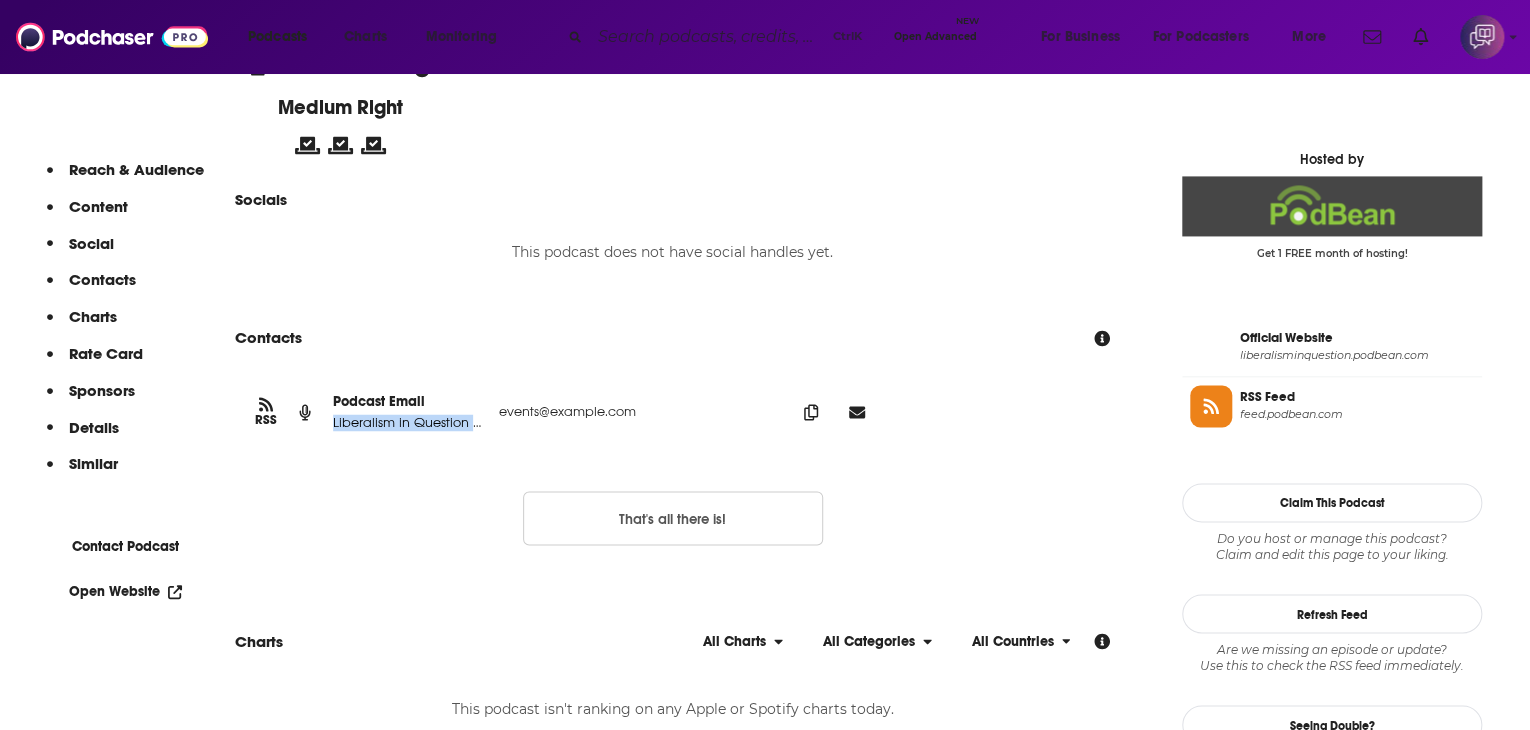 drag, startPoint x: 448, startPoint y: 339, endPoint x: 601, endPoint y: 343, distance: 153.05228 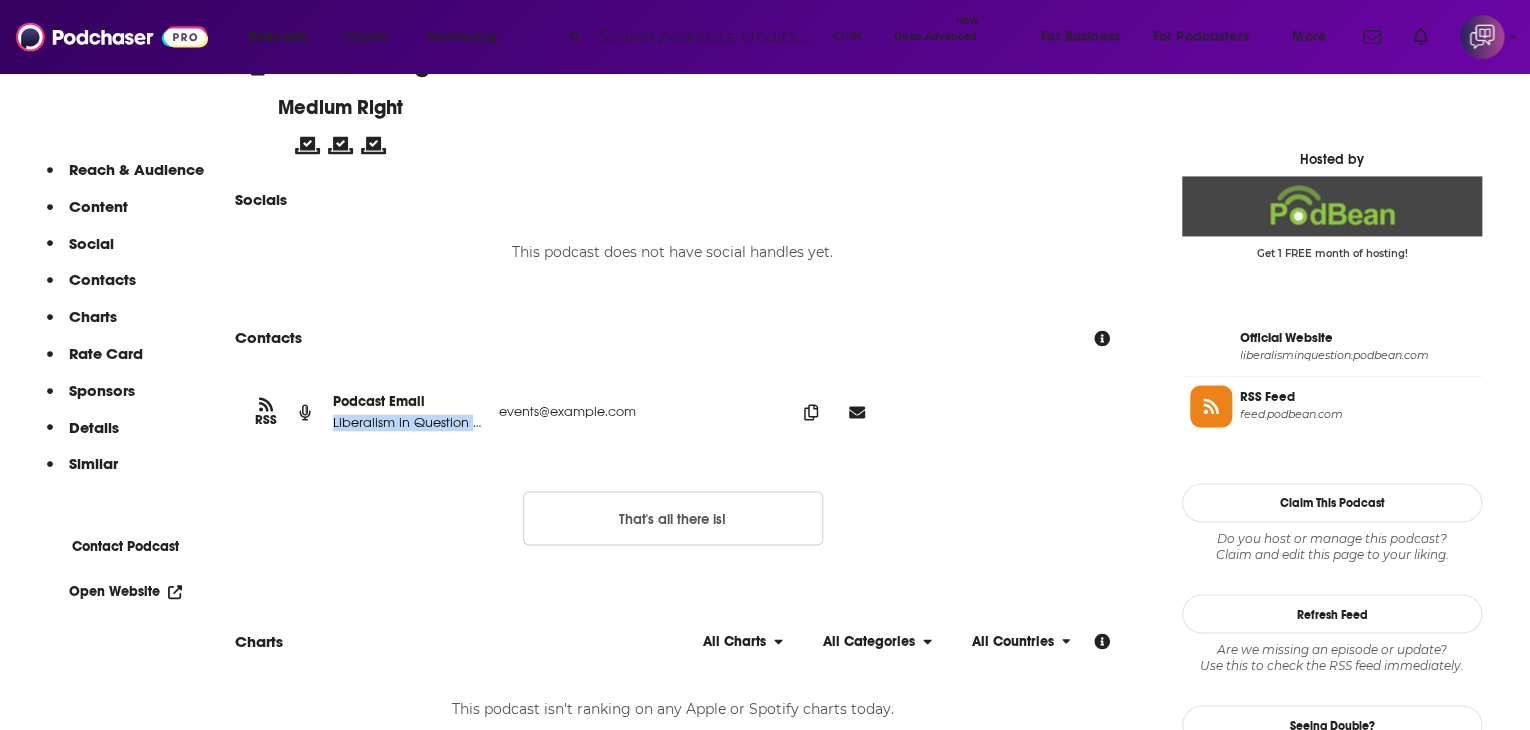 click on "RSS   Podcast Email Liberalism in Question | CIS events@cis.org.au events@cis.org.au" at bounding box center (672, 412) 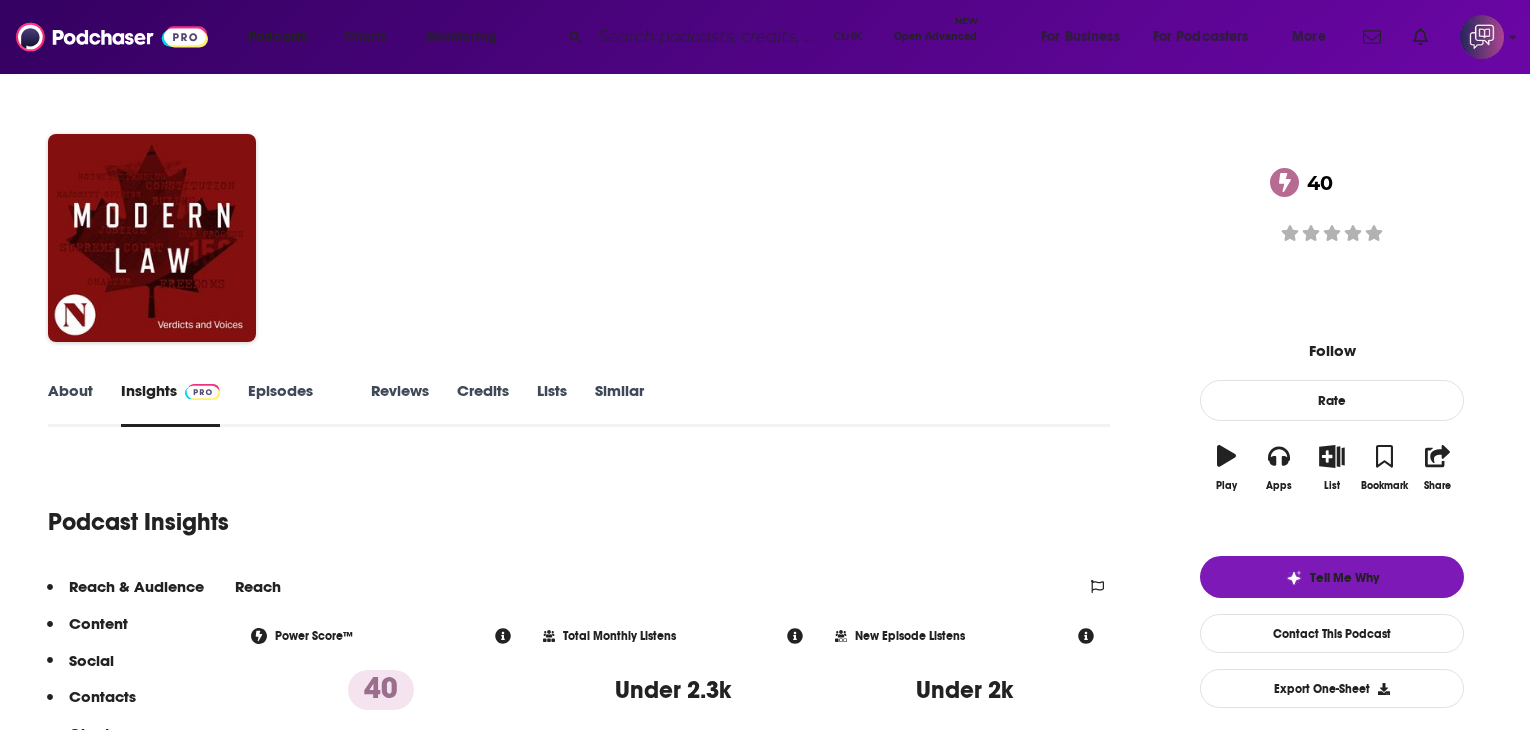 scroll, scrollTop: 0, scrollLeft: 0, axis: both 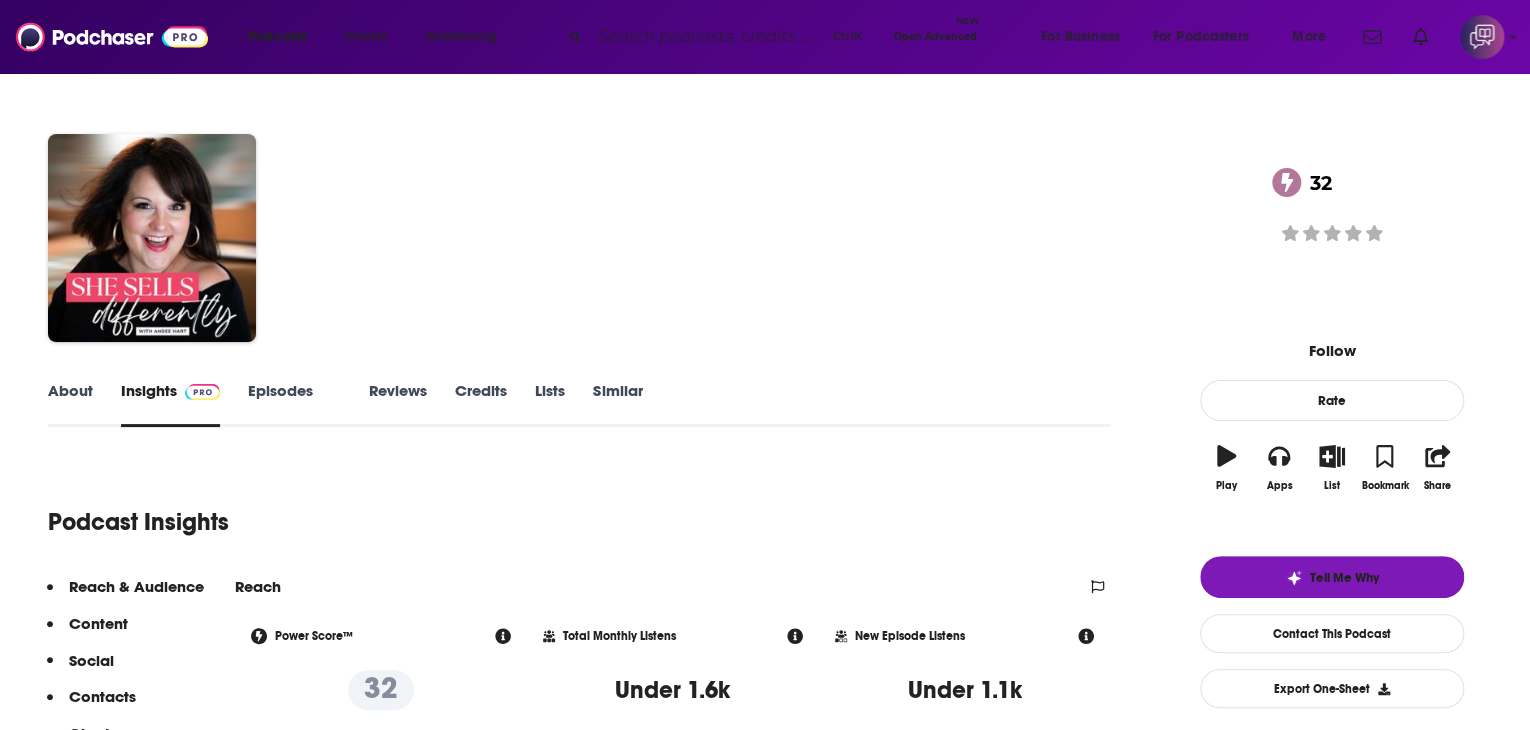 click on "About" at bounding box center (70, 404) 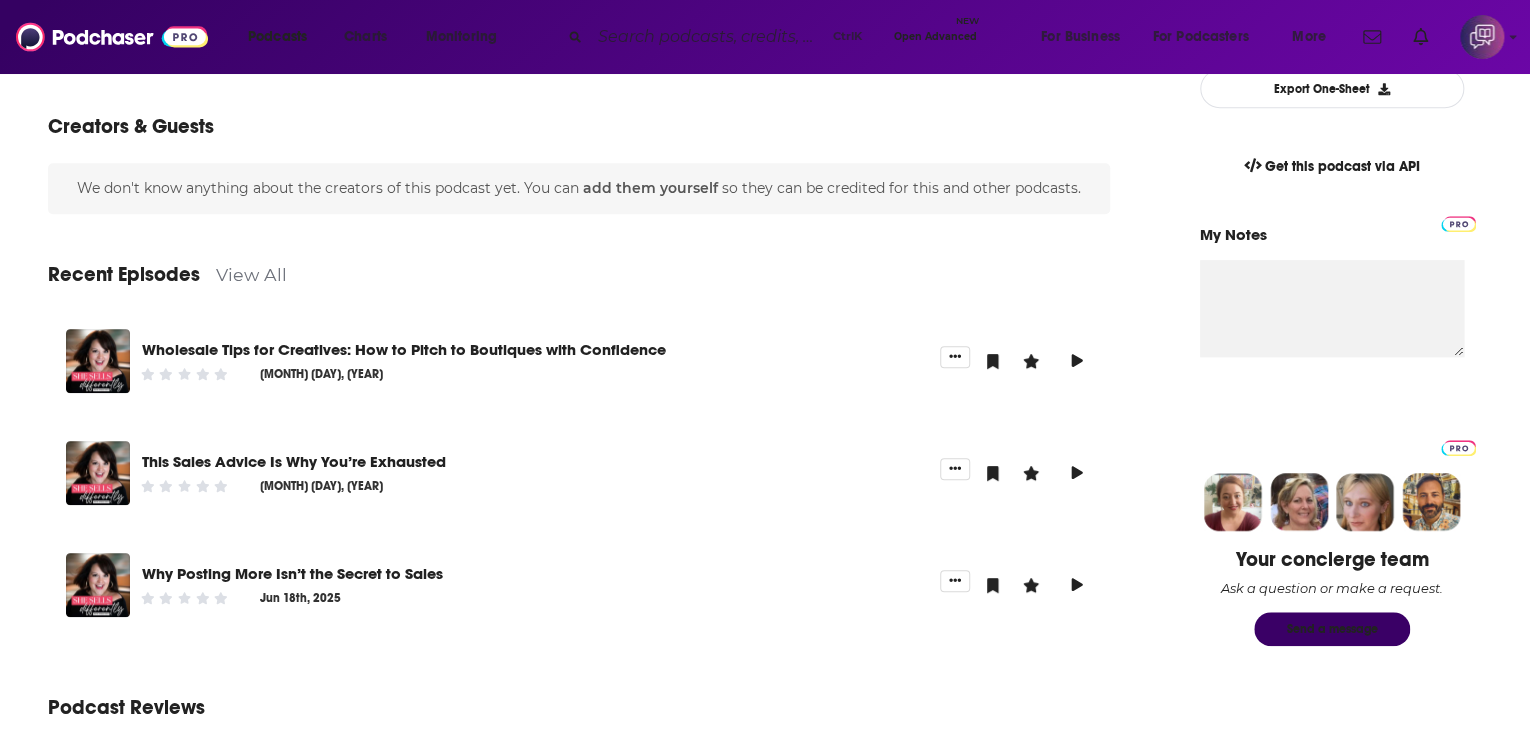 scroll, scrollTop: 700, scrollLeft: 0, axis: vertical 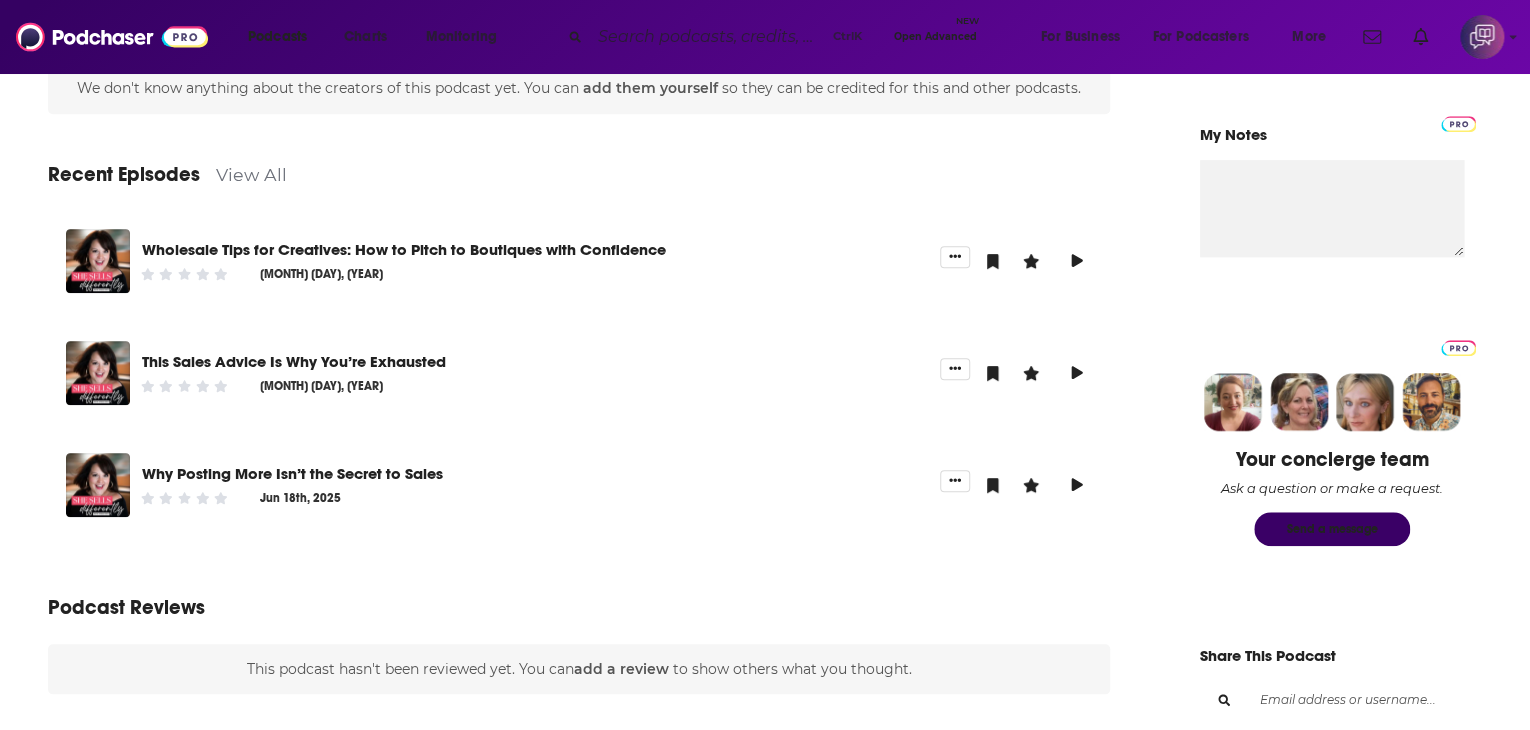 click on "View All" at bounding box center (251, 174) 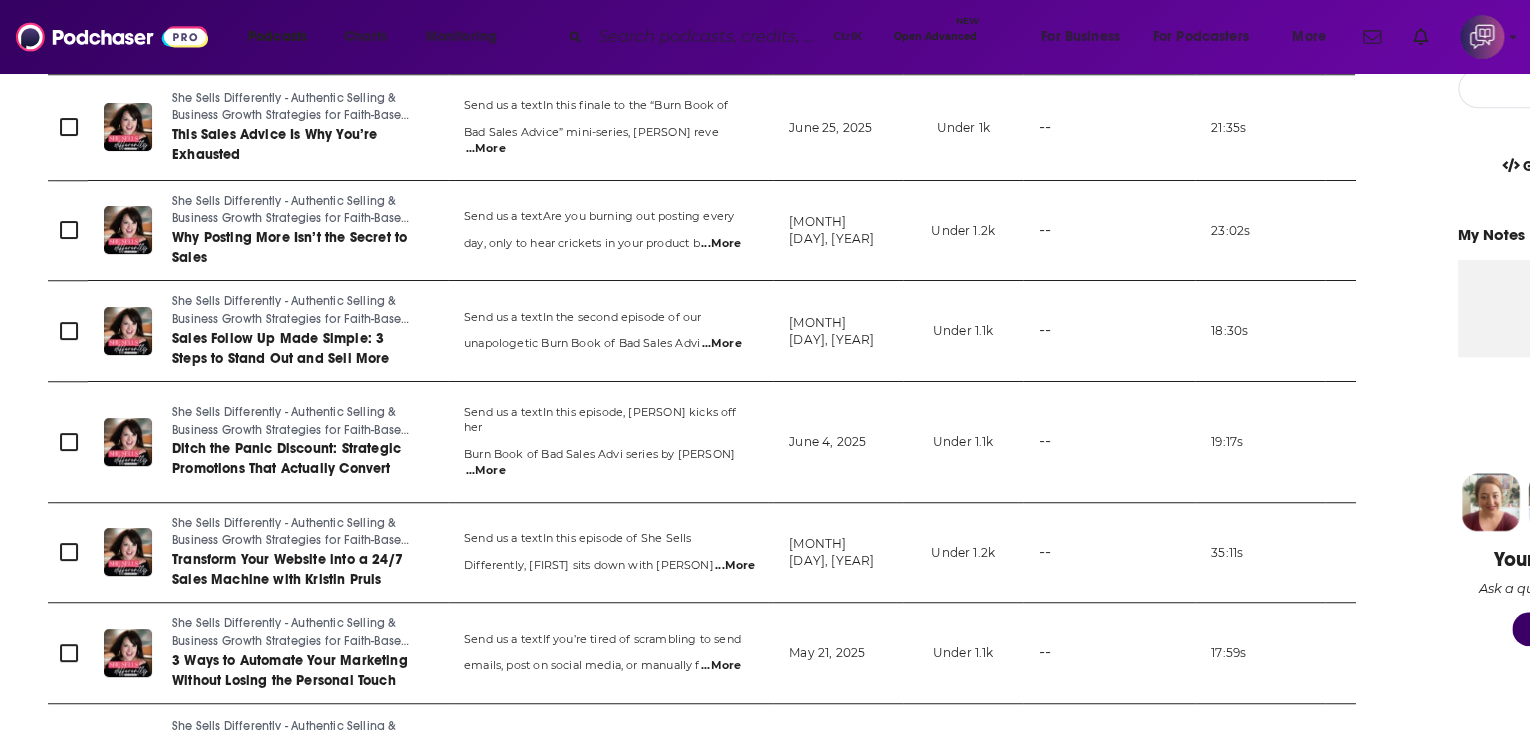 scroll, scrollTop: 0, scrollLeft: 0, axis: both 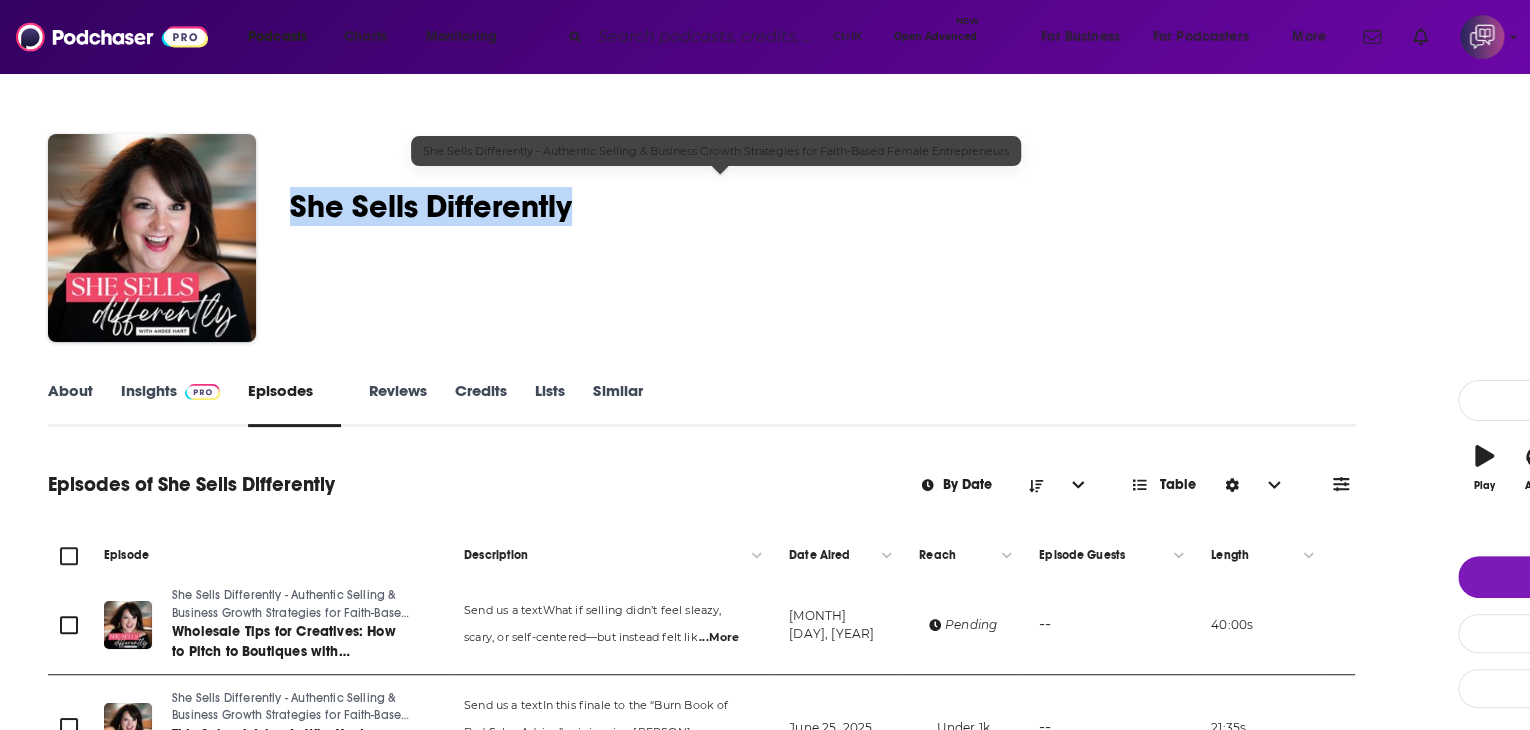 drag, startPoint x: 406, startPoint y: 174, endPoint x: 700, endPoint y: 178, distance: 294.02722 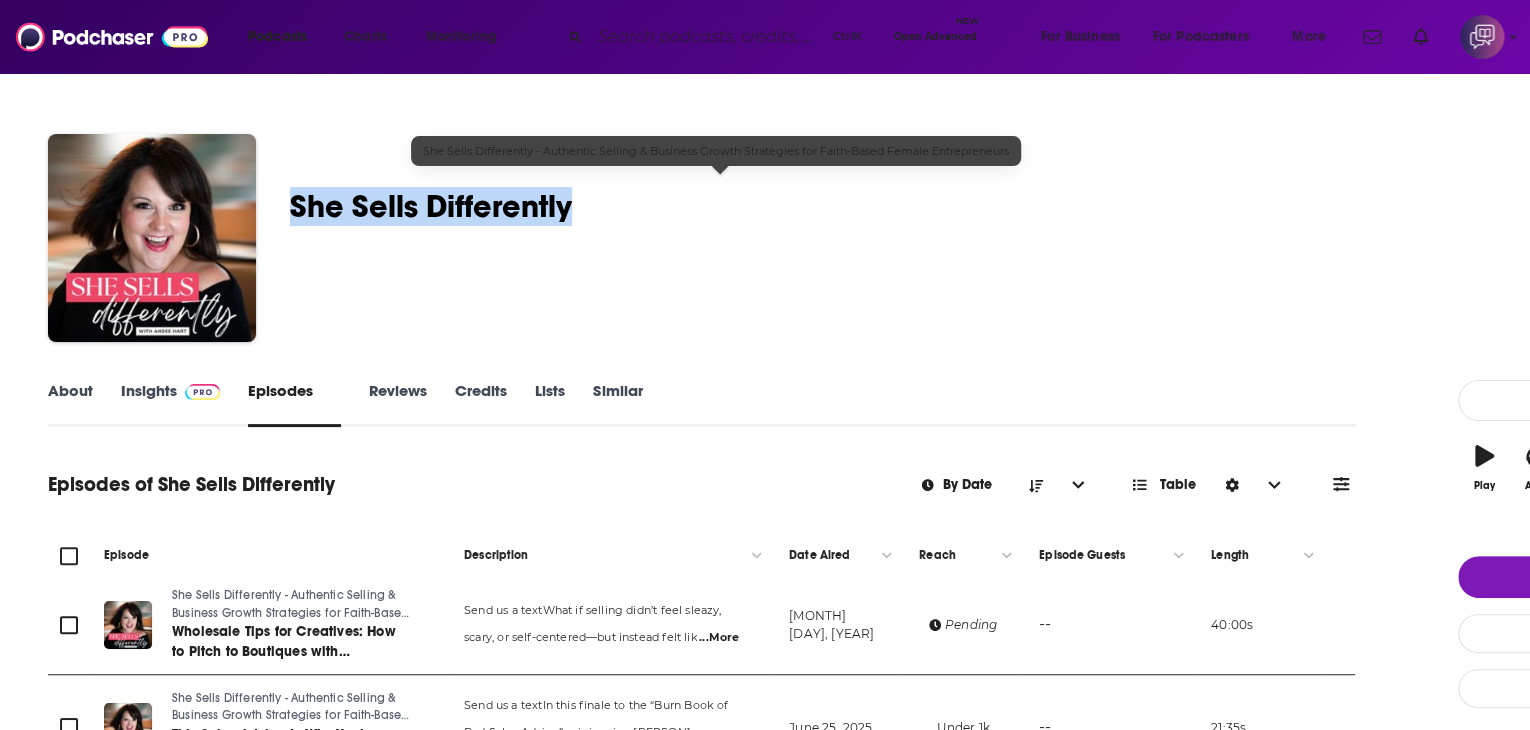 click on "Andee Hart   She Sells Differently - Authentic Selling & Business Growth… 32 A   weekly  Business ,  Marketing ,  Entrepreneur  and  Education  podcast 32 Good podcast? Give it some love!" at bounding box center [894, 242] 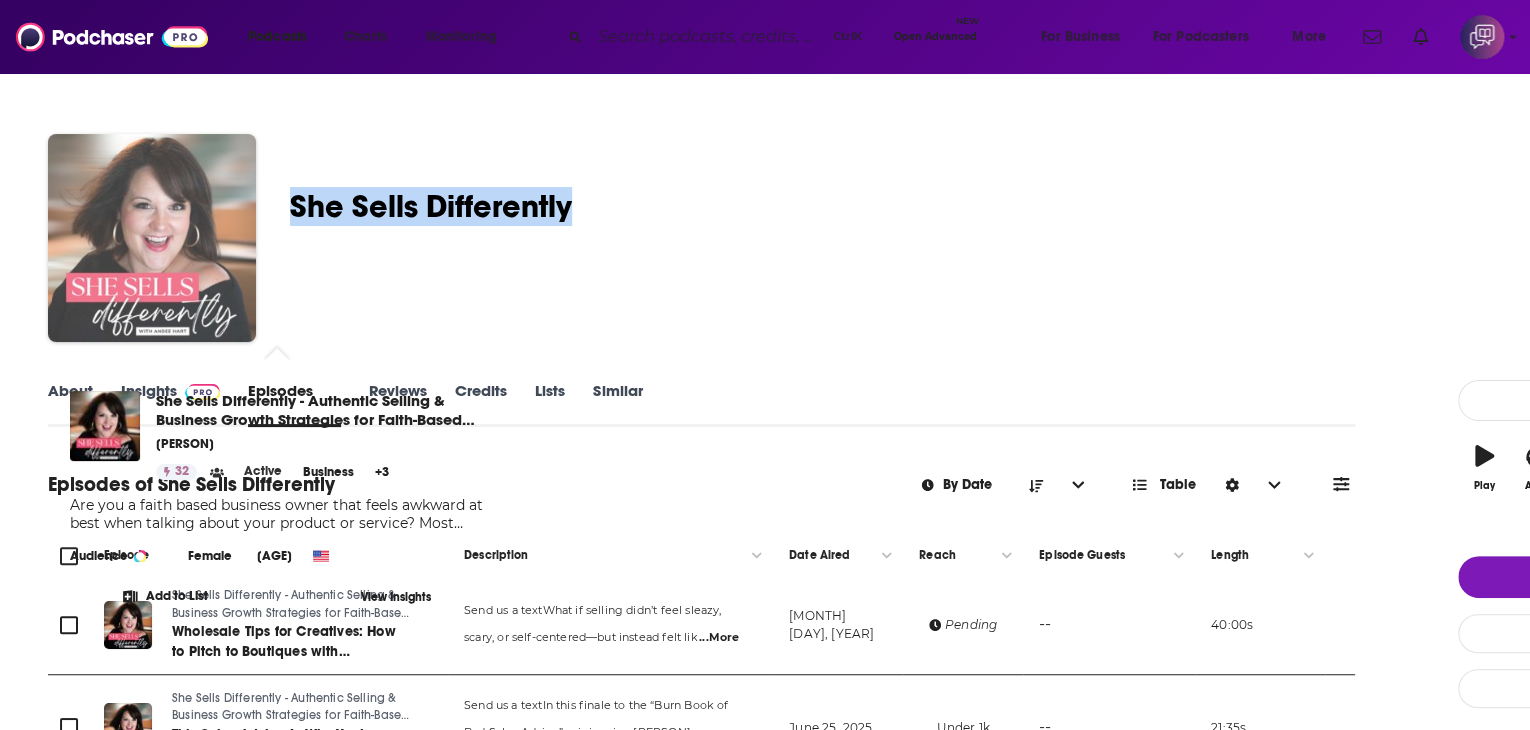 click at bounding box center [152, 238] 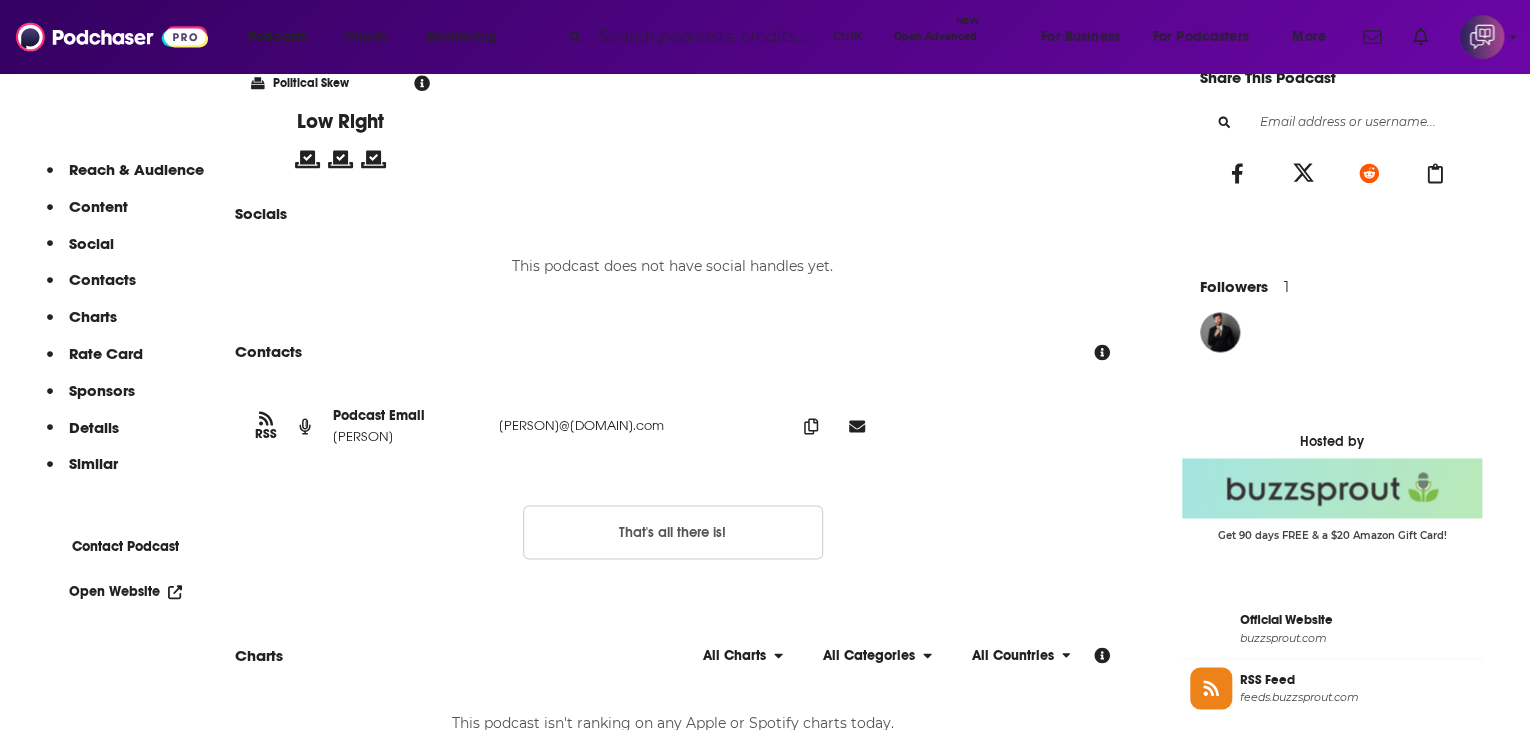 scroll, scrollTop: 1300, scrollLeft: 0, axis: vertical 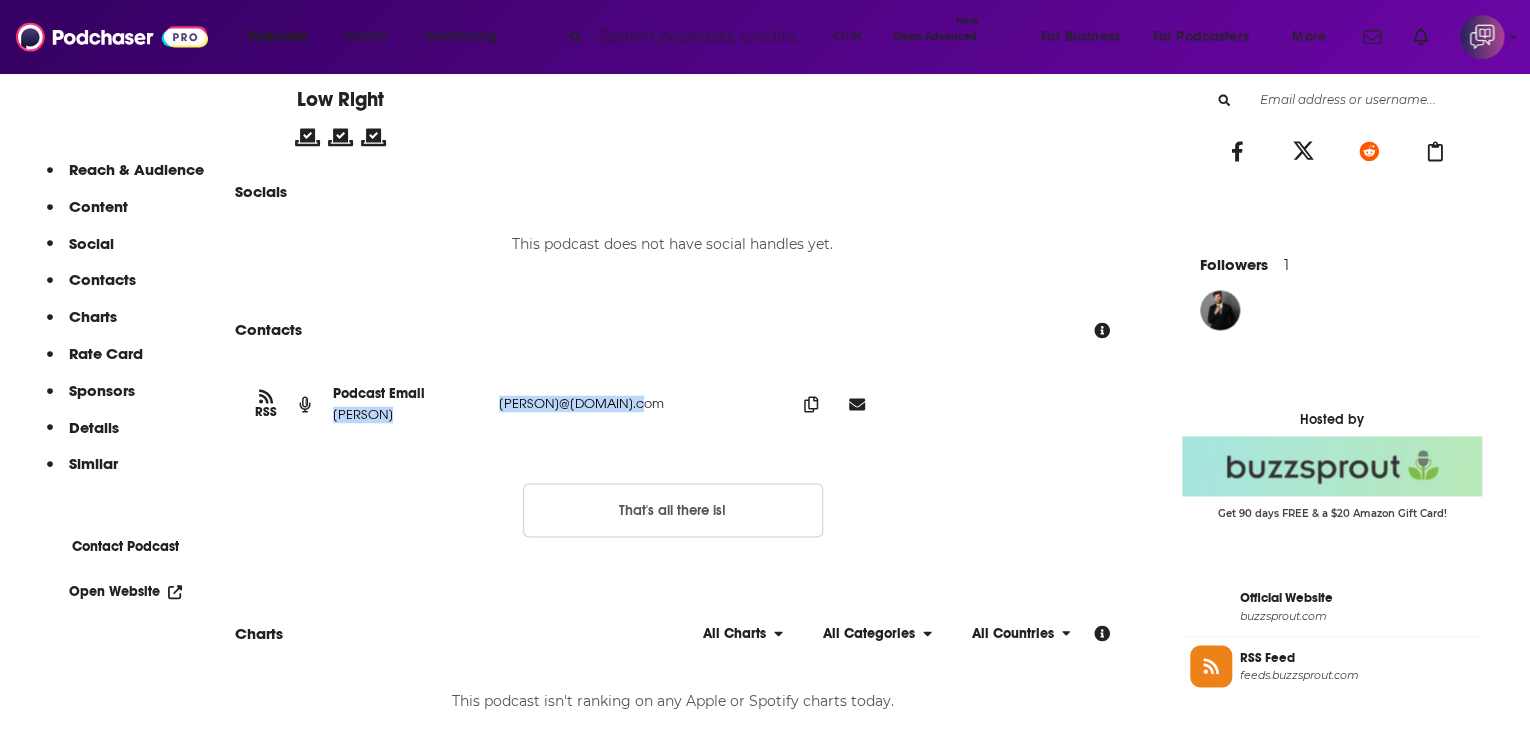drag, startPoint x: 456, startPoint y: 434, endPoint x: 788, endPoint y: 400, distance: 333.73642 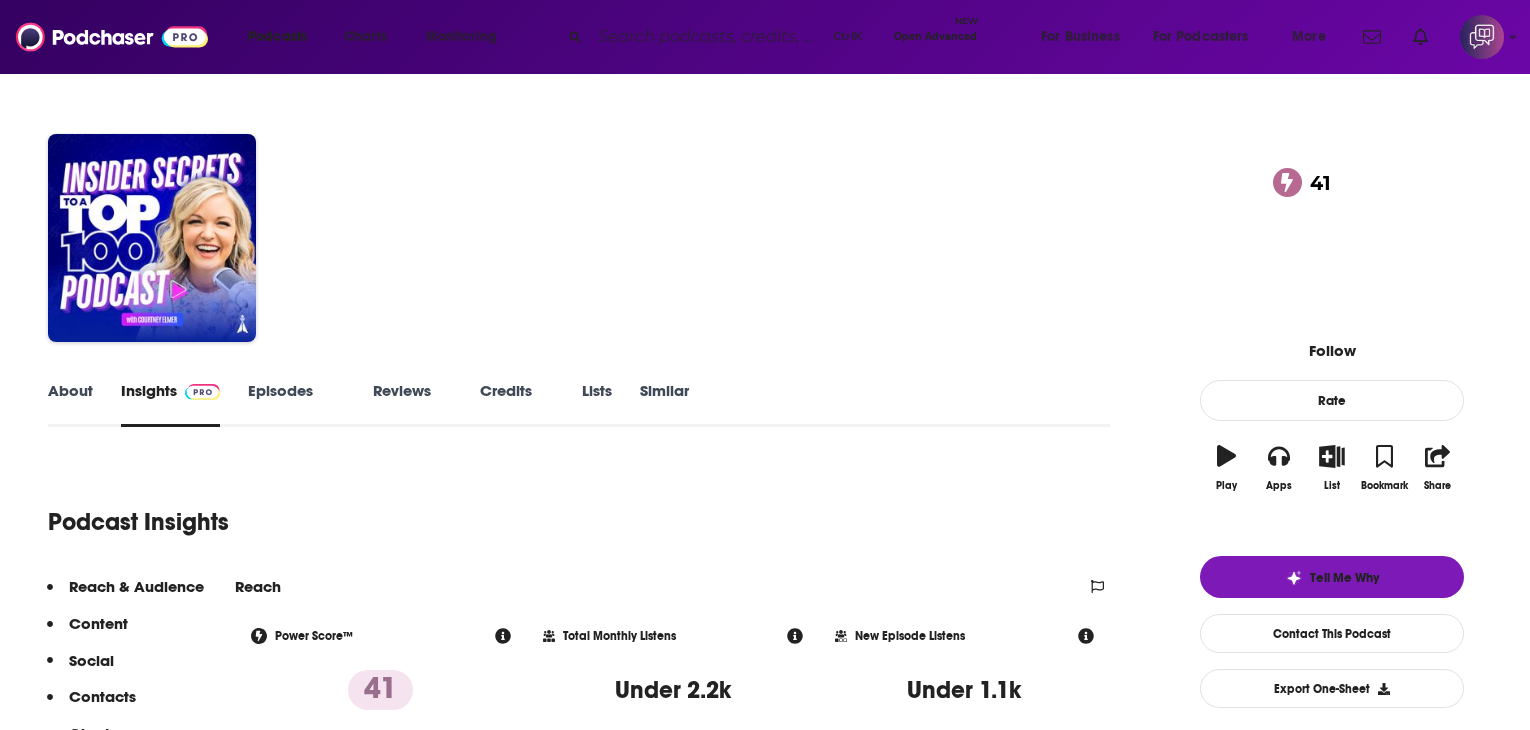scroll, scrollTop: 0, scrollLeft: 0, axis: both 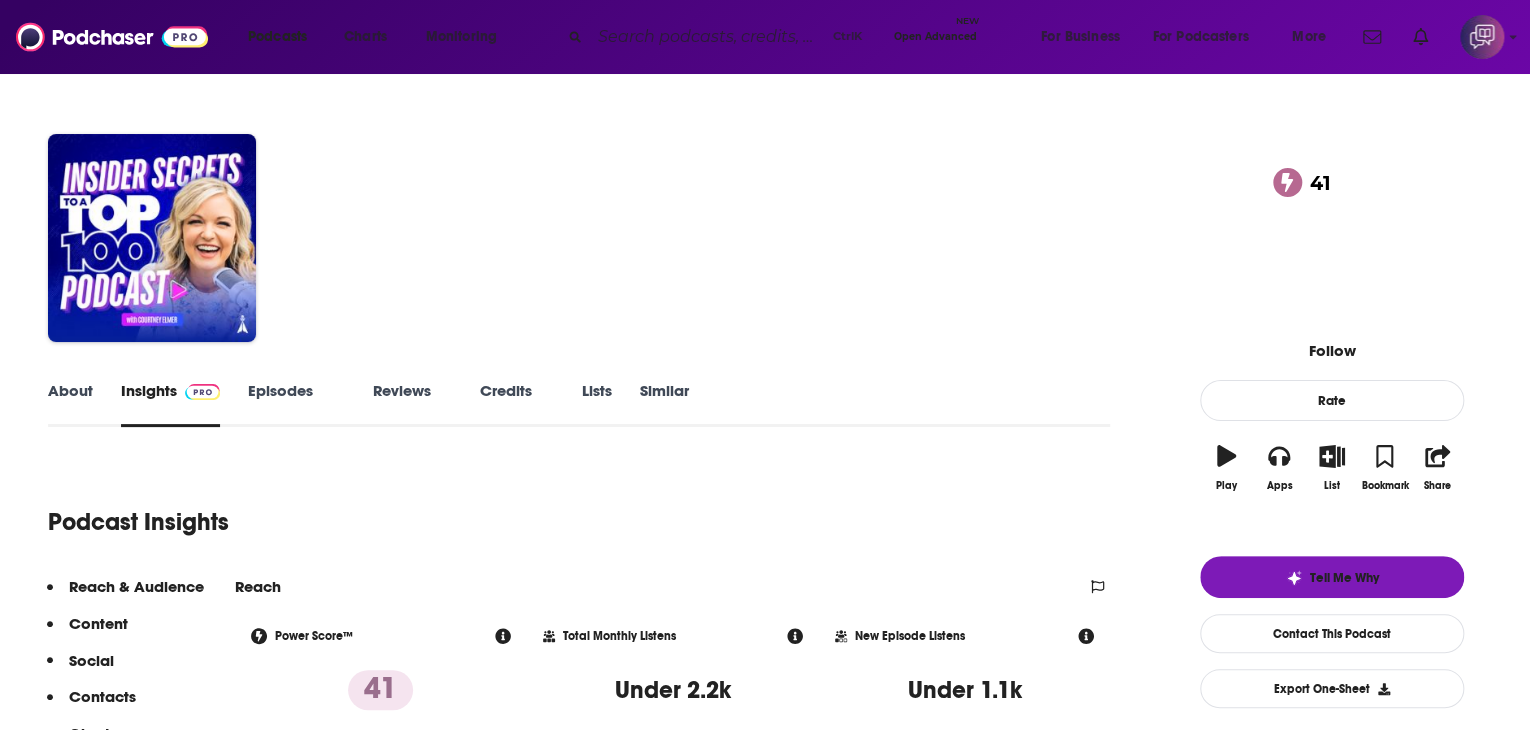 click on "About" at bounding box center (70, 404) 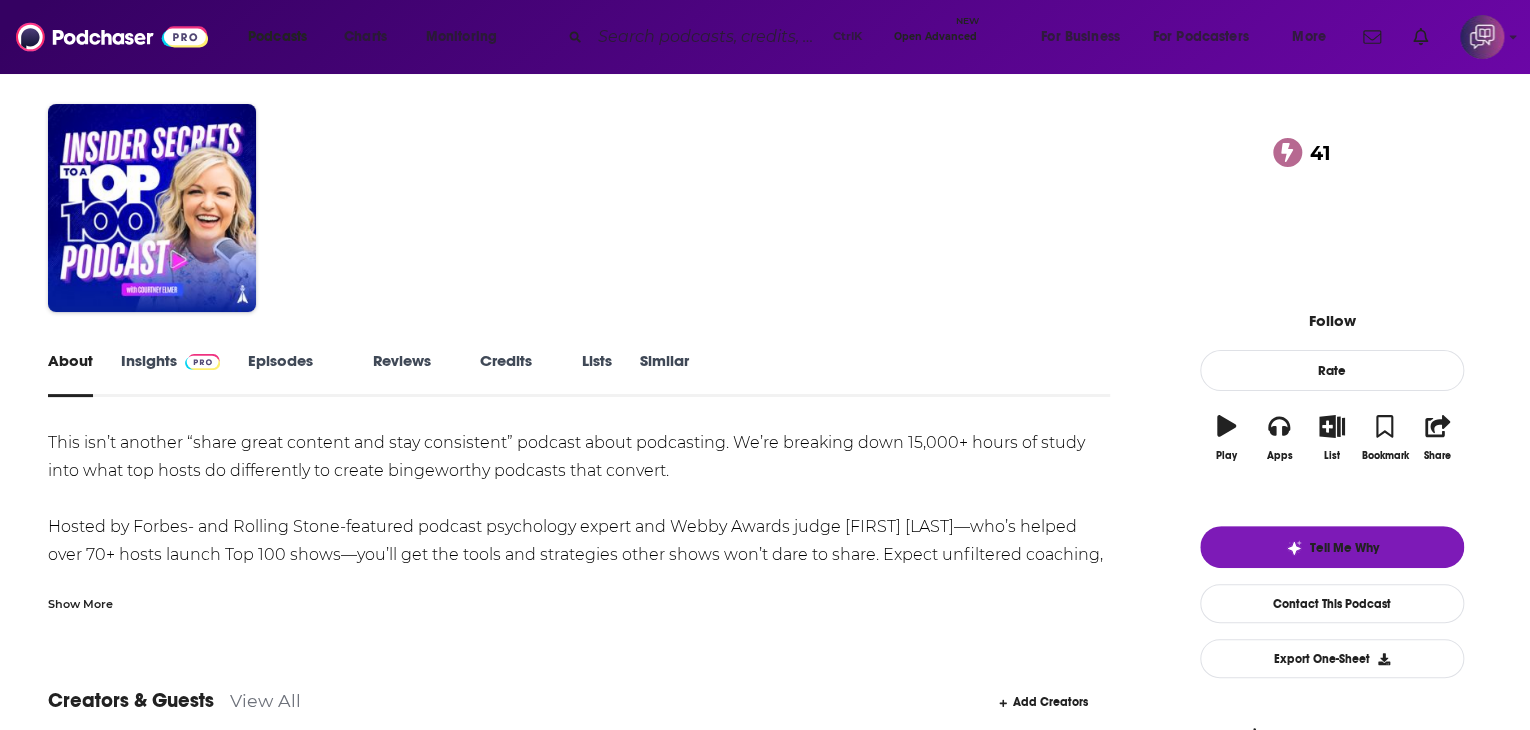 scroll, scrollTop: 0, scrollLeft: 0, axis: both 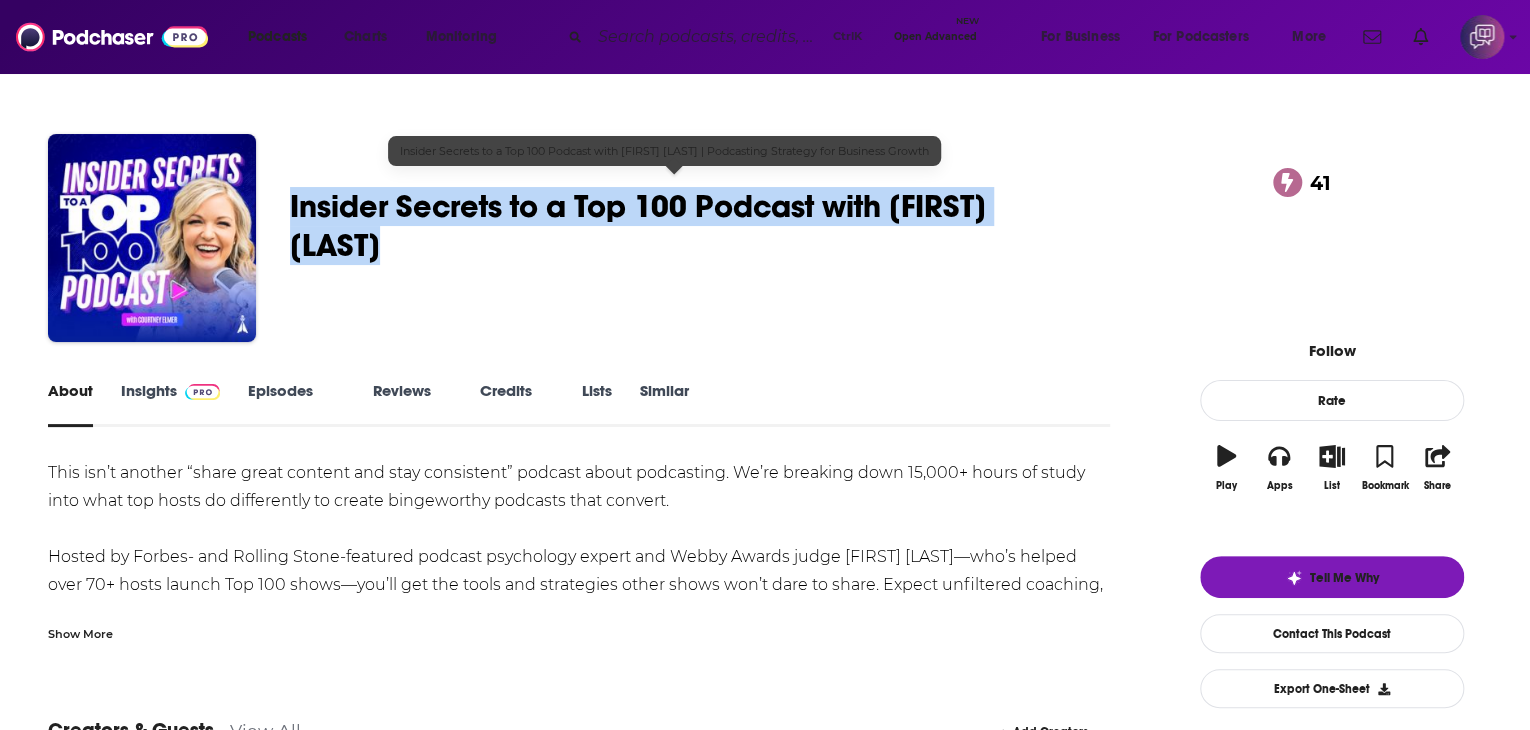 drag, startPoint x: 406, startPoint y: 188, endPoint x: 830, endPoint y: 235, distance: 426.597 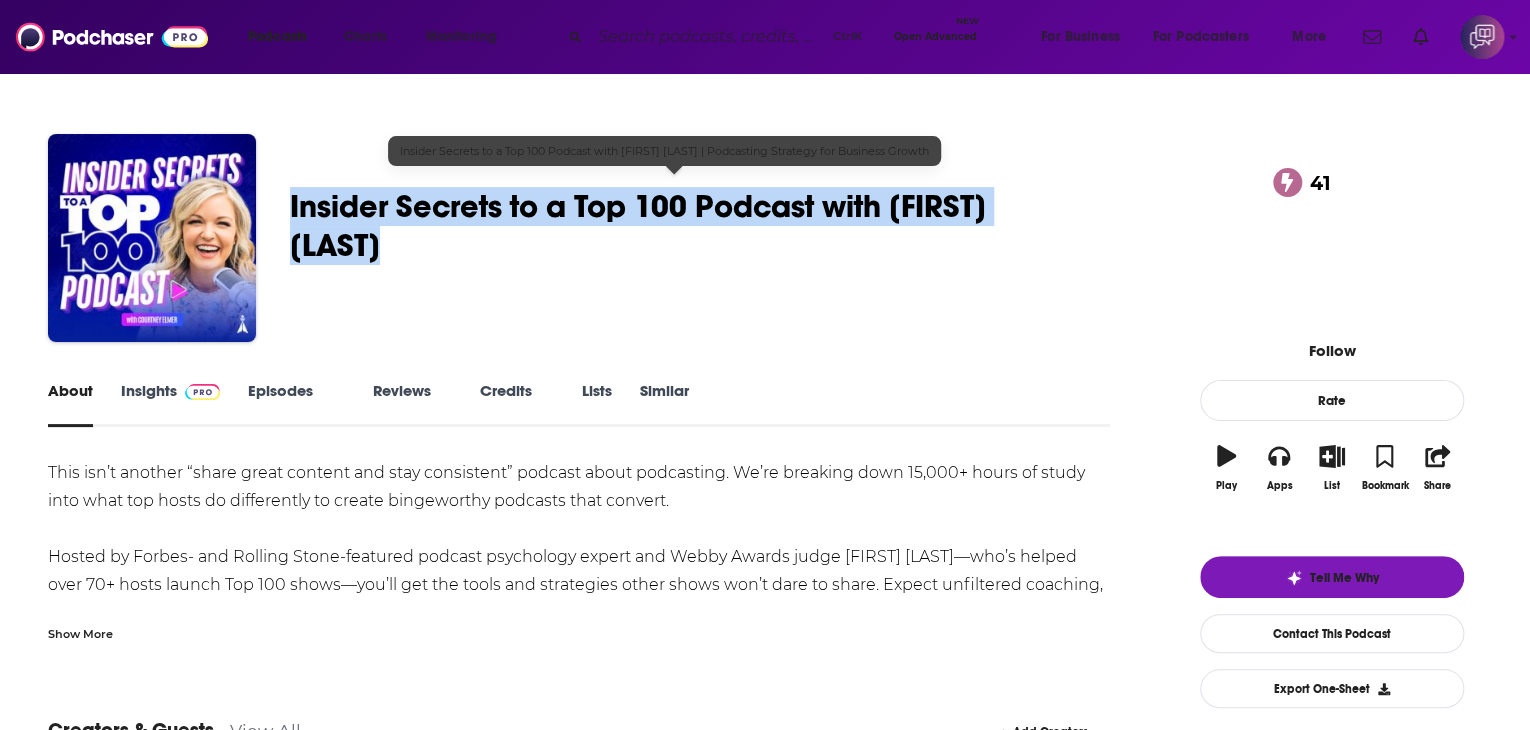 click on "Courtney Elmer | PodLaunchHQ.com   Insider Secrets to a Top 100 Podcast with Courtney Elmer | … Claimed 41 A   daily  Business ,  Marketing ,  Entrepreneur  and  Education  podcast 41   1   person  rated this podcast" at bounding box center [765, 242] 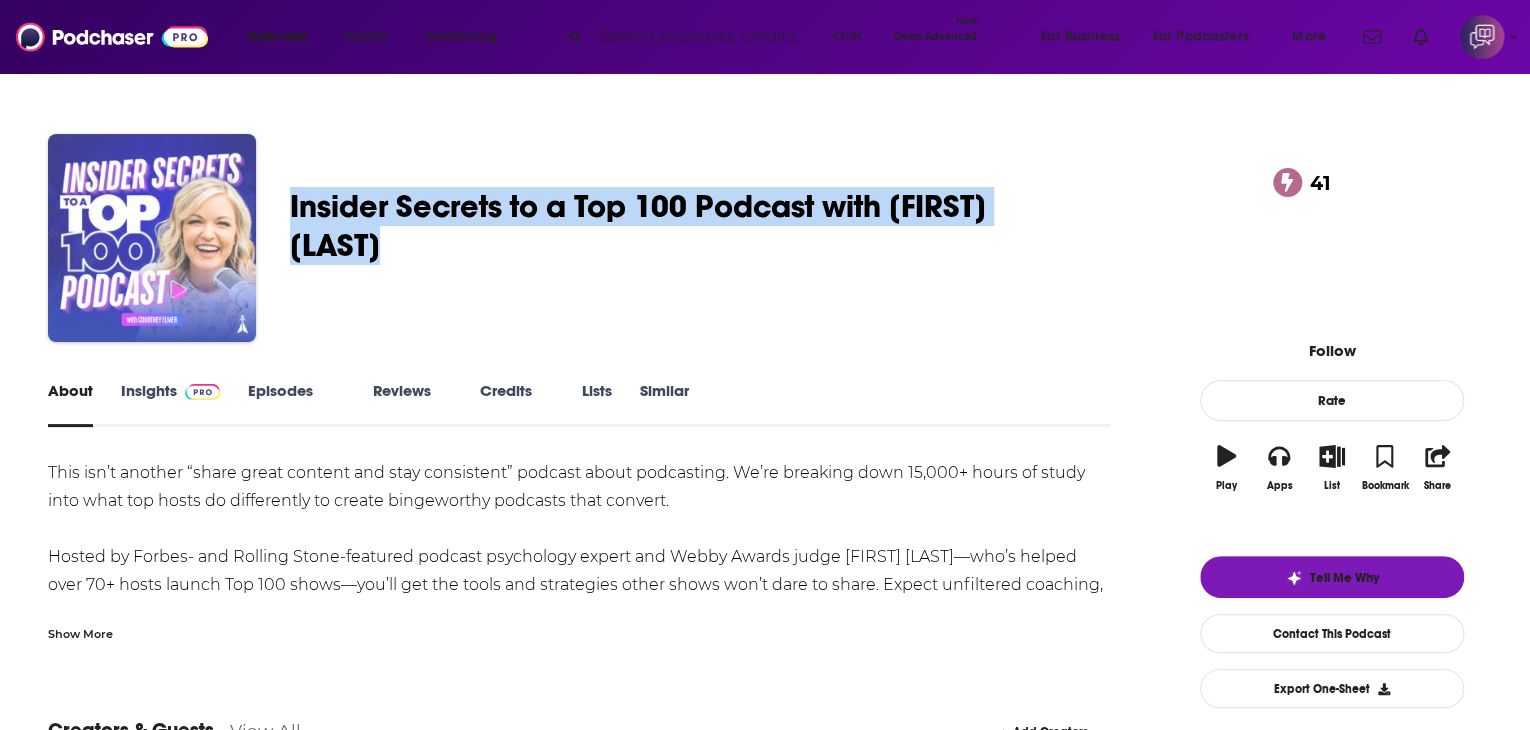 click at bounding box center (152, 238) 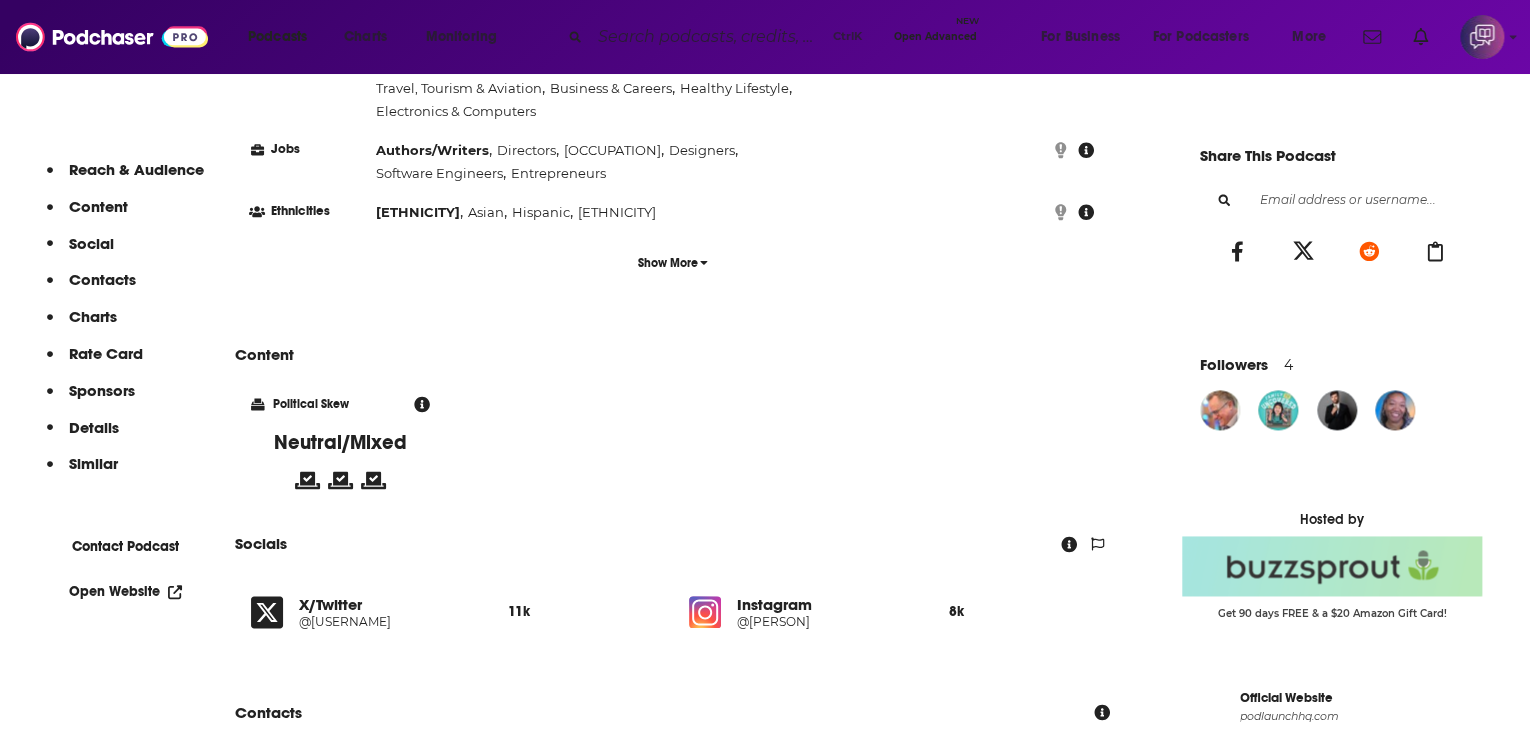 scroll, scrollTop: 1700, scrollLeft: 0, axis: vertical 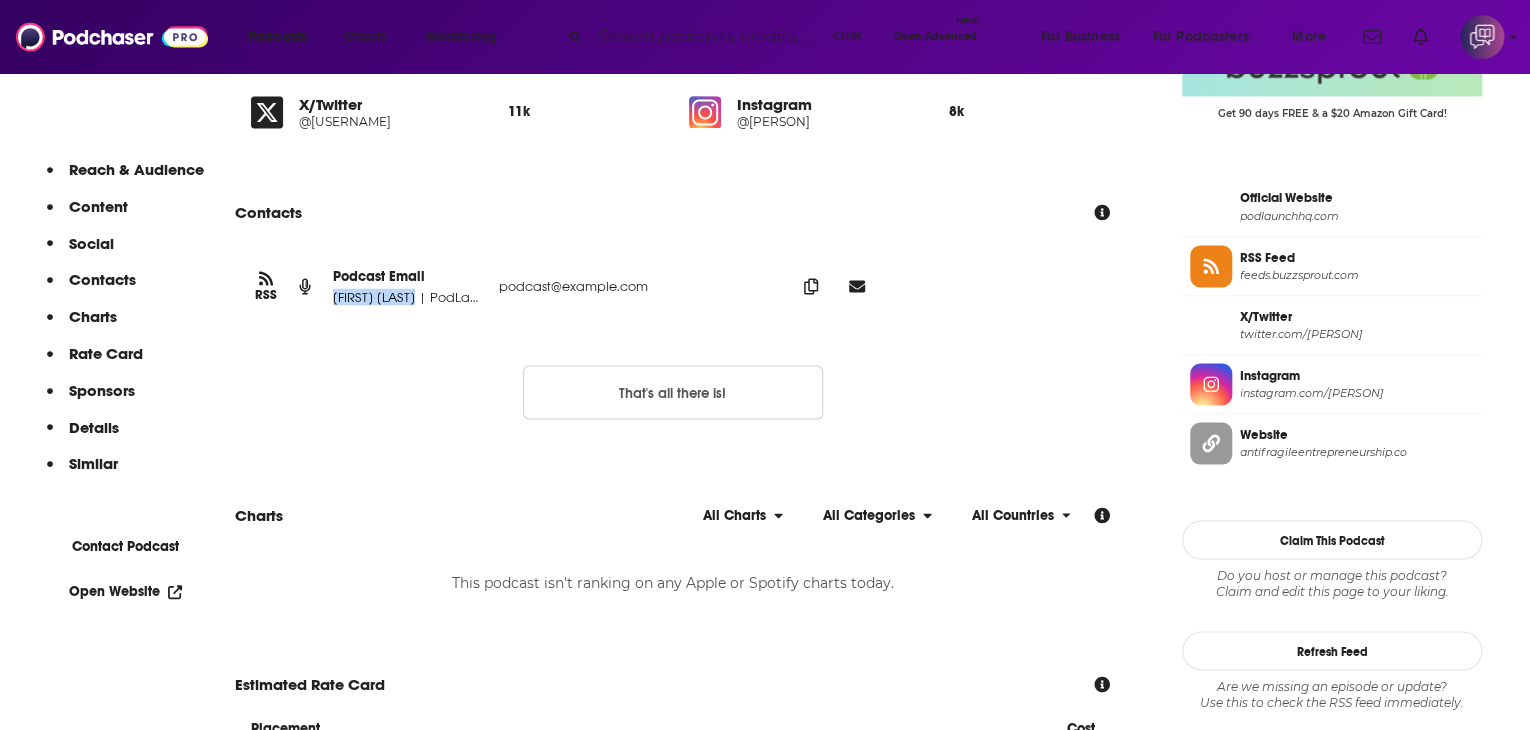drag, startPoint x: 456, startPoint y: 317, endPoint x: 550, endPoint y: 307, distance: 94.53042 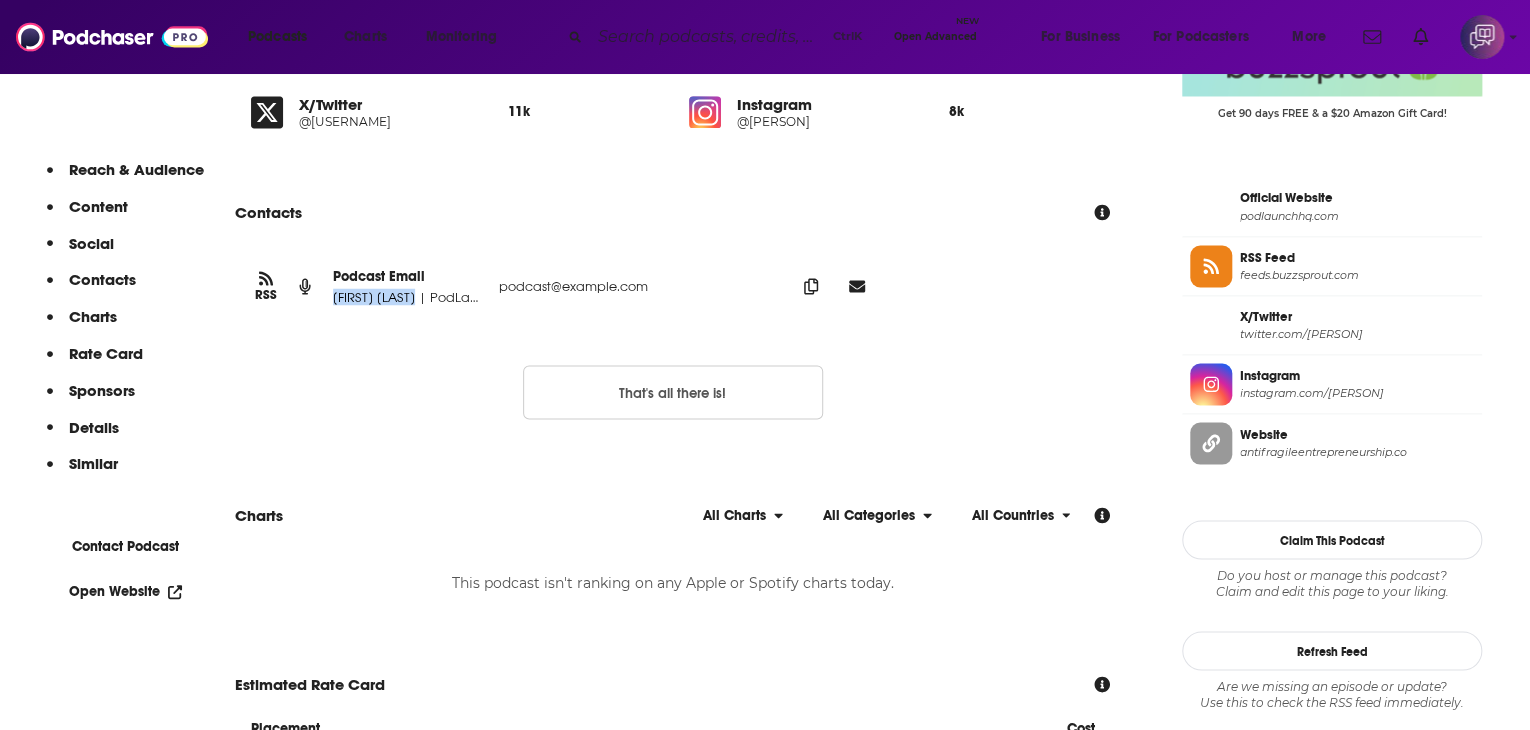 click on "RSS   Podcast Email Courtney Elmer | PodLaunch podcast@podlaunchhq.com podcast@podlaunchhq.com" at bounding box center [672, 286] 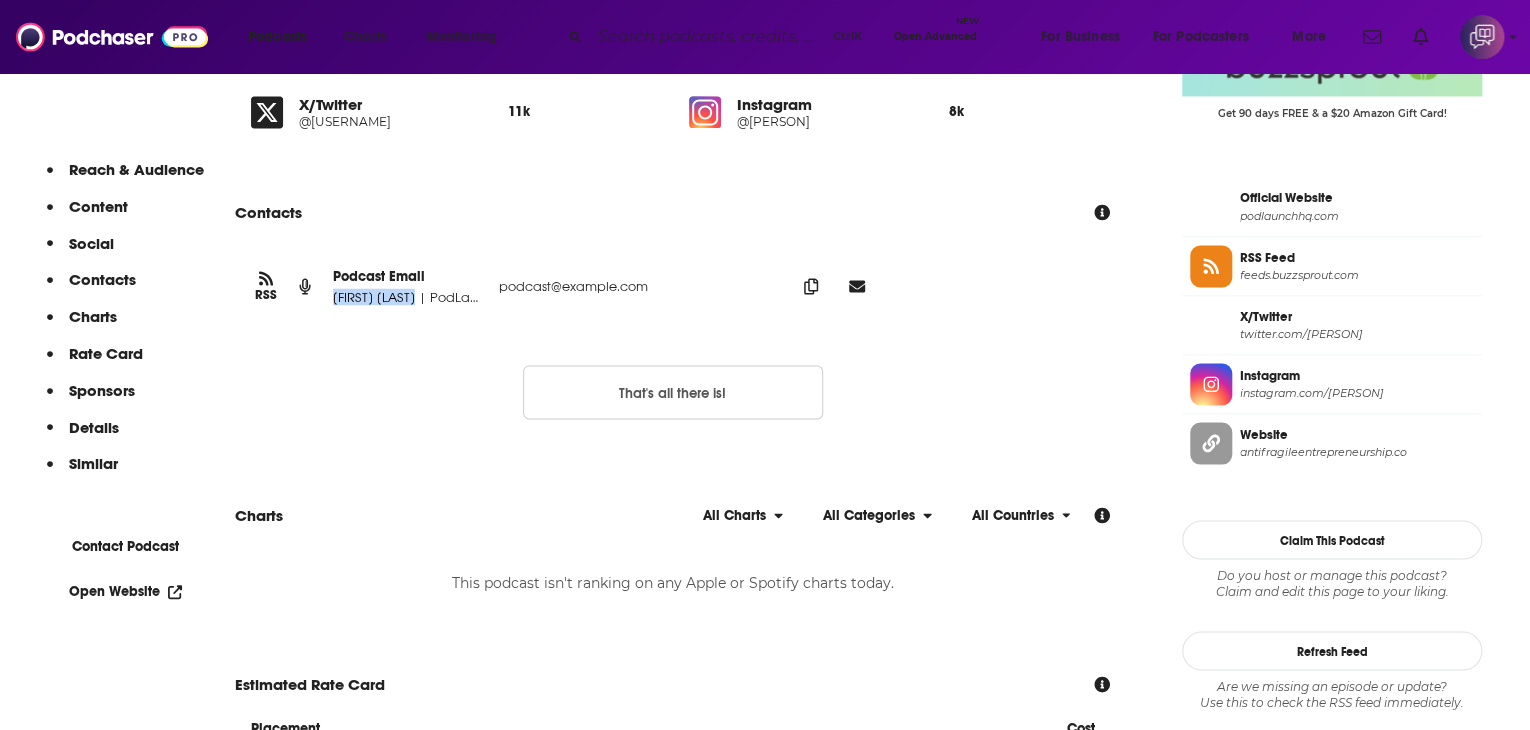 copy on "Courtney Elmer" 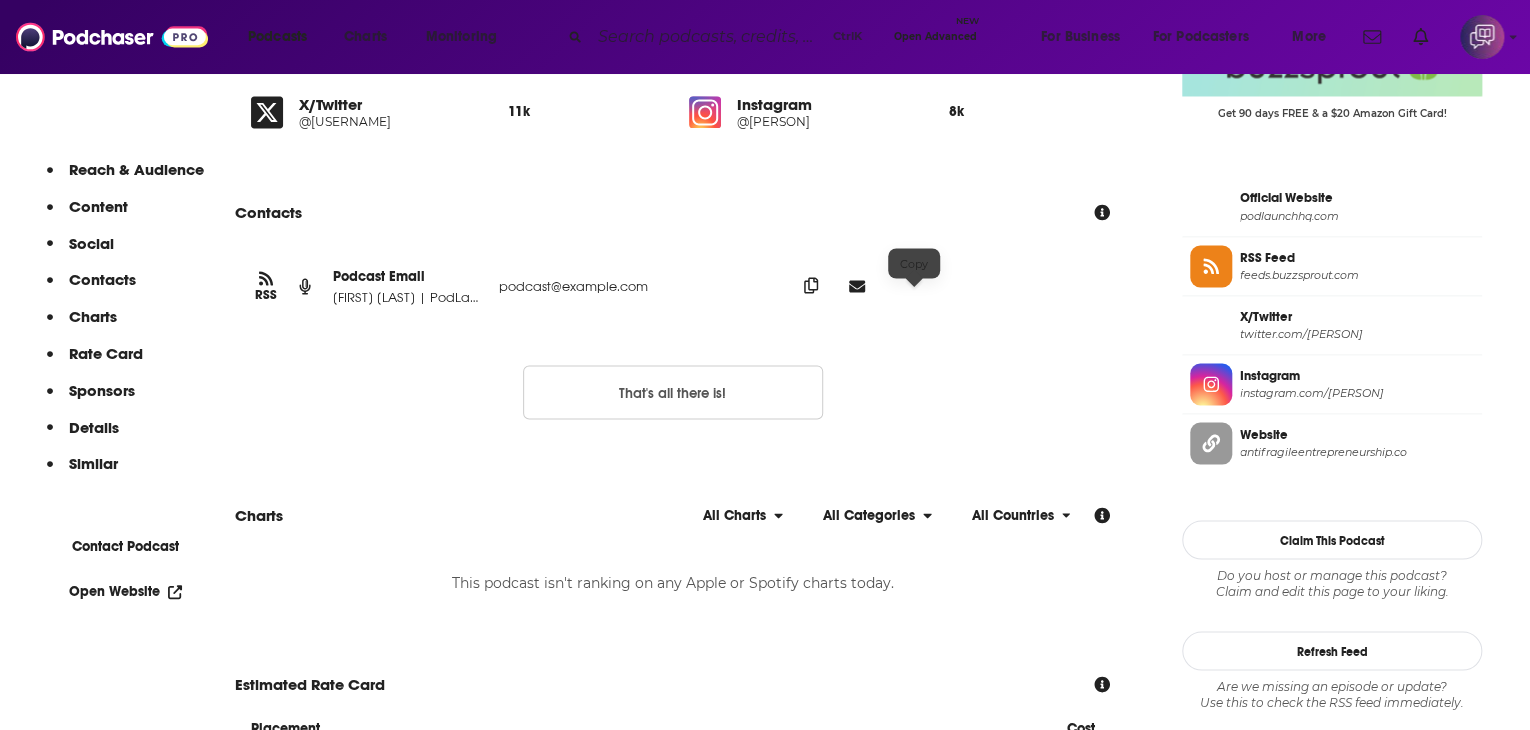 click at bounding box center [811, 285] 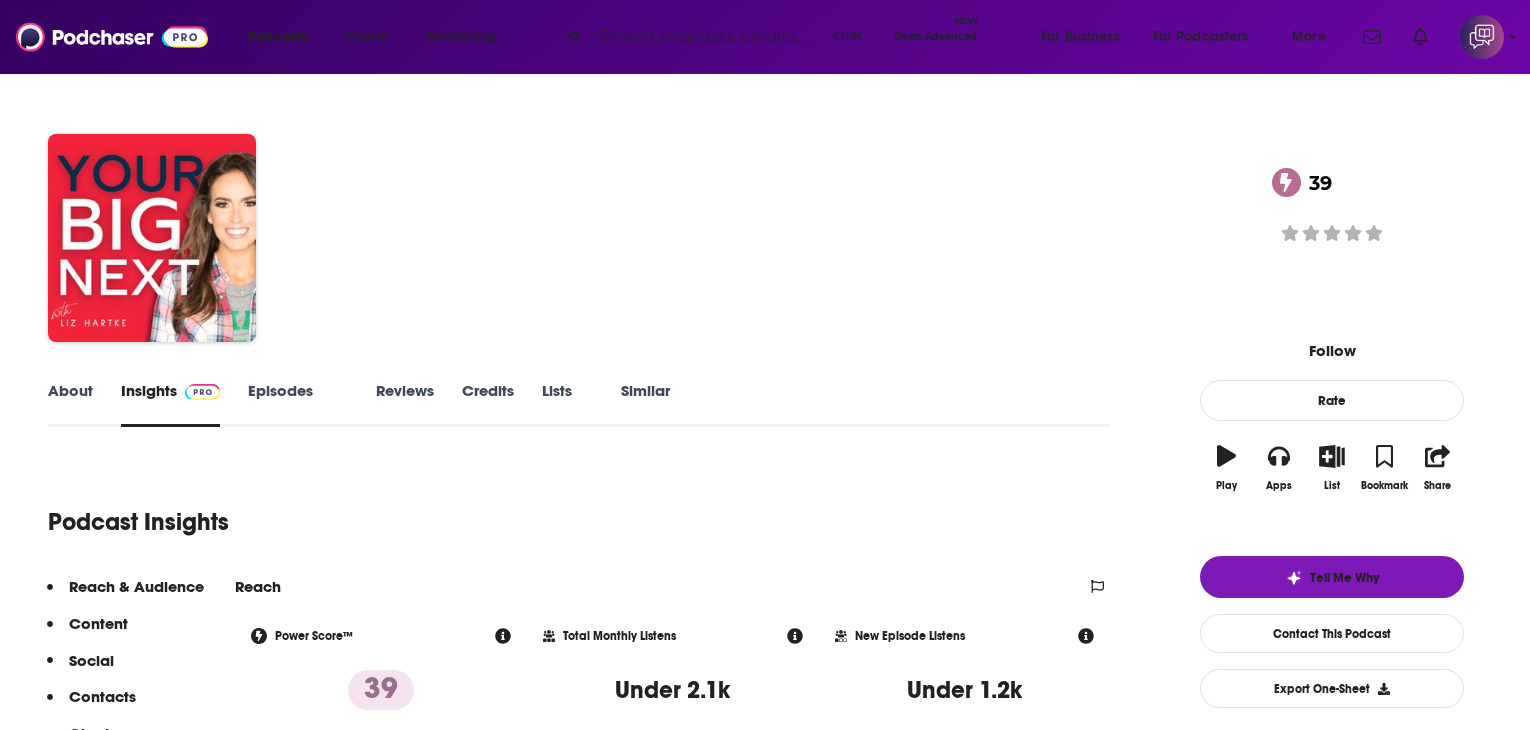 scroll, scrollTop: 0, scrollLeft: 0, axis: both 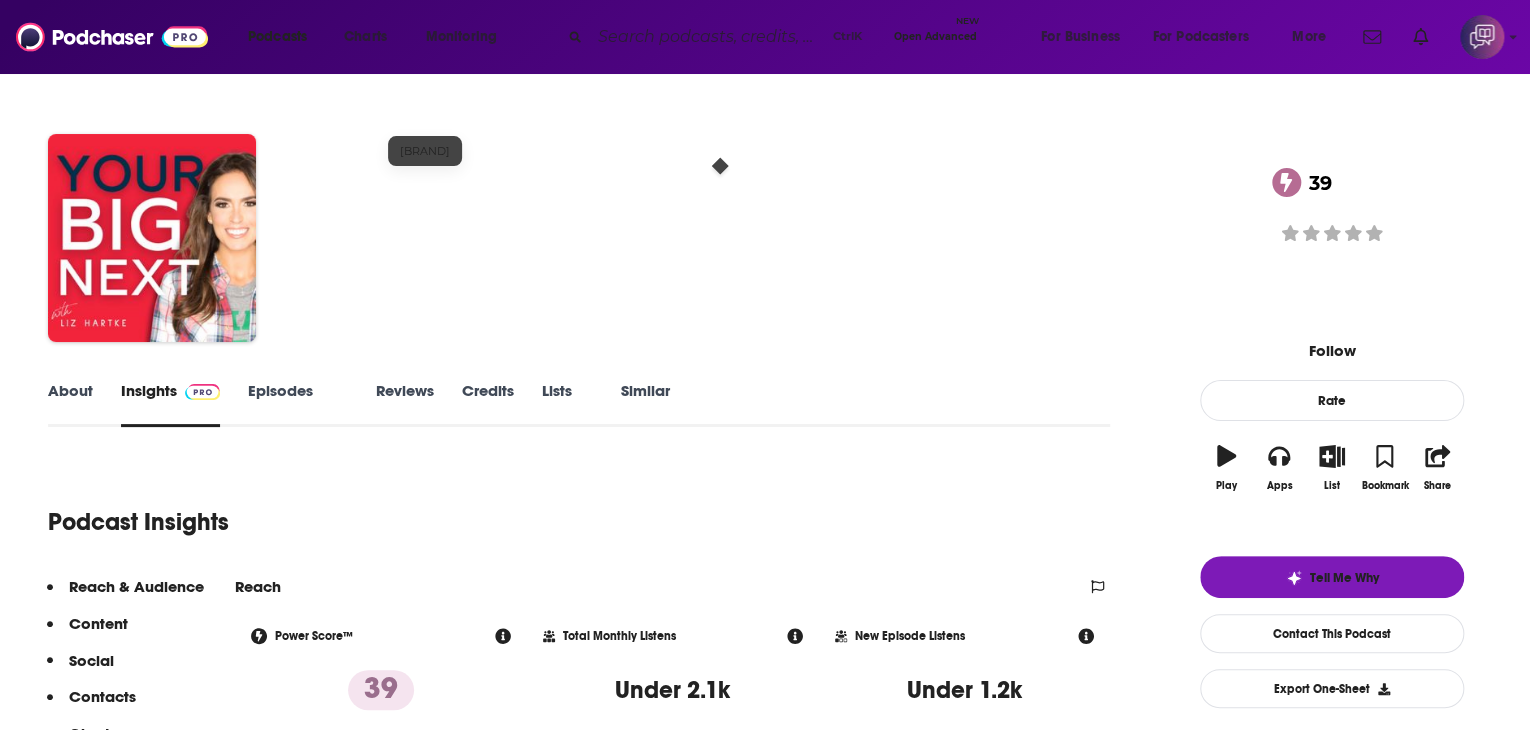 drag, startPoint x: 407, startPoint y: 181, endPoint x: 635, endPoint y: 190, distance: 228.17757 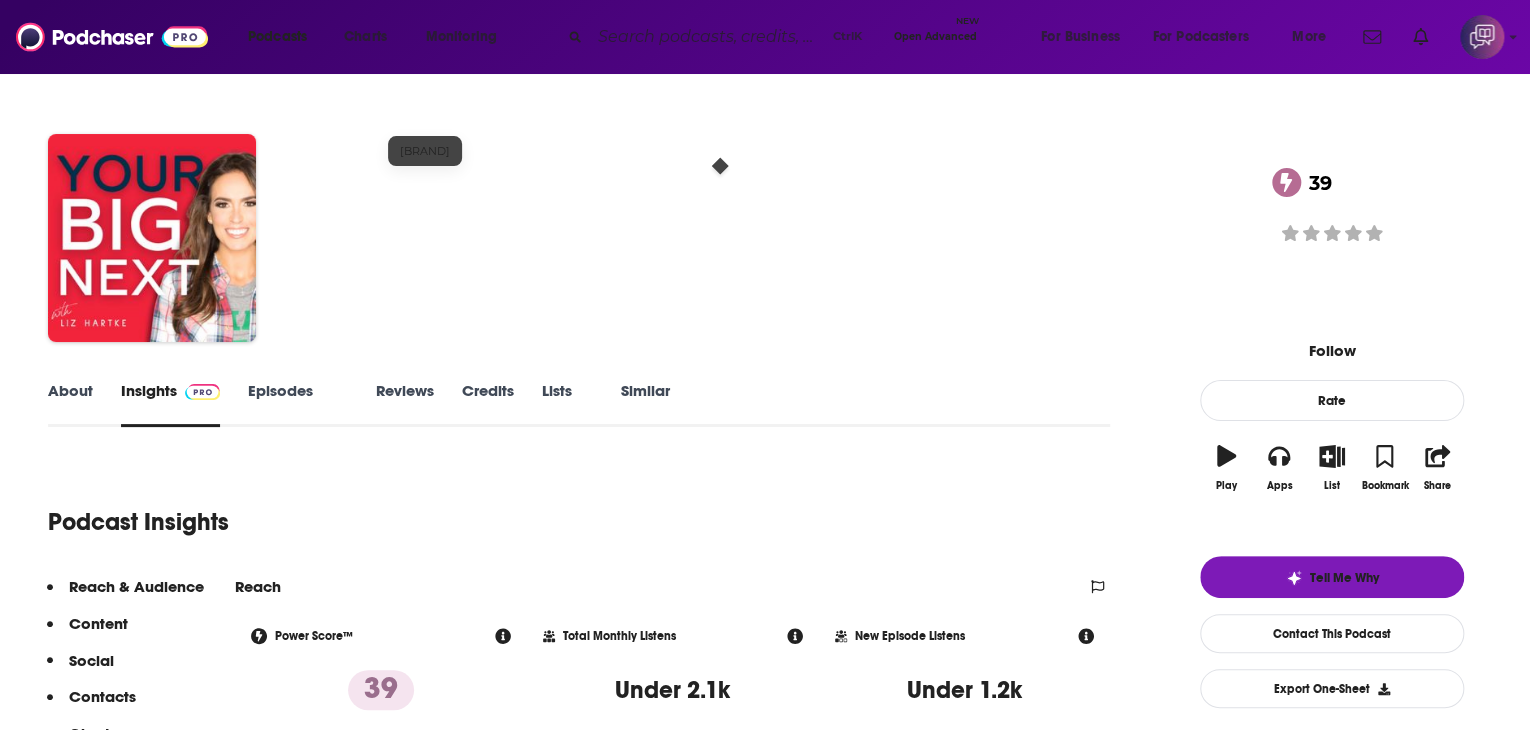 click on "[FIRST] [LAST] YOUR BIG NEXT | business growth, leadership development, sc… [NUMBER] A weekly Business , Entrepreneur and Management podcast [NUMBER] Good podcast? Give it some love!" at bounding box center (765, 242) 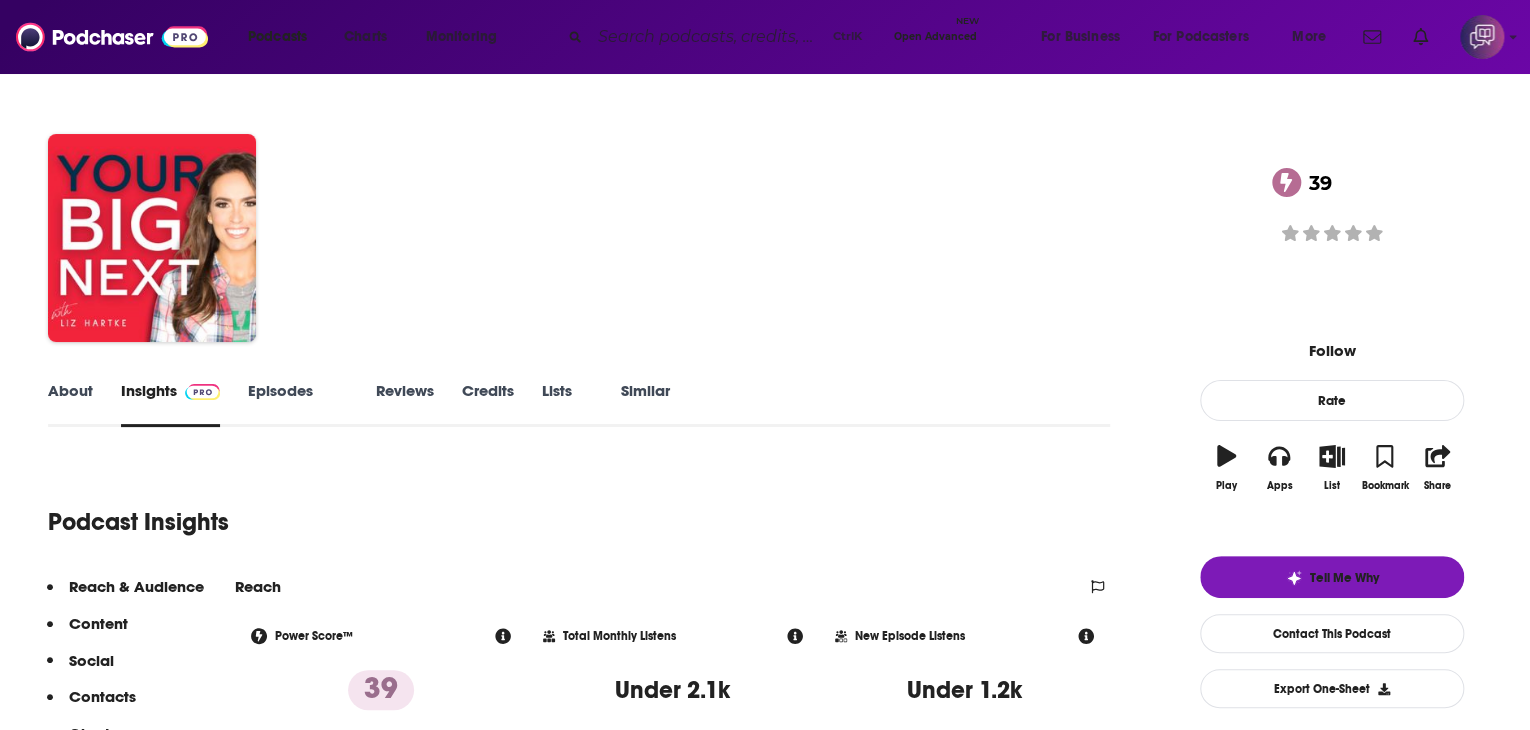 click on "About" at bounding box center [70, 404] 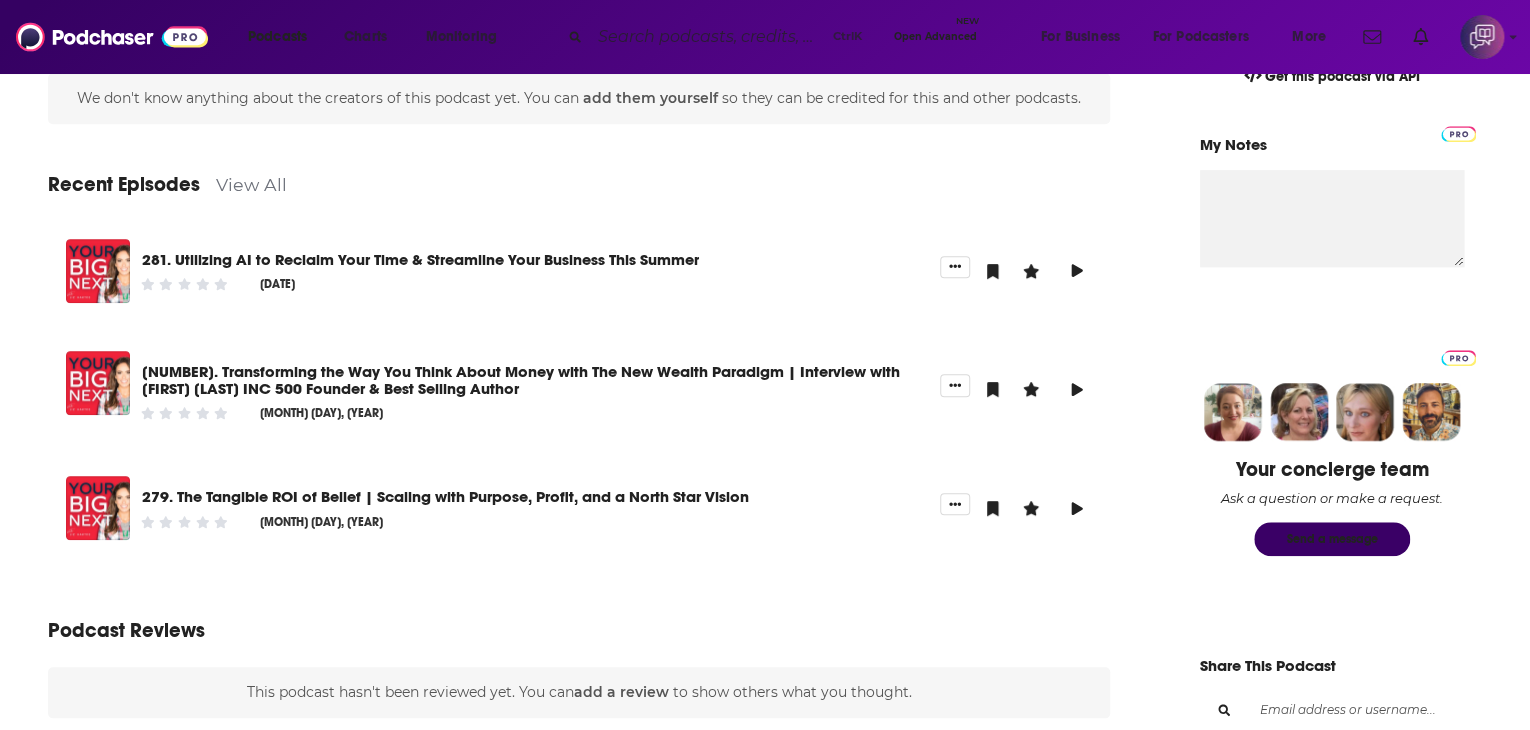 scroll, scrollTop: 700, scrollLeft: 0, axis: vertical 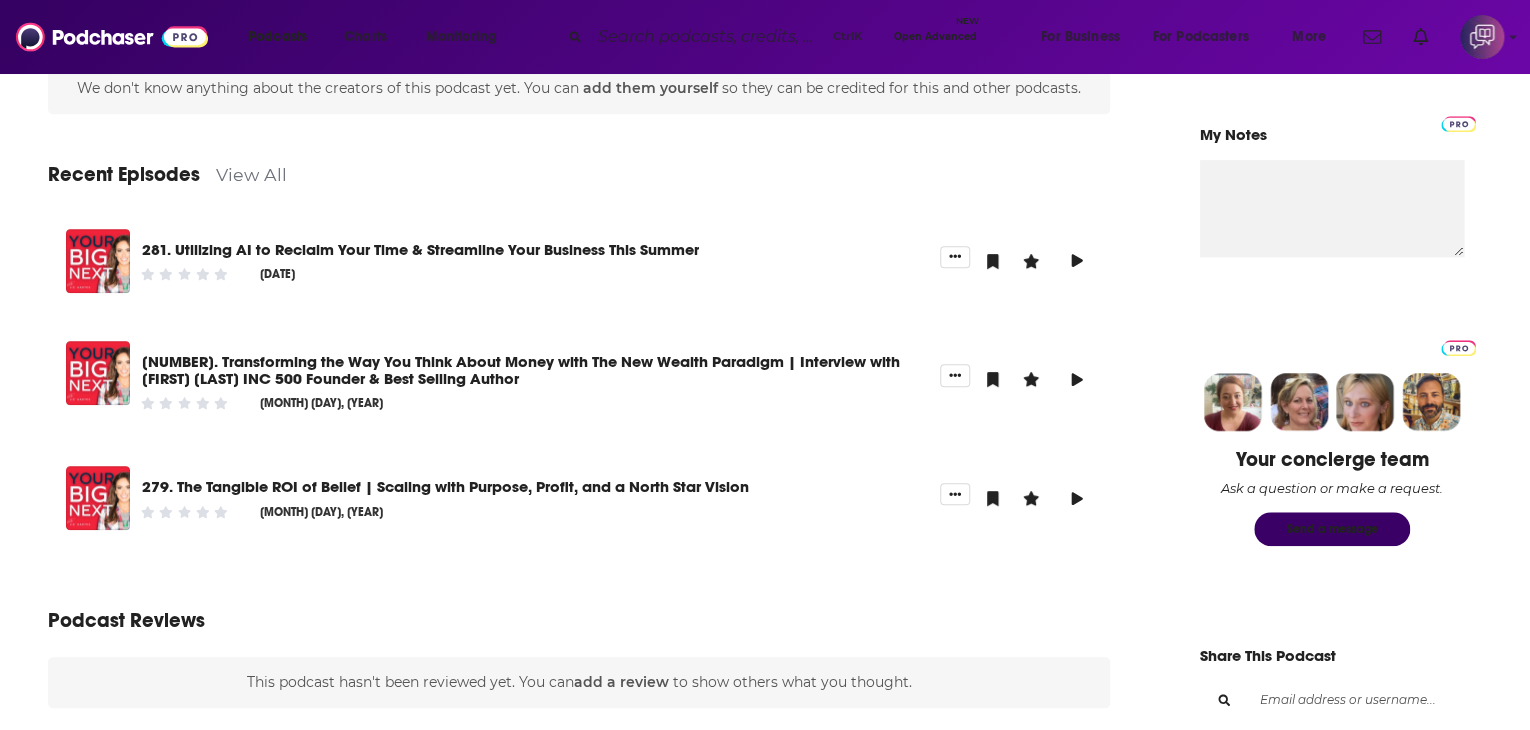 click on "View All" at bounding box center (251, 174) 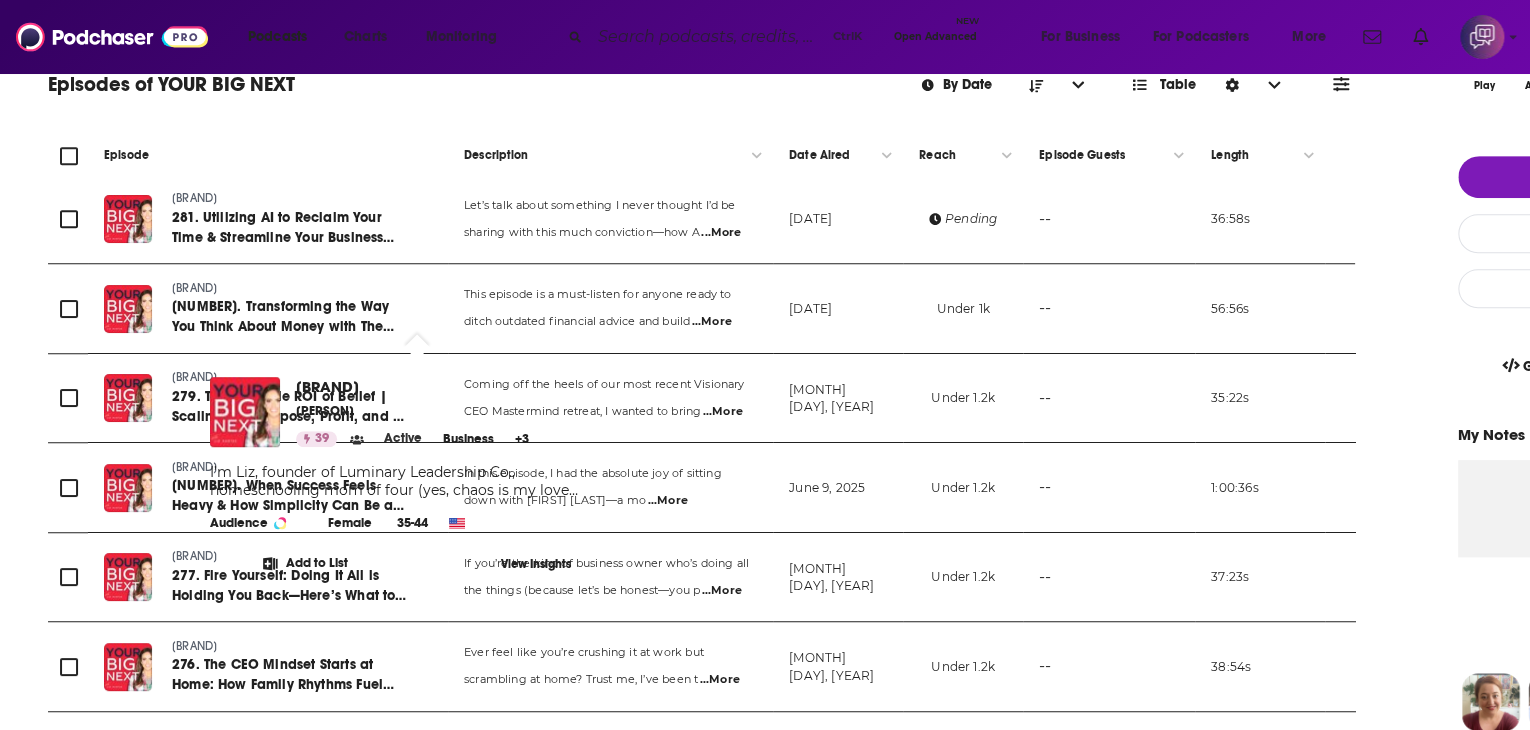 scroll, scrollTop: 100, scrollLeft: 0, axis: vertical 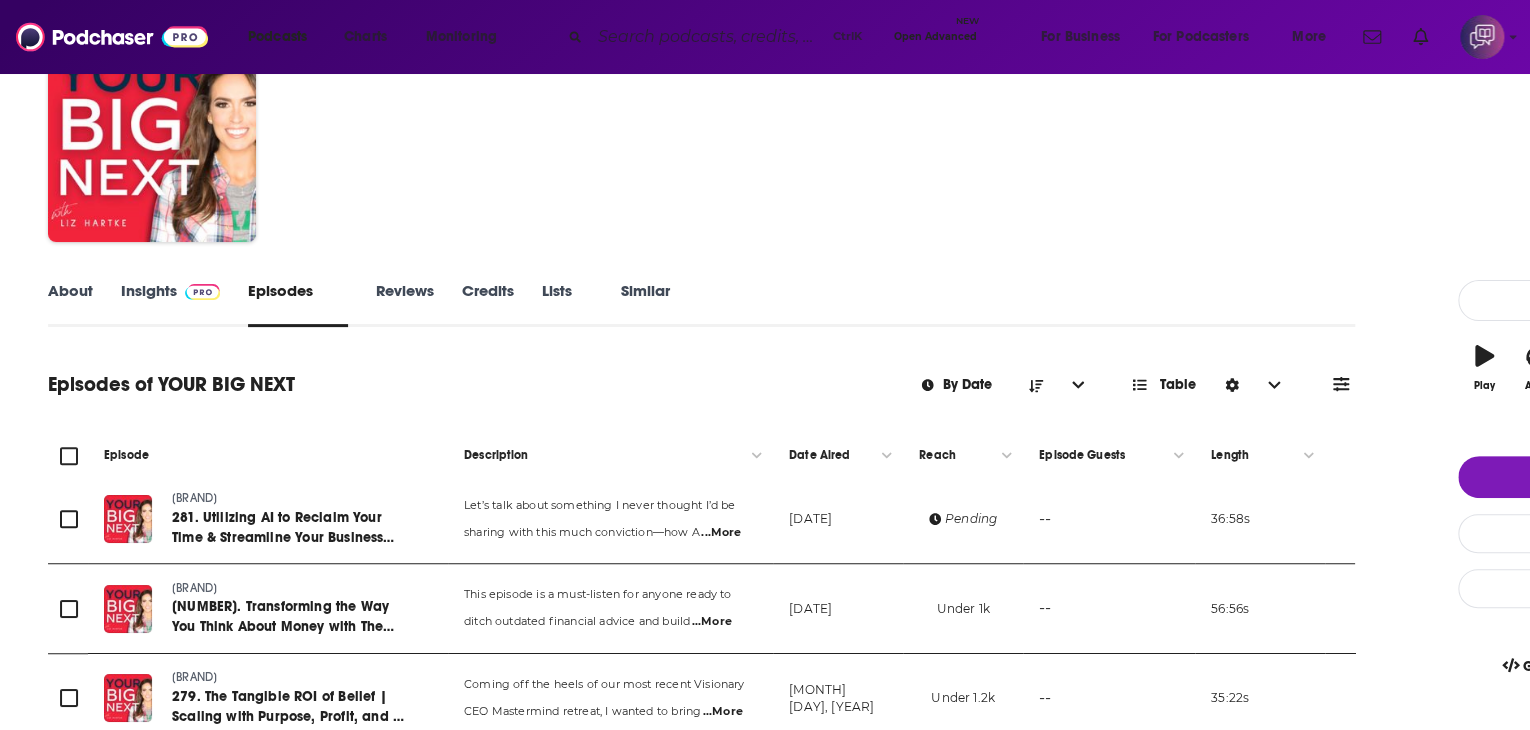 click on "About" at bounding box center (70, 304) 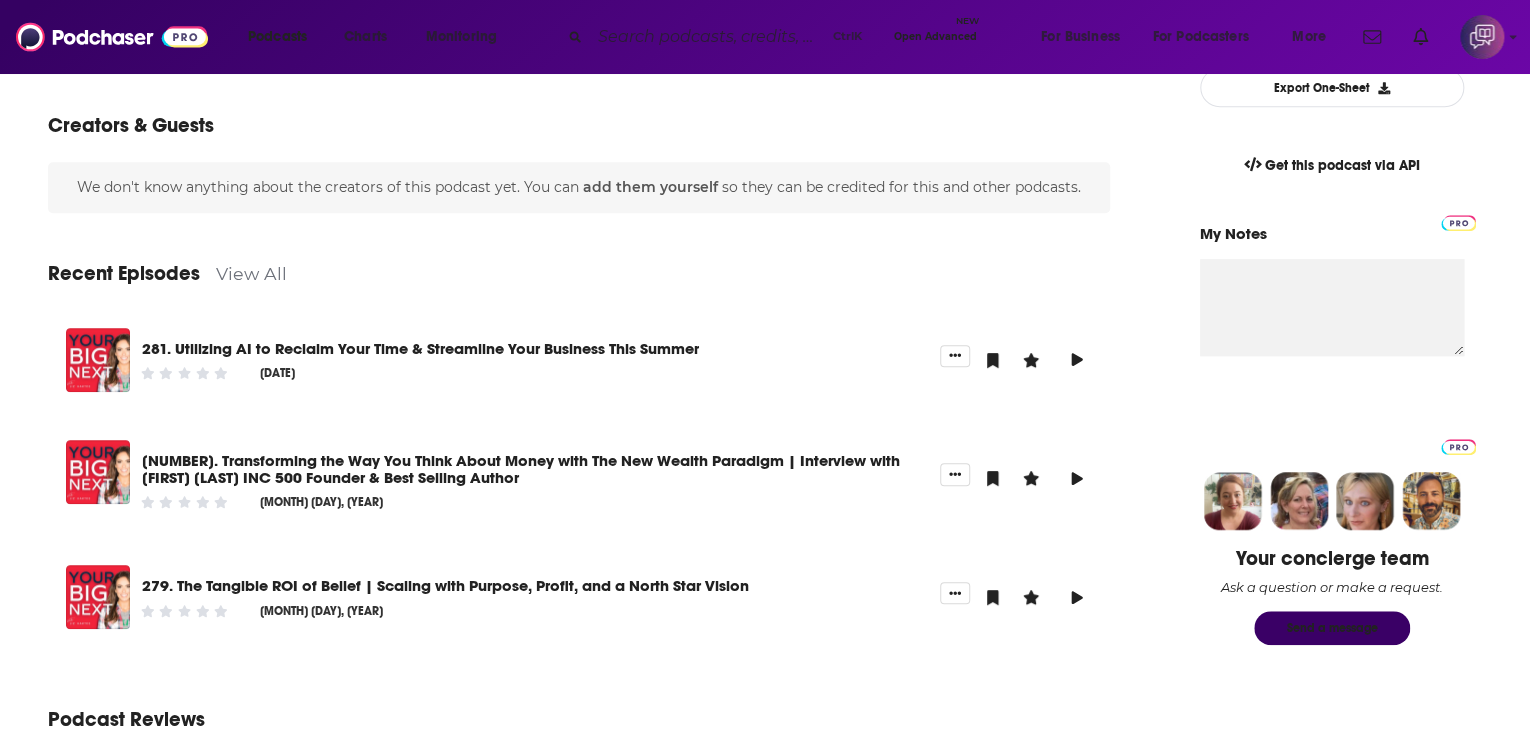 scroll, scrollTop: 600, scrollLeft: 0, axis: vertical 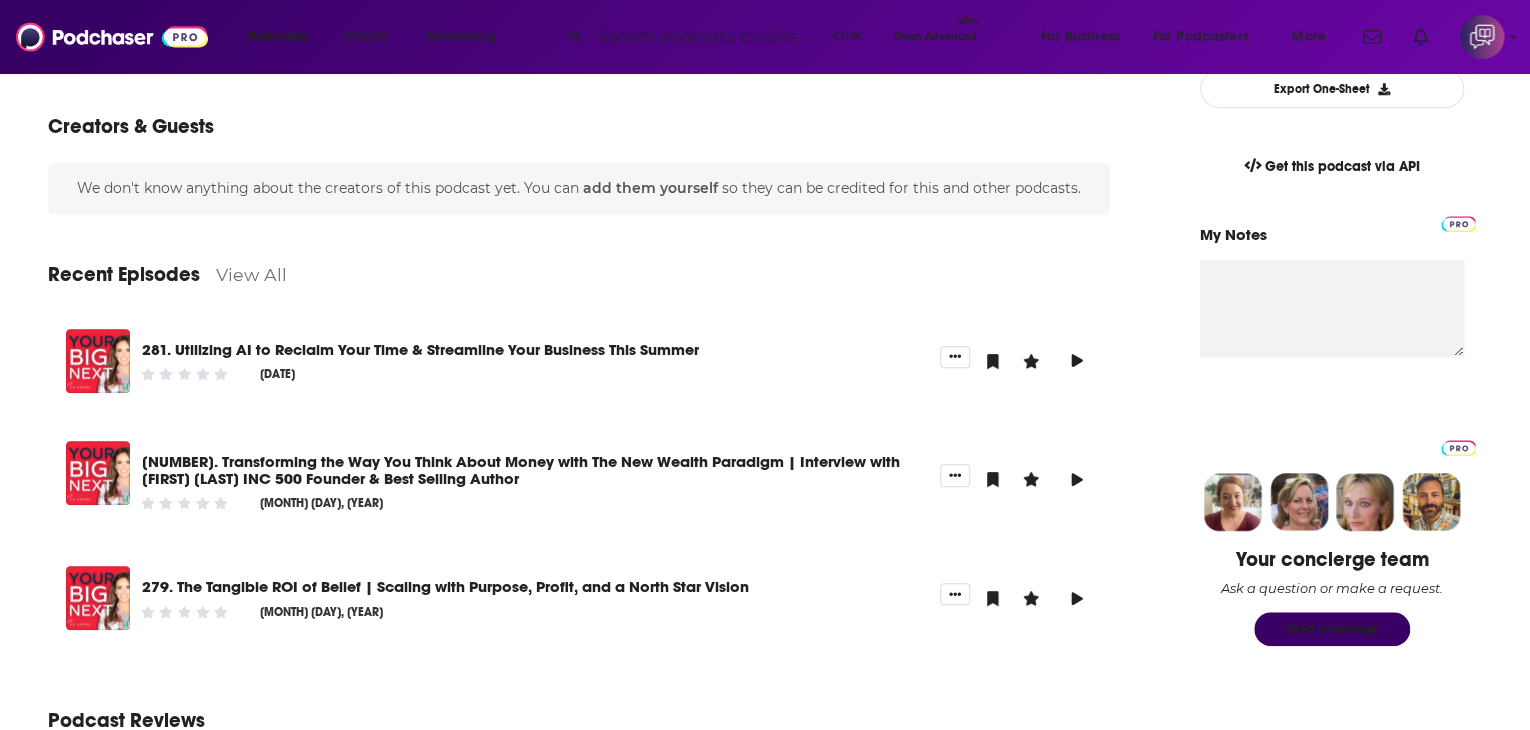 click on "View All" at bounding box center [251, 274] 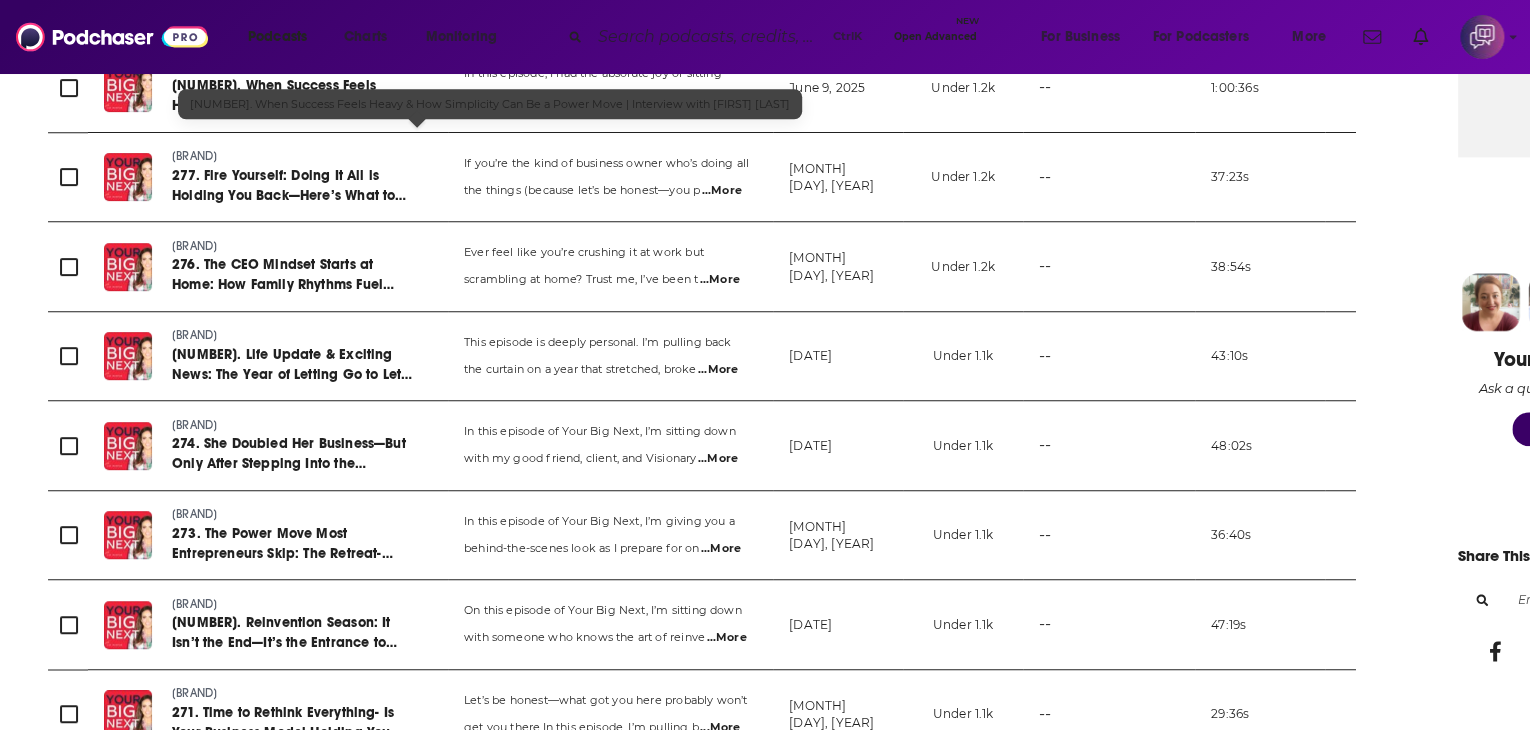 scroll, scrollTop: 200, scrollLeft: 0, axis: vertical 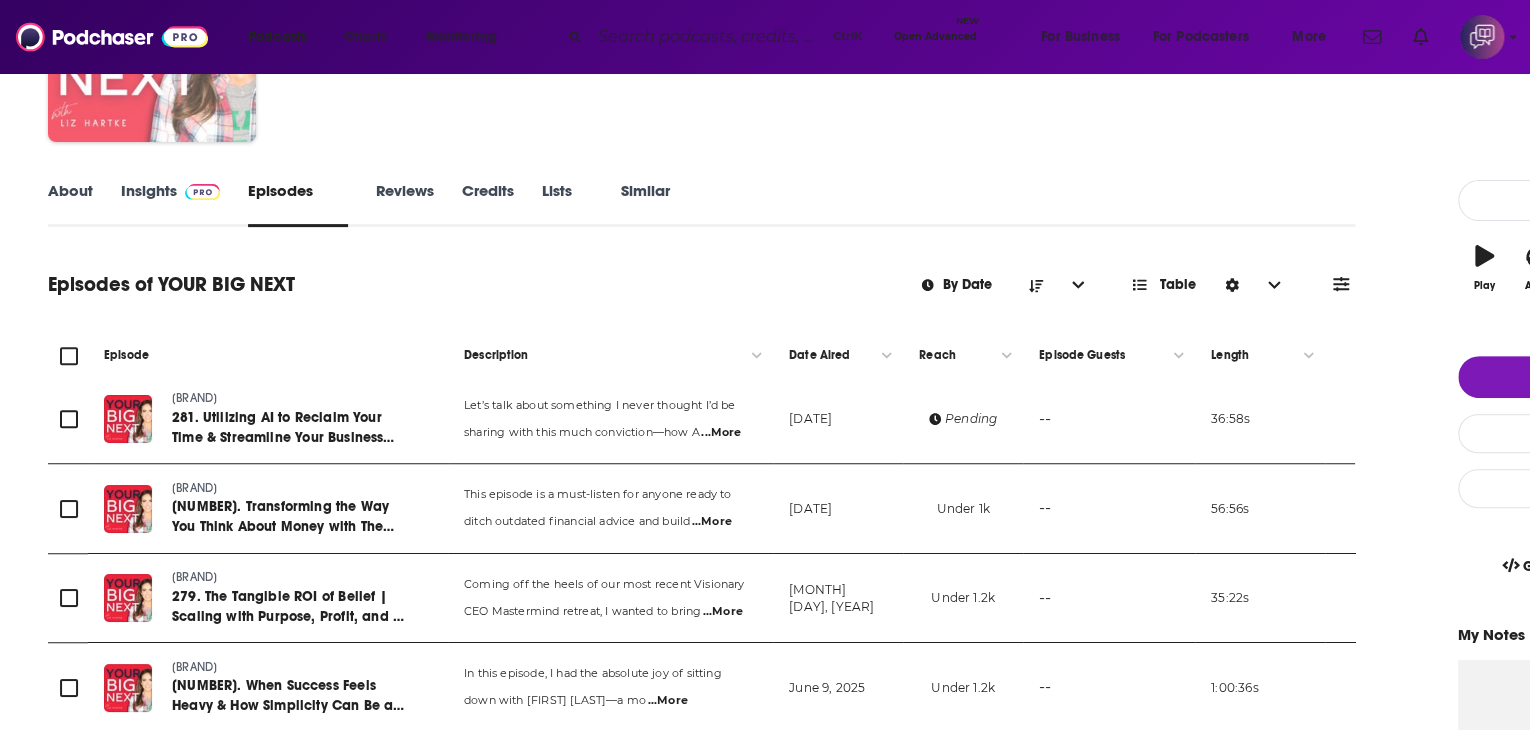 click at bounding box center [152, 38] 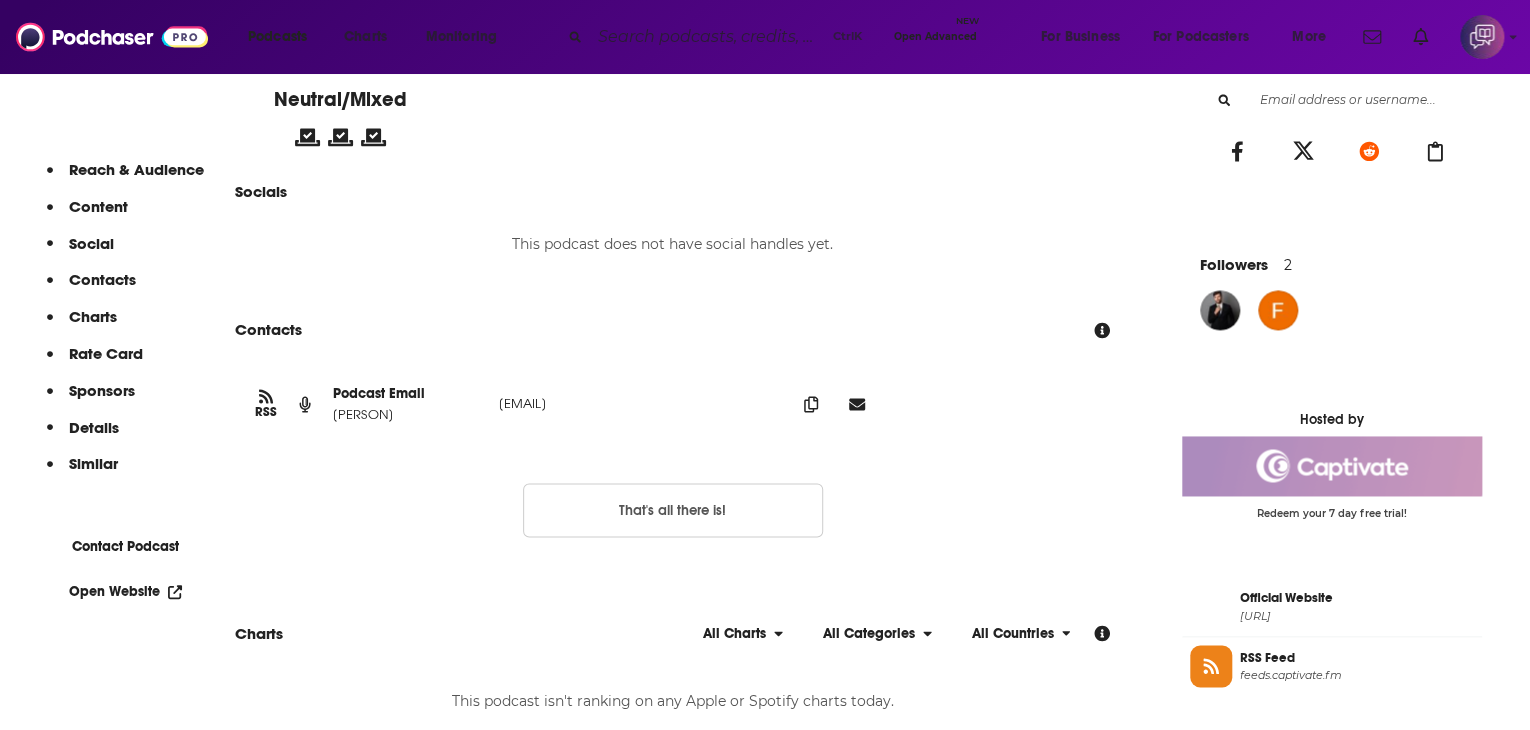 scroll, scrollTop: 1300, scrollLeft: 0, axis: vertical 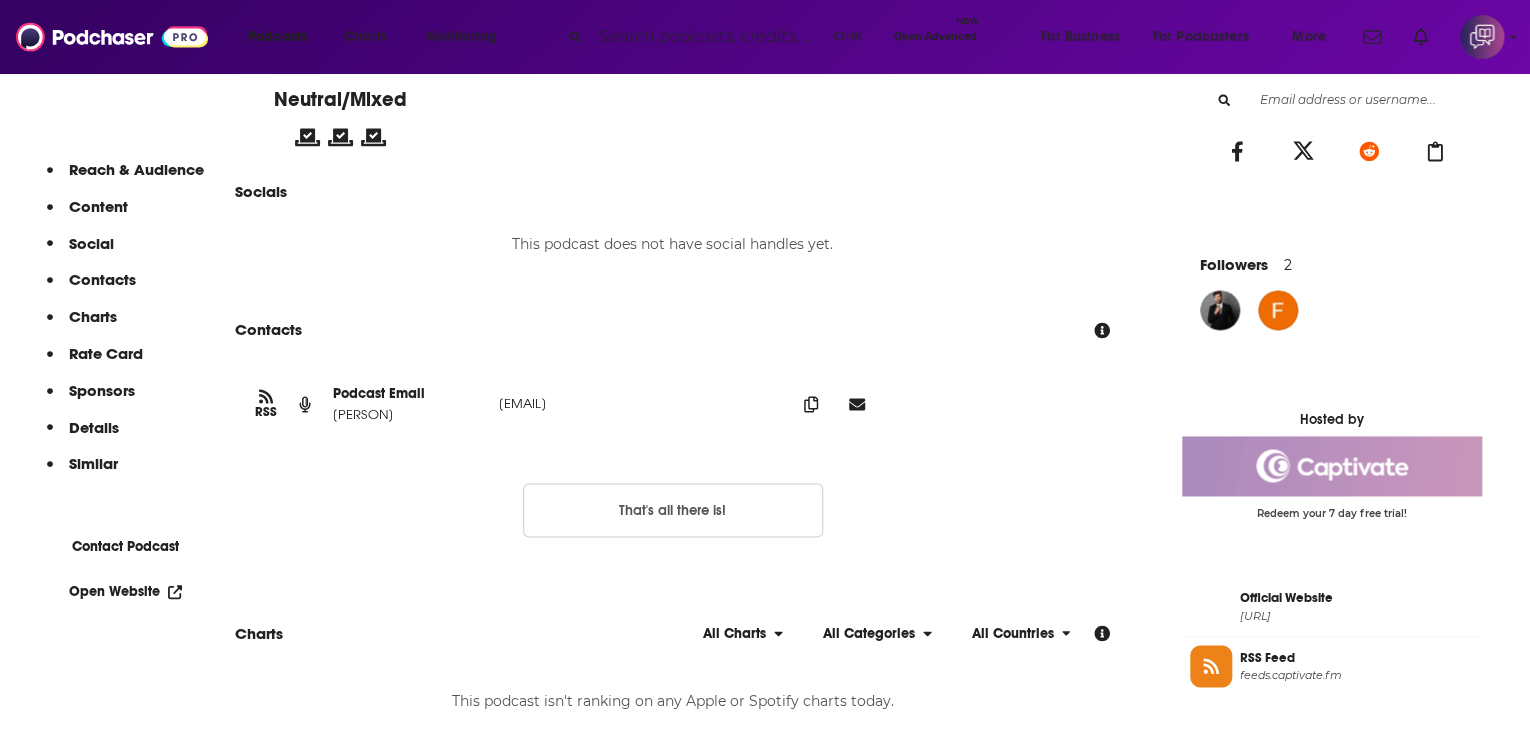 drag, startPoint x: 448, startPoint y: 429, endPoint x: 744, endPoint y: 431, distance: 296.00674 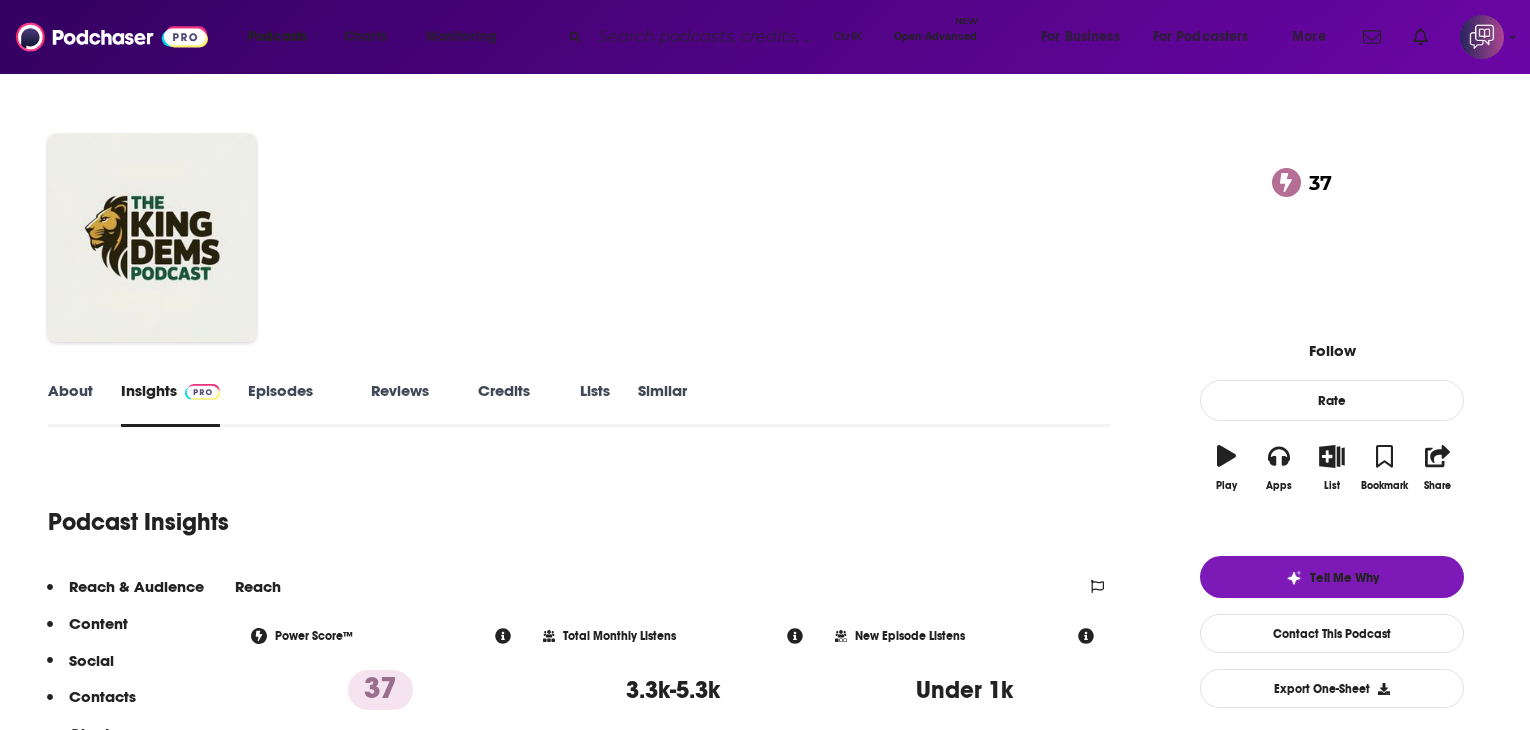 scroll, scrollTop: 0, scrollLeft: 0, axis: both 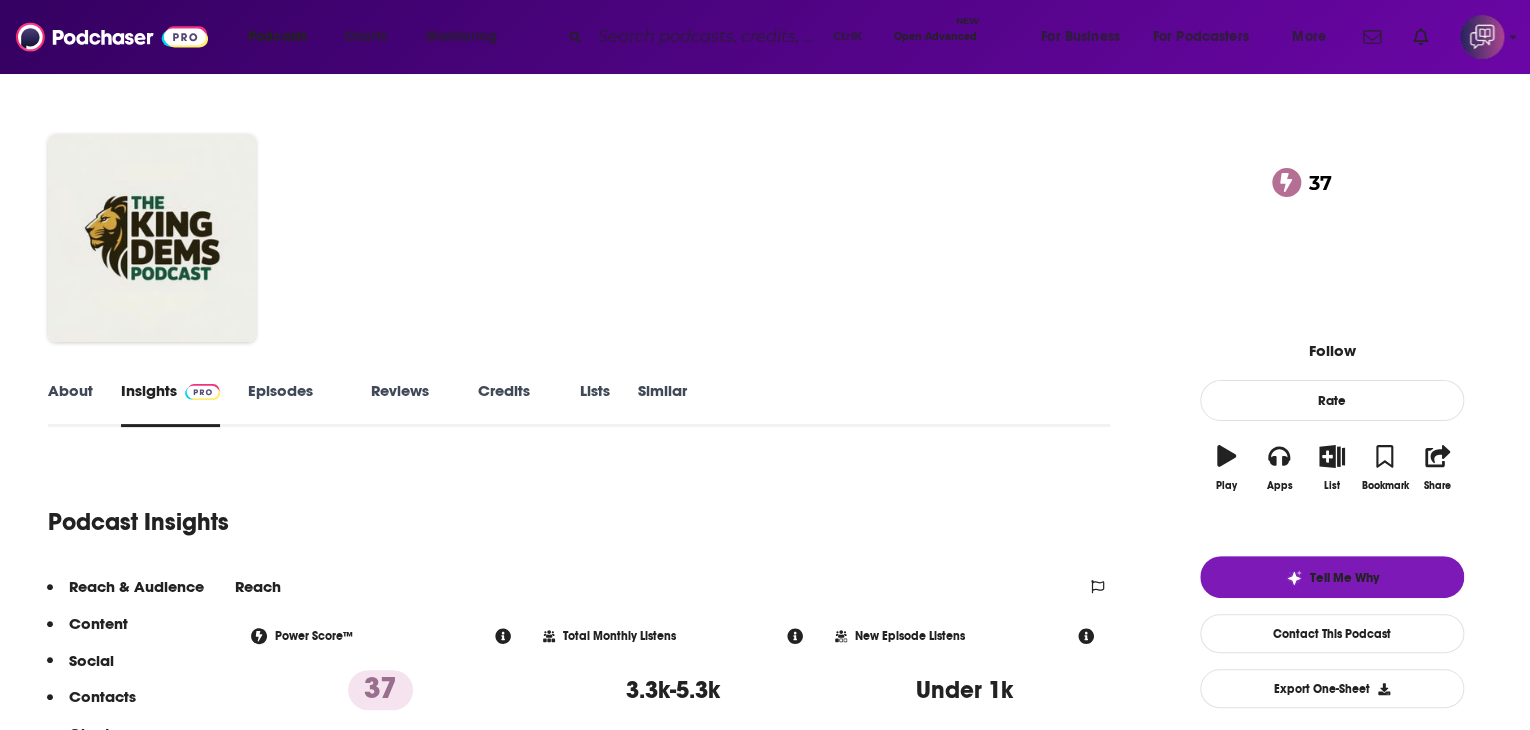 click on "About" at bounding box center [70, 404] 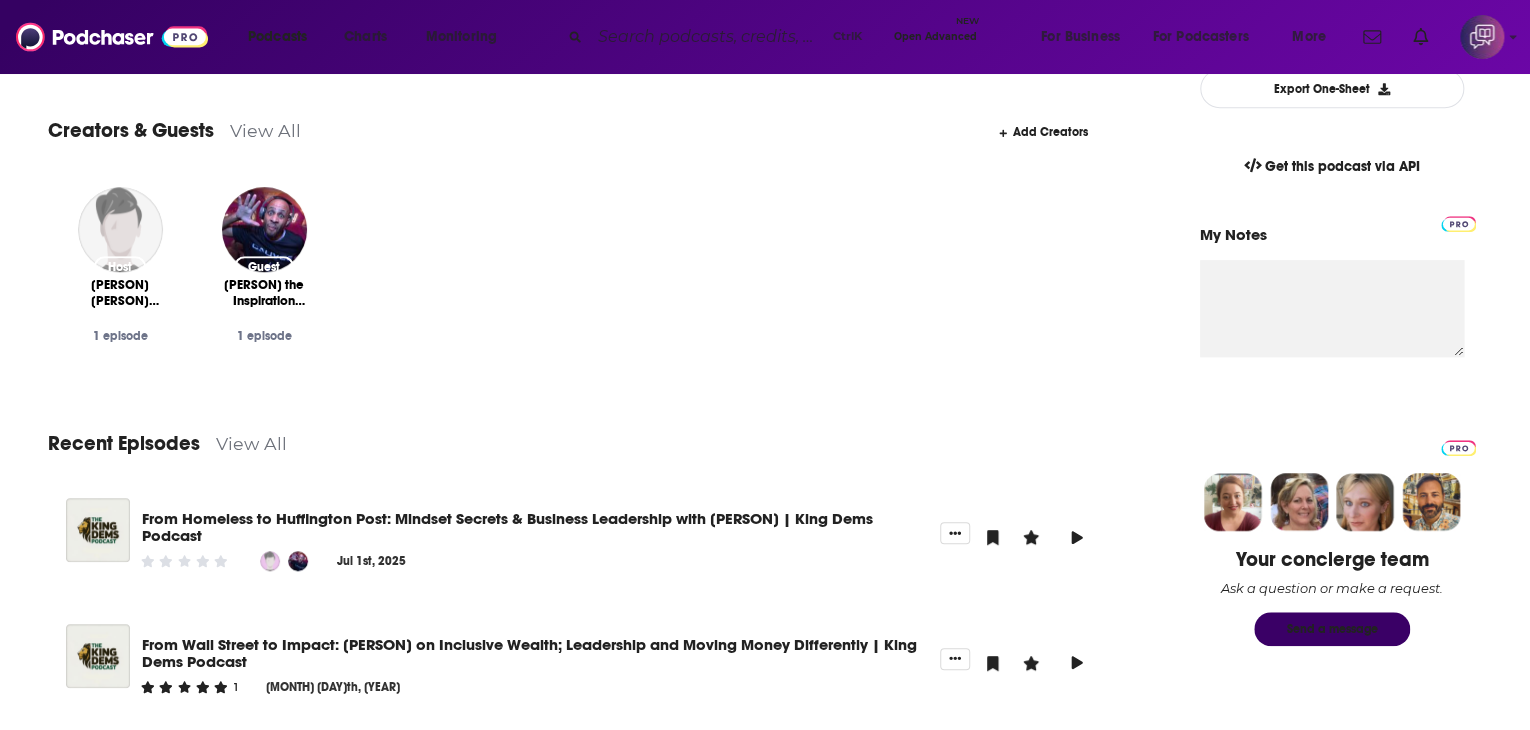 scroll, scrollTop: 800, scrollLeft: 0, axis: vertical 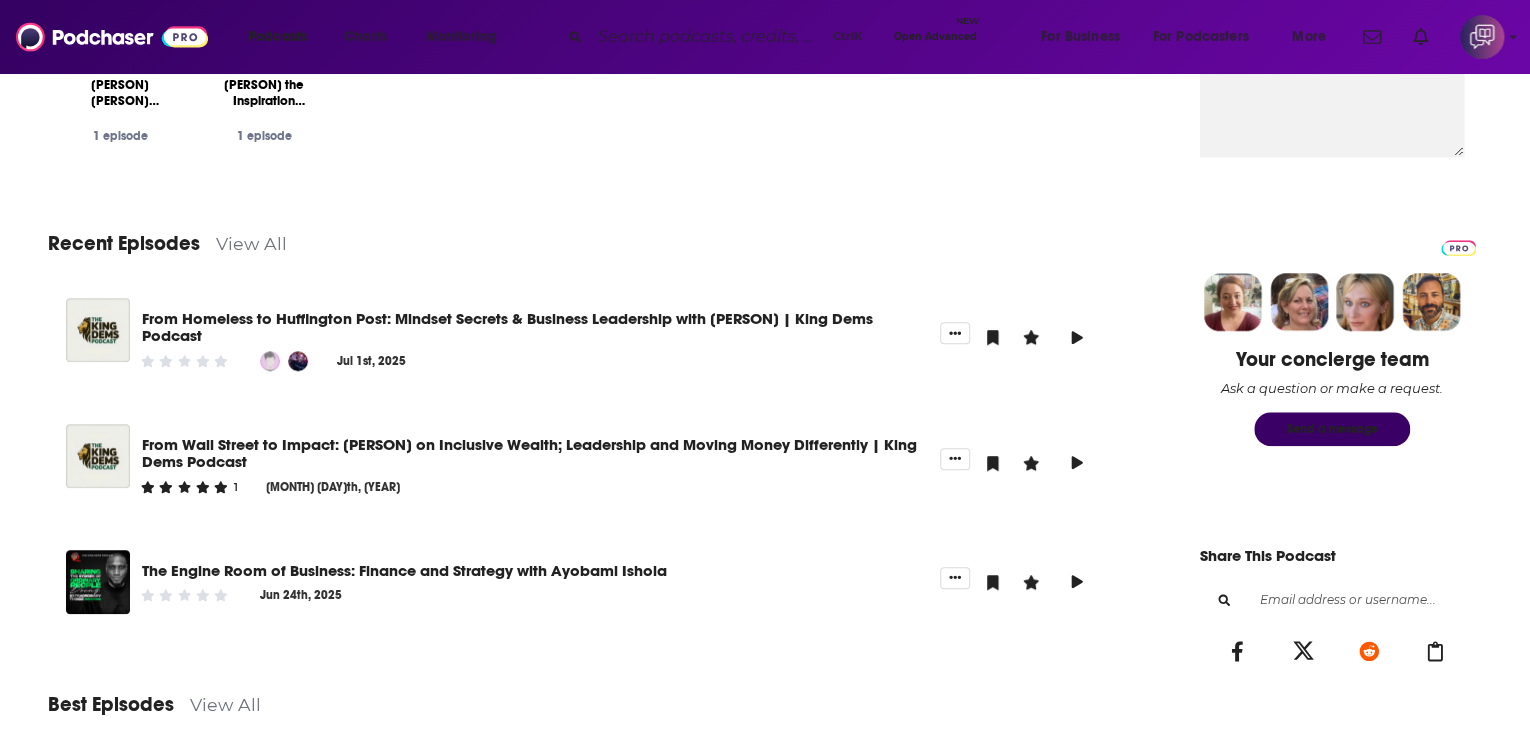 click on "View All" at bounding box center [251, 243] 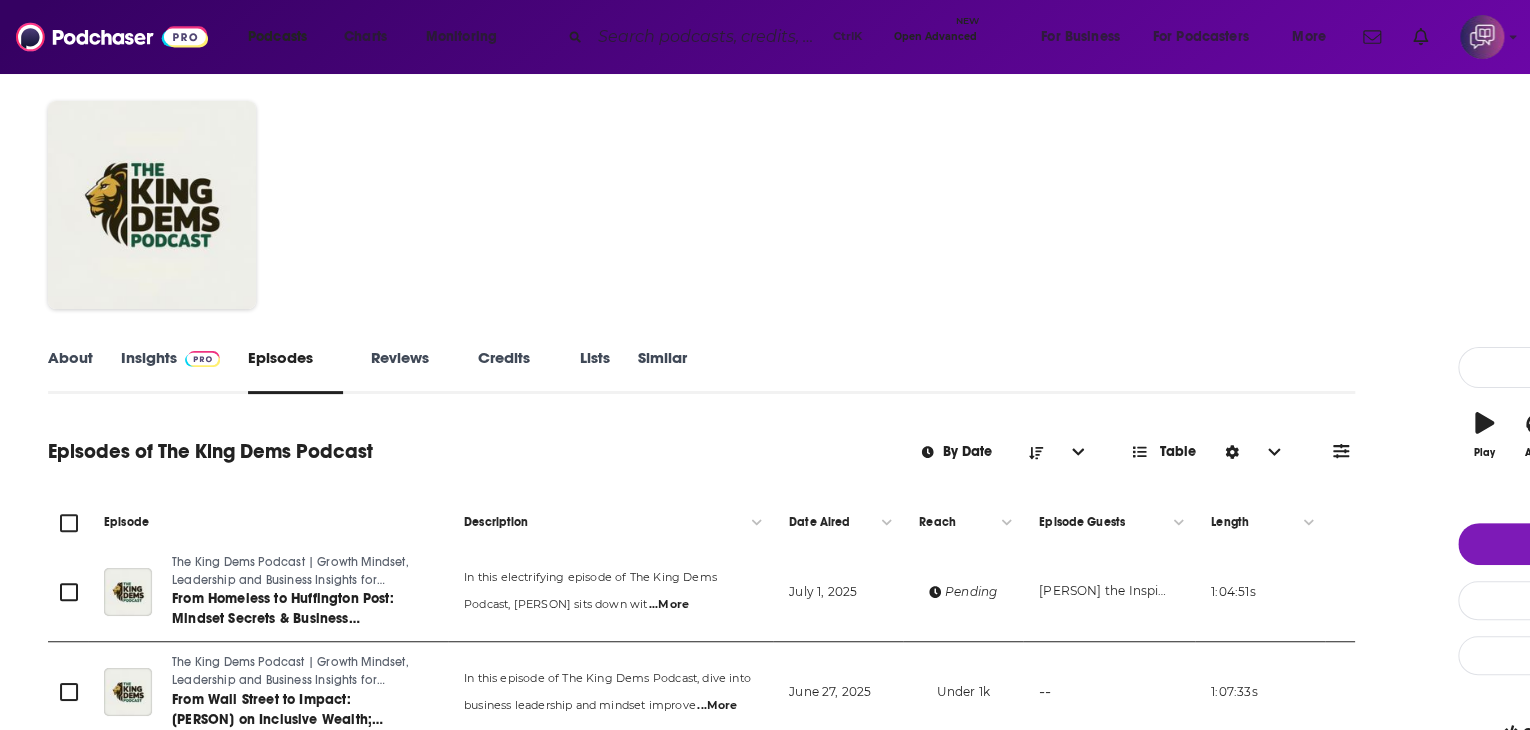 scroll, scrollTop: 0, scrollLeft: 0, axis: both 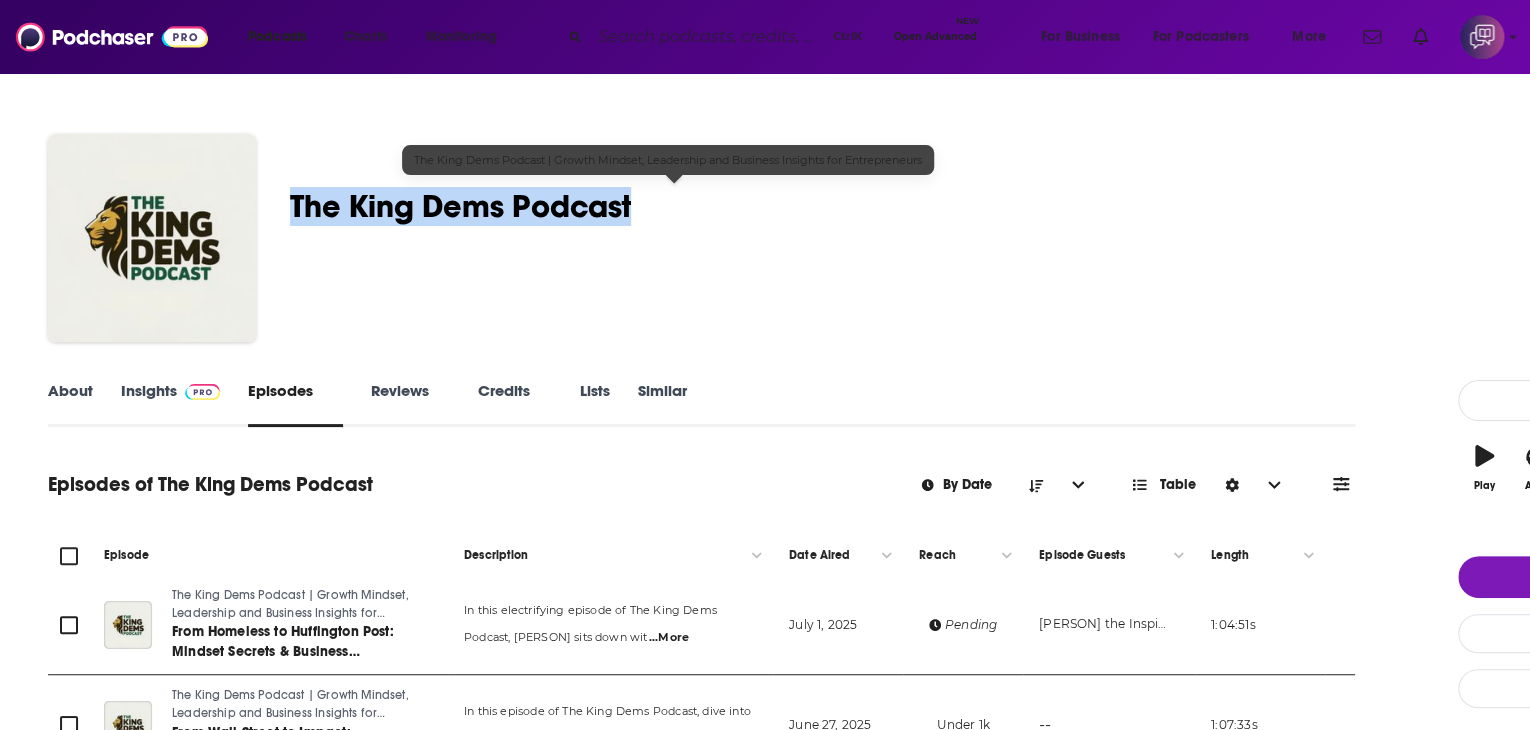 drag, startPoint x: 409, startPoint y: 198, endPoint x: 760, endPoint y: 199, distance: 351.00143 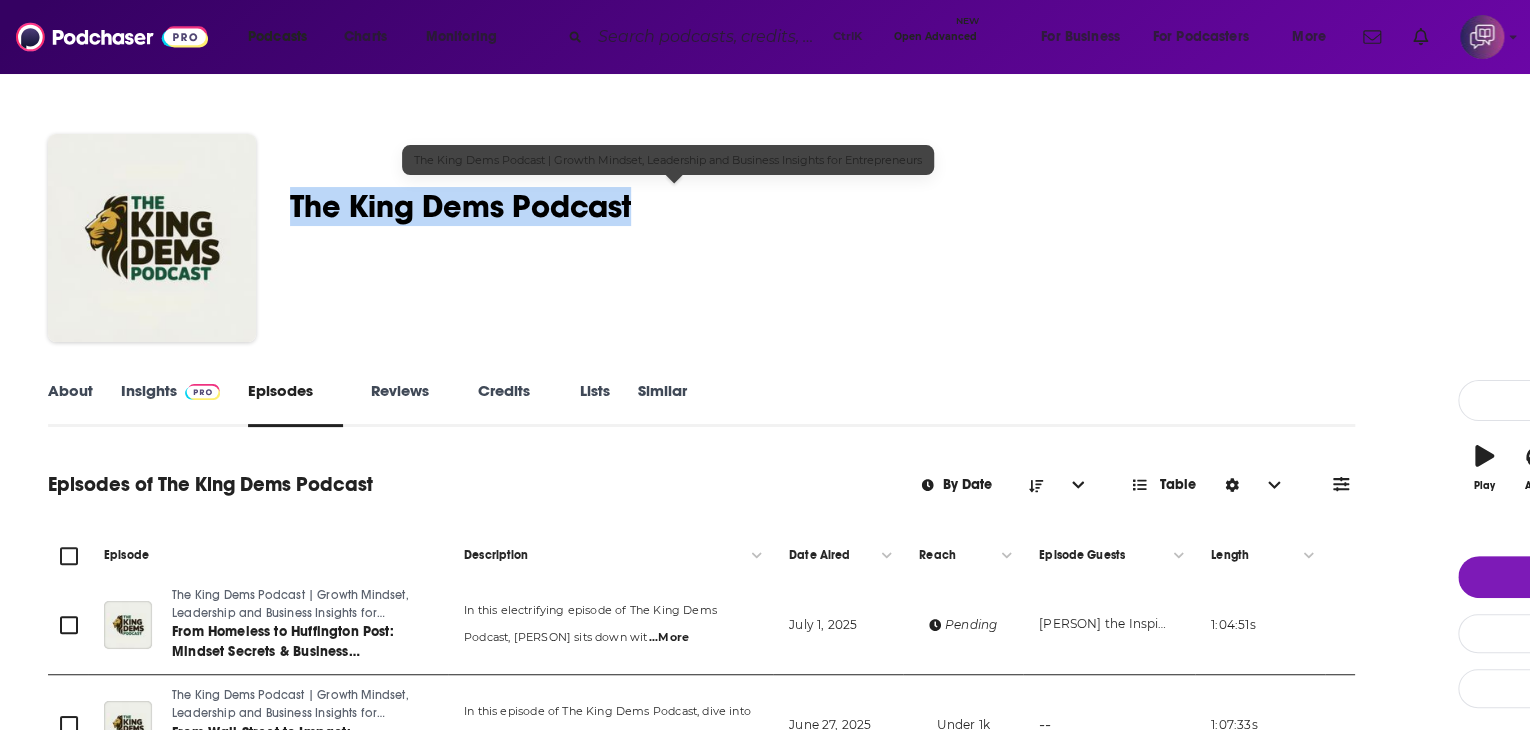 click on "TKDP Host - Ademola Odewade | Growth Mindset Expert, CFO and Business Strategist   The King Dems Podcast | Growth Mindset, Leadership and Busi… Claimed 37 An   Education  podcast  featuring  Ademola Isimeme Odewade 37   1   person  rated this podcast" at bounding box center [894, 242] 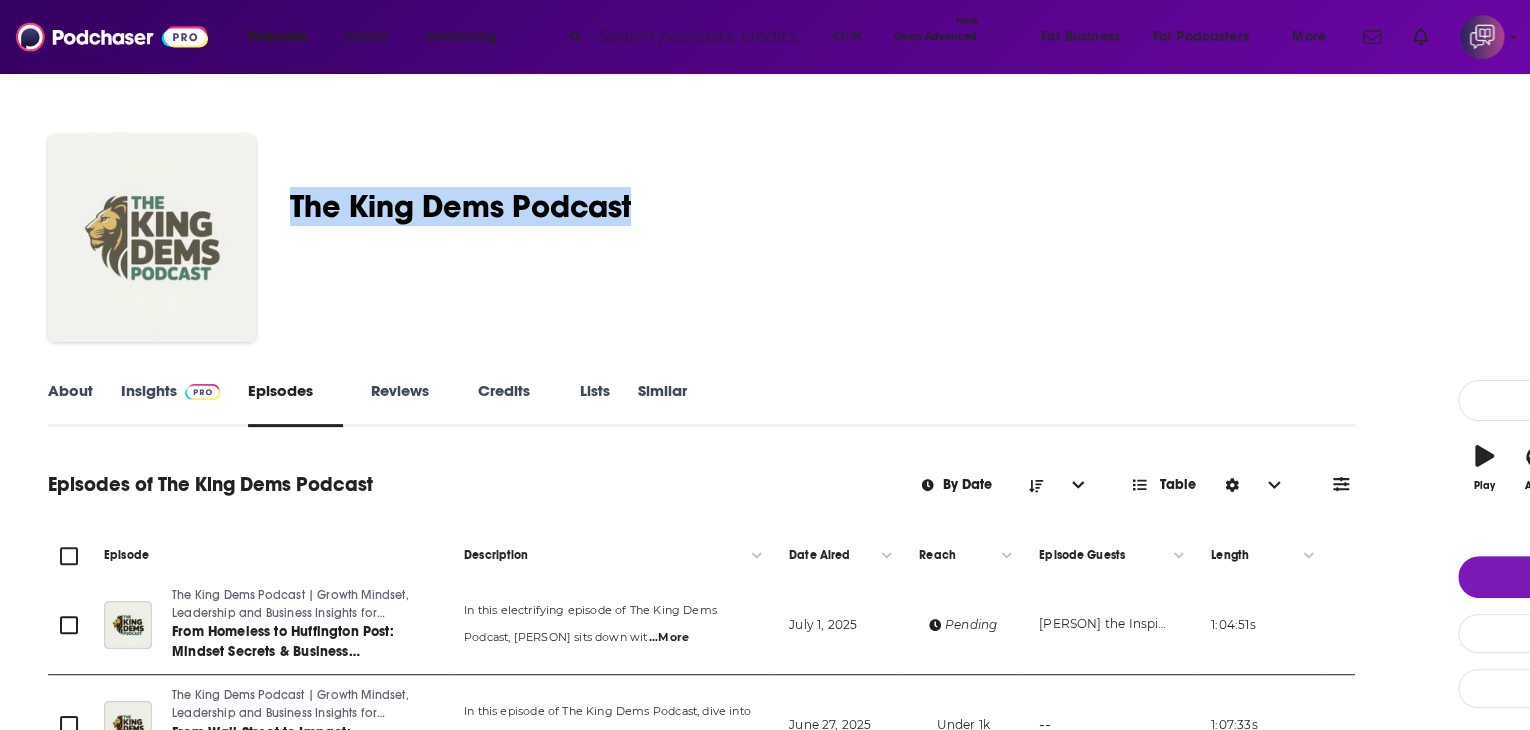 click at bounding box center (152, 238) 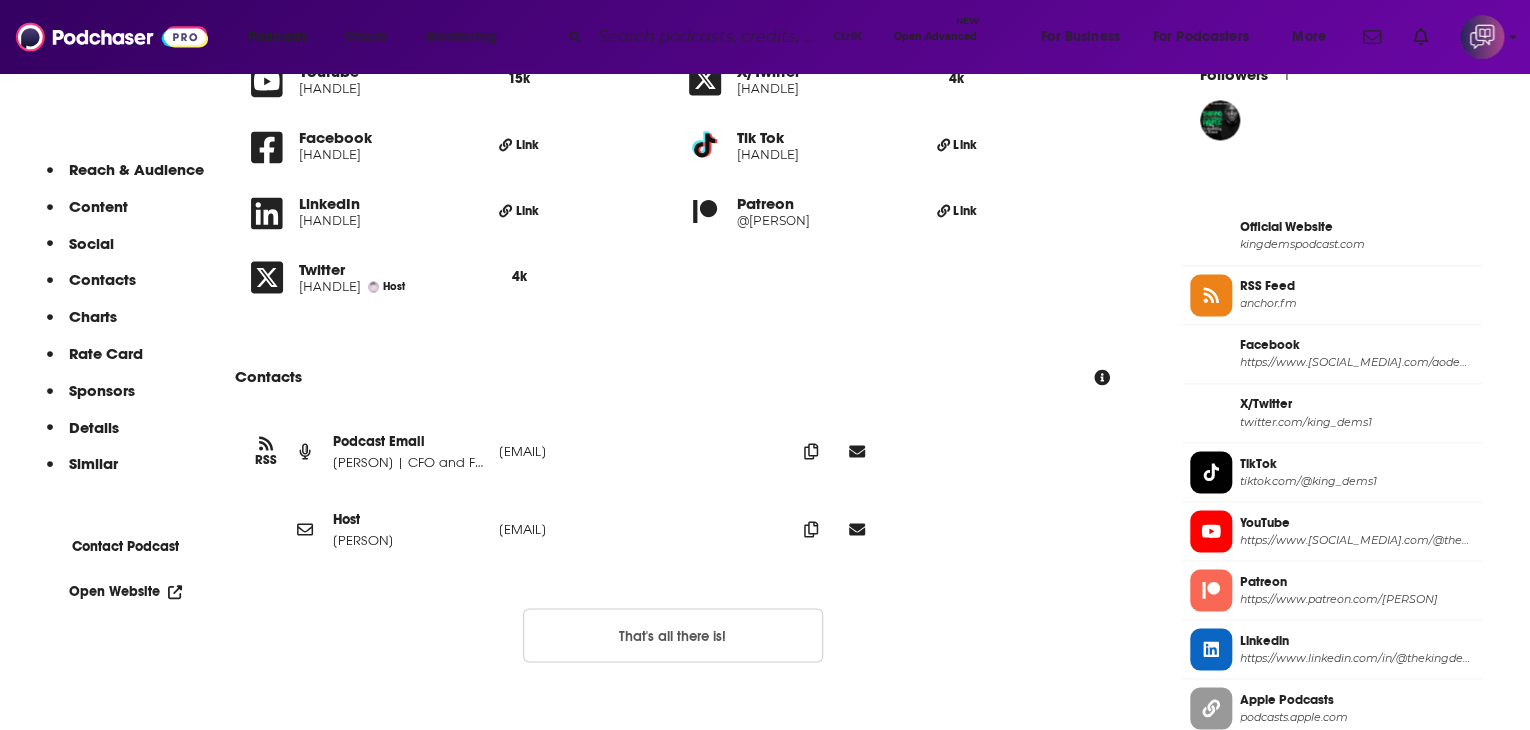 scroll, scrollTop: 1500, scrollLeft: 0, axis: vertical 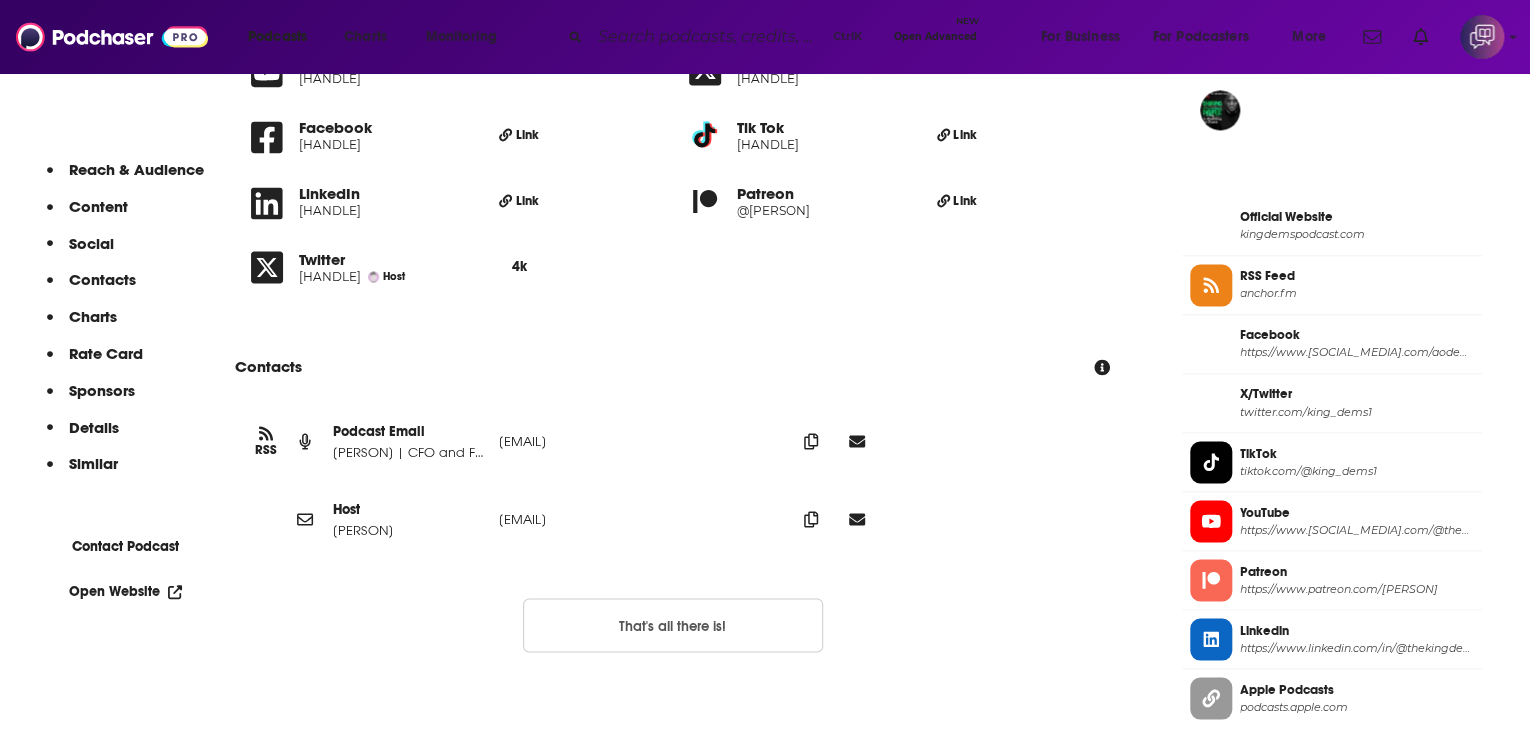 drag, startPoint x: 456, startPoint y: 555, endPoint x: 848, endPoint y: 551, distance: 392.02042 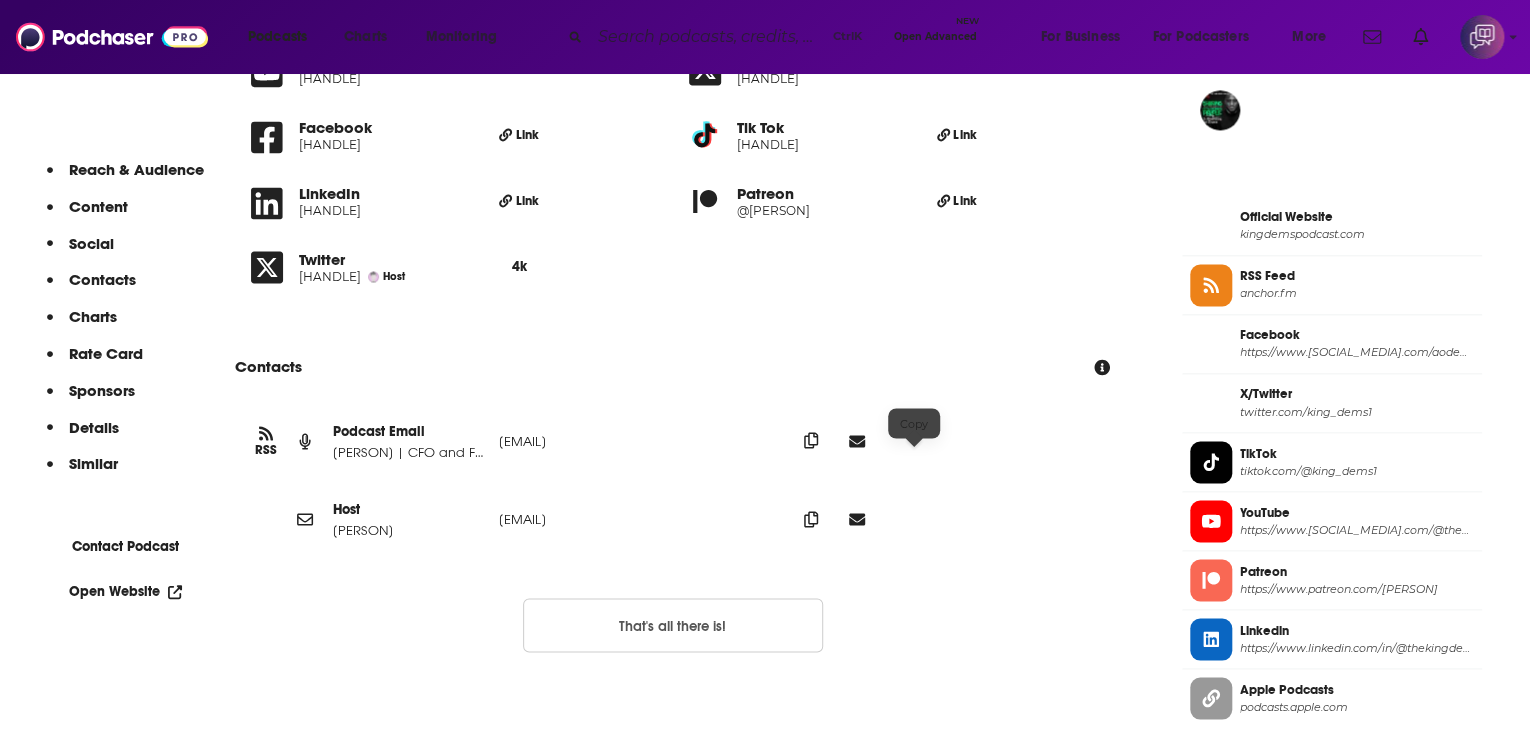 click at bounding box center (811, 440) 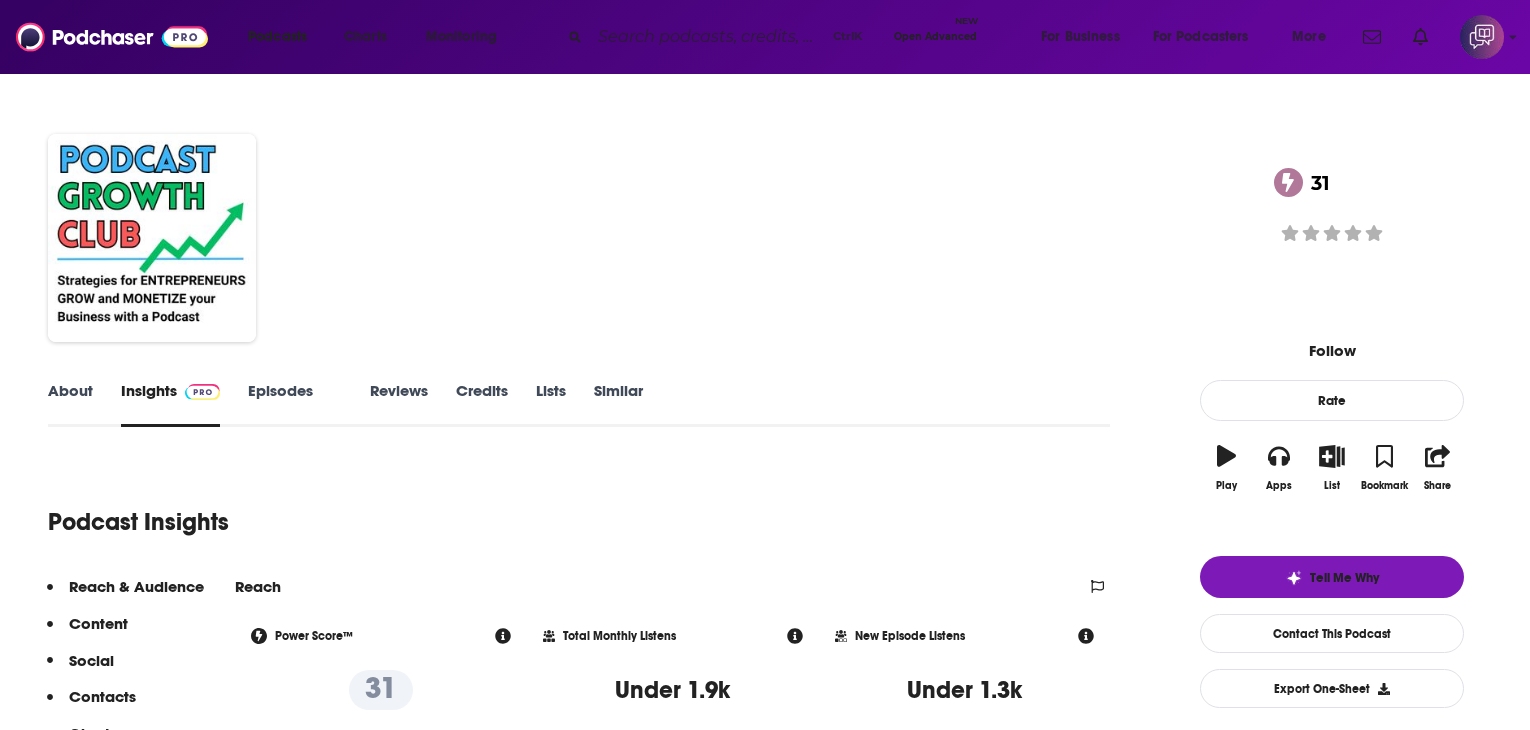scroll, scrollTop: 0, scrollLeft: 0, axis: both 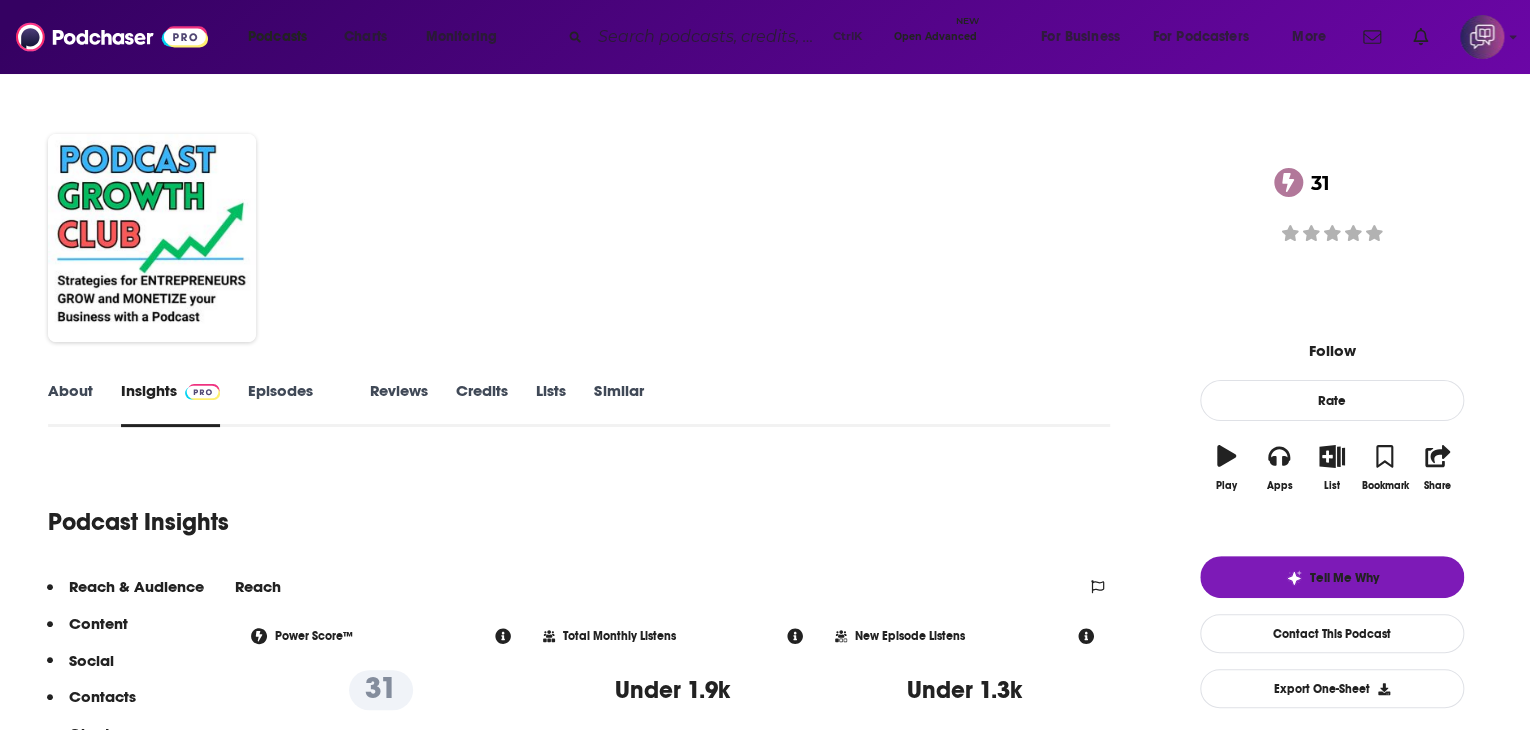 click on "About" at bounding box center (70, 404) 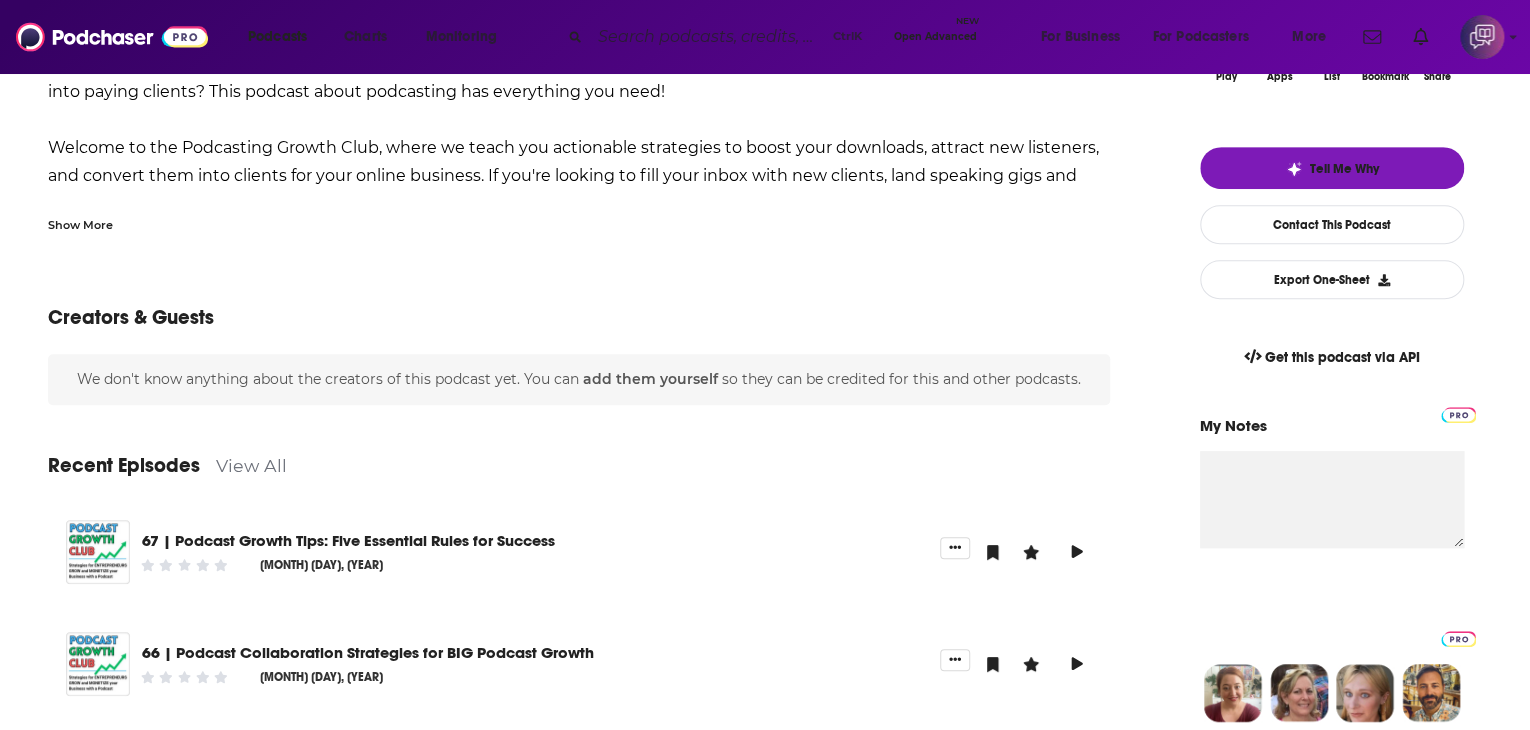 scroll, scrollTop: 400, scrollLeft: 0, axis: vertical 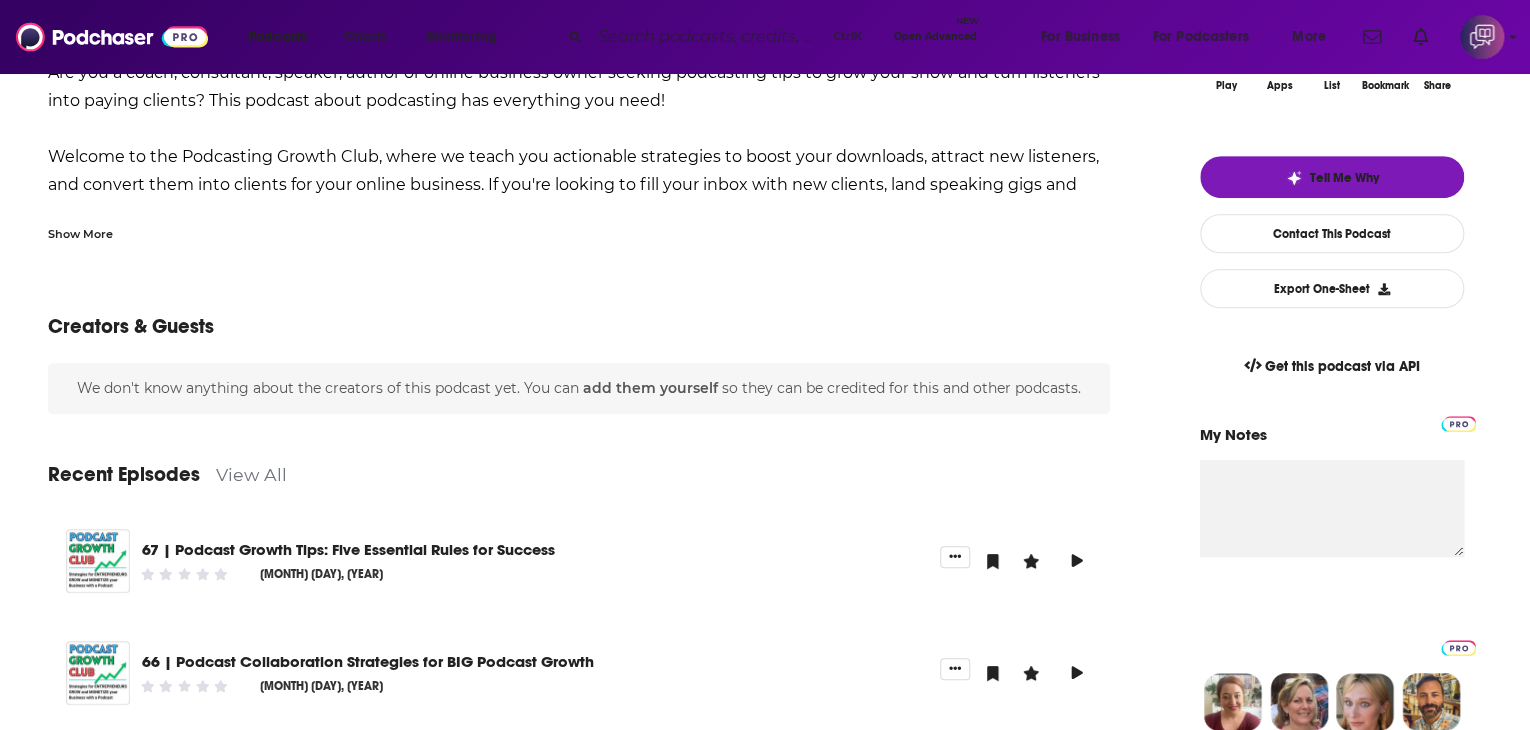 click on "View All" at bounding box center (251, 474) 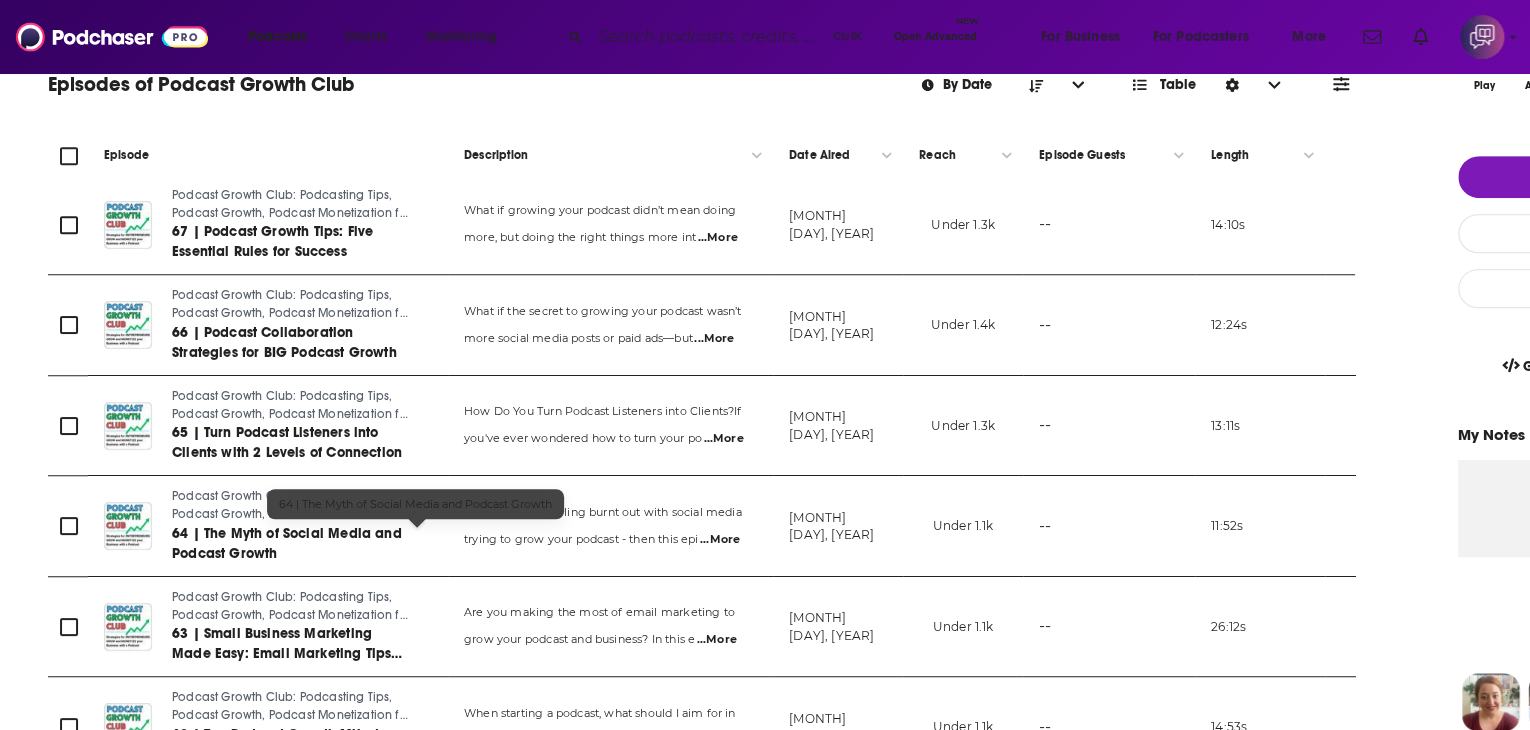 scroll, scrollTop: 0, scrollLeft: 0, axis: both 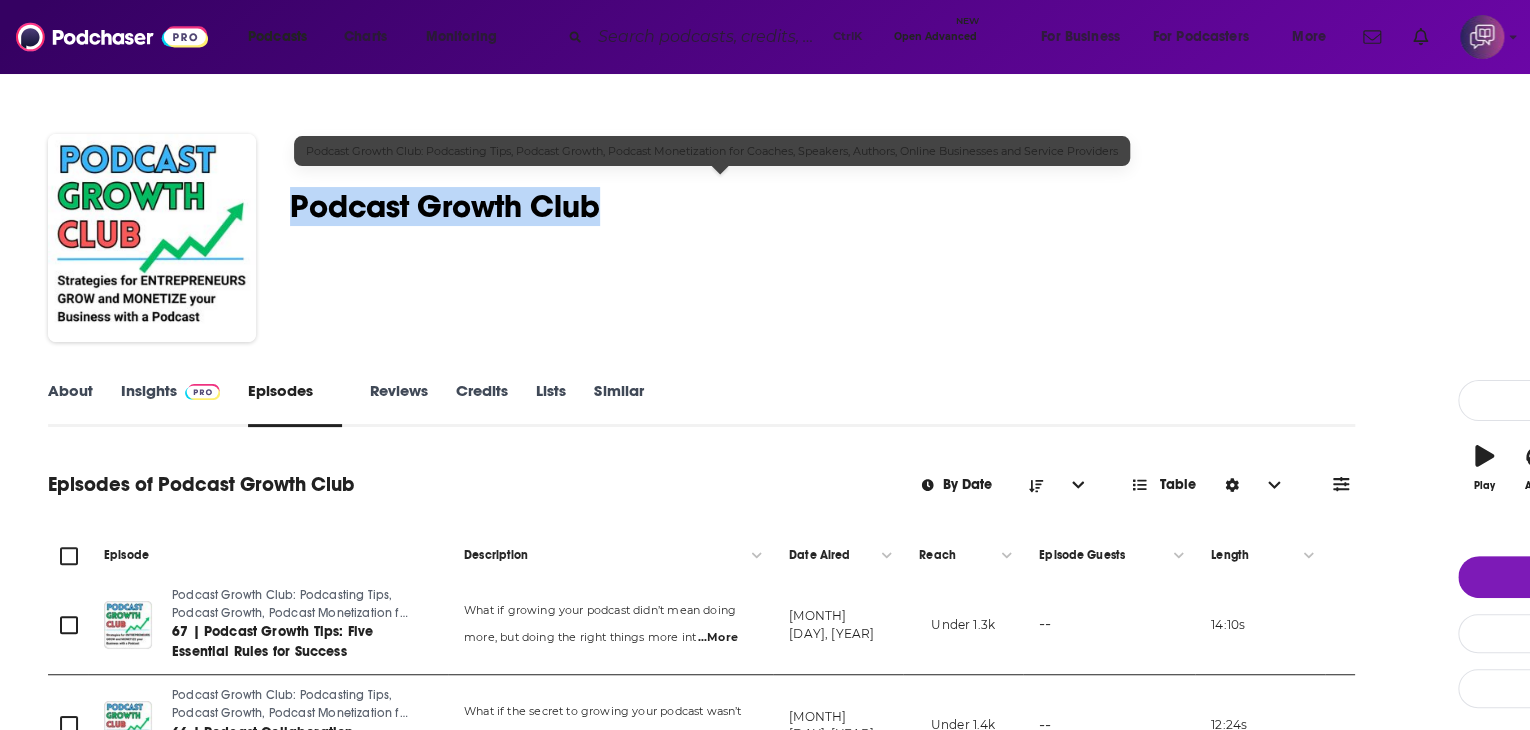 drag, startPoint x: 408, startPoint y: 206, endPoint x: 722, endPoint y: 203, distance: 314.01434 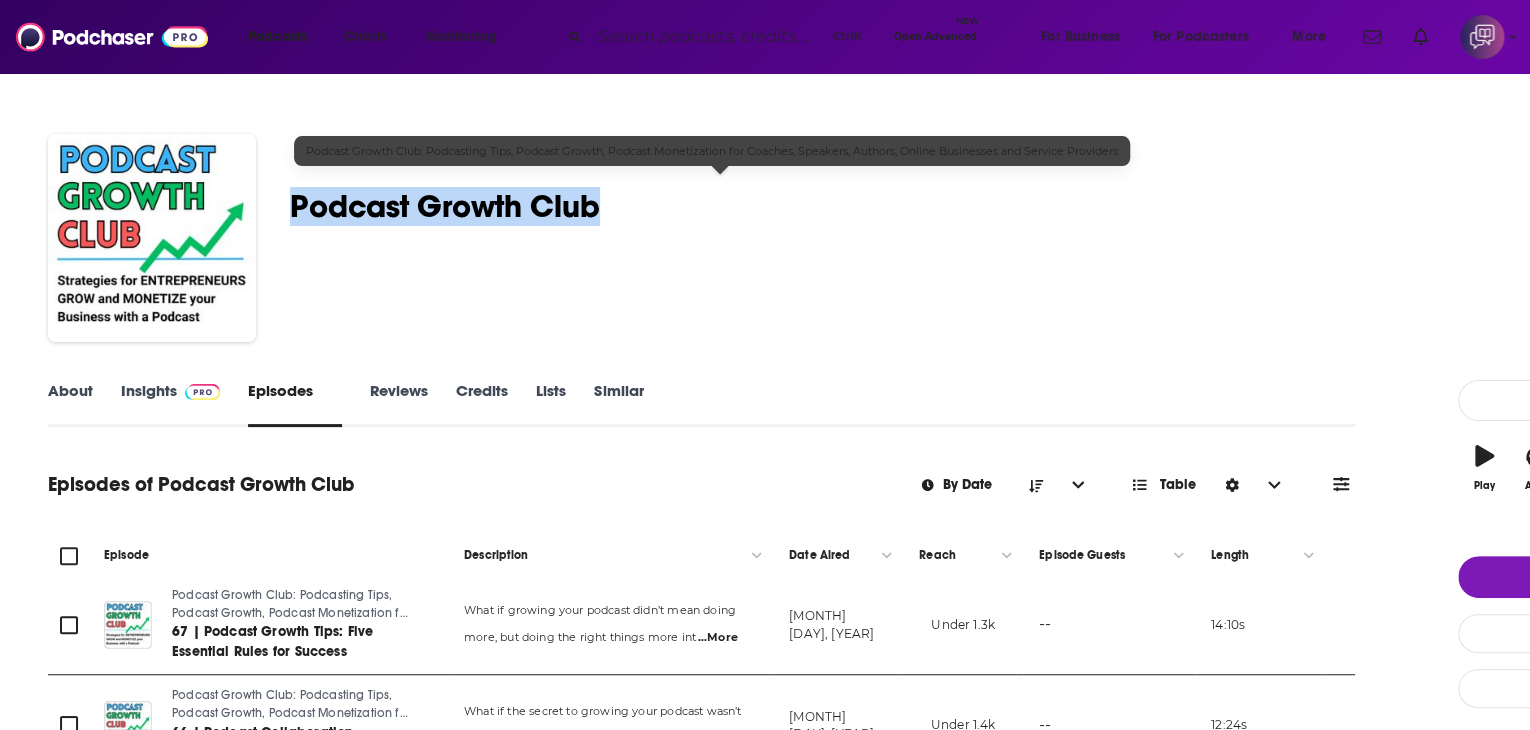 click on "Rayna Rokicki, Your Podcast Growth Coach   Podcast Growth Club: Podcasting Tips, Podcast Growth, Podca… 31 A   weekly  Business ,  Marketing  and  Entrepreneur  podcast 31 Good podcast? Give it some love!" at bounding box center [894, 242] 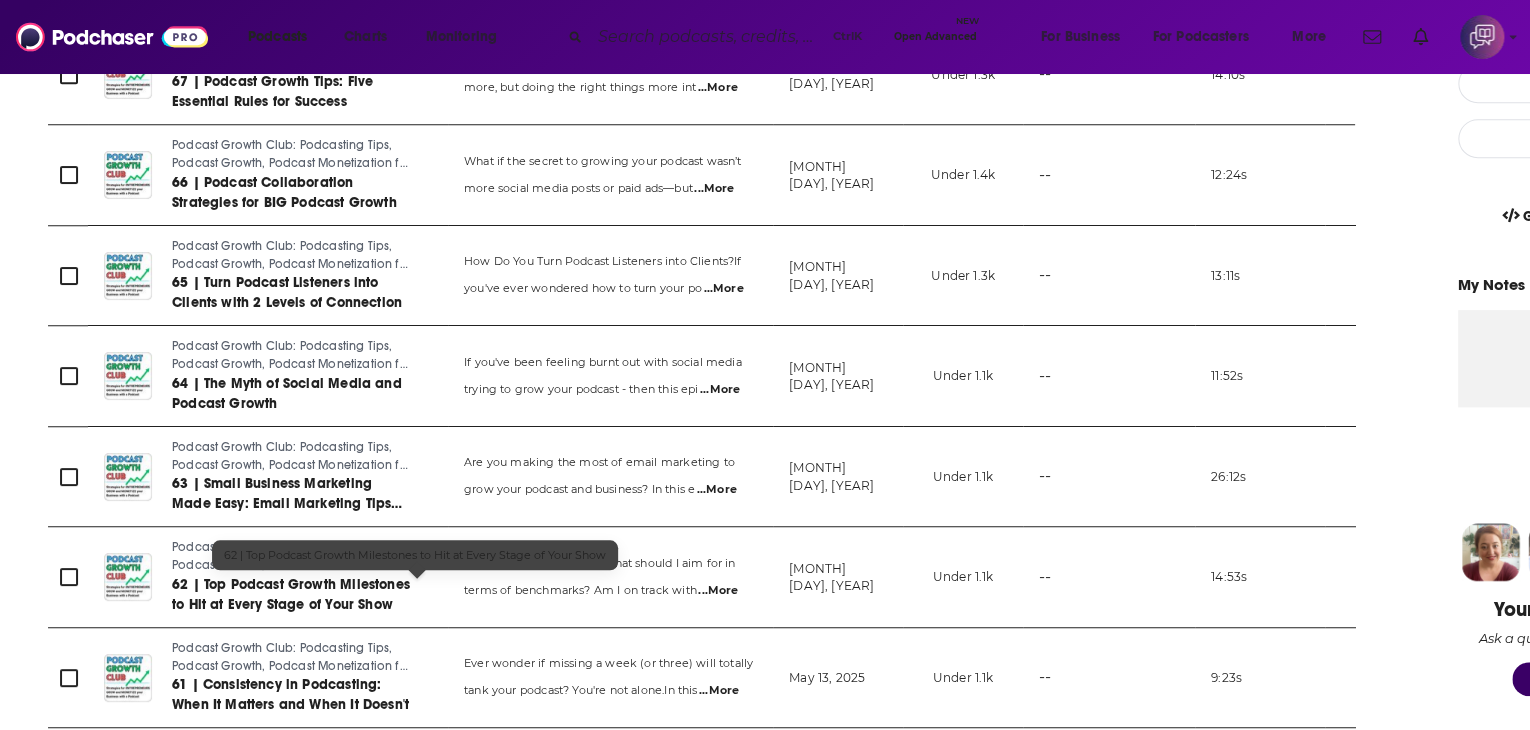 scroll, scrollTop: 200, scrollLeft: 0, axis: vertical 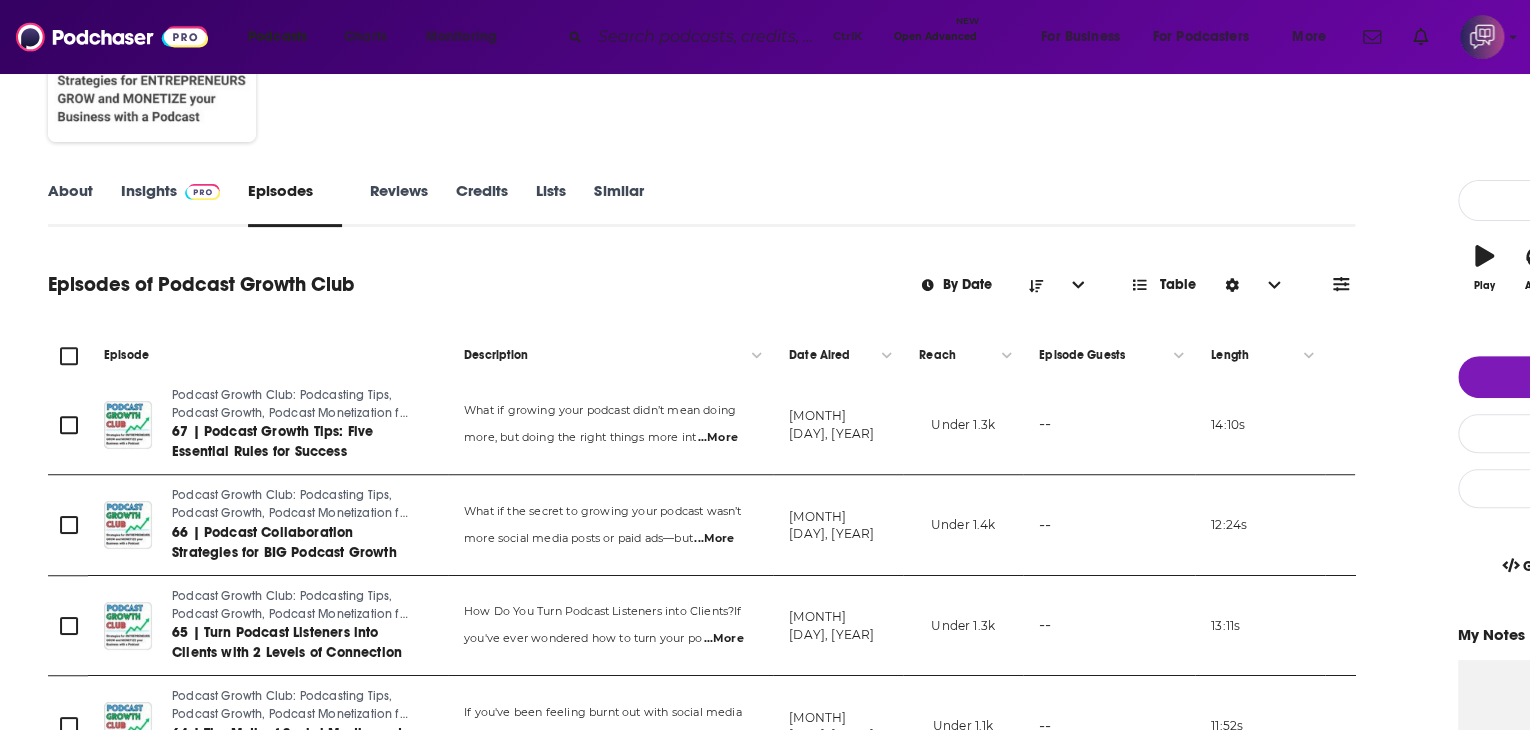 click at bounding box center [152, 38] 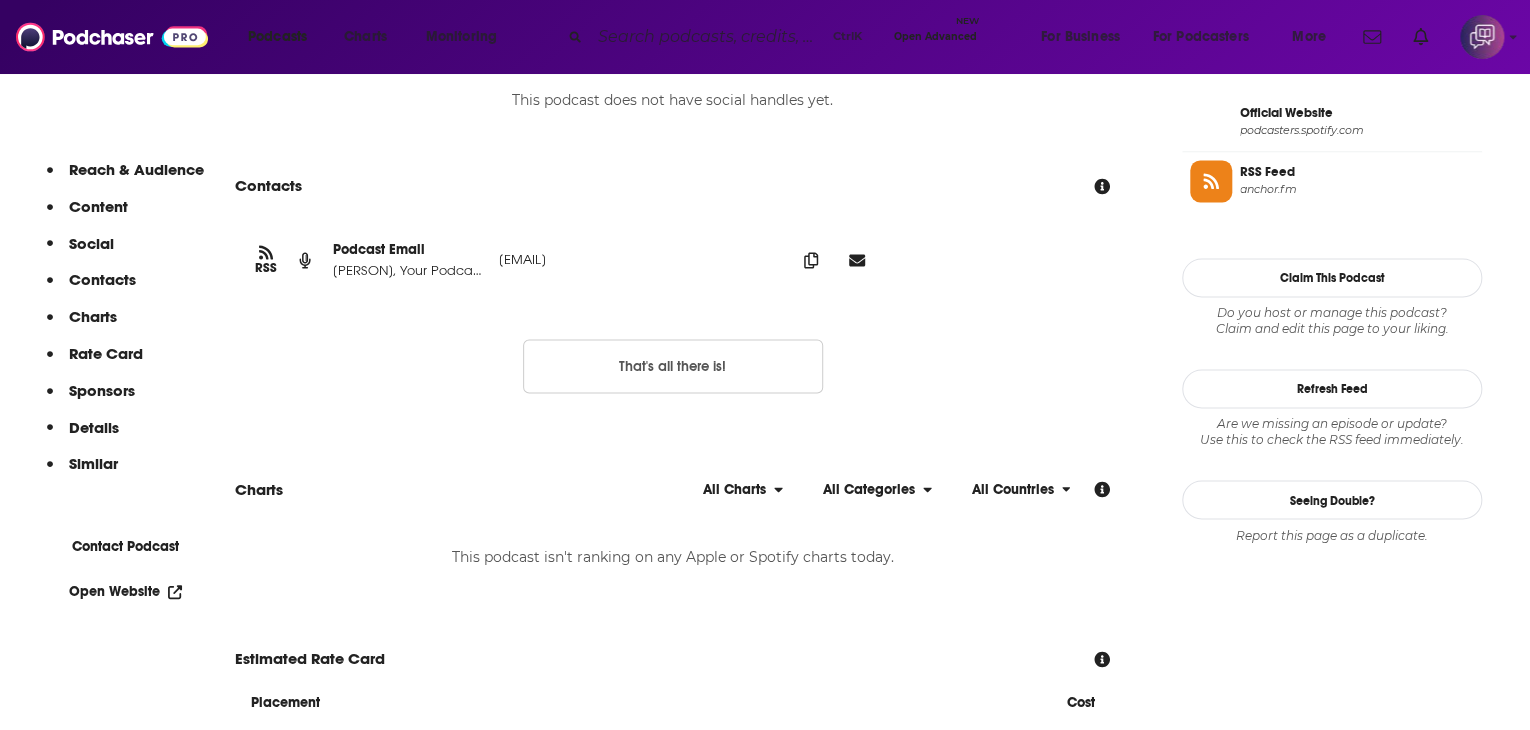 scroll, scrollTop: 1300, scrollLeft: 0, axis: vertical 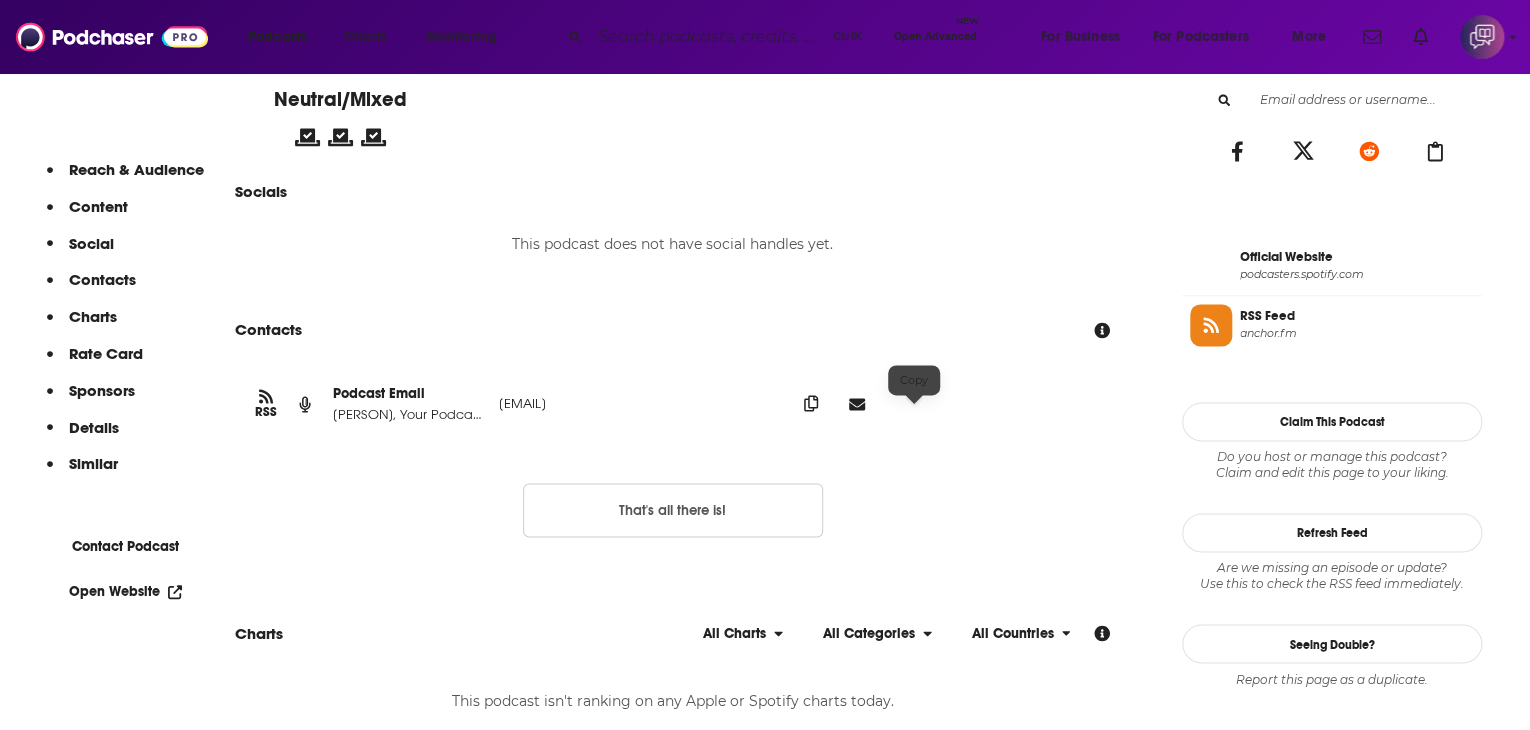 click at bounding box center [811, 403] 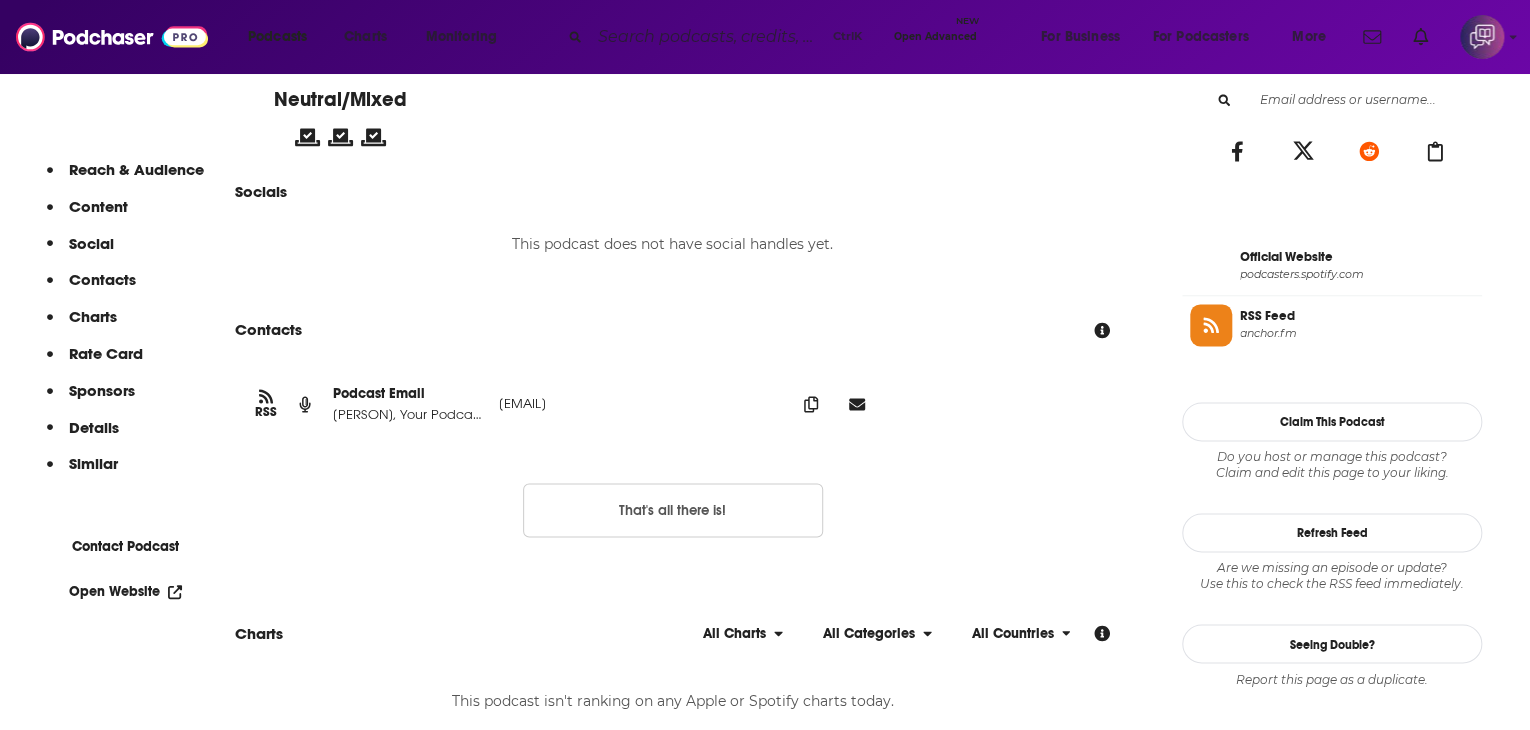 click on "RSS   Podcast Email Rayna Rokicki, Your Podcast Growth Coach rayna@ladiesfirstdigitalmedia.com rayna@ladiesfirstdigitalmedia.com That's all there is!" at bounding box center [672, 467] 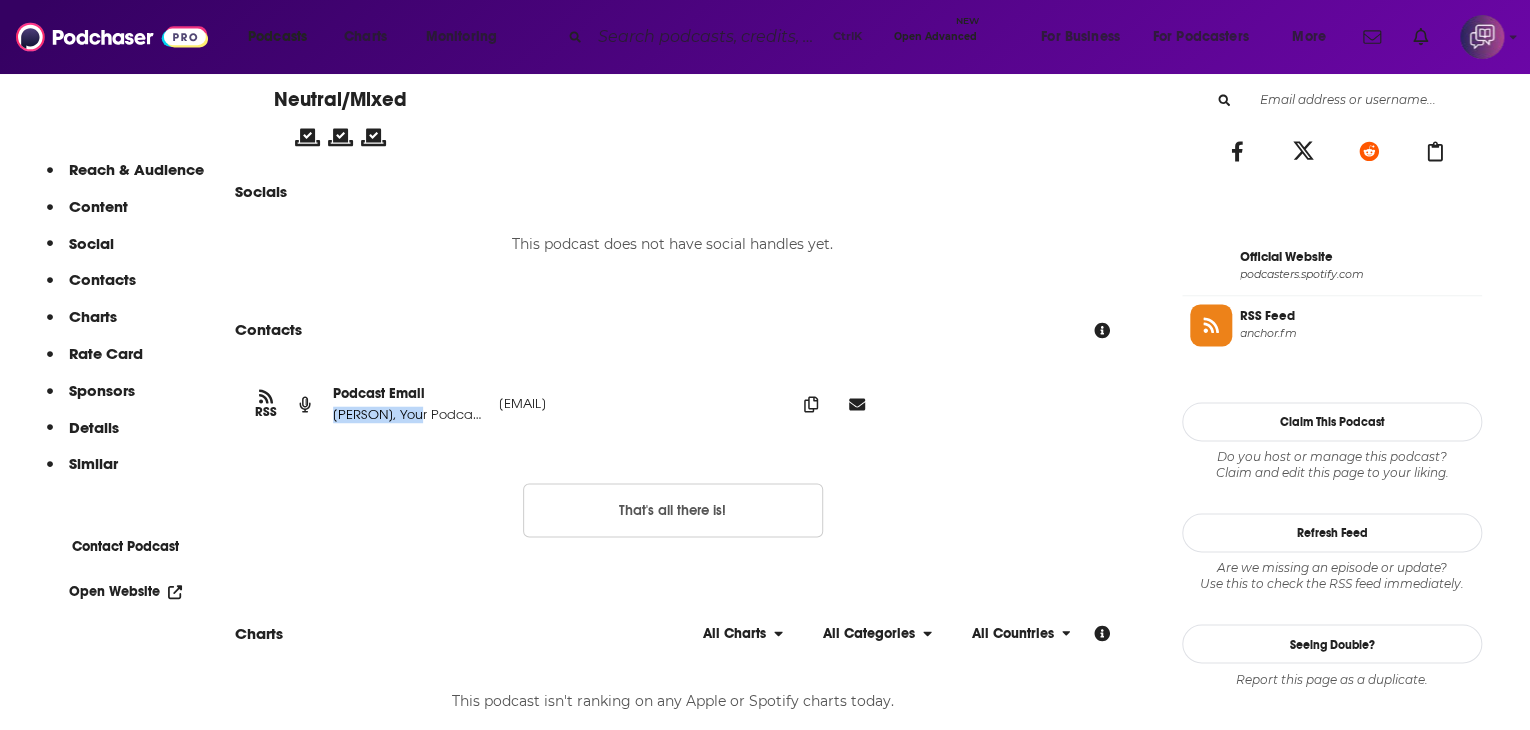 drag, startPoint x: 456, startPoint y: 429, endPoint x: 544, endPoint y: 435, distance: 88.20431 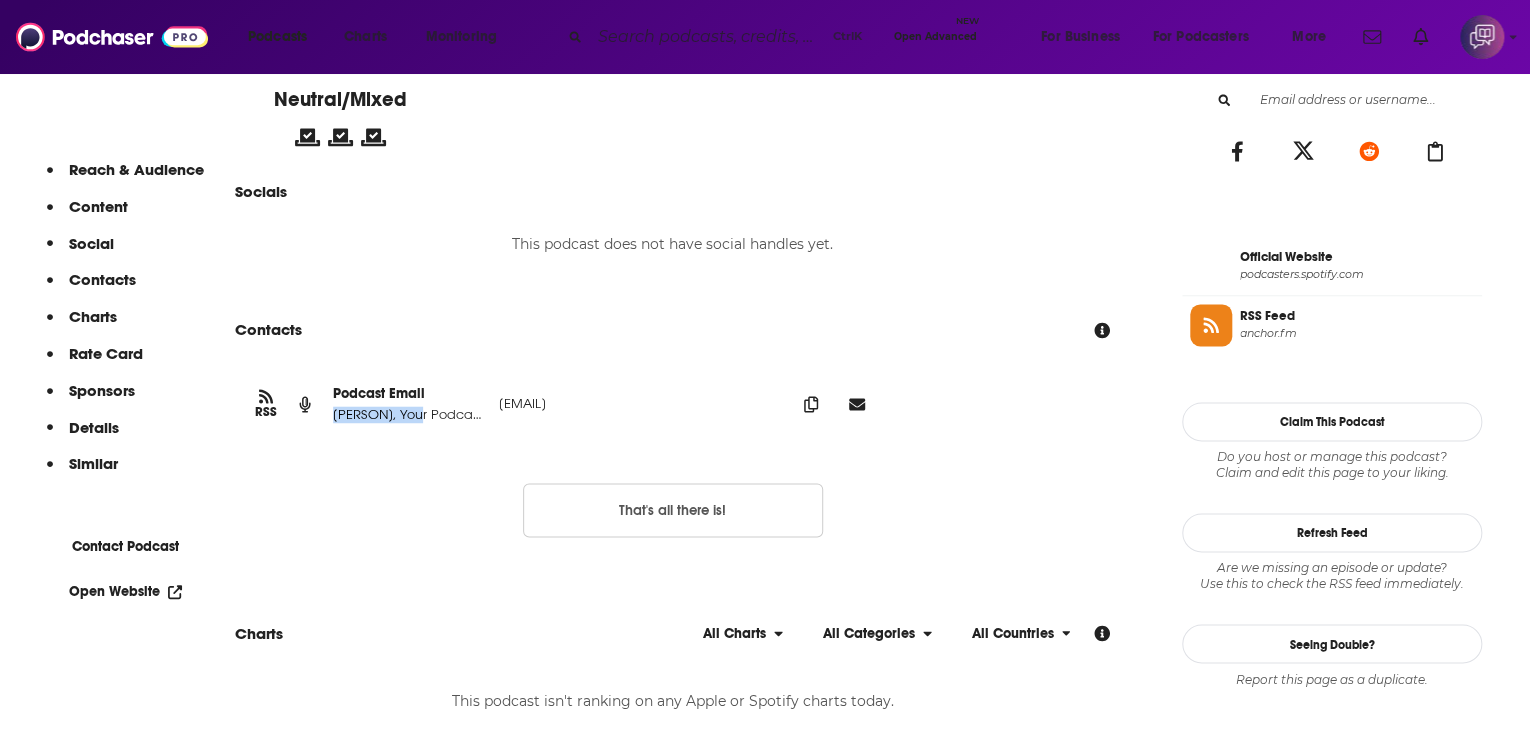 click on "RSS   Podcast Email Rayna Rokicki, Your Podcast Growth Coach rayna@ladiesfirstdigitalmedia.com rayna@ladiesfirstdigitalmedia.com" at bounding box center [672, 404] 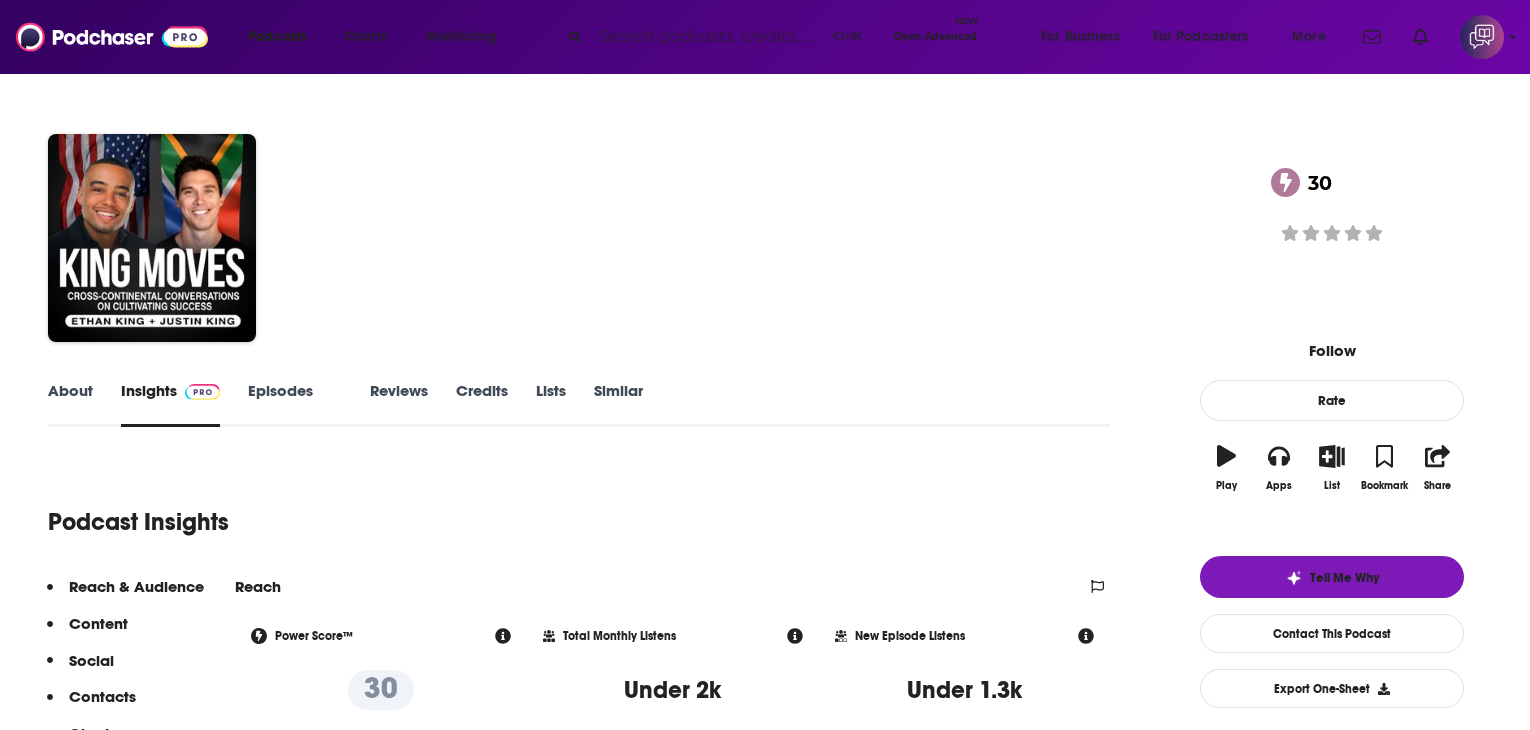 scroll, scrollTop: 0, scrollLeft: 0, axis: both 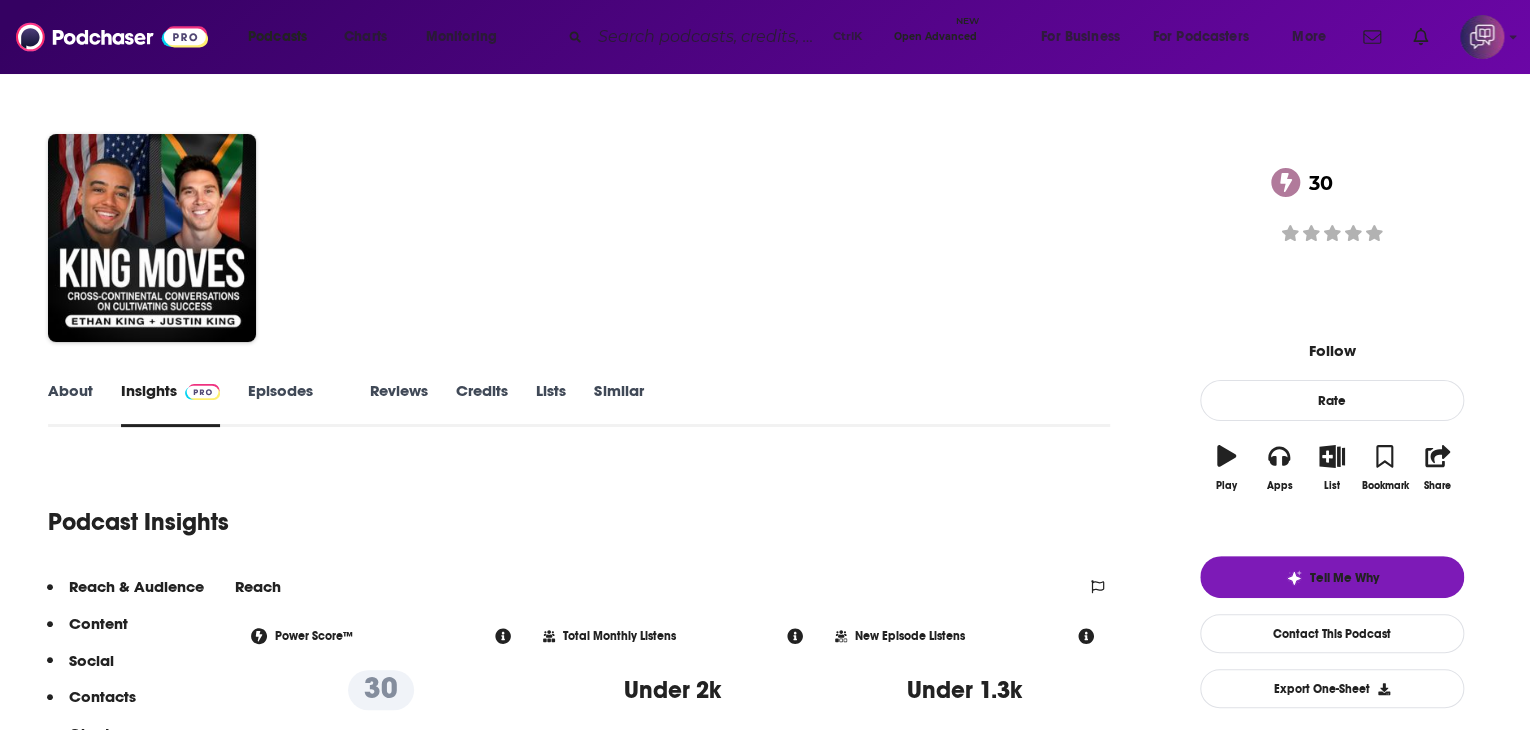 click on "About" at bounding box center (70, 404) 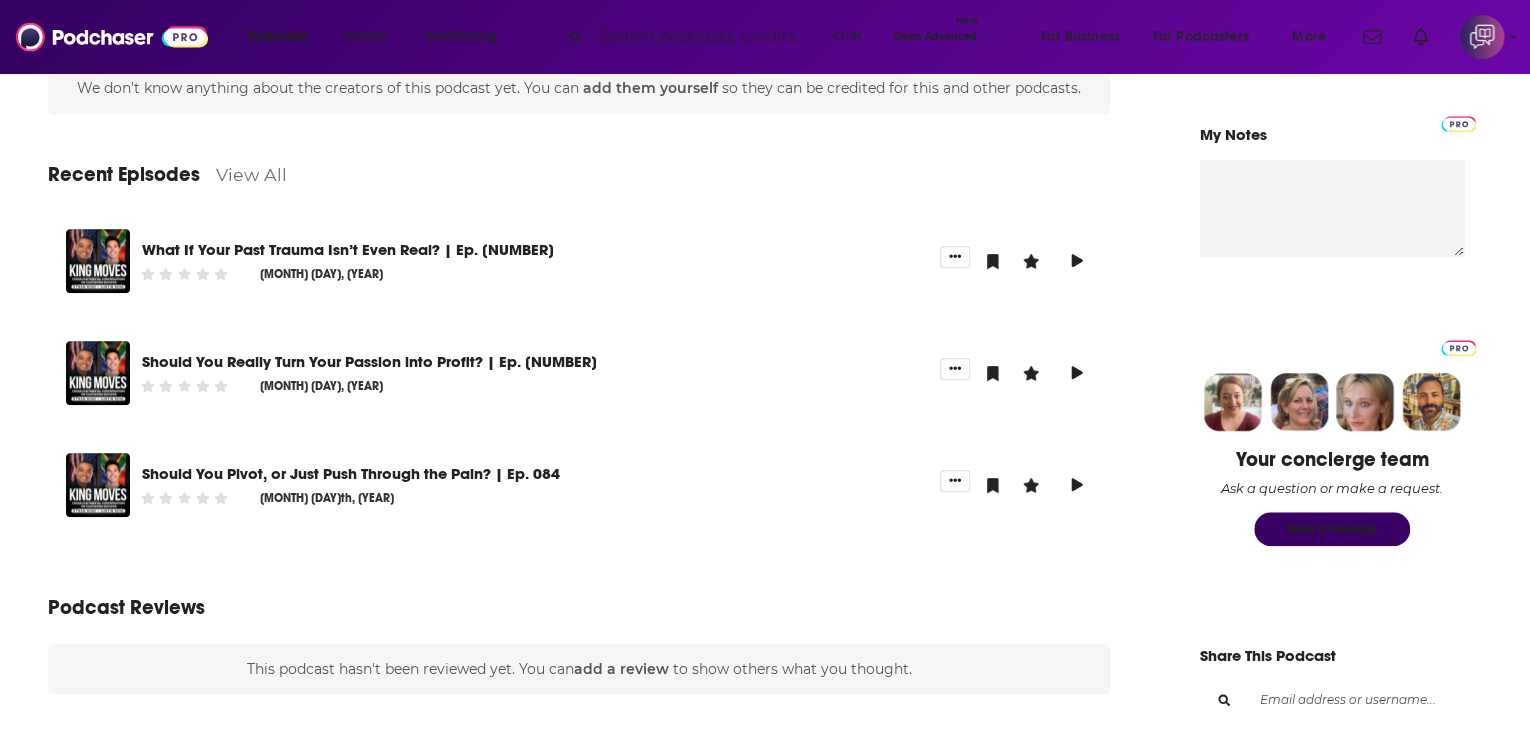 scroll, scrollTop: 600, scrollLeft: 0, axis: vertical 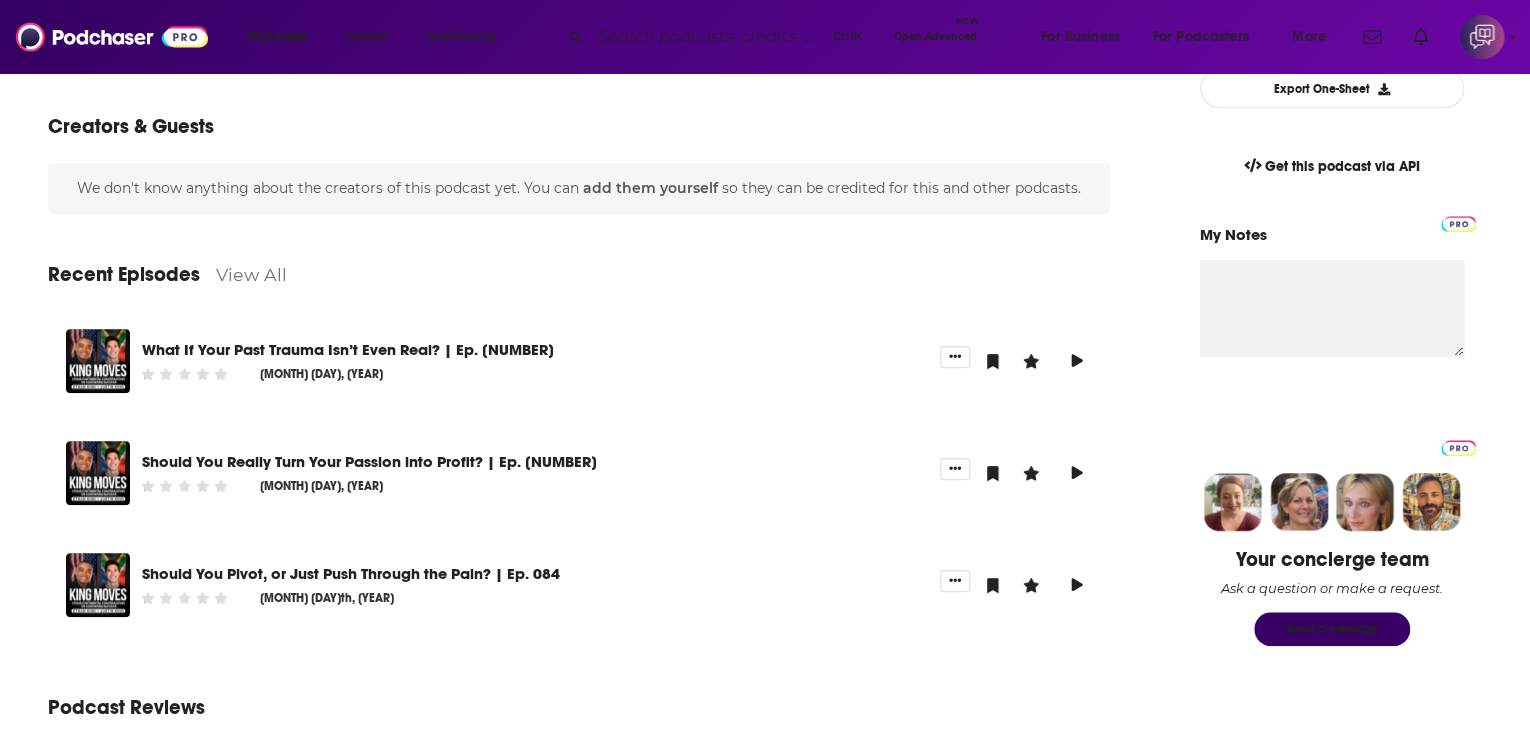 click on "View All" at bounding box center [251, 274] 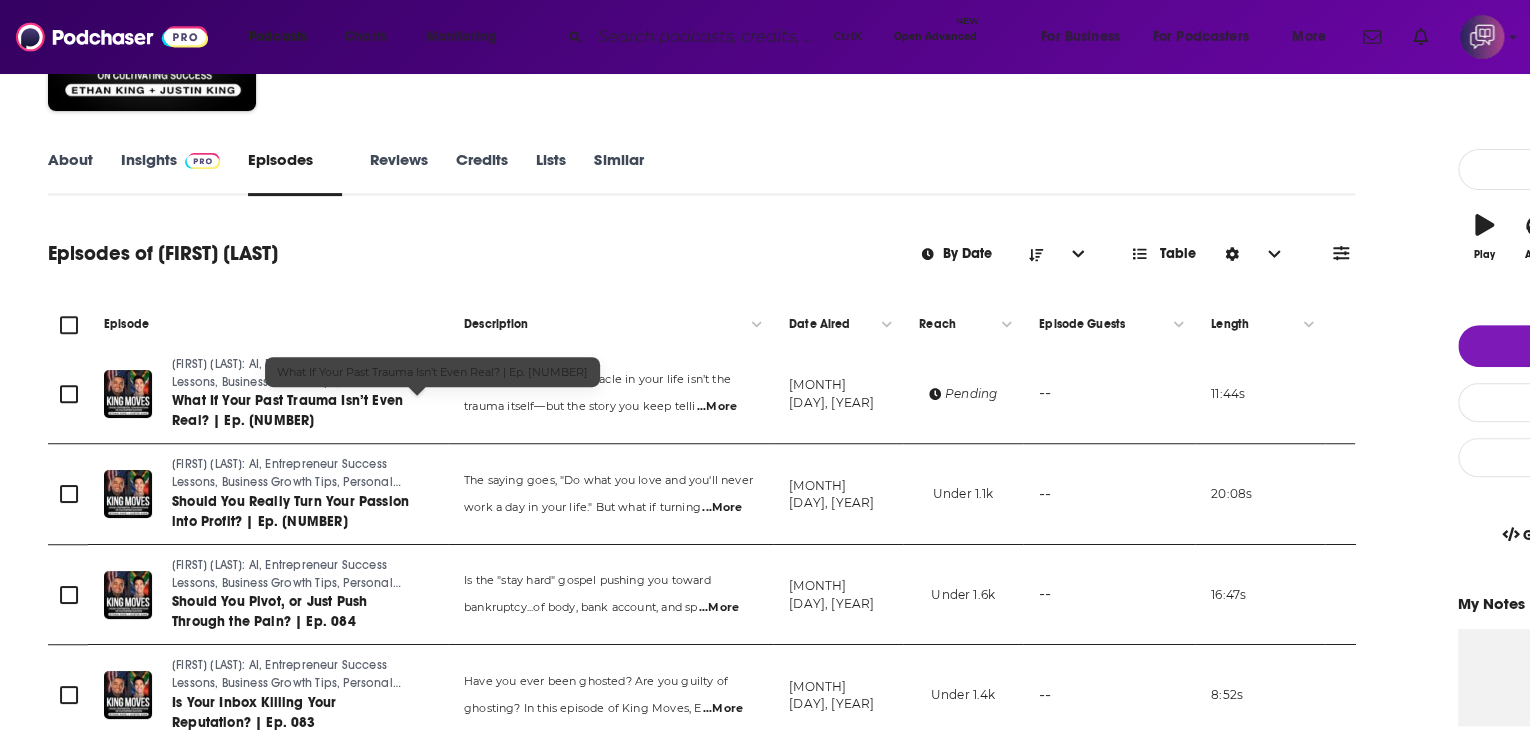 scroll, scrollTop: 0, scrollLeft: 0, axis: both 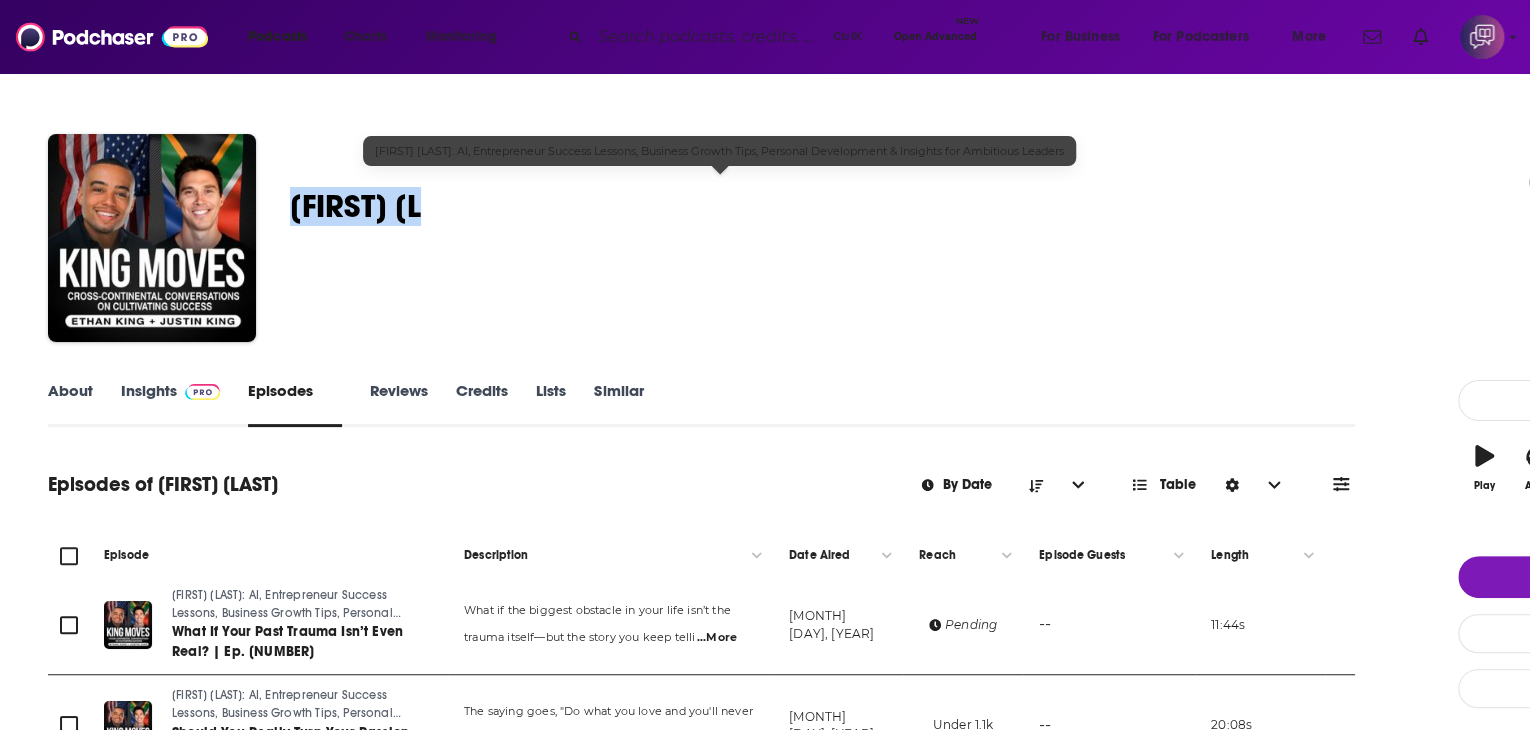 drag, startPoint x: 404, startPoint y: 205, endPoint x: 582, endPoint y: 201, distance: 178.04494 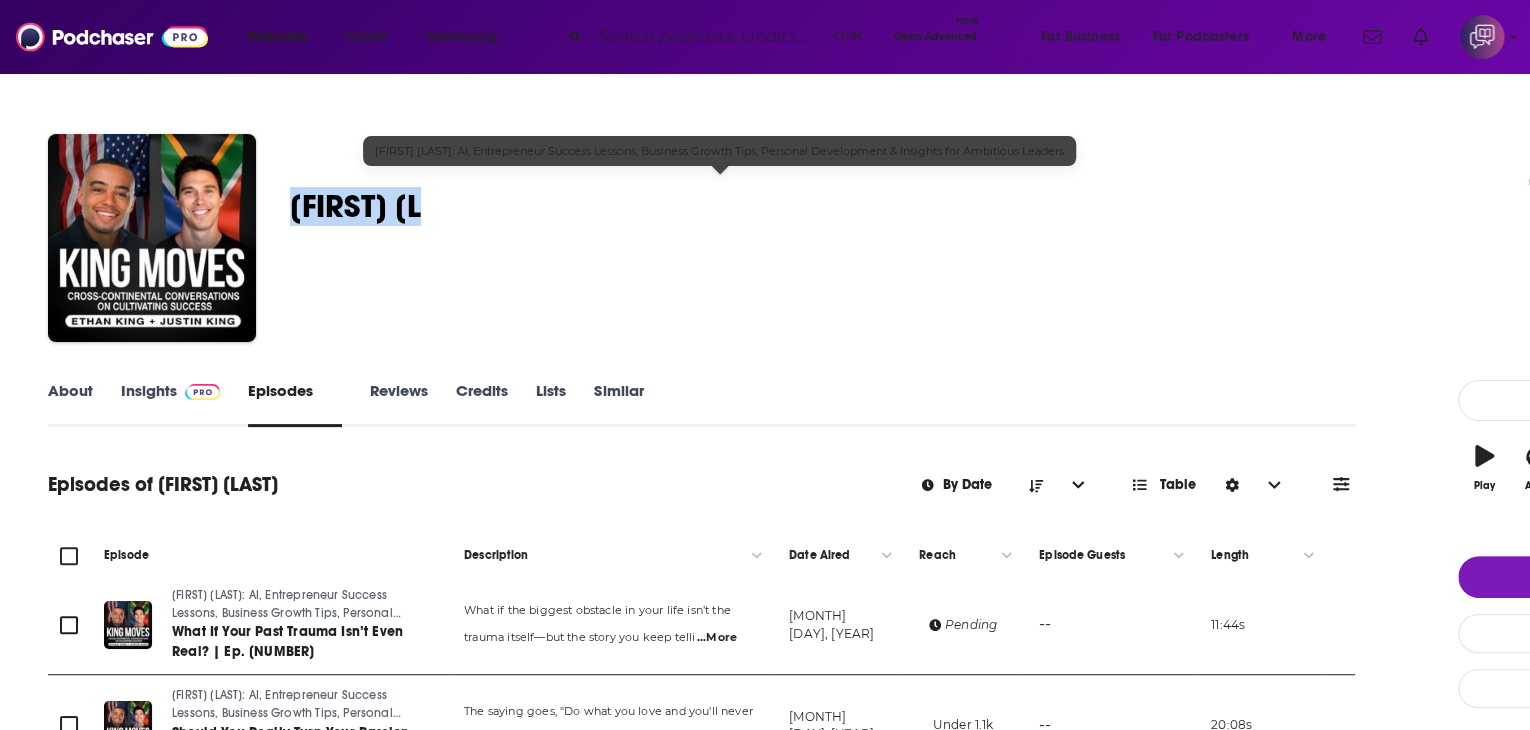 click on "Ethan King, Justin King   King Moves: AI, Entrepreneur Success Lessons, Business Grow… 30 A   weekly  Education ,  Business ,  Entrepreneur  and  Technology  podcast 30 Good podcast? Give it some love!" at bounding box center (894, 242) 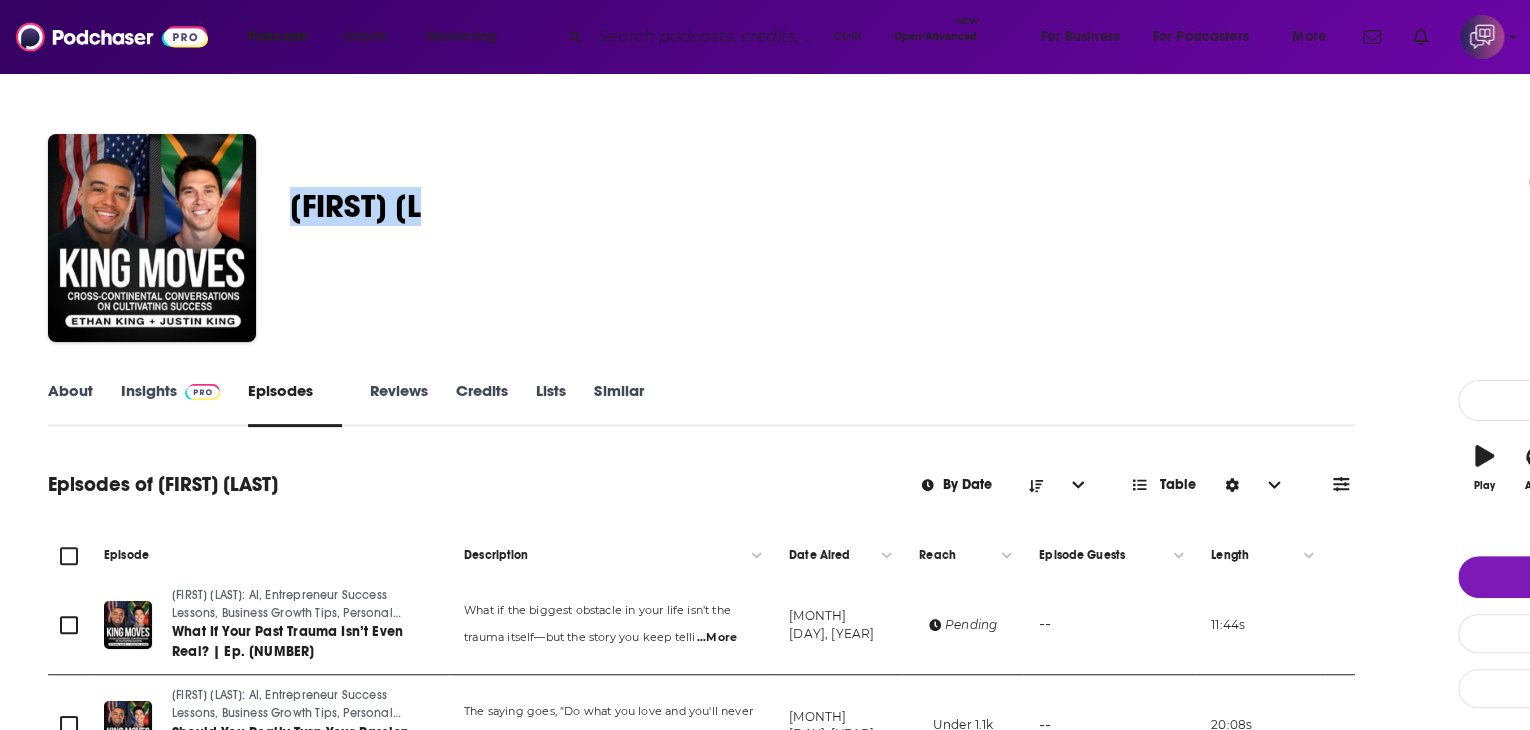 click on "•••••" at bounding box center (70, 404) 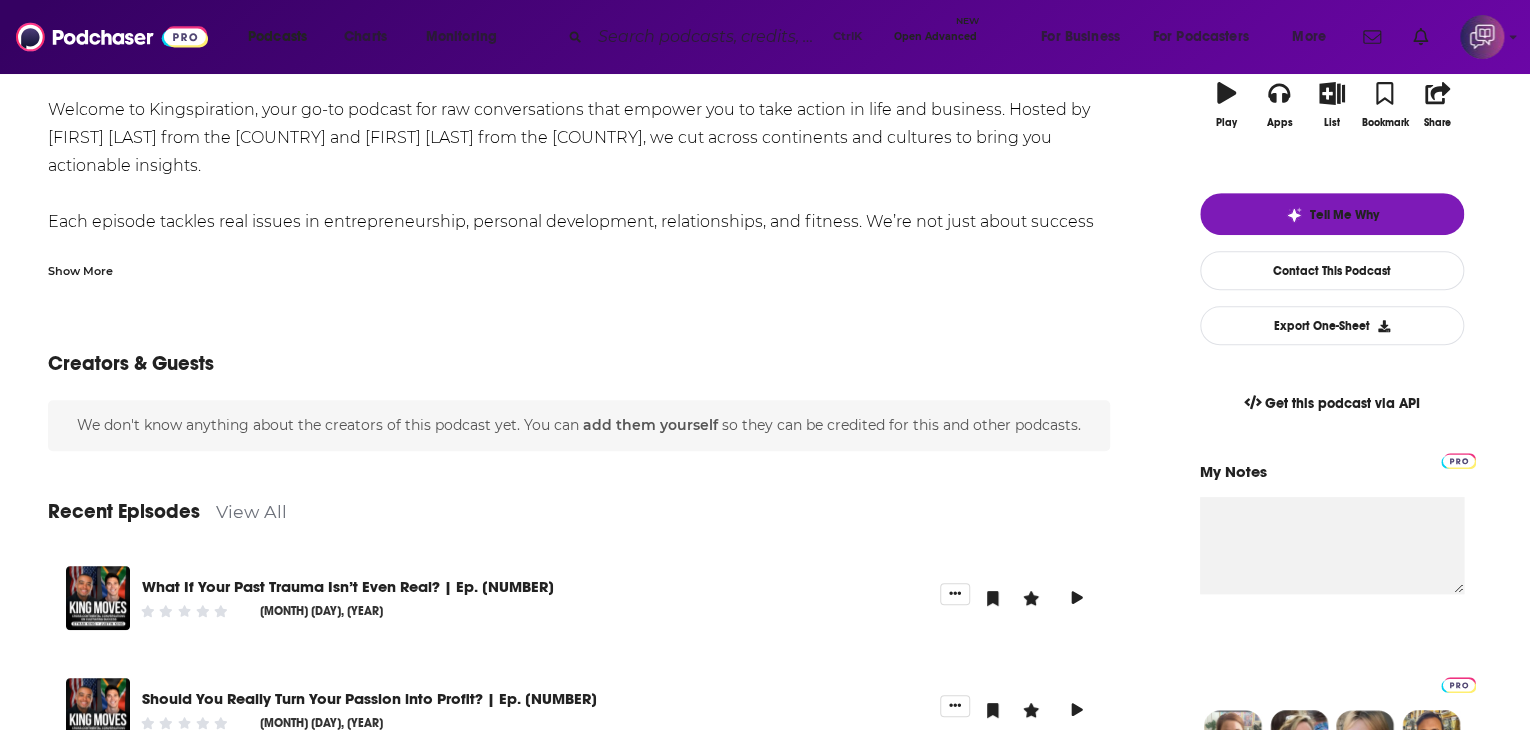scroll, scrollTop: 100, scrollLeft: 0, axis: vertical 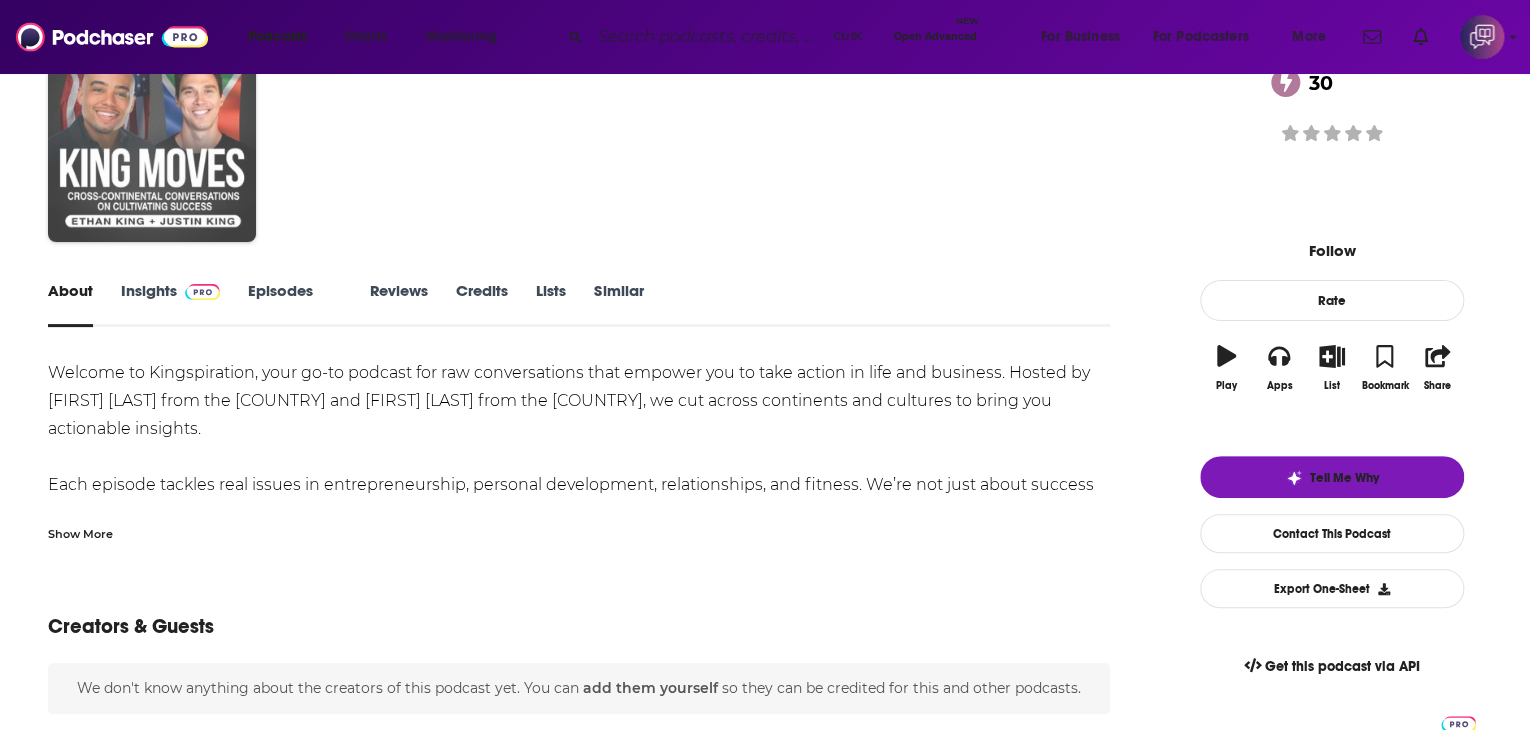 click at bounding box center [152, 138] 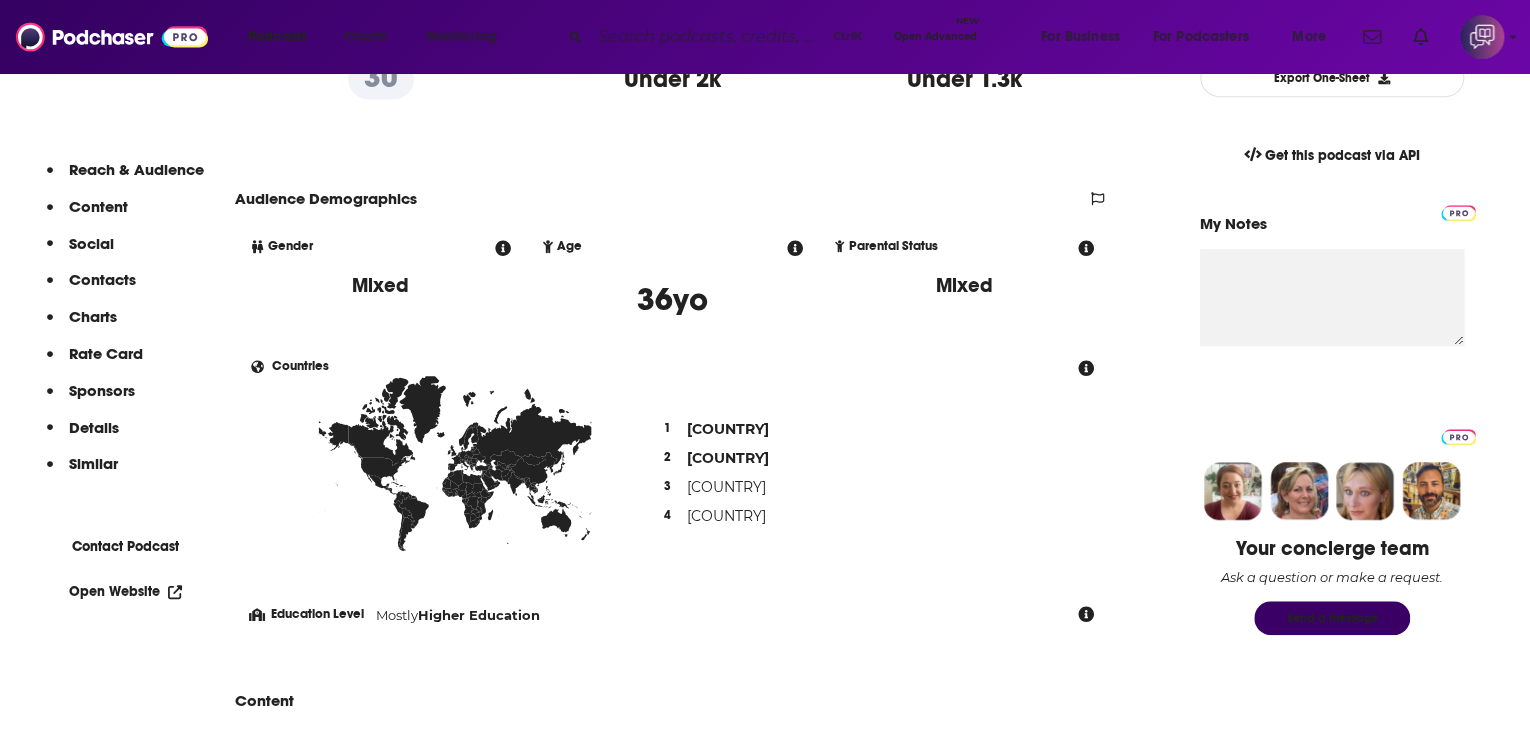 scroll, scrollTop: 1100, scrollLeft: 0, axis: vertical 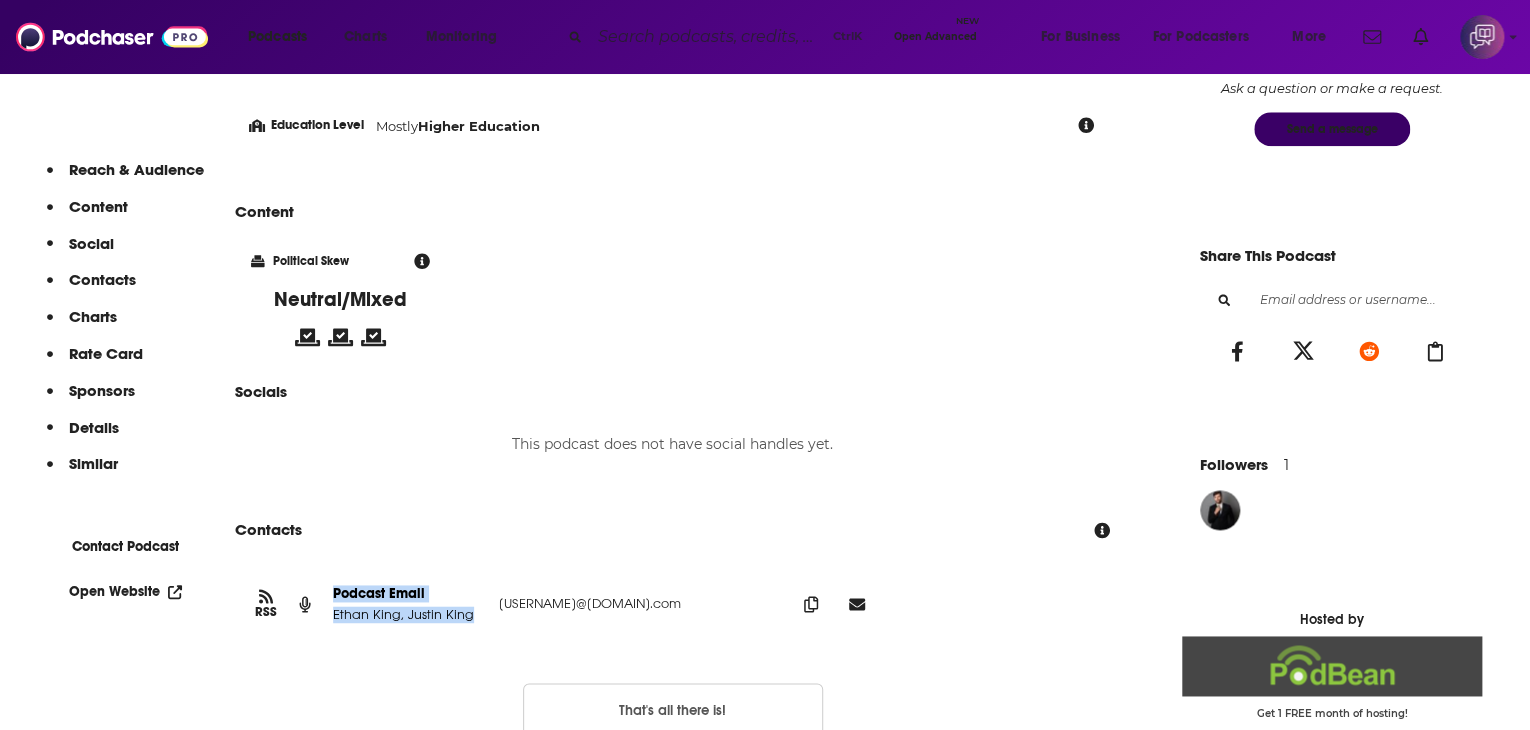 drag, startPoint x: 442, startPoint y: 633, endPoint x: 605, endPoint y: 632, distance: 163.00307 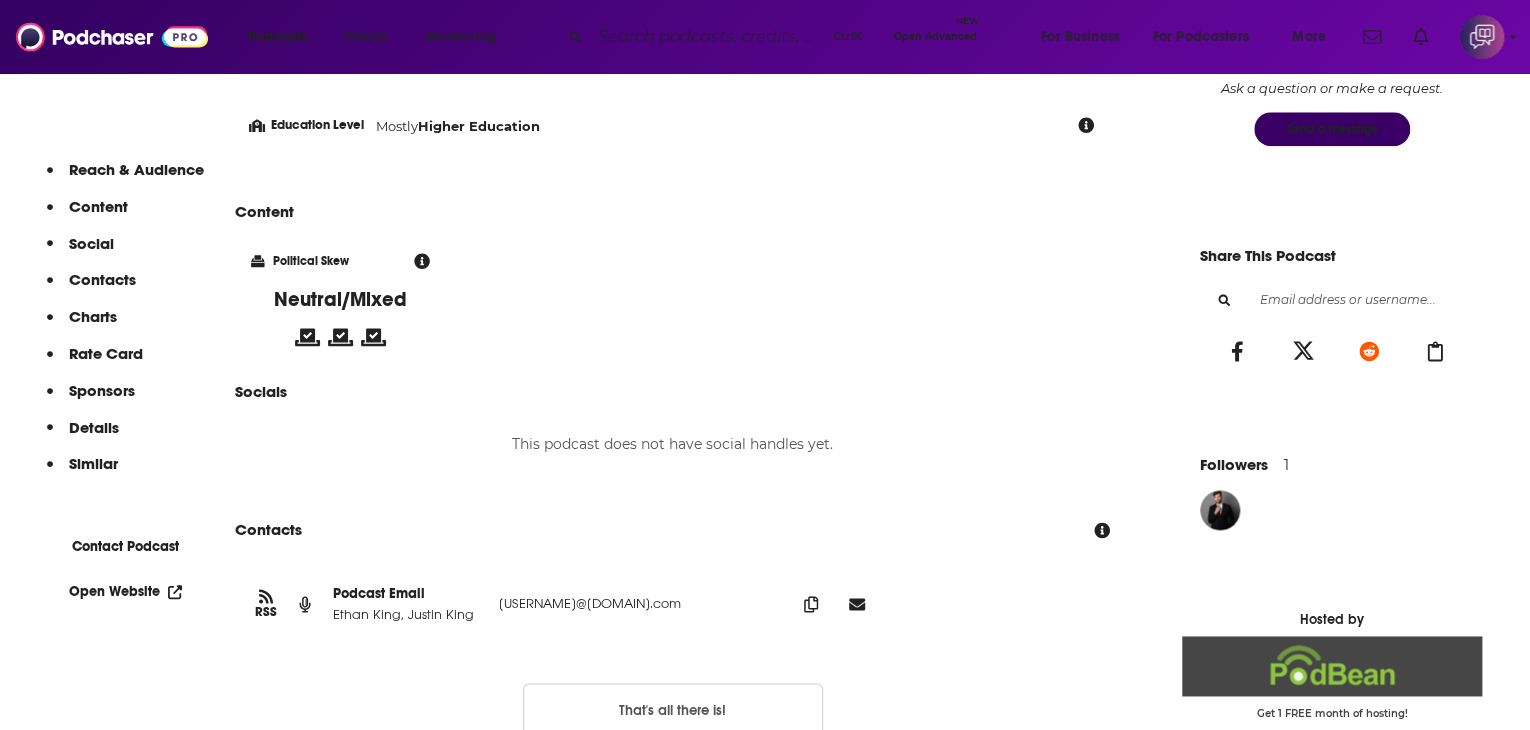 click on "RSS   Podcast Email Ethan King, Justin King ethan@ethanking.com ethan@ethanking.com That's all there is!" at bounding box center (672, 667) 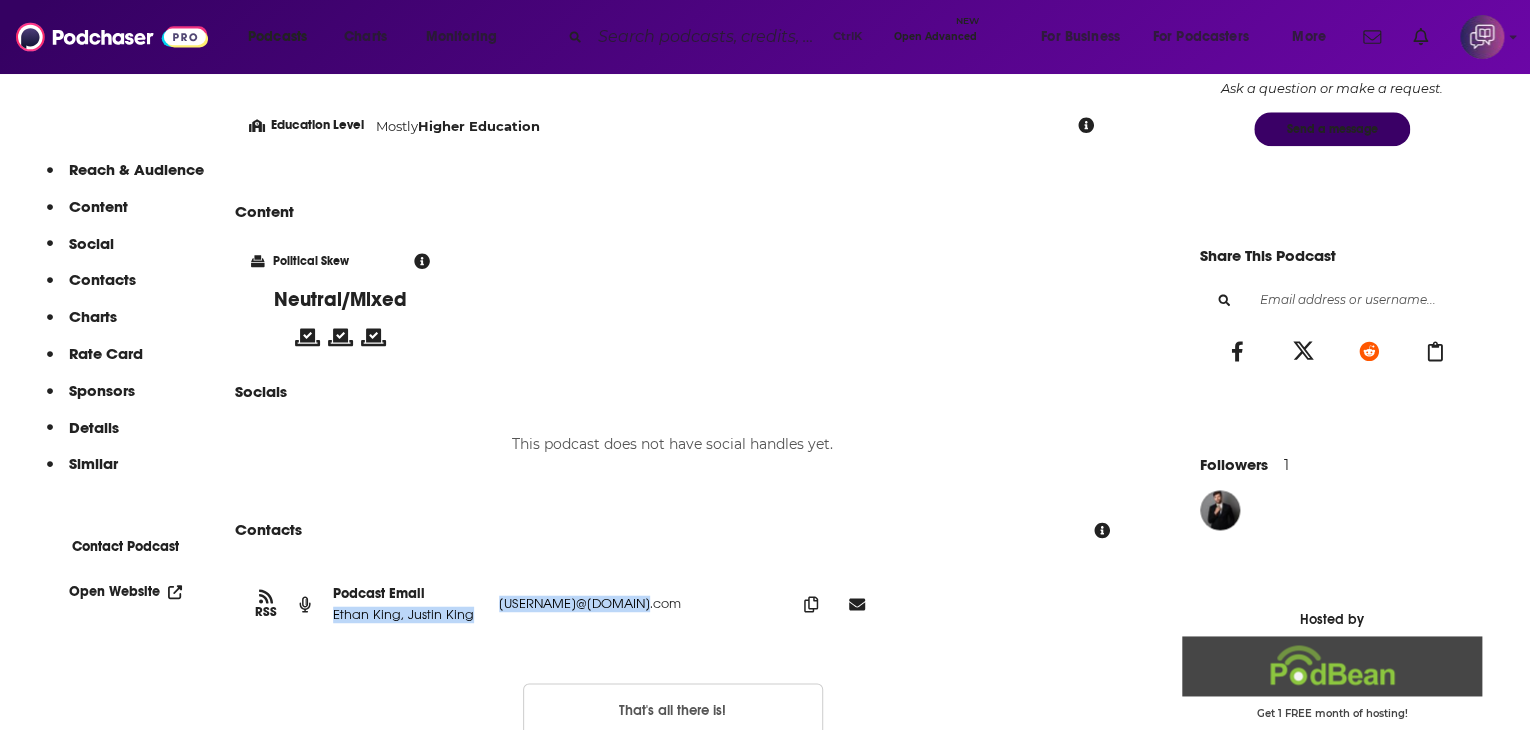 drag, startPoint x: 458, startPoint y: 630, endPoint x: 769, endPoint y: 630, distance: 311 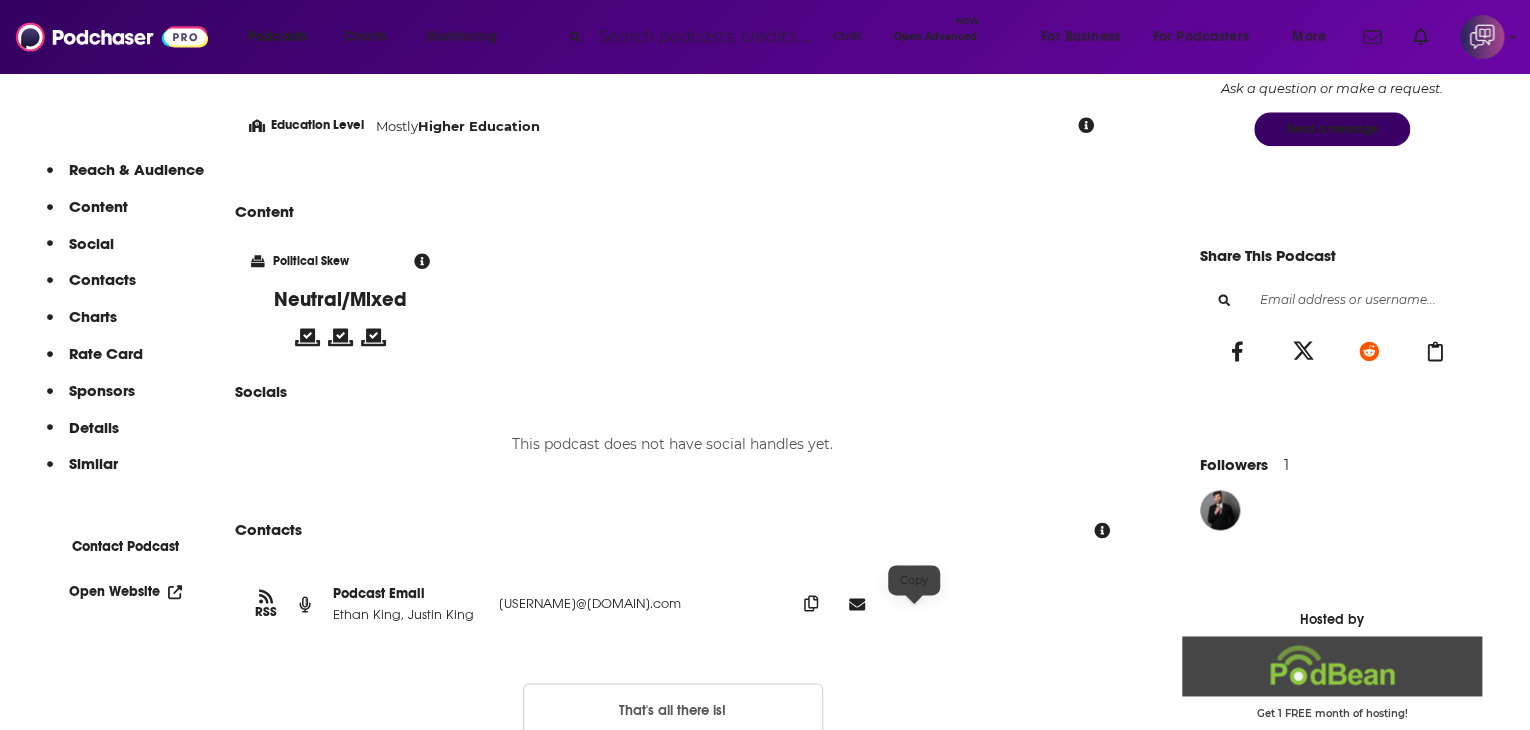 click at bounding box center (811, 603) 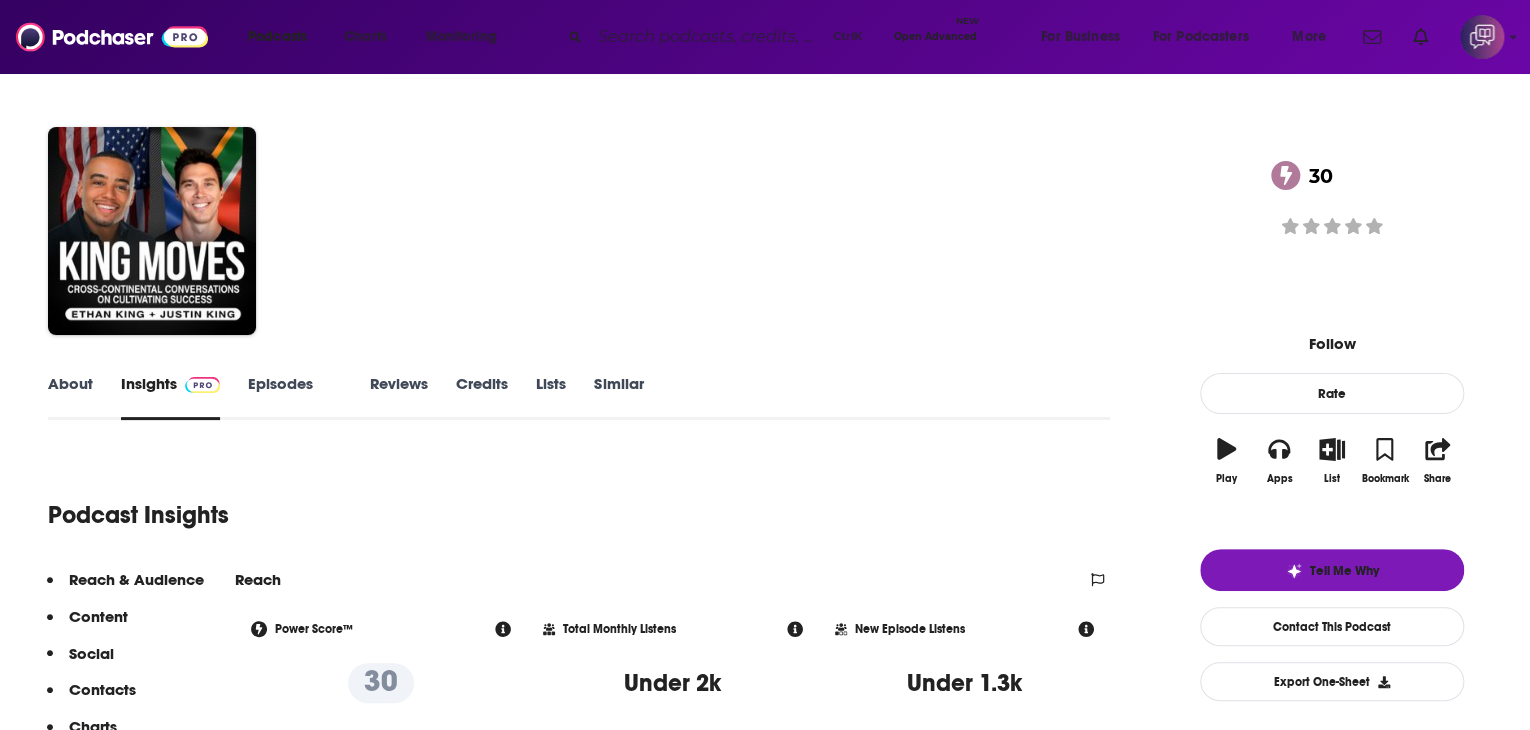 scroll, scrollTop: 0, scrollLeft: 0, axis: both 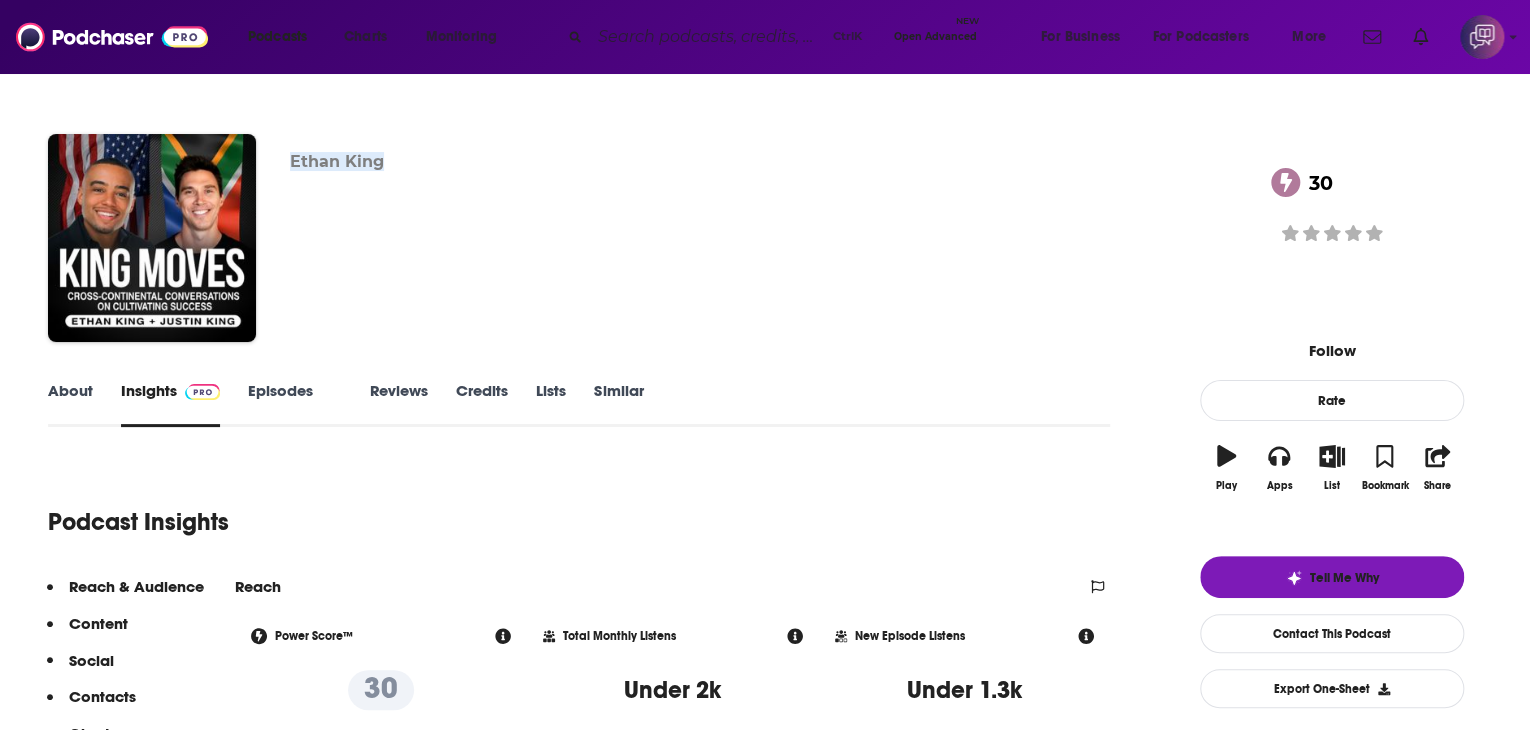 drag, startPoint x: 406, startPoint y: 145, endPoint x: 502, endPoint y: 145, distance: 96 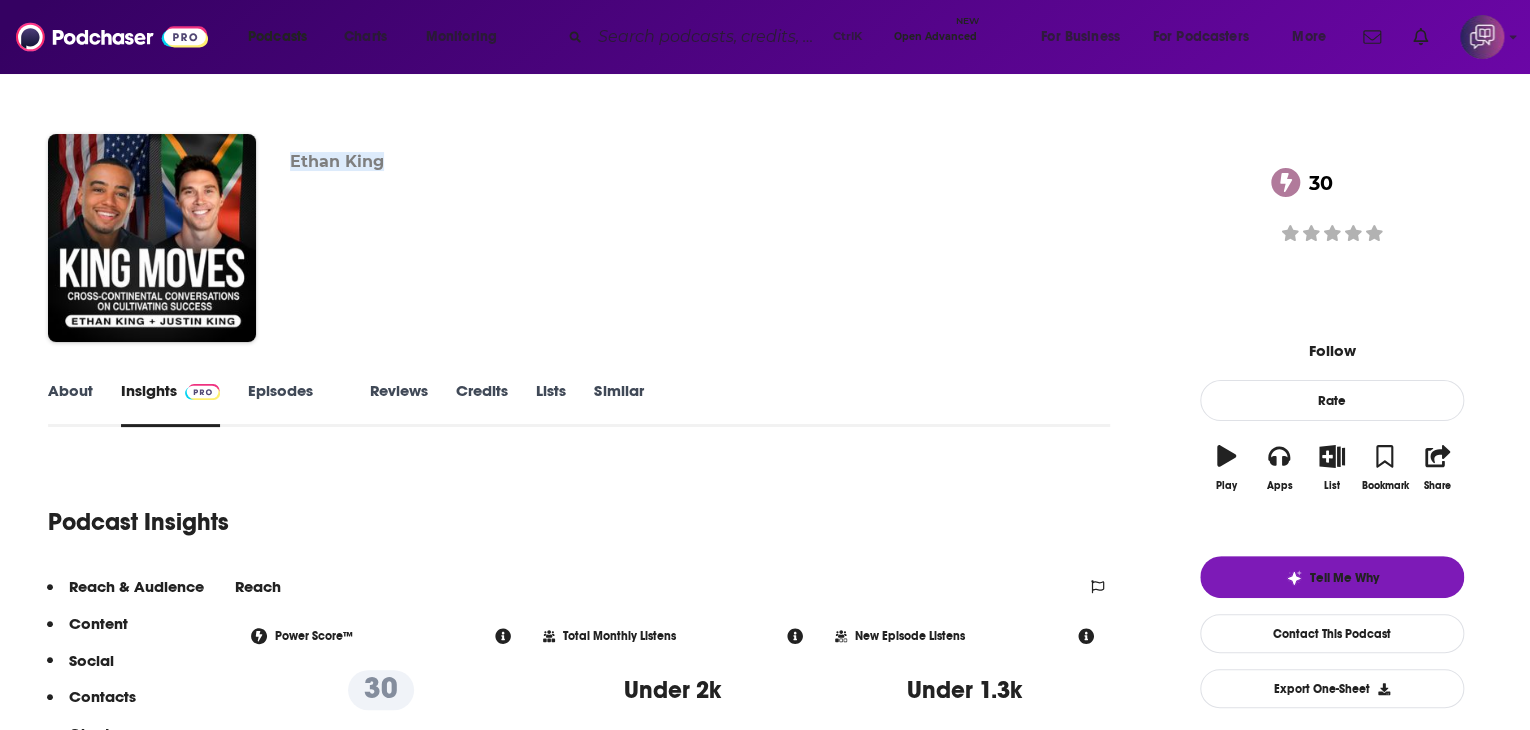 click on "Ethan King, Justin King   King Moves: AI, Entrepreneur Success Lessons, Business Grow… 30 A   weekly  Education ,  Business  and  Entrepreneur  podcast 30 Good podcast? Give it some love!" at bounding box center (765, 242) 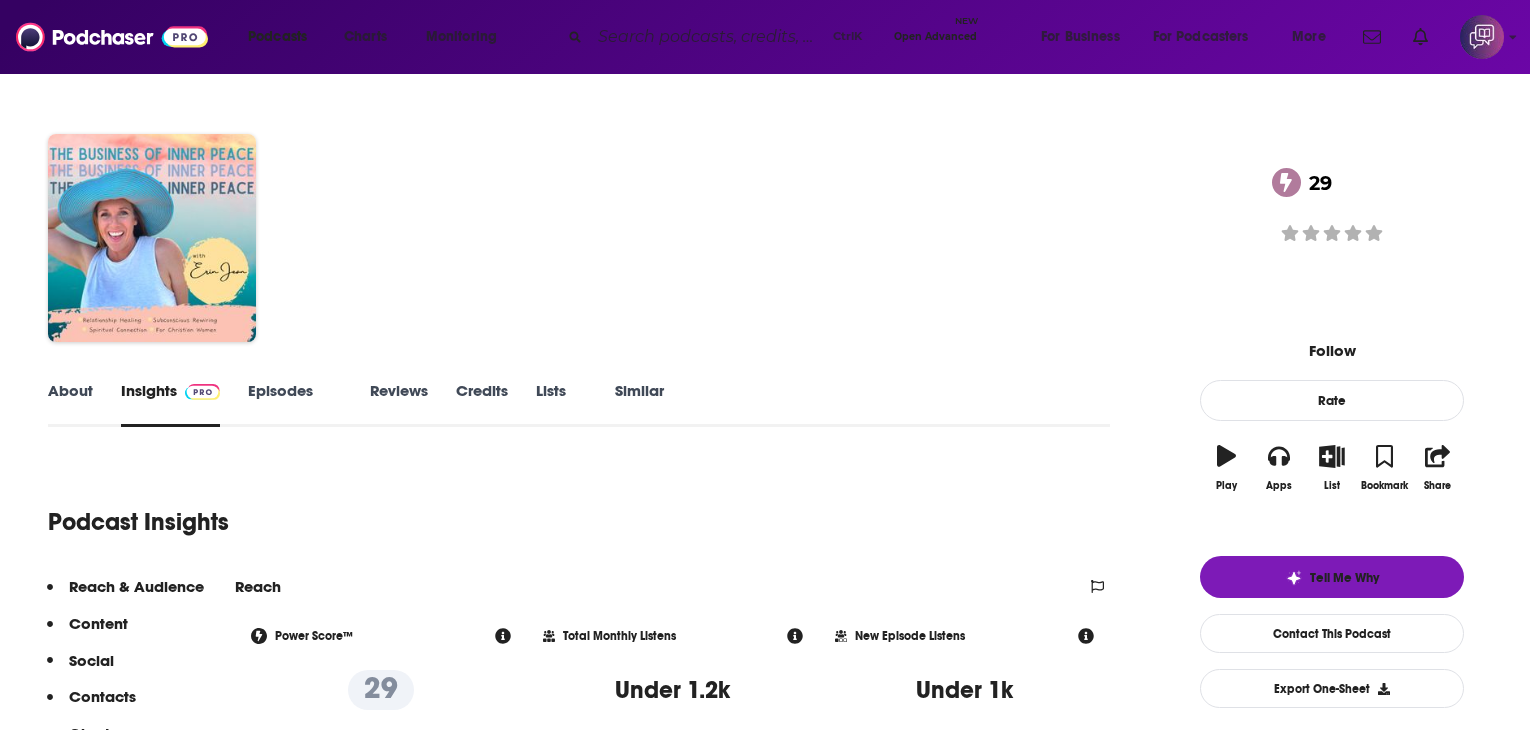 scroll, scrollTop: 0, scrollLeft: 0, axis: both 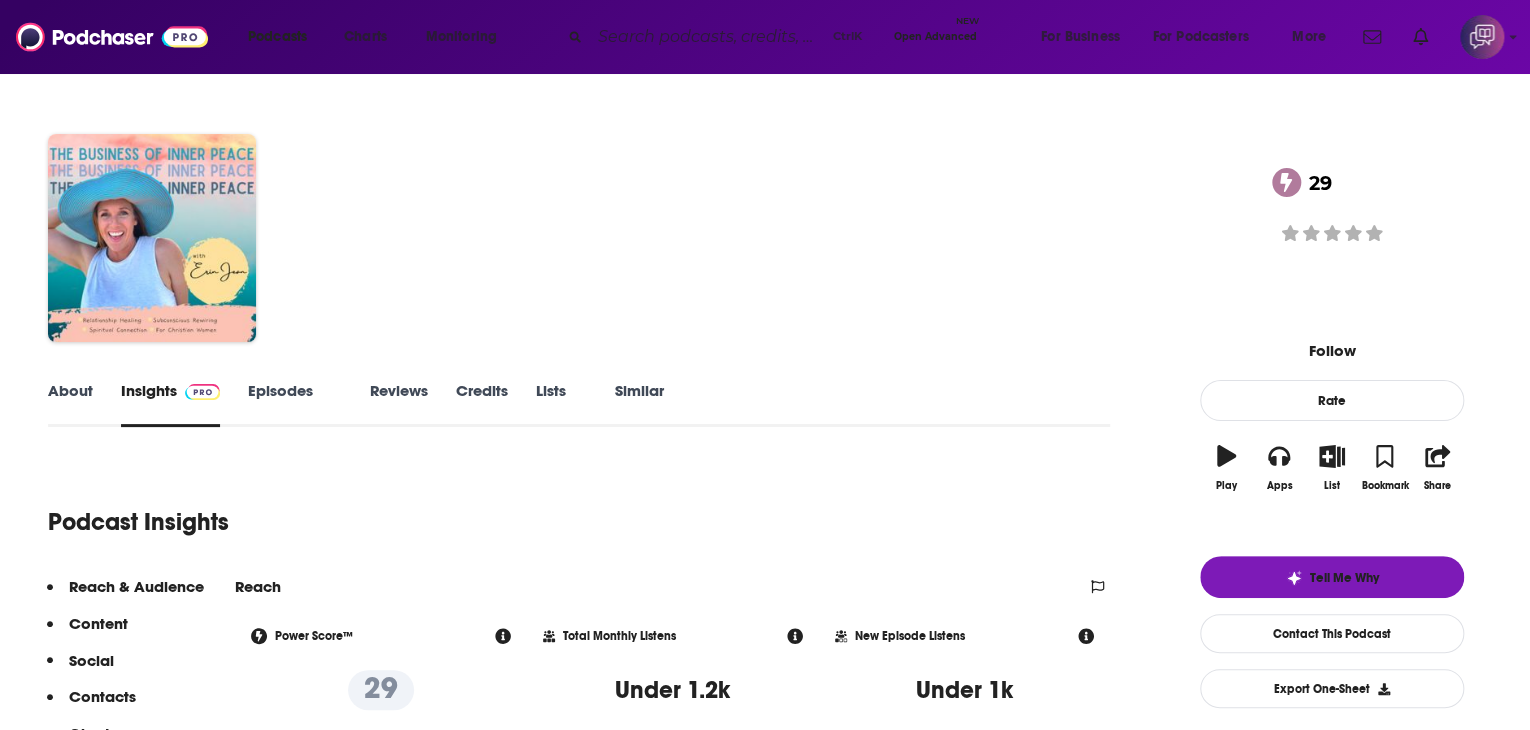 click on "About" at bounding box center (70, 404) 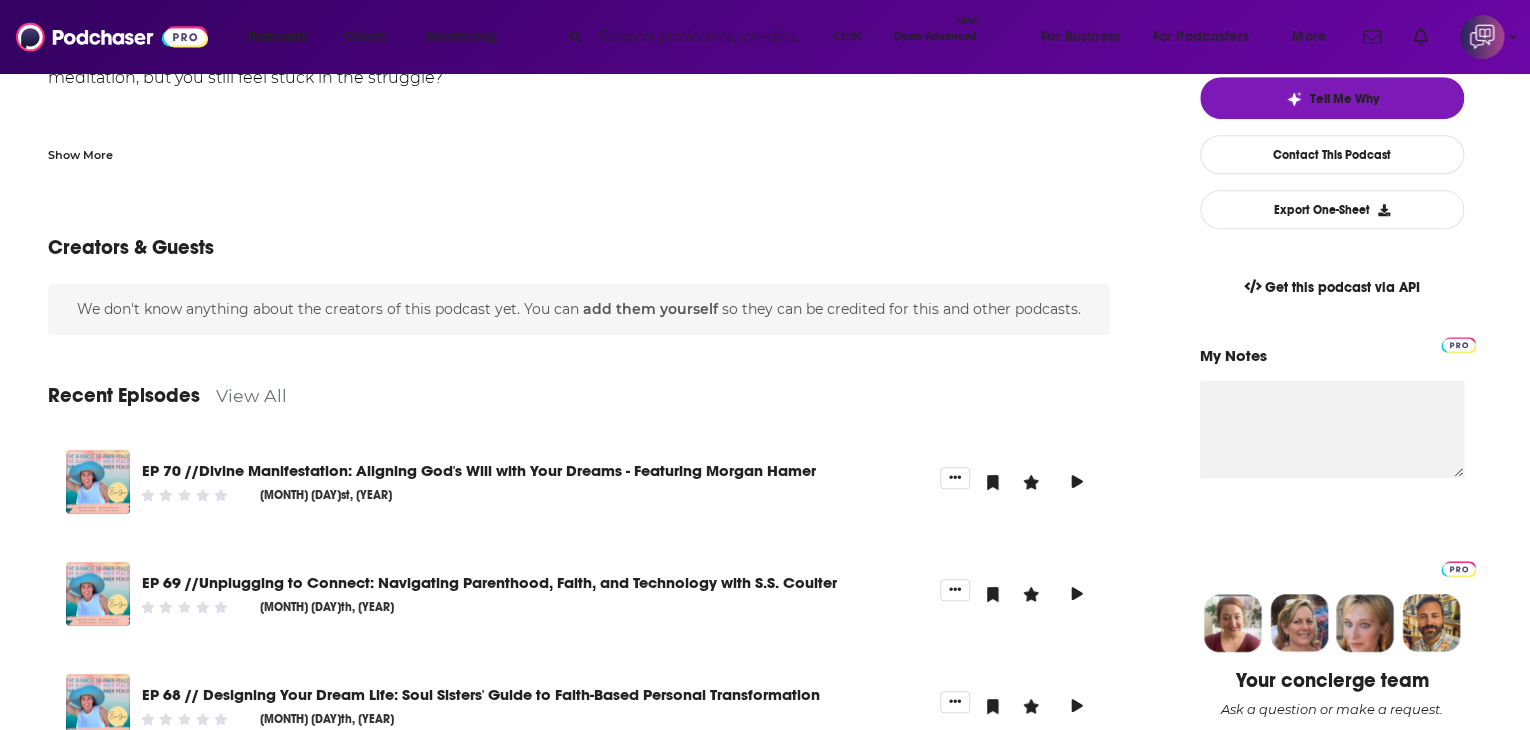 scroll, scrollTop: 500, scrollLeft: 0, axis: vertical 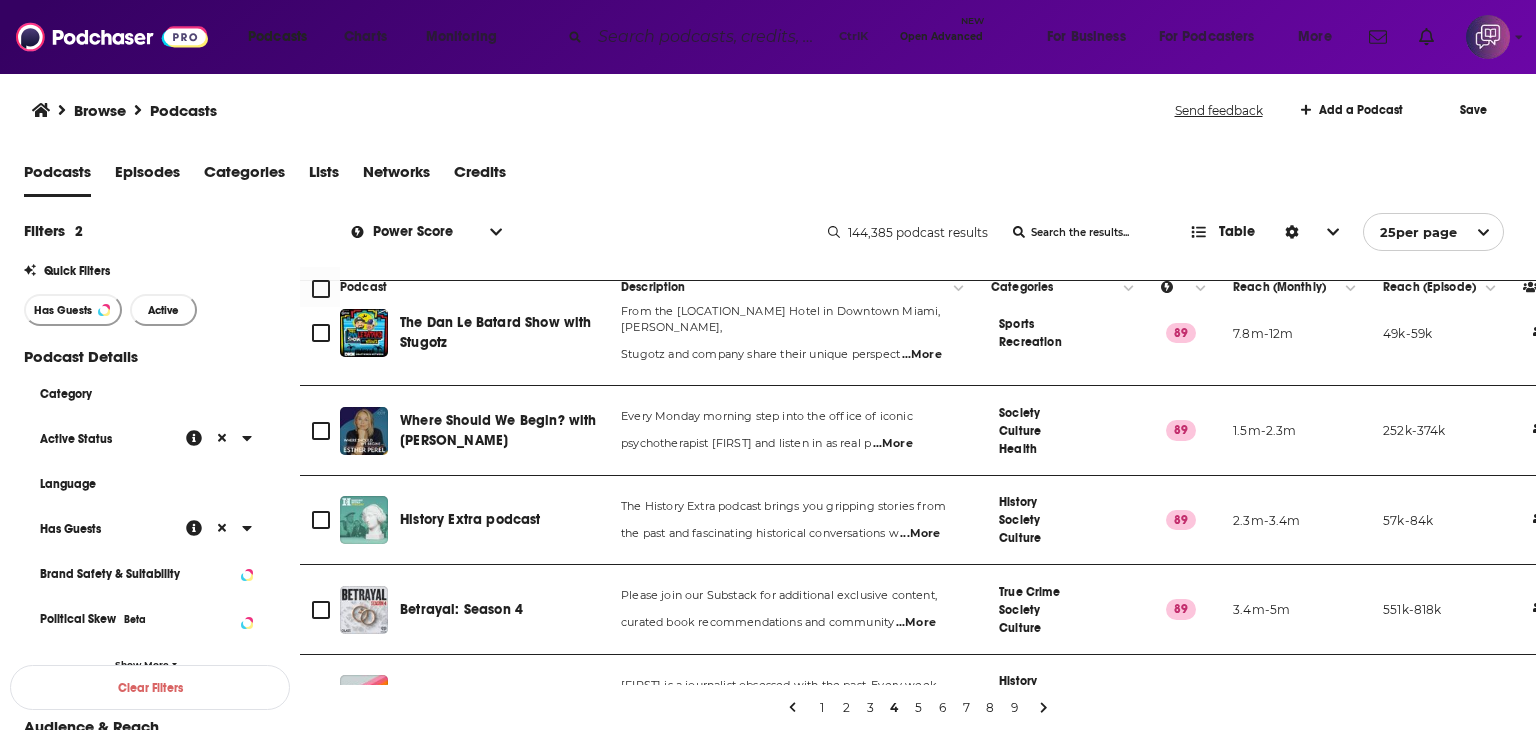 click on "3" at bounding box center [870, 708] 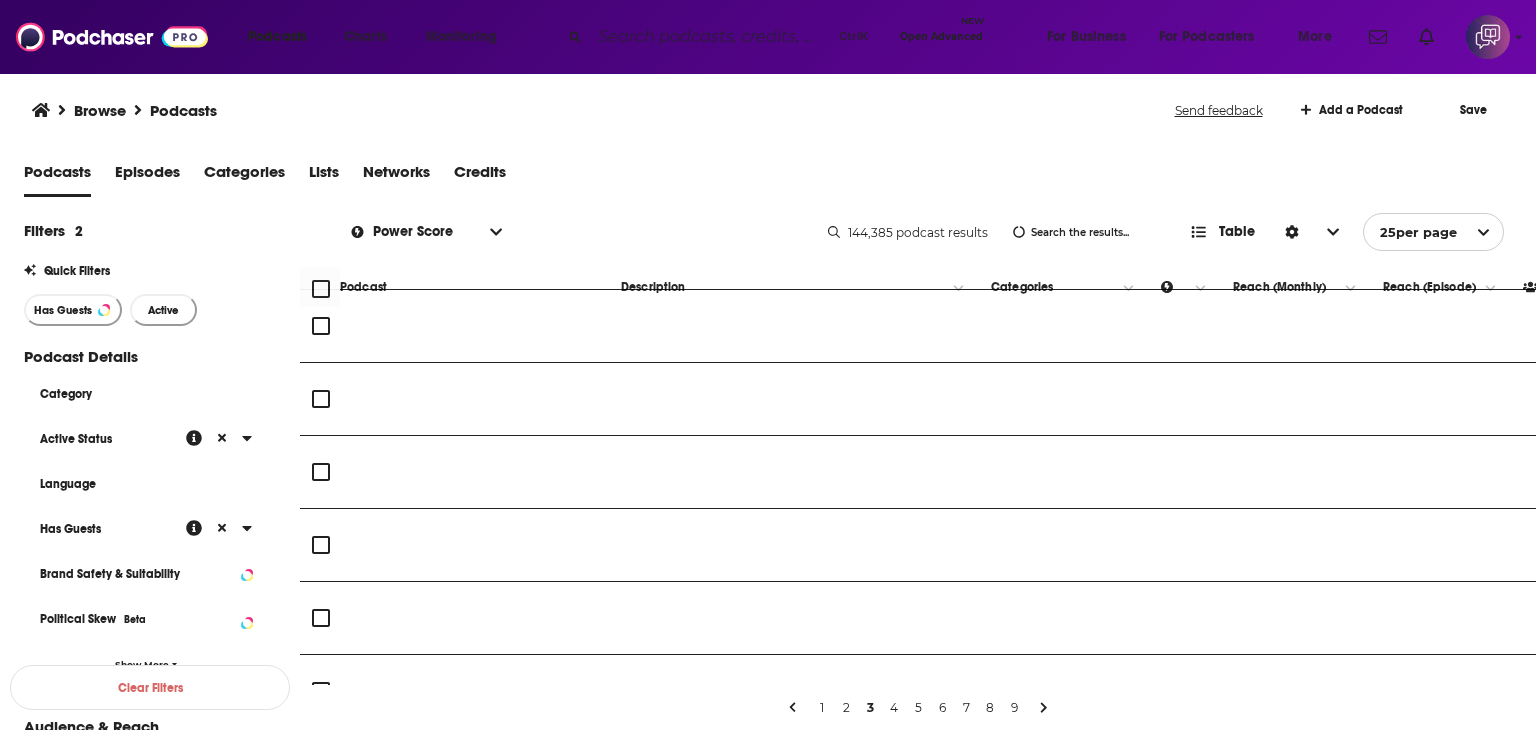 scroll, scrollTop: 0, scrollLeft: 0, axis: both 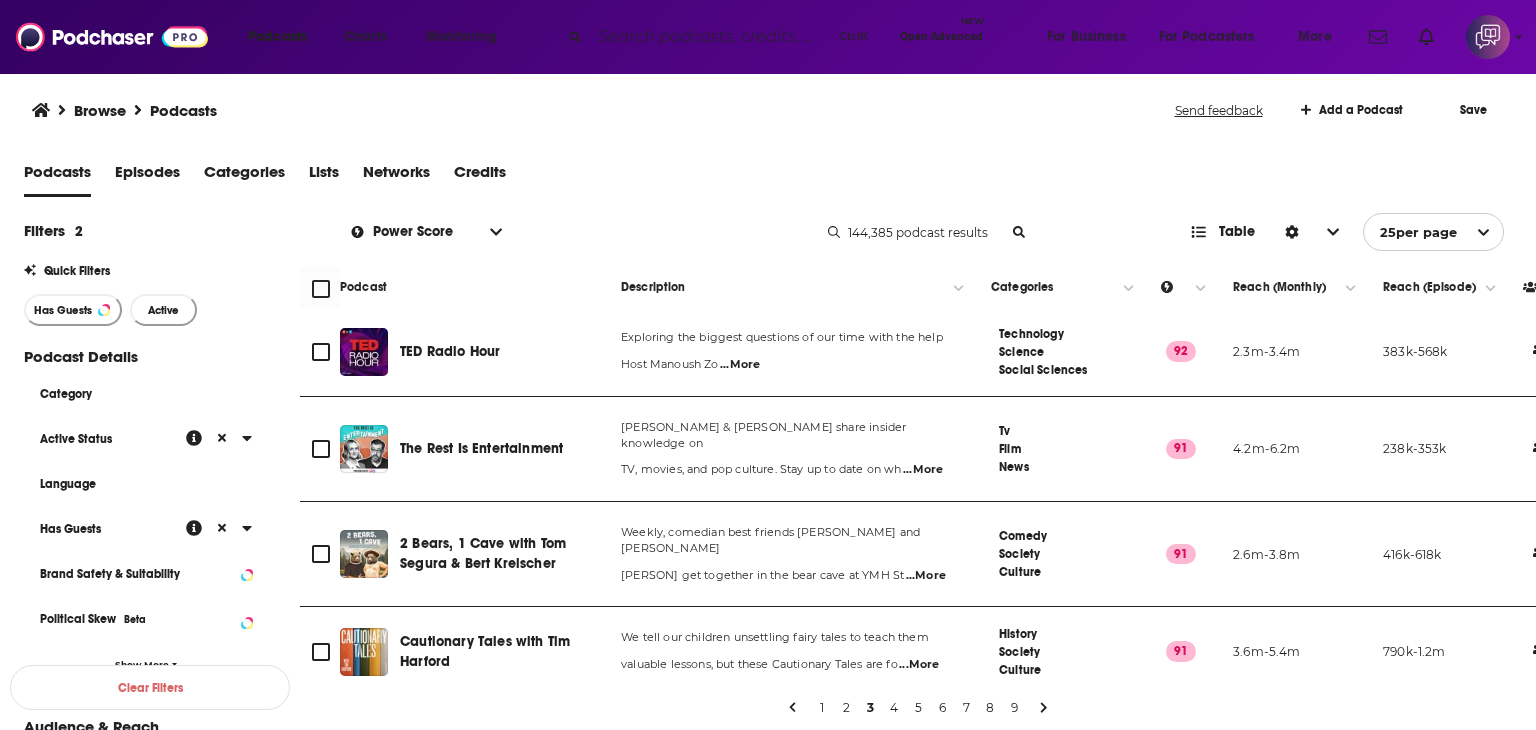 click on "List Search Input" at bounding box center [1081, 232] 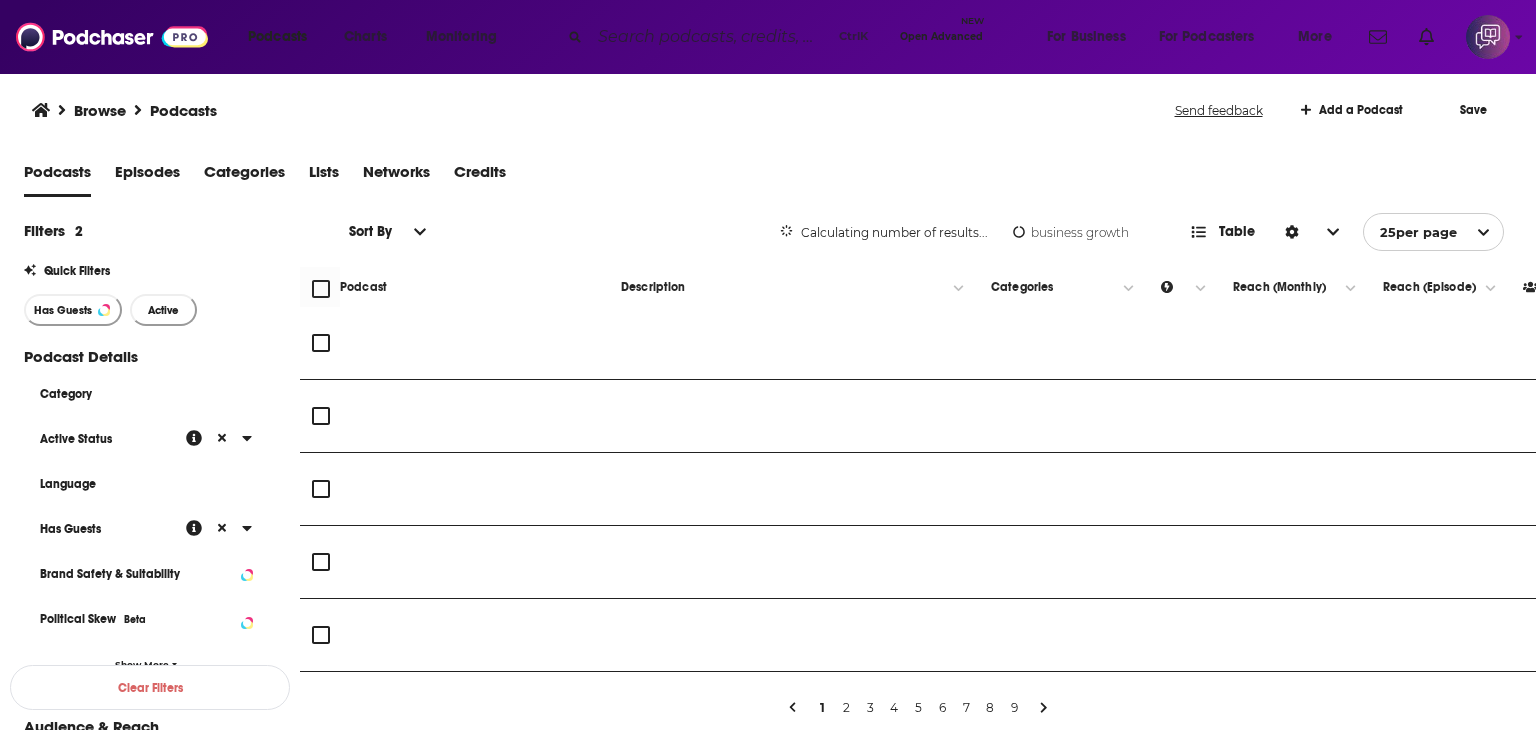 type on "business growth" 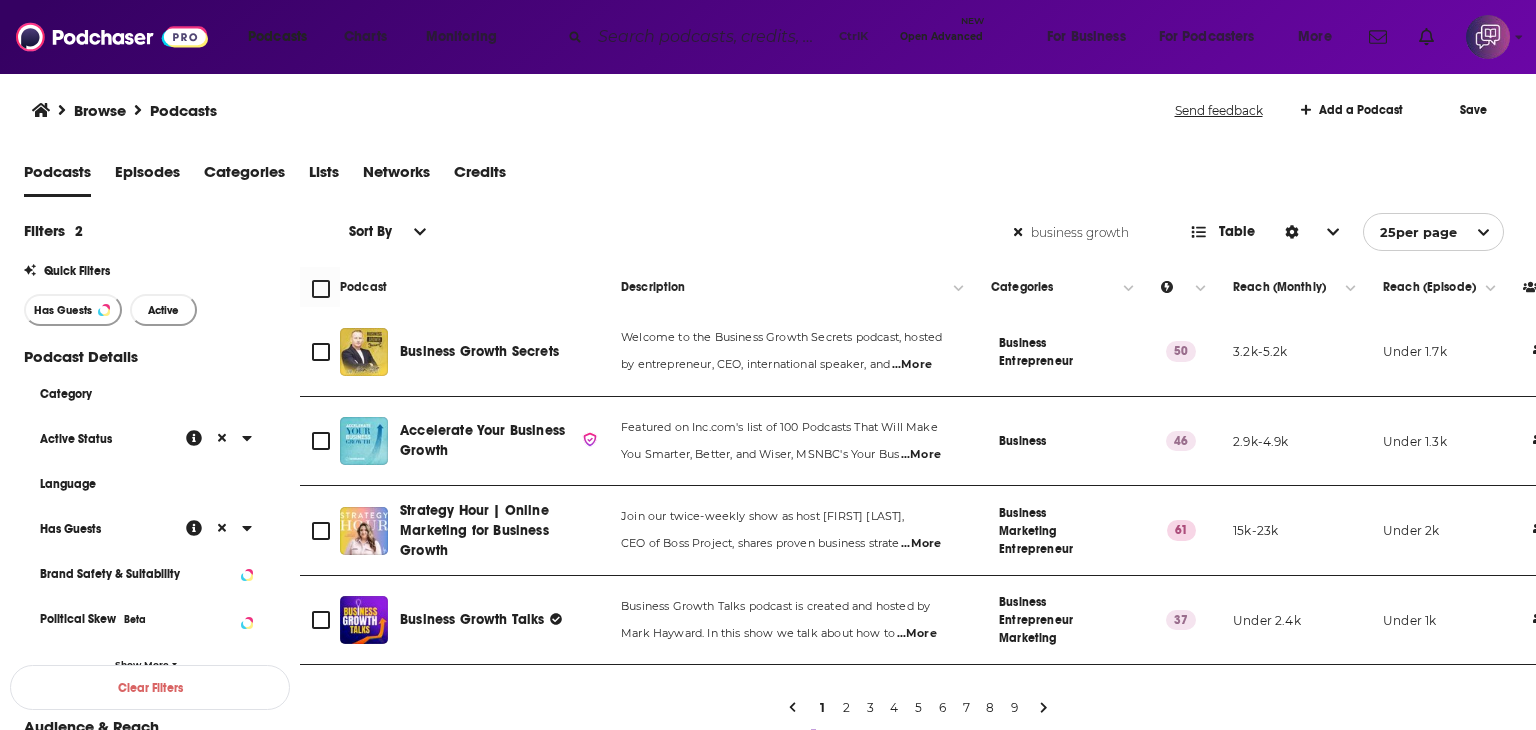 click on "3" at bounding box center [870, 708] 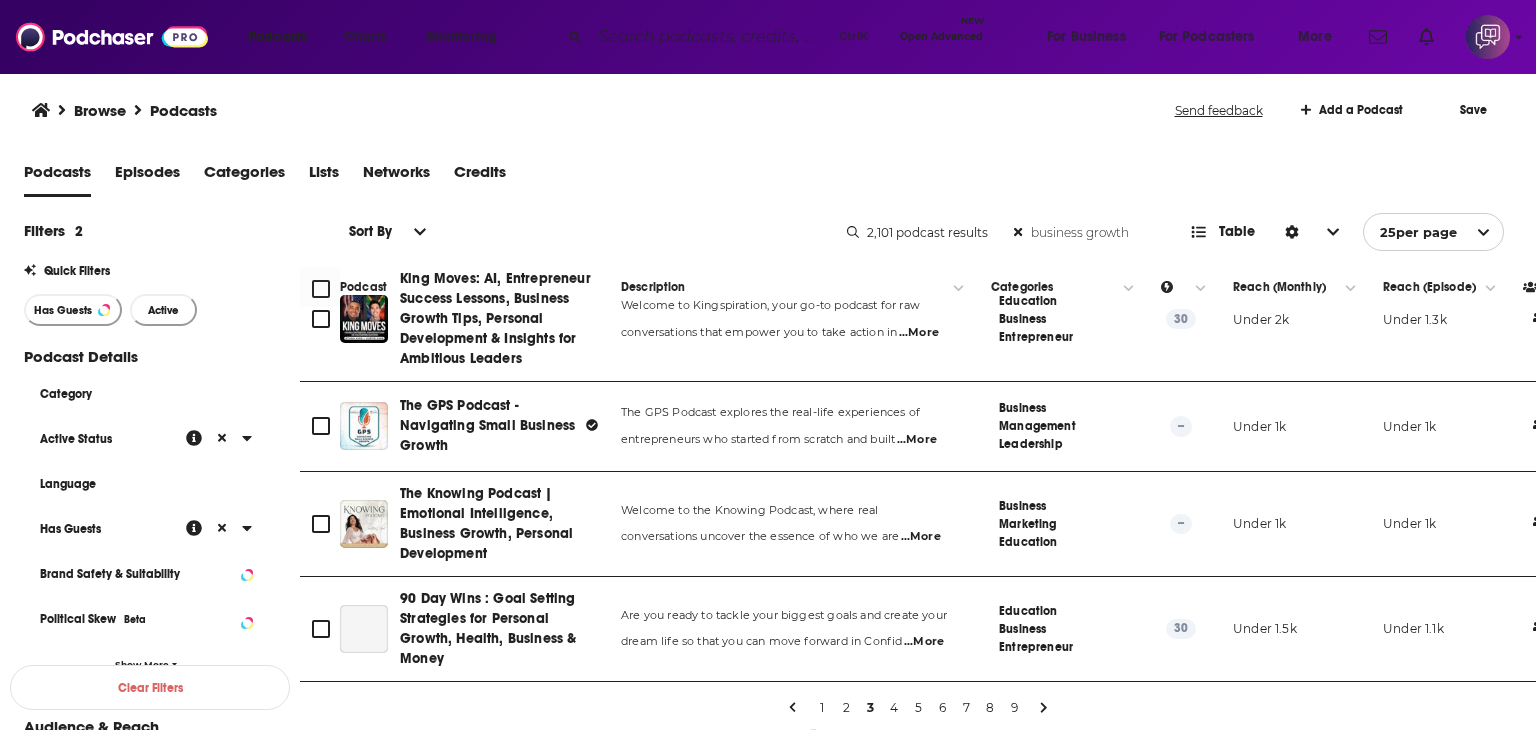 scroll, scrollTop: 1500, scrollLeft: 0, axis: vertical 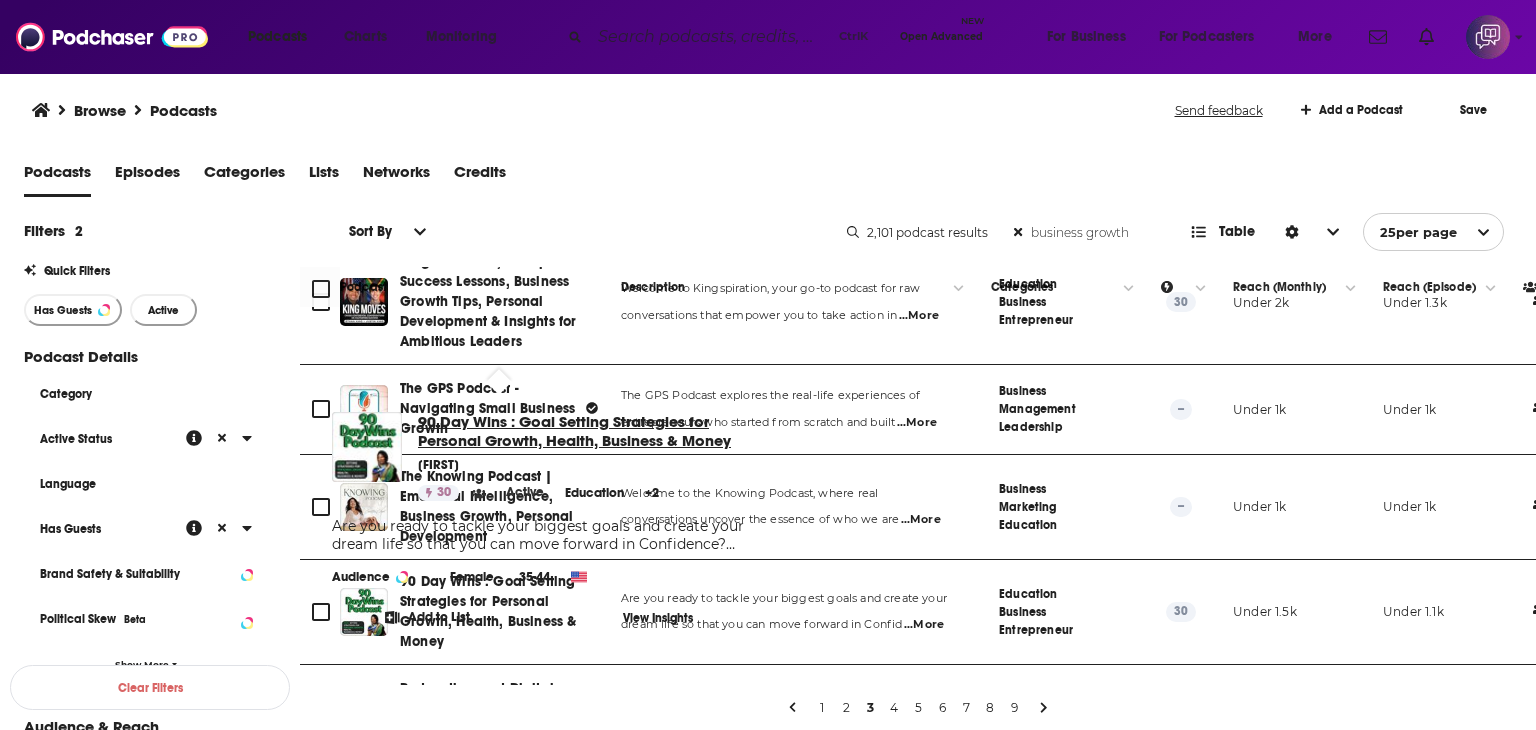drag, startPoint x: 452, startPoint y: 453, endPoint x: 427, endPoint y: 425, distance: 37.536648 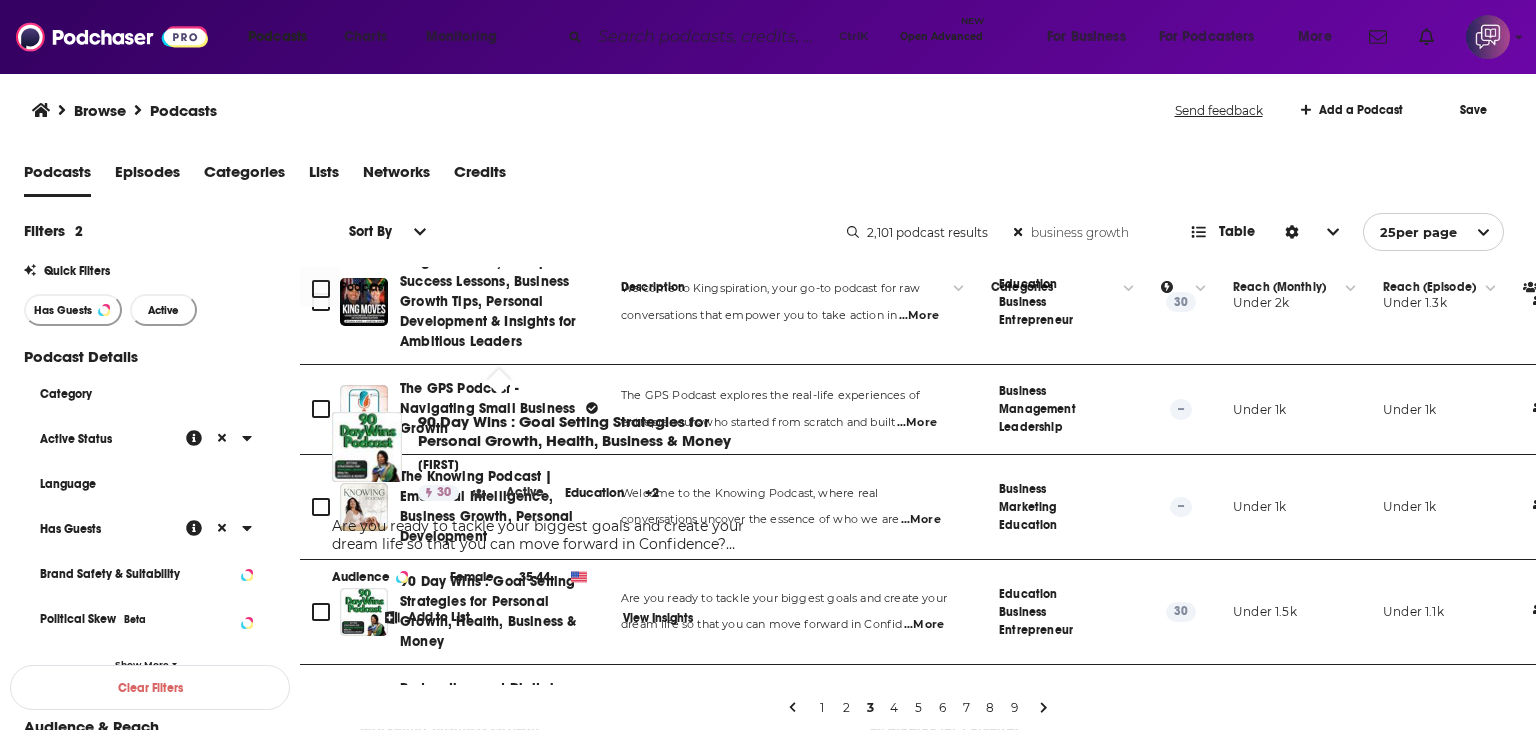 click on "Browse Podcasts" at bounding box center (604, 110) 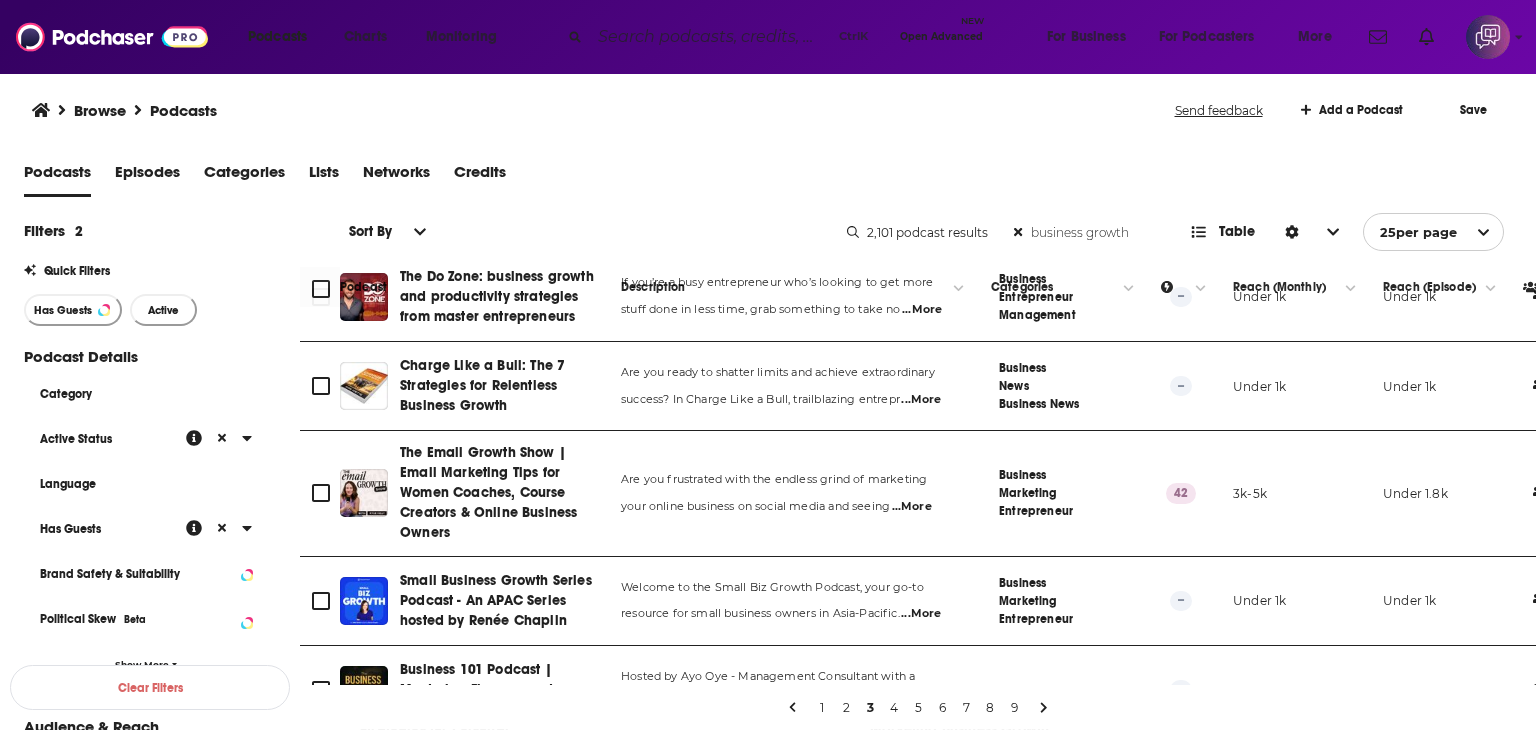 scroll, scrollTop: 2128, scrollLeft: 0, axis: vertical 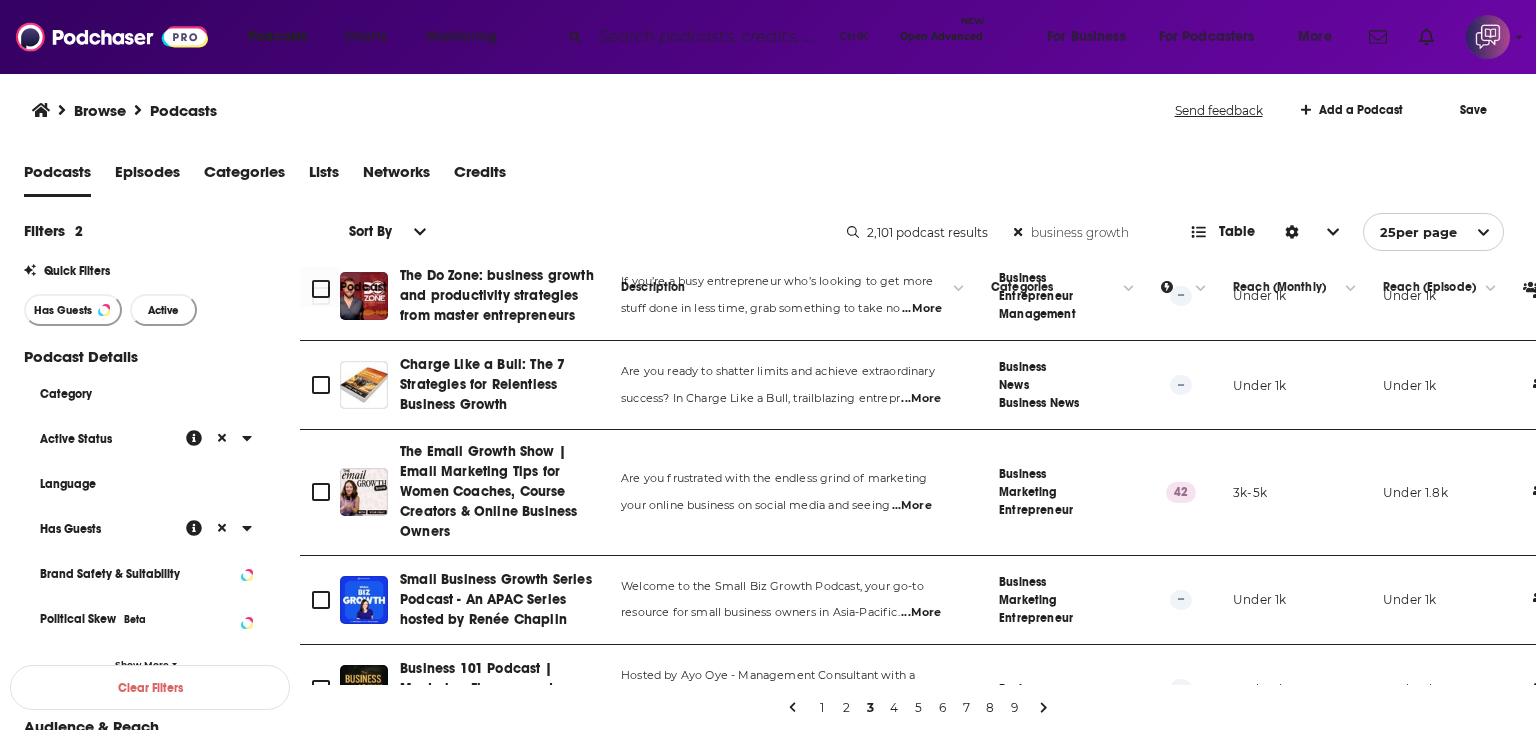 click on "4" at bounding box center (894, 708) 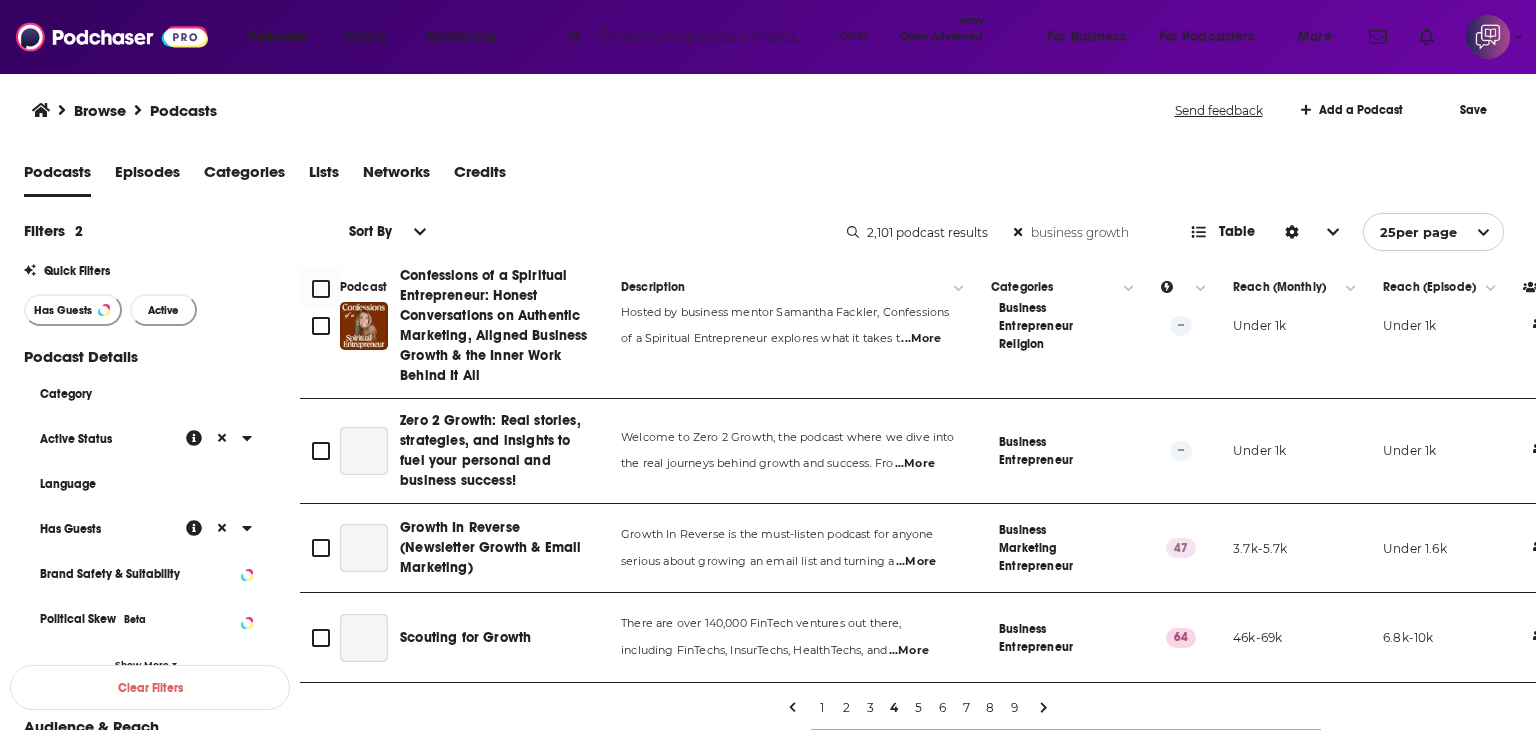 scroll, scrollTop: 1100, scrollLeft: 0, axis: vertical 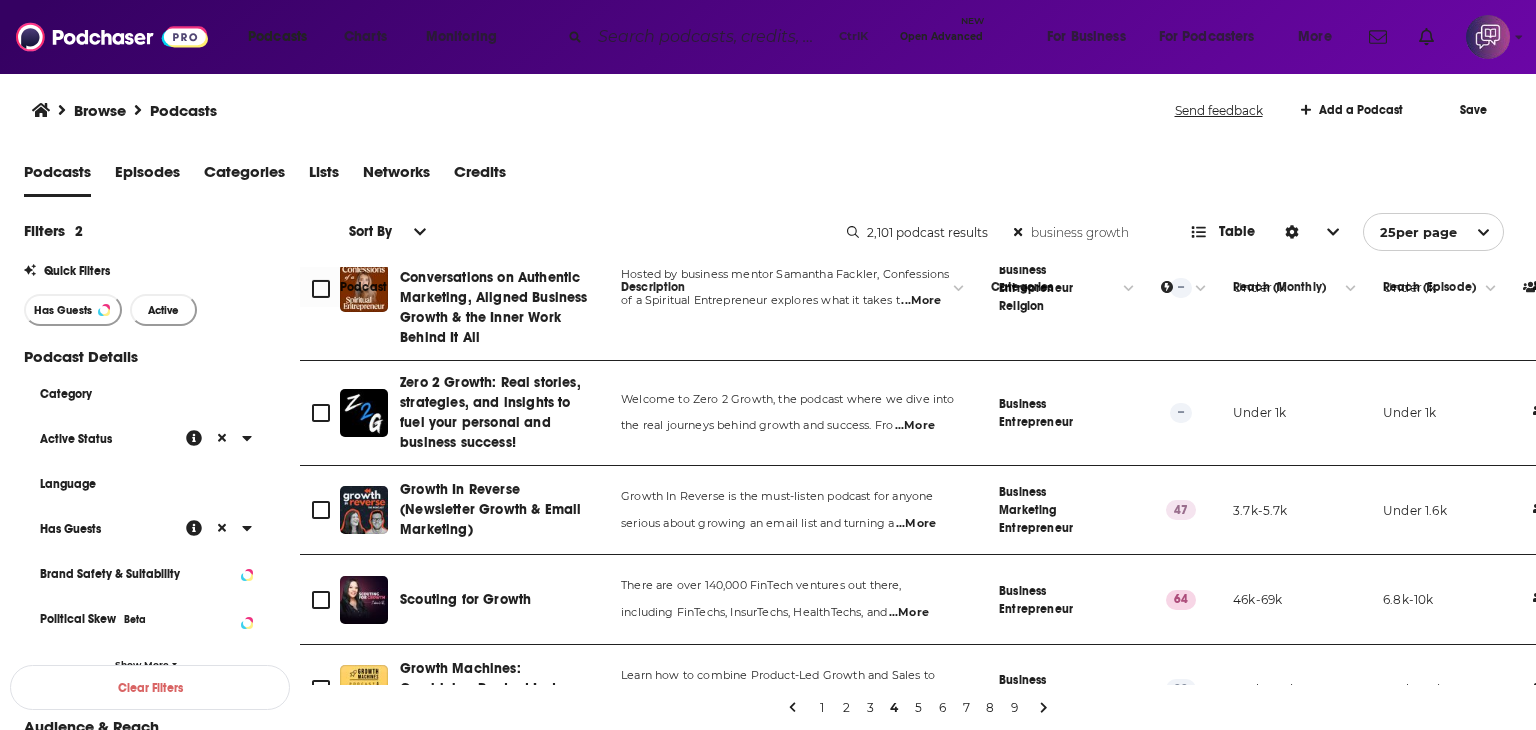 click on "Browse Podcasts" at bounding box center (604, 110) 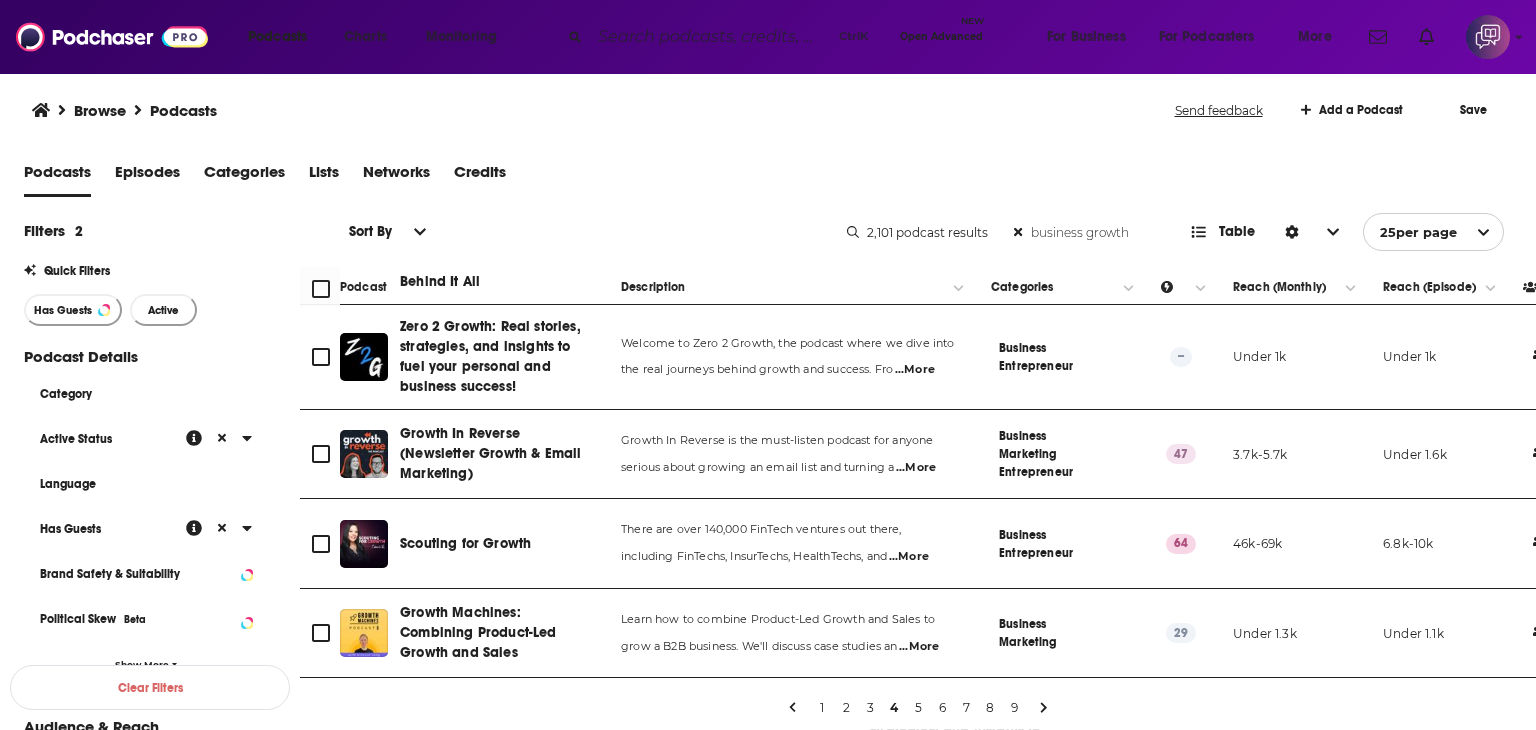 scroll, scrollTop: 1200, scrollLeft: 0, axis: vertical 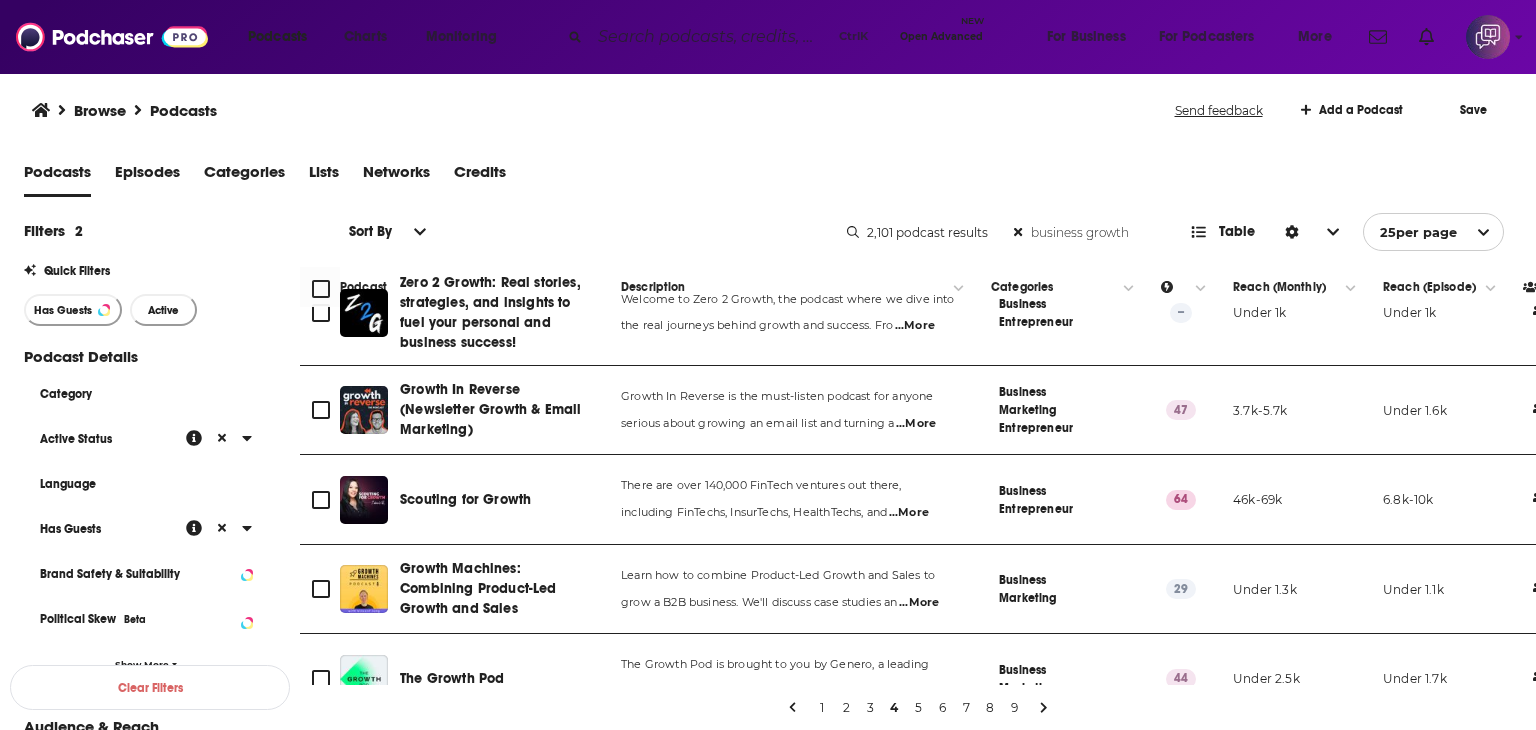 click on "Browse Podcasts" at bounding box center (604, 110) 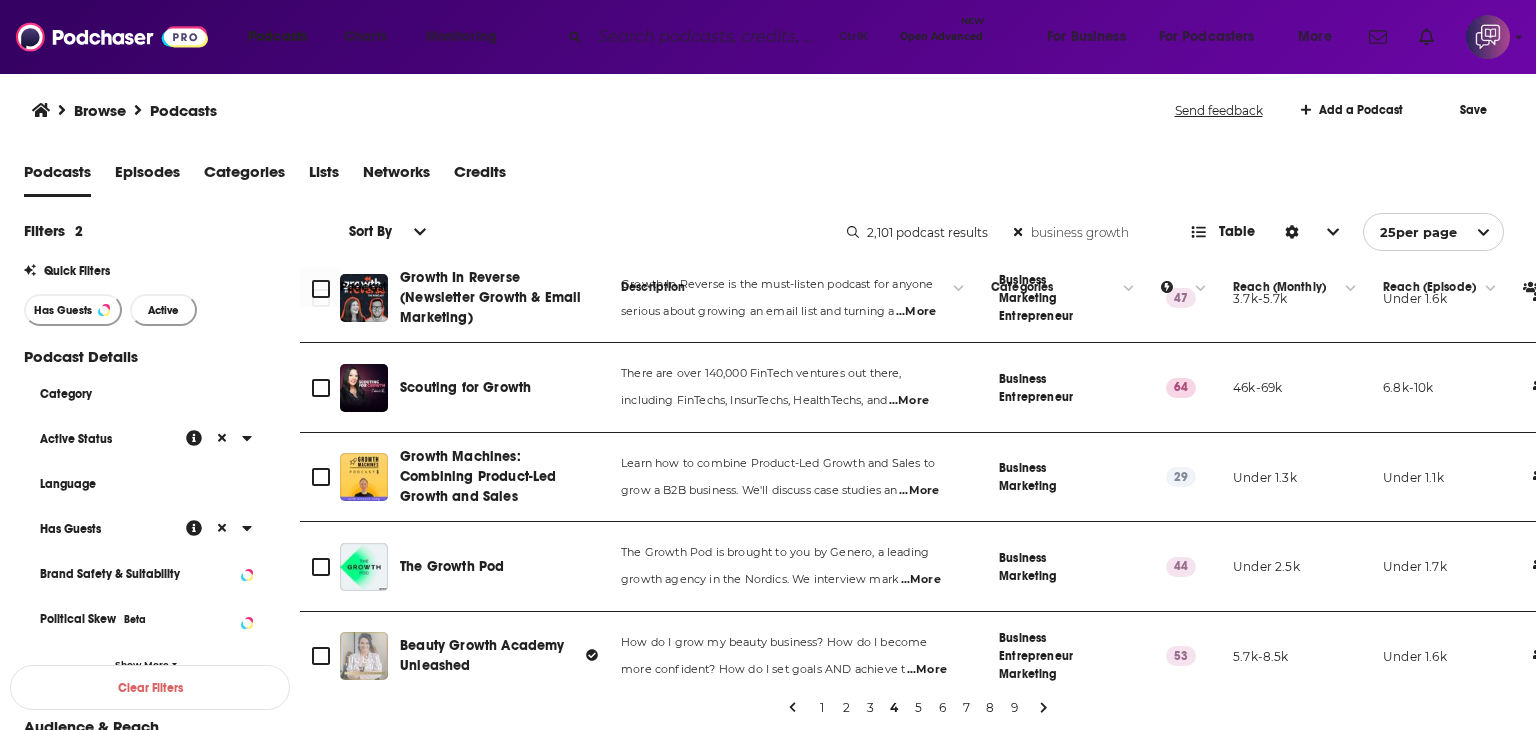 scroll, scrollTop: 1400, scrollLeft: 0, axis: vertical 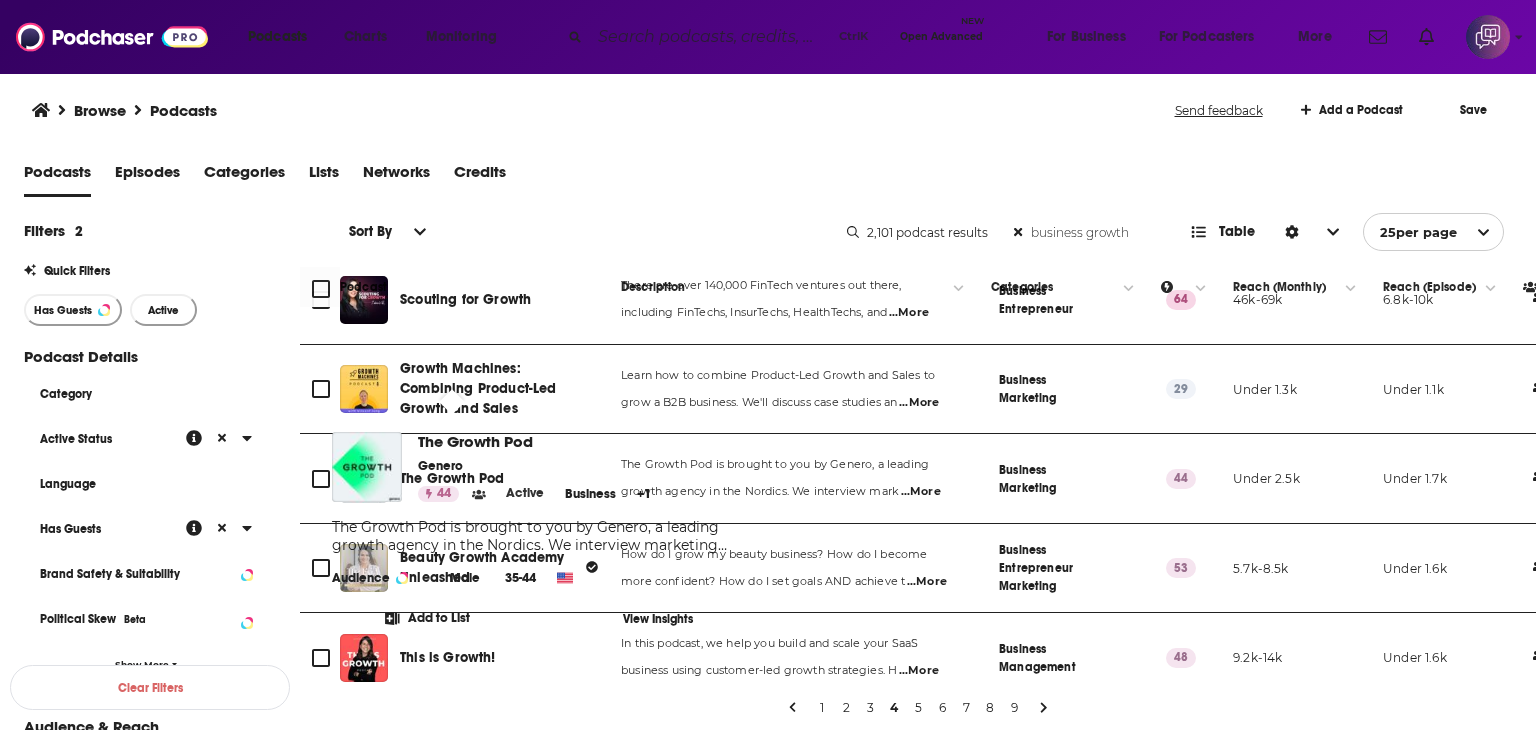 drag, startPoint x: 484, startPoint y: 392, endPoint x: 432, endPoint y: 383, distance: 52.773098 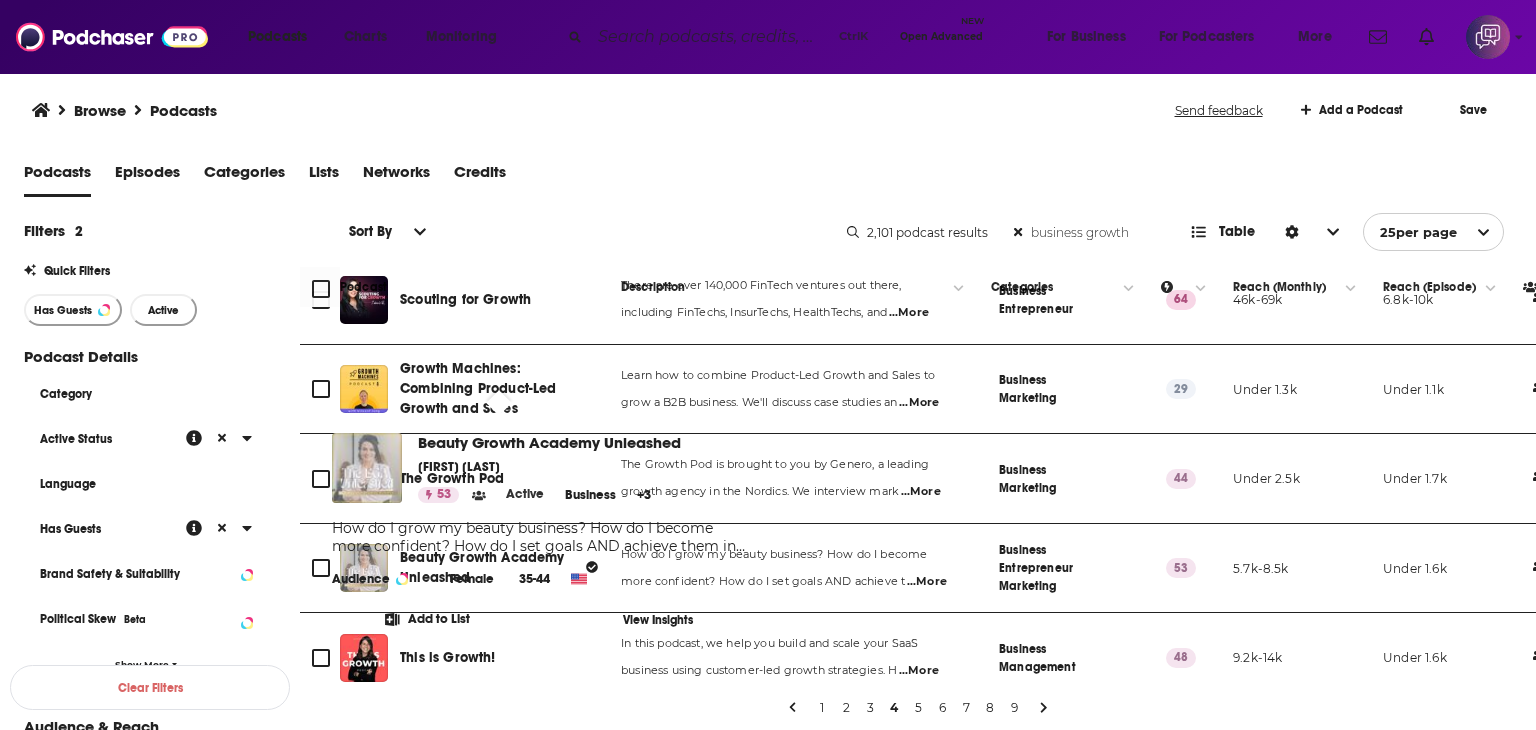 click on "Browse Podcasts" at bounding box center [604, 110] 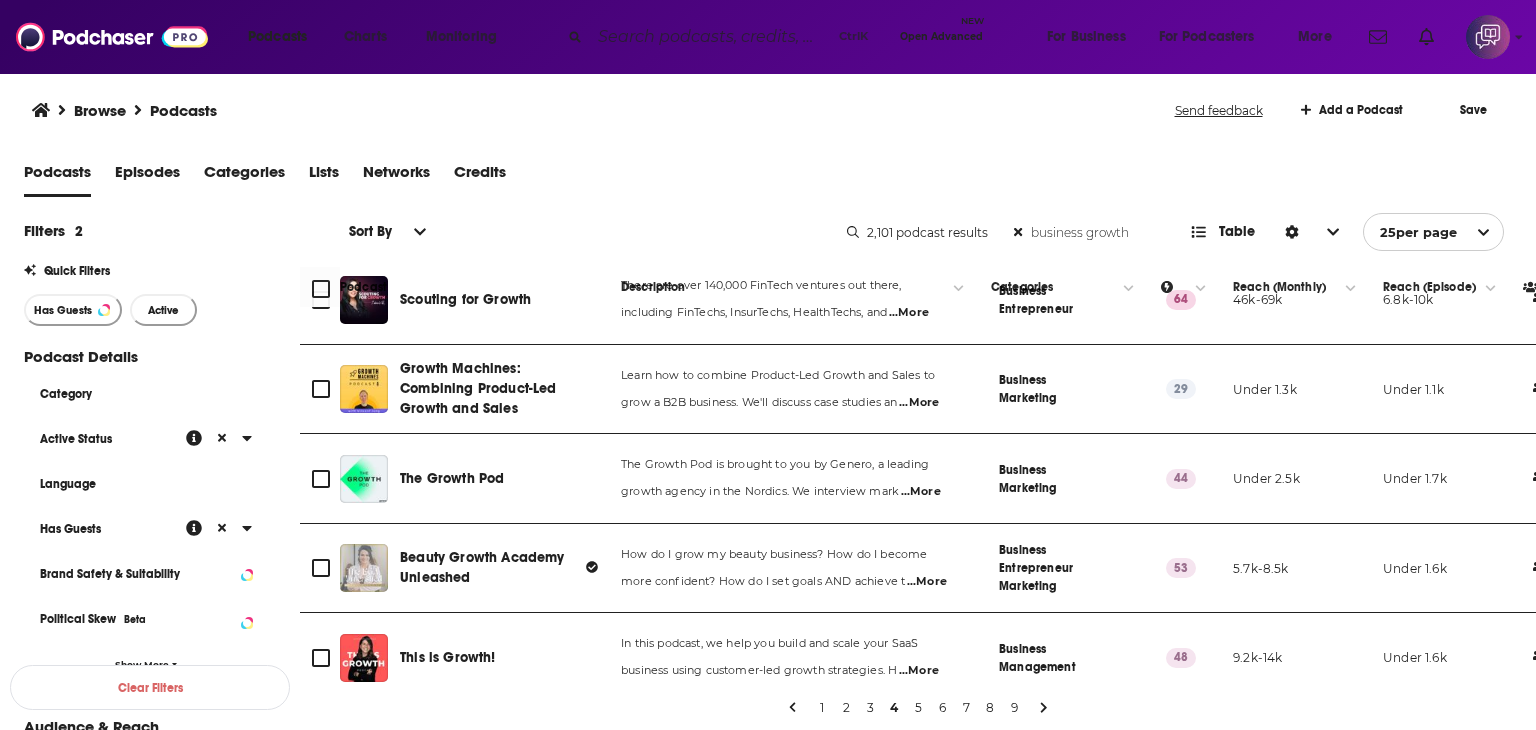 scroll, scrollTop: 1500, scrollLeft: 0, axis: vertical 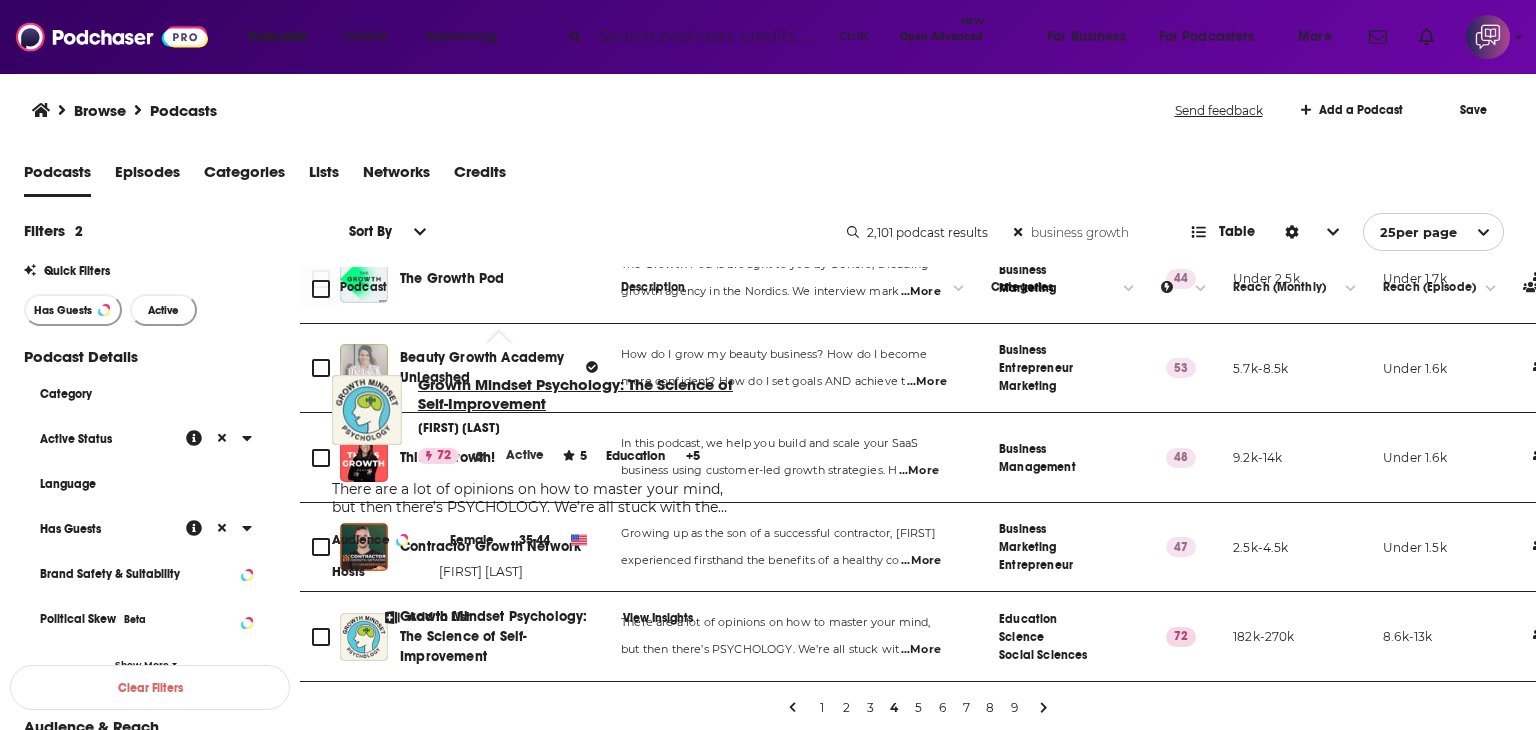 drag, startPoint x: 484, startPoint y: 471, endPoint x: 443, endPoint y: 380, distance: 99.80982 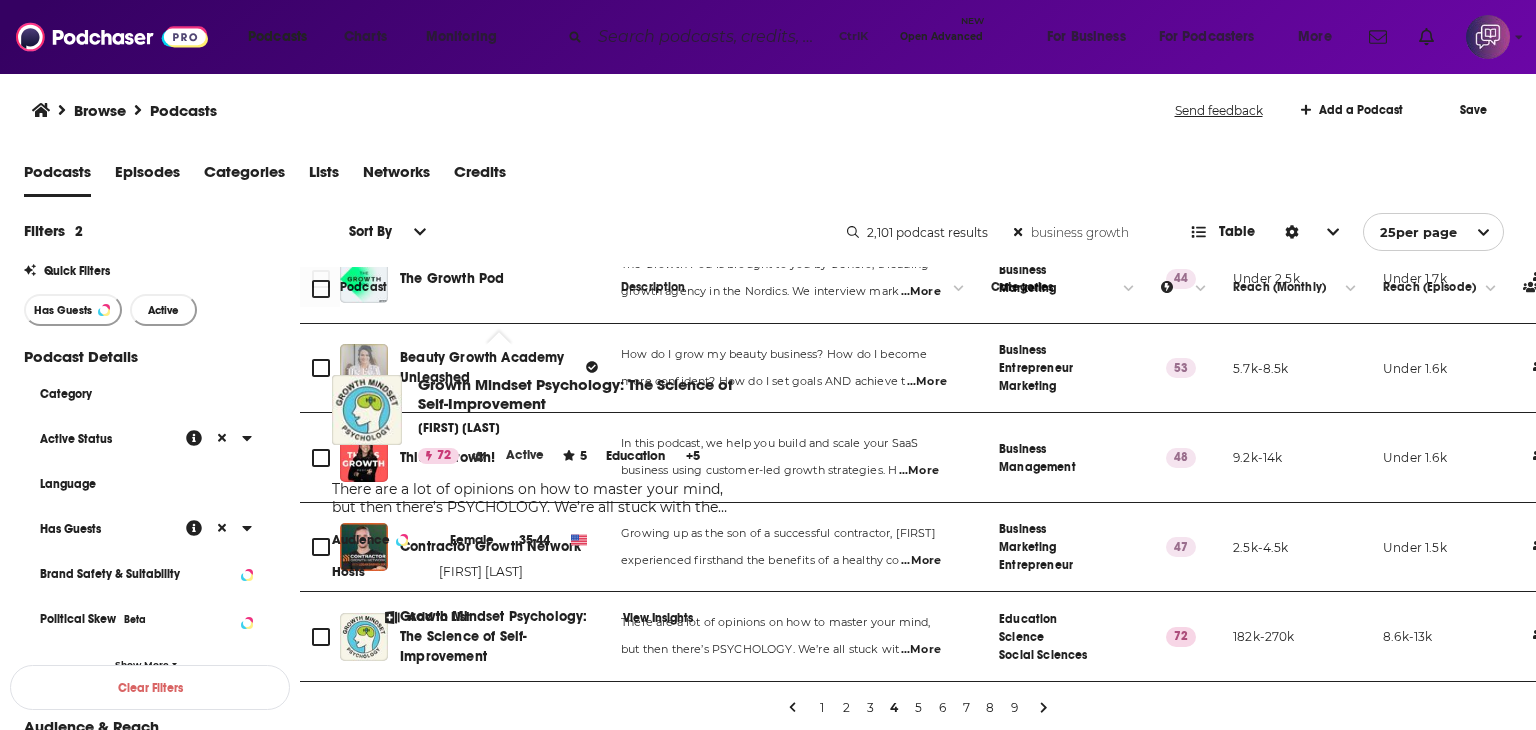 click on "Browse Podcasts Send feedback Add a Podcast Save" at bounding box center [768, 110] 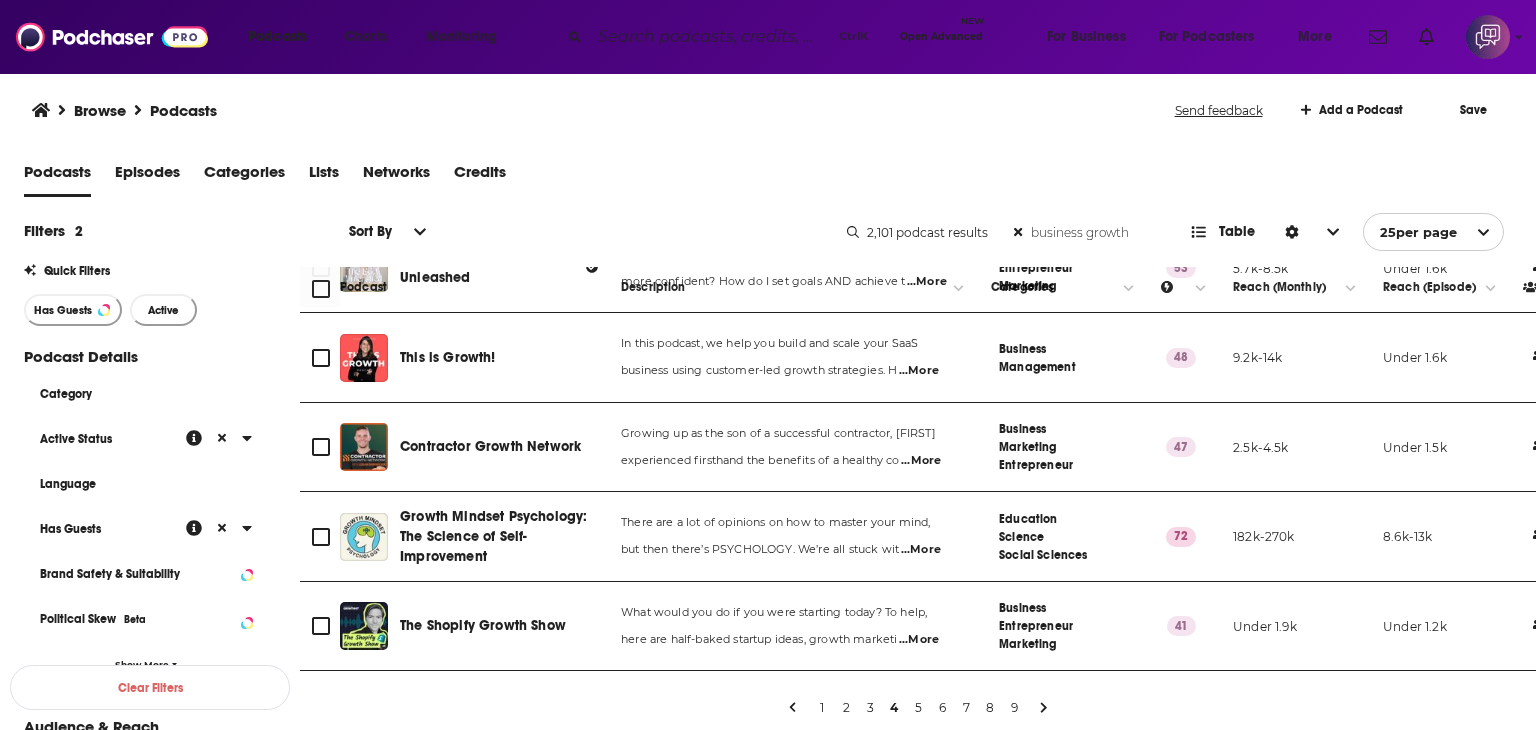 scroll, scrollTop: 1888, scrollLeft: 0, axis: vertical 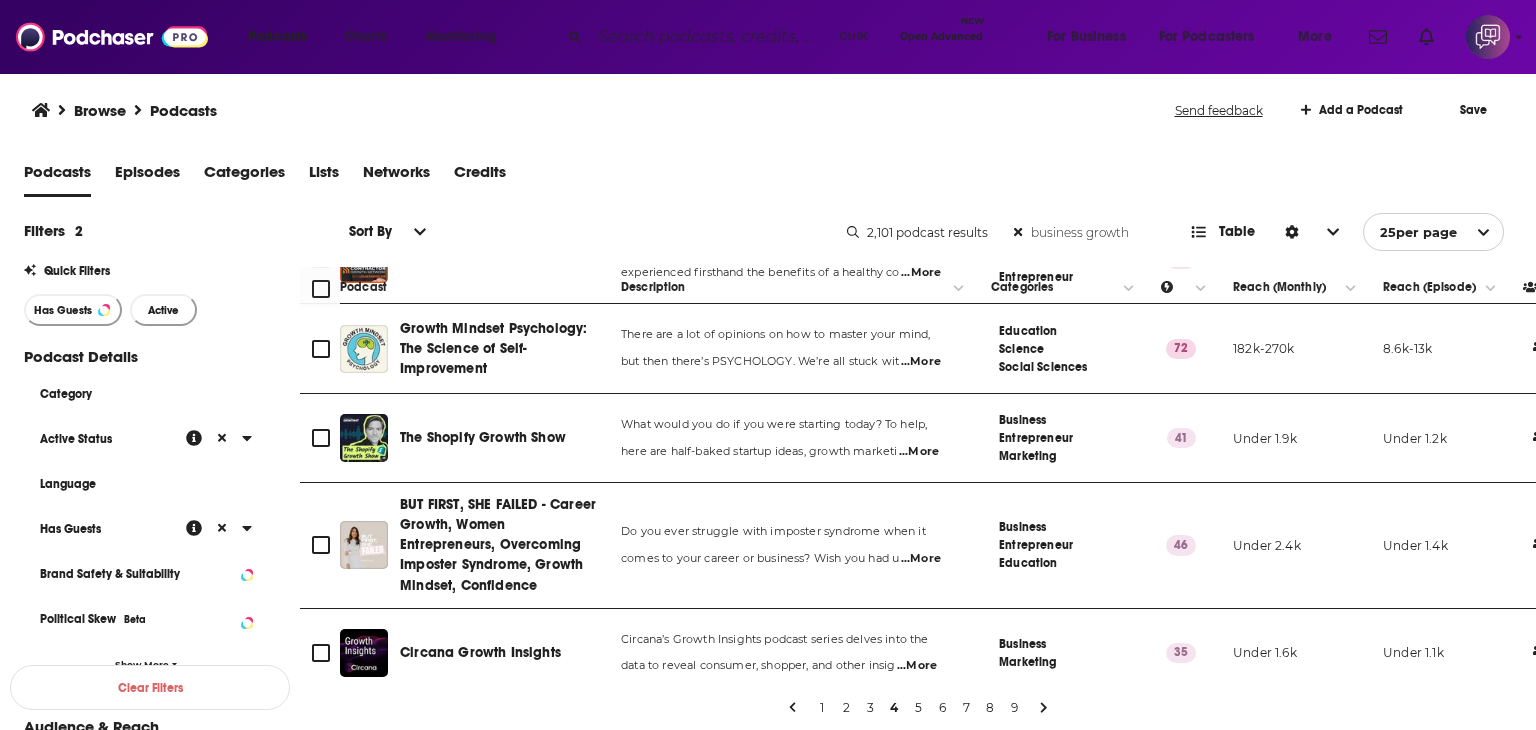 click on "Browse Podcasts" at bounding box center [604, 110] 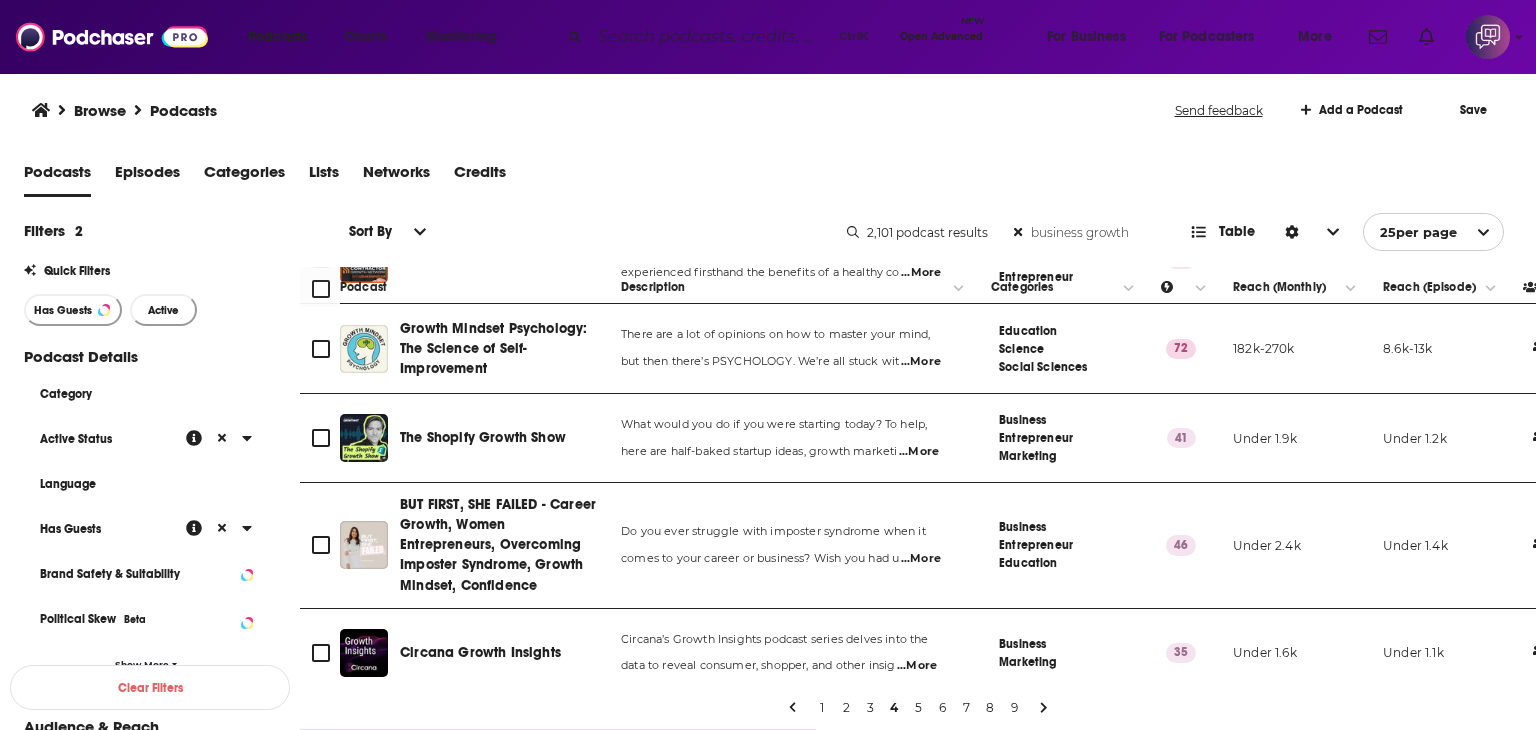 click on "5" at bounding box center [918, 708] 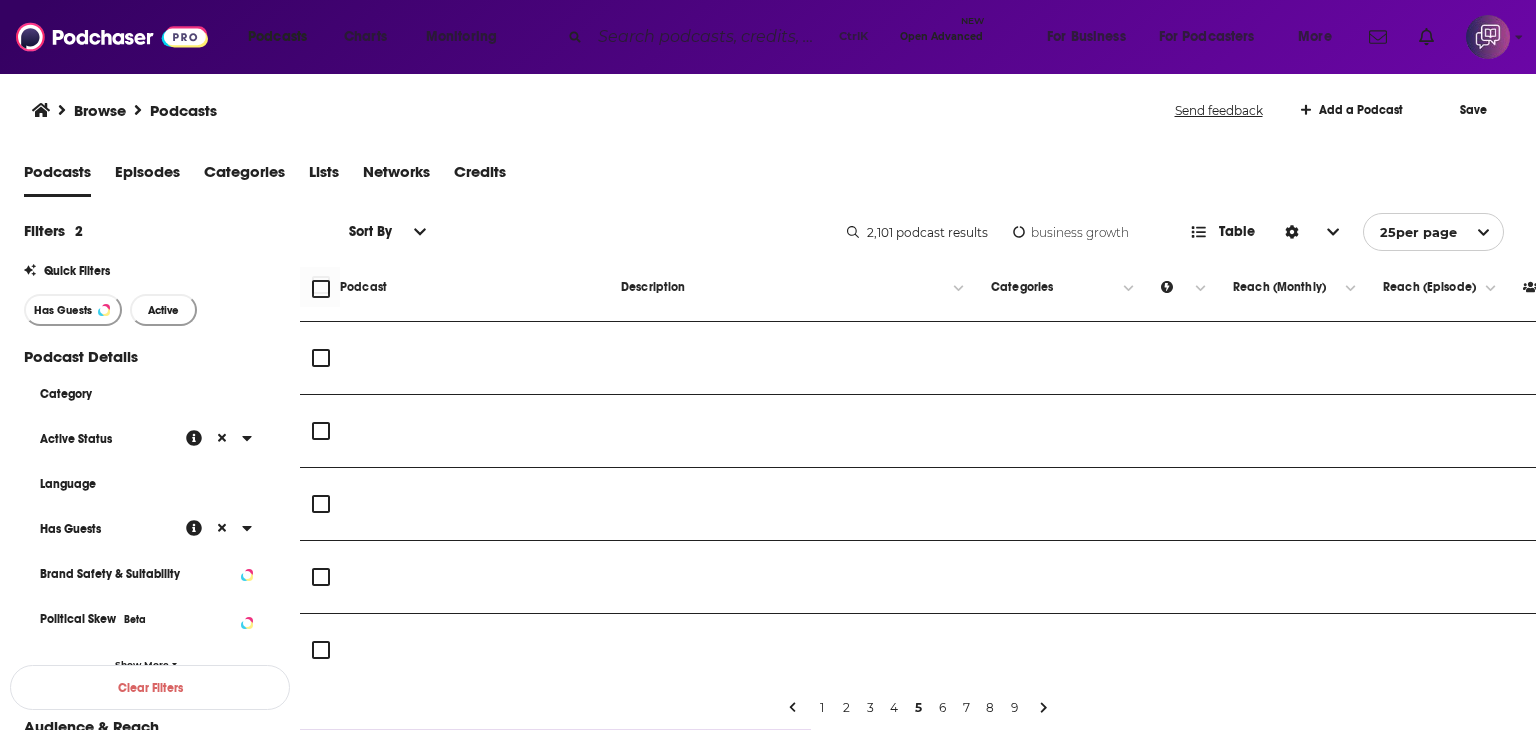 scroll, scrollTop: 0, scrollLeft: 0, axis: both 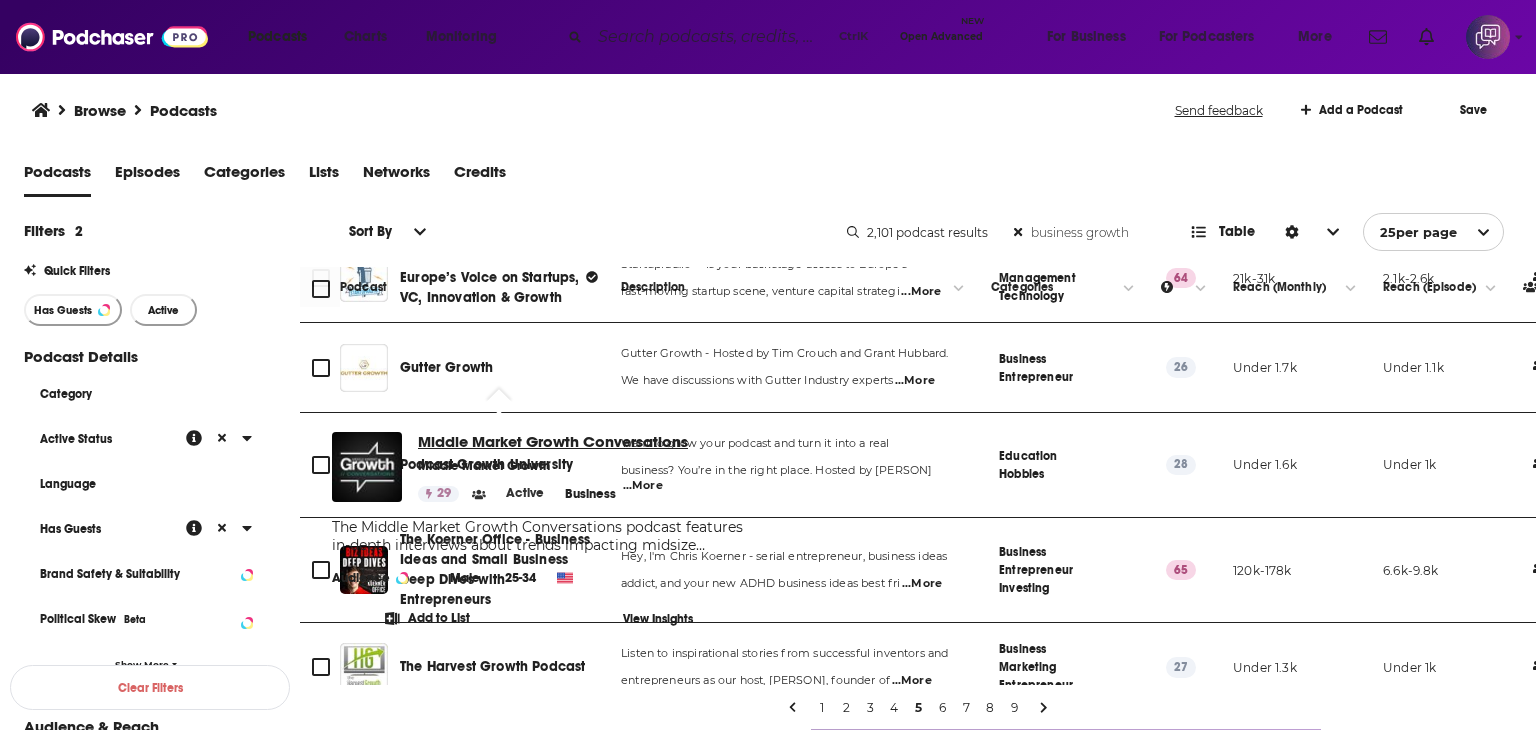 drag, startPoint x: 528, startPoint y: 505, endPoint x: 432, endPoint y: 433, distance: 120 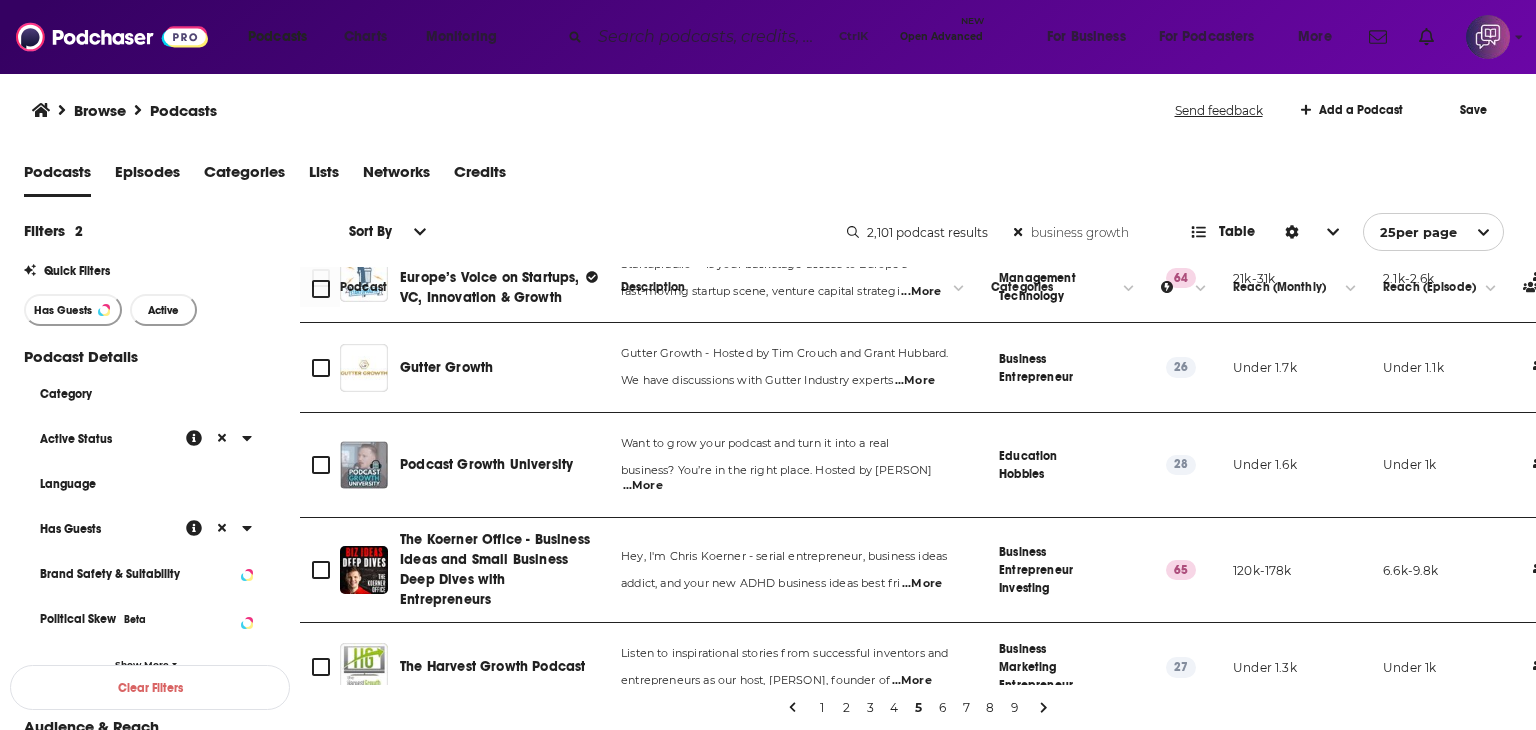 click on "Browse Podcasts" at bounding box center [604, 110] 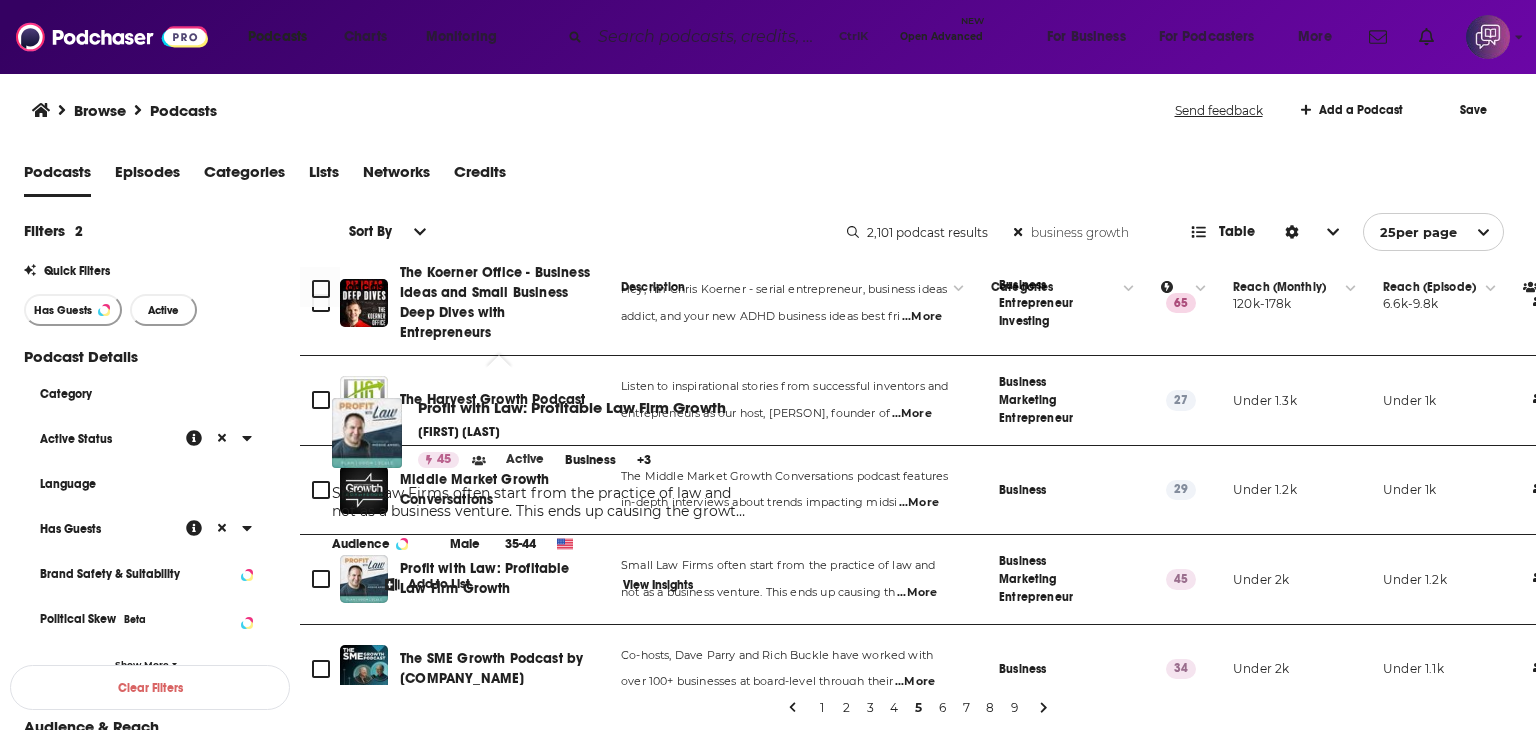 scroll, scrollTop: 1300, scrollLeft: 0, axis: vertical 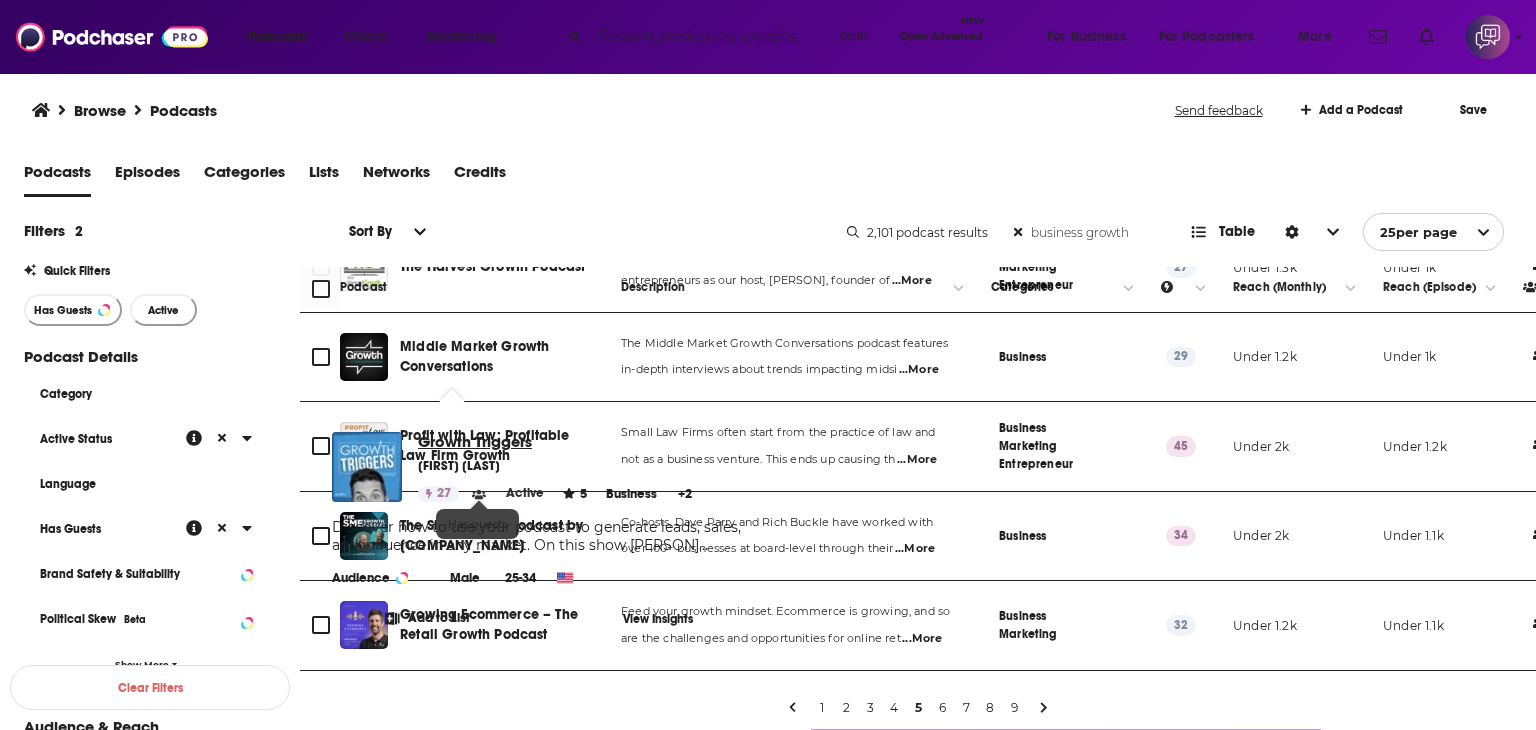 drag, startPoint x: 475, startPoint y: 497, endPoint x: 458, endPoint y: 440, distance: 59.48109 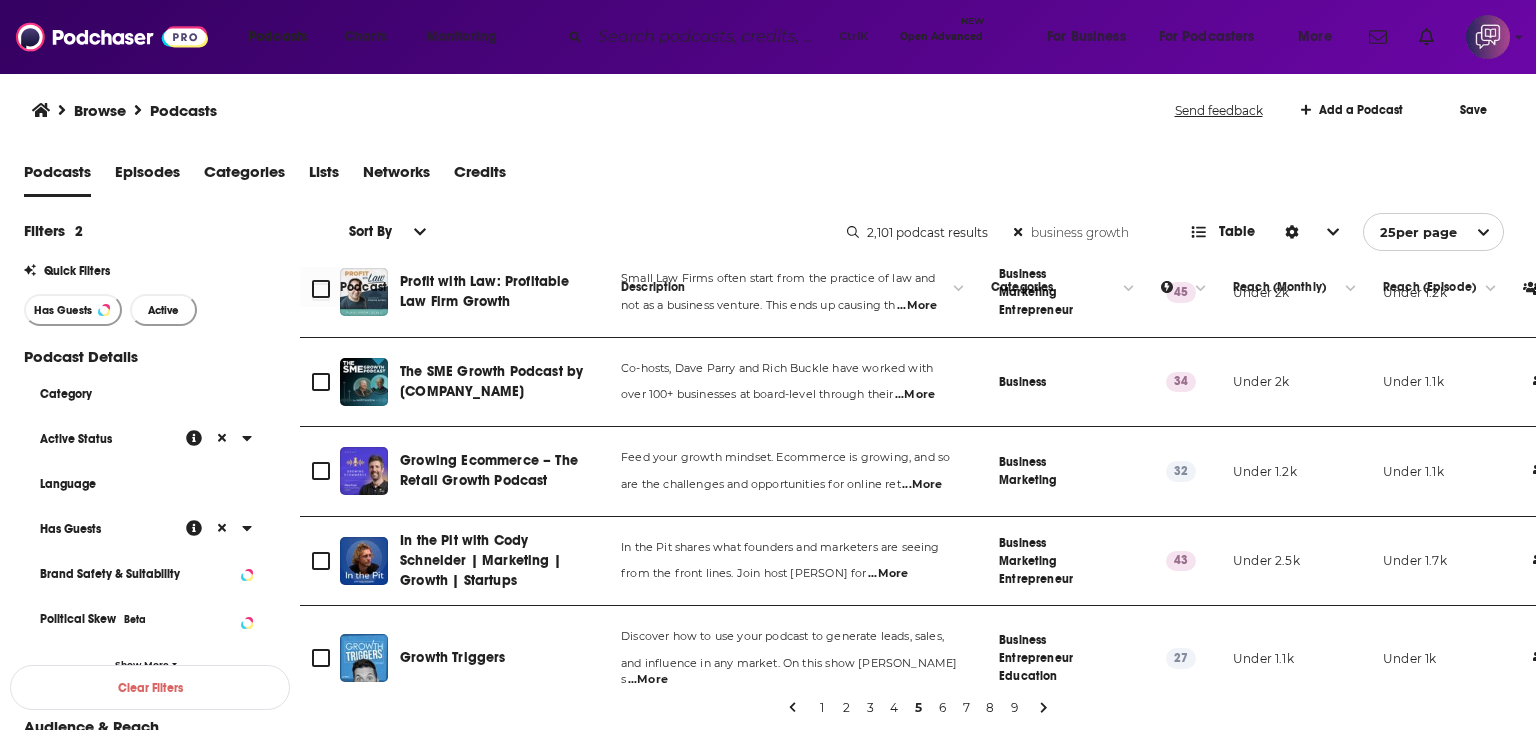 scroll, scrollTop: 1568, scrollLeft: 0, axis: vertical 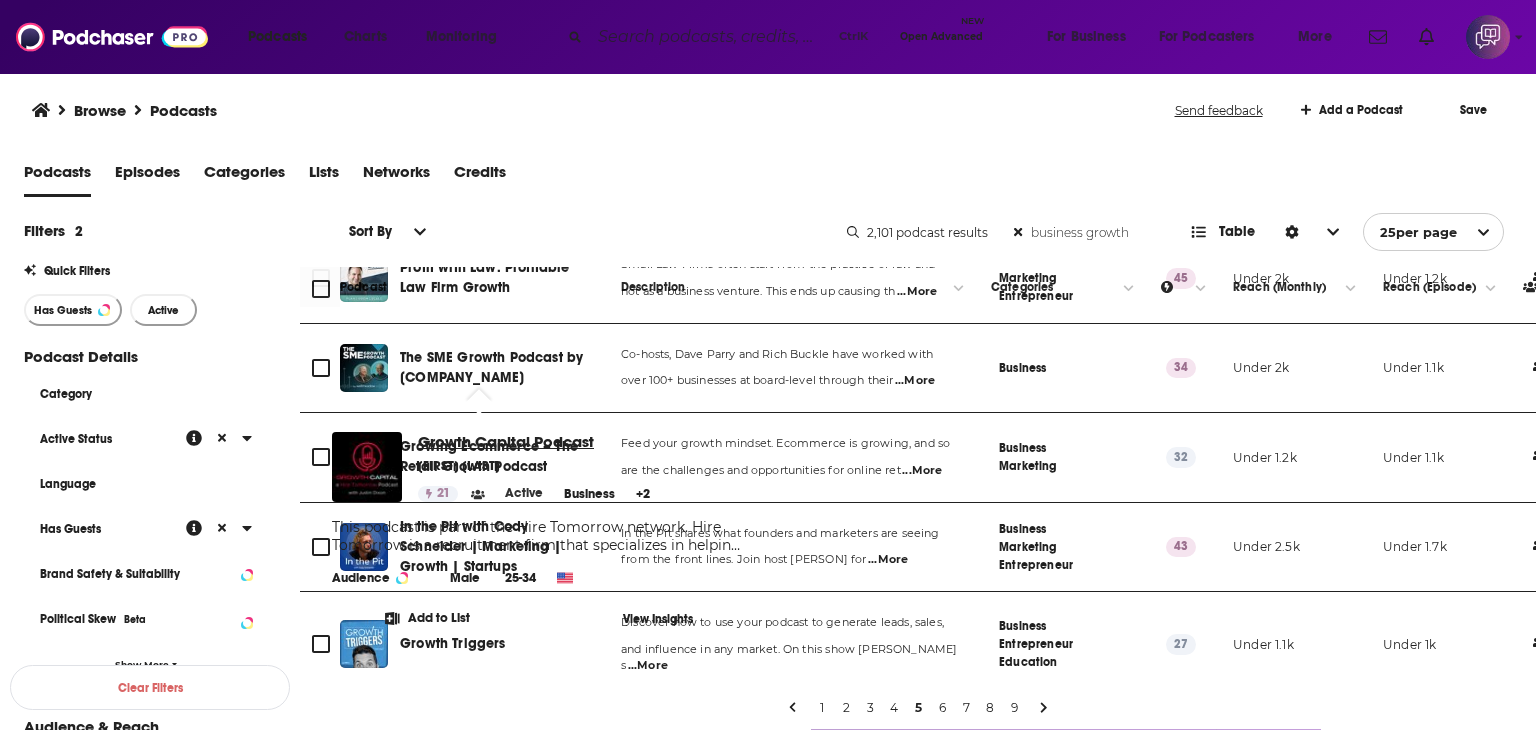 drag, startPoint x: 486, startPoint y: 481, endPoint x: 461, endPoint y: 440, distance: 48.02083 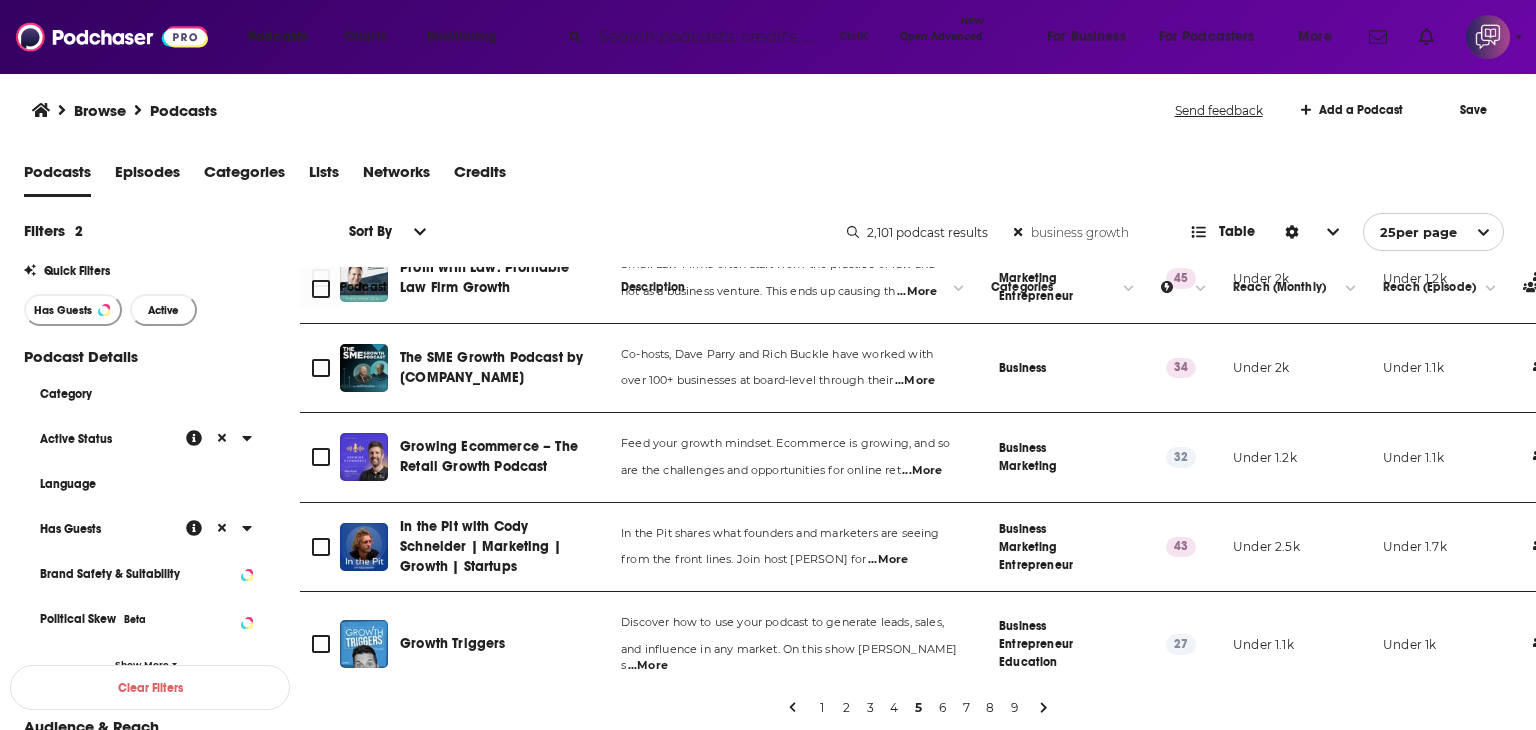 click on "Browse Podcasts" at bounding box center (604, 110) 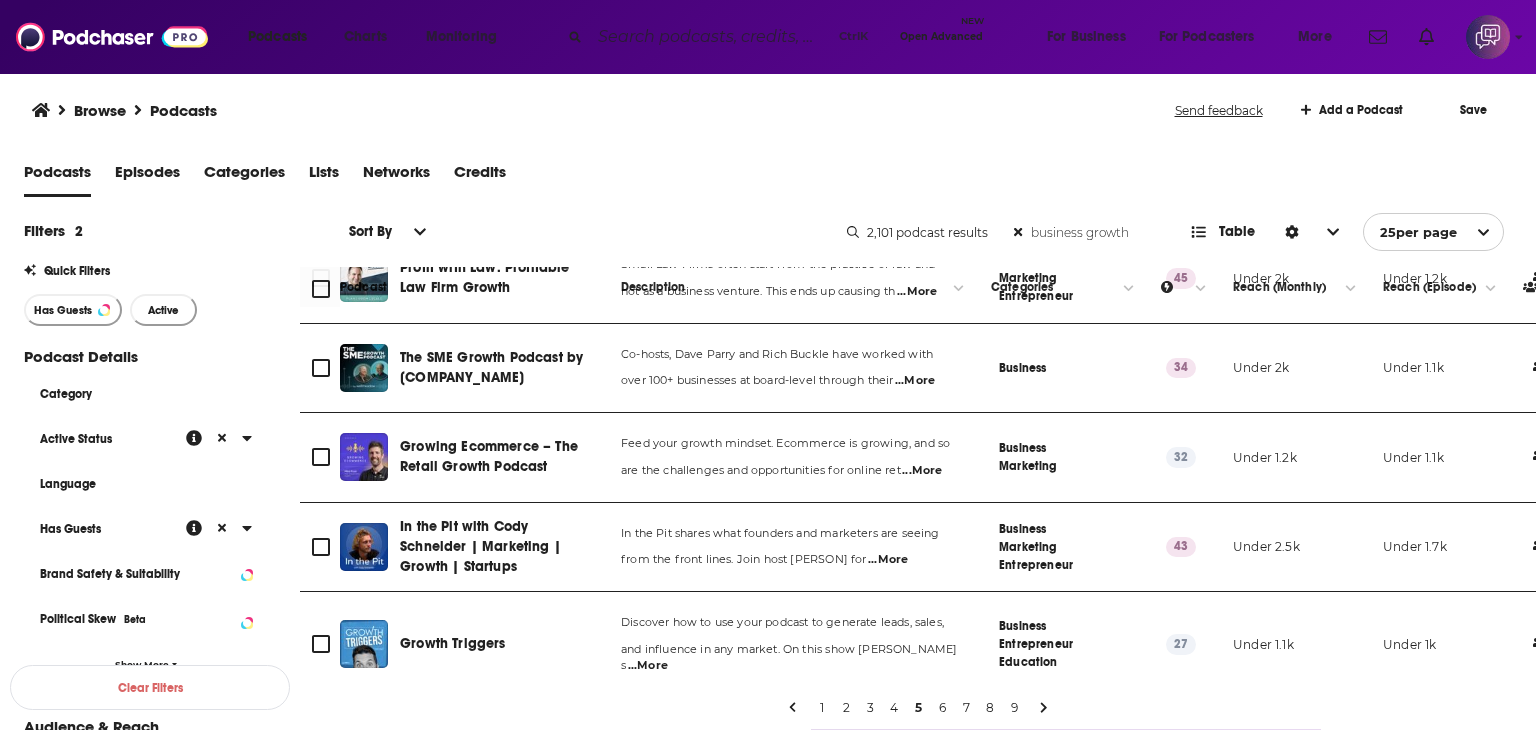 click on "Browse Podcasts" at bounding box center (604, 110) 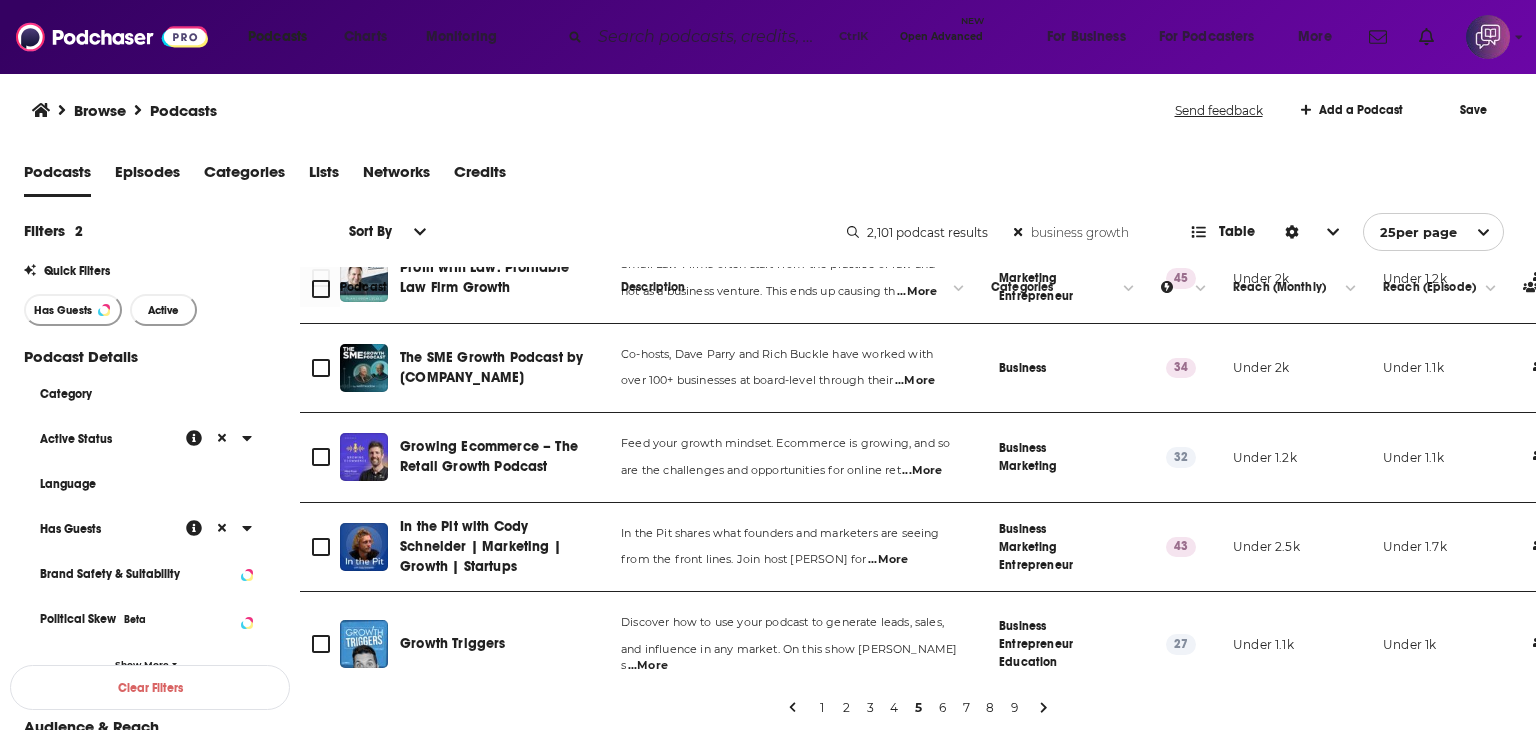 click on "6" at bounding box center [942, 708] 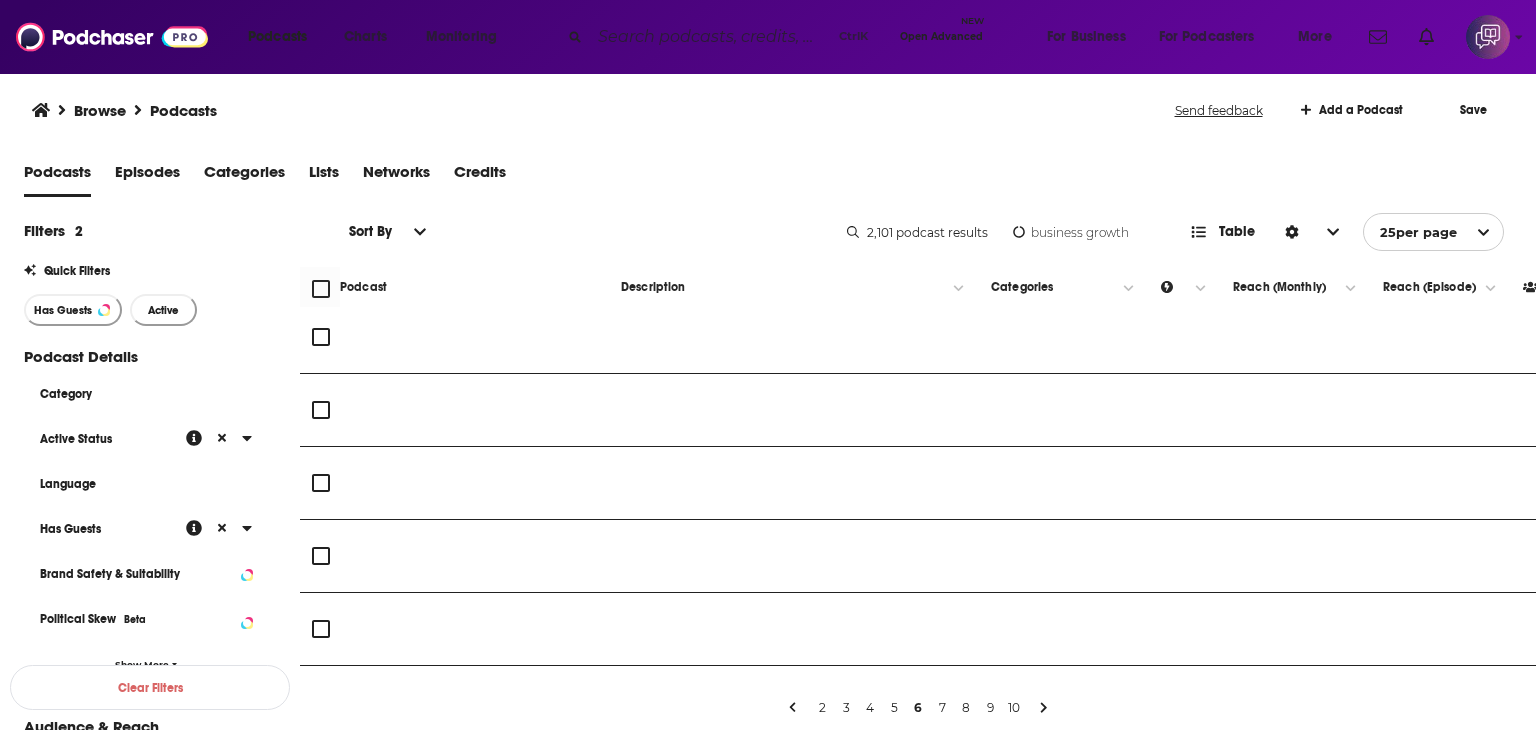 scroll, scrollTop: 0, scrollLeft: 0, axis: both 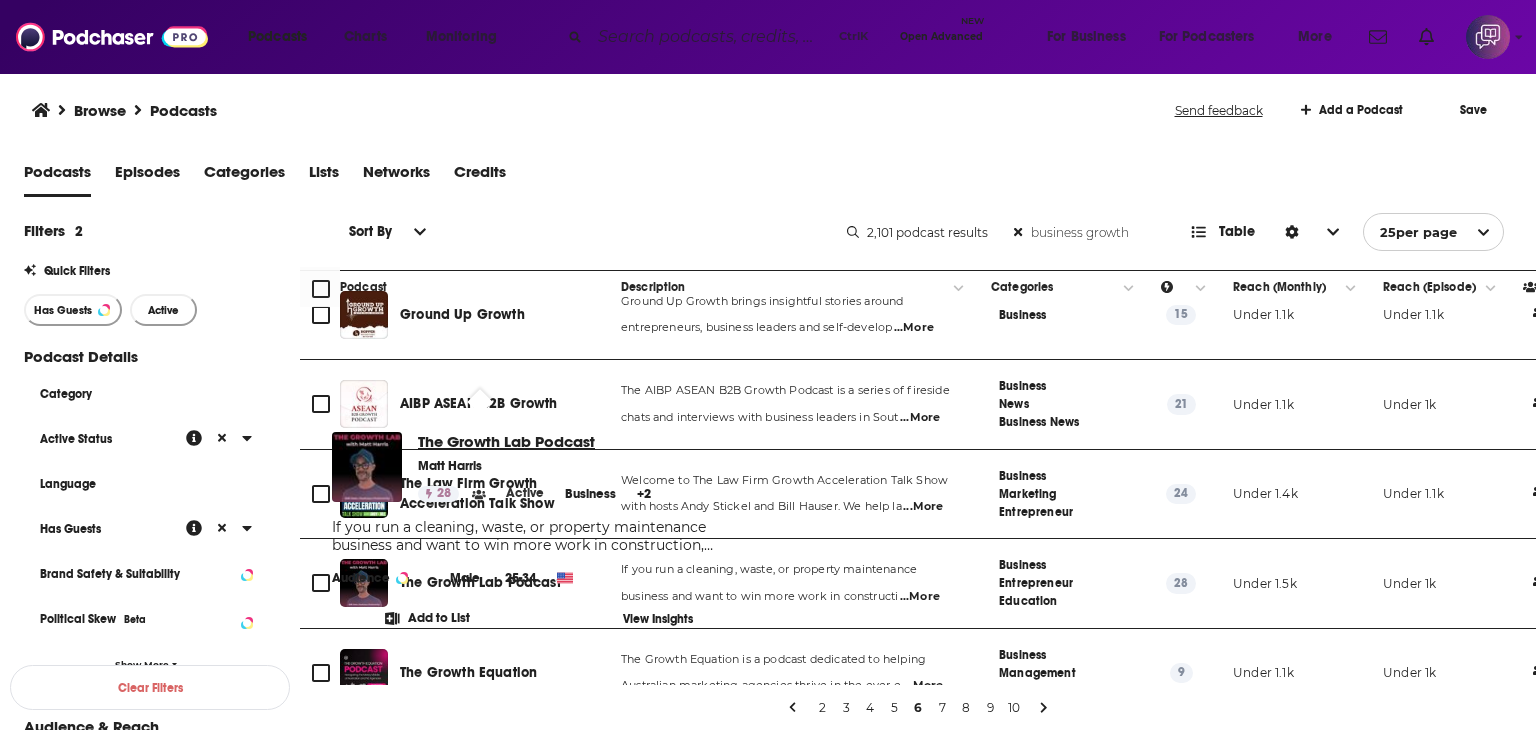 drag, startPoint x: 489, startPoint y: 487, endPoint x: 461, endPoint y: 441, distance: 53.851646 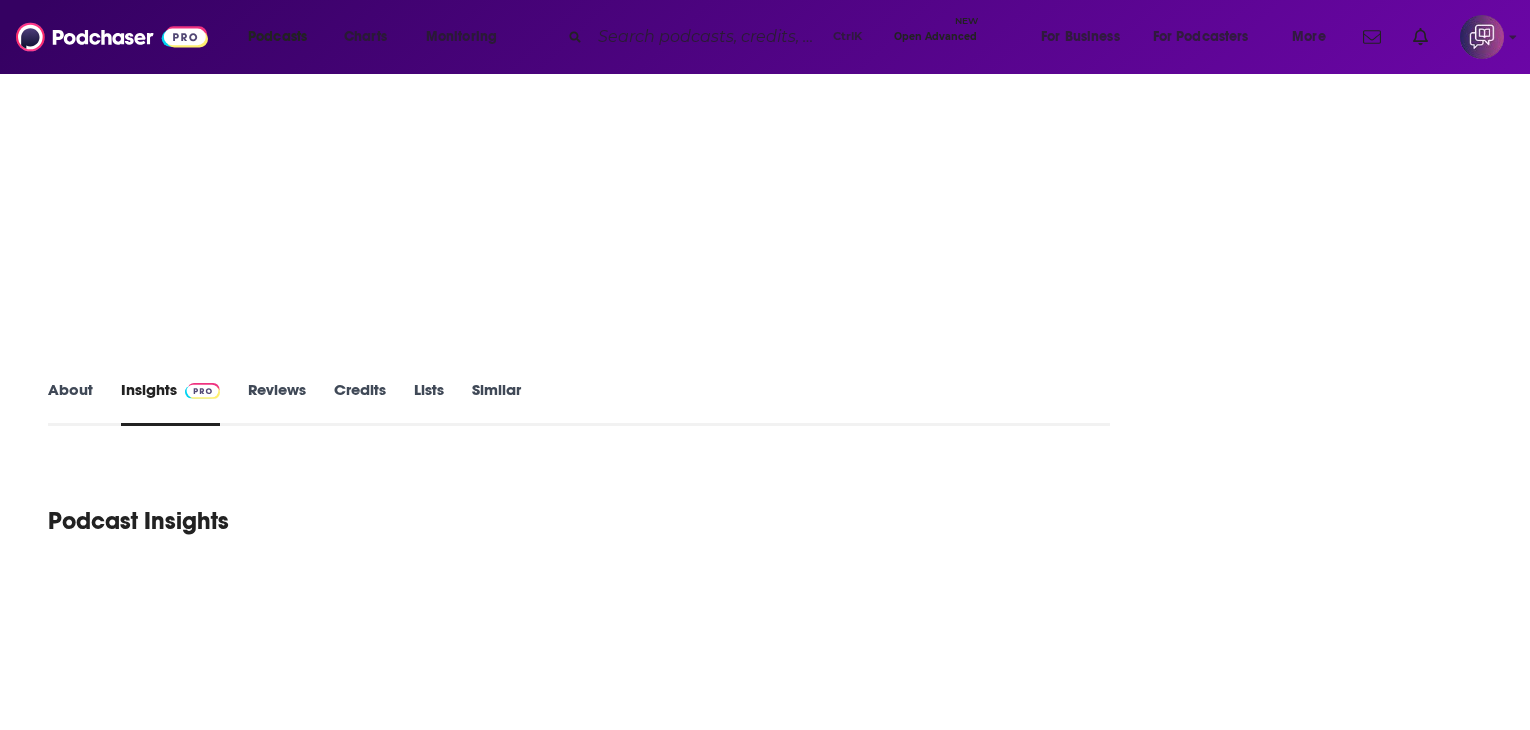 scroll, scrollTop: 0, scrollLeft: 0, axis: both 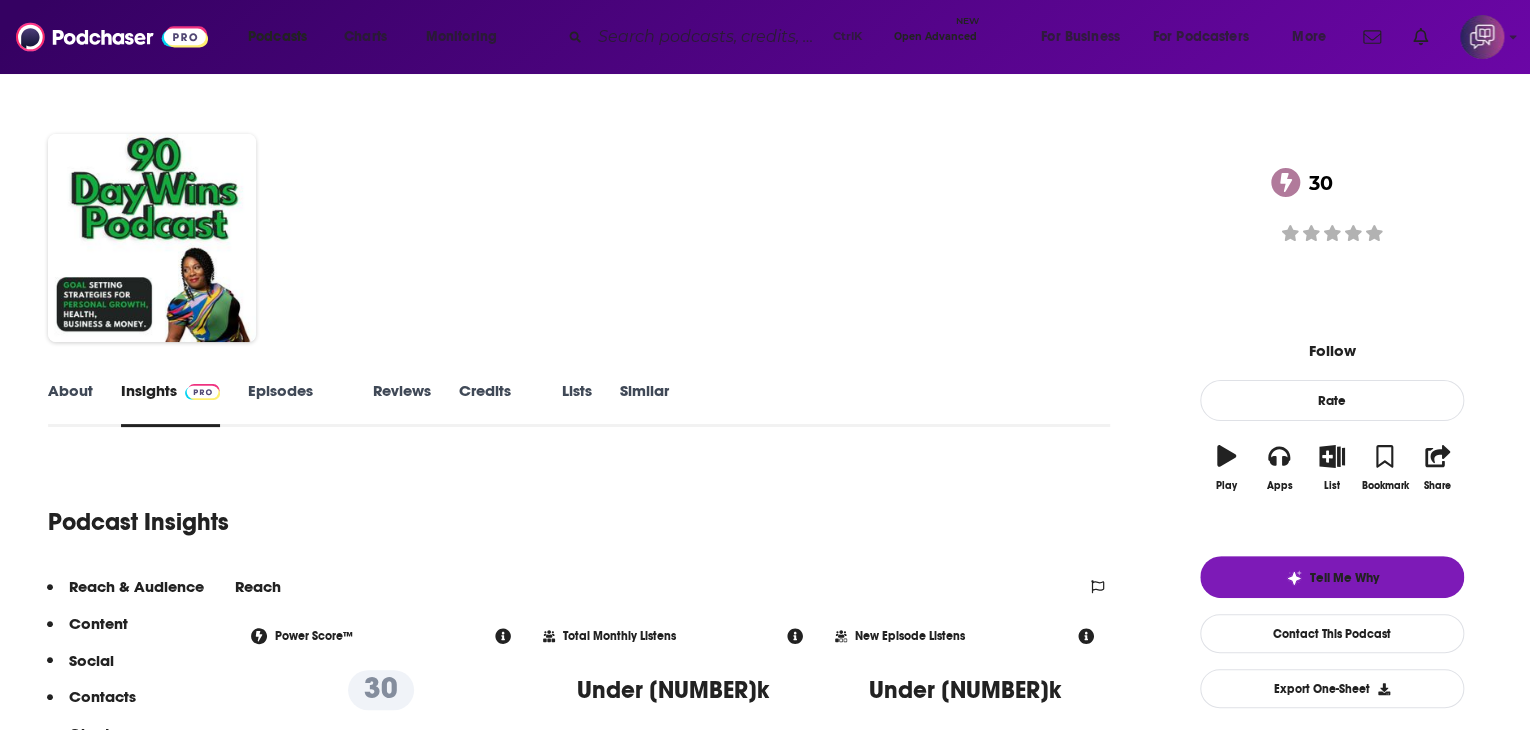 click on "About" at bounding box center [70, 404] 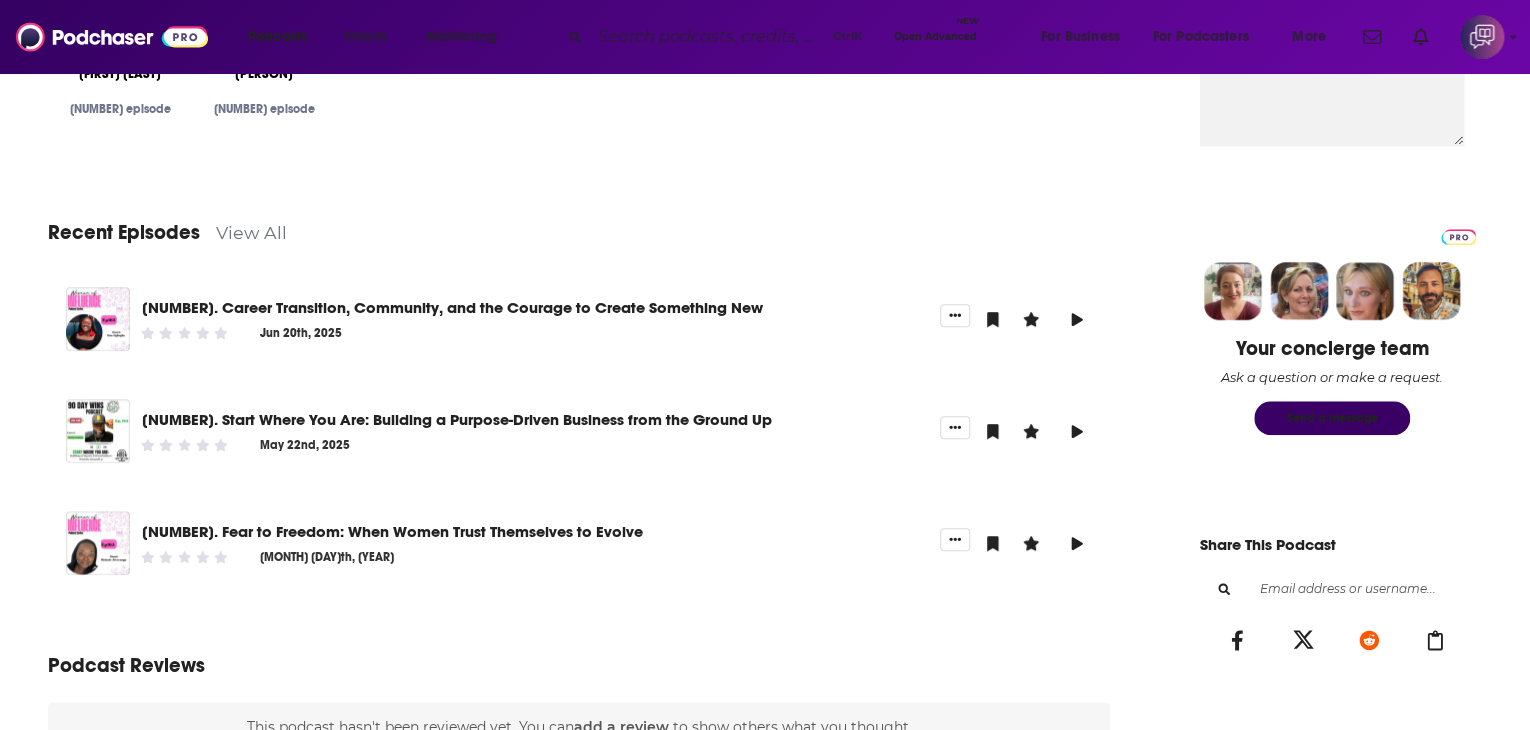 scroll, scrollTop: 800, scrollLeft: 0, axis: vertical 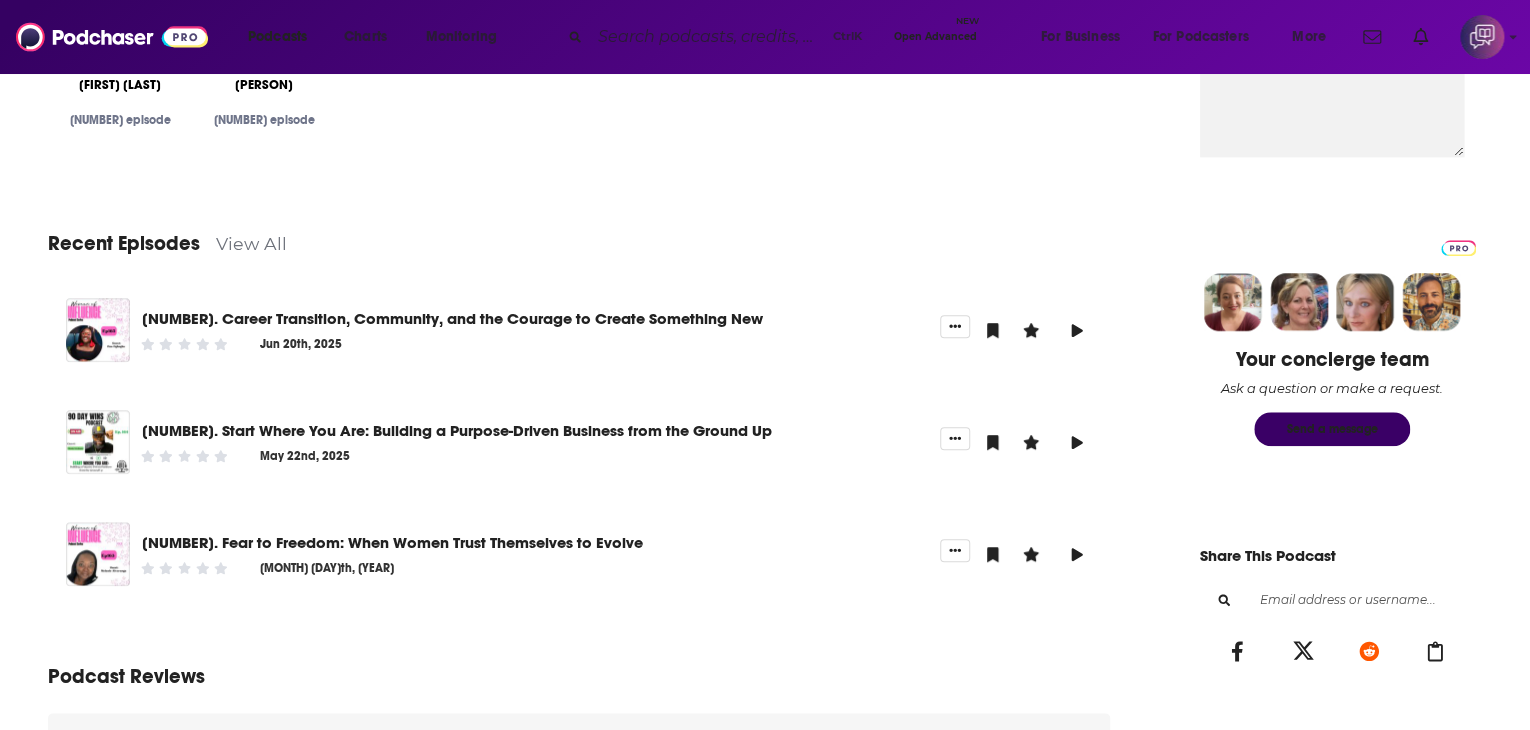 click on "View All" at bounding box center [251, 243] 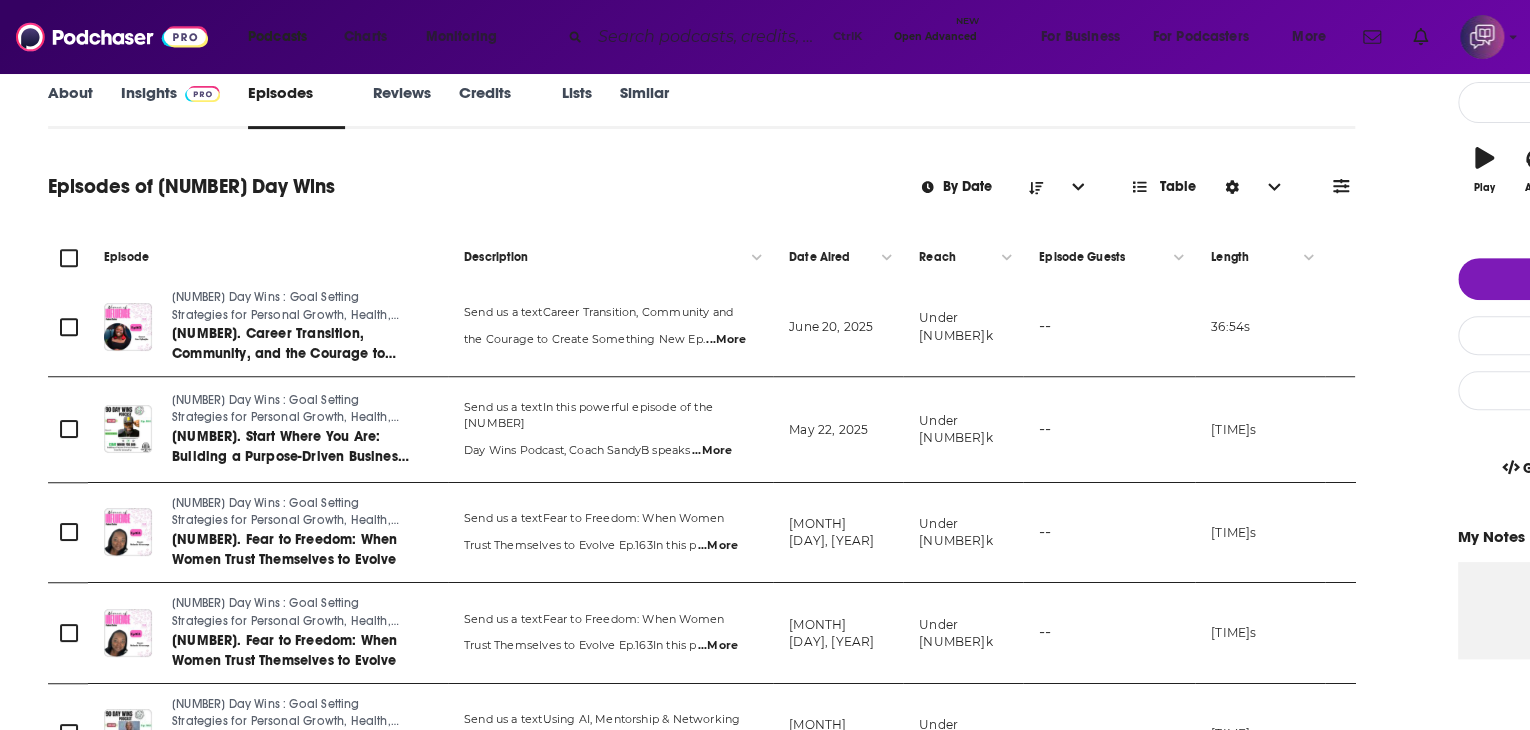 scroll, scrollTop: 0, scrollLeft: 0, axis: both 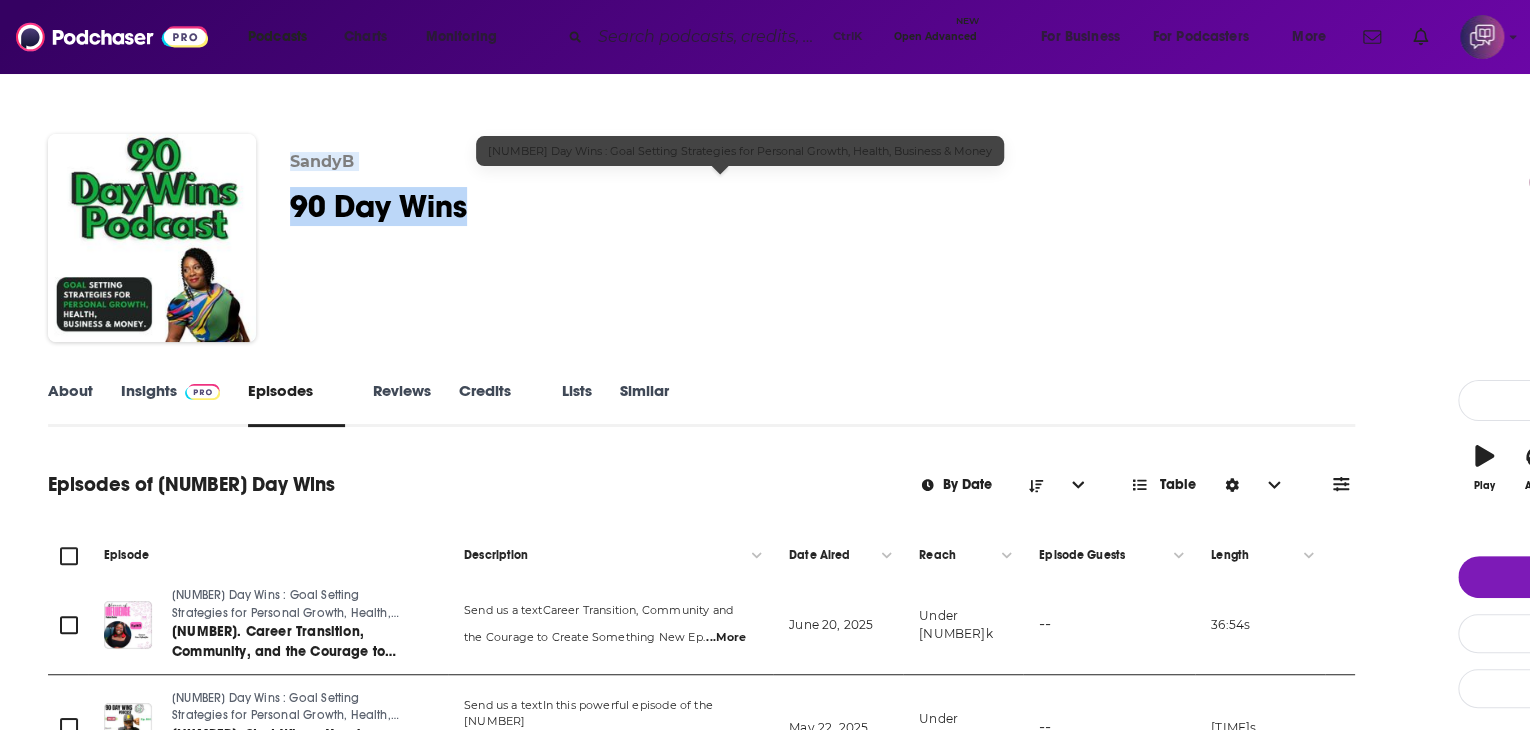 drag, startPoint x: 396, startPoint y: 170, endPoint x: 592, endPoint y: 197, distance: 197.85095 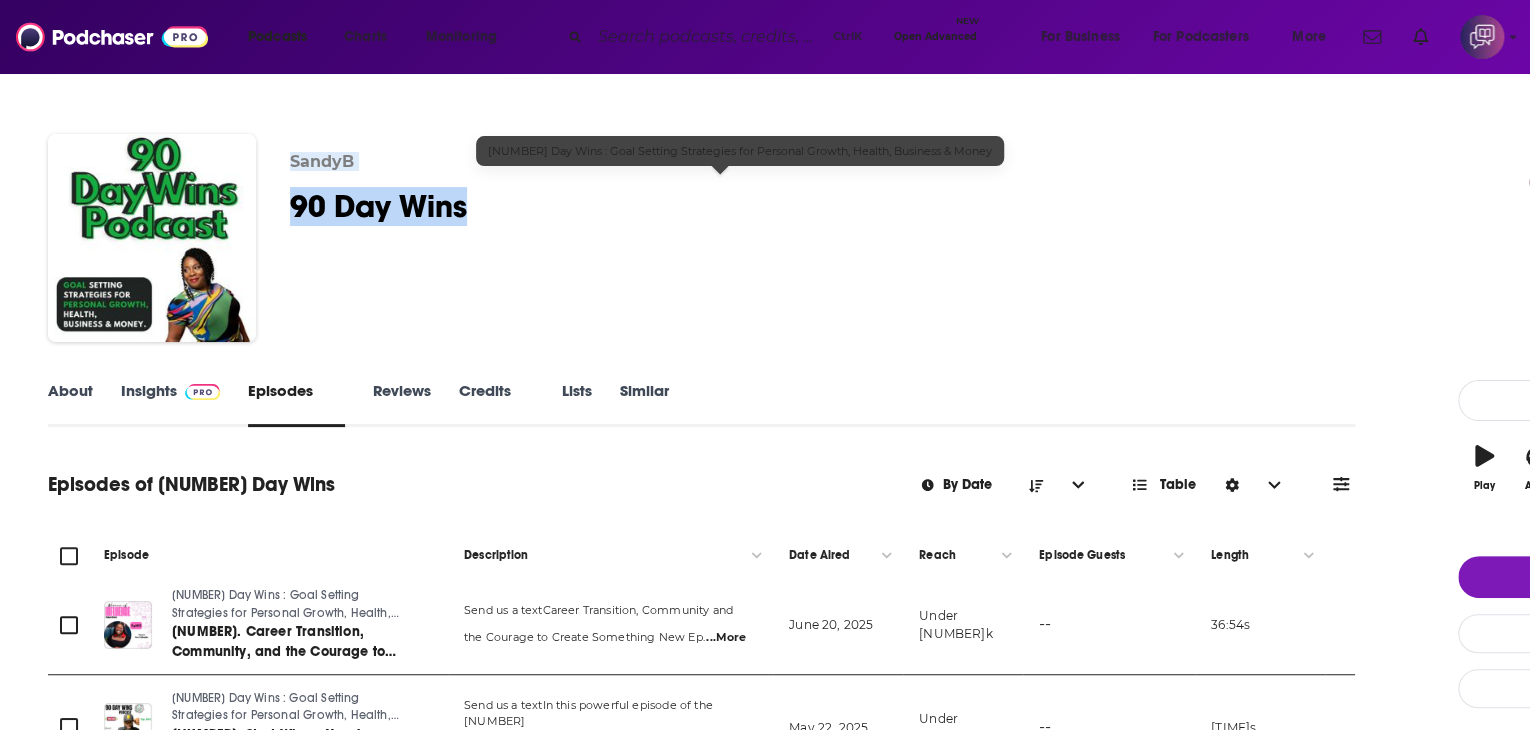 click on "SandyB   90 Day Wins : Goal Setting Strategies for Personal Growth, … 30 A   weekly  Education ,  Business  and  Entrepreneur  podcast 30 Good podcast? Give it some love!" at bounding box center [894, 242] 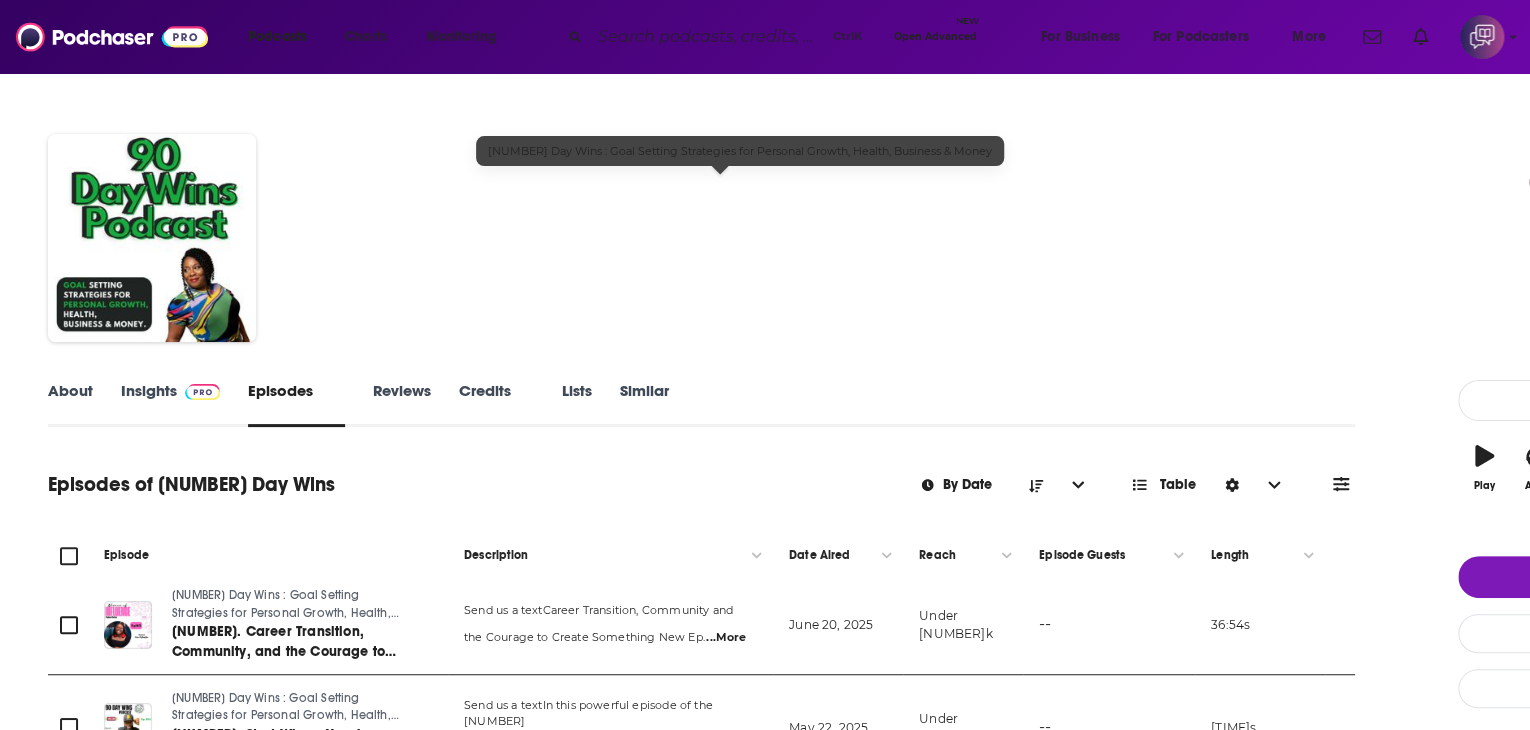 click on "SandyB   90 Day Wins : Goal Setting Strategies for Personal Growth, … 30 A   weekly  Education ,  Business  and  Entrepreneur  podcast 30 Good podcast? Give it some love!" at bounding box center (894, 242) 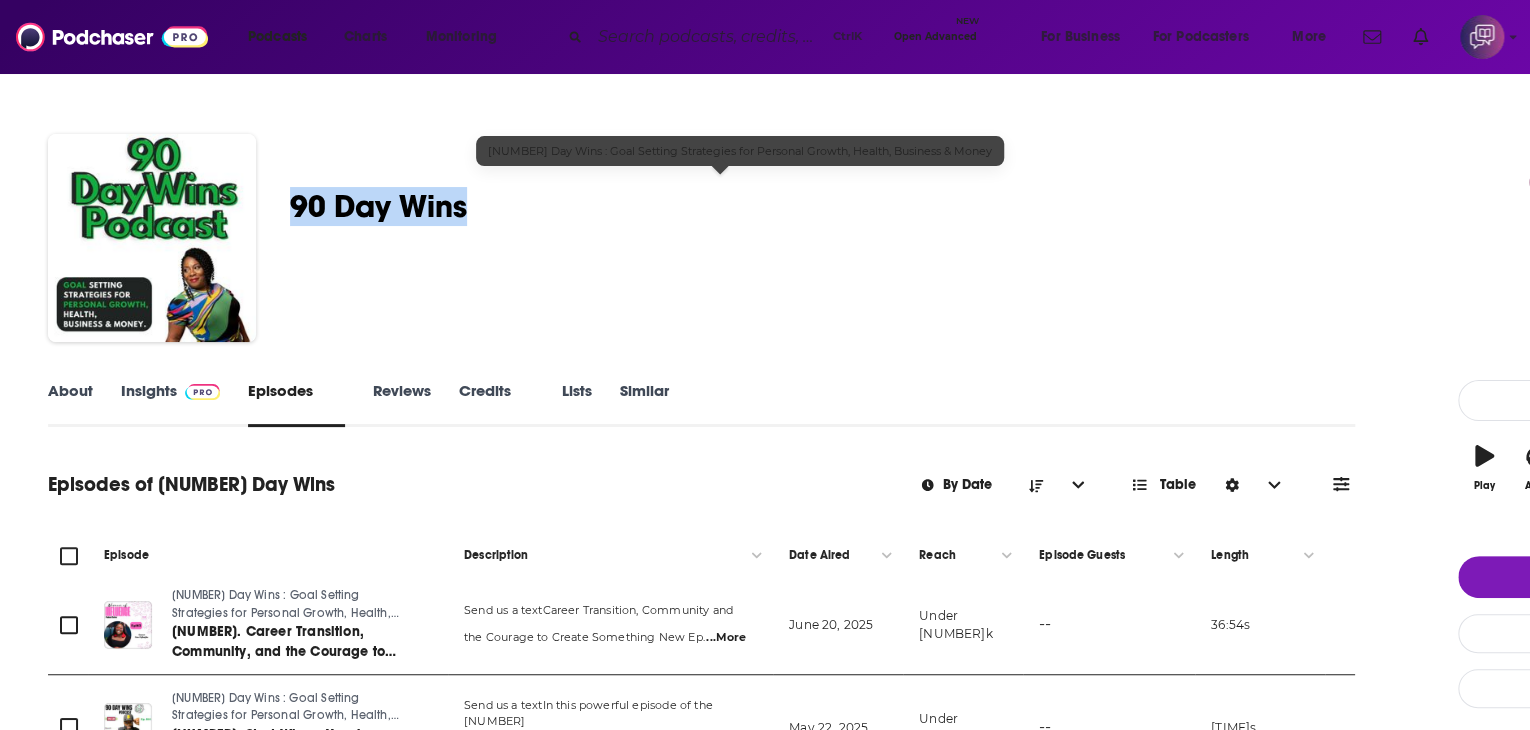 drag, startPoint x: 415, startPoint y: 197, endPoint x: 589, endPoint y: 201, distance: 174.04597 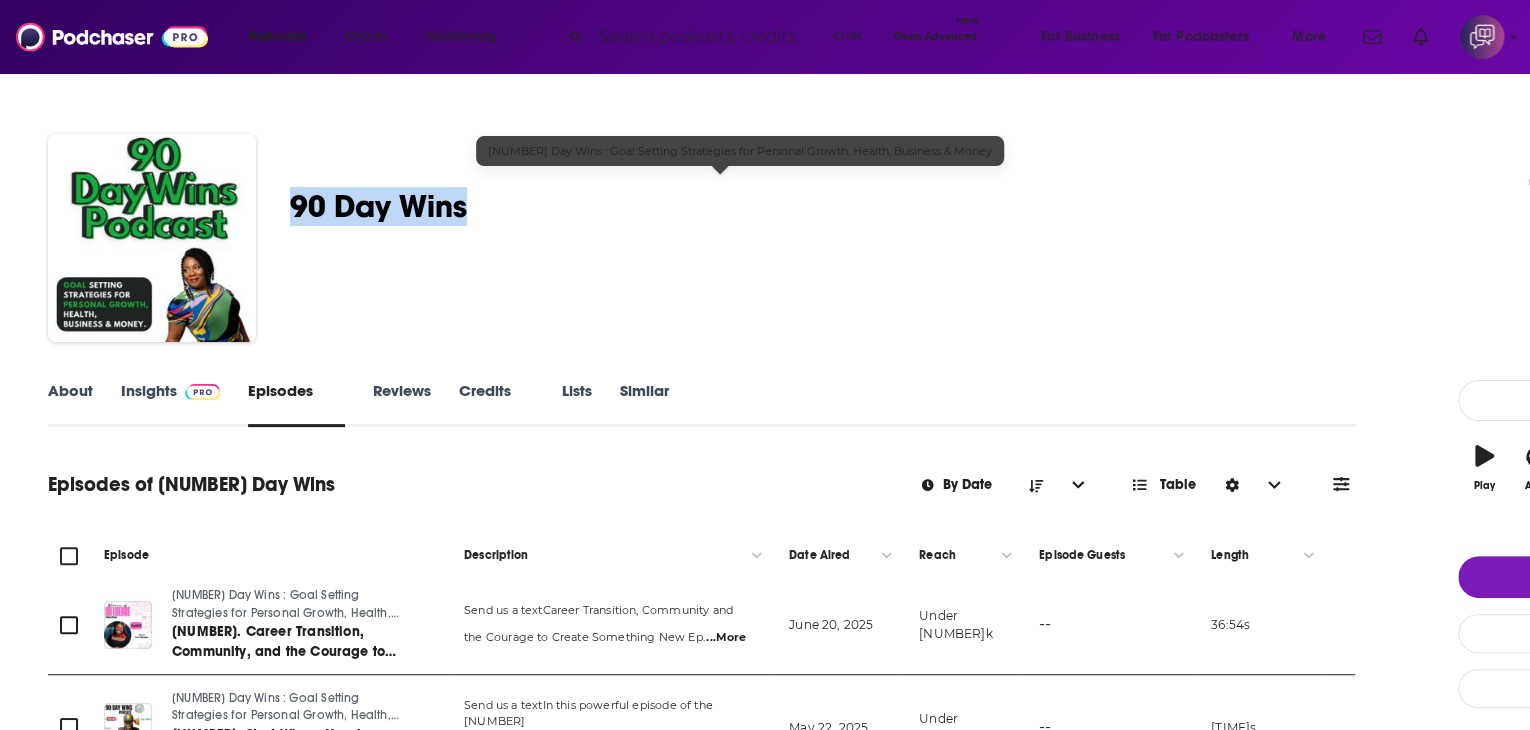 click on "90 Day Wins : Goal Setting Strategies for Personal Growth, …" at bounding box center [733, 206] 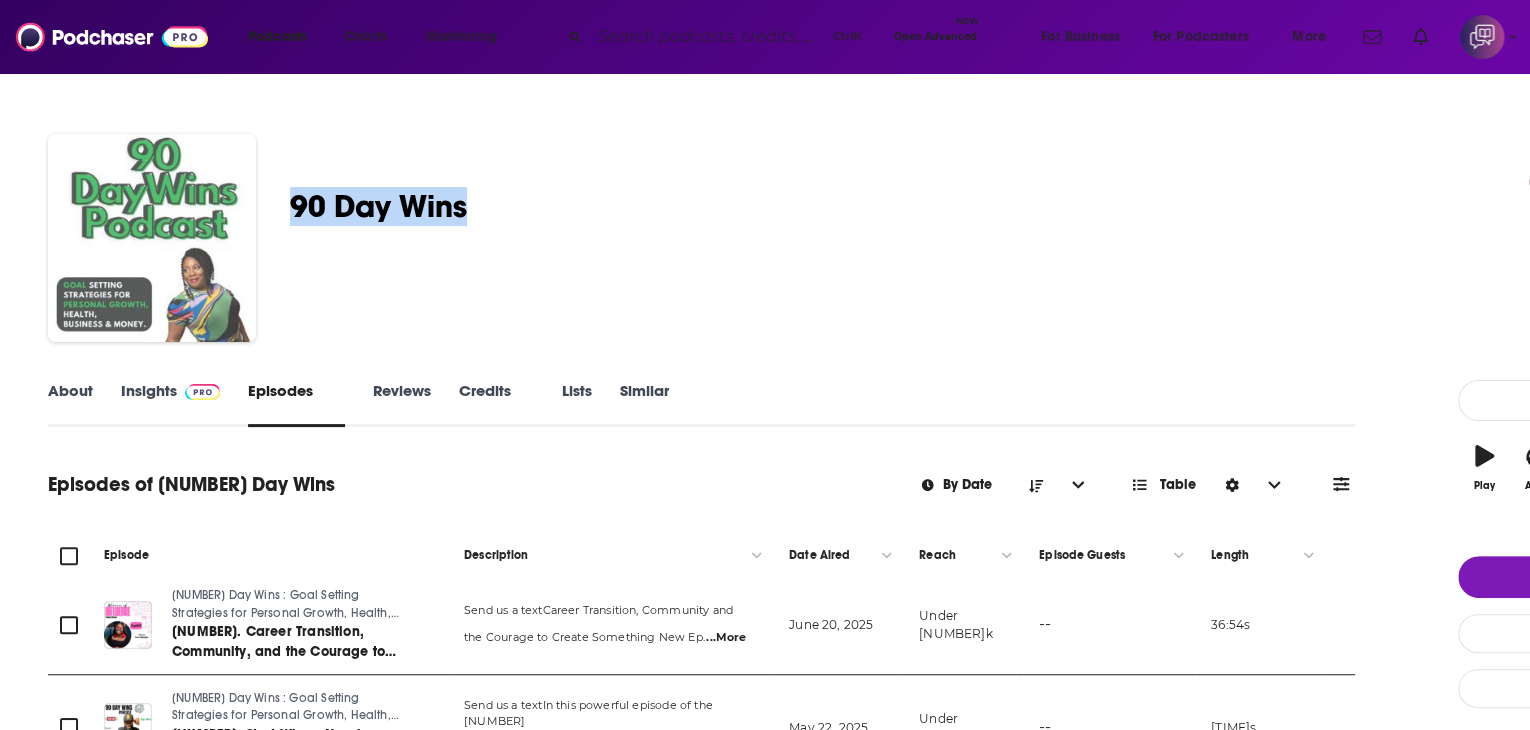 click at bounding box center (152, 238) 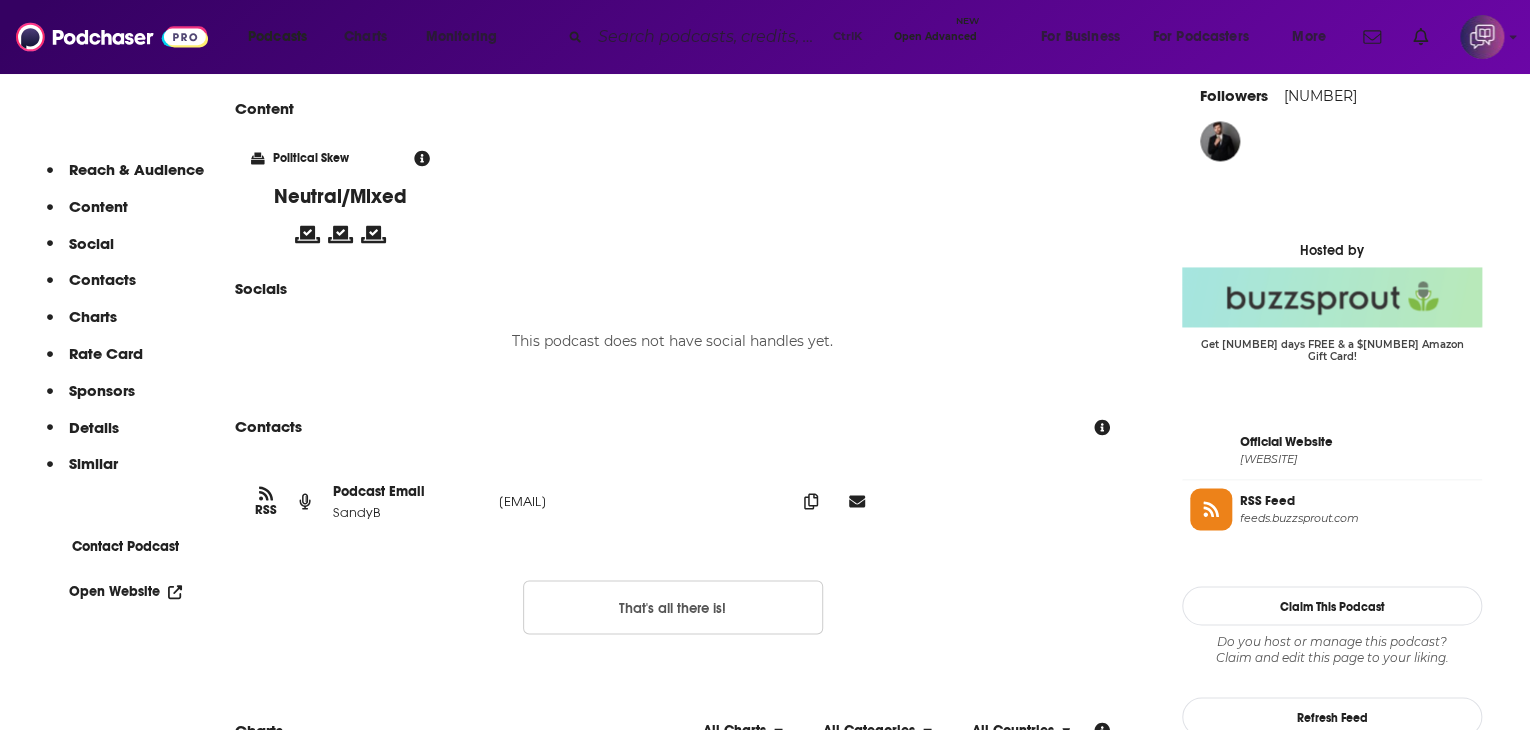 scroll, scrollTop: 1500, scrollLeft: 0, axis: vertical 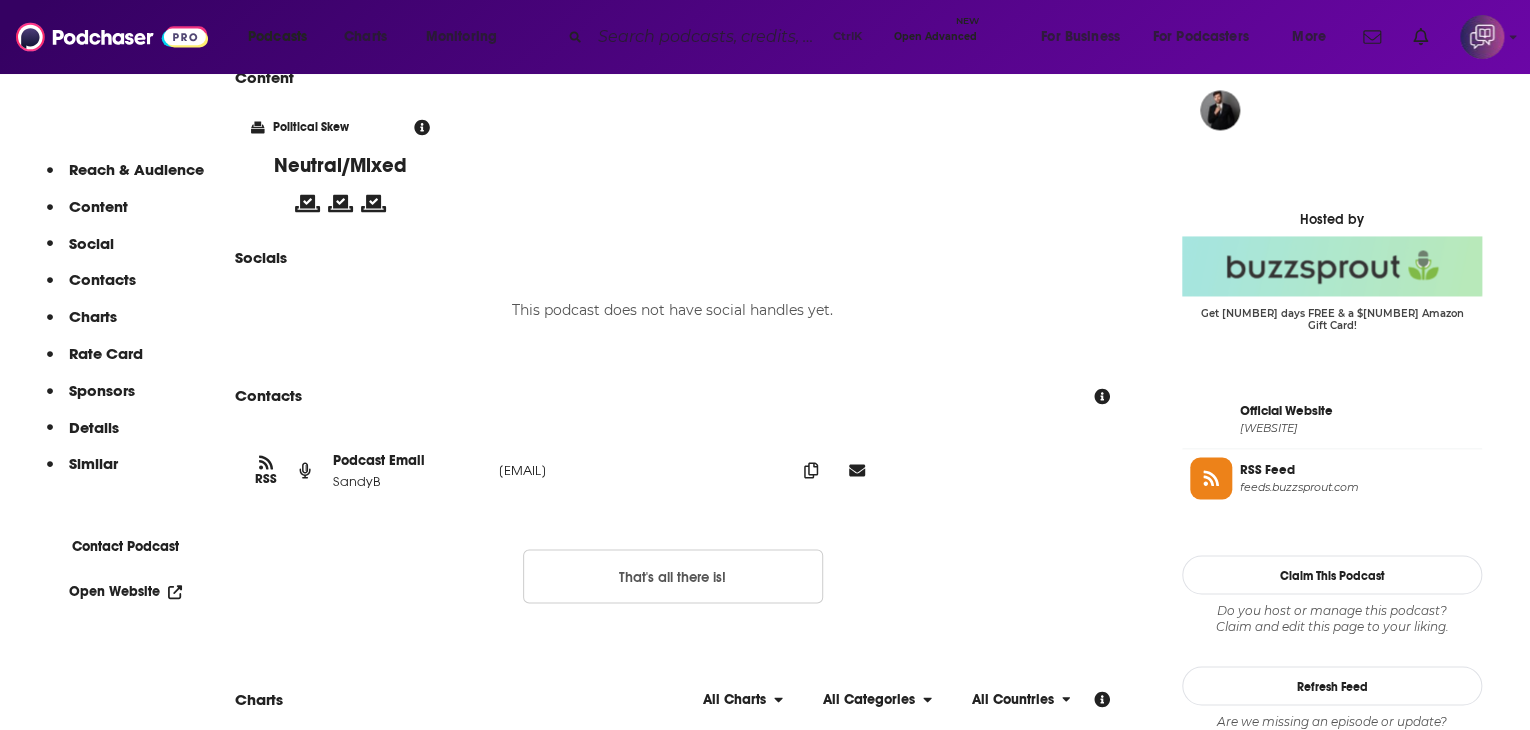 drag, startPoint x: 455, startPoint y: 499, endPoint x: 817, endPoint y: 493, distance: 362.0497 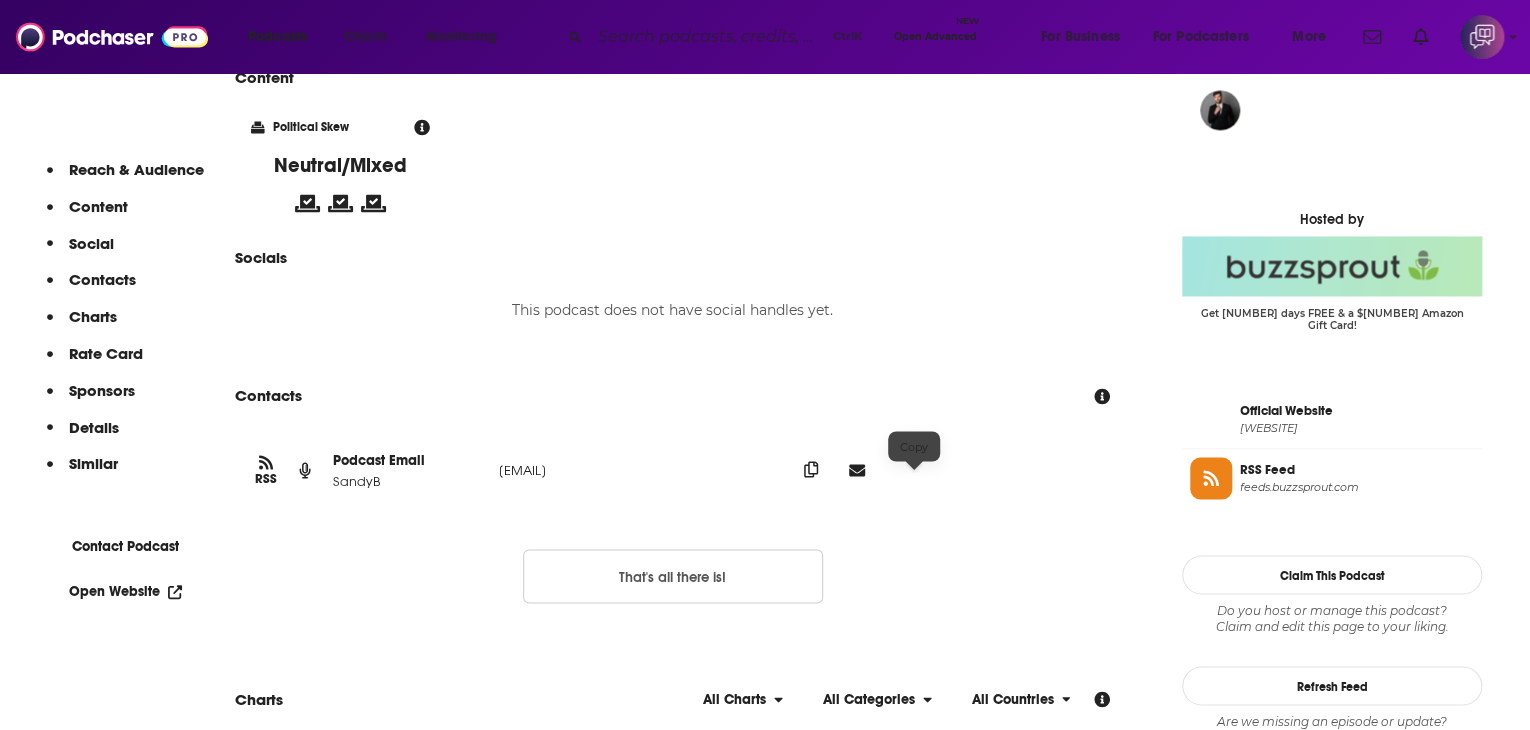 click at bounding box center (811, 469) 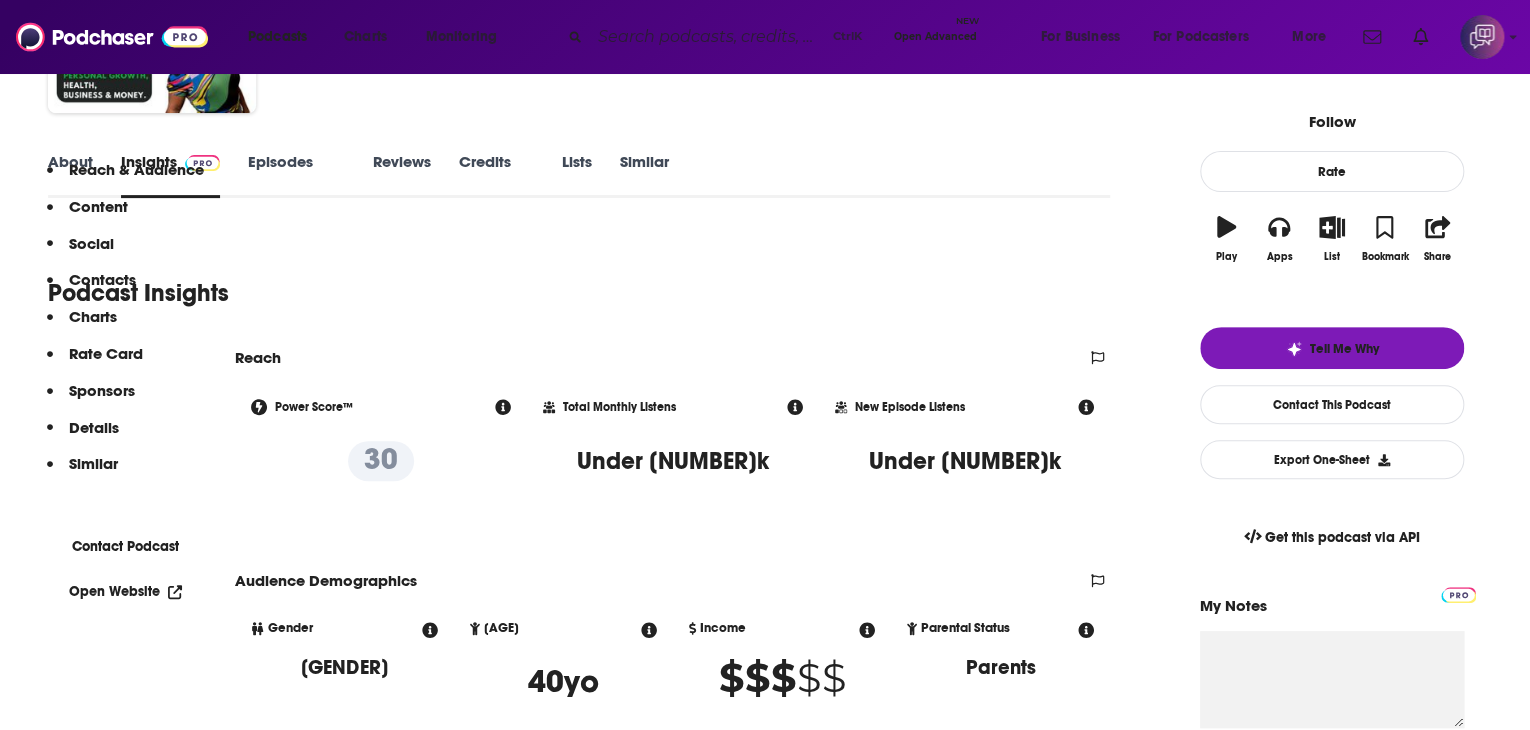 scroll, scrollTop: 0, scrollLeft: 0, axis: both 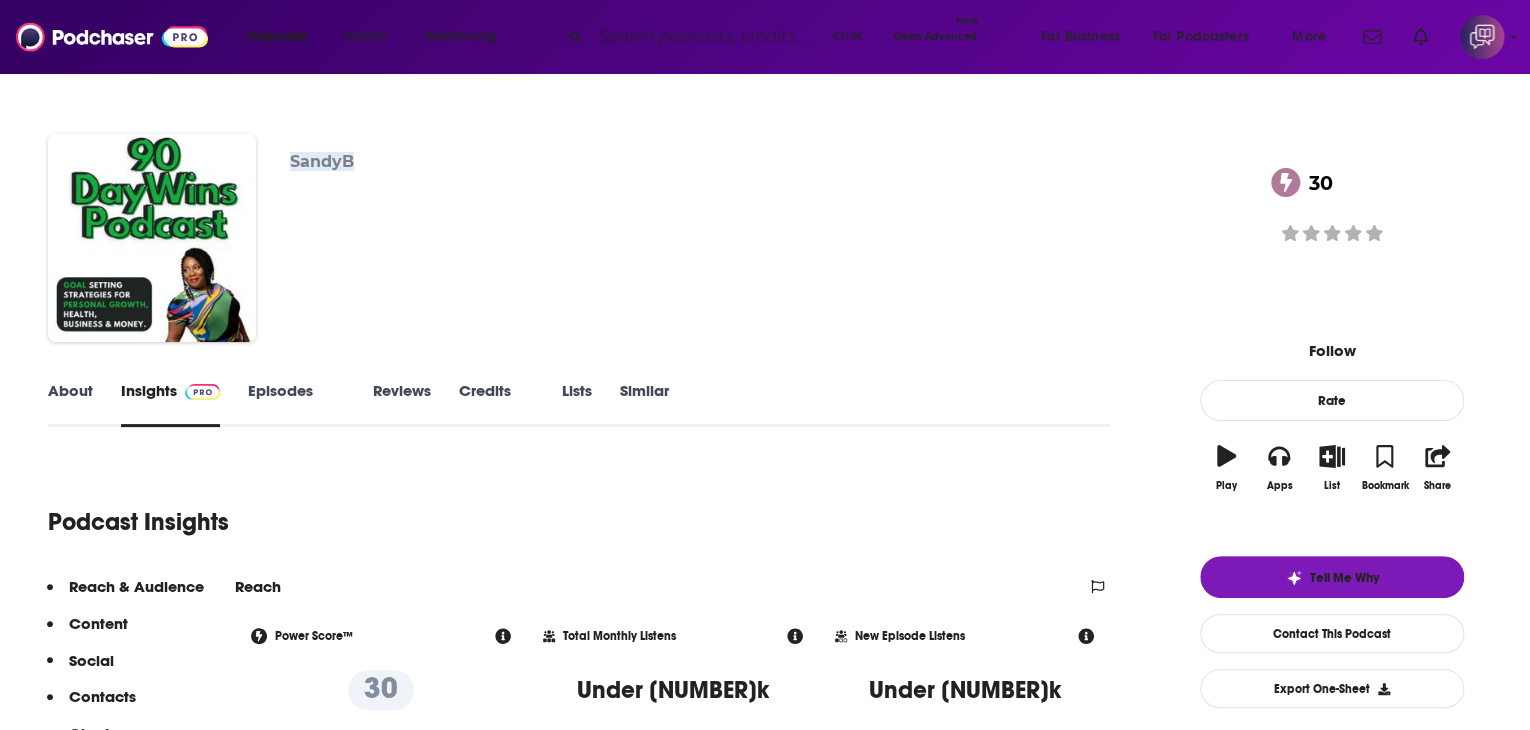 drag, startPoint x: 406, startPoint y: 150, endPoint x: 508, endPoint y: 154, distance: 102.0784 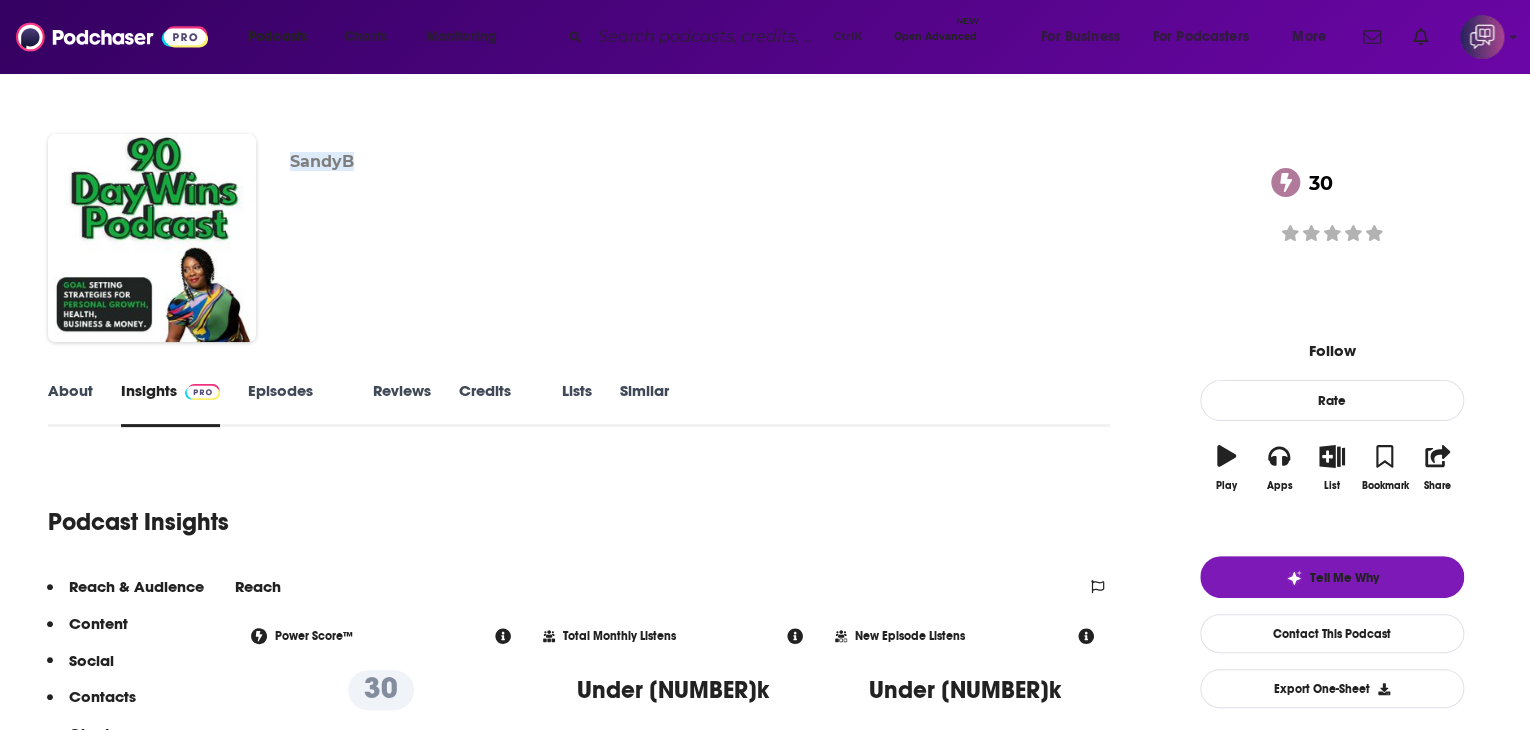 copy on "SandyB" 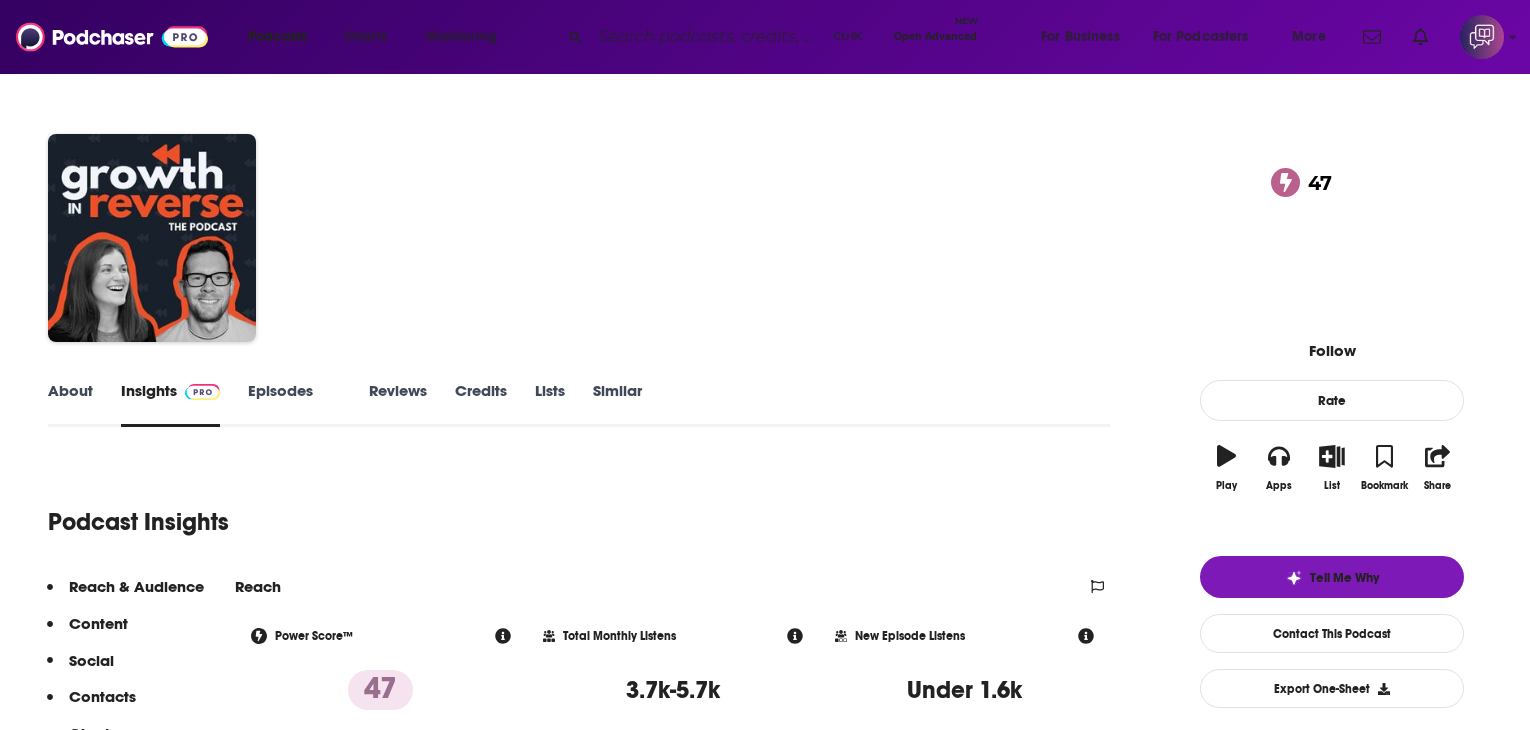 scroll, scrollTop: 0, scrollLeft: 0, axis: both 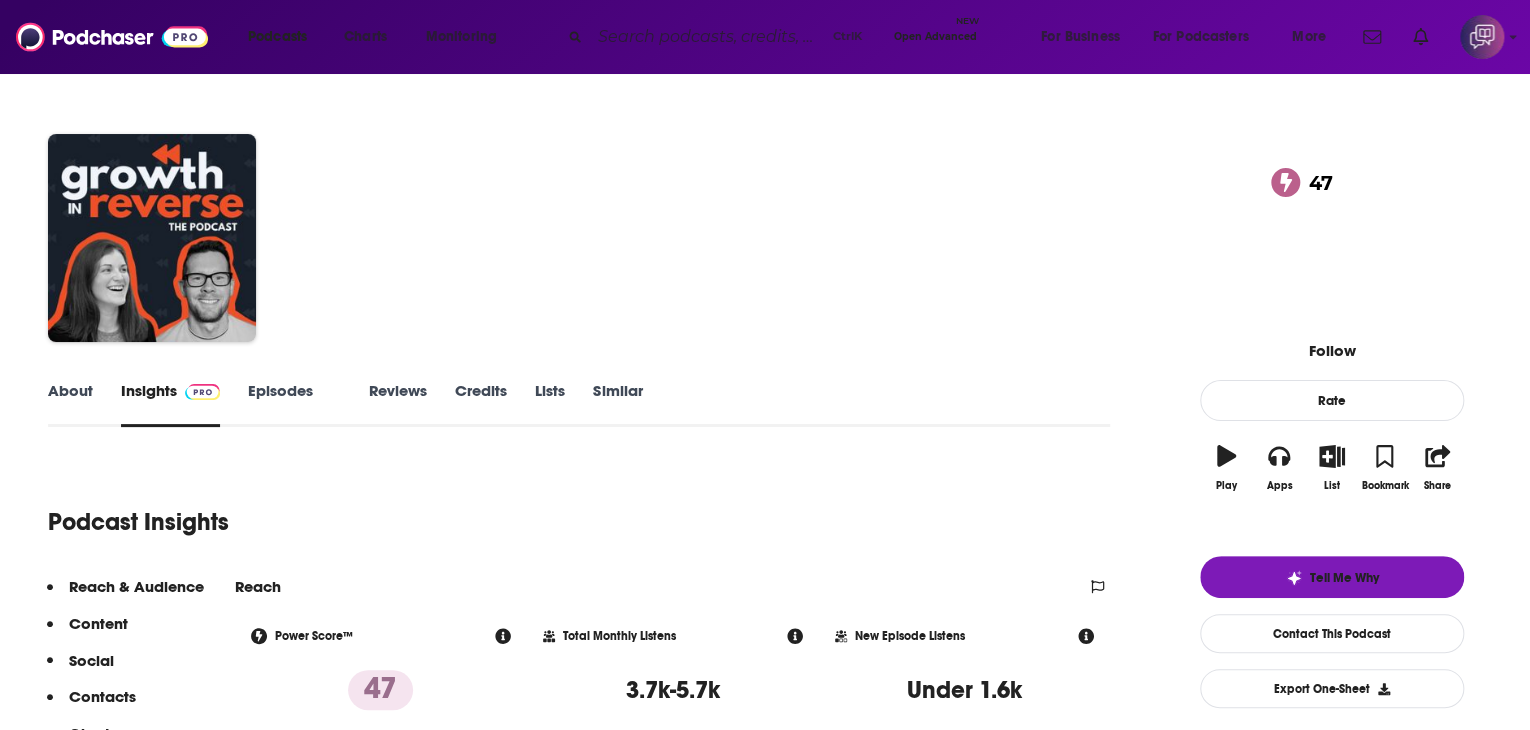 click on "About" at bounding box center [70, 404] 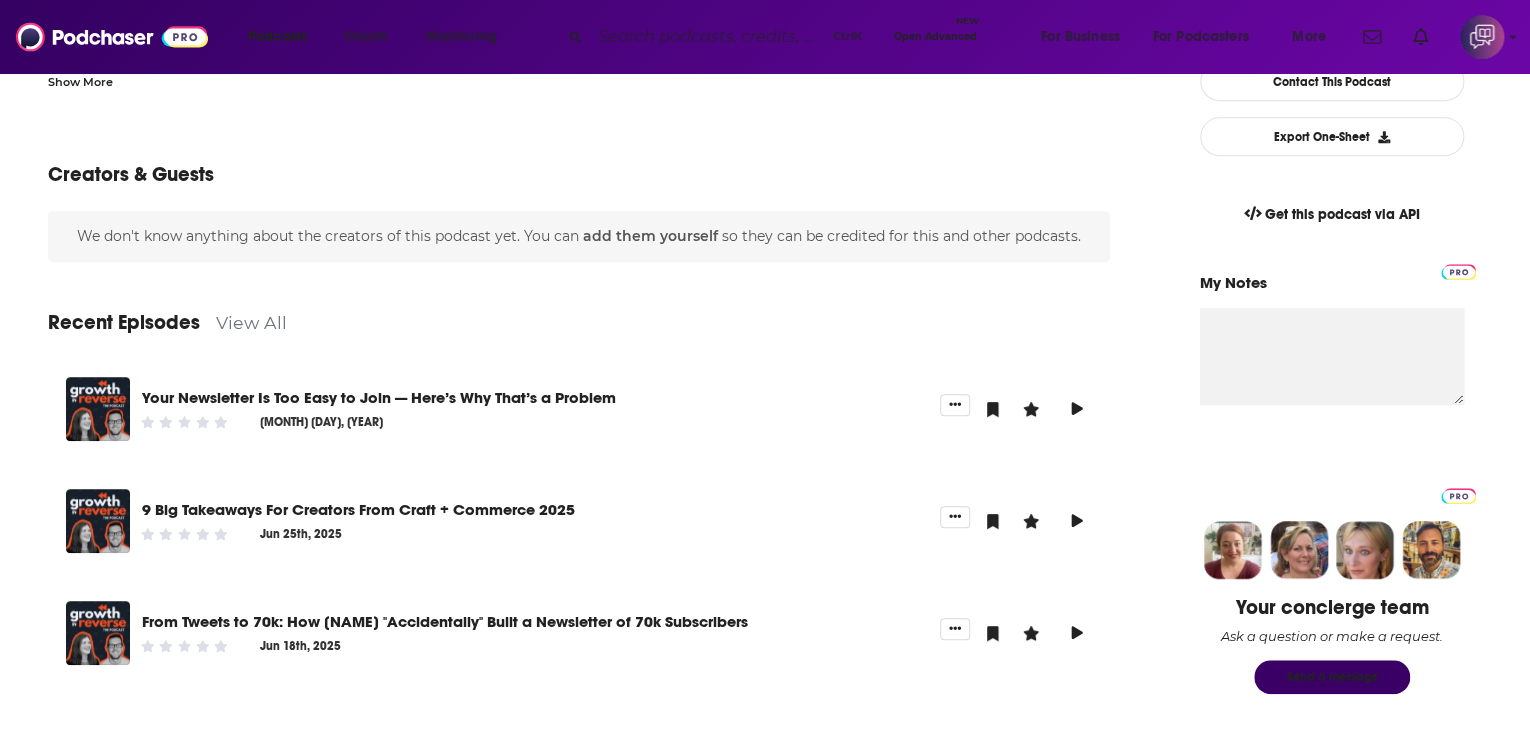 scroll, scrollTop: 600, scrollLeft: 0, axis: vertical 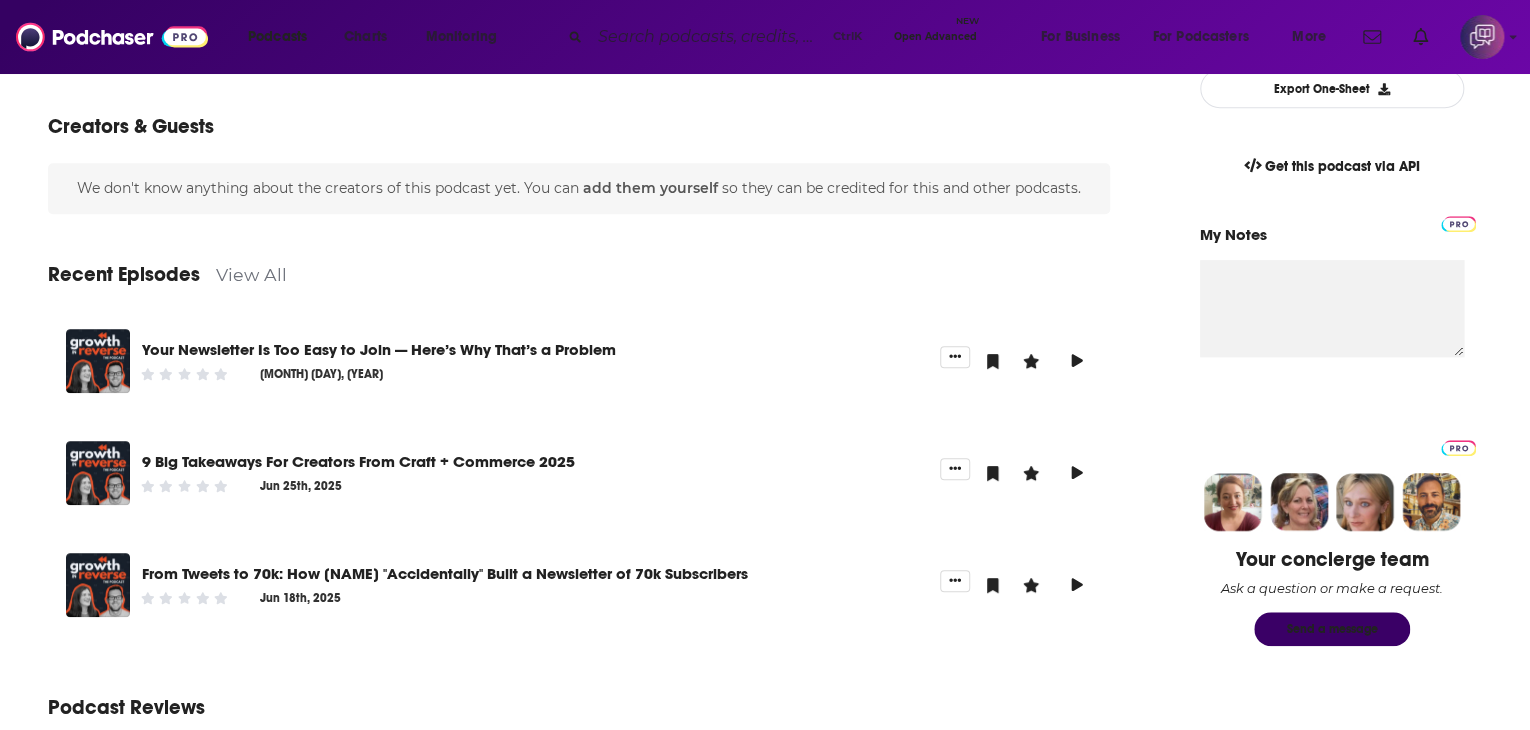 click on "View All" at bounding box center (251, 274) 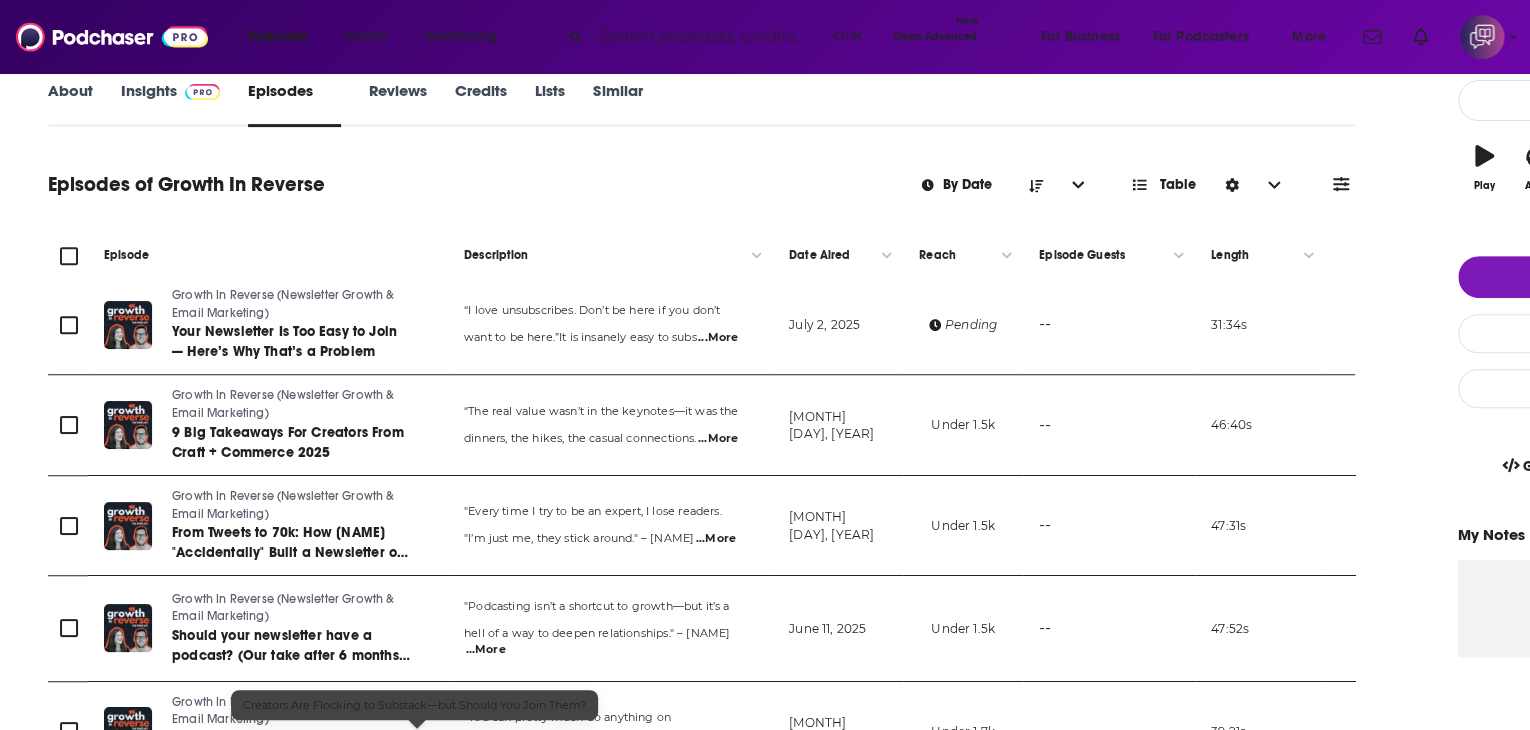 scroll, scrollTop: 0, scrollLeft: 0, axis: both 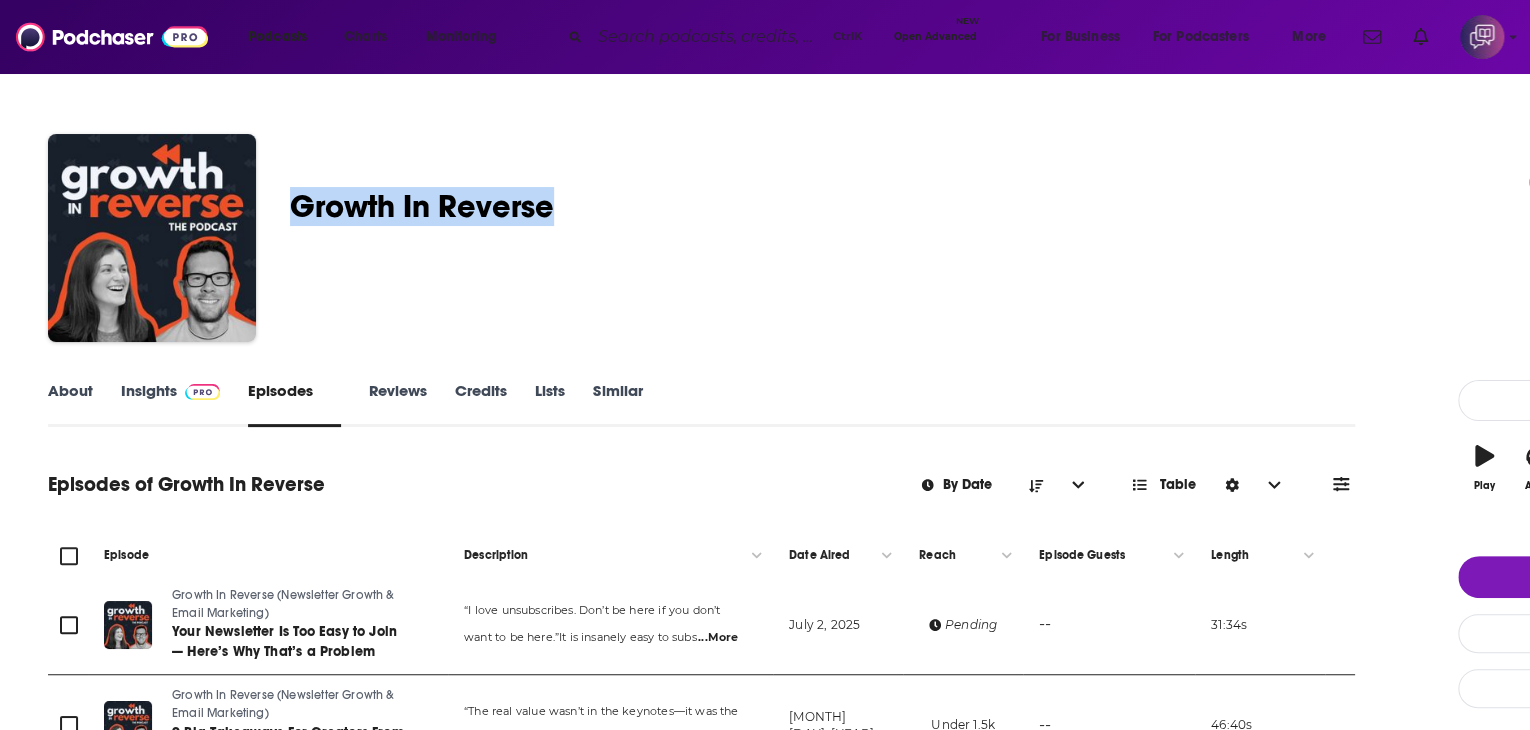 drag, startPoint x: 407, startPoint y: 197, endPoint x: 679, endPoint y: 196, distance: 272.00183 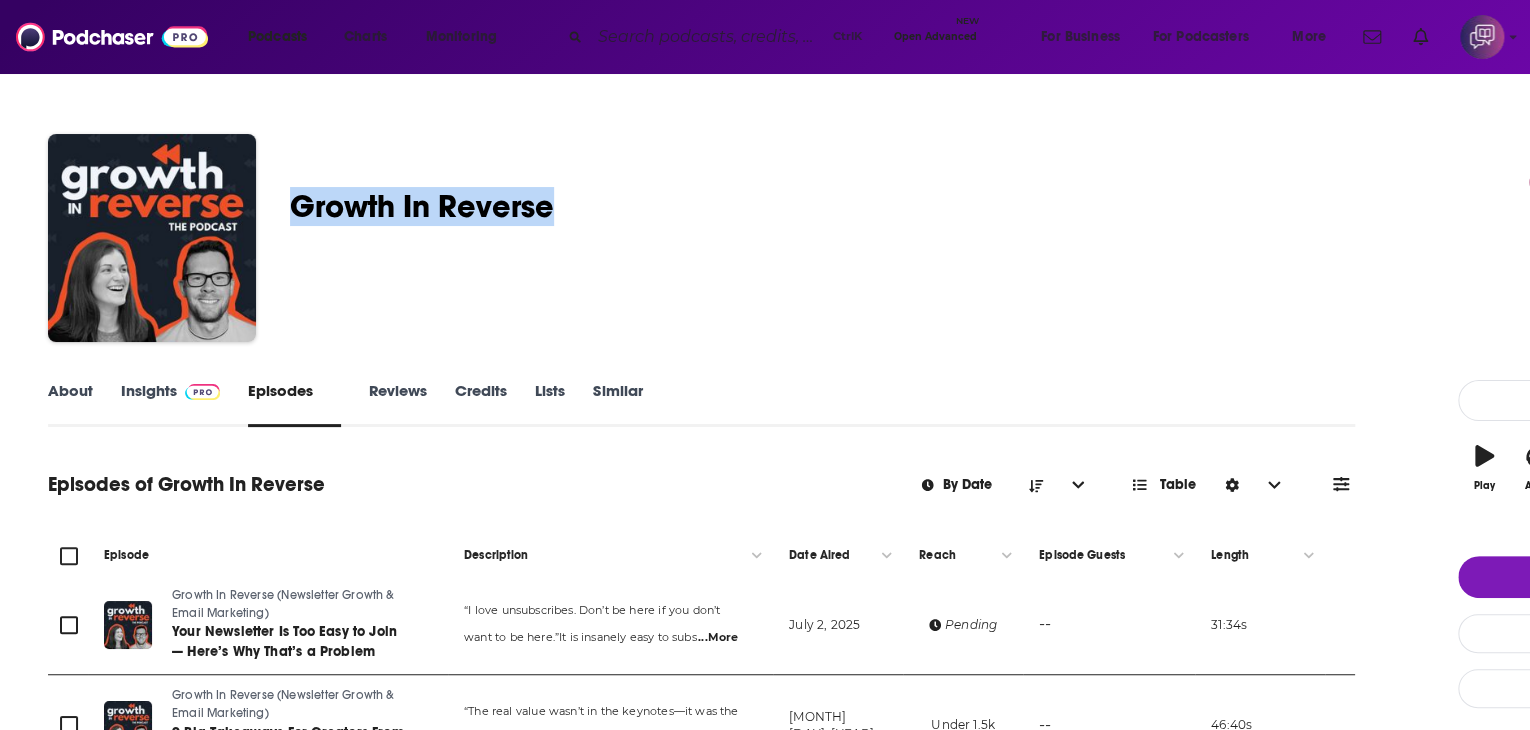 click on "Chenell Basilio   Growth In Reverse (Newsletter Growth & Email Marketing) 47 A   weekly  Business ,  Marketing  and  Entrepreneur  podcast 47   1   person  rated this podcast" at bounding box center [894, 242] 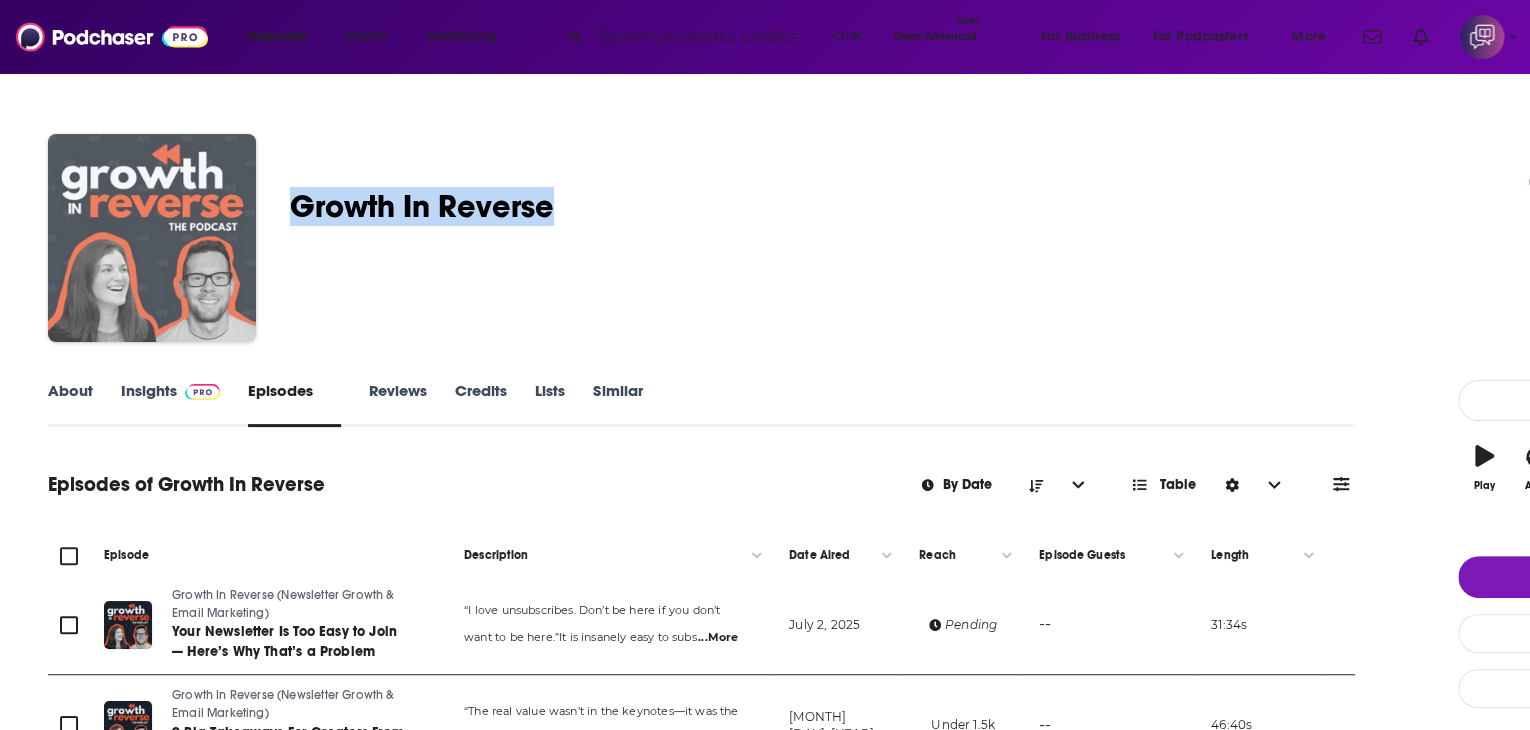 click at bounding box center [152, 238] 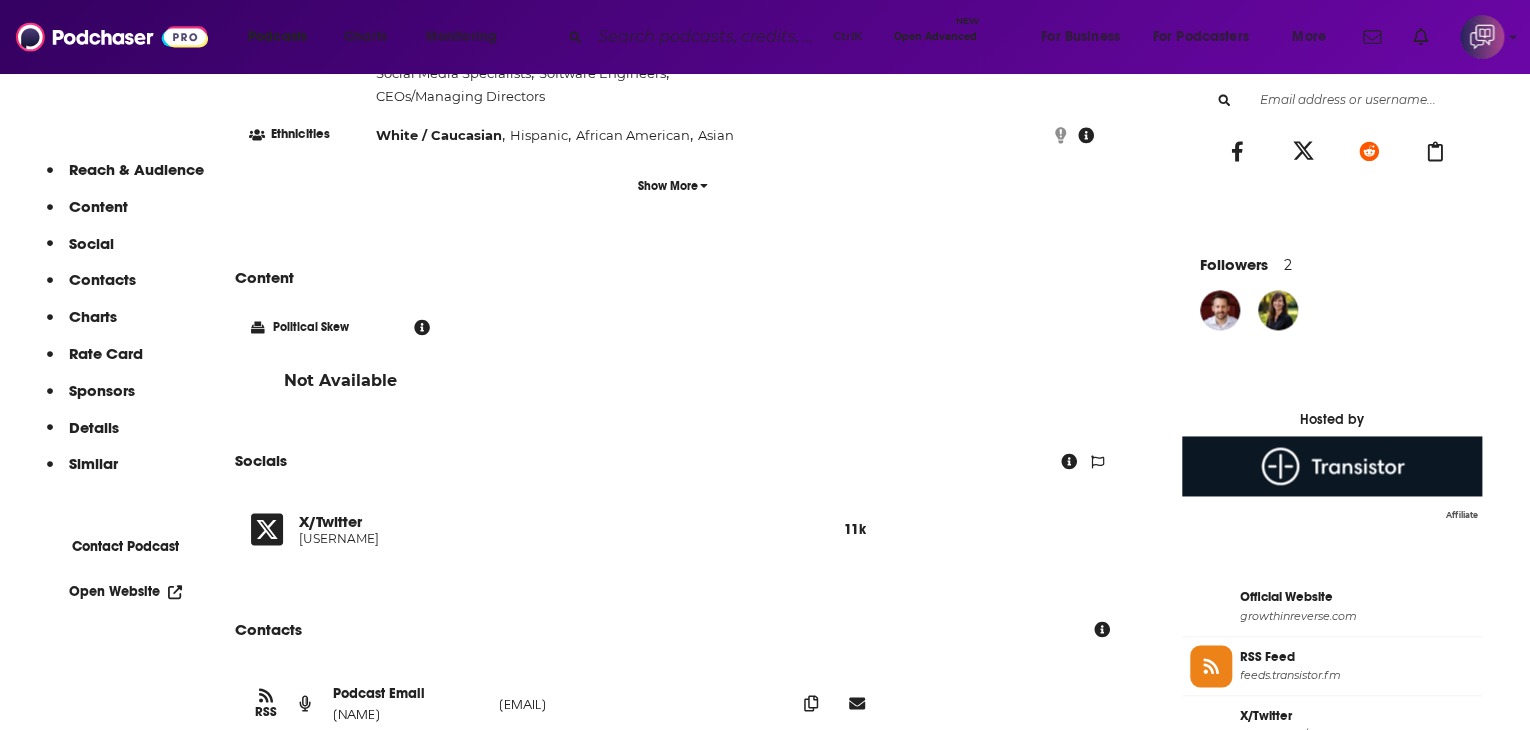scroll, scrollTop: 1600, scrollLeft: 0, axis: vertical 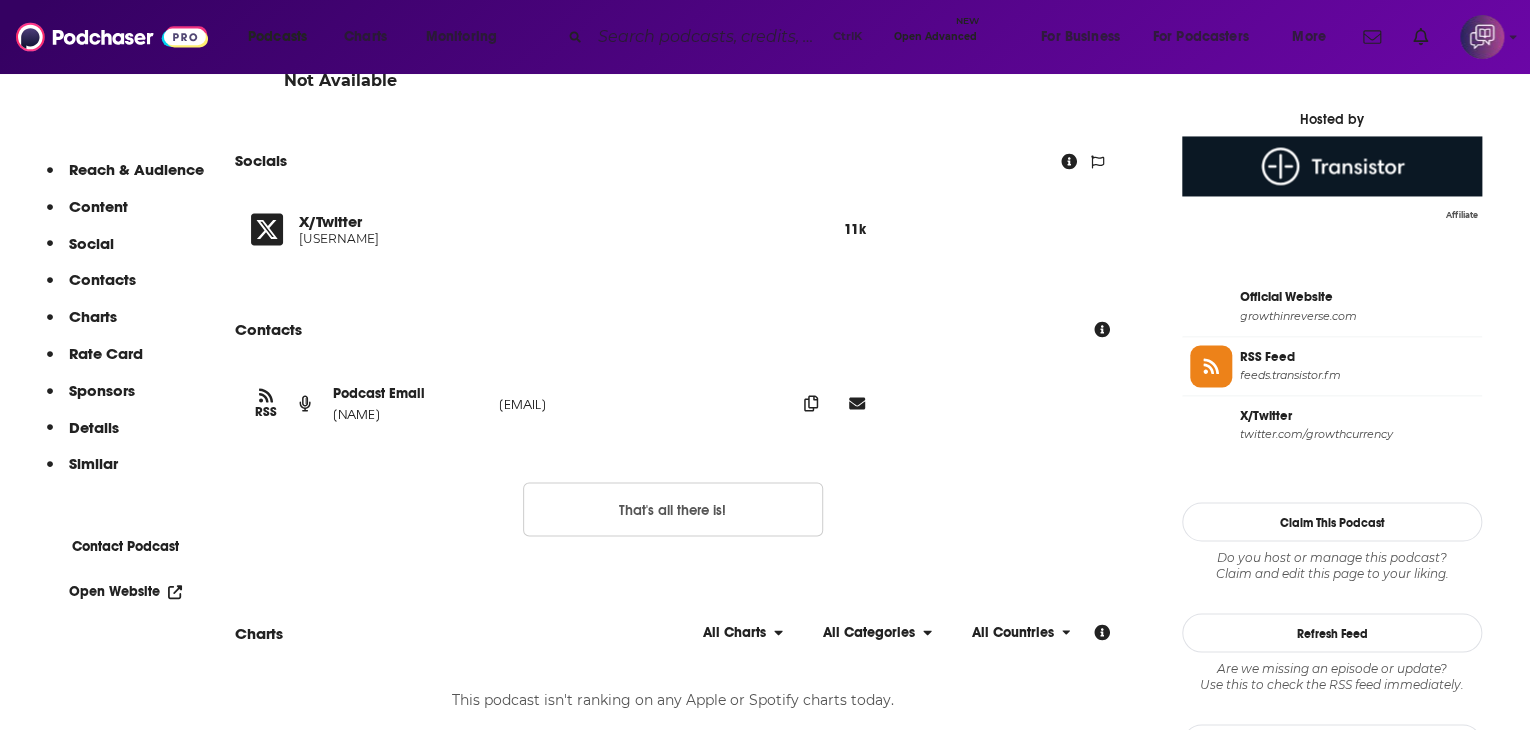 drag, startPoint x: 452, startPoint y: 433, endPoint x: 872, endPoint y: 421, distance: 420.1714 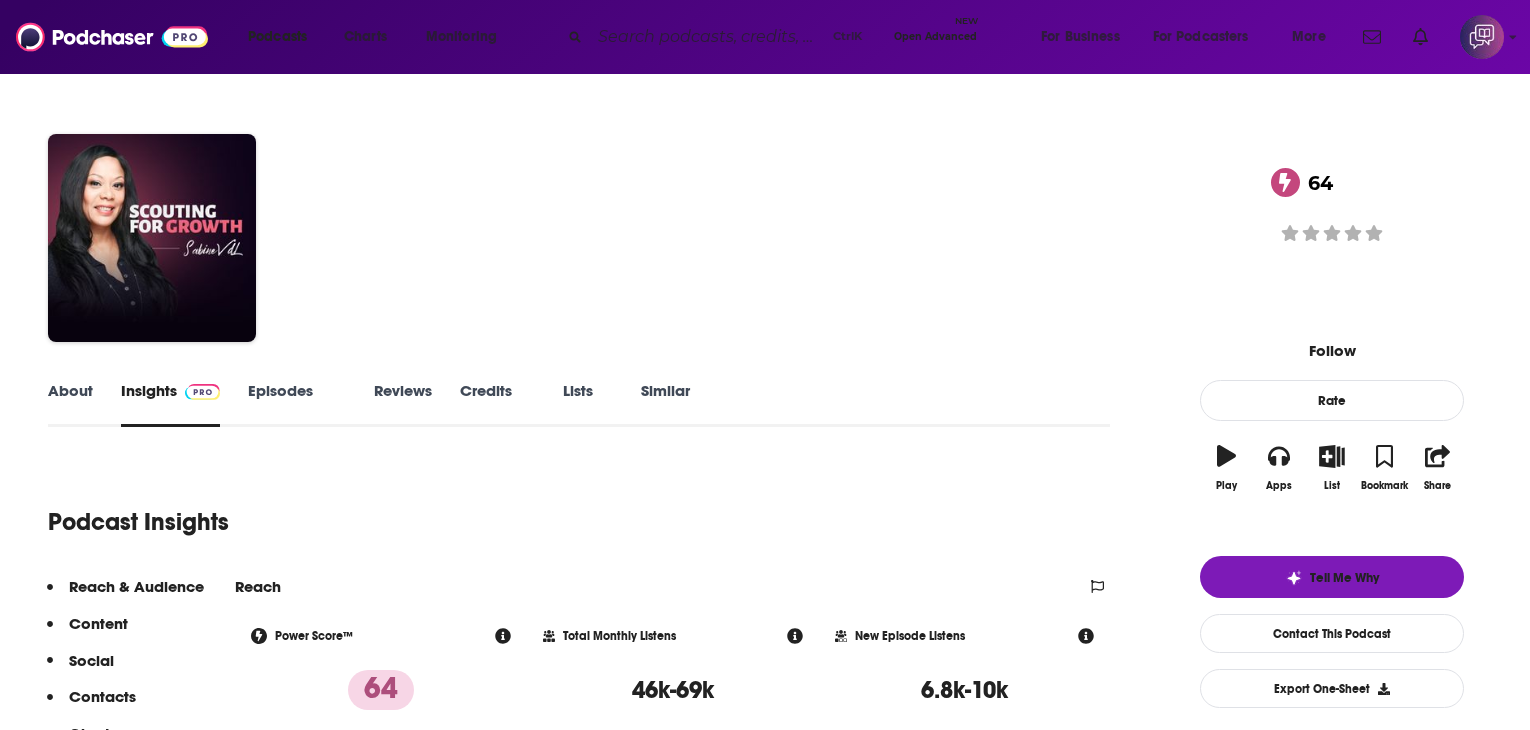 scroll, scrollTop: 0, scrollLeft: 0, axis: both 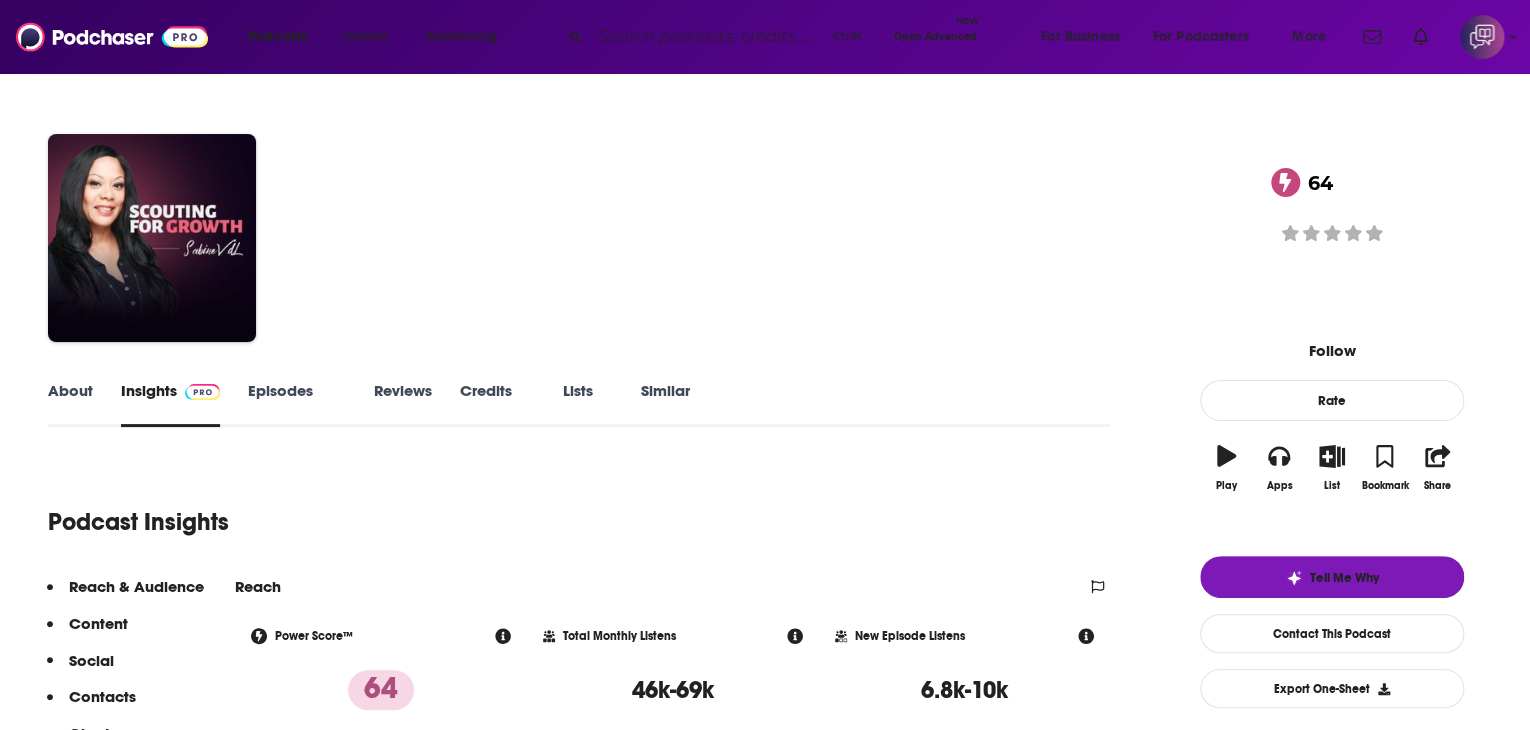 click on "About" at bounding box center (70, 404) 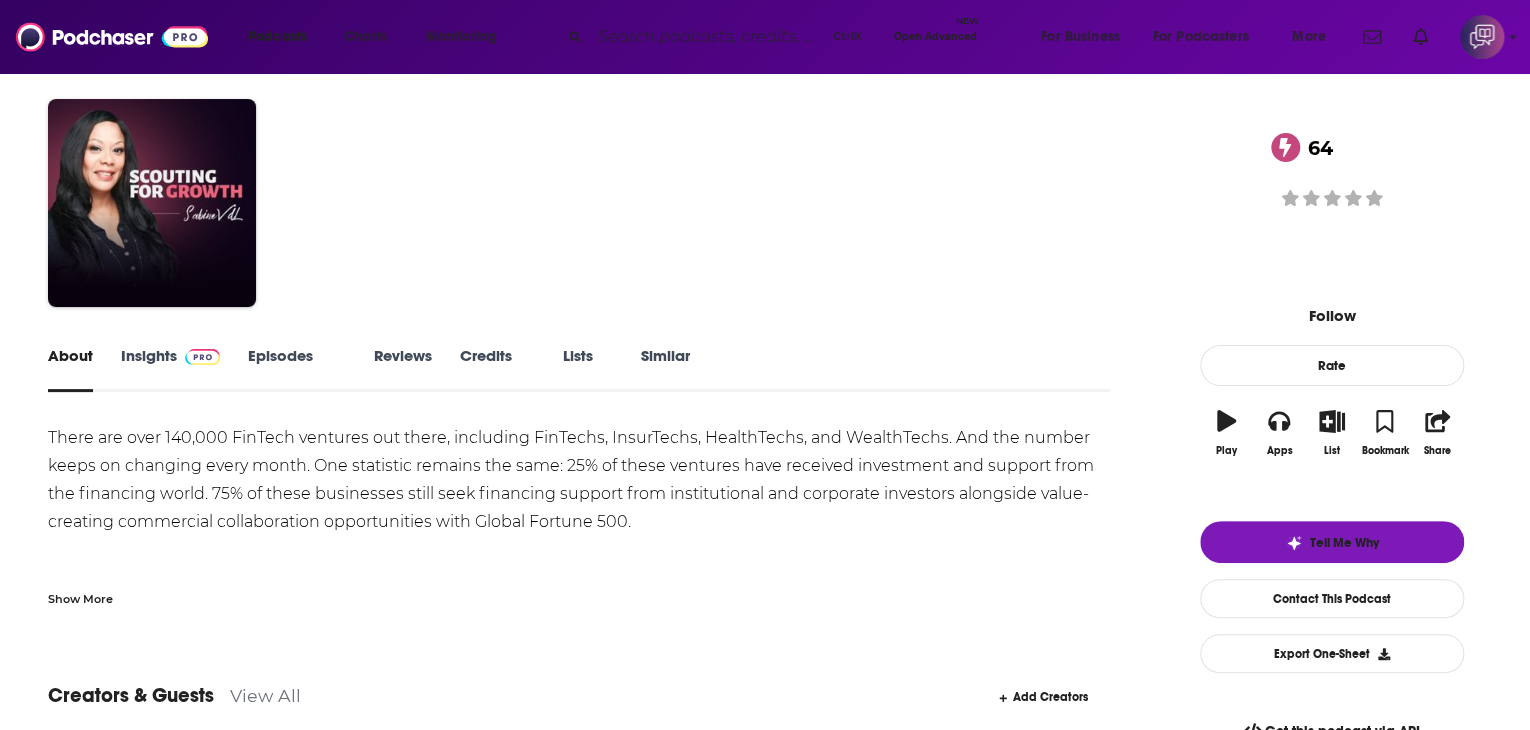 scroll, scrollTop: 0, scrollLeft: 0, axis: both 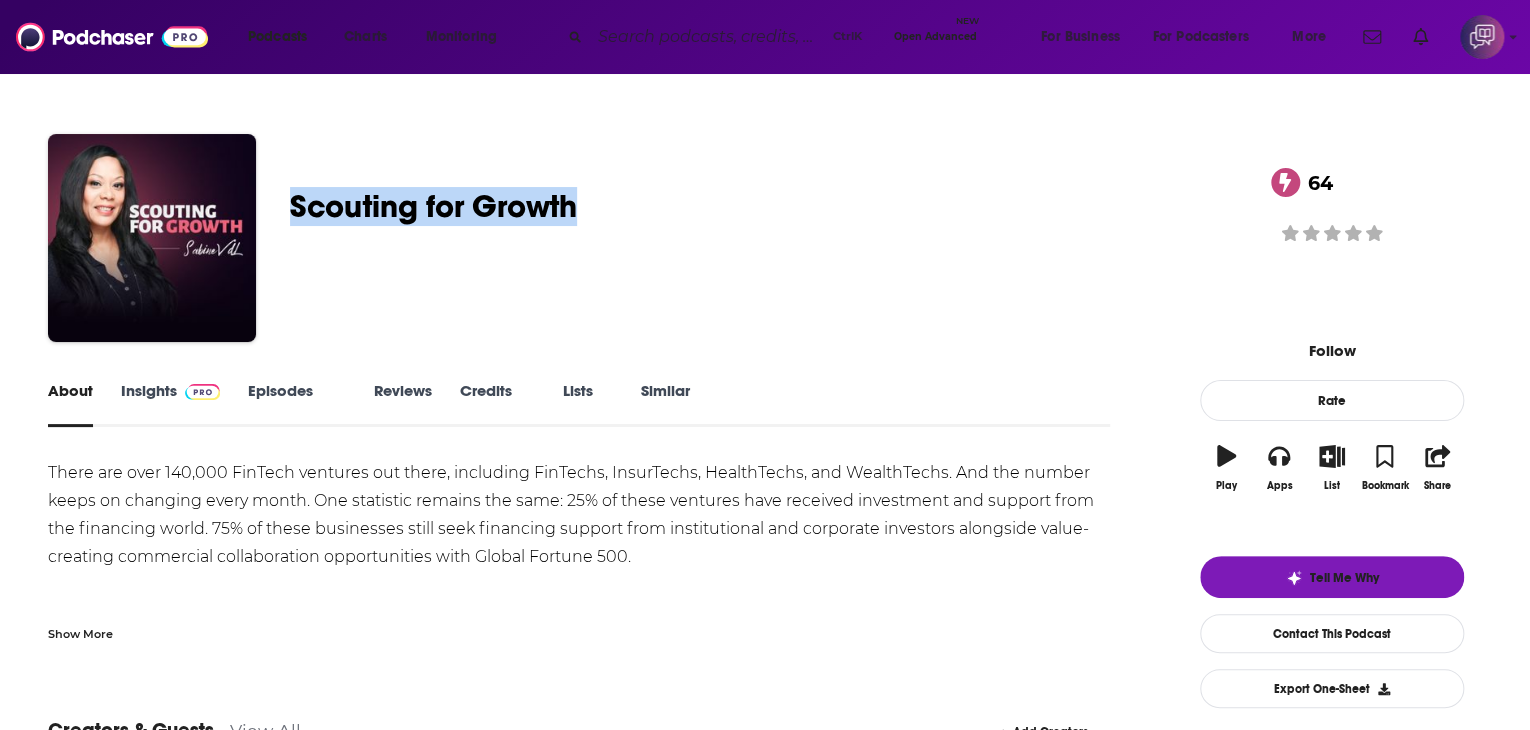 drag, startPoint x: 403, startPoint y: 179, endPoint x: 715, endPoint y: 193, distance: 312.31393 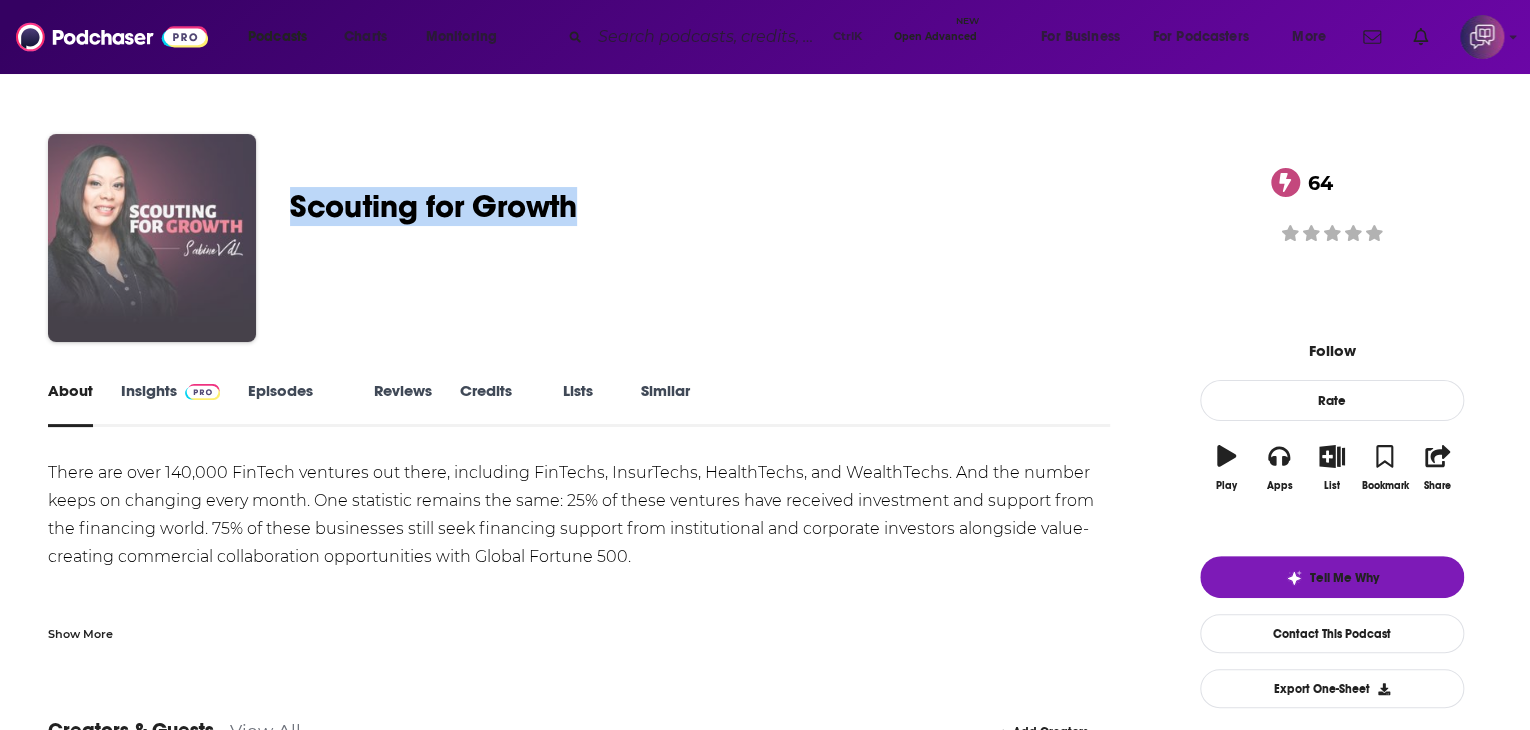 click at bounding box center [152, 238] 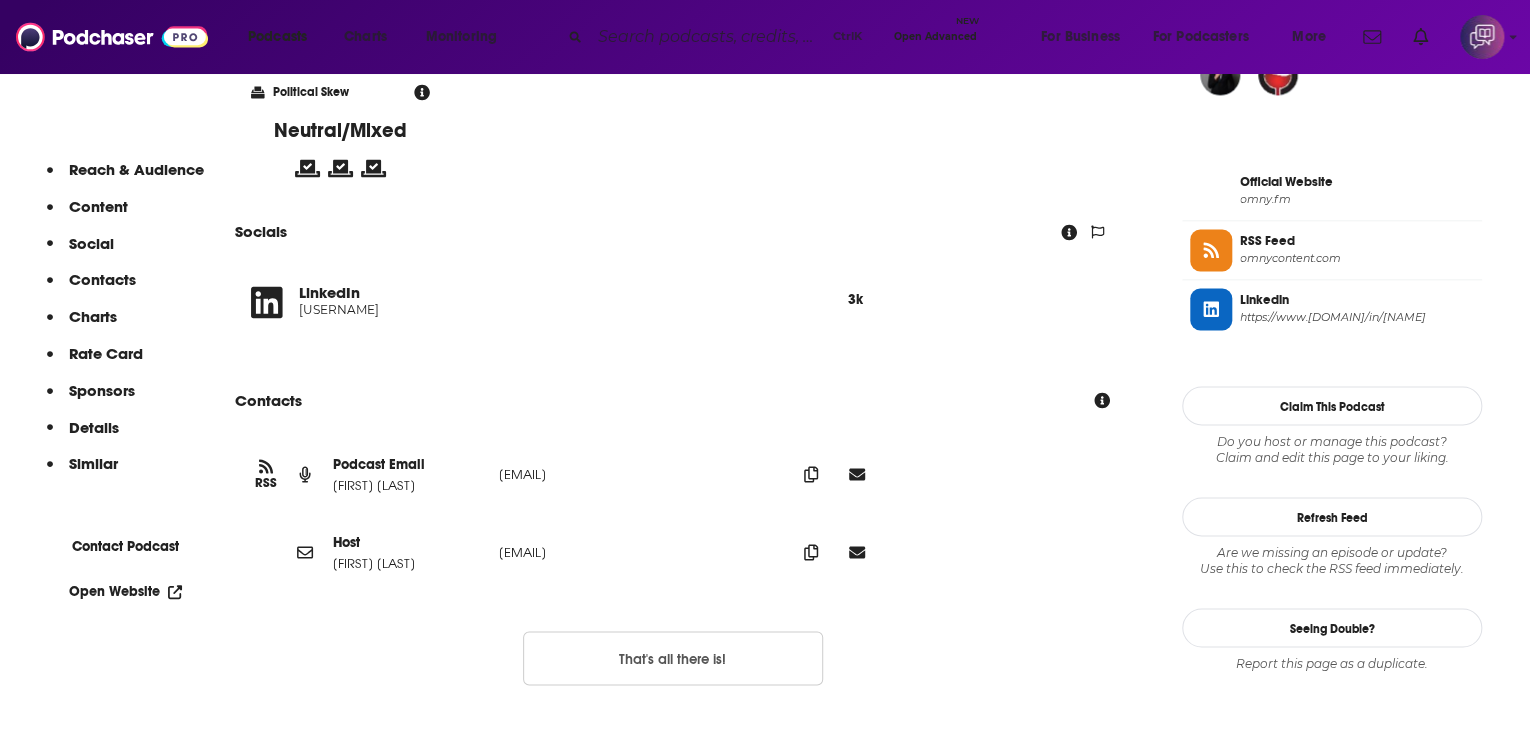 scroll, scrollTop: 1700, scrollLeft: 0, axis: vertical 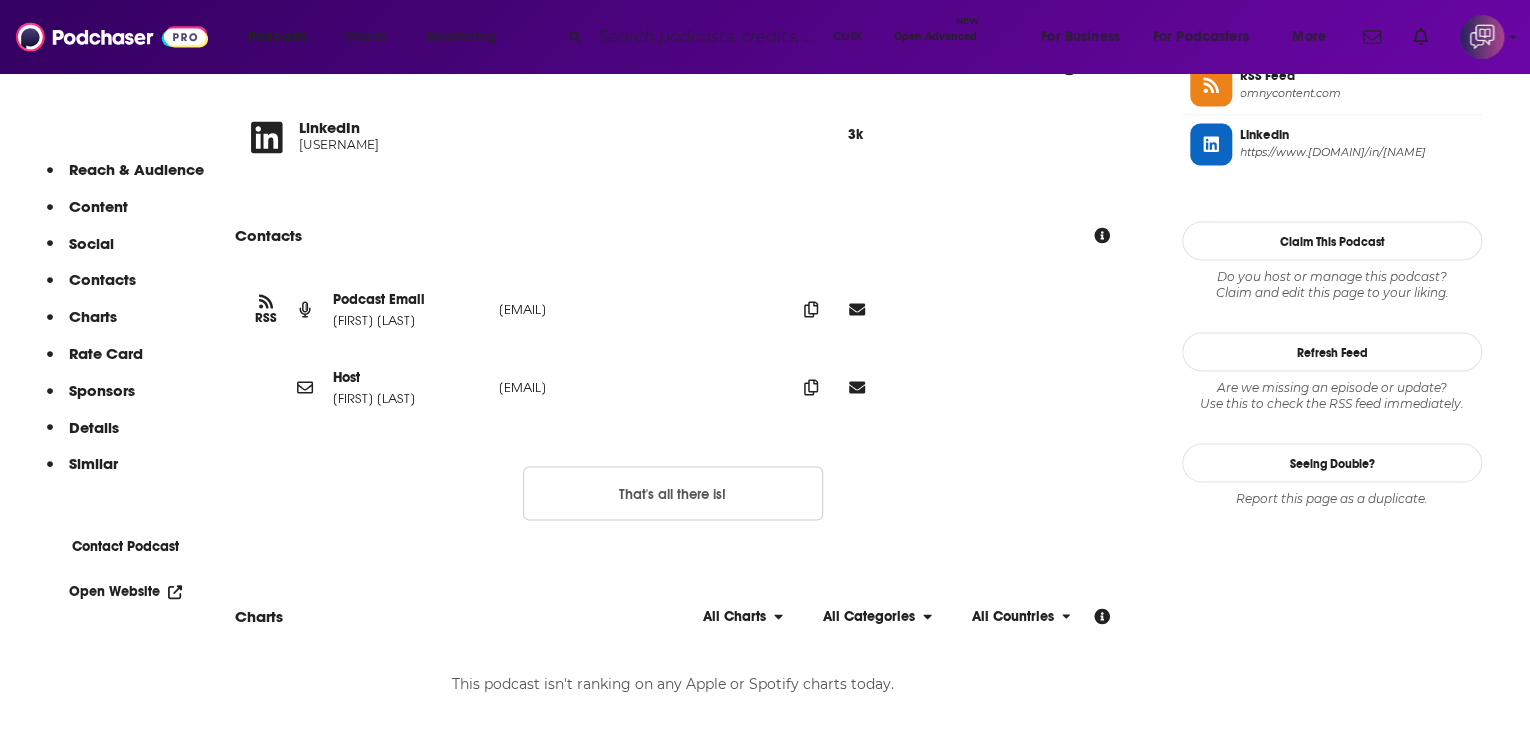 drag, startPoint x: 456, startPoint y: 341, endPoint x: 844, endPoint y: 336, distance: 388.03223 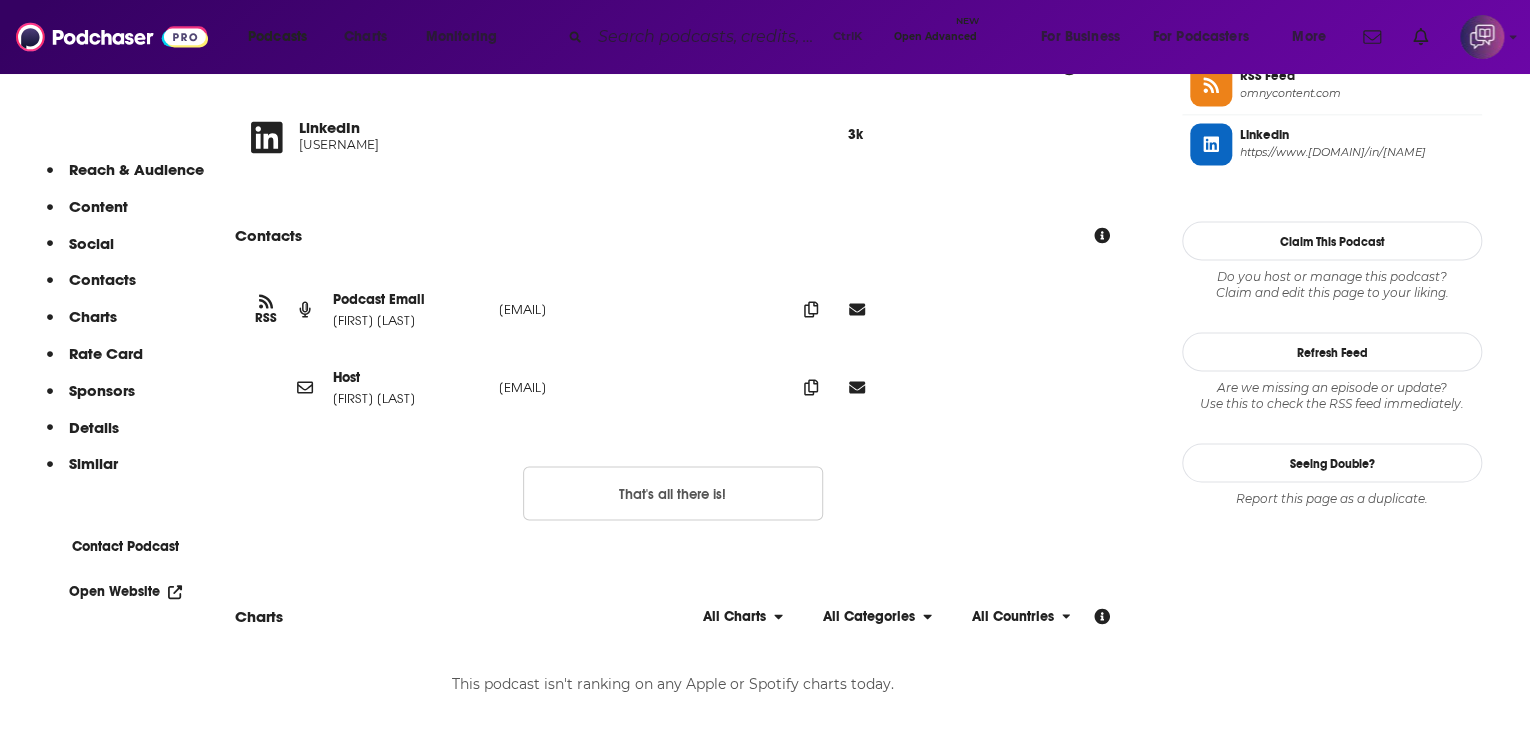 click on "RSS   Podcast Email Jo-Ann D'Costa-Manuel OBE podcast@disruptivemedia.co.uk podcast@disruptivemedia.co.uk" at bounding box center [672, 309] 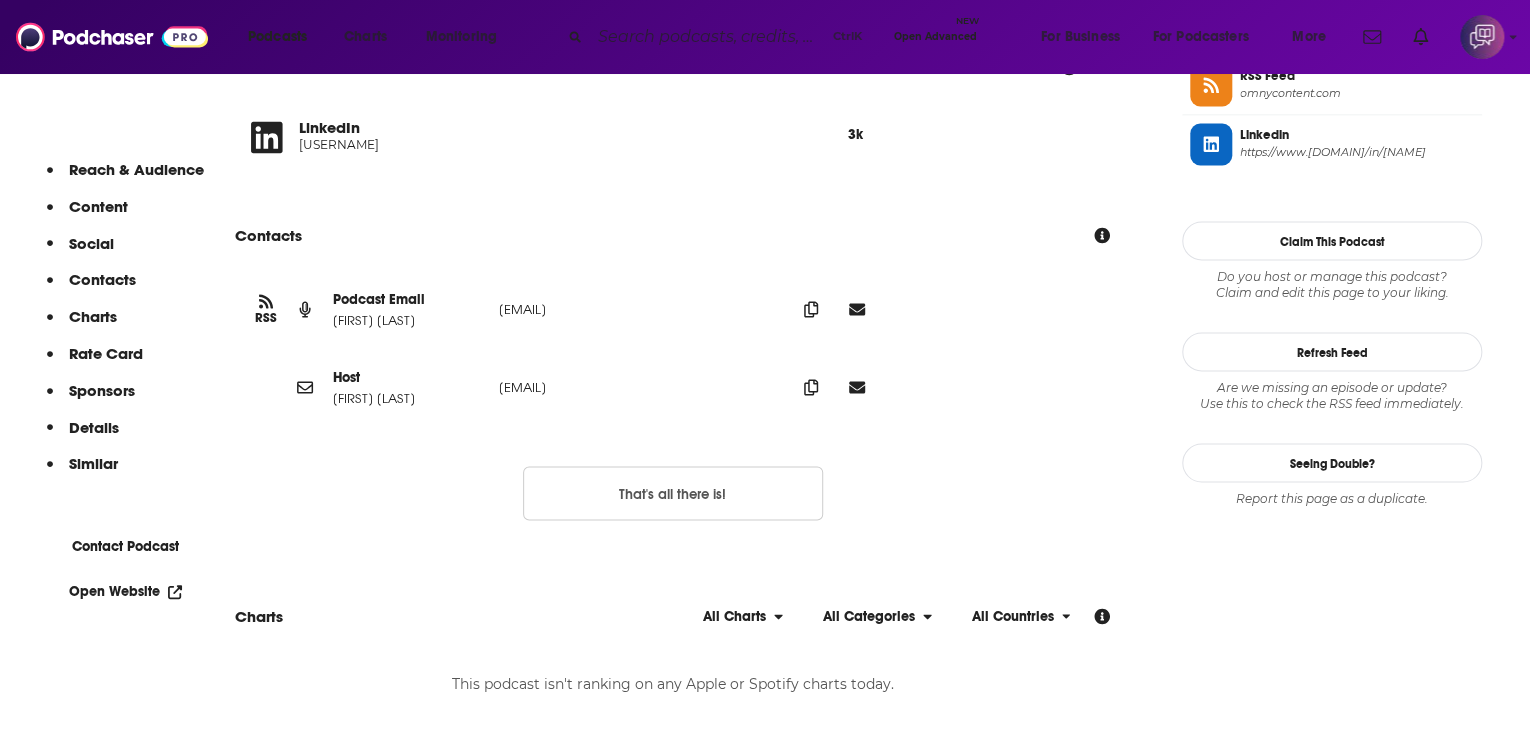 drag, startPoint x: 452, startPoint y: 420, endPoint x: 588, endPoint y: 408, distance: 136.52838 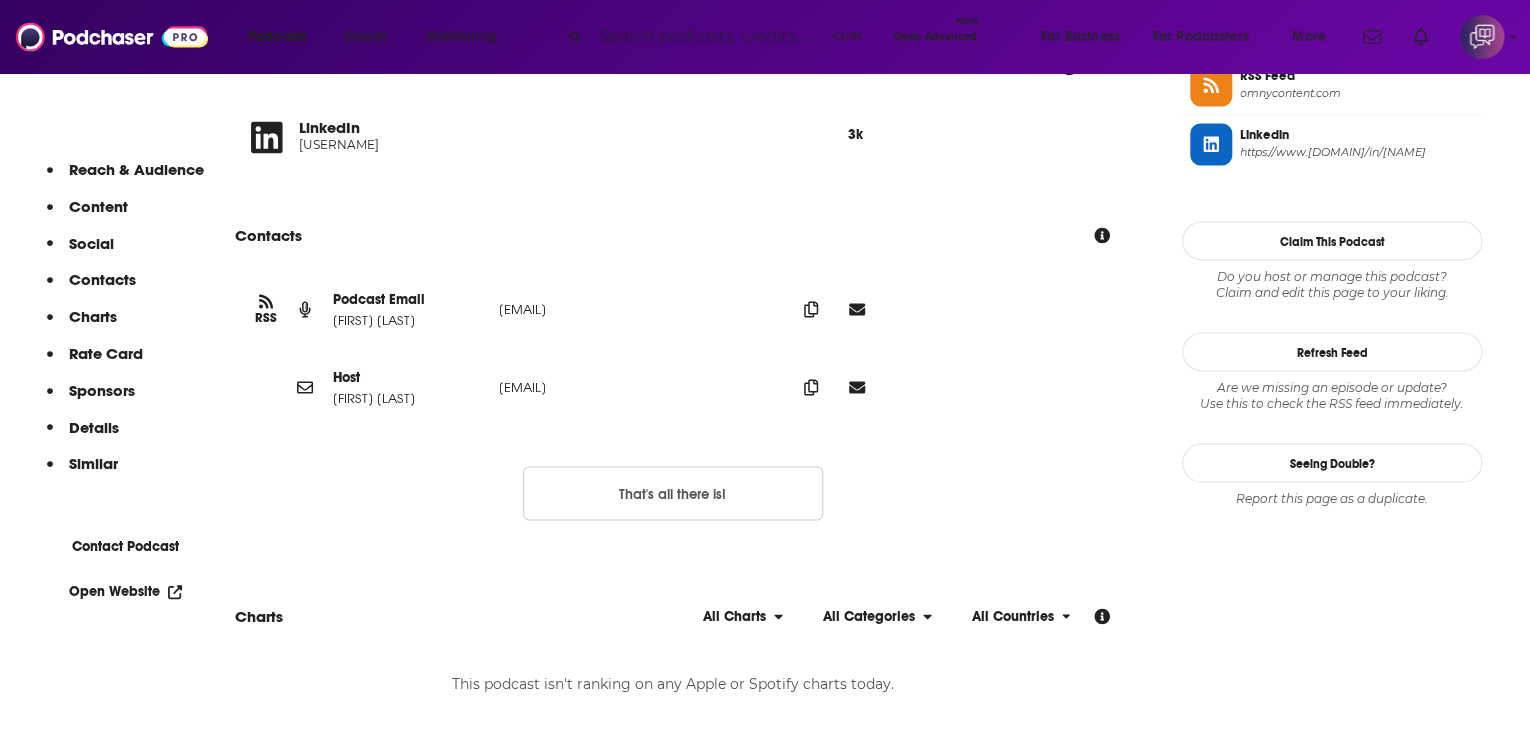 click on "Host Sabine VanderLinden sabine@alchemycrew.com sabine@alchemycrew.com" at bounding box center [672, 387] 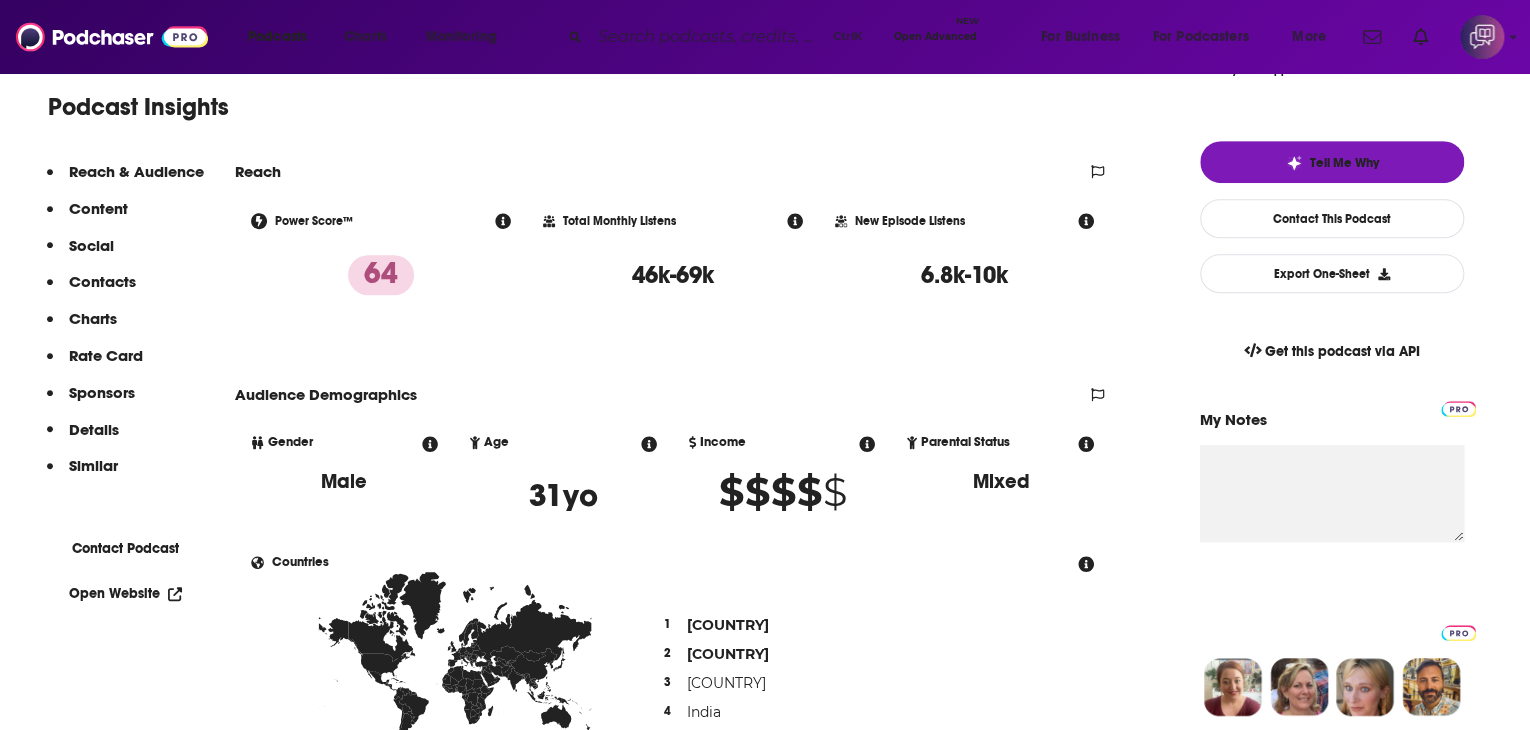 scroll, scrollTop: 0, scrollLeft: 0, axis: both 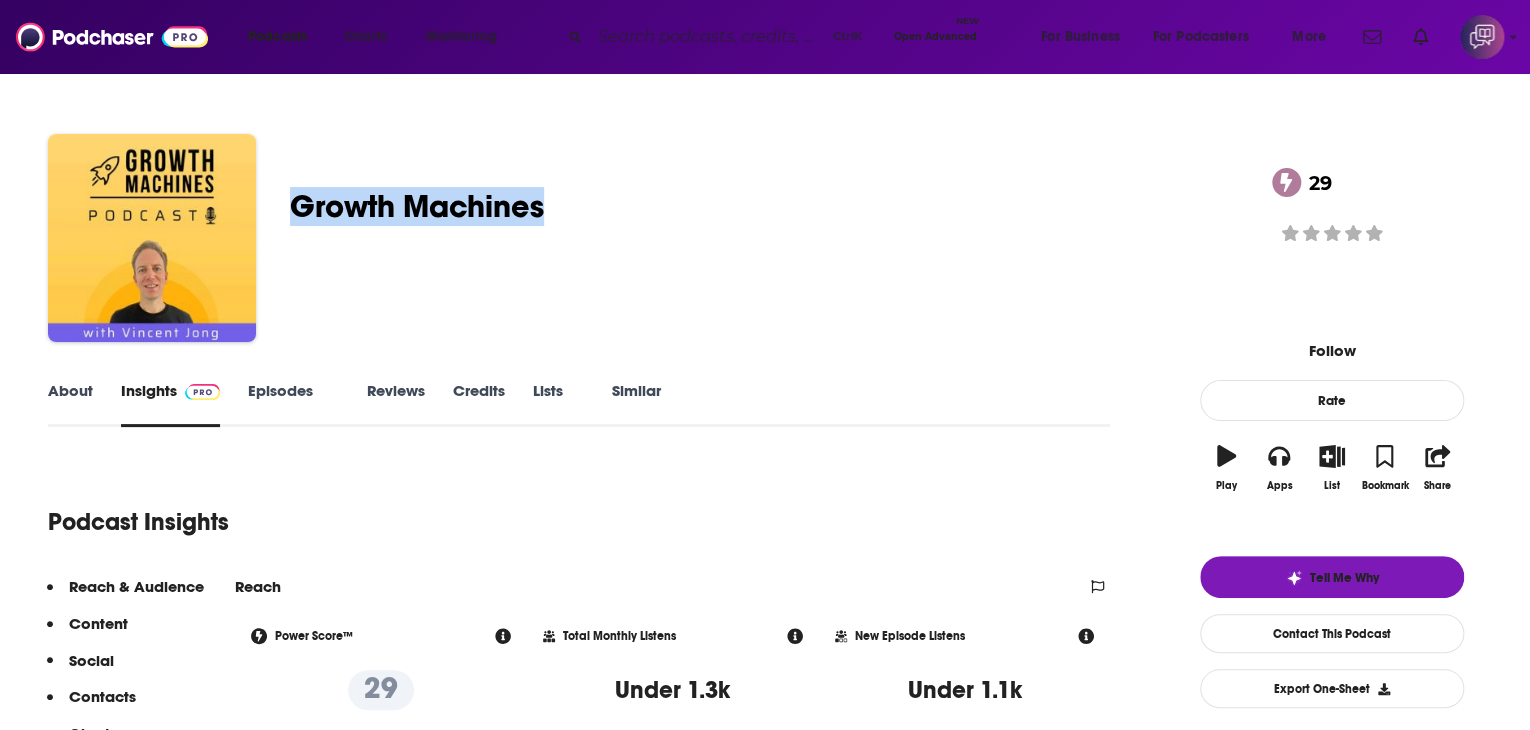 drag, startPoint x: 412, startPoint y: 188, endPoint x: 666, endPoint y: 185, distance: 254.01772 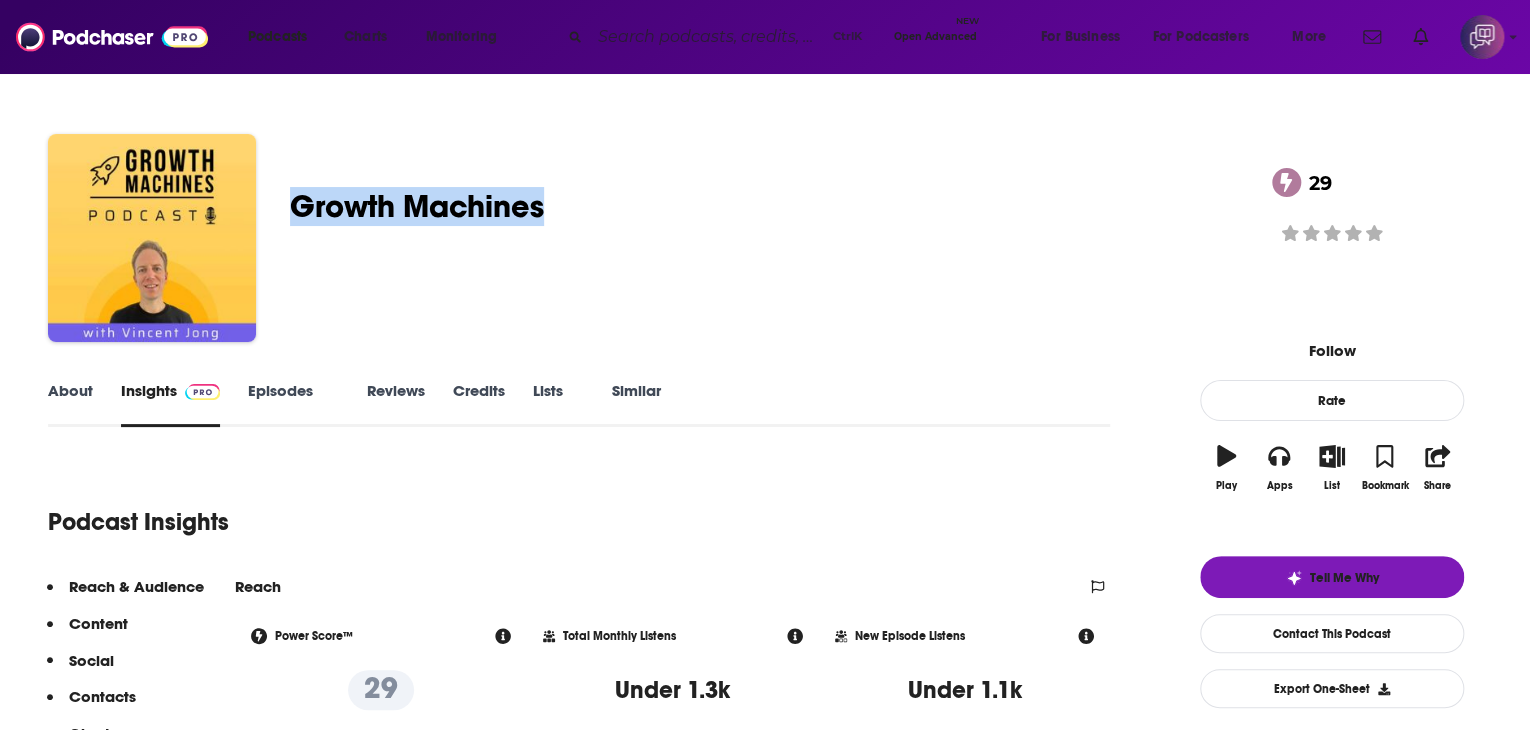 click on "[PERSON]   Growth Machines: Combining Product-Led Growth and Sales 29 A   Business  and  Marketing  podcast 29 Good podcast? Give it some love!" at bounding box center (765, 242) 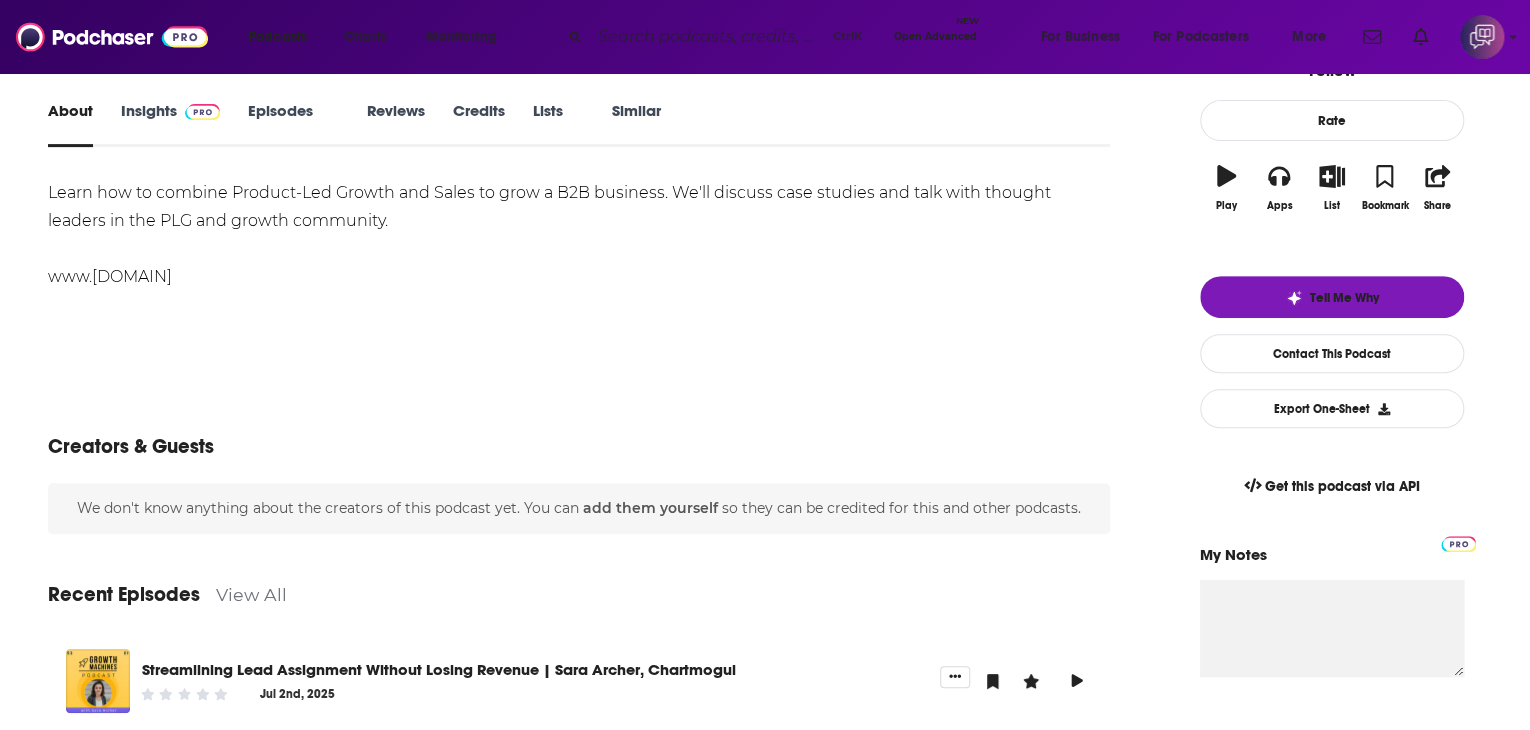 scroll, scrollTop: 0, scrollLeft: 0, axis: both 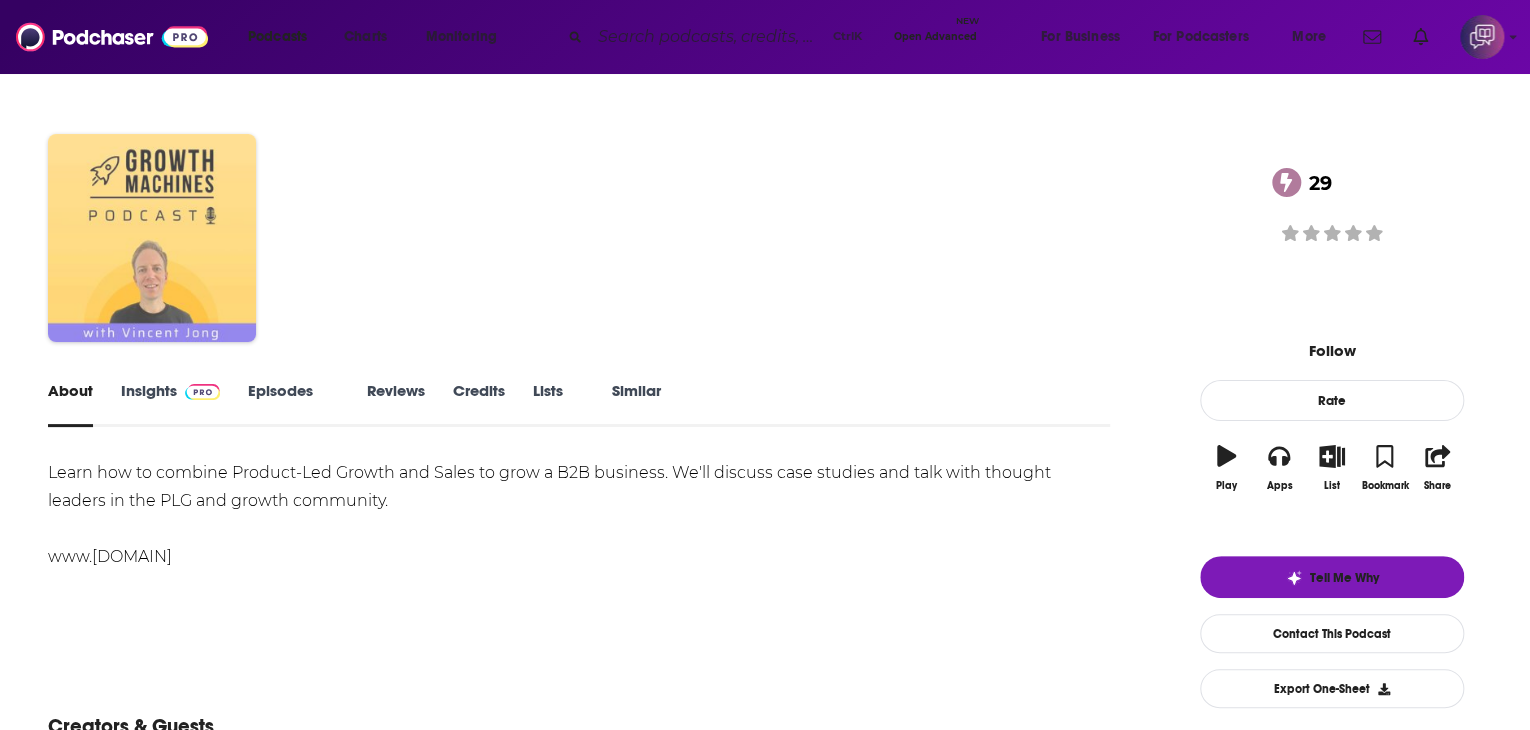 click at bounding box center (152, 238) 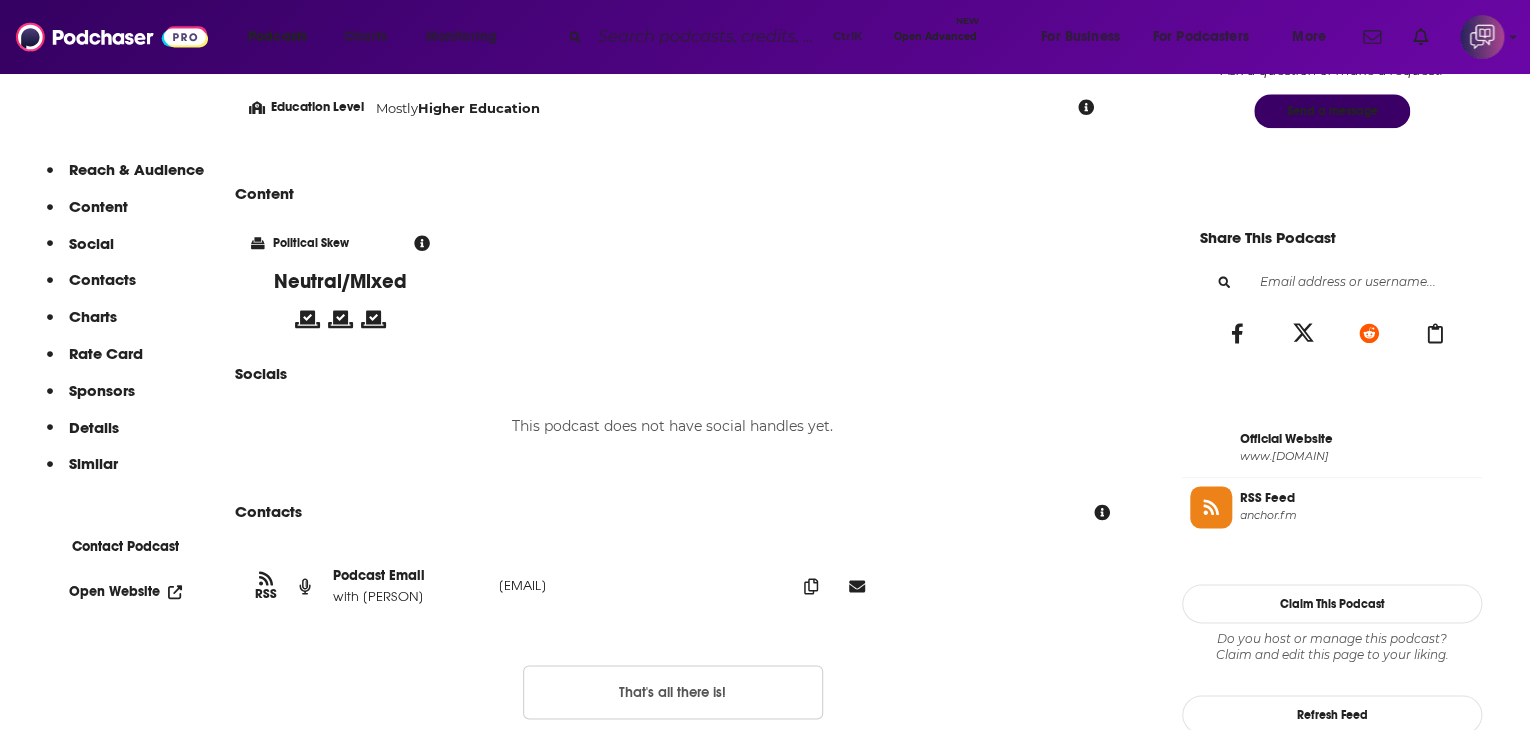 scroll, scrollTop: 1300, scrollLeft: 0, axis: vertical 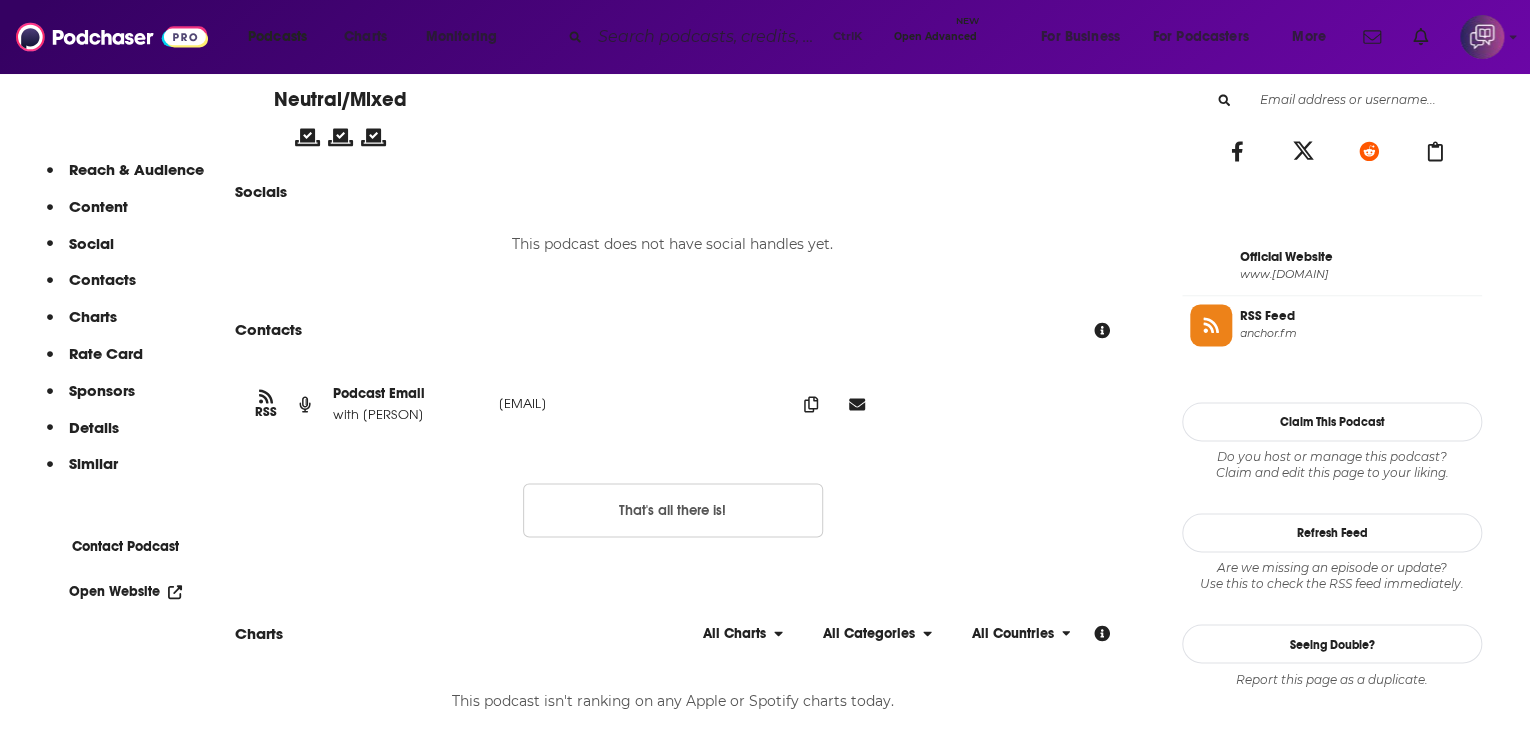 drag, startPoint x: 451, startPoint y: 433, endPoint x: 824, endPoint y: 416, distance: 373.3872 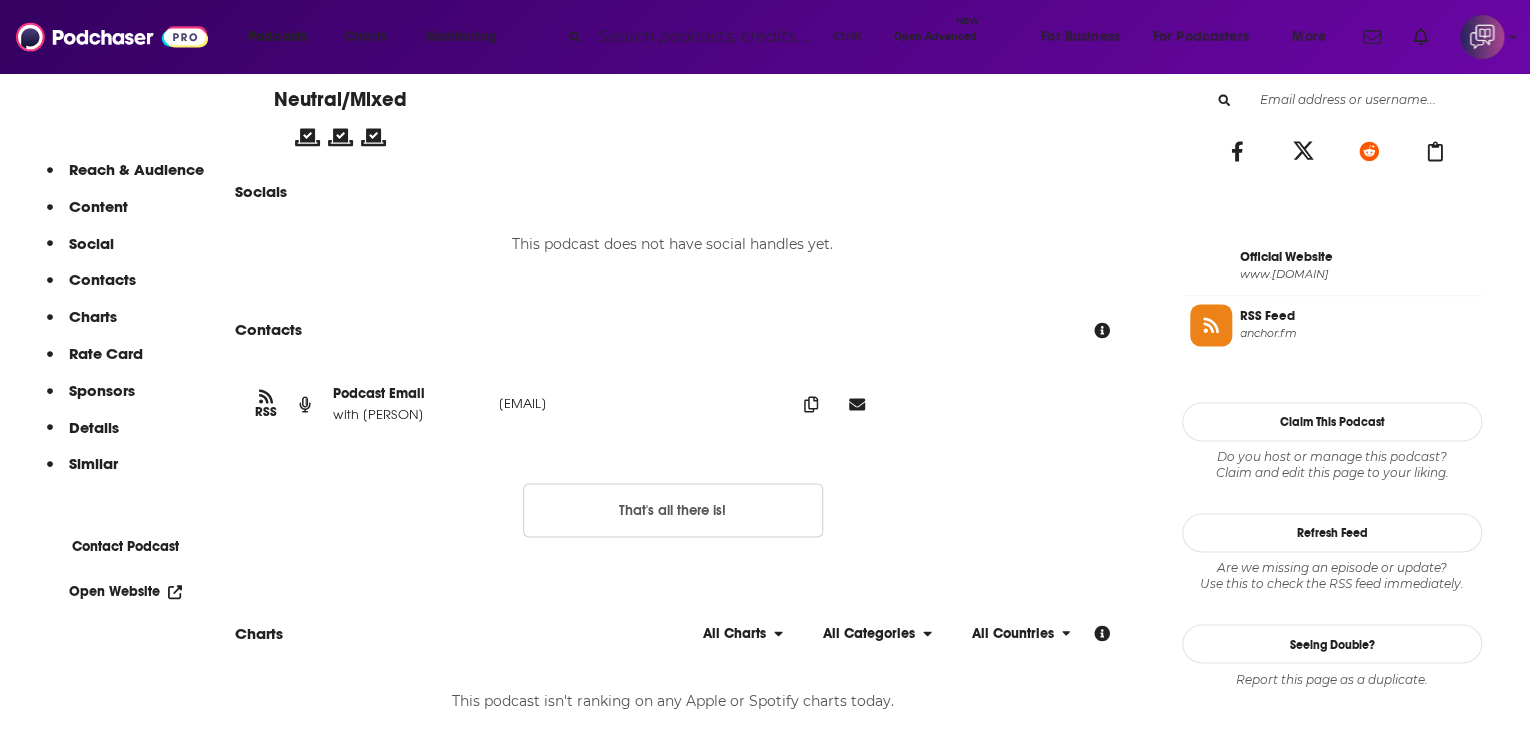 click on "RSS   Podcast Email with Vincent Jong vincent@growthmachines.com vincent@growthmachines.com" at bounding box center [672, 404] 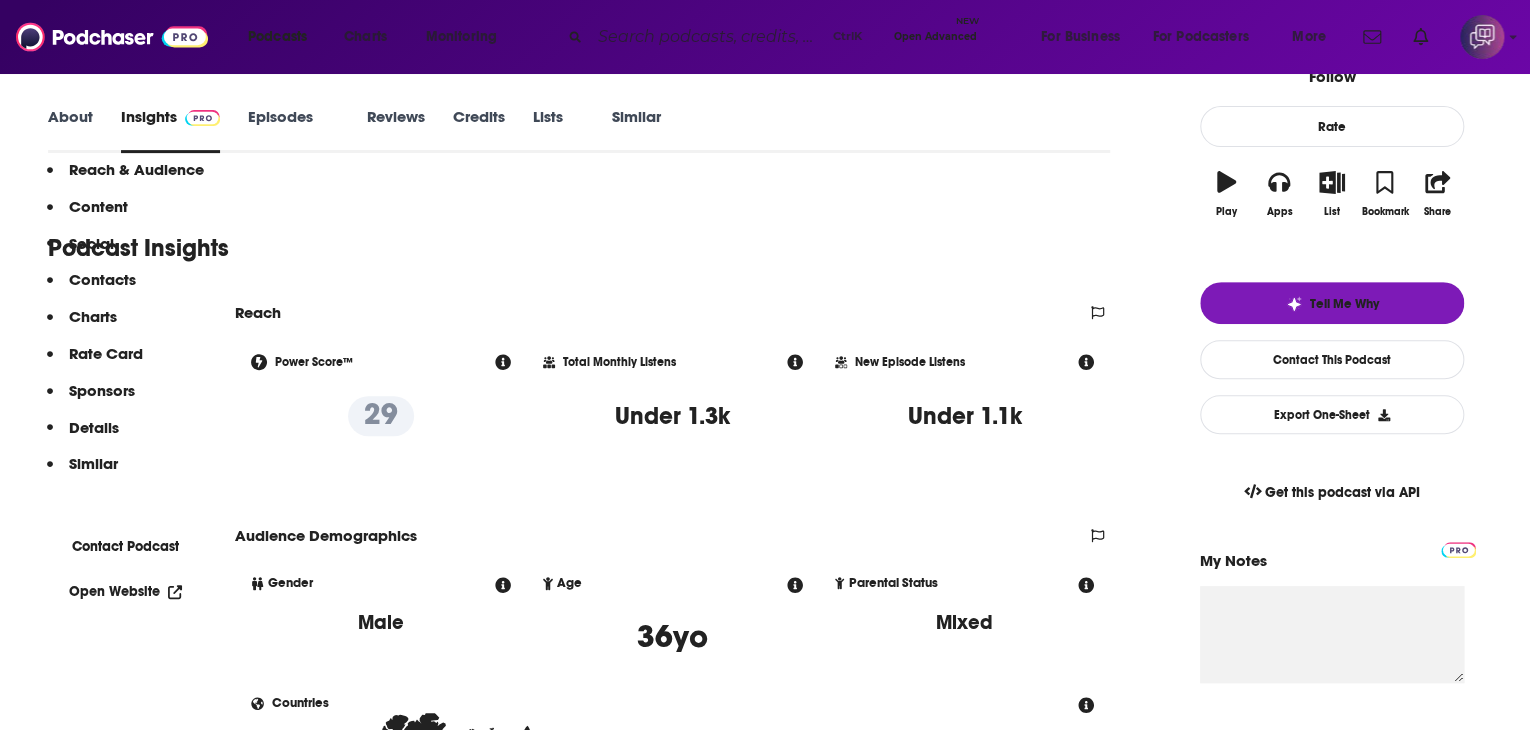 scroll, scrollTop: 0, scrollLeft: 0, axis: both 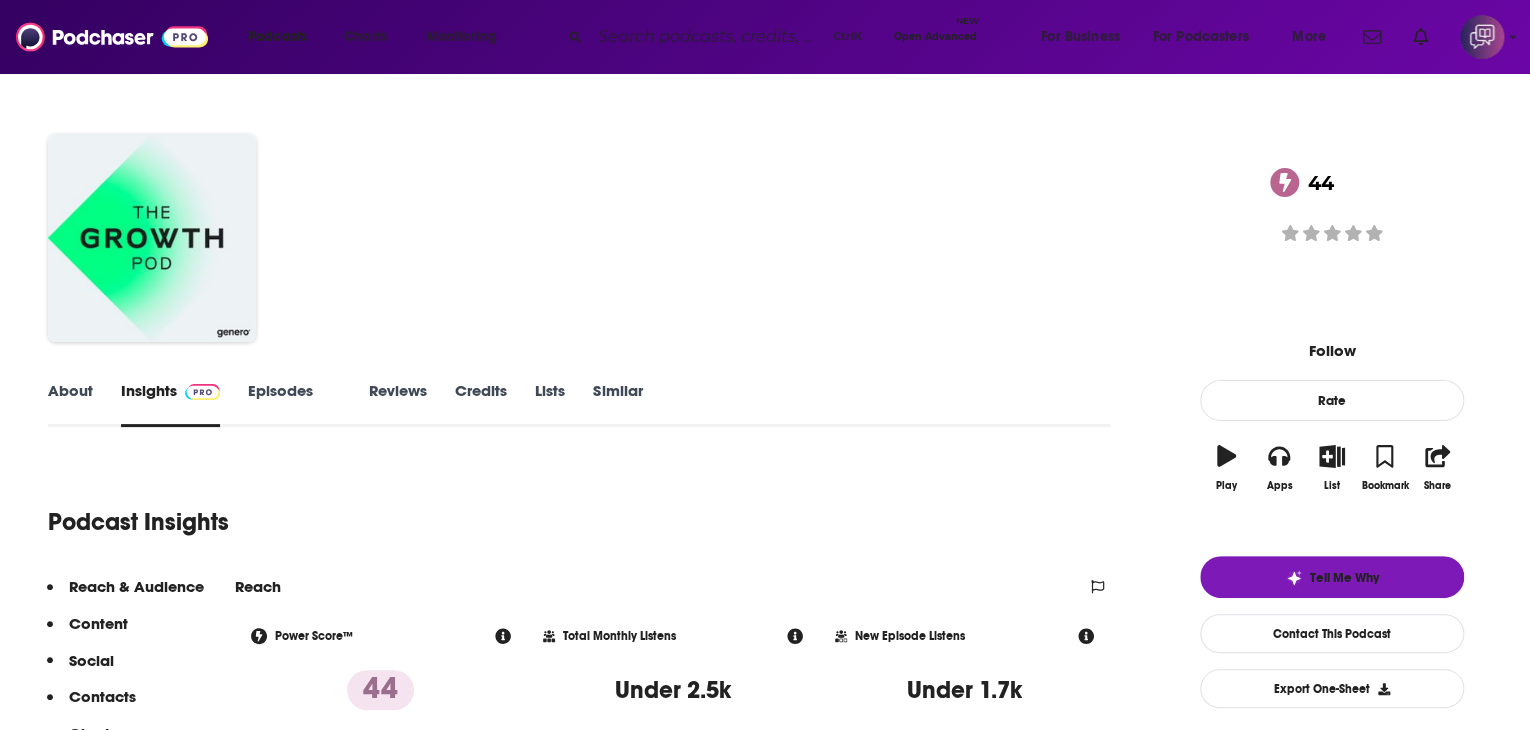 click on "About" at bounding box center [70, 404] 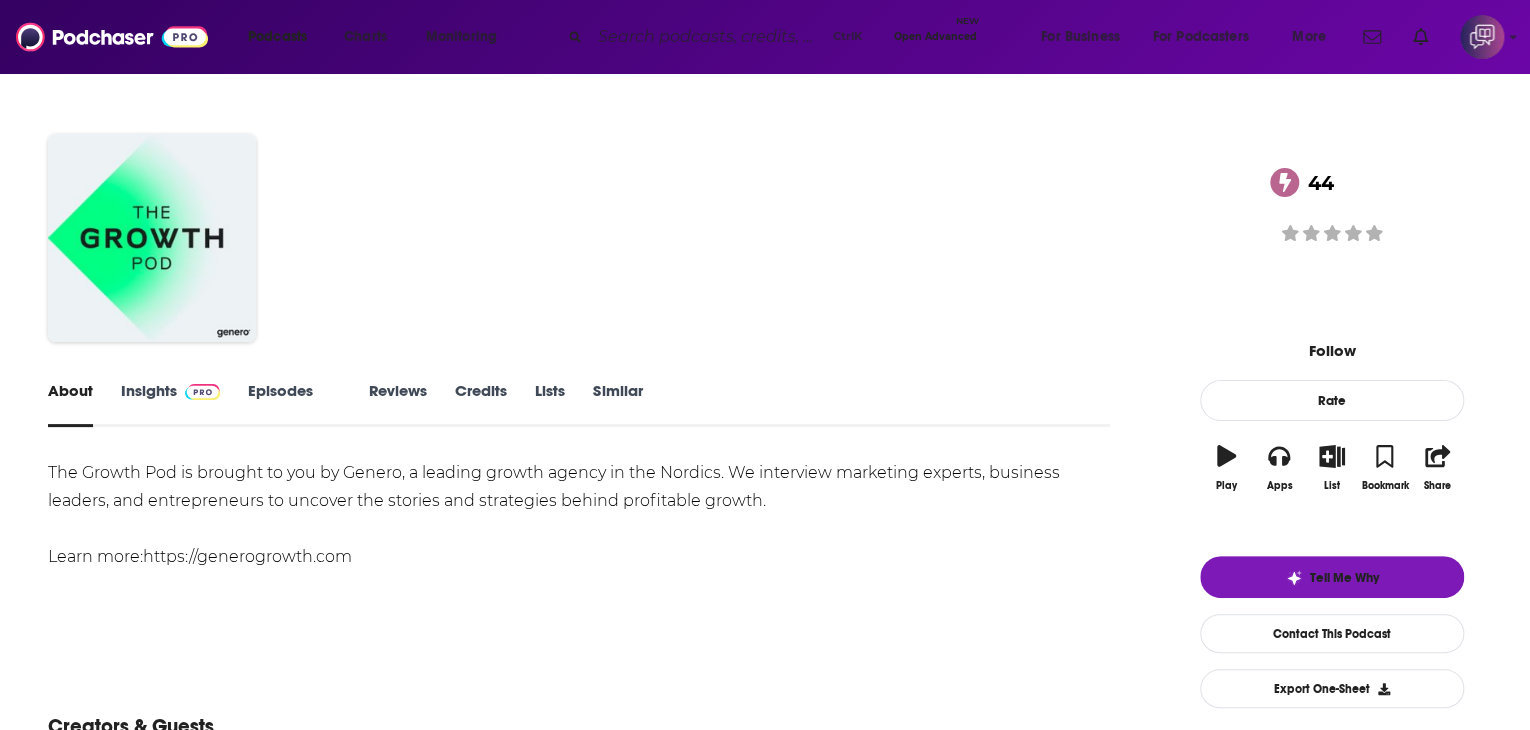 scroll, scrollTop: 0, scrollLeft: 0, axis: both 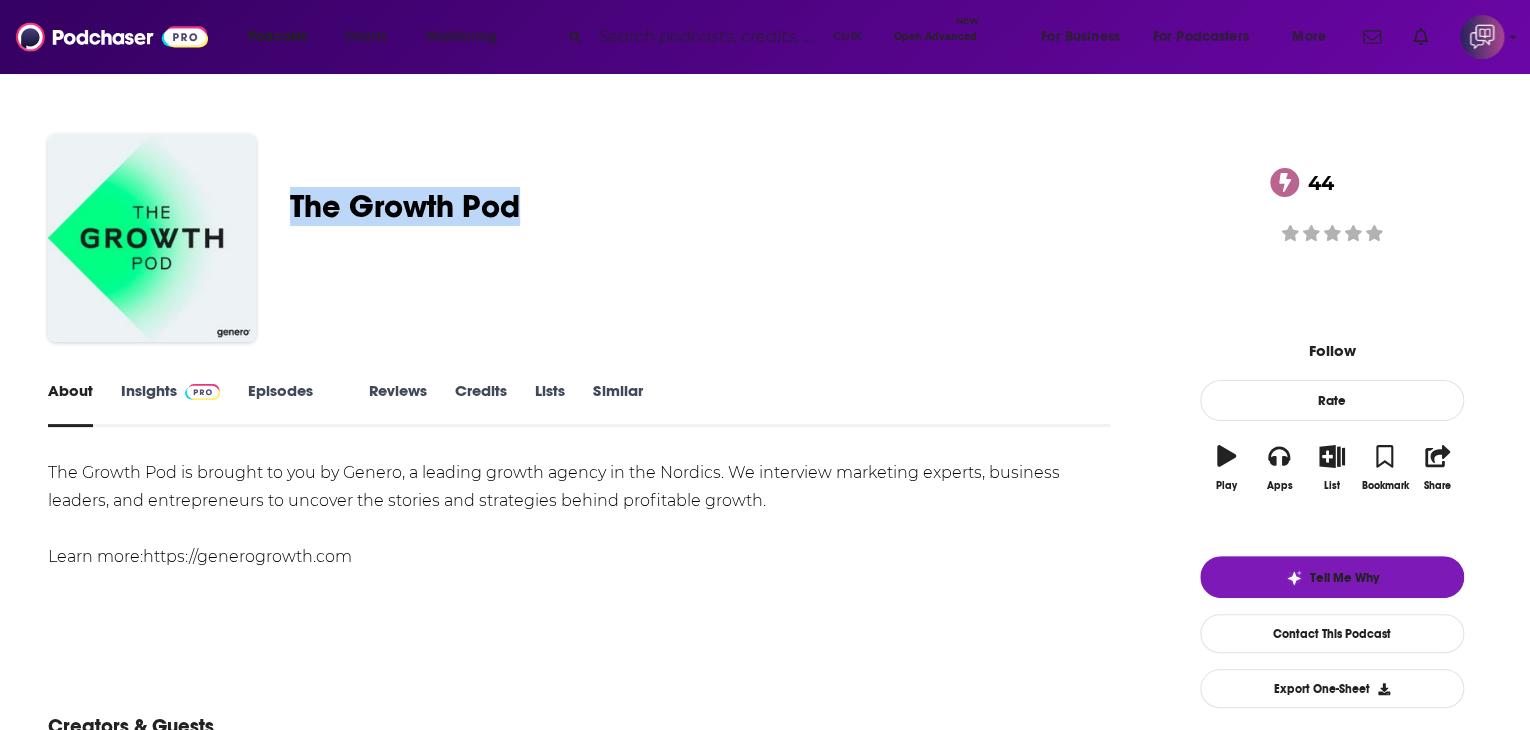 drag, startPoint x: 417, startPoint y: 202, endPoint x: 672, endPoint y: 205, distance: 255.01764 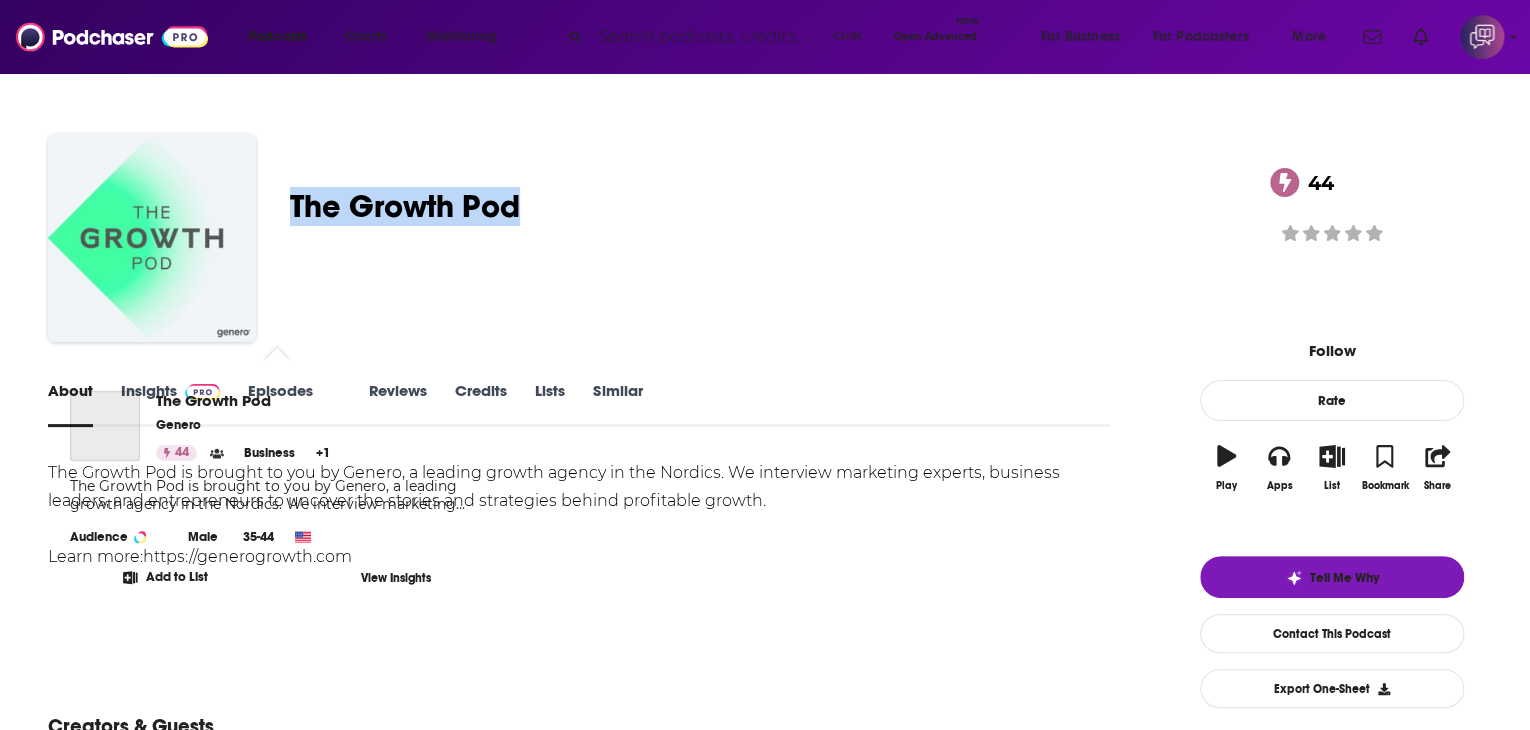 click at bounding box center (152, 238) 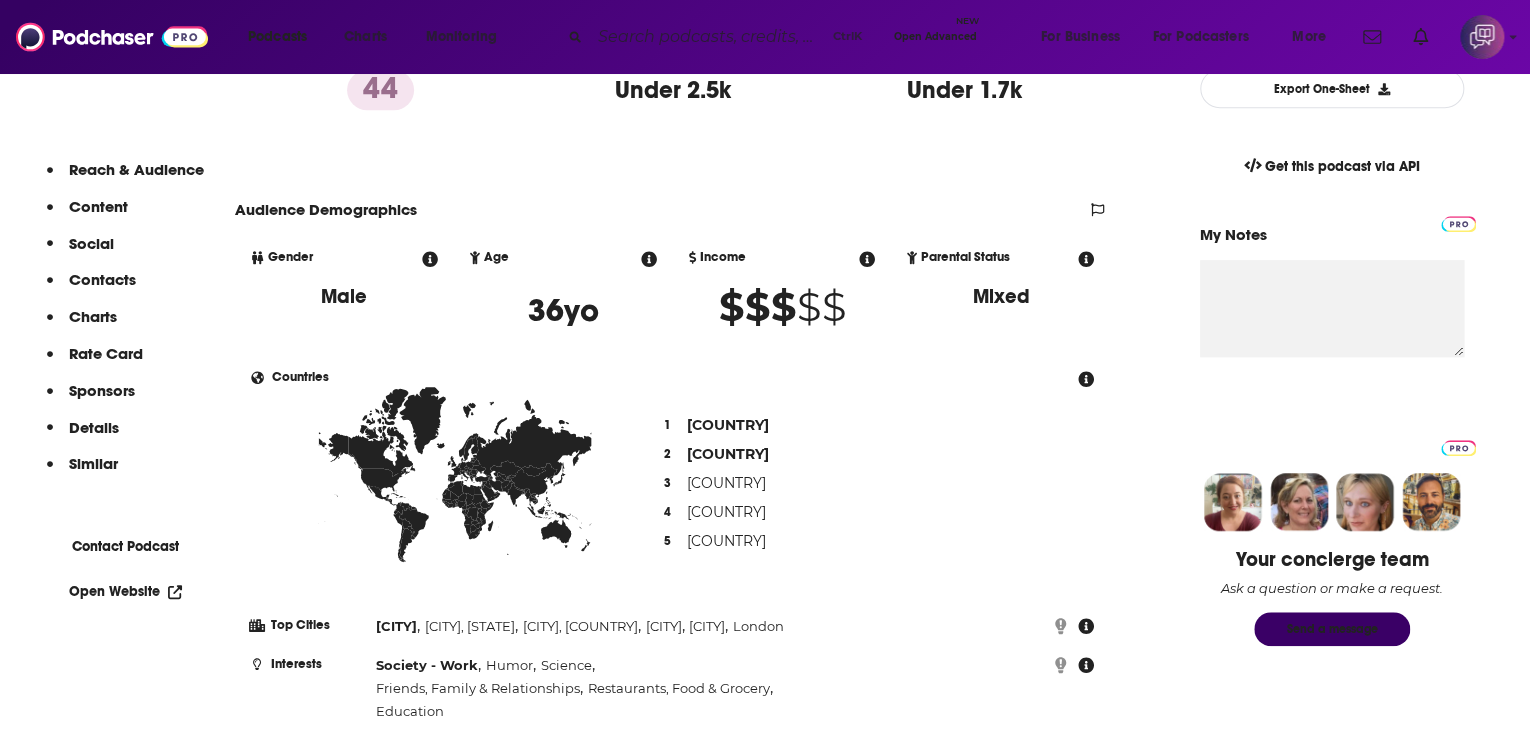 scroll, scrollTop: 0, scrollLeft: 0, axis: both 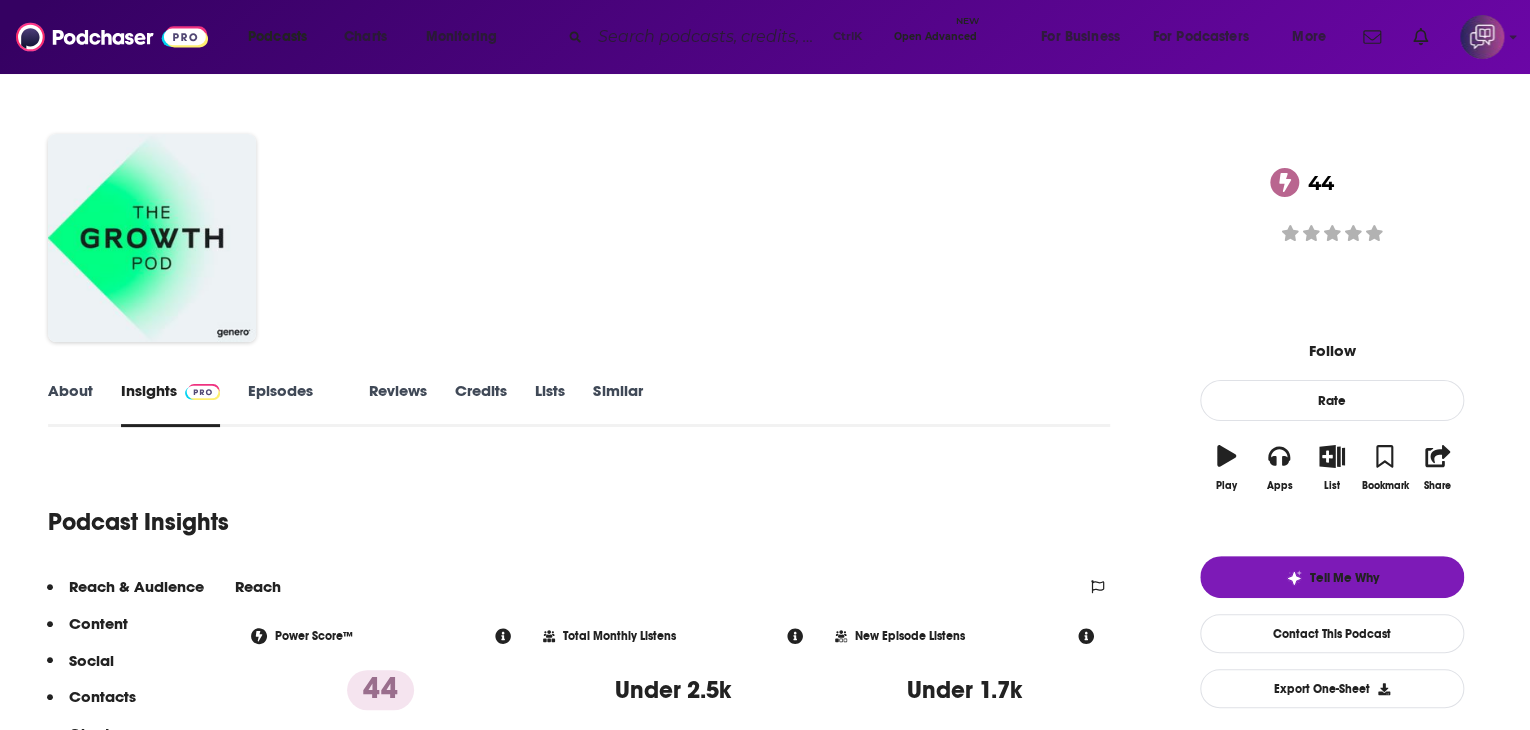 click on "About" at bounding box center [70, 404] 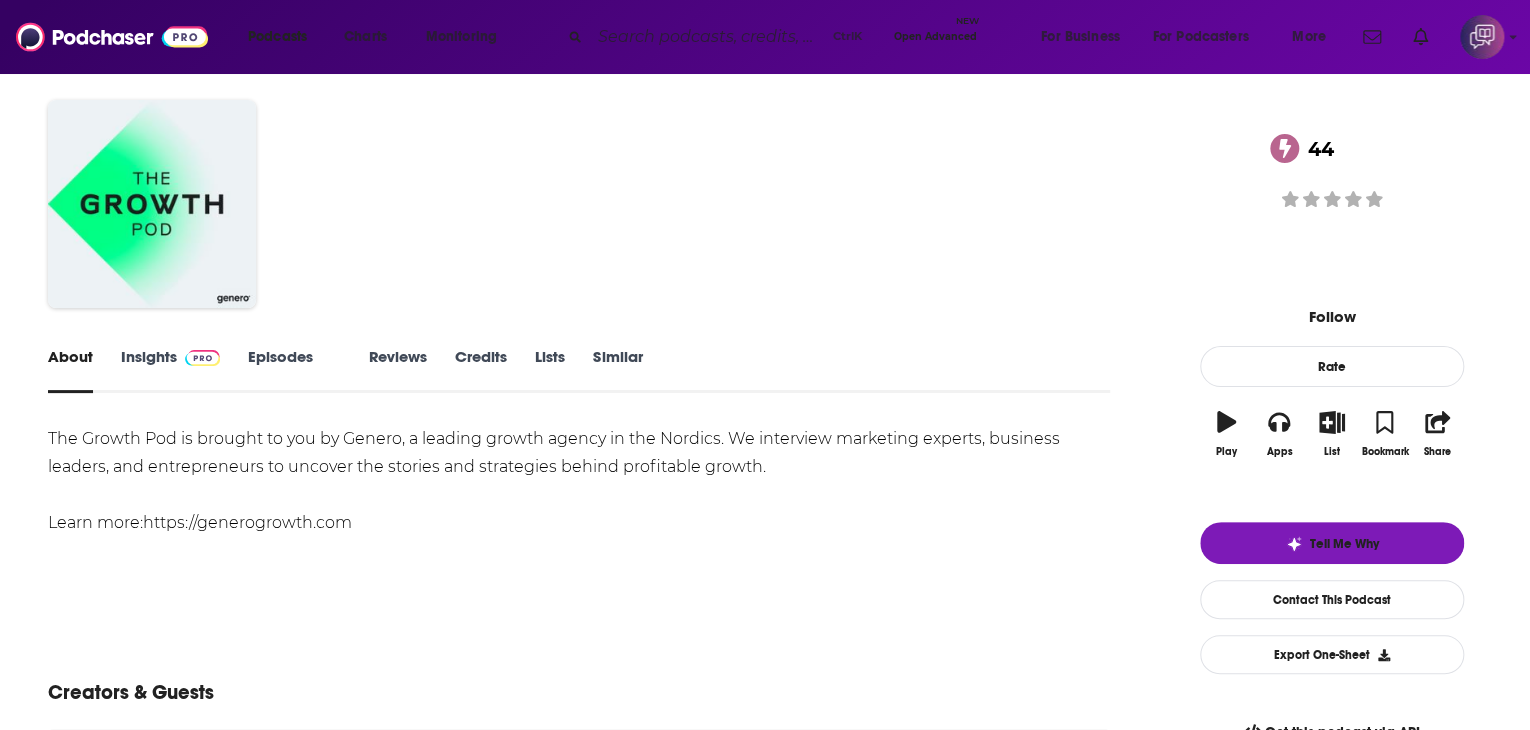 scroll, scrollTop: 0, scrollLeft: 0, axis: both 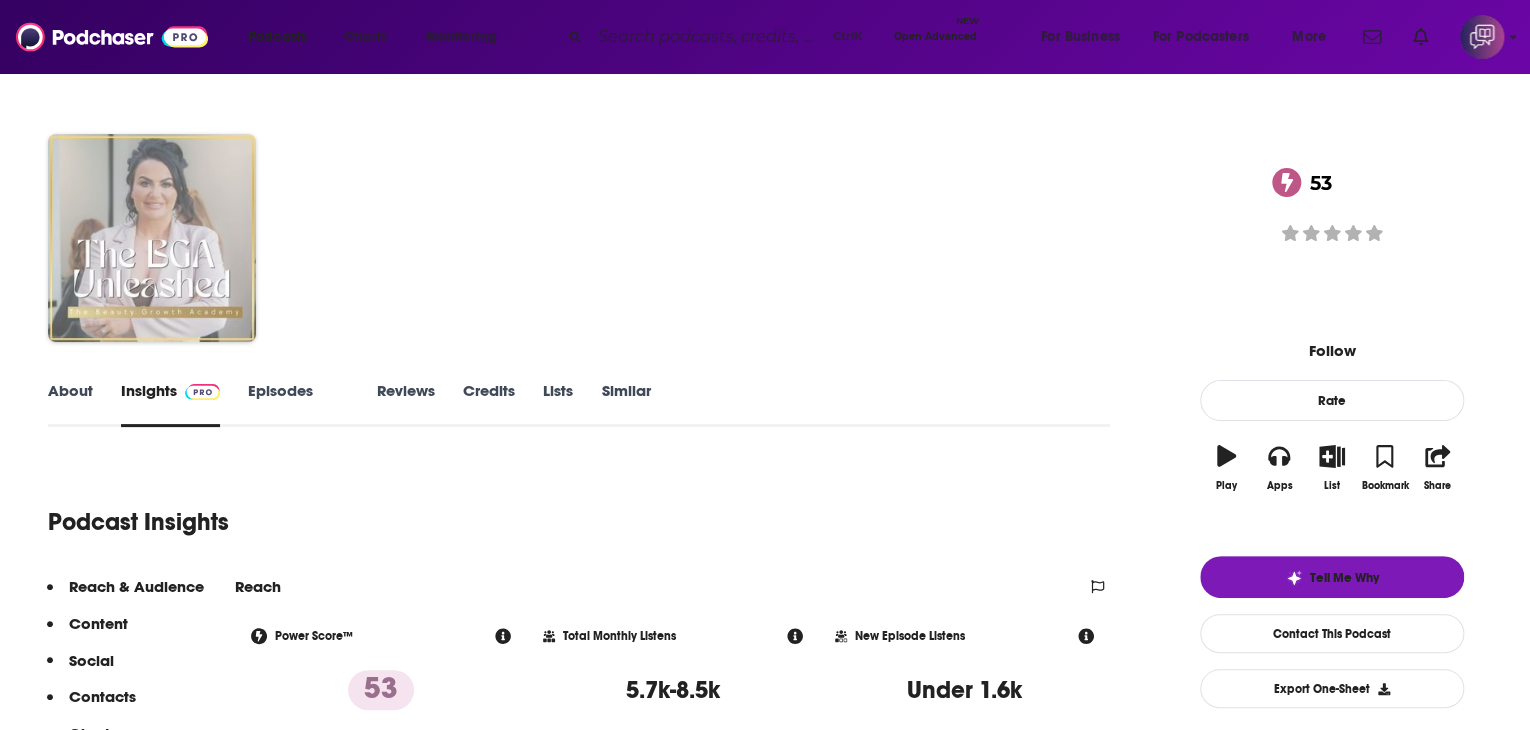 click on "About" at bounding box center [70, 404] 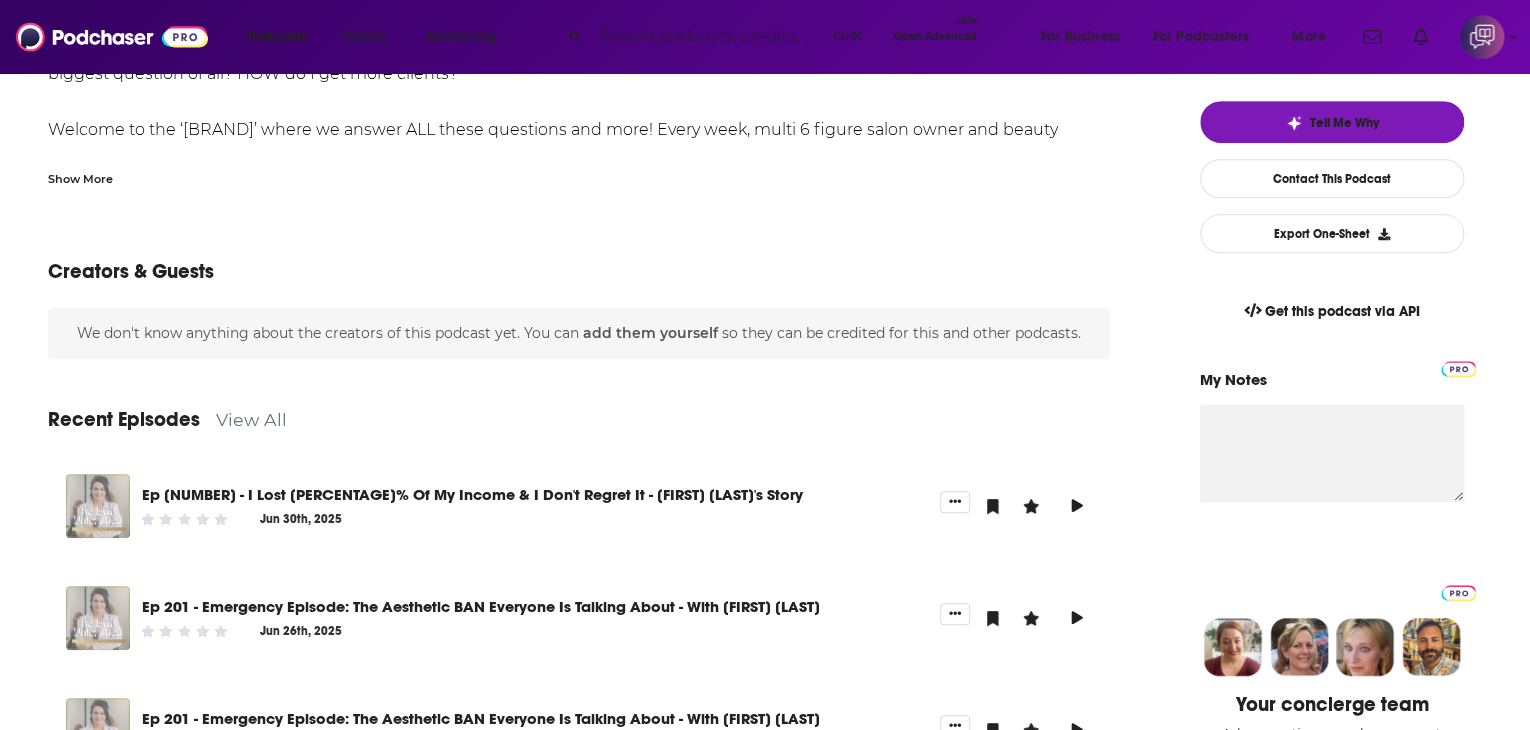 scroll, scrollTop: 500, scrollLeft: 0, axis: vertical 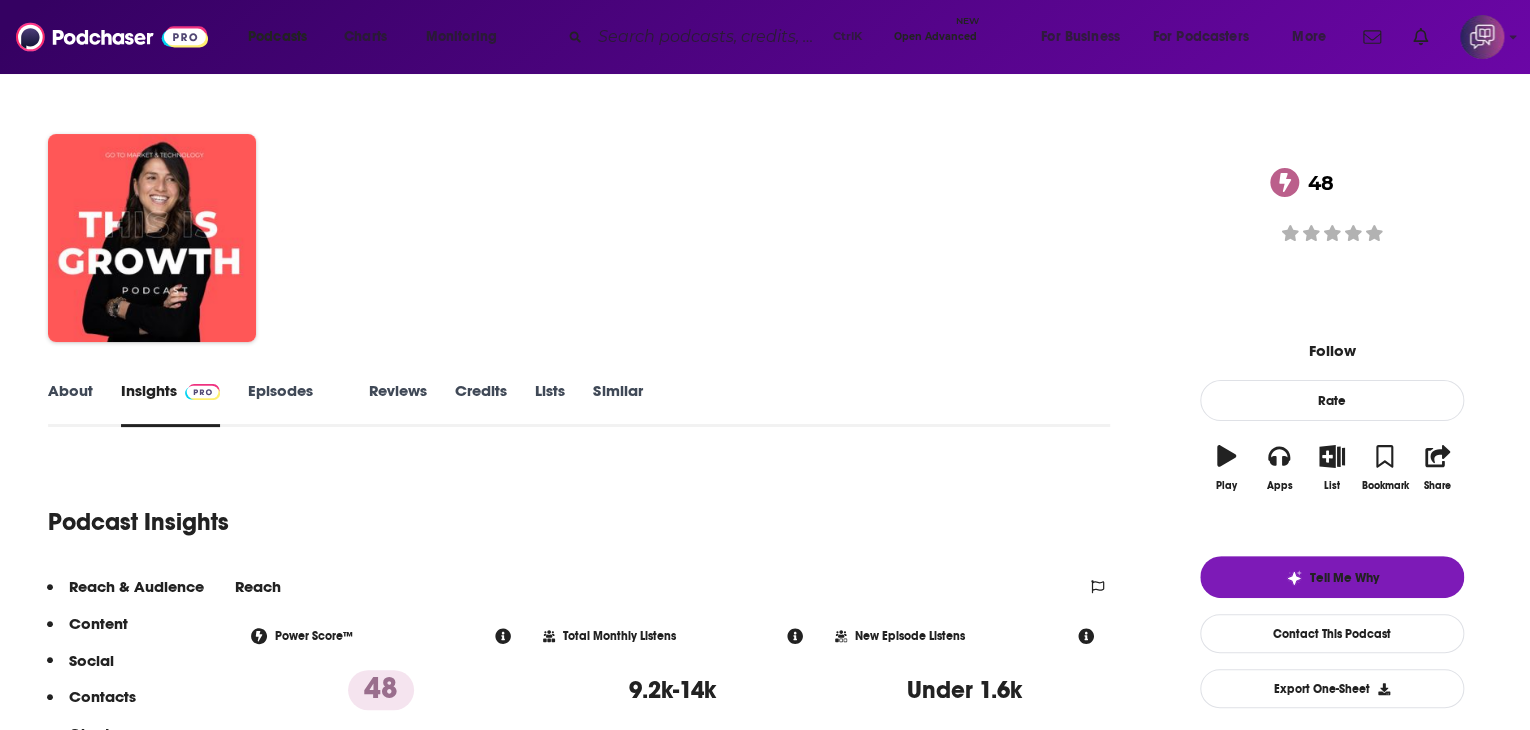 click on "About" at bounding box center (70, 404) 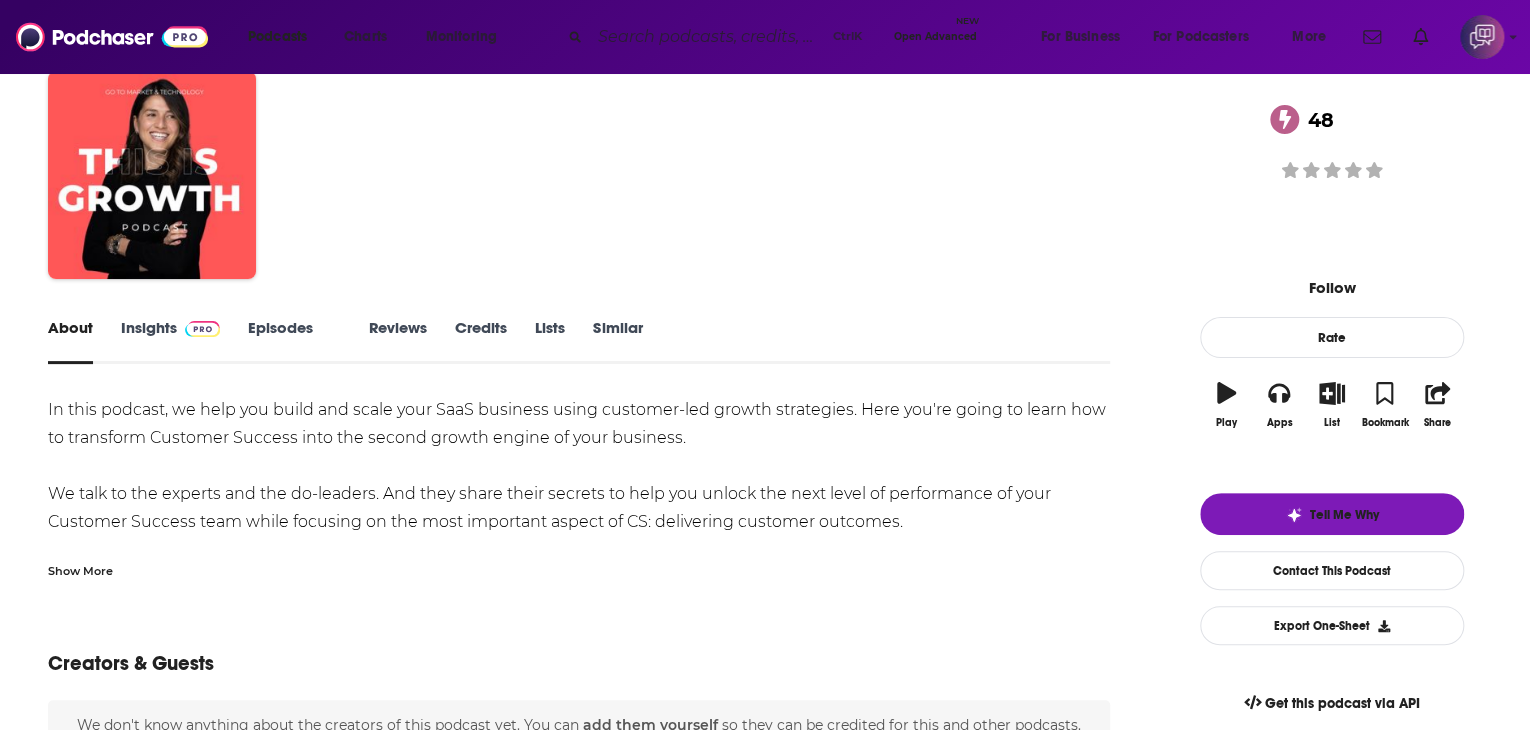 scroll, scrollTop: 0, scrollLeft: 0, axis: both 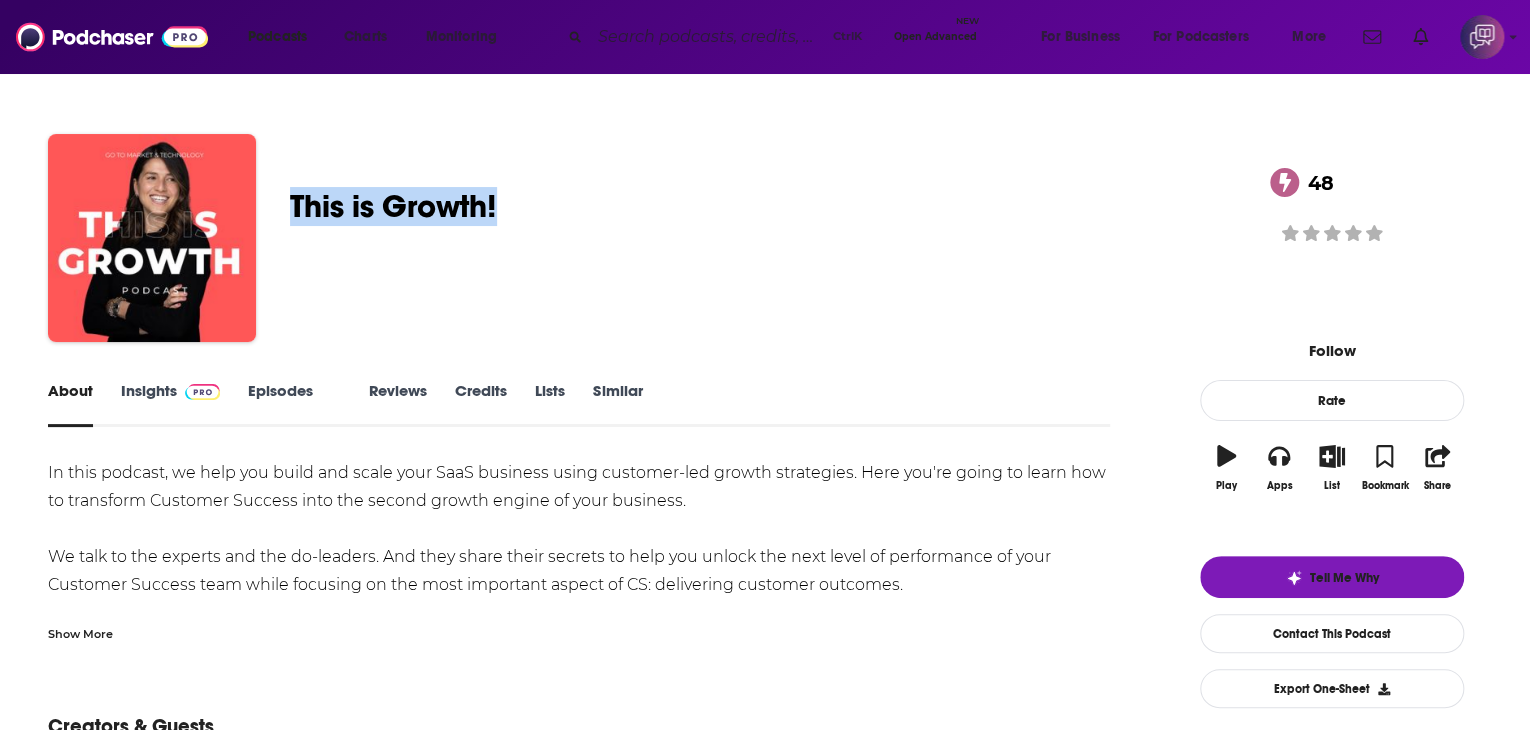 drag, startPoint x: 405, startPoint y: 209, endPoint x: 663, endPoint y: 201, distance: 258.124 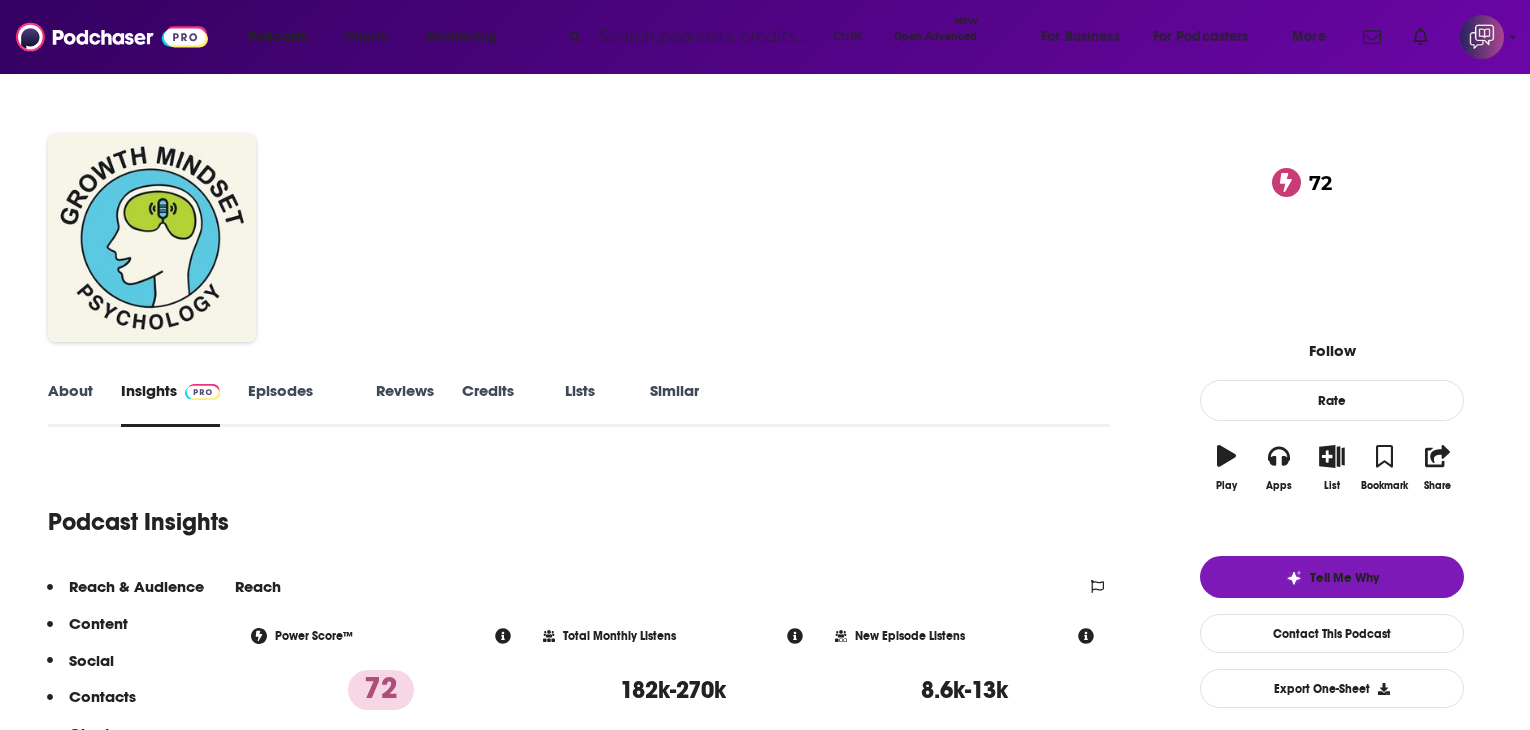 scroll, scrollTop: 0, scrollLeft: 0, axis: both 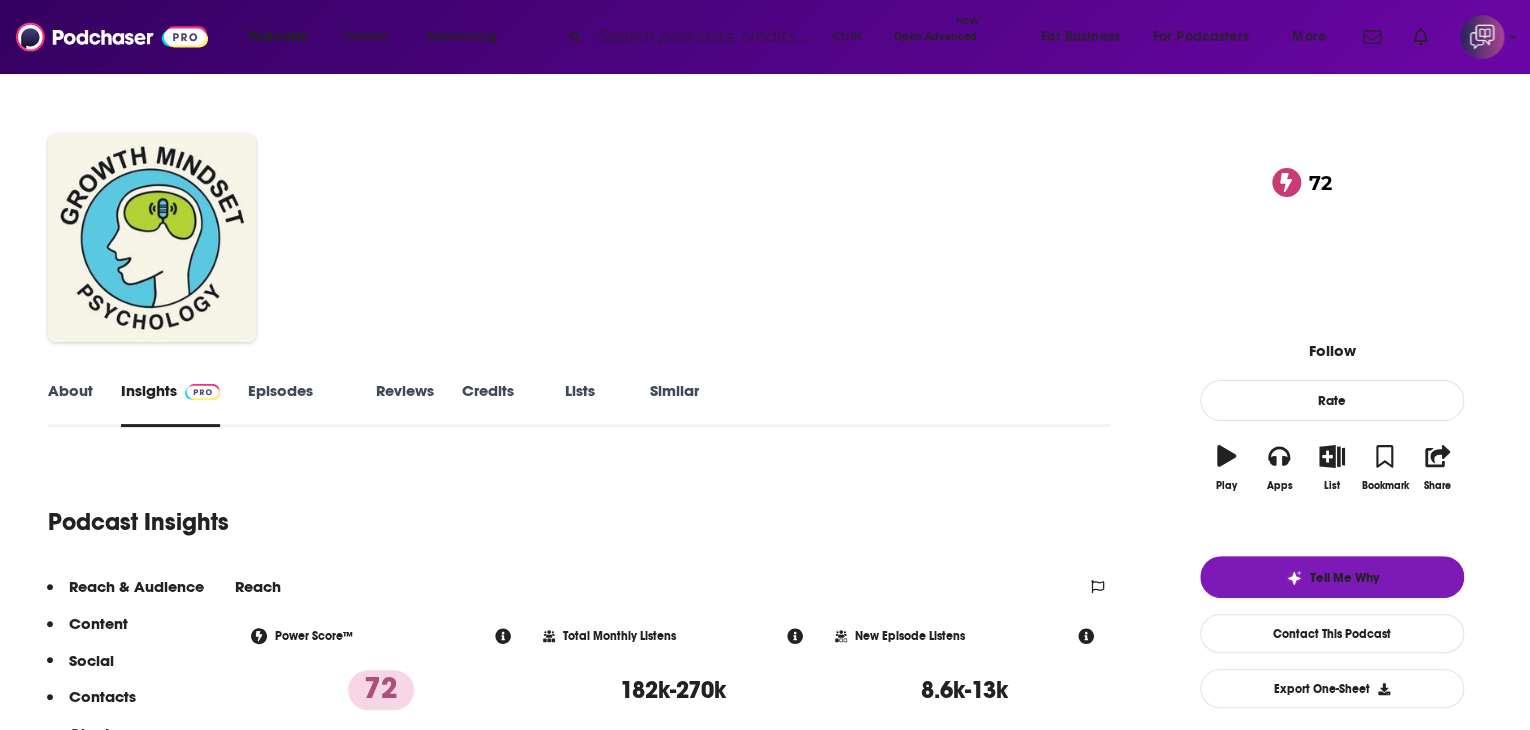 click on "About" at bounding box center (70, 404) 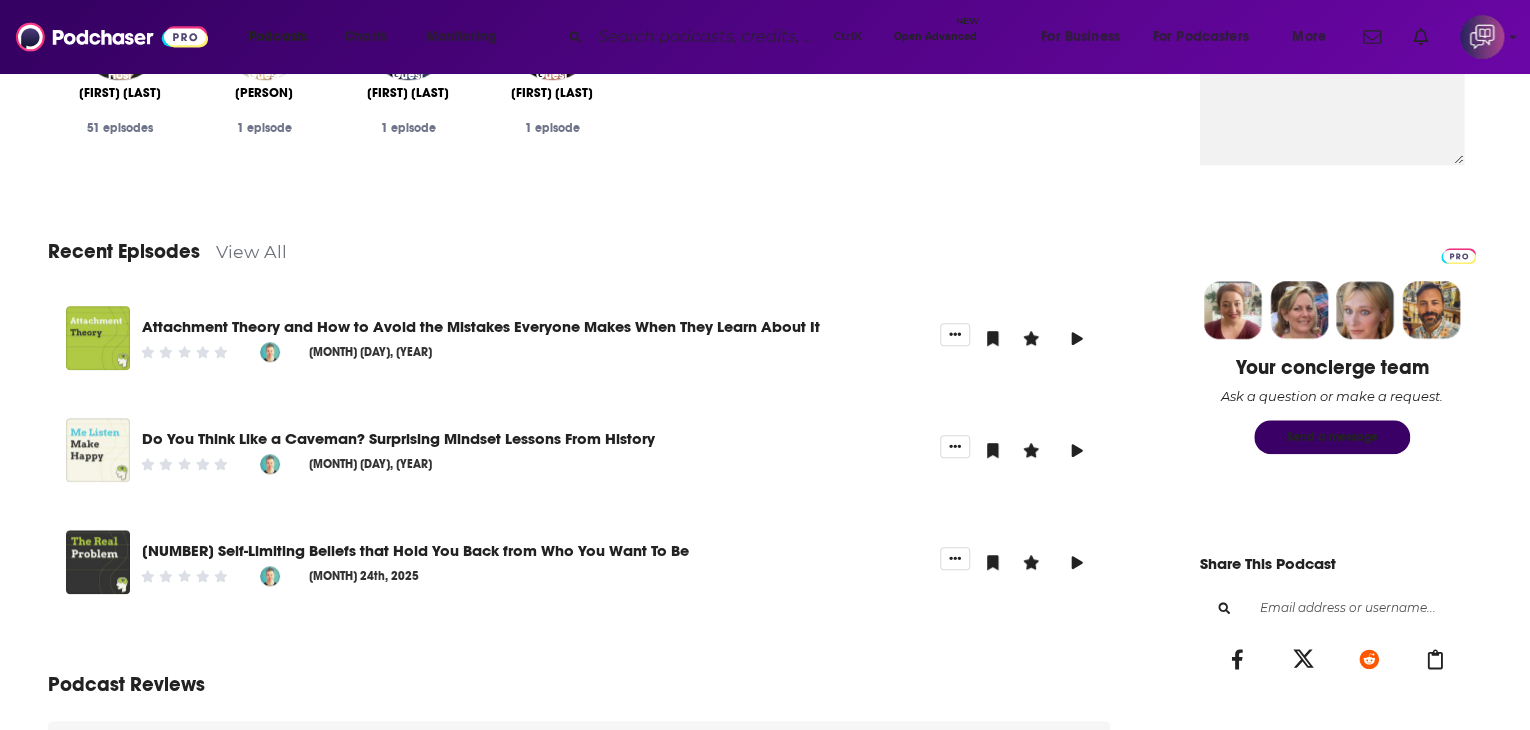 scroll, scrollTop: 800, scrollLeft: 0, axis: vertical 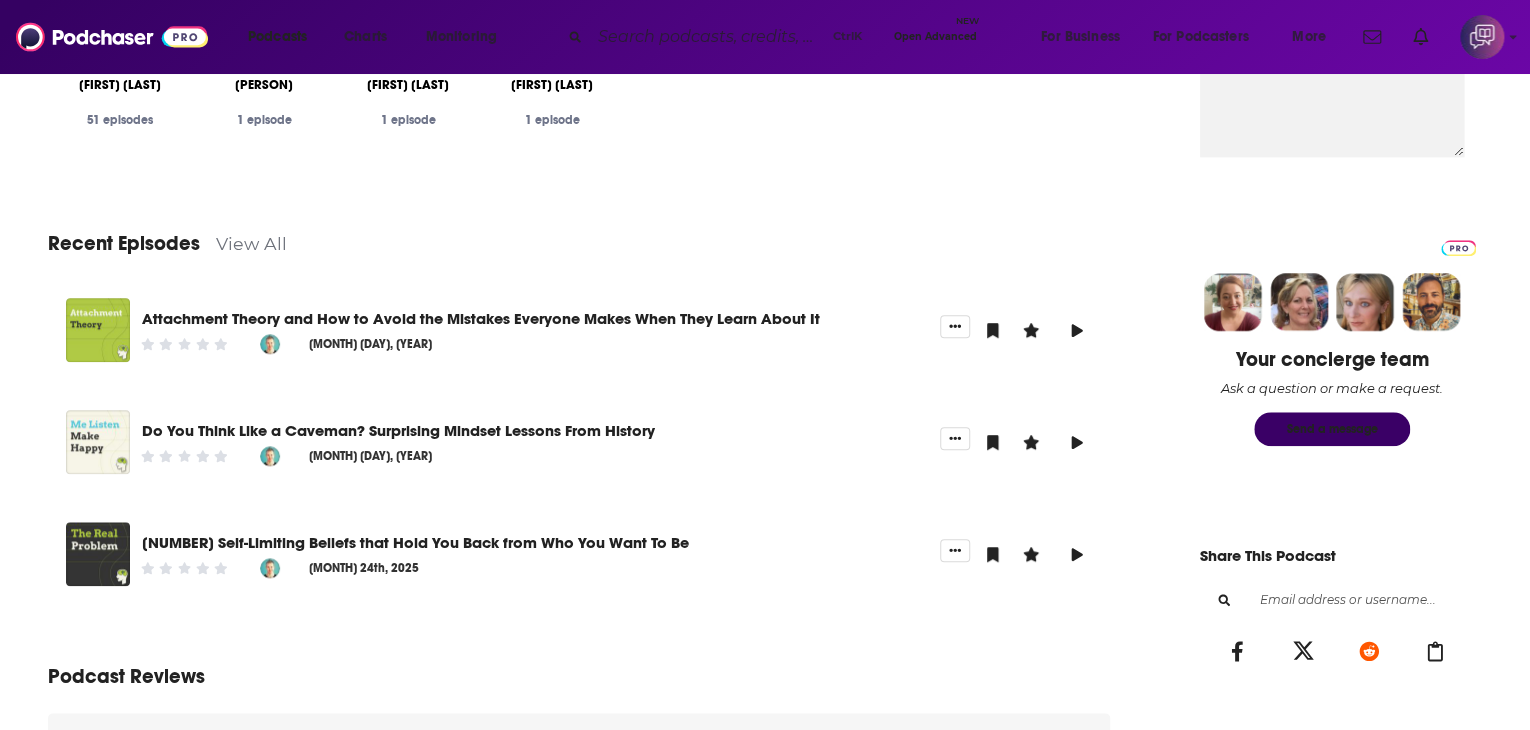 click on "View All" at bounding box center [251, 243] 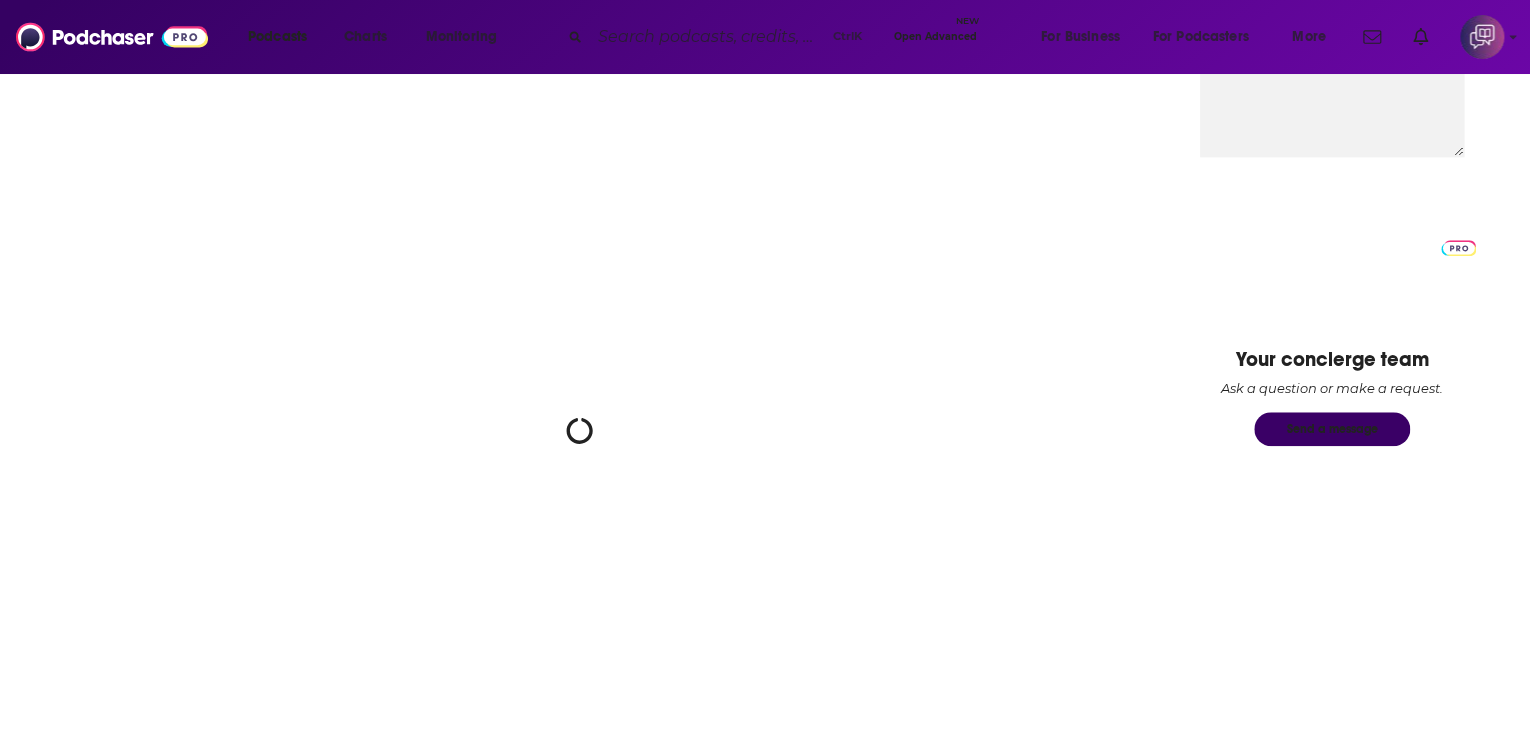 scroll, scrollTop: 0, scrollLeft: 0, axis: both 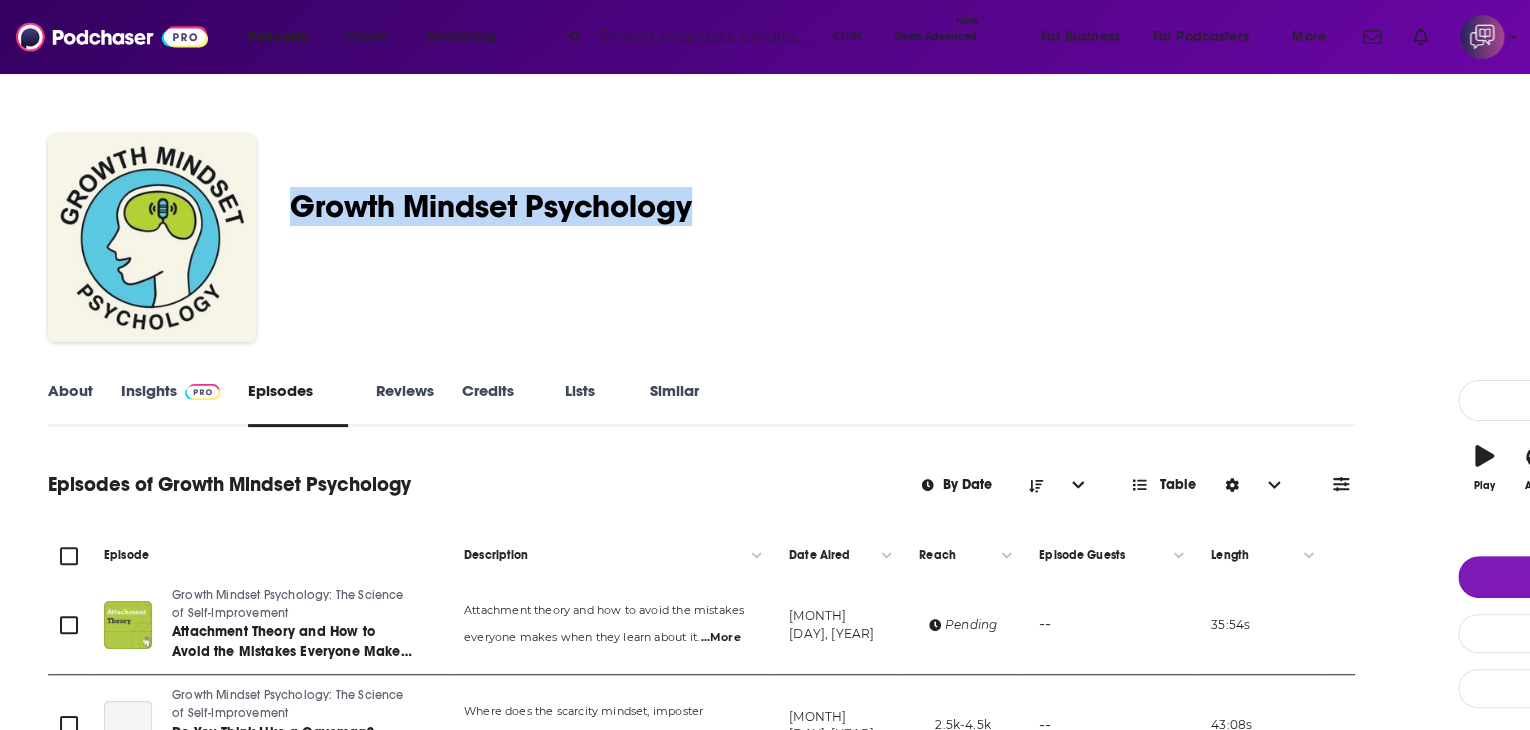 drag, startPoint x: 407, startPoint y: 191, endPoint x: 816, endPoint y: 208, distance: 409.35315 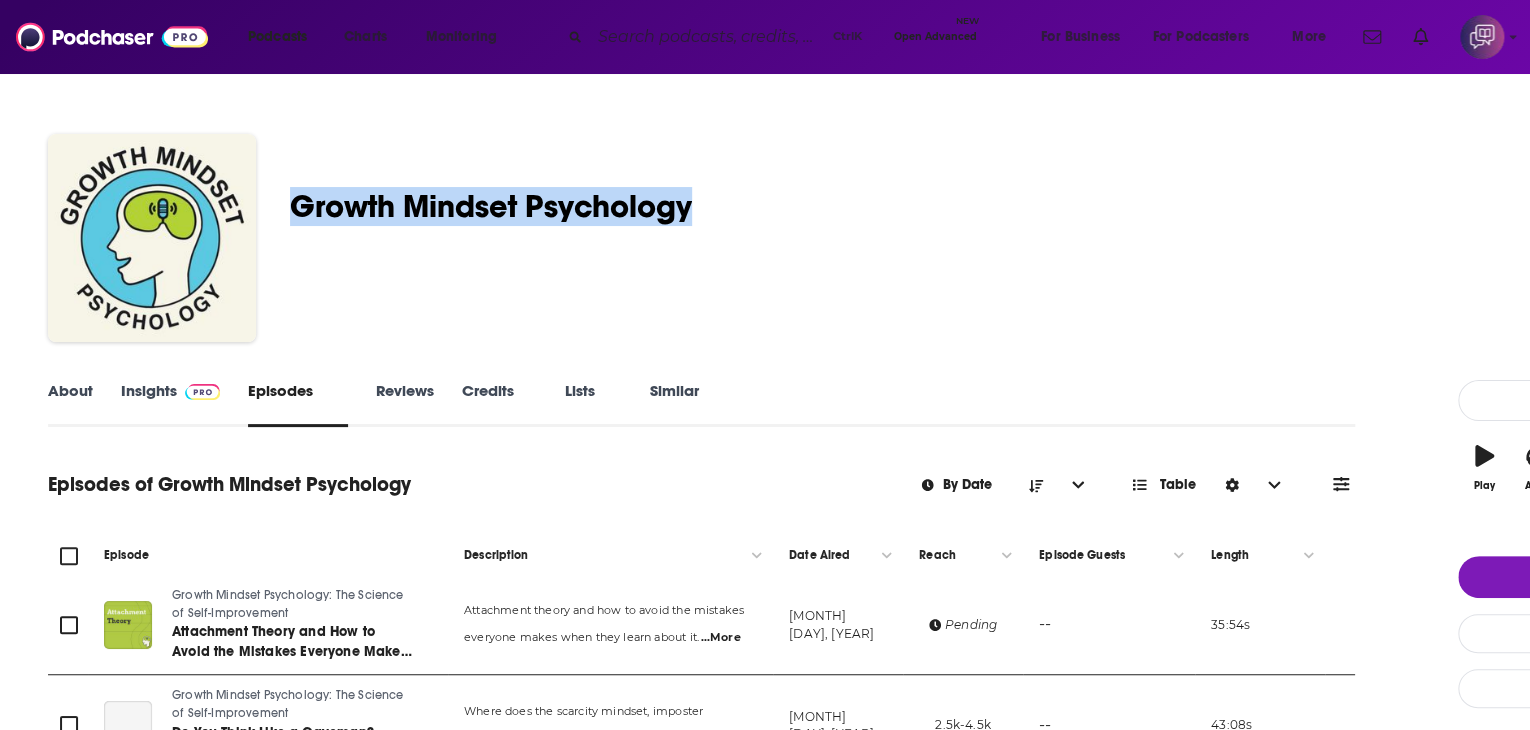 click on "Sam Webster Harris   Growth Mindset Psychology: The Science of Self-Improvement 72 An   Education ,  Science ,  Social Sciences  and  Society  podcast  featuring  Sam Webster Harris 72   1   person  rated this podcast" at bounding box center [894, 242] 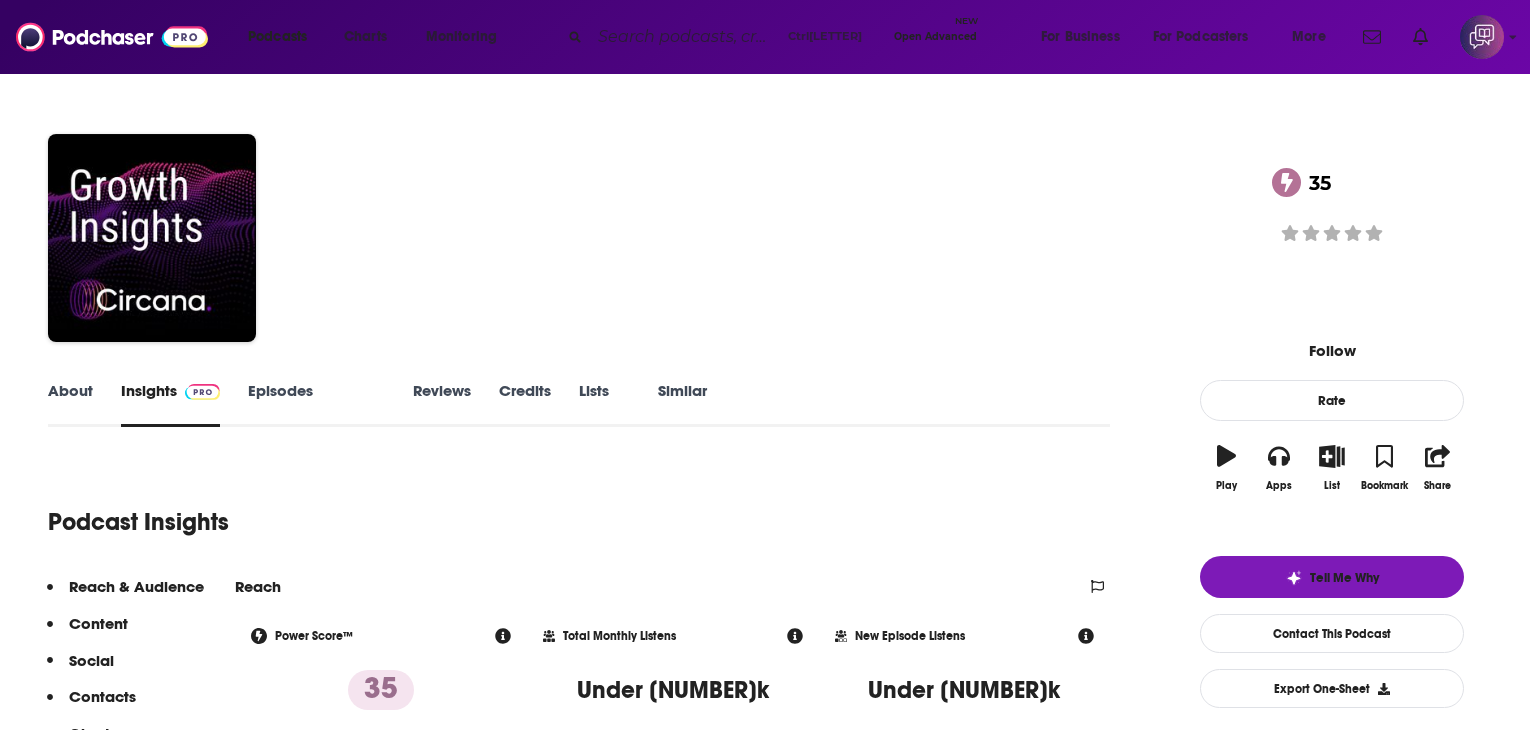 scroll, scrollTop: 0, scrollLeft: 0, axis: both 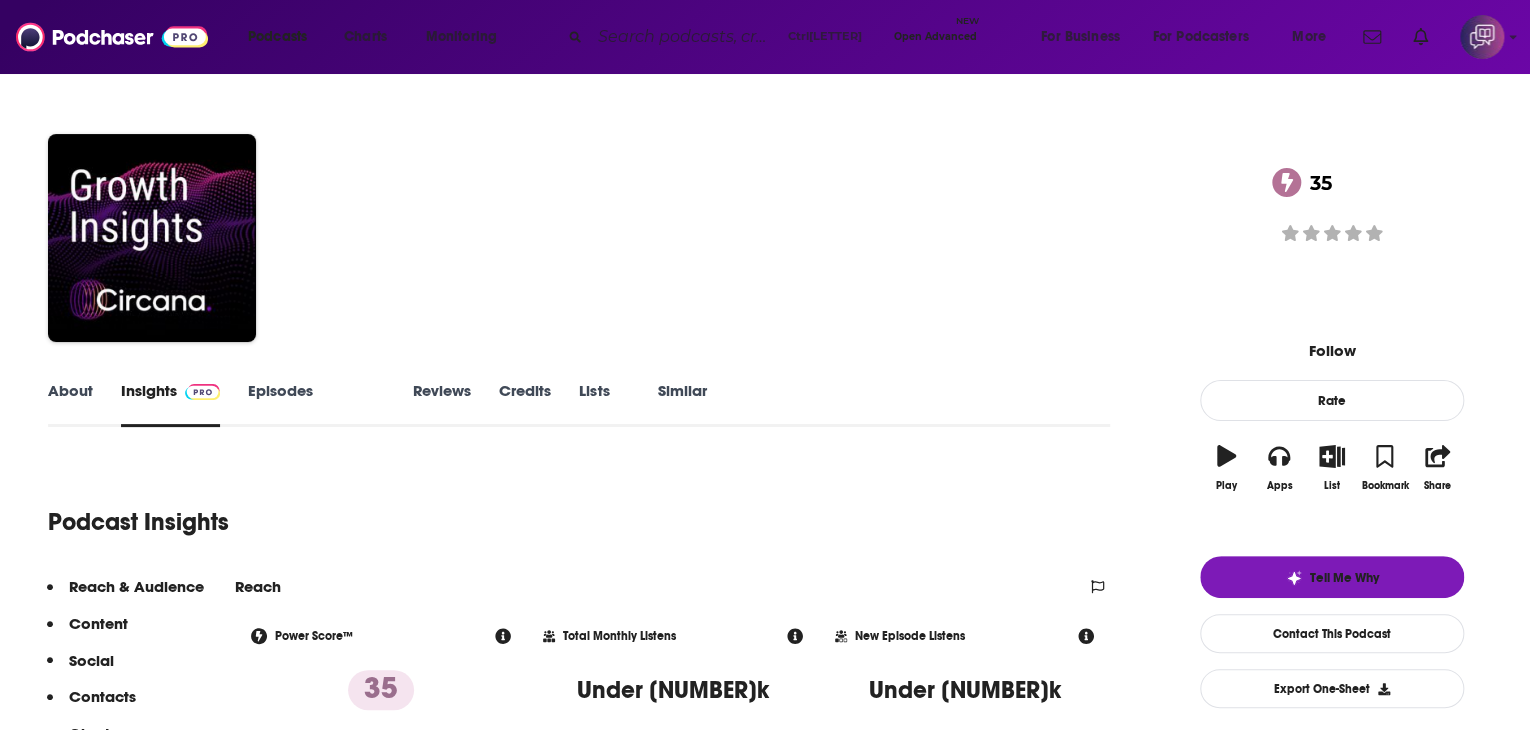 click on "About" at bounding box center [70, 404] 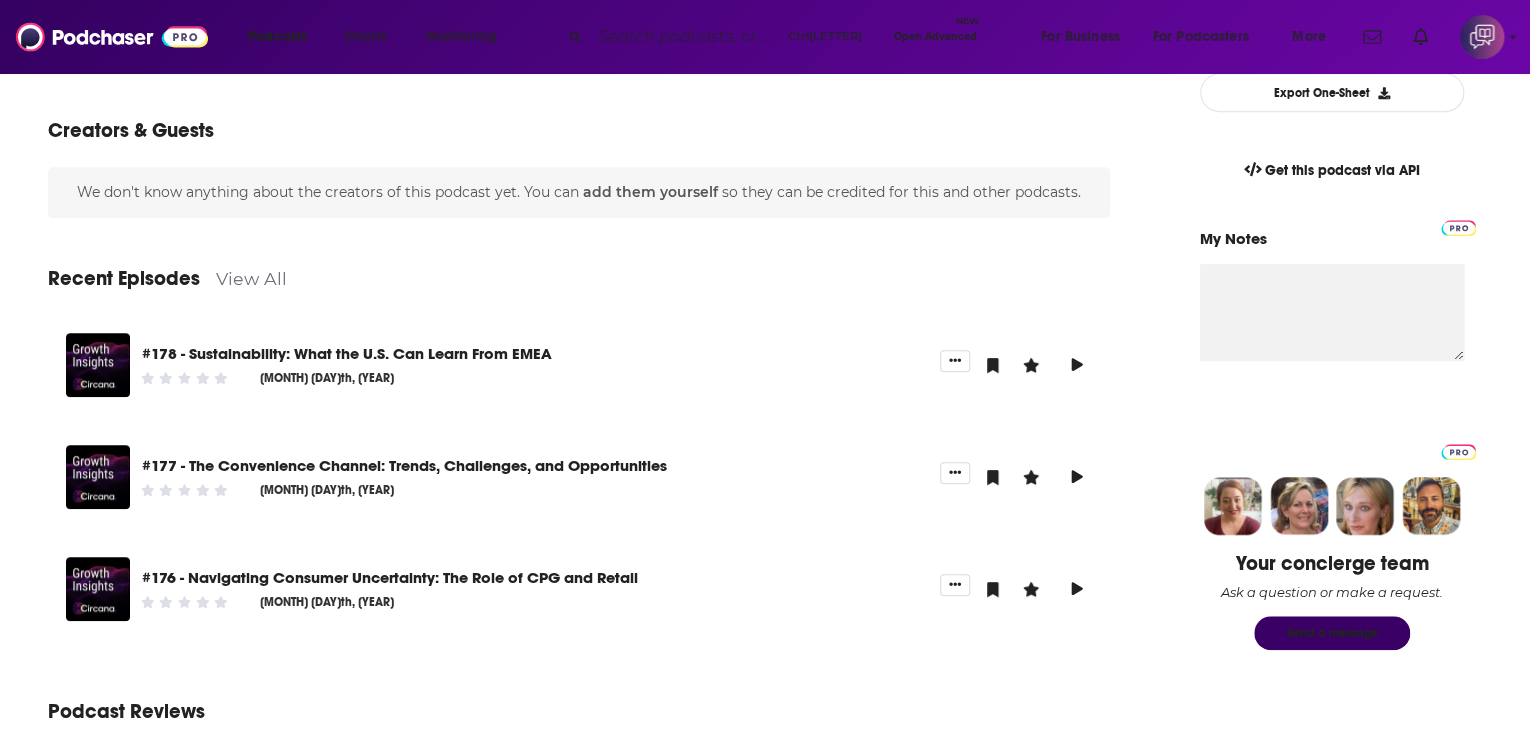scroll, scrollTop: 600, scrollLeft: 0, axis: vertical 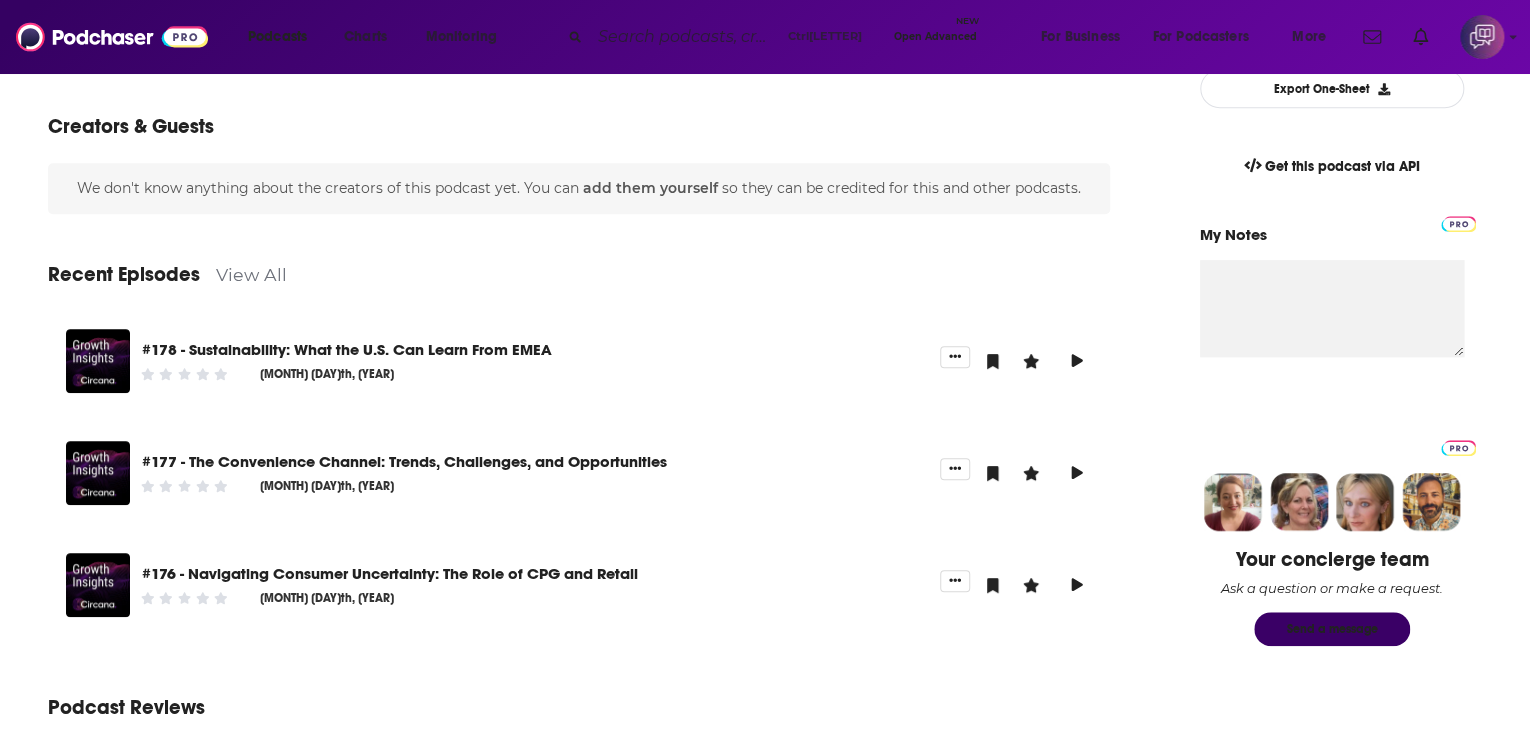click on "View All" at bounding box center (251, 274) 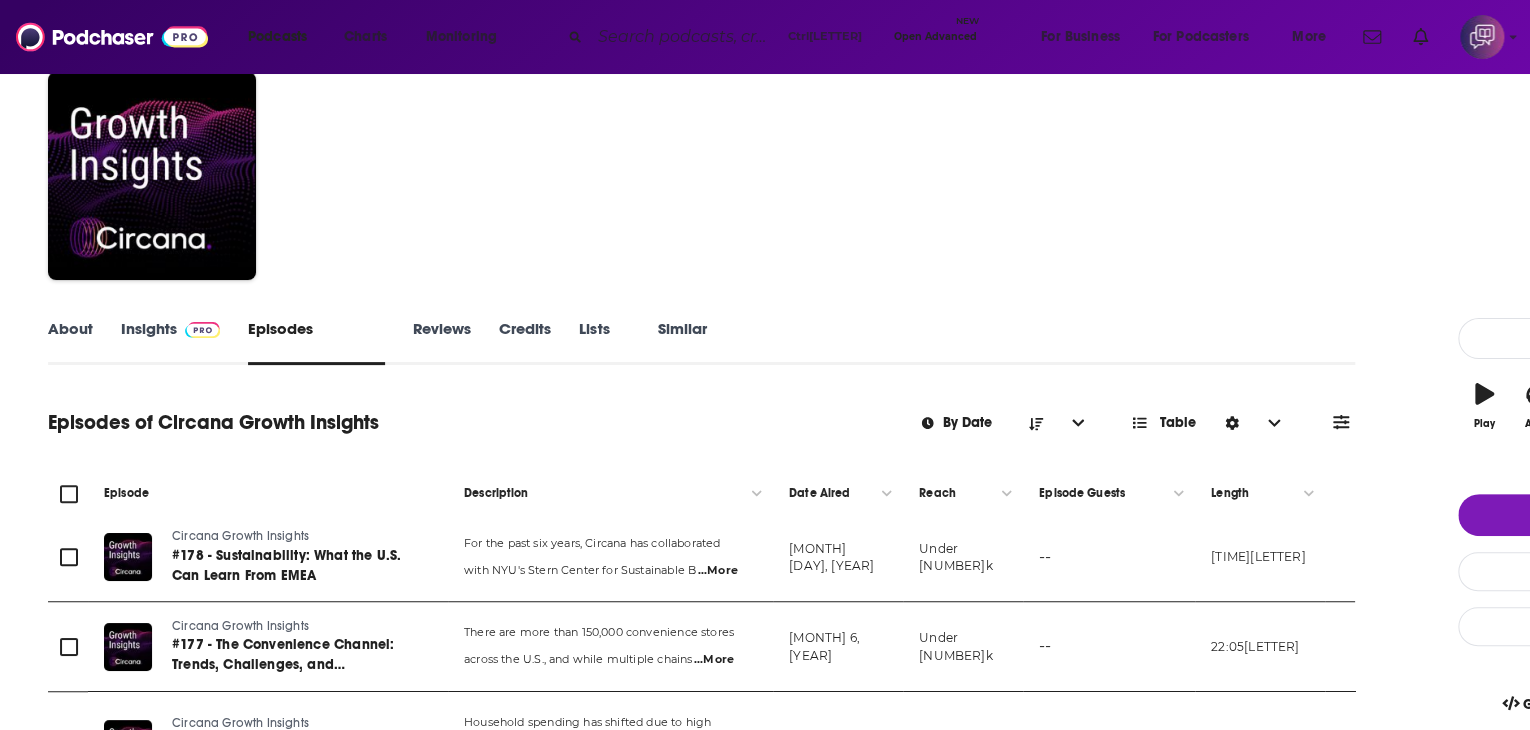 scroll, scrollTop: 0, scrollLeft: 0, axis: both 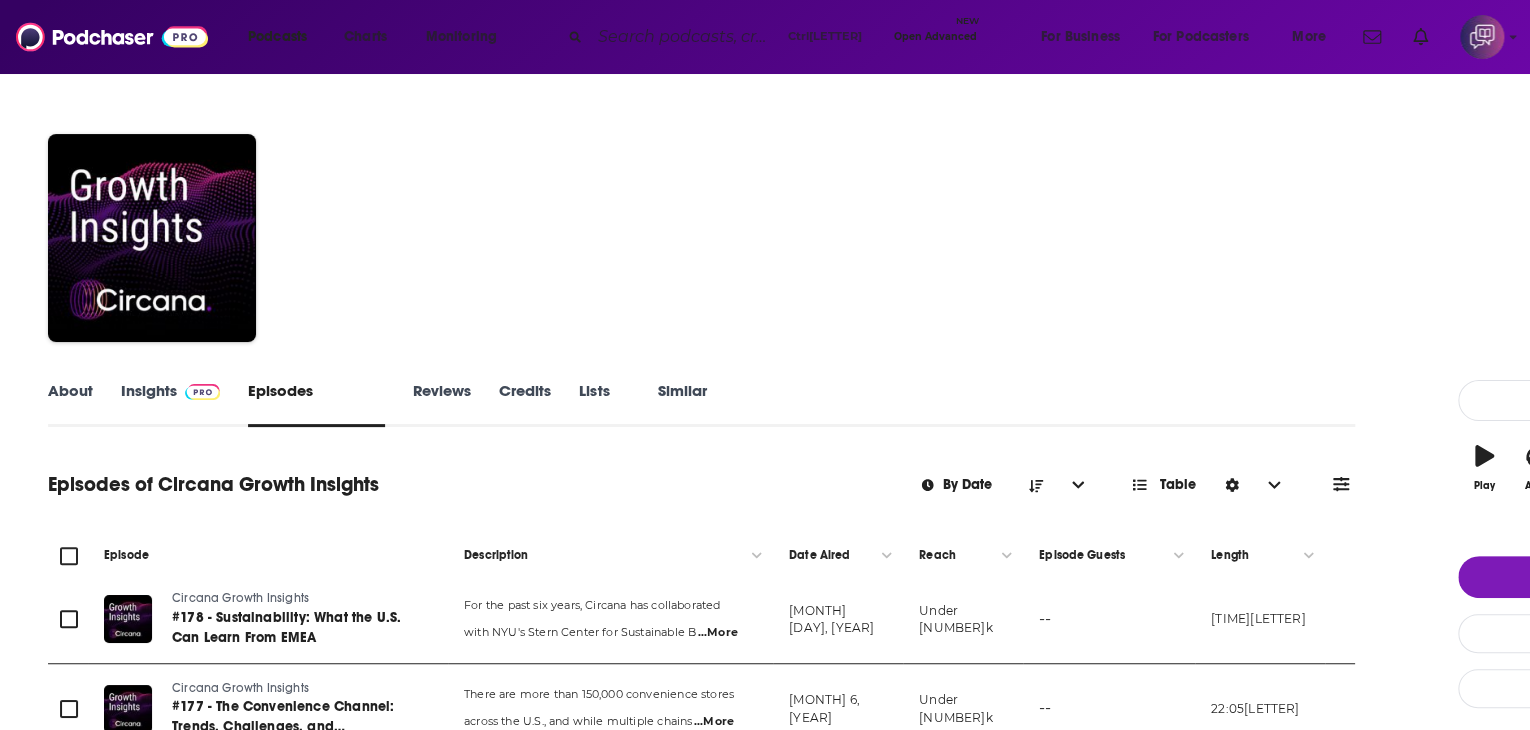 click on "About" at bounding box center (70, 404) 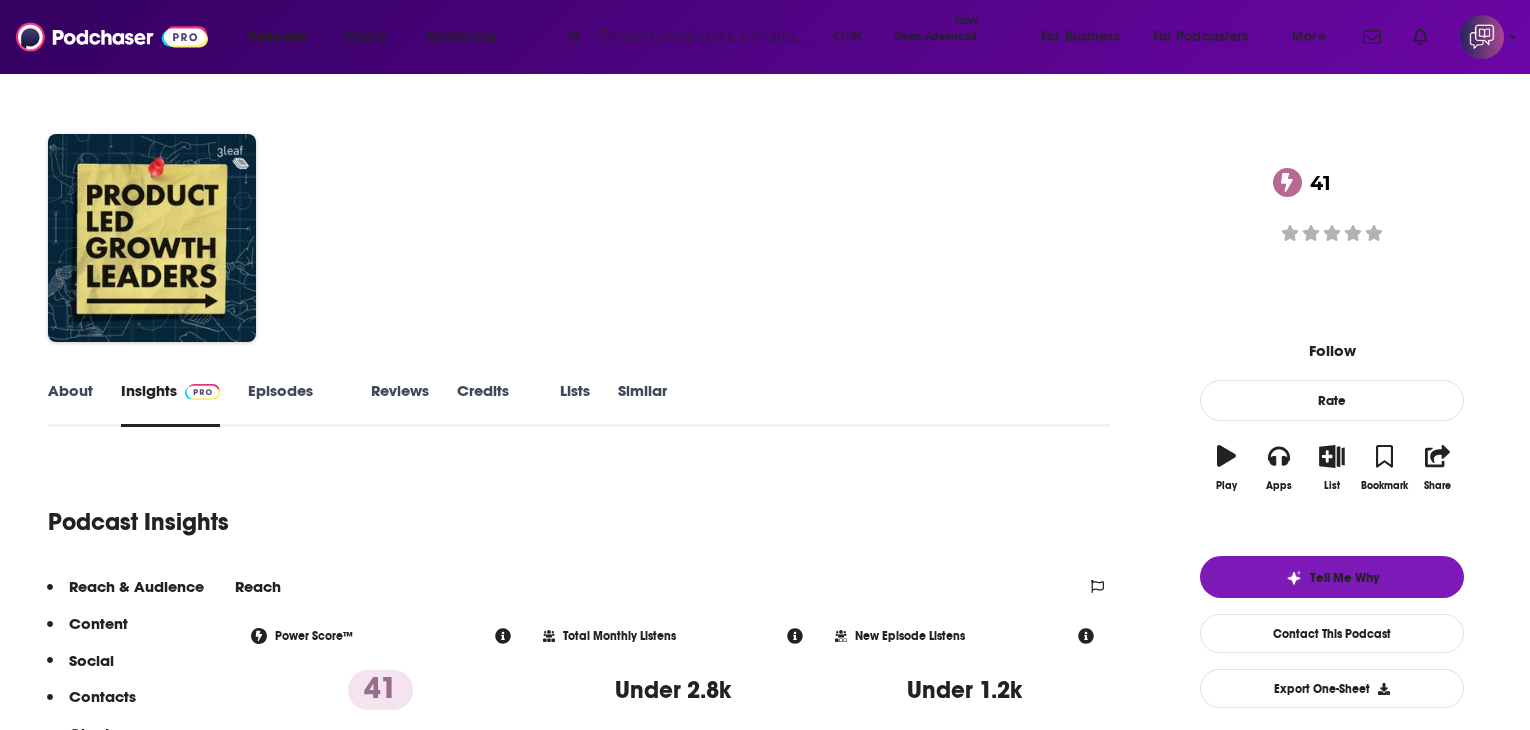 scroll, scrollTop: 0, scrollLeft: 0, axis: both 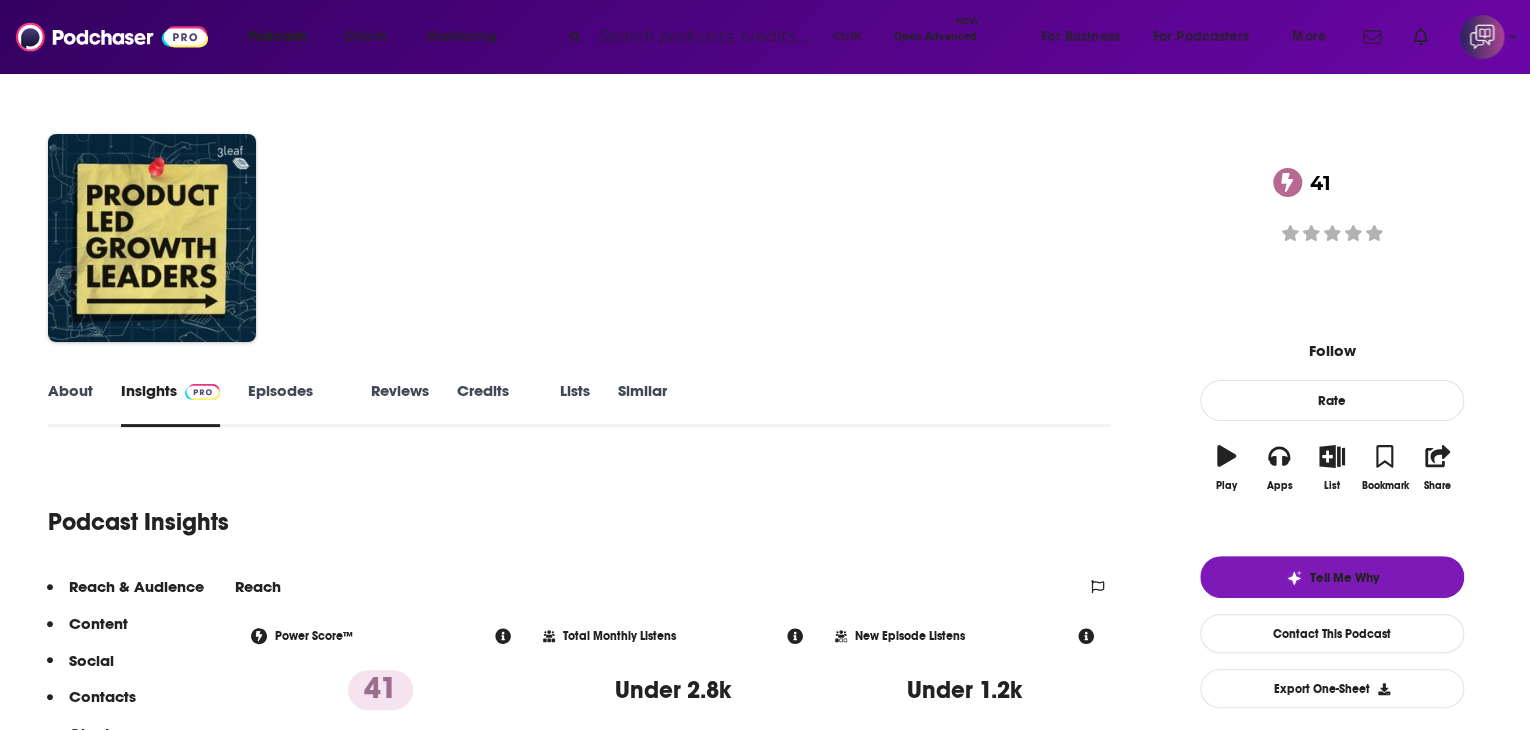 click on "About" at bounding box center (70, 404) 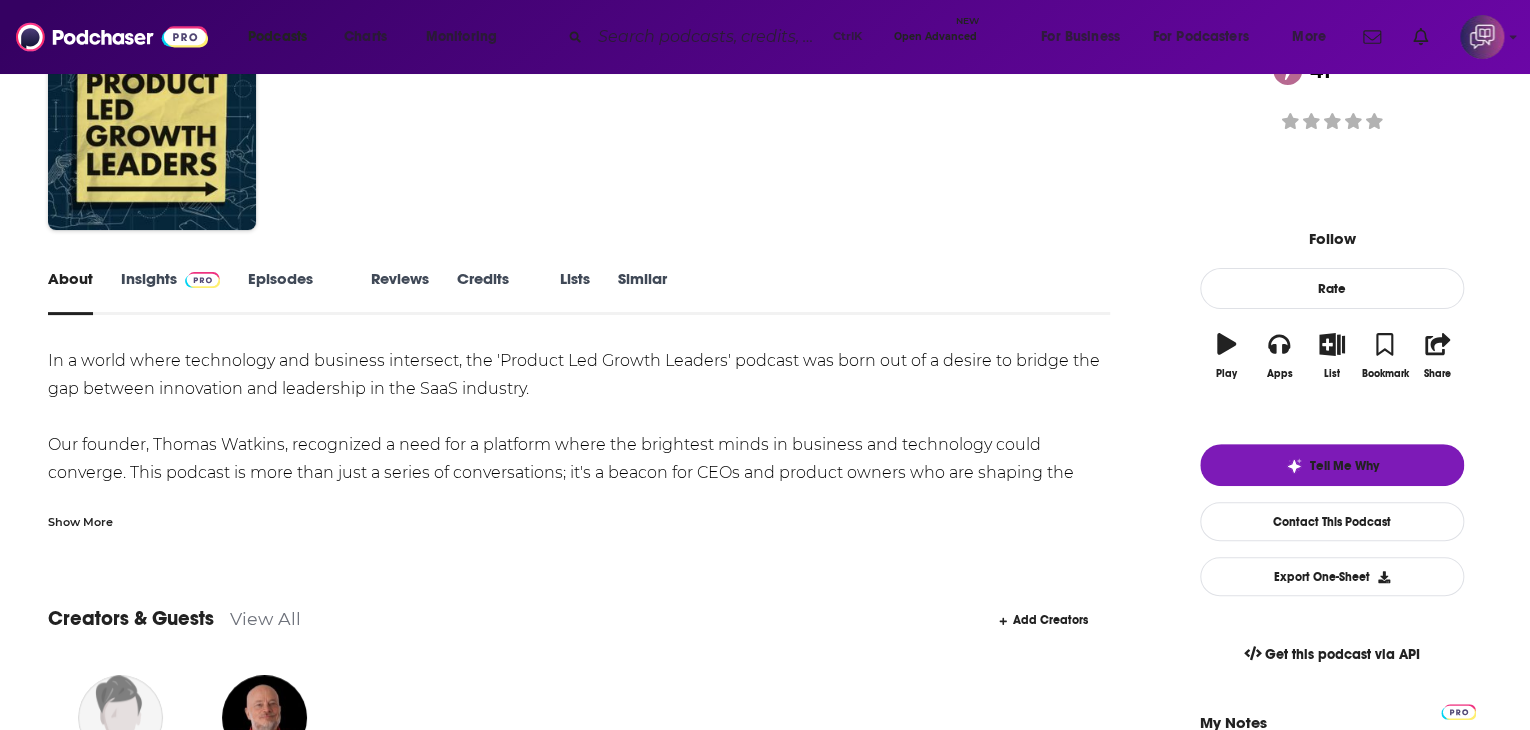 scroll, scrollTop: 0, scrollLeft: 0, axis: both 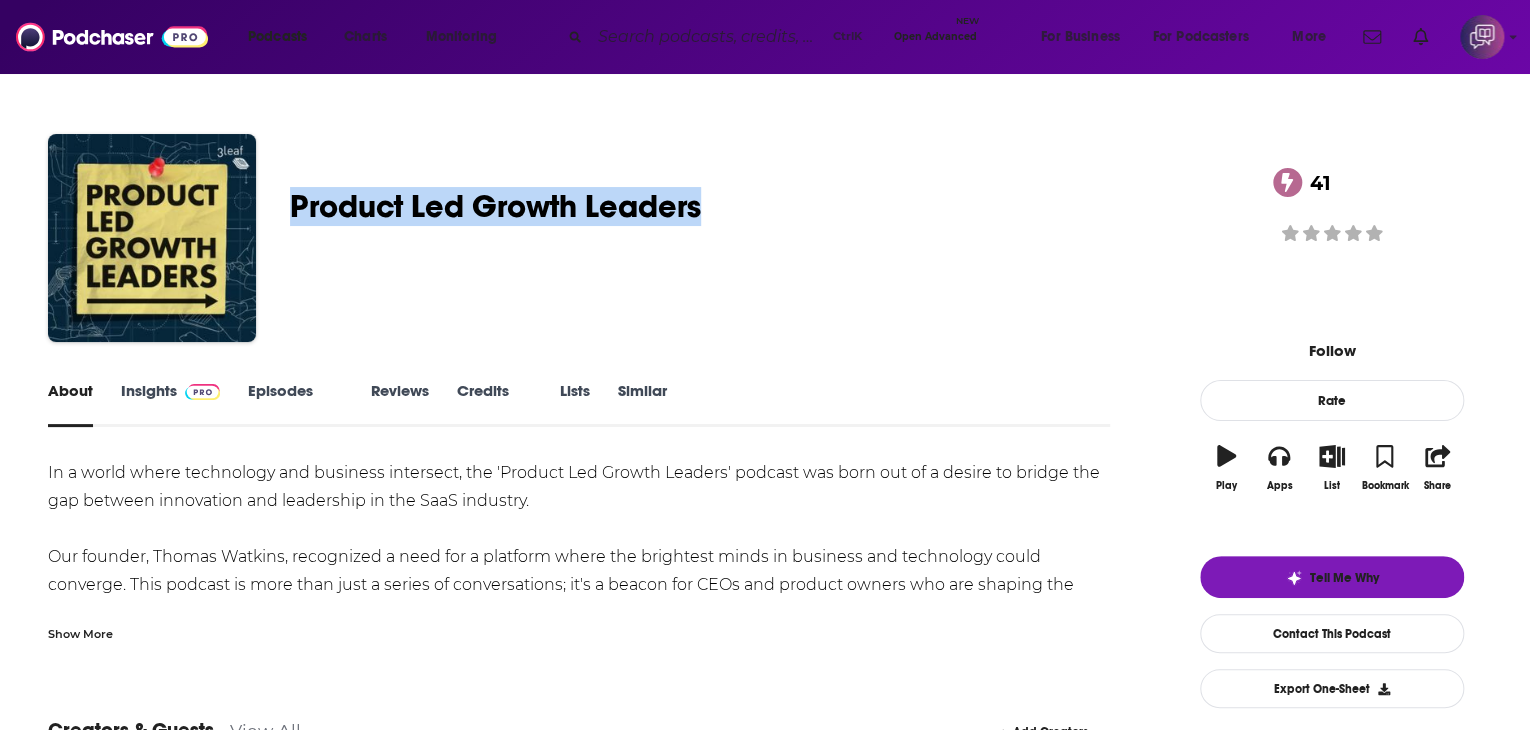 drag, startPoint x: 411, startPoint y: 205, endPoint x: 860, endPoint y: 189, distance: 449.28497 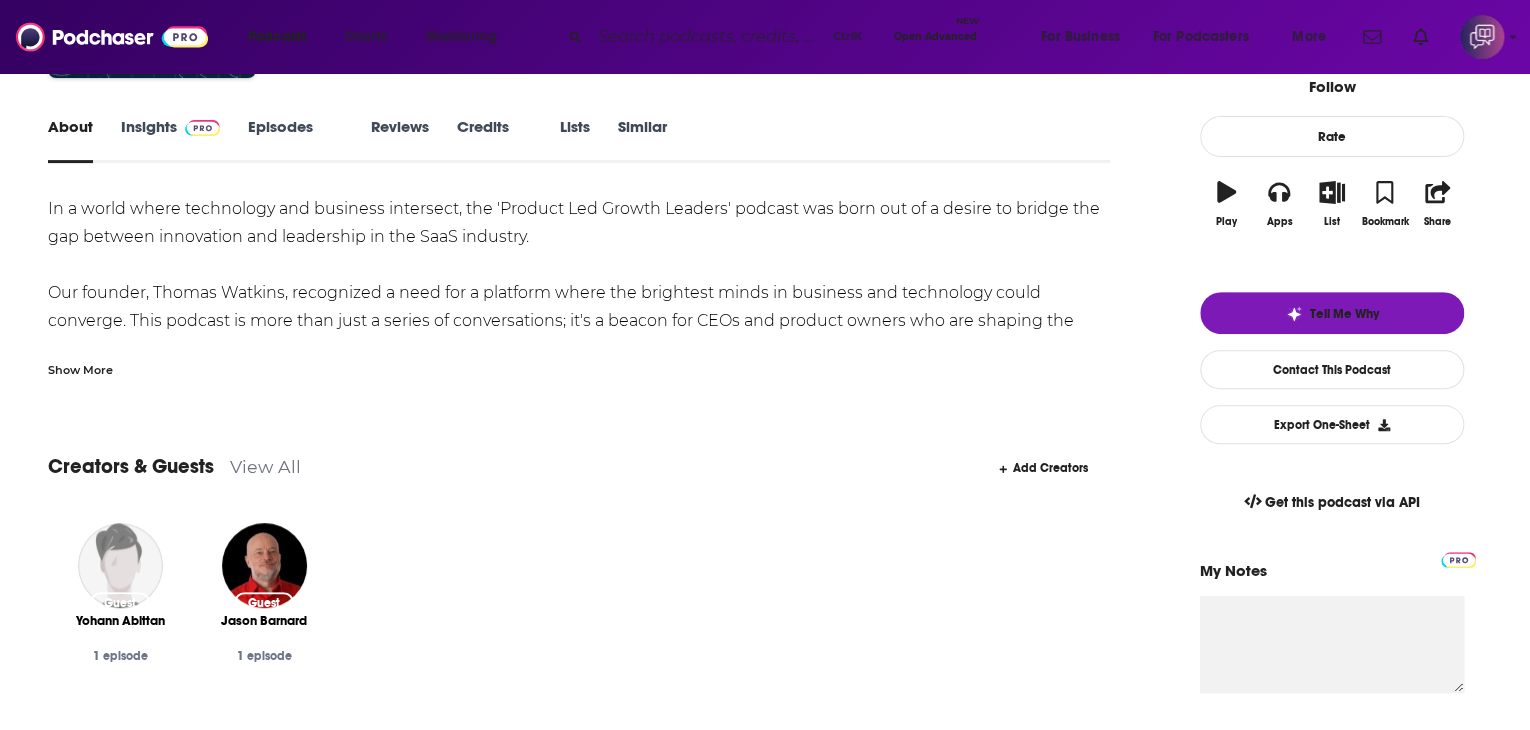 scroll, scrollTop: 0, scrollLeft: 0, axis: both 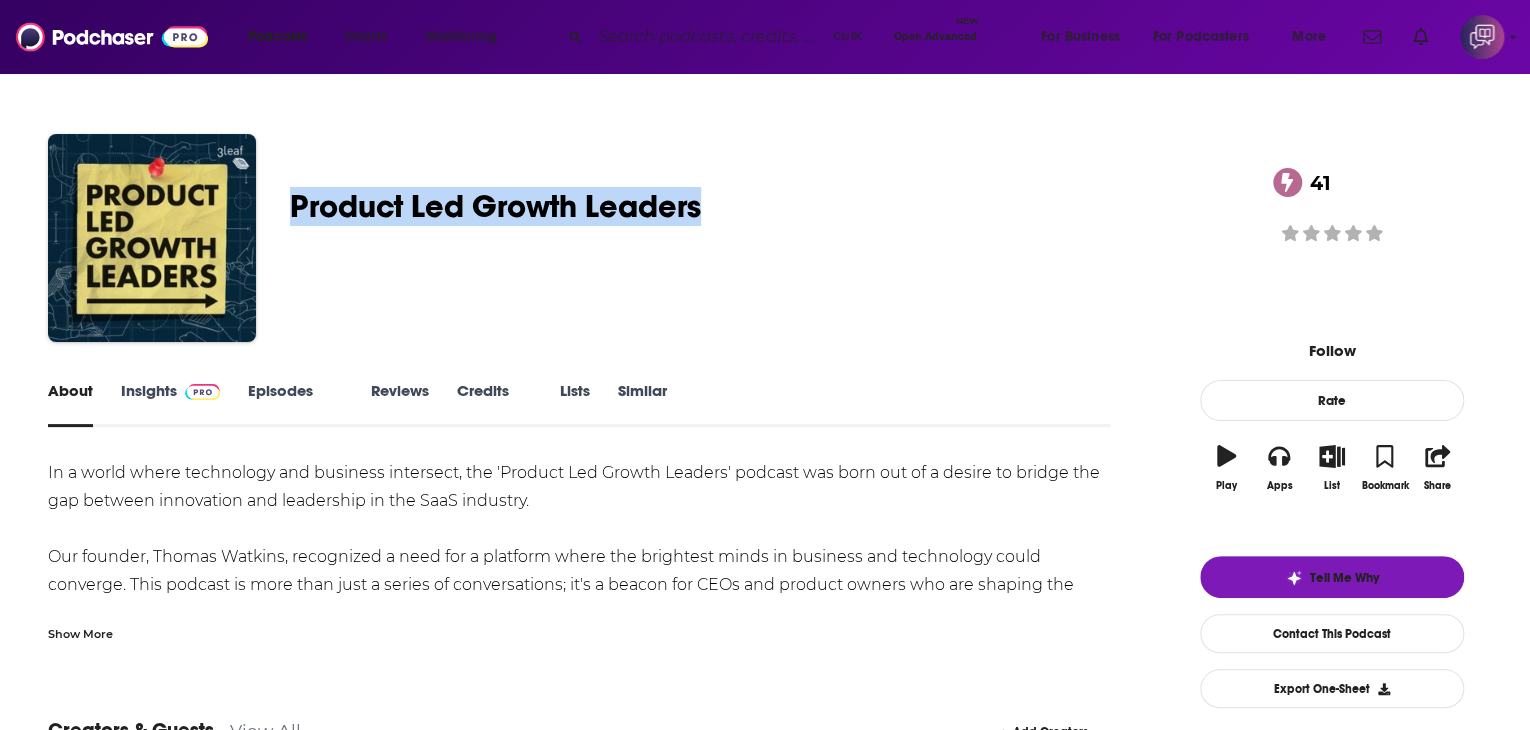 click on "Thomas Watkins   Product Led Growth Leaders 41 A   Business ,  Management  and  Entrepreneur  podcast 41 Good podcast? Give it some love!" at bounding box center (765, 242) 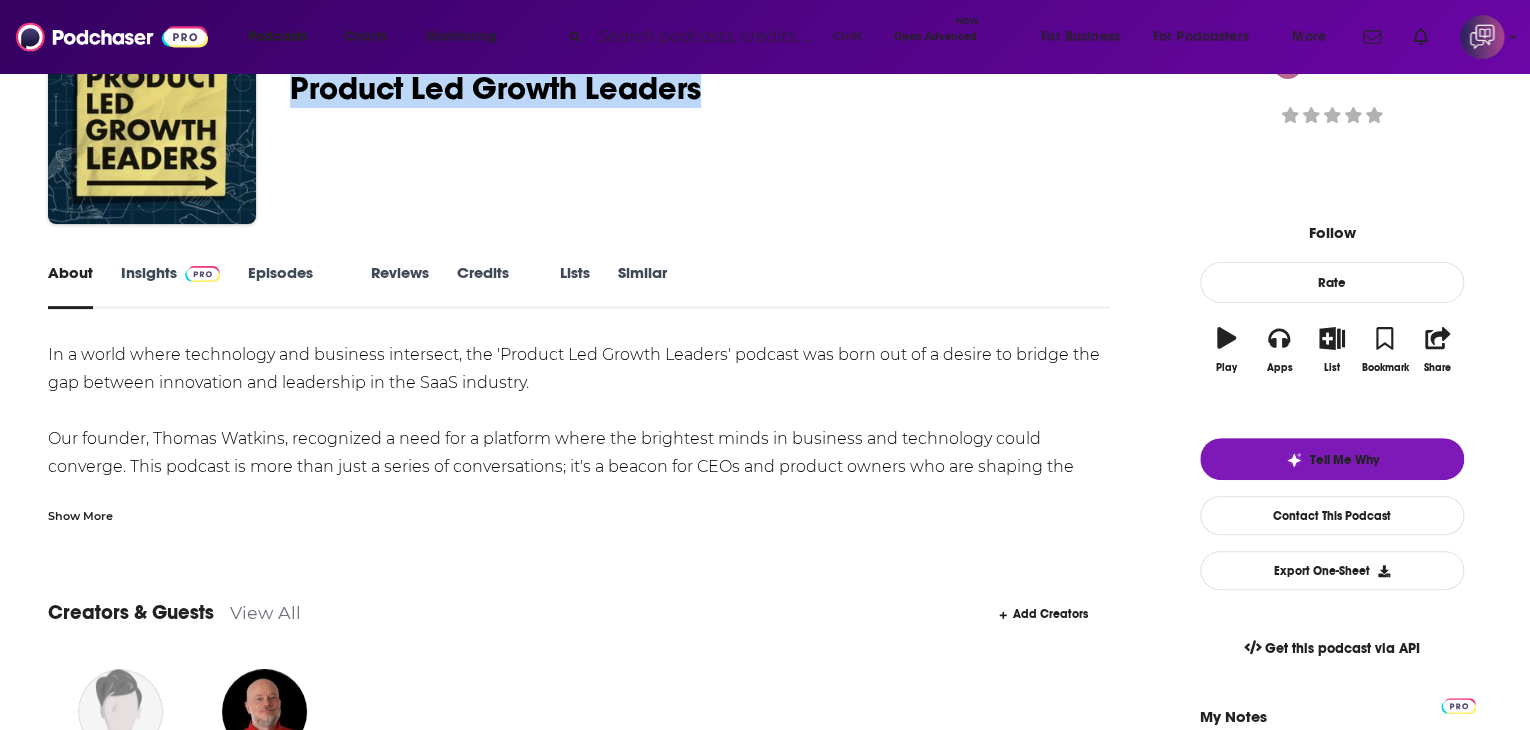 scroll, scrollTop: 0, scrollLeft: 0, axis: both 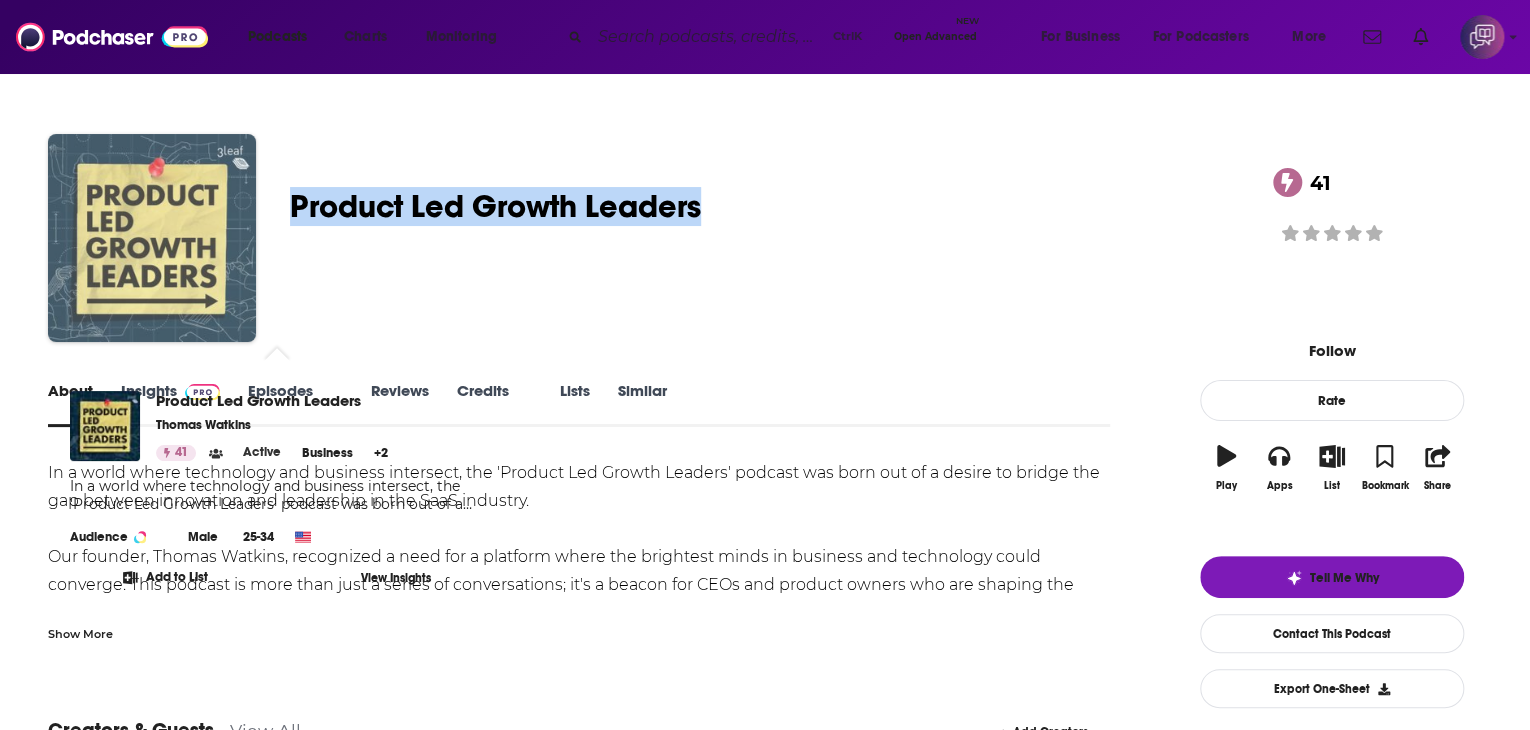 click at bounding box center (152, 238) 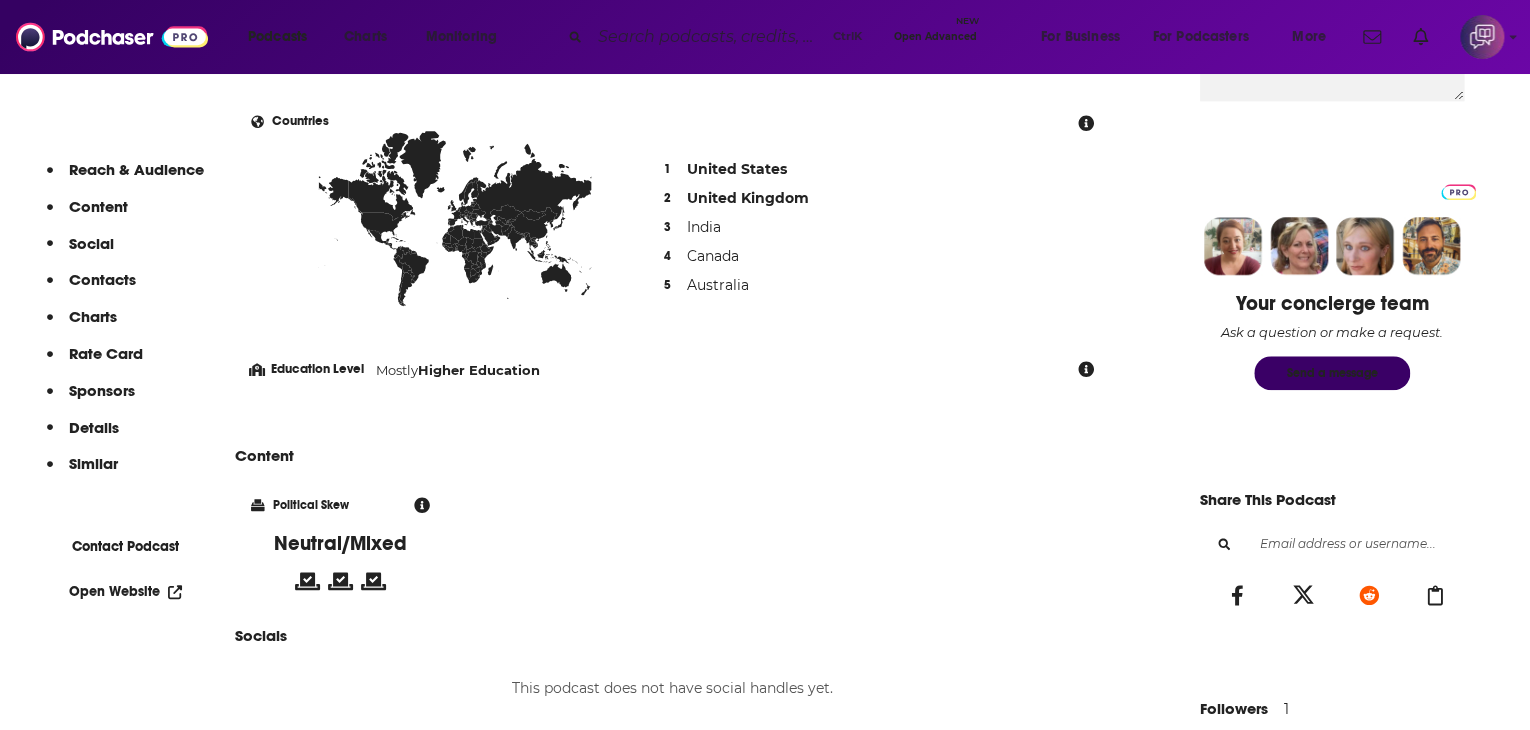 scroll, scrollTop: 1200, scrollLeft: 0, axis: vertical 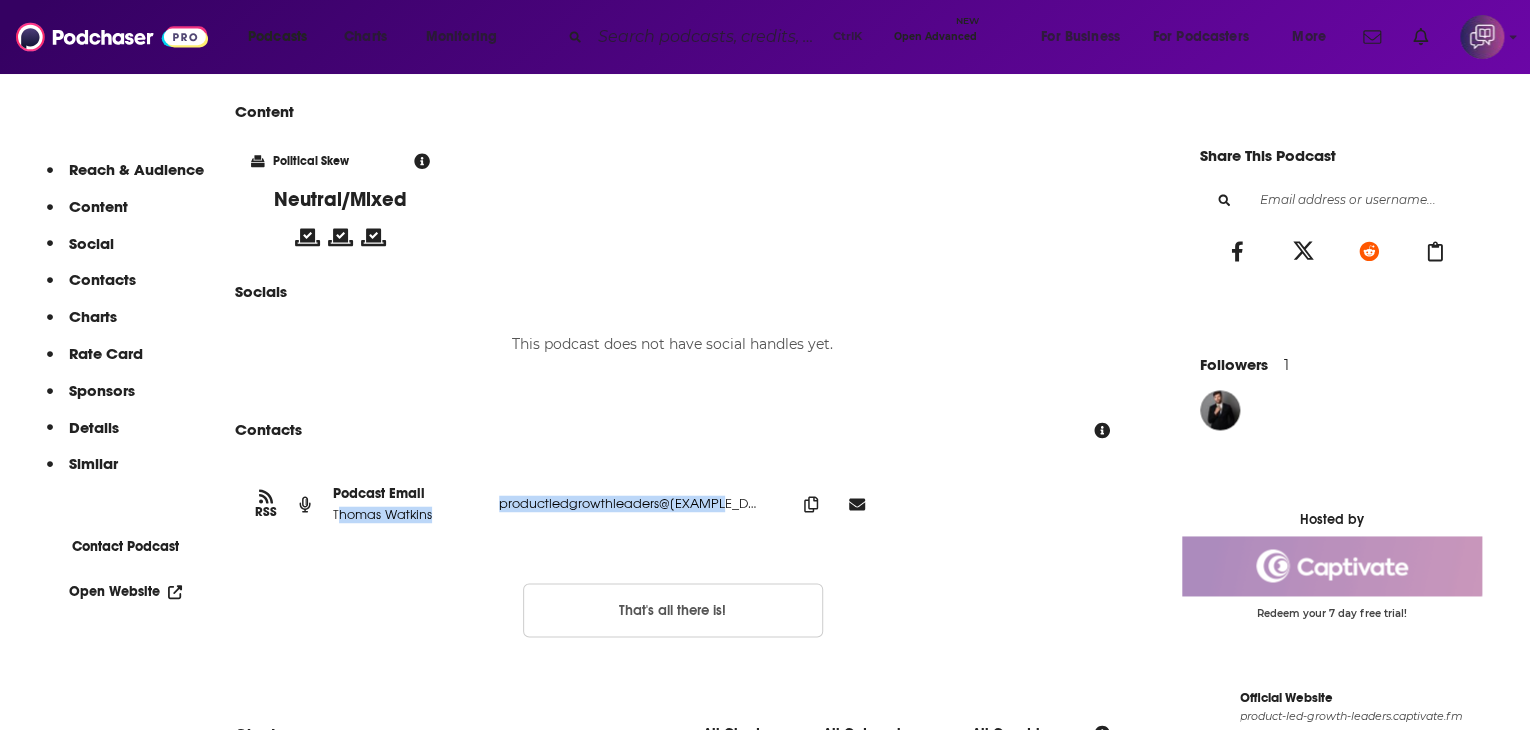 drag, startPoint x: 462, startPoint y: 540, endPoint x: 835, endPoint y: 552, distance: 373.193 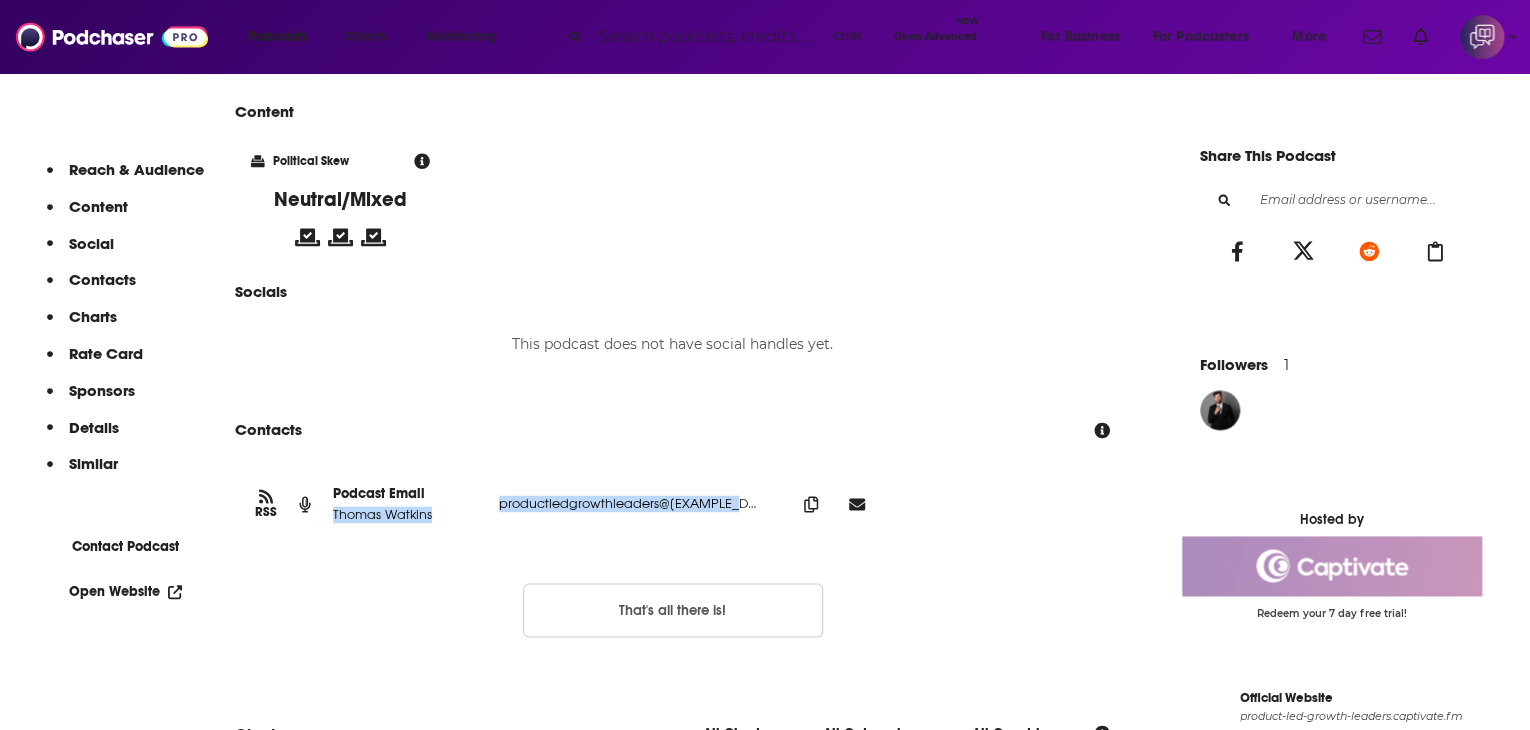 drag, startPoint x: 453, startPoint y: 537, endPoint x: 870, endPoint y: 525, distance: 417.17264 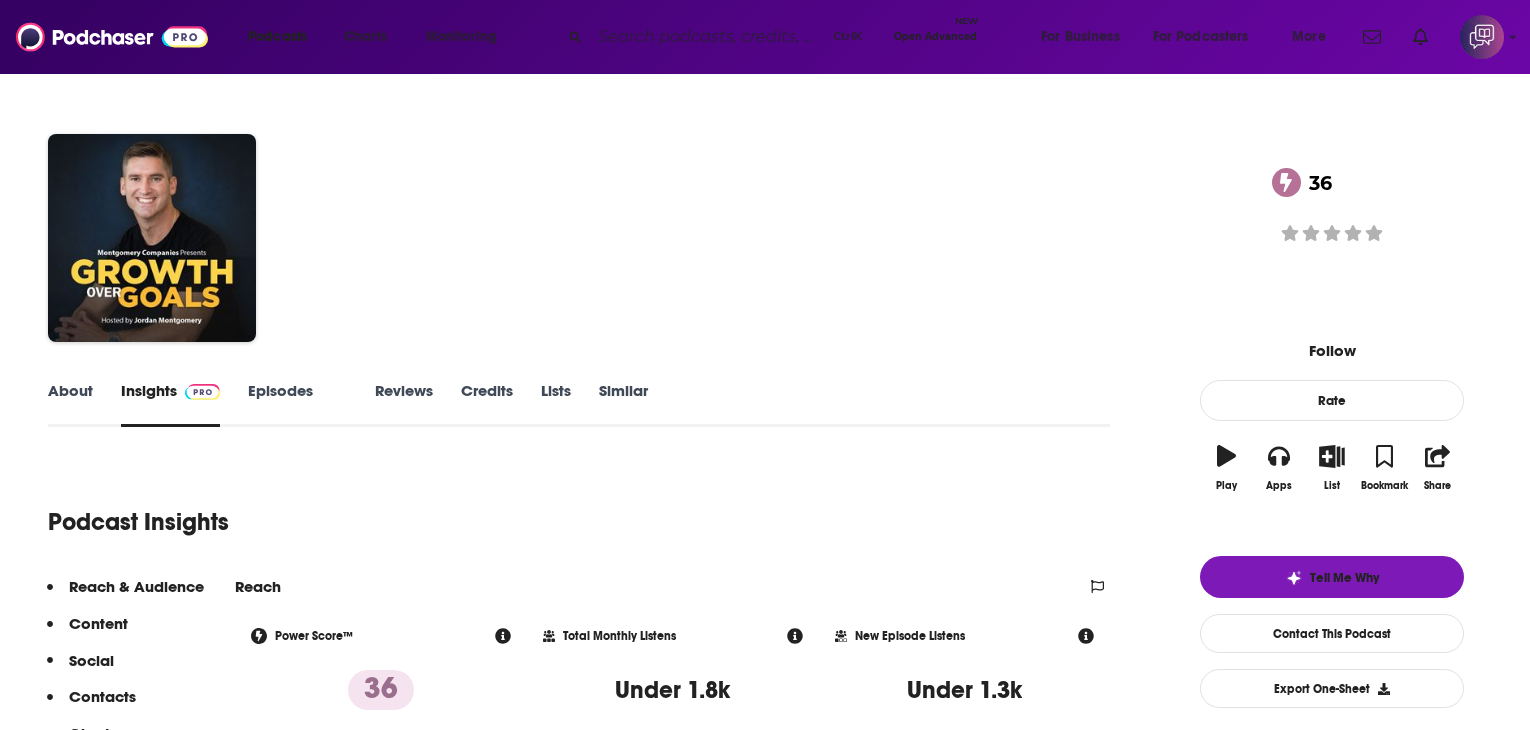 scroll, scrollTop: 0, scrollLeft: 0, axis: both 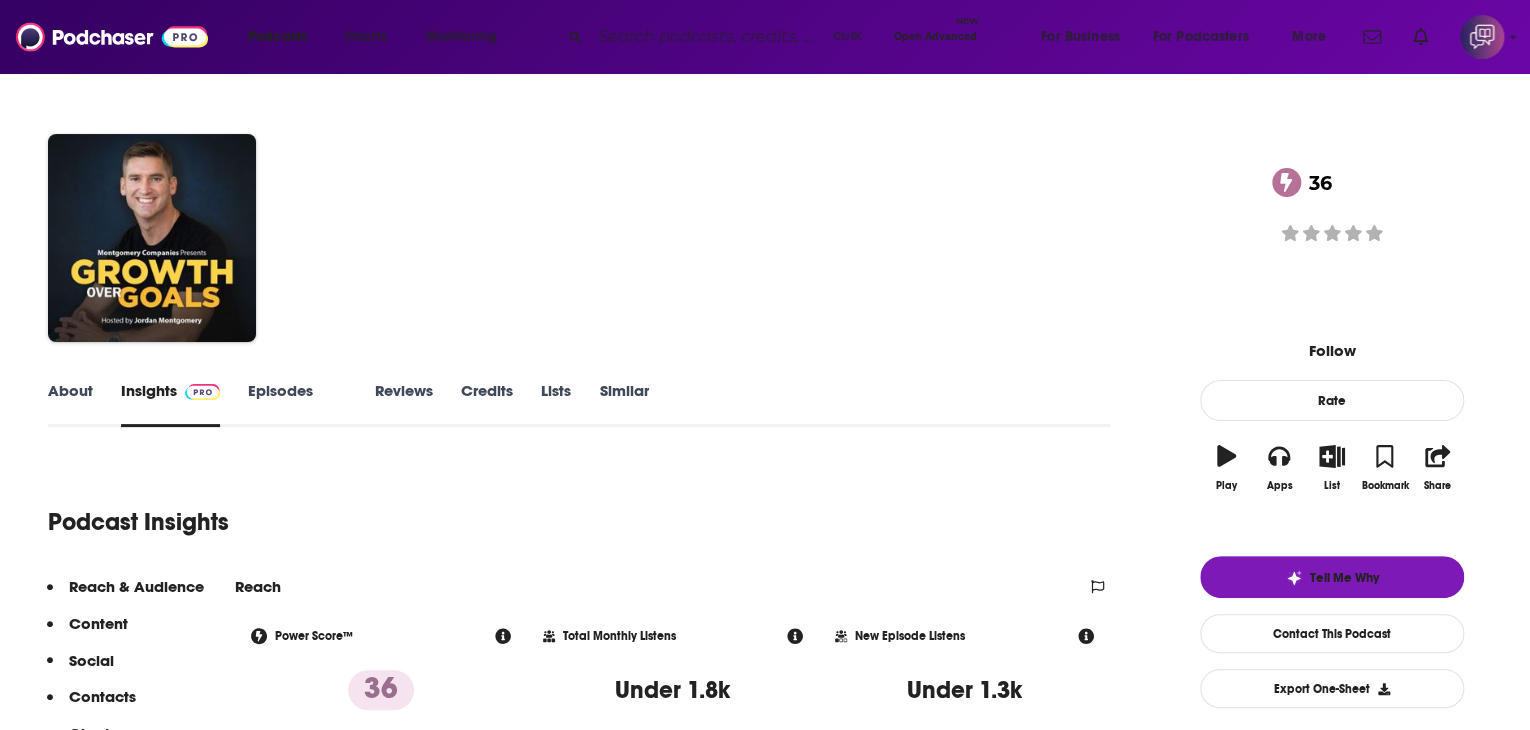 click on "About" at bounding box center (70, 404) 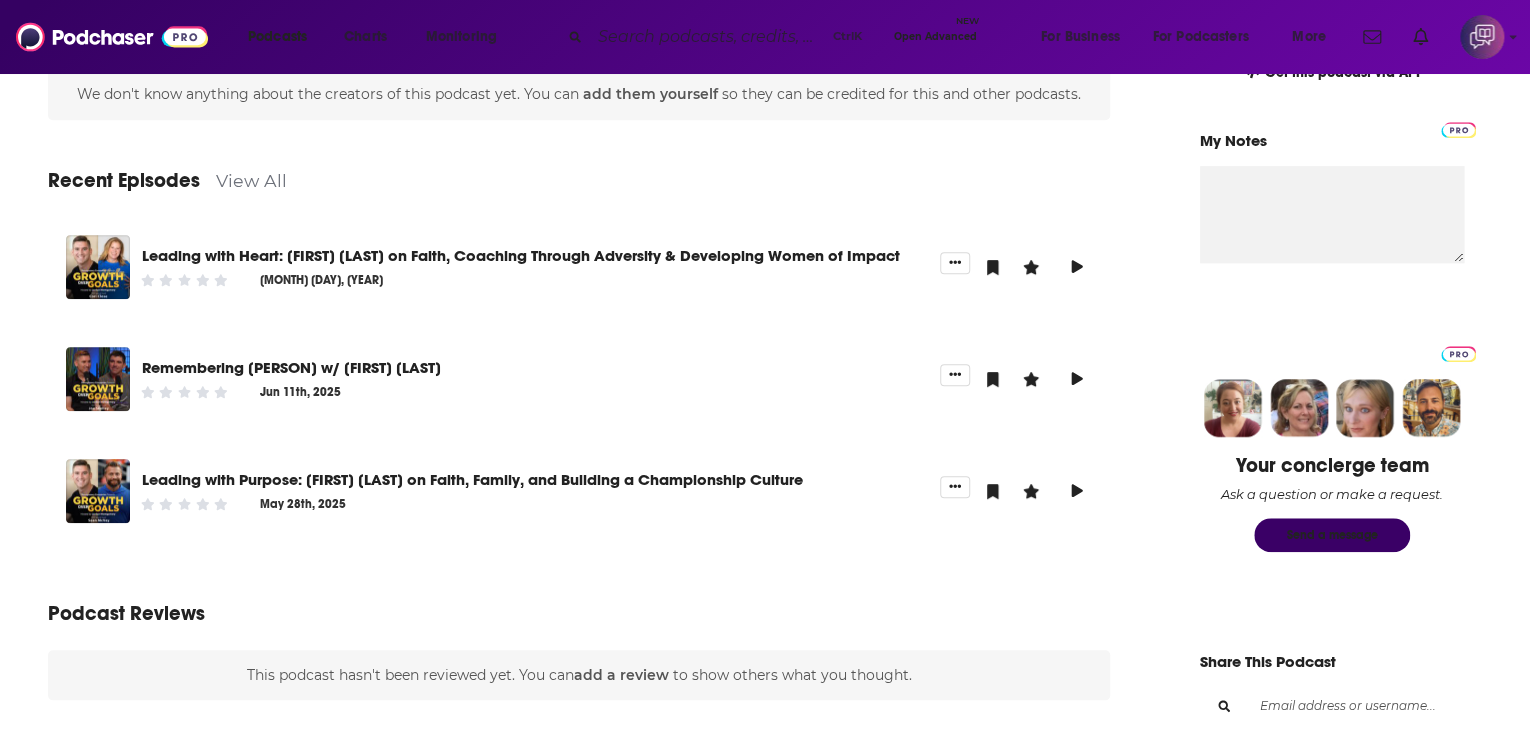 scroll, scrollTop: 500, scrollLeft: 0, axis: vertical 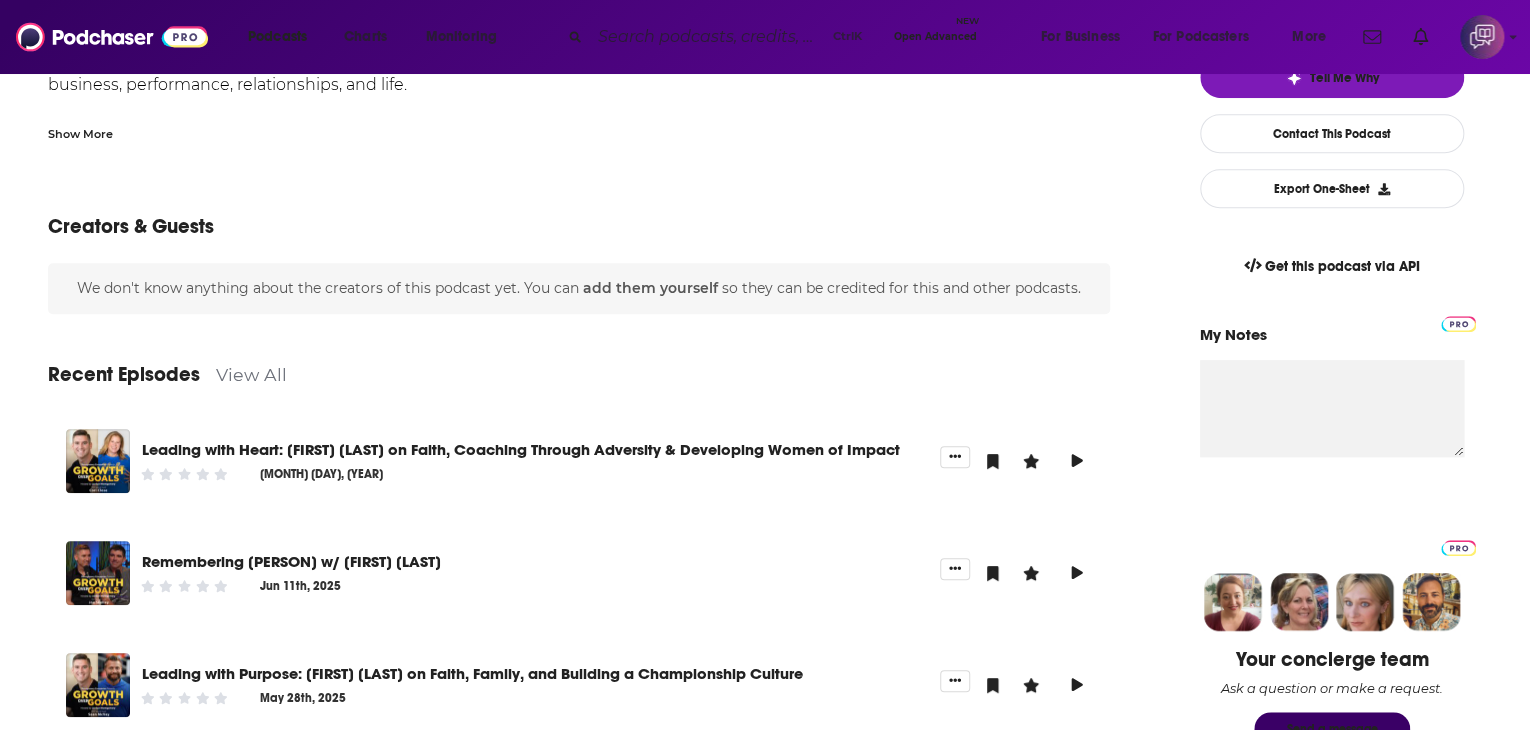 click on "Recent Episodes View All" at bounding box center (579, 362) 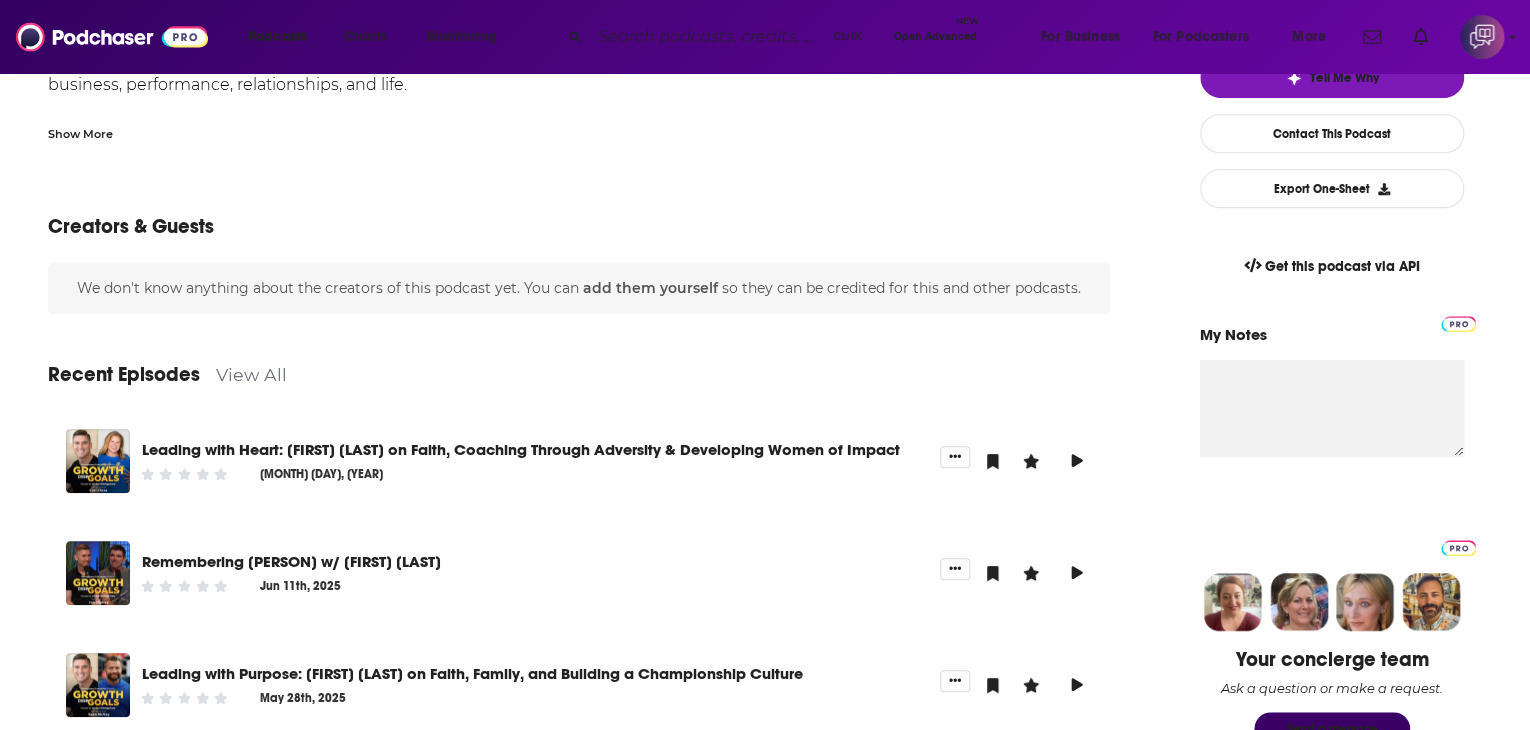 click on "View All" at bounding box center [251, 374] 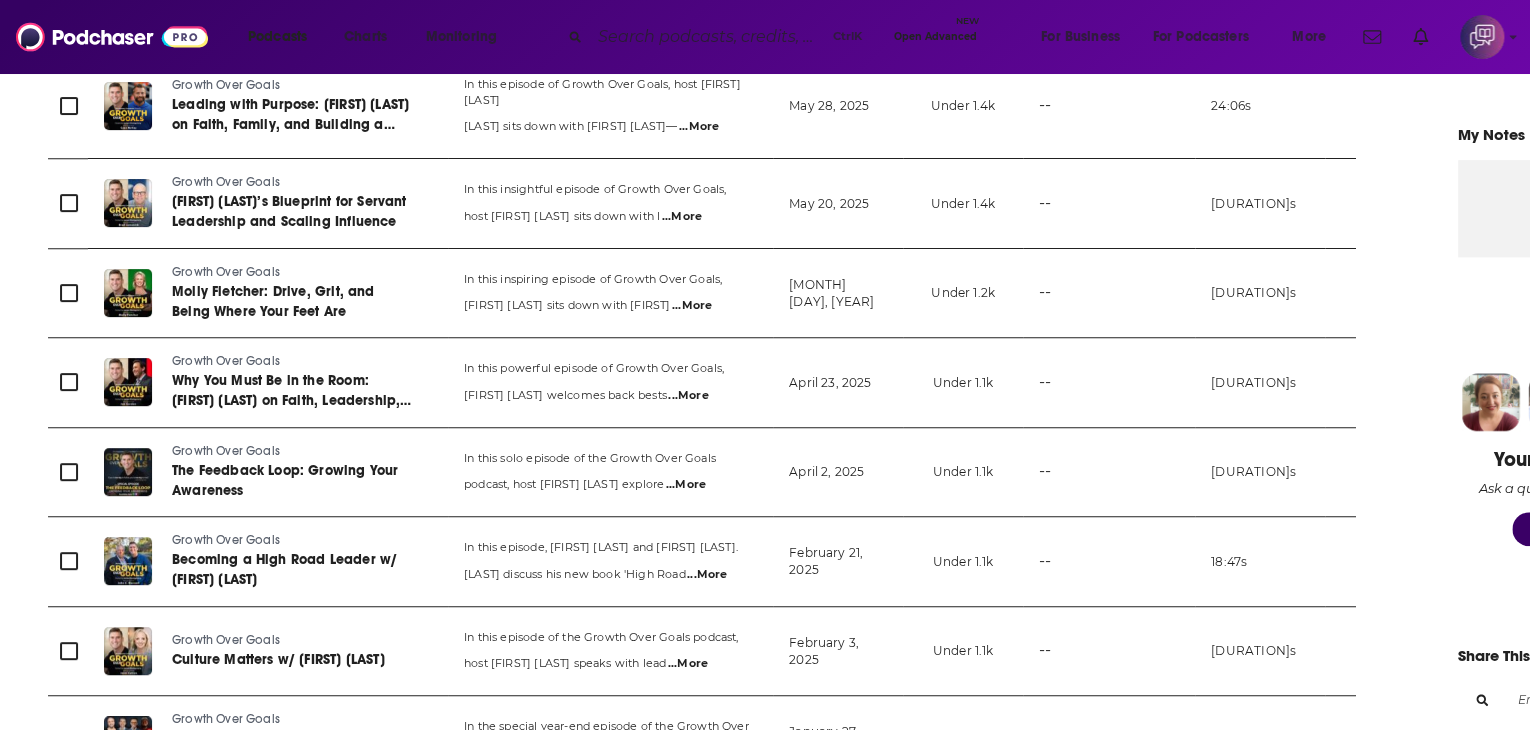 scroll, scrollTop: 100, scrollLeft: 0, axis: vertical 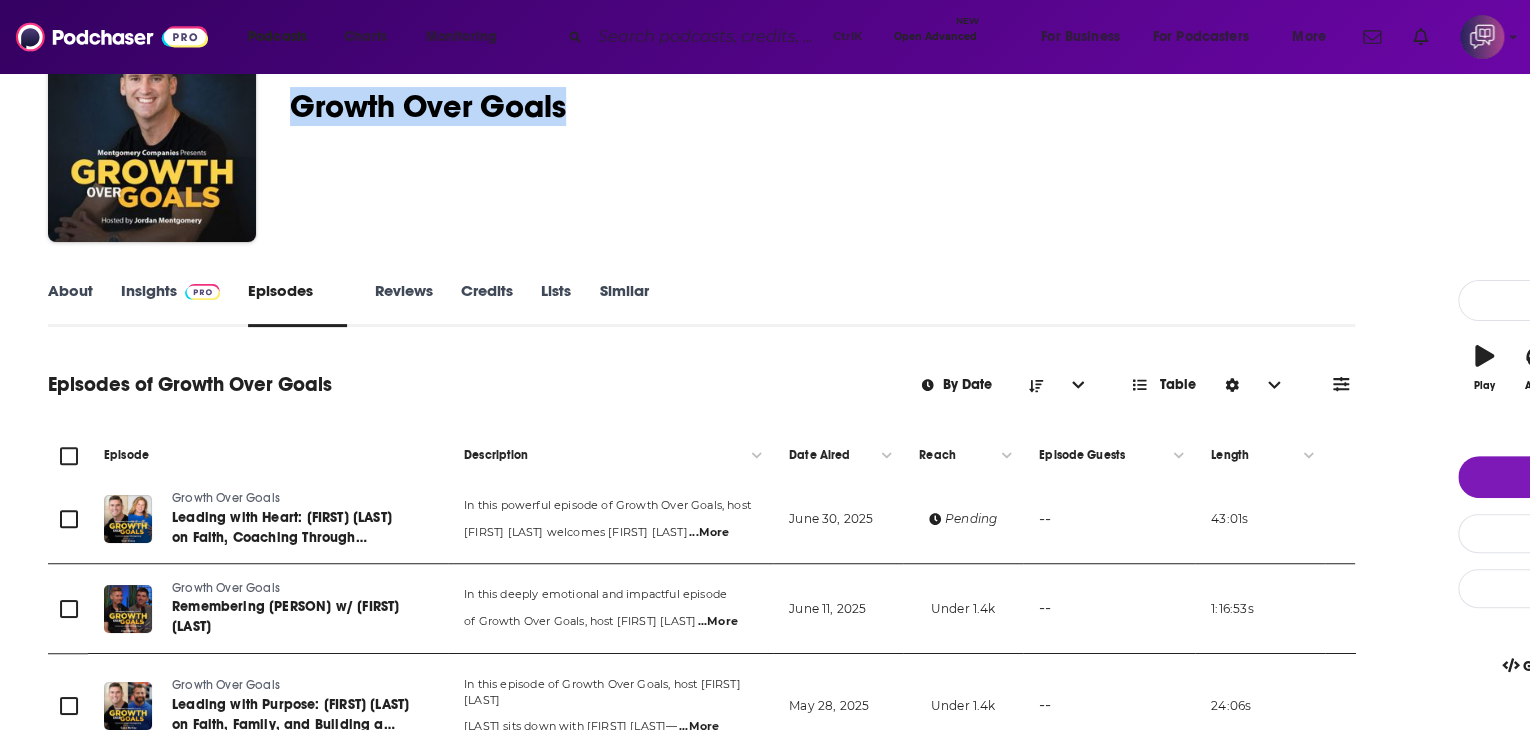 drag, startPoint x: 406, startPoint y: 103, endPoint x: 684, endPoint y: 104, distance: 278.0018 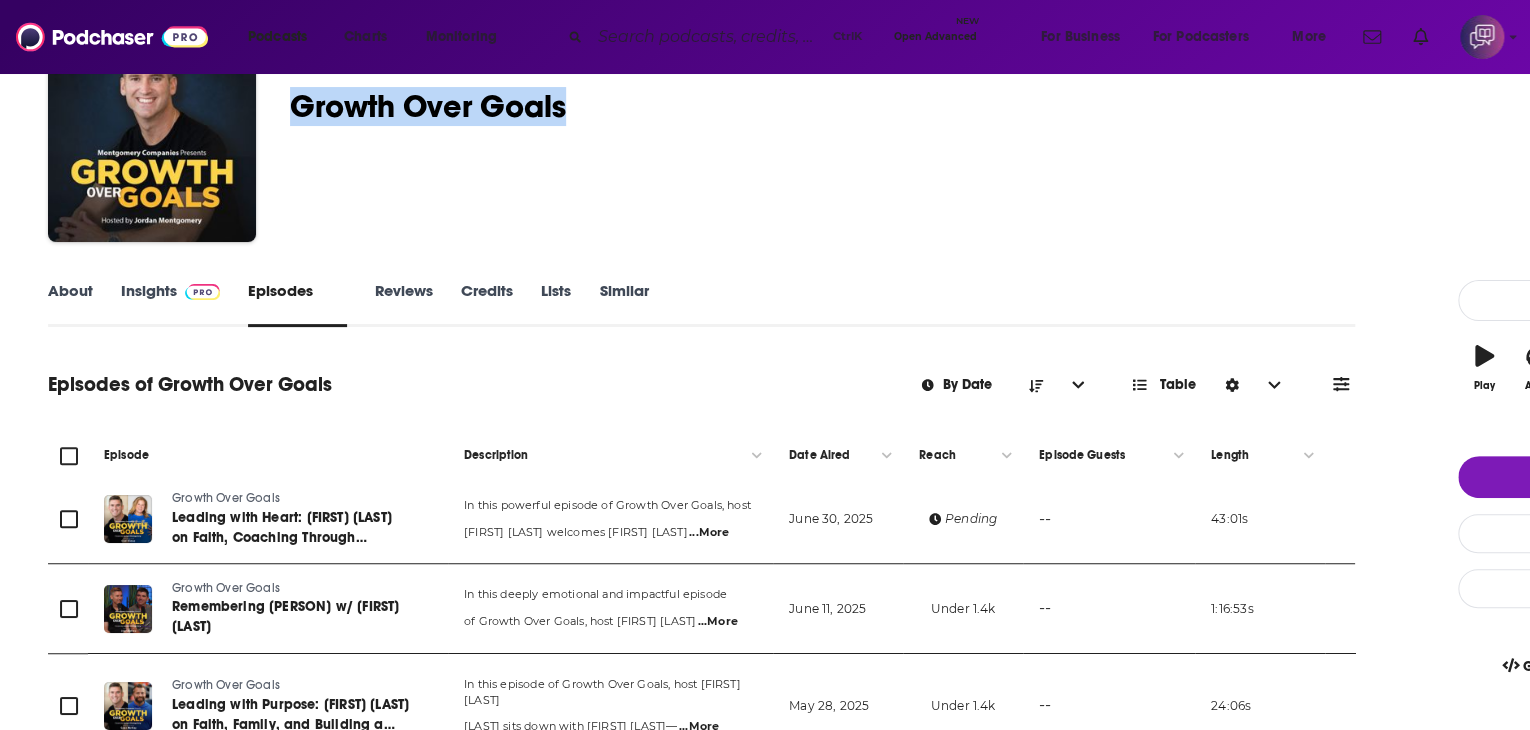 click on "Montgomery Companies   Growth Over Goals Claimed 36 A   weekly  Business  podcast 36 Good podcast? Give it some love!" at bounding box center [894, 142] 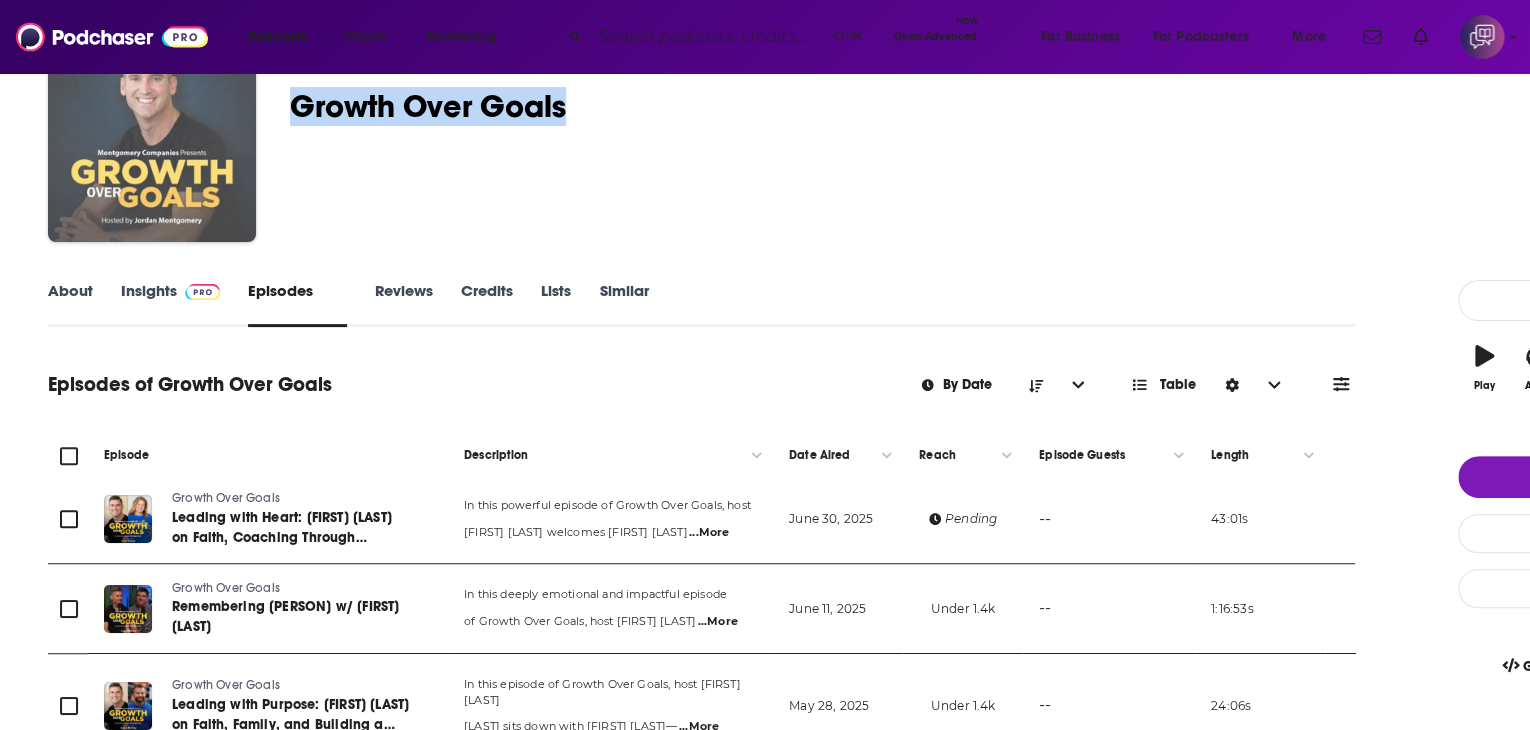 click at bounding box center (152, 138) 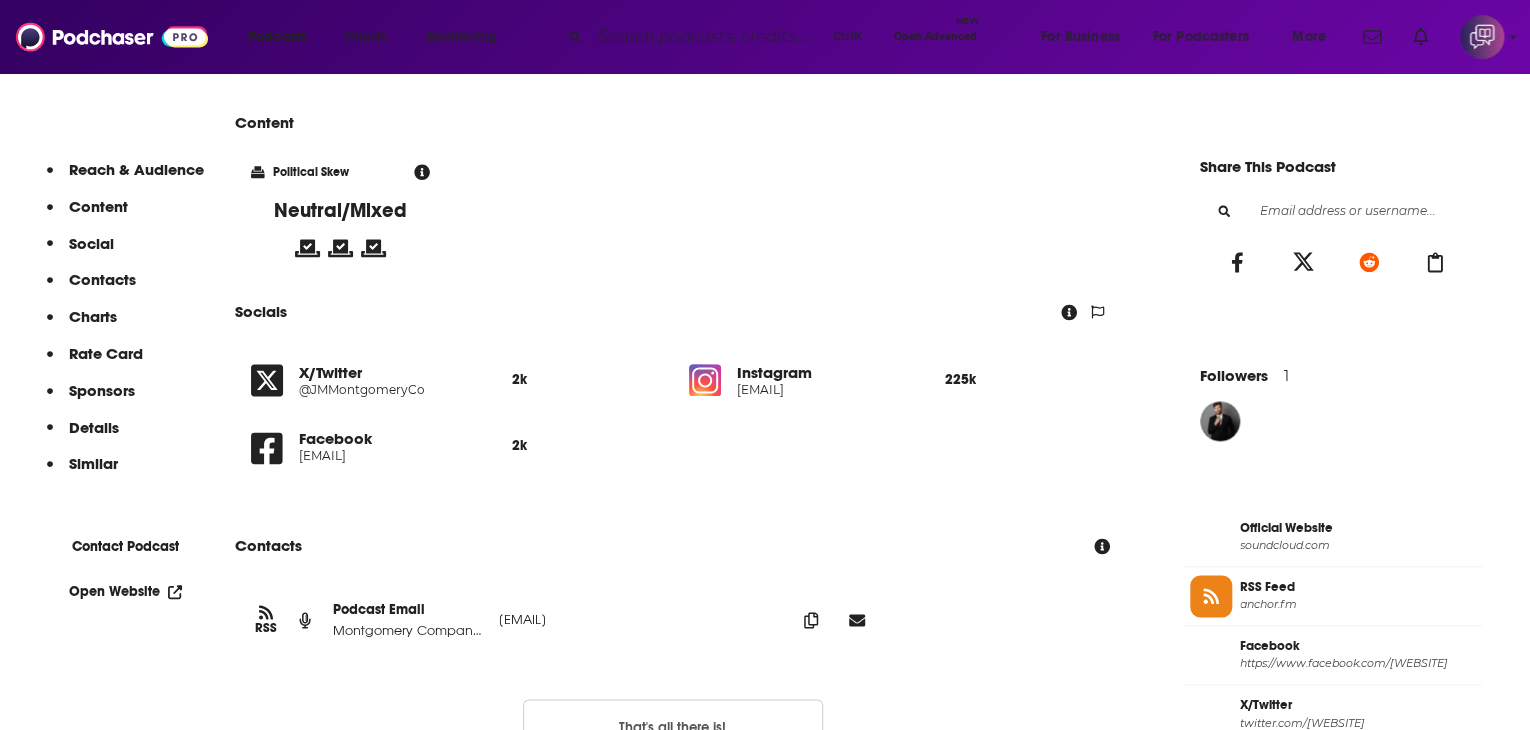 scroll, scrollTop: 1200, scrollLeft: 0, axis: vertical 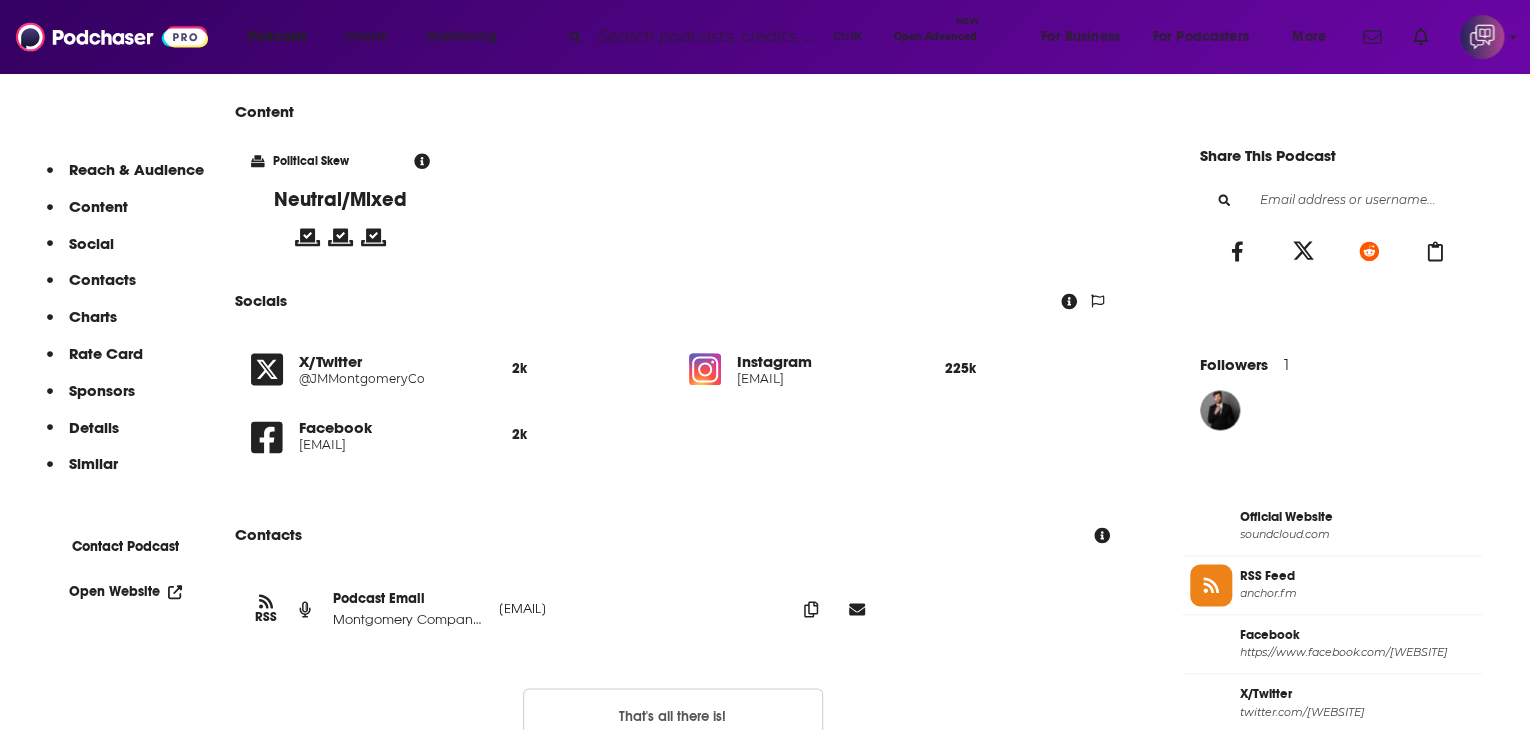 drag, startPoint x: 459, startPoint y: 648, endPoint x: 880, endPoint y: 642, distance: 421.04276 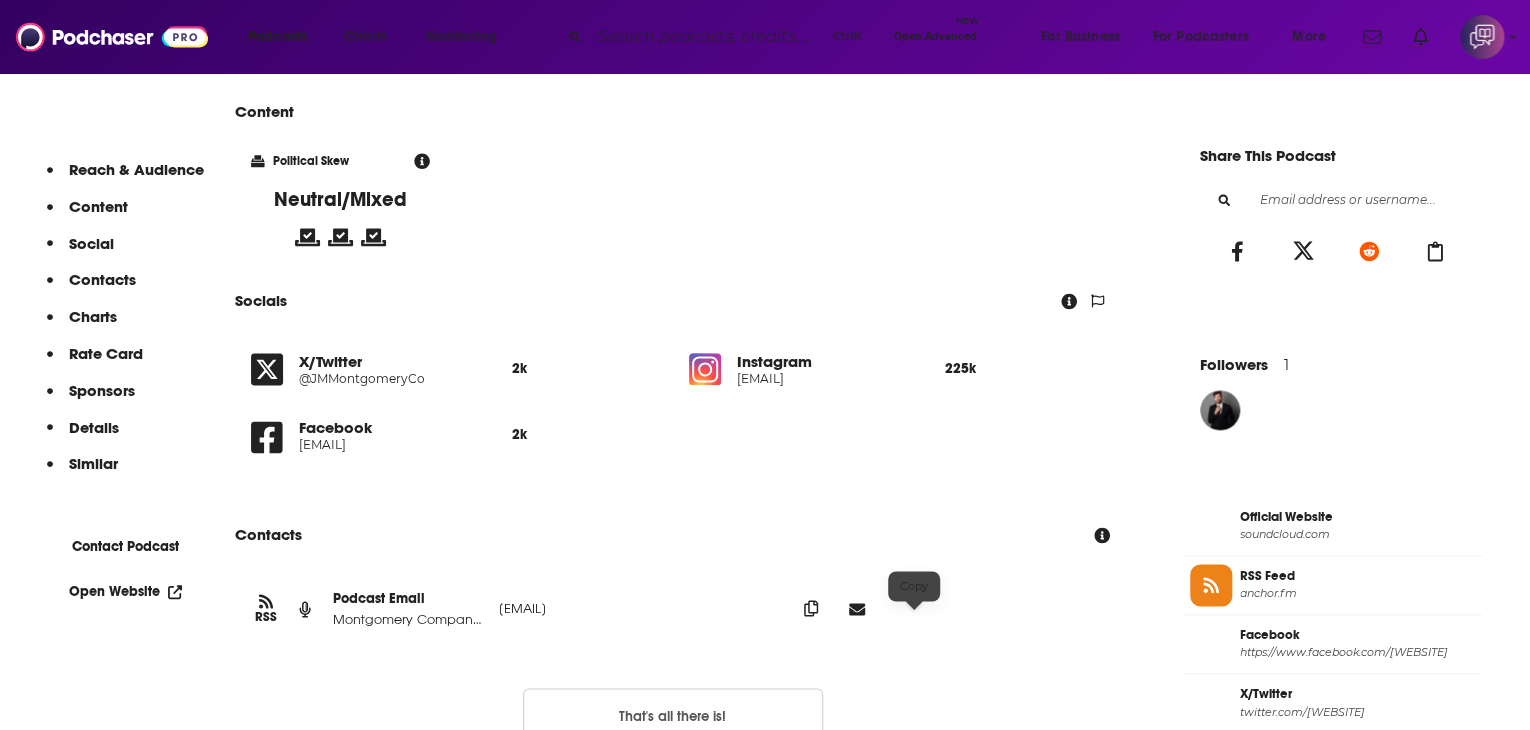 click at bounding box center [811, 608] 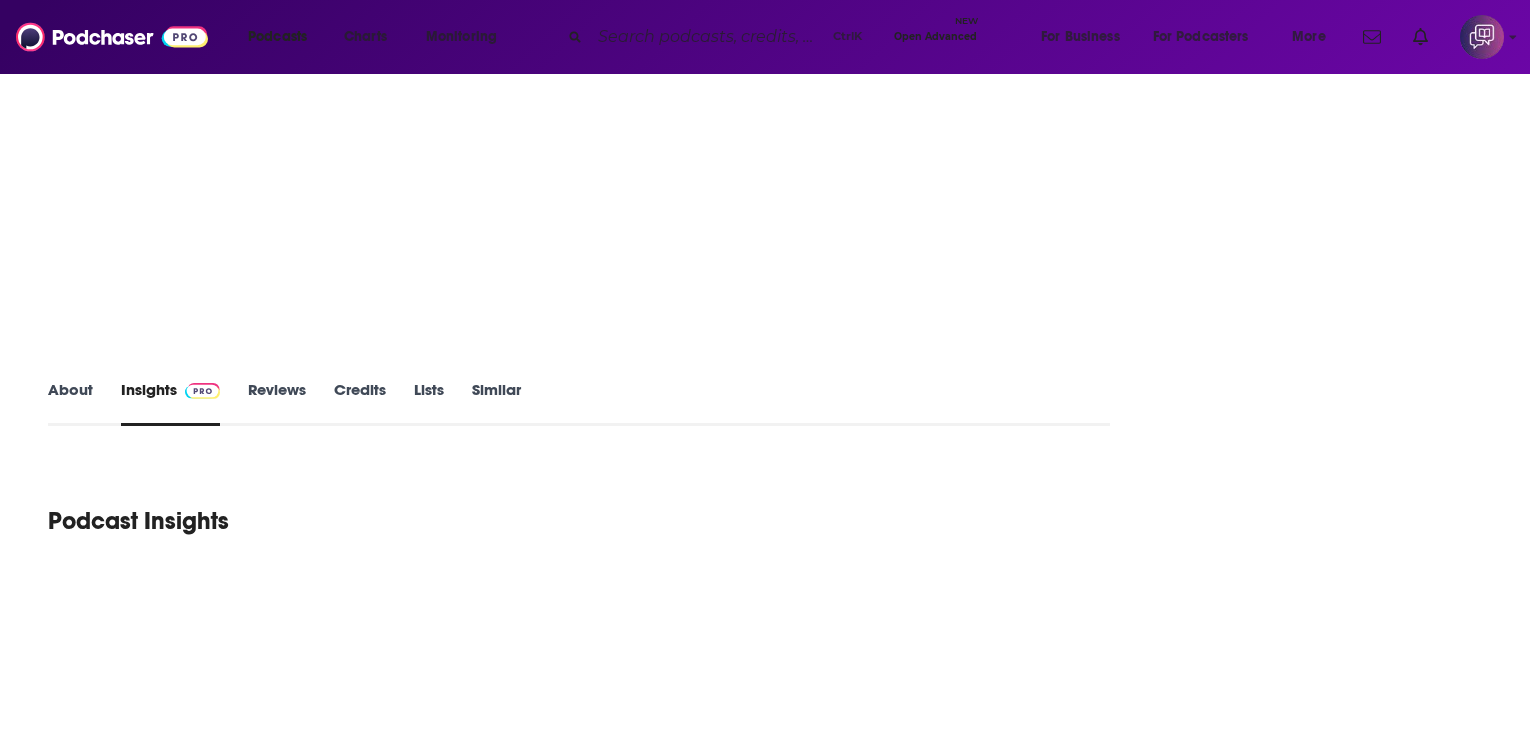 scroll, scrollTop: 0, scrollLeft: 0, axis: both 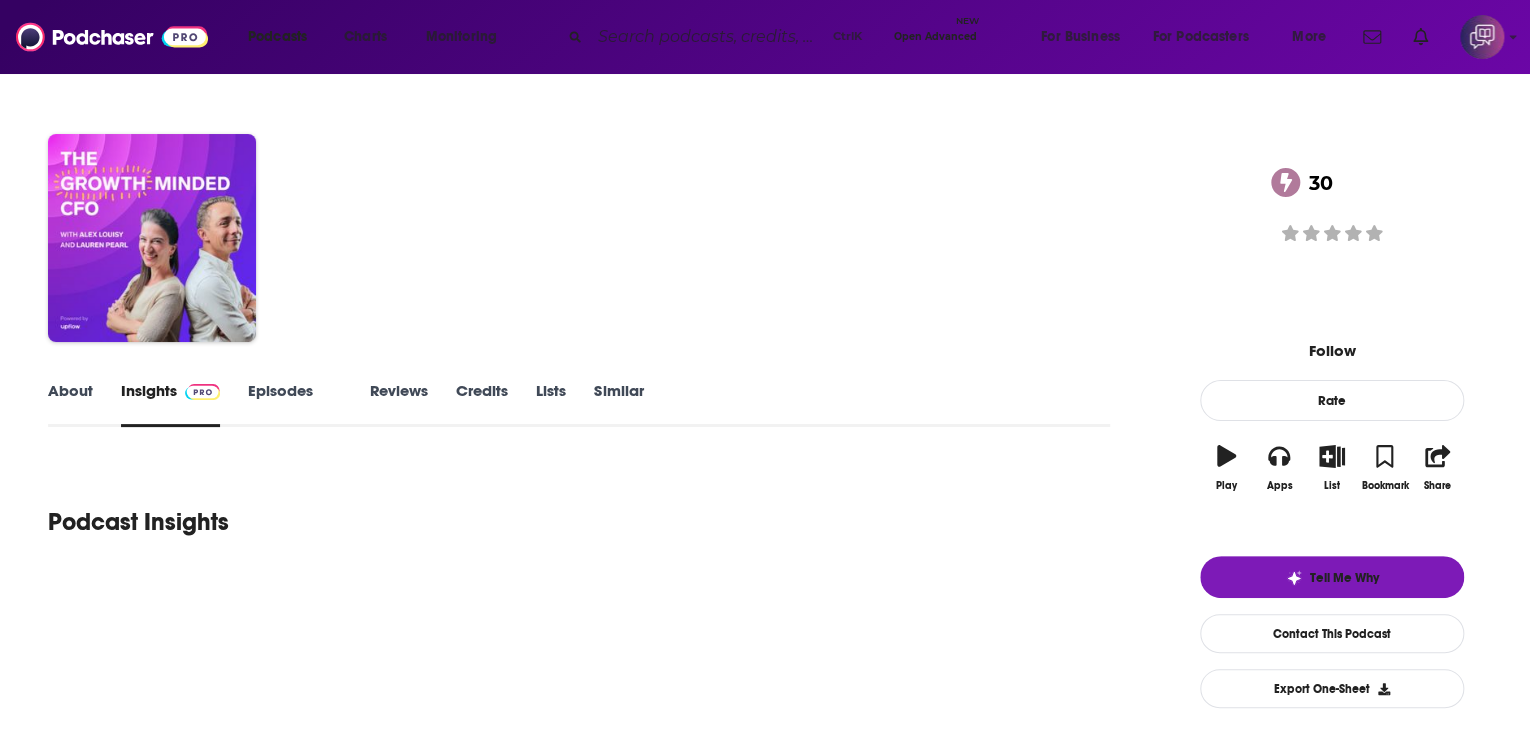 click on "About" at bounding box center (70, 404) 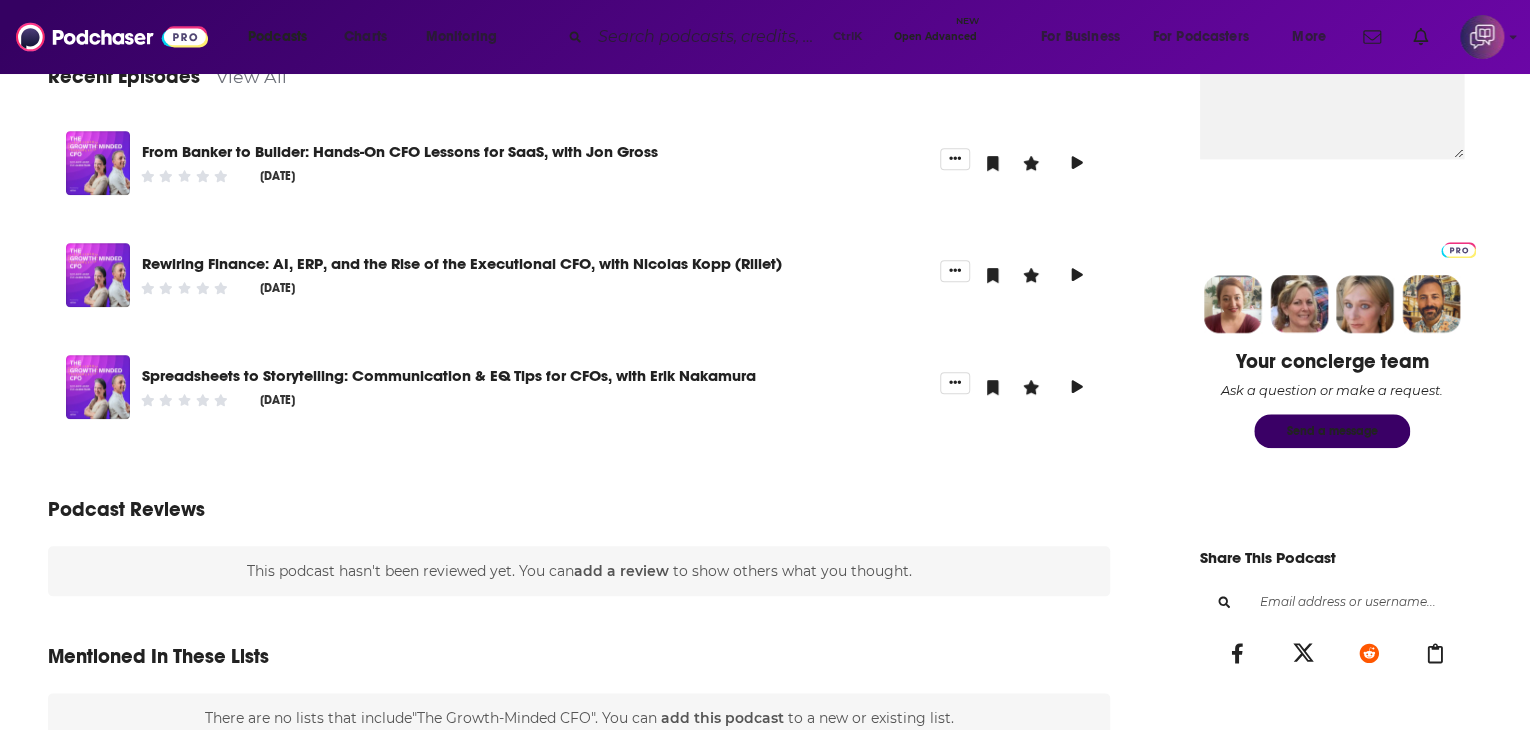 scroll, scrollTop: 800, scrollLeft: 0, axis: vertical 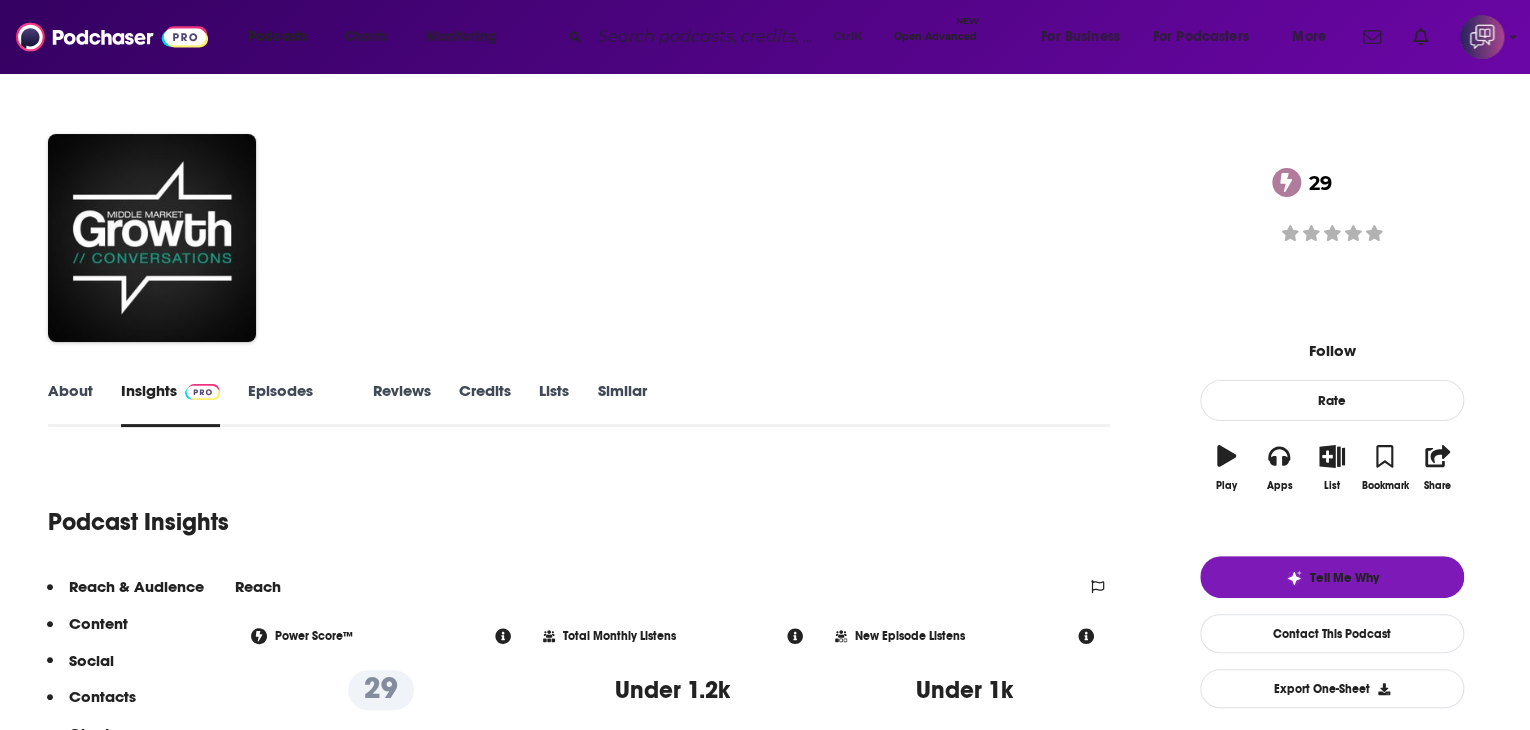 click on "About Insights Episodes 155 Reviews Credits Lists Similar" at bounding box center (579, 402) 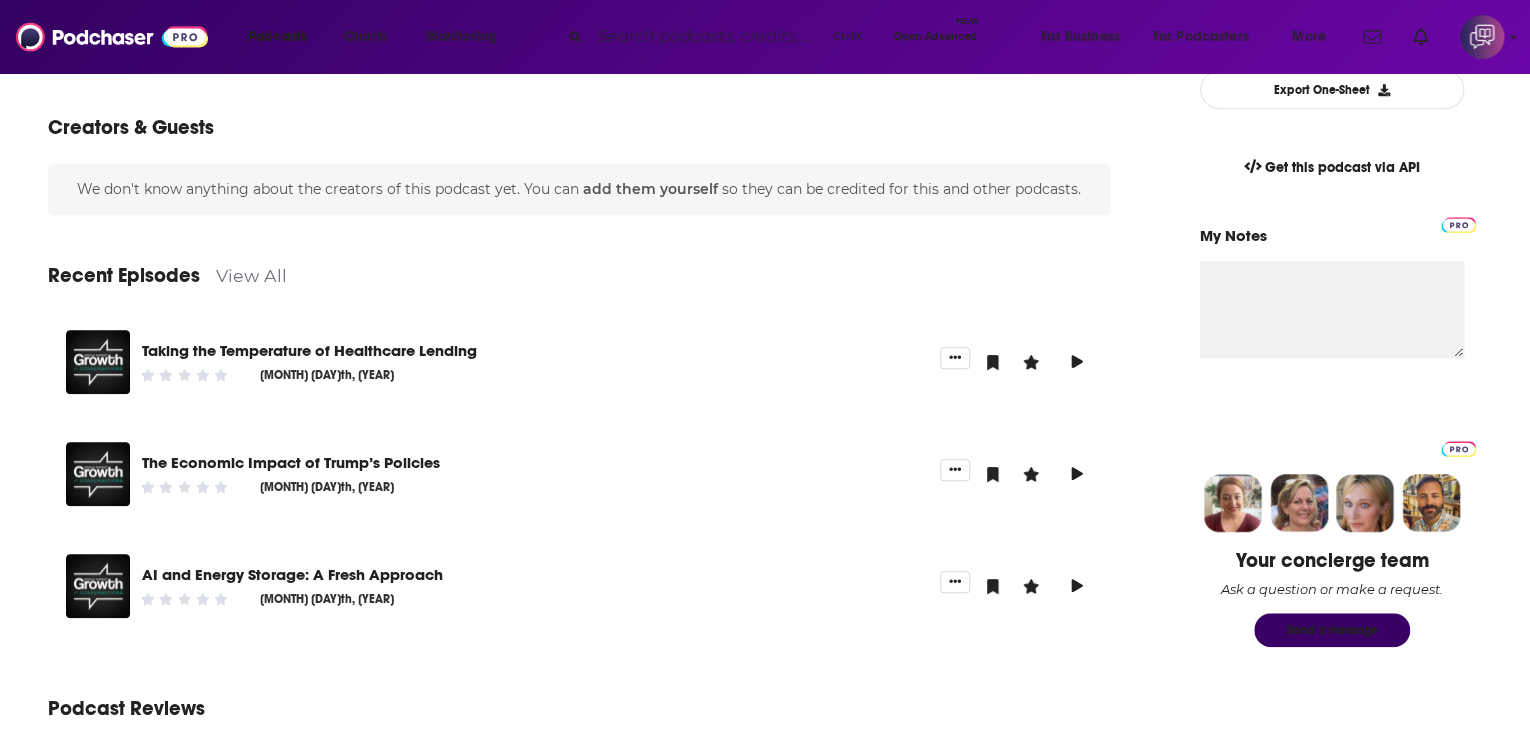 scroll, scrollTop: 600, scrollLeft: 0, axis: vertical 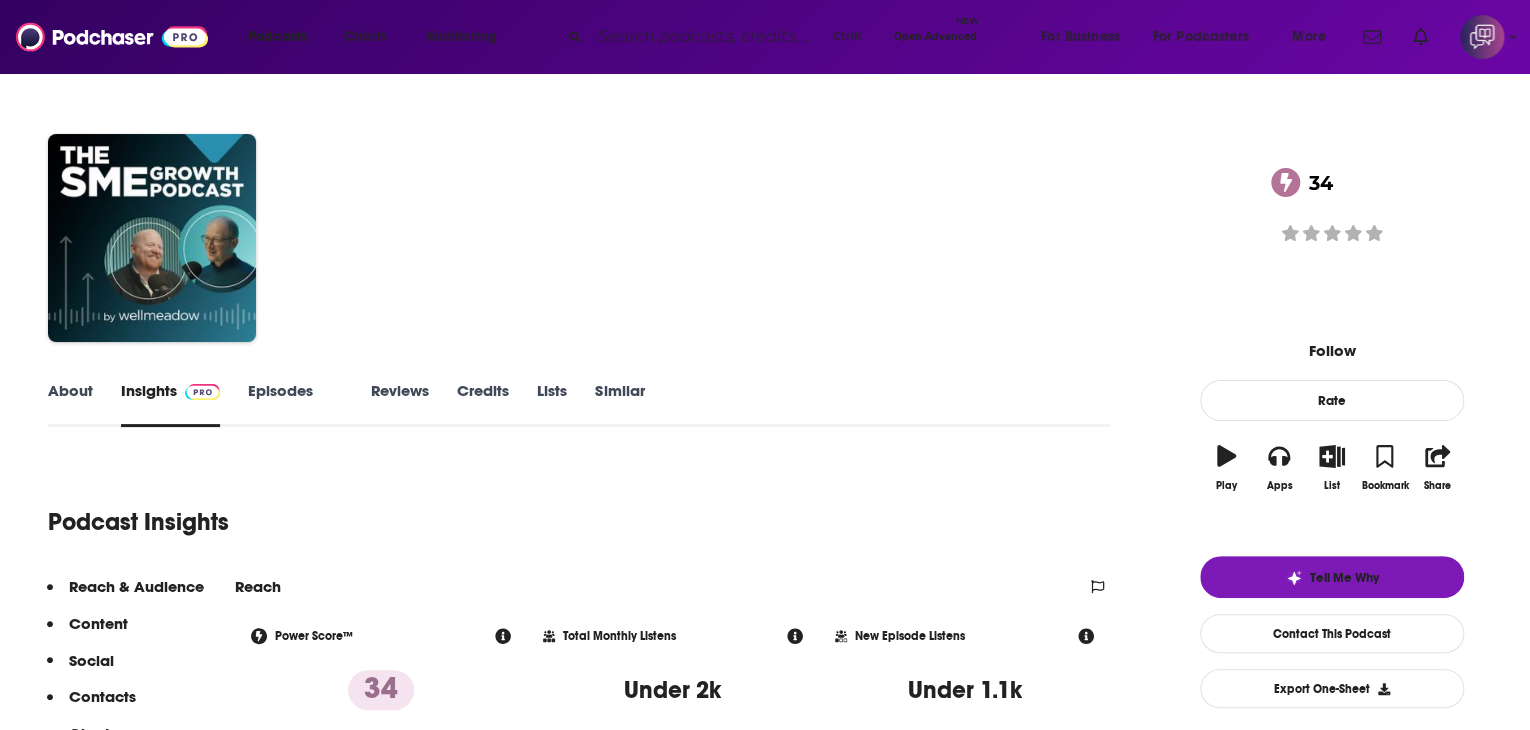 click on "About" at bounding box center (70, 404) 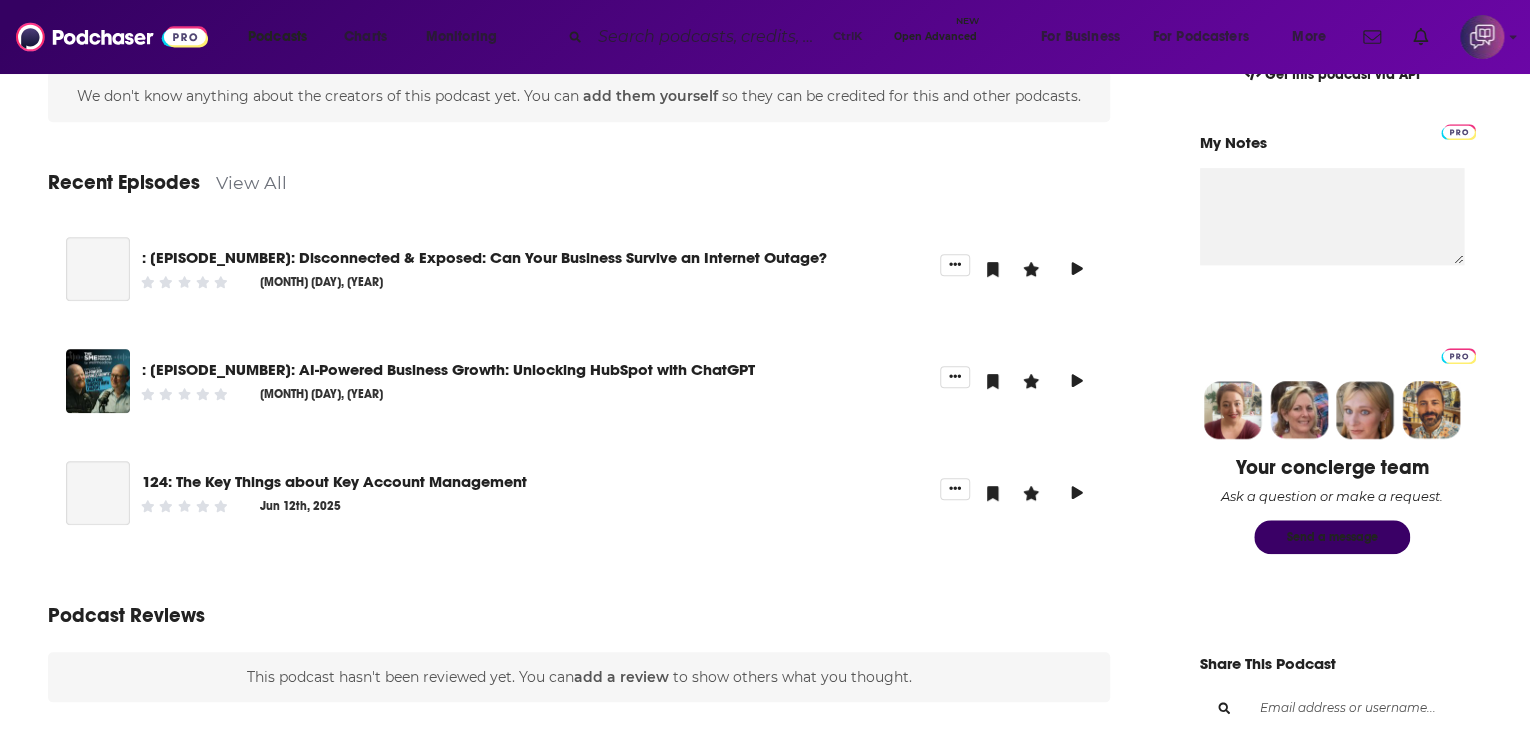 scroll, scrollTop: 700, scrollLeft: 0, axis: vertical 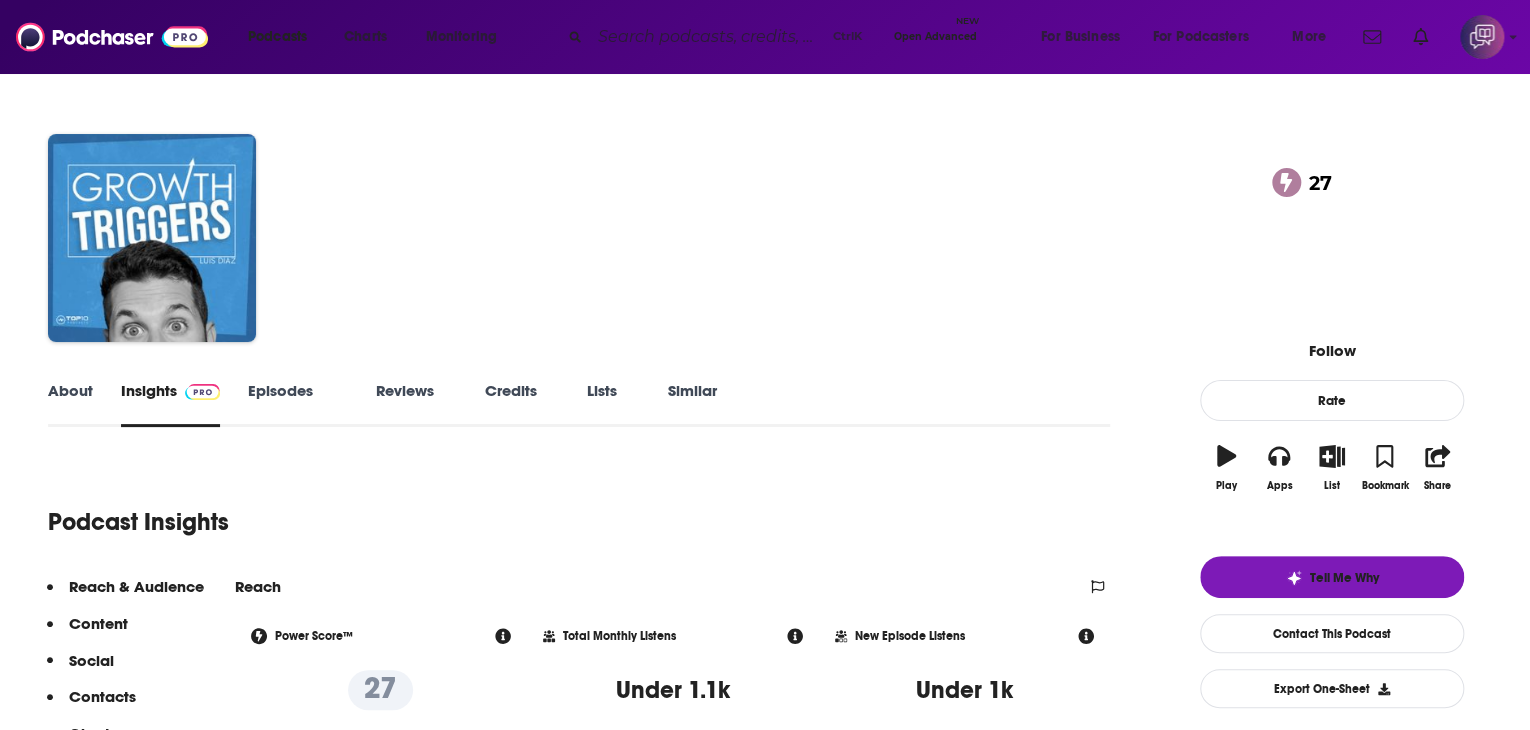 click on "About" at bounding box center [70, 404] 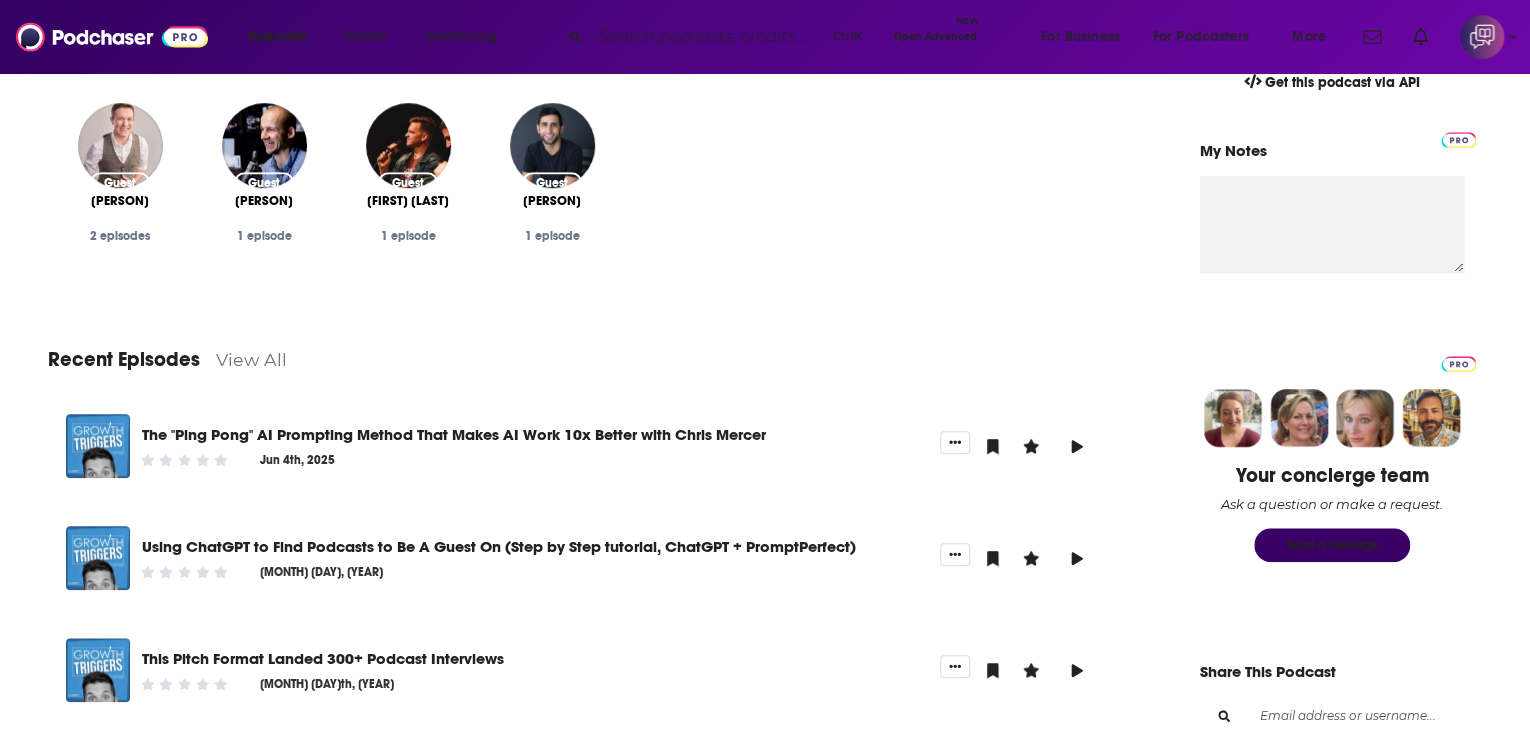 scroll, scrollTop: 800, scrollLeft: 0, axis: vertical 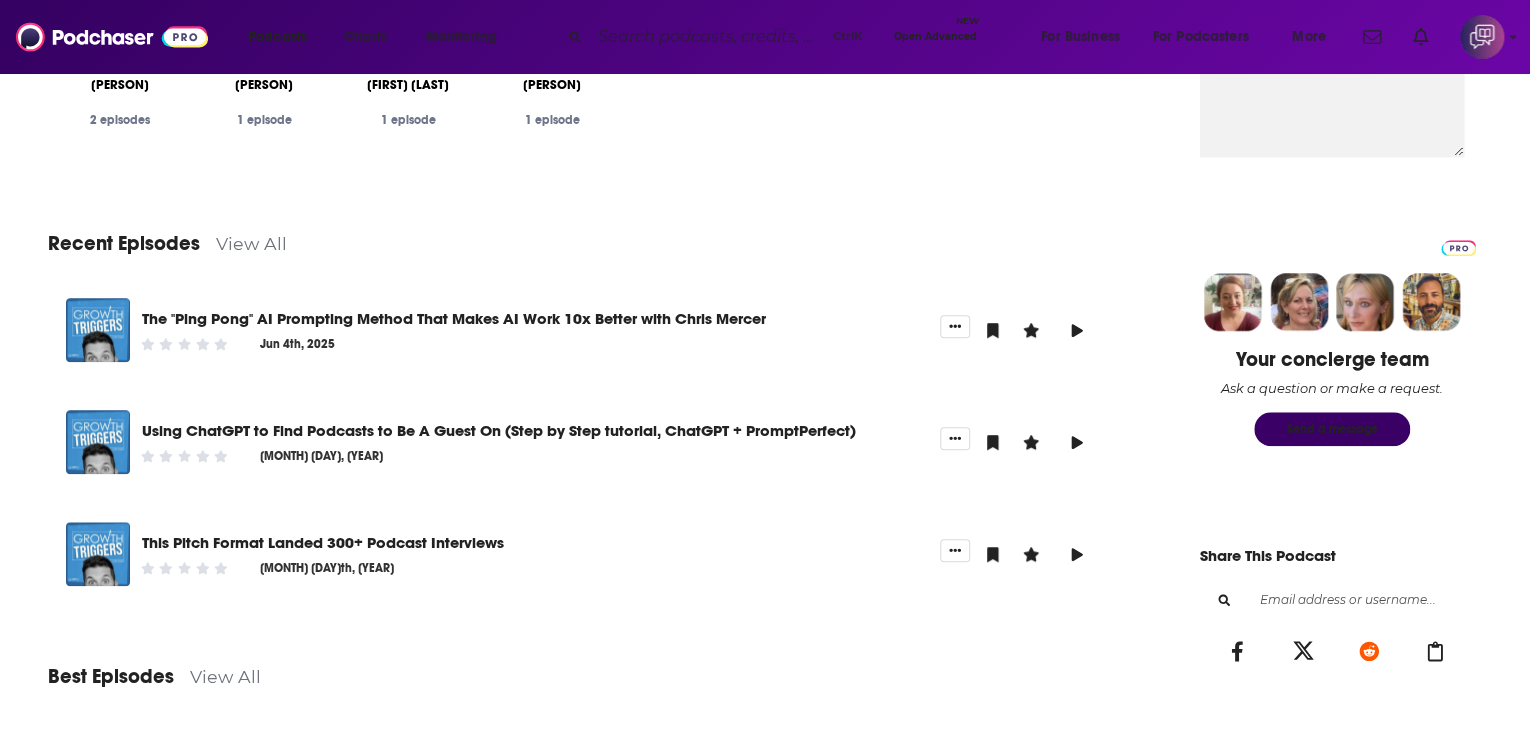 click on "View All" at bounding box center [251, 243] 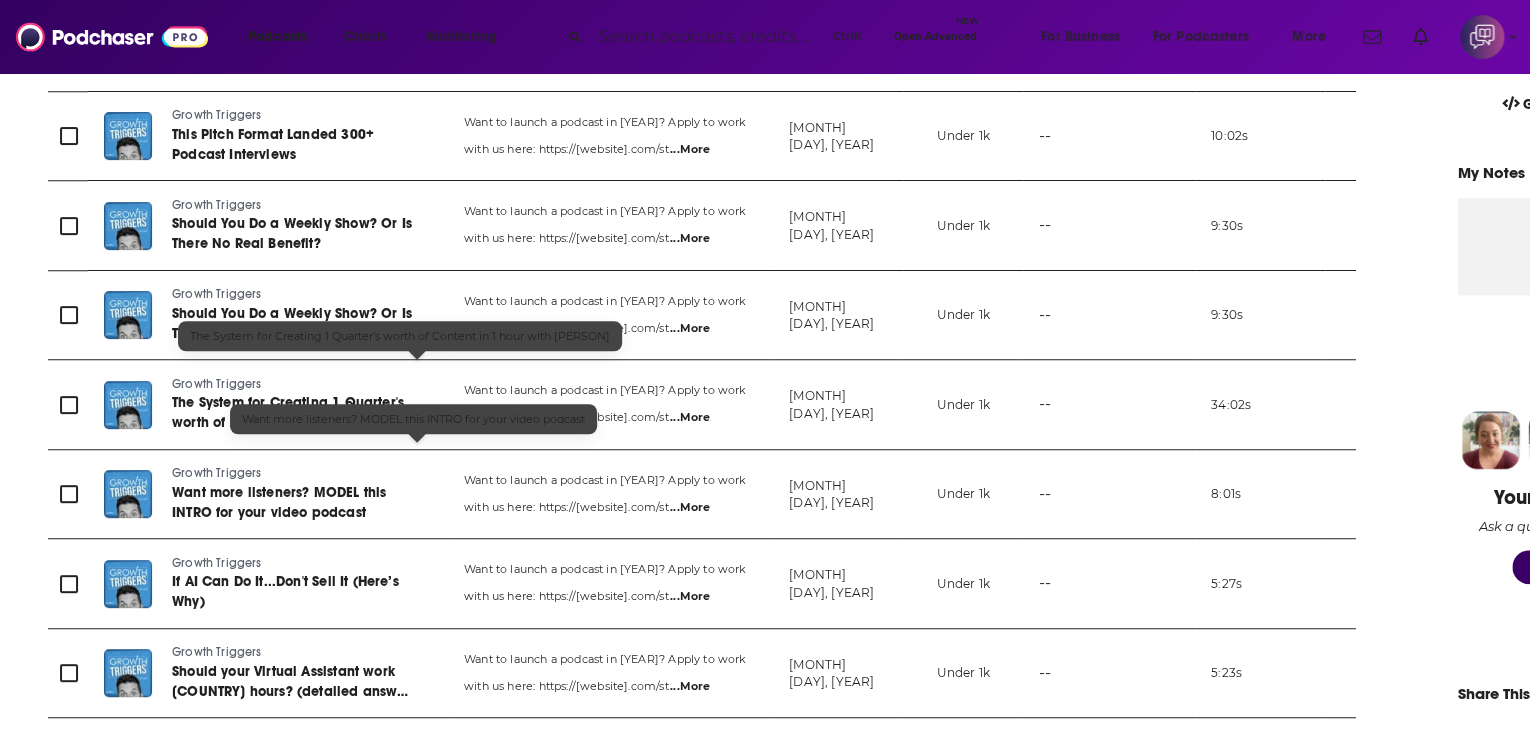 scroll, scrollTop: 700, scrollLeft: 0, axis: vertical 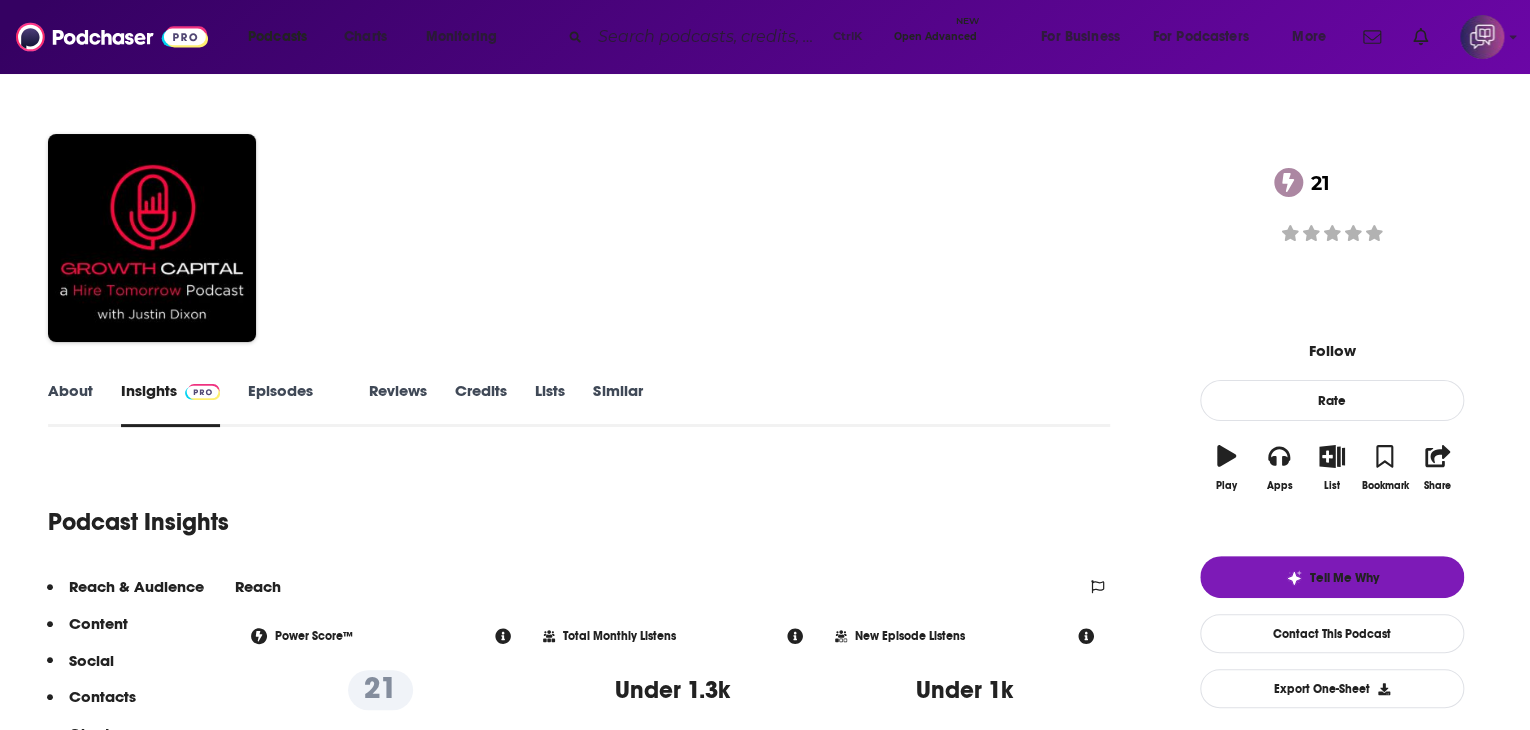 click on "About" at bounding box center (70, 404) 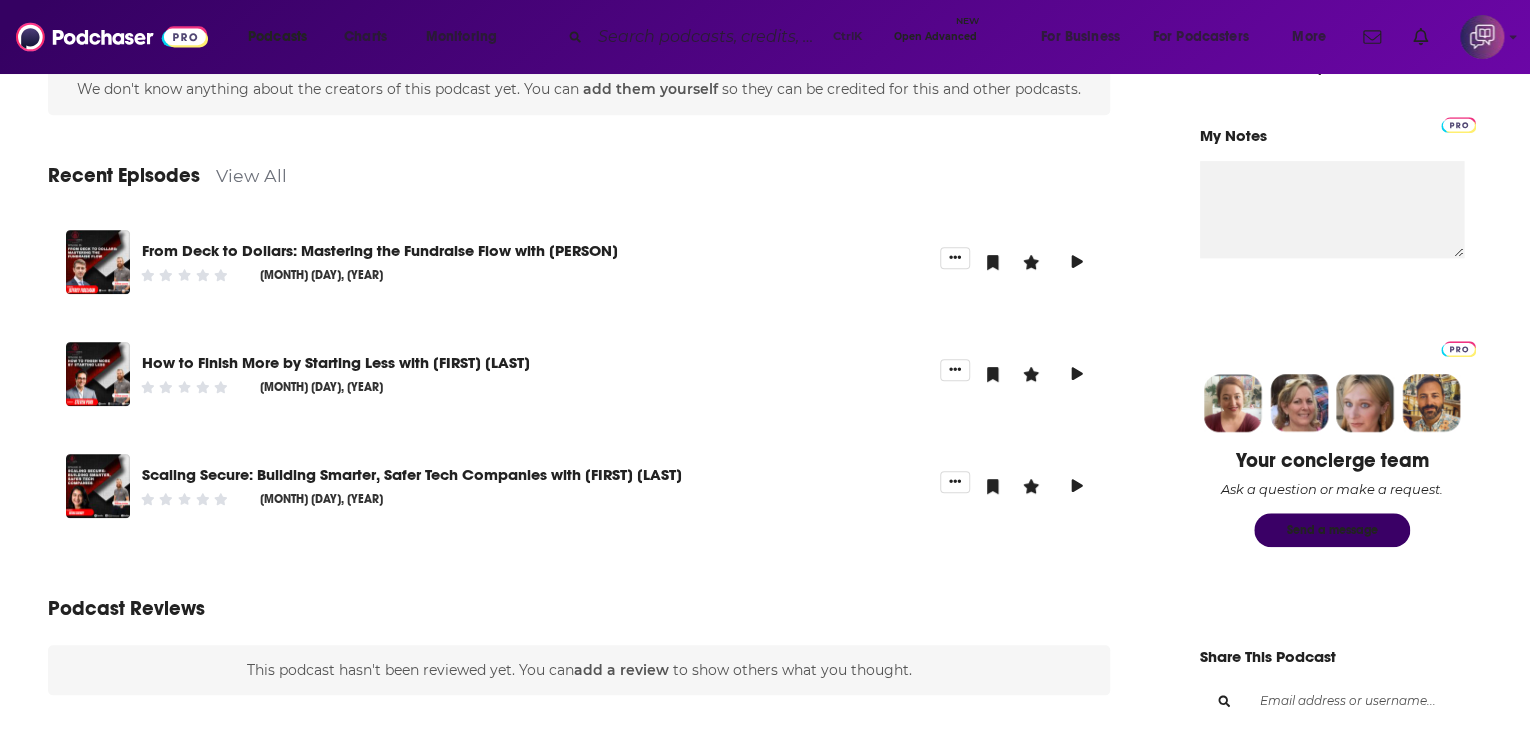 scroll, scrollTop: 700, scrollLeft: 0, axis: vertical 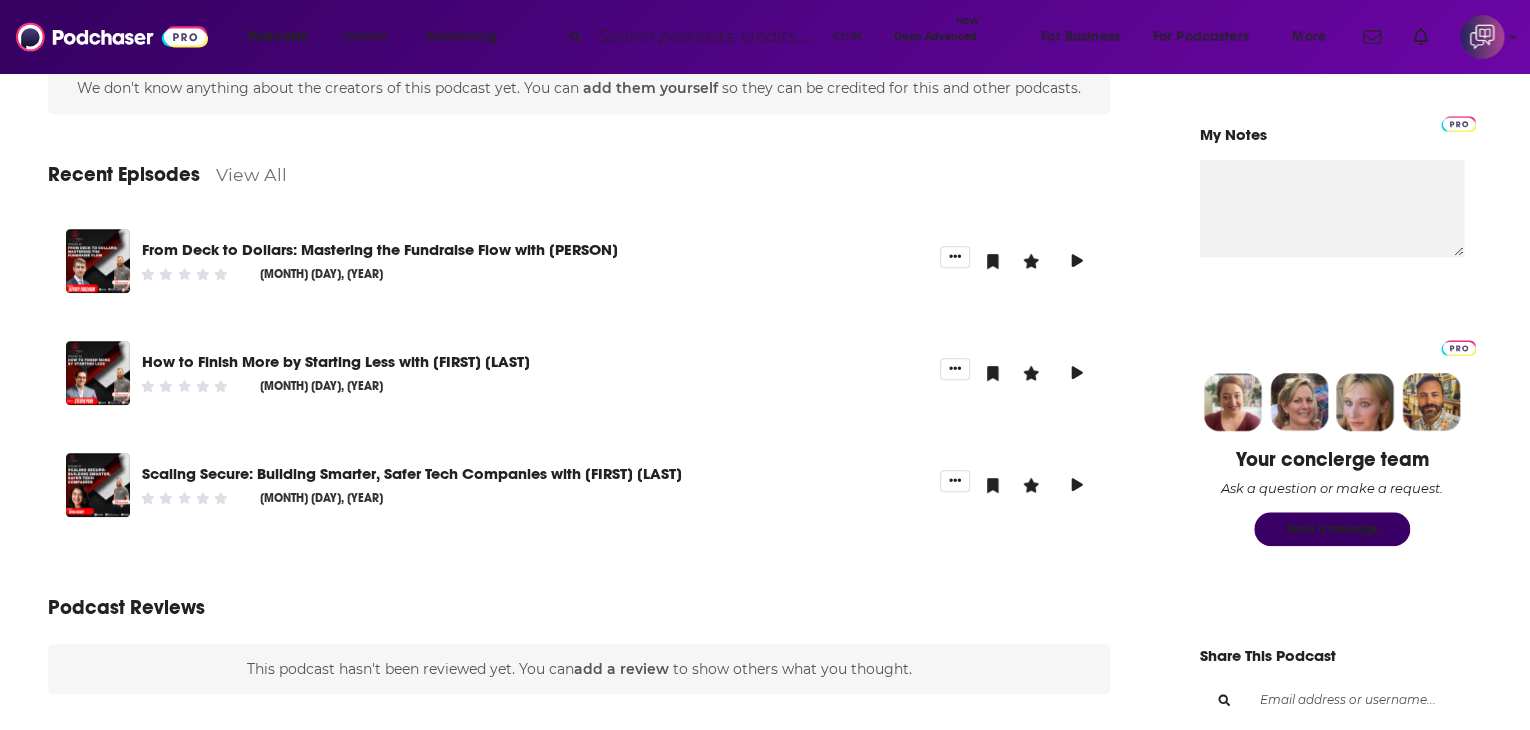 click on "View All" at bounding box center [251, 174] 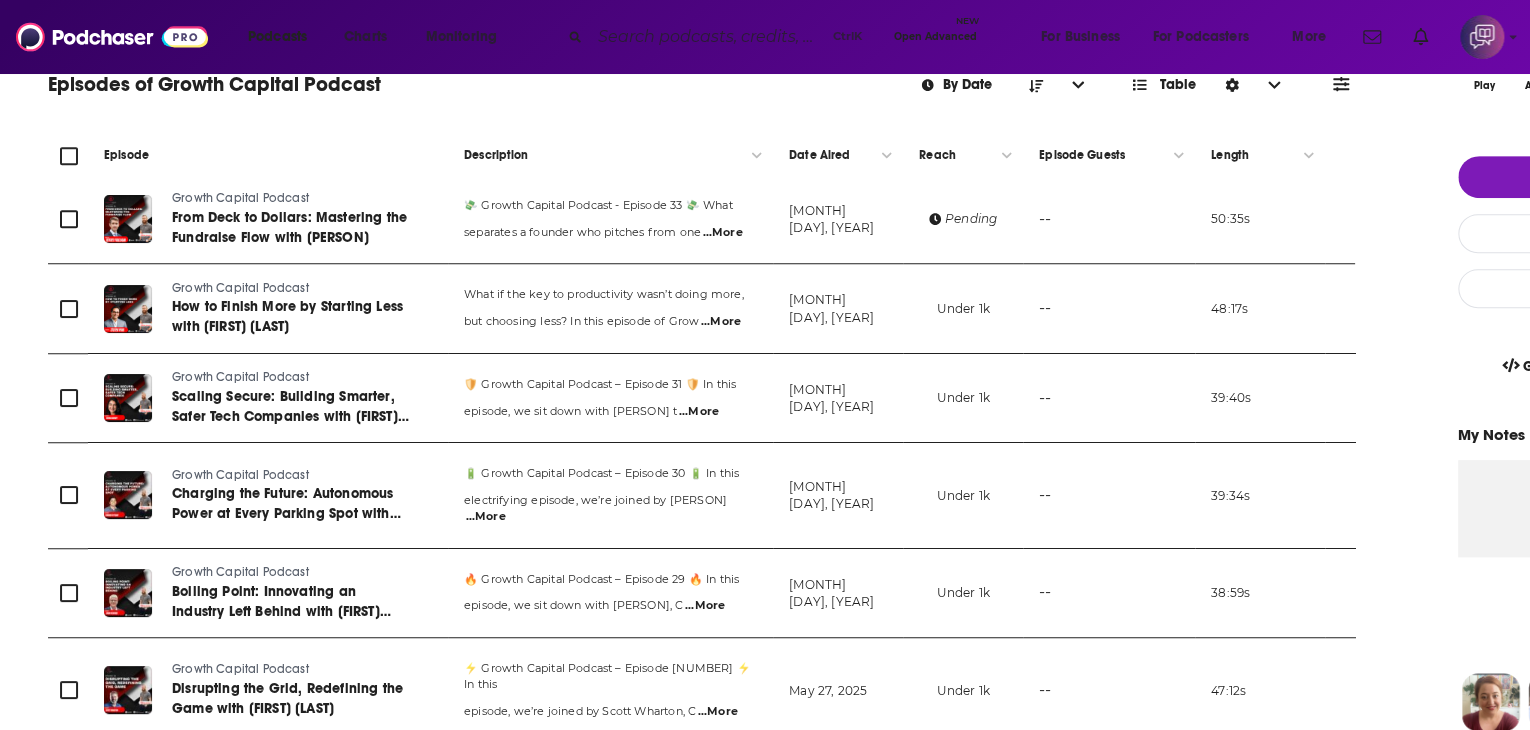 scroll, scrollTop: 0, scrollLeft: 0, axis: both 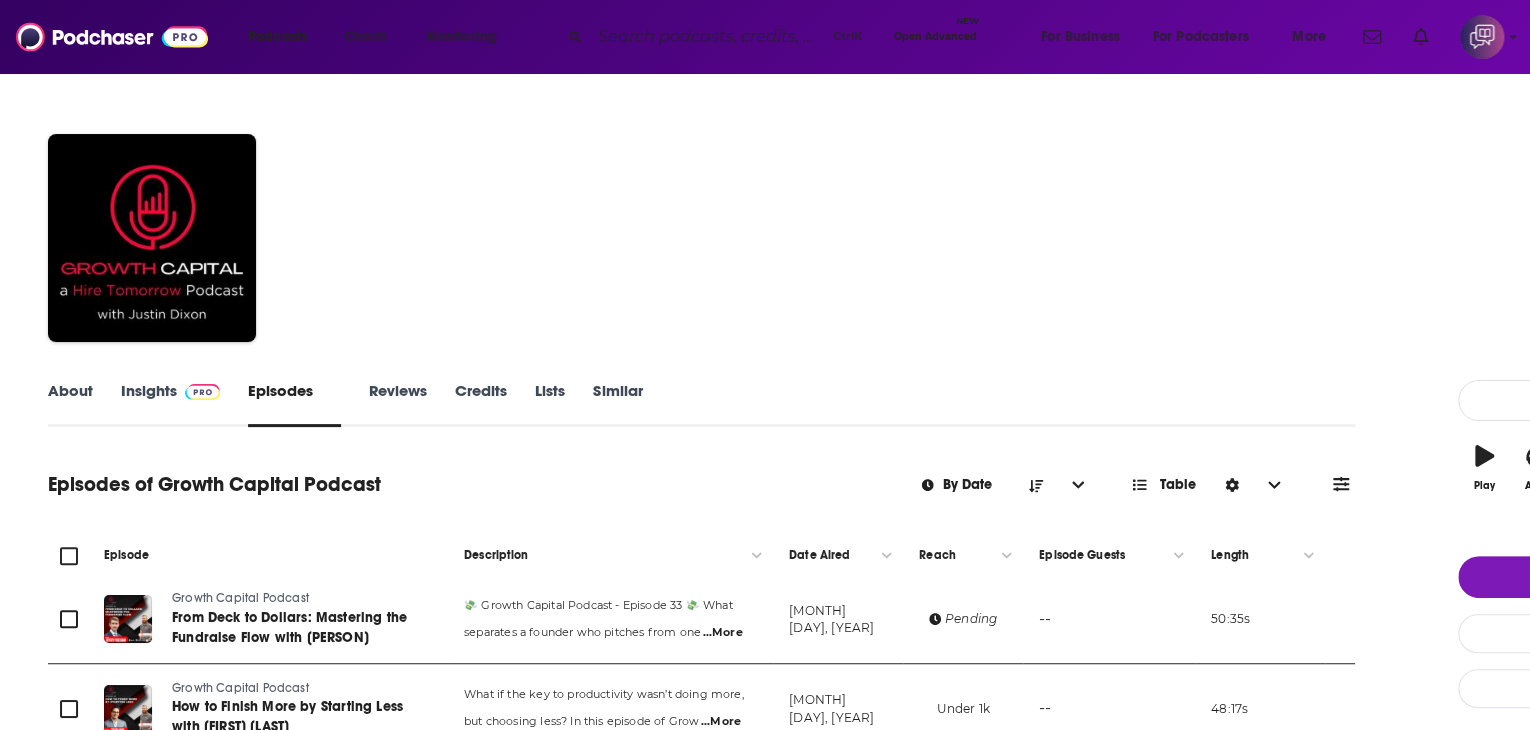 click on "About" at bounding box center [70, 404] 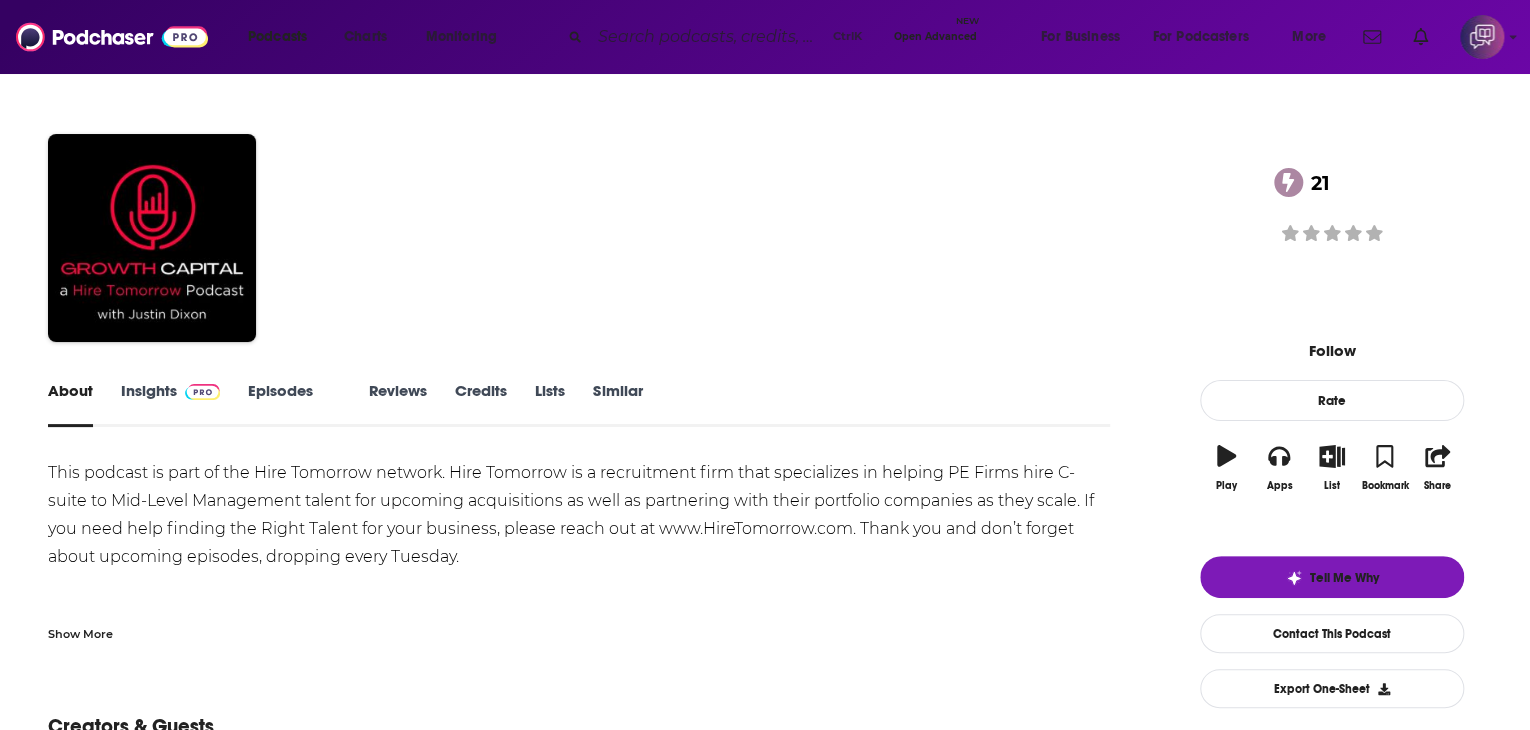 click on "Show More" at bounding box center [80, 632] 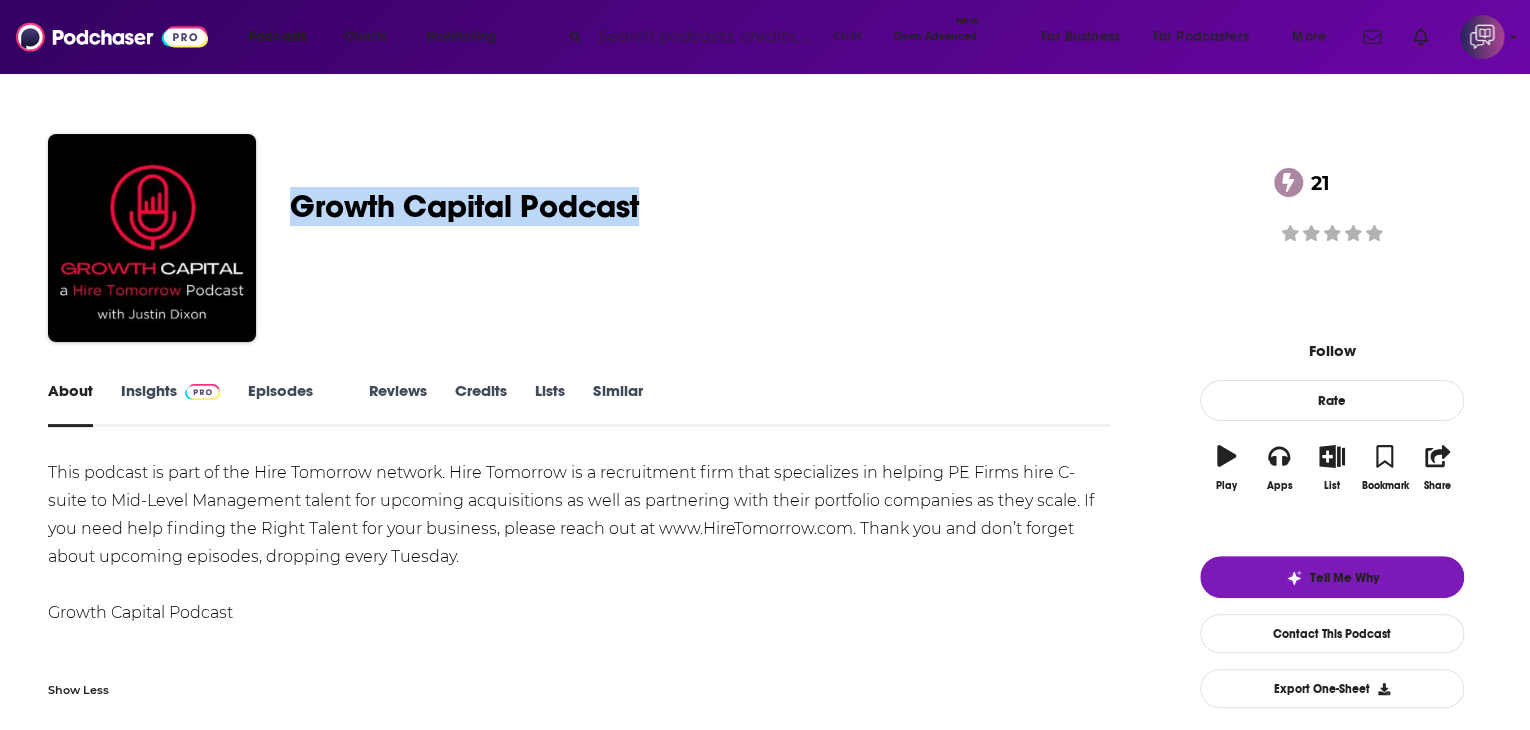 drag, startPoint x: 410, startPoint y: 215, endPoint x: 828, endPoint y: 183, distance: 419.22308 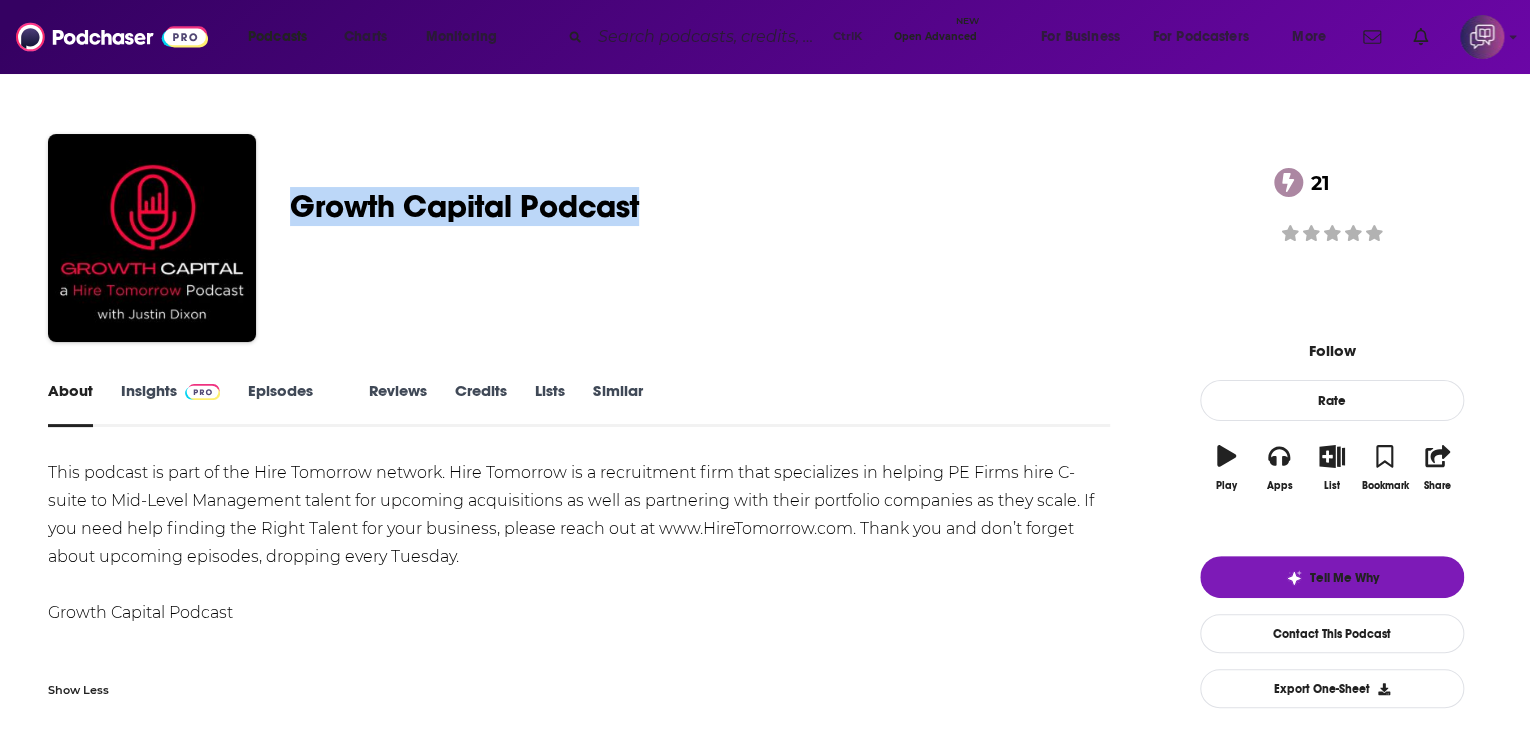 click on "Justin Dixon   Growth Capital Podcast 21 A   weekly  Business ,  Investing  and  Careers  podcast 21 Good podcast? Give it some love!" at bounding box center [765, 242] 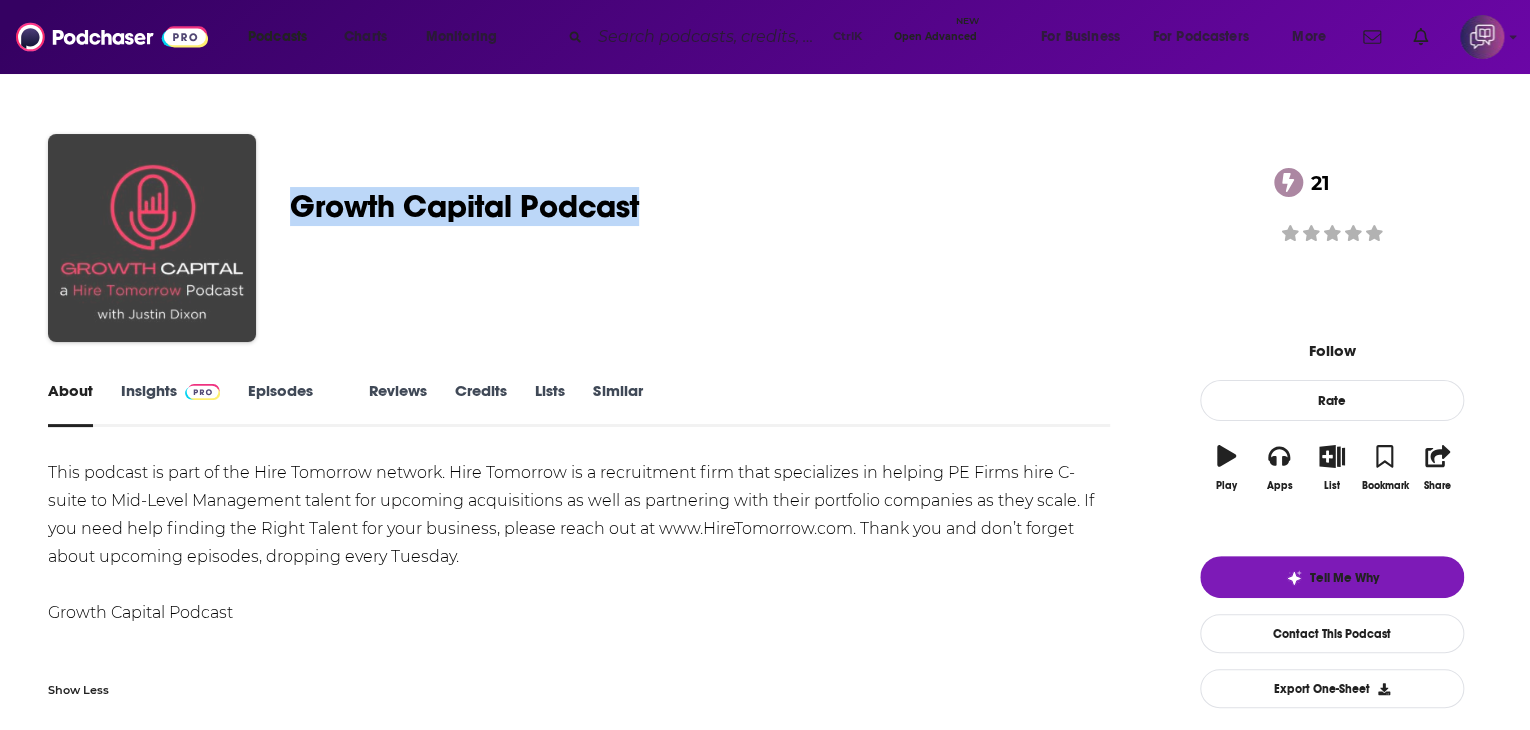 click at bounding box center (152, 238) 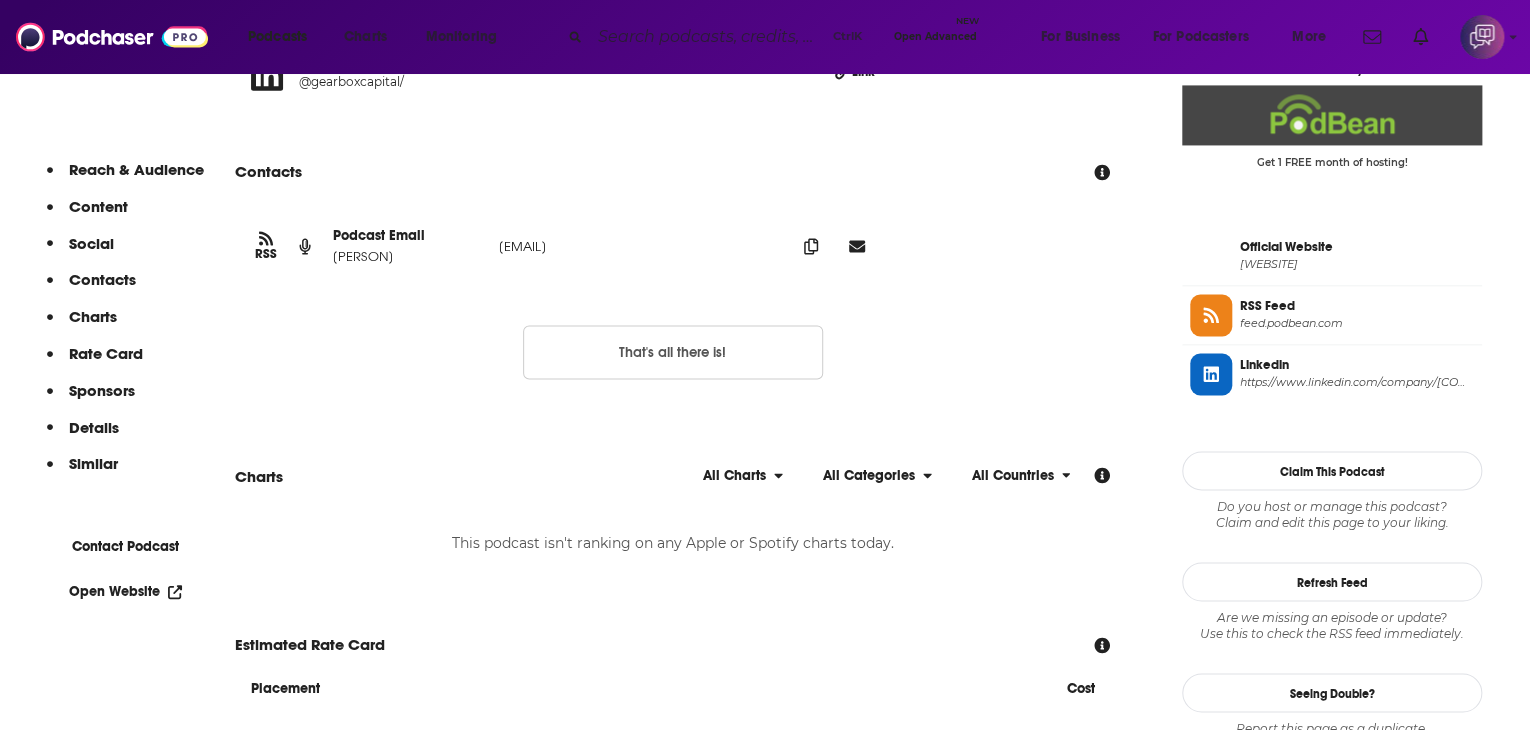 scroll, scrollTop: 1400, scrollLeft: 0, axis: vertical 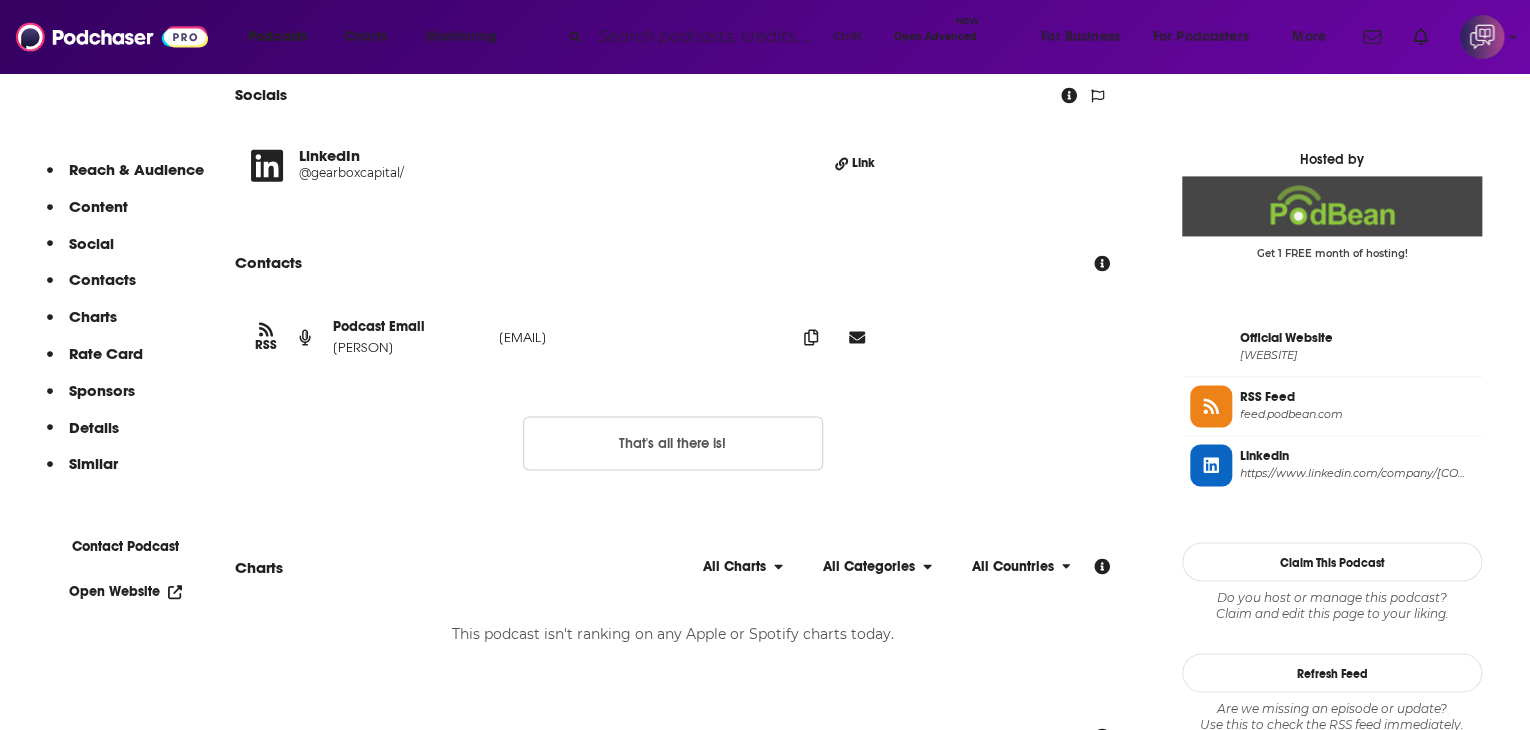 drag, startPoint x: 448, startPoint y: 370, endPoint x: 860, endPoint y: 368, distance: 412.00485 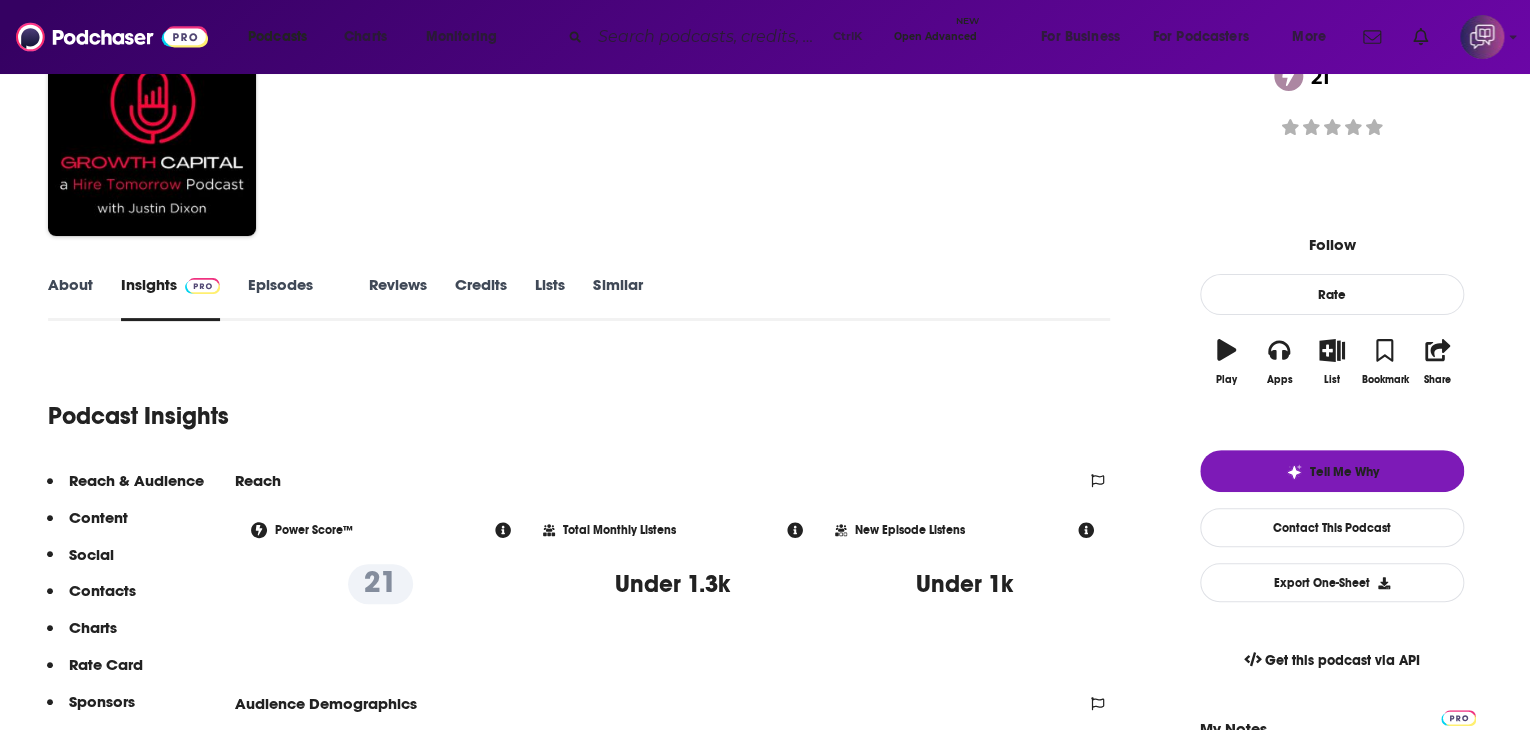 scroll, scrollTop: 0, scrollLeft: 0, axis: both 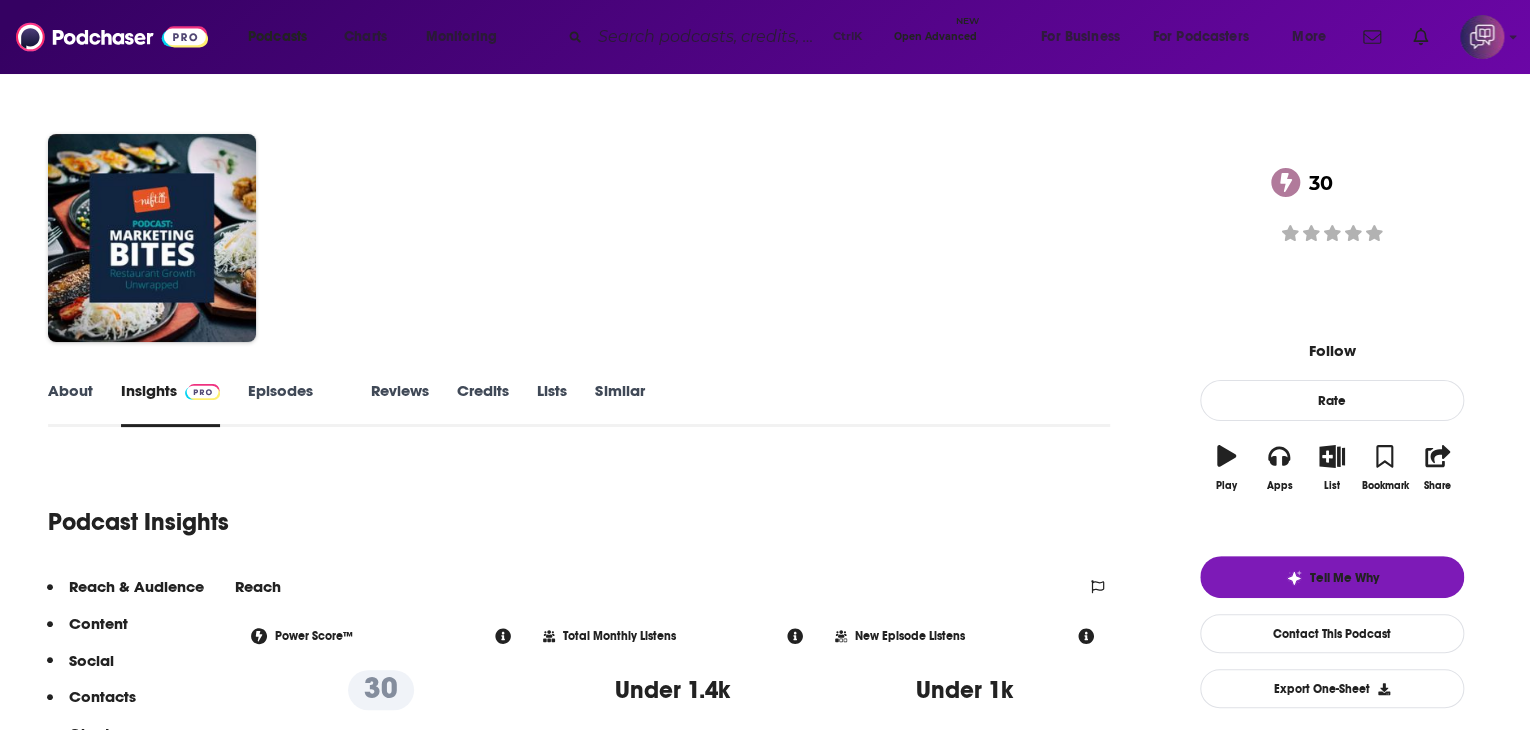 click on "About" at bounding box center [70, 404] 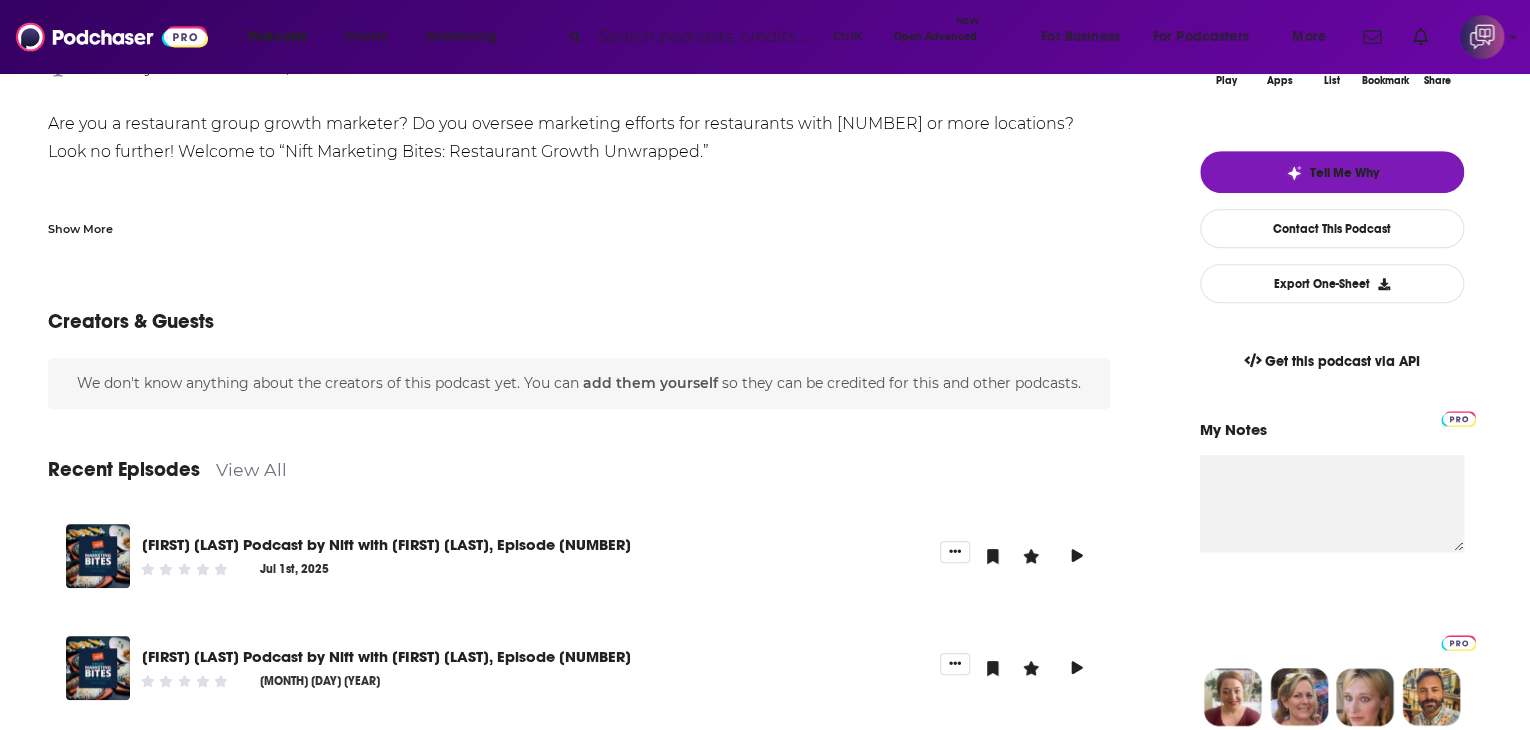 scroll, scrollTop: 400, scrollLeft: 0, axis: vertical 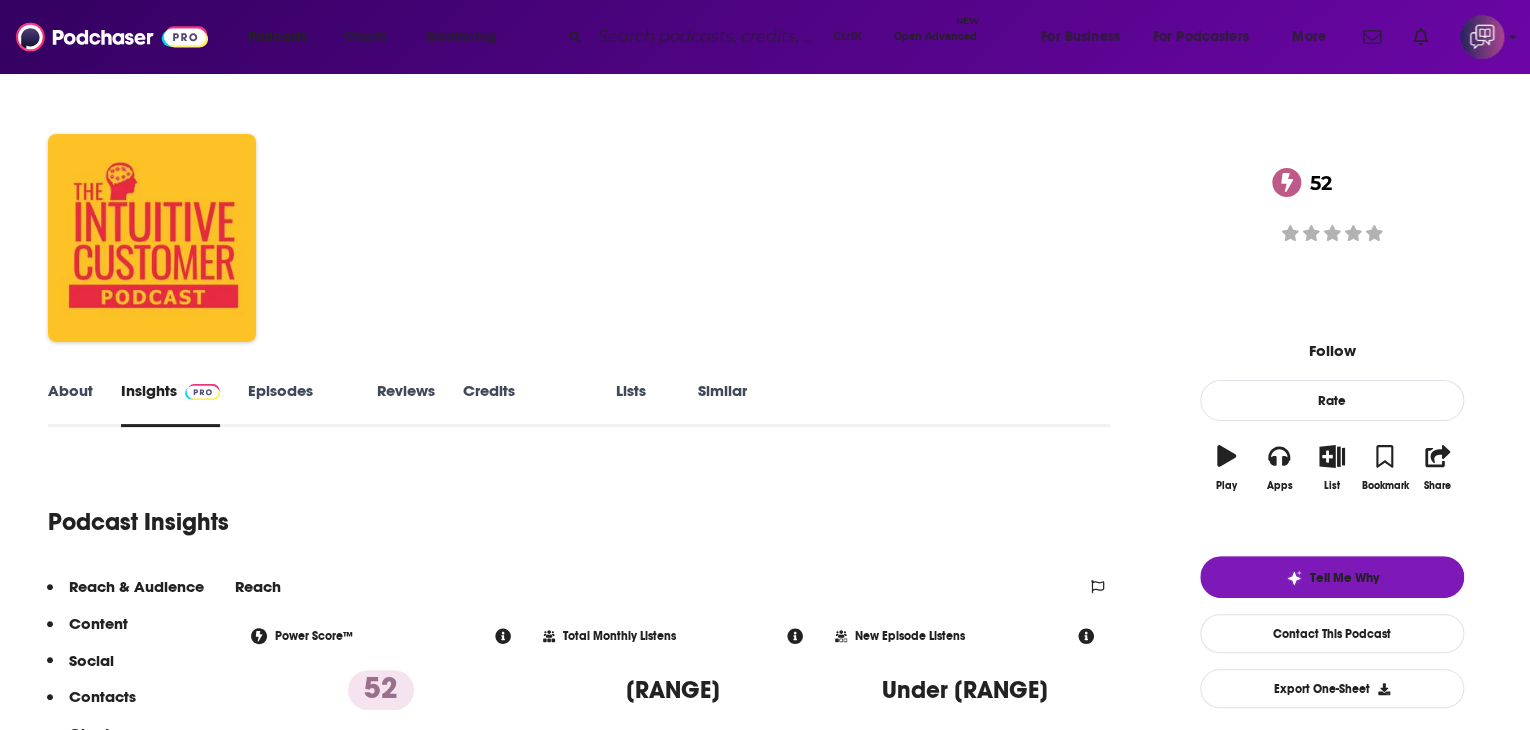 click on "About Insights Episodes 406 Reviews Credits 3 Lists 11 Similar" at bounding box center (579, 402) 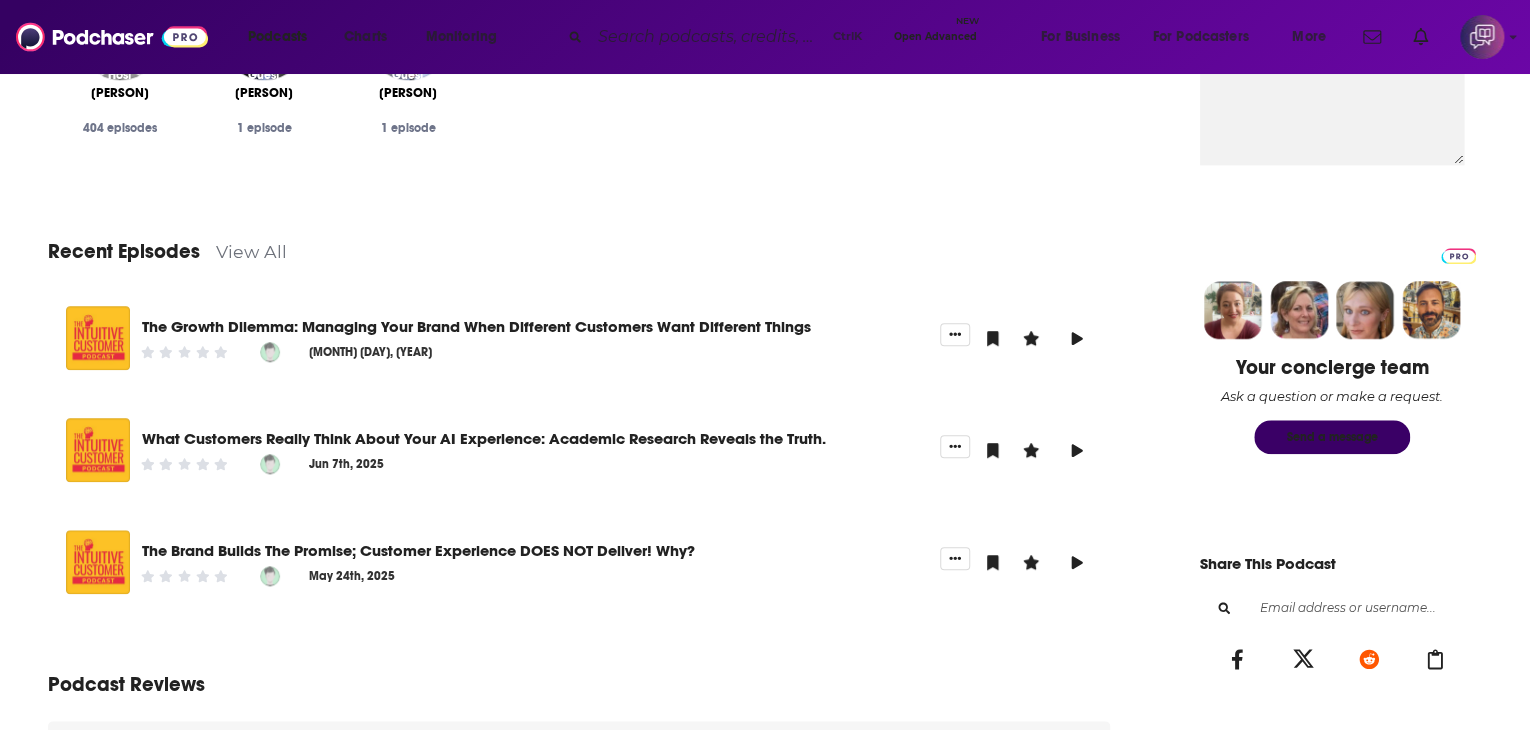 scroll, scrollTop: 800, scrollLeft: 0, axis: vertical 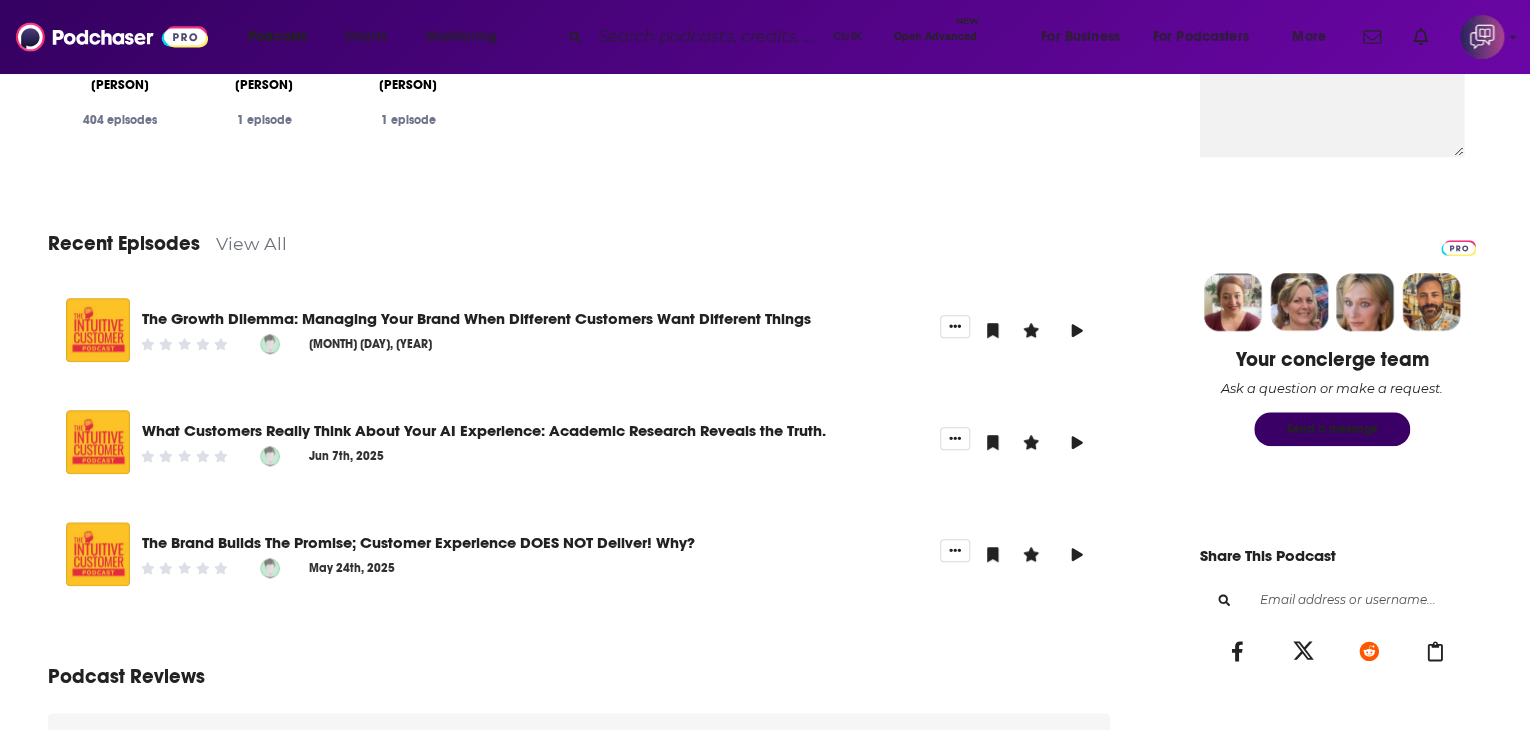 click on "View All" at bounding box center [251, 243] 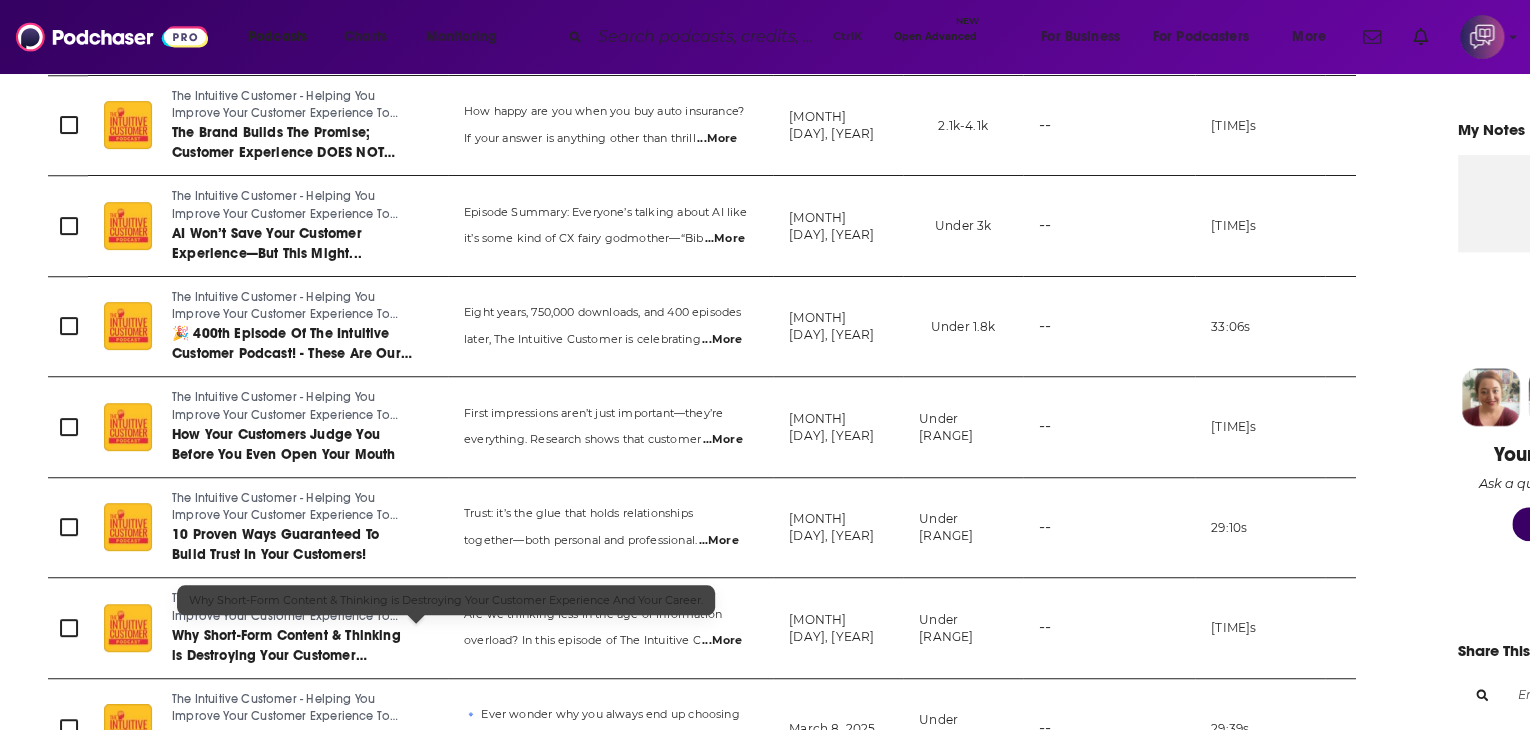 scroll, scrollTop: 800, scrollLeft: 0, axis: vertical 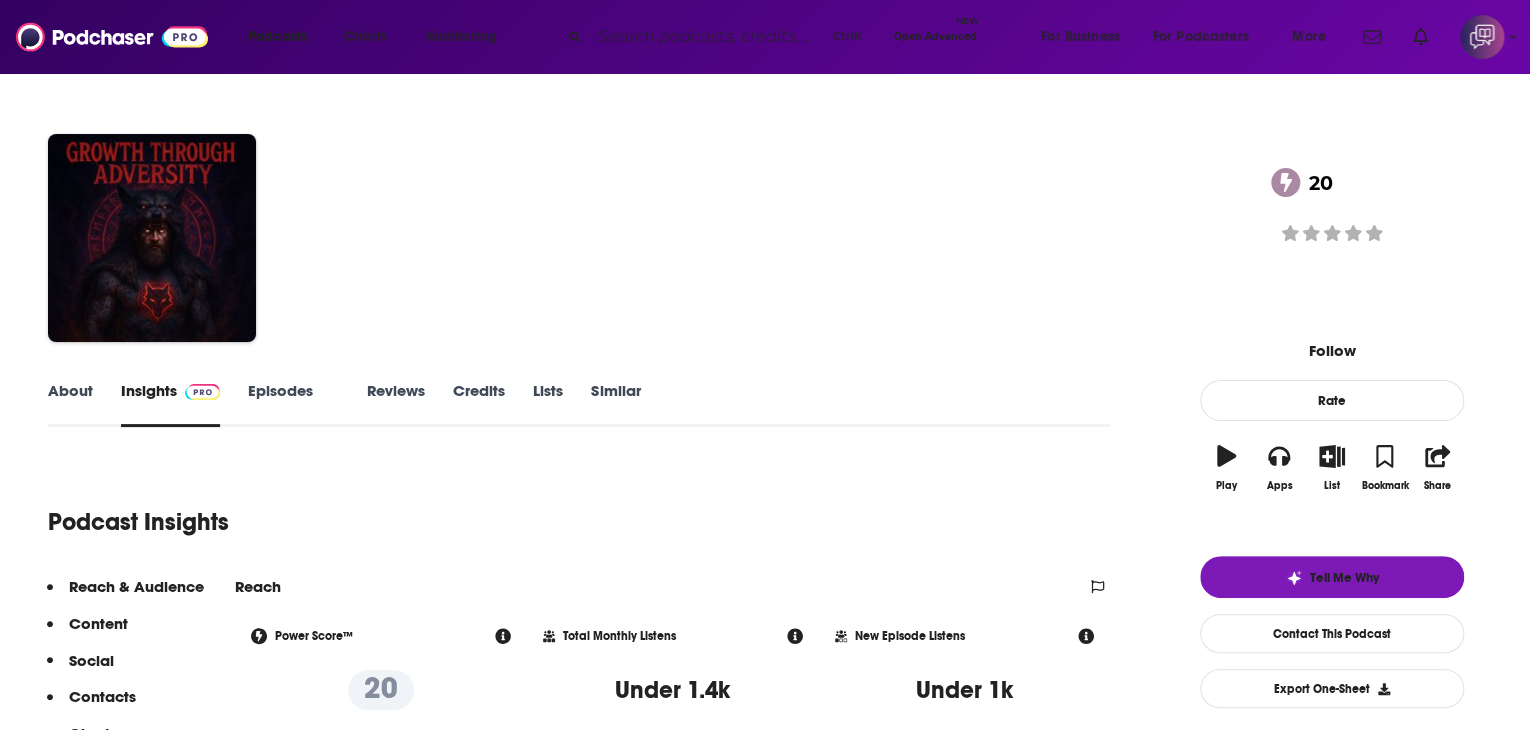 click on "About" at bounding box center [70, 404] 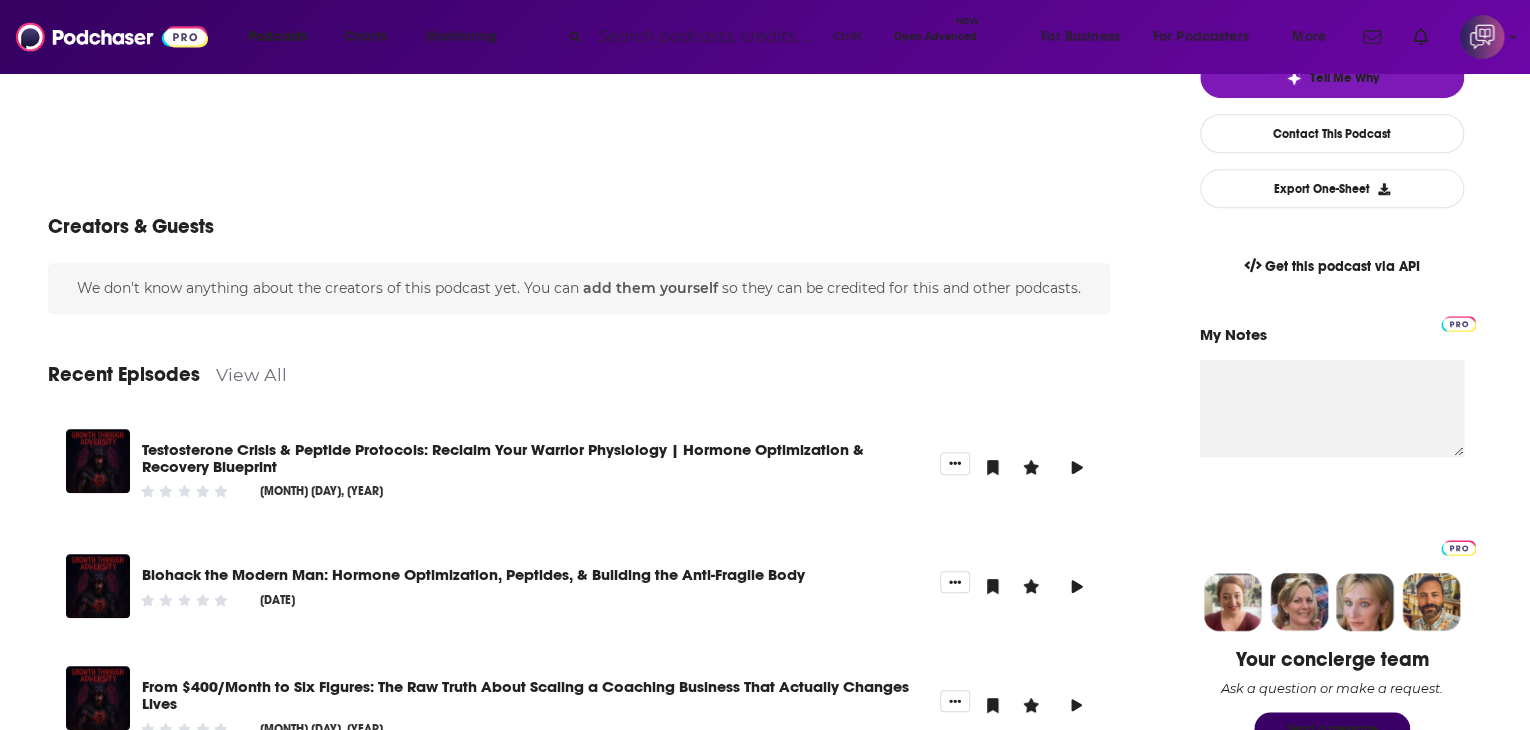 scroll, scrollTop: 700, scrollLeft: 0, axis: vertical 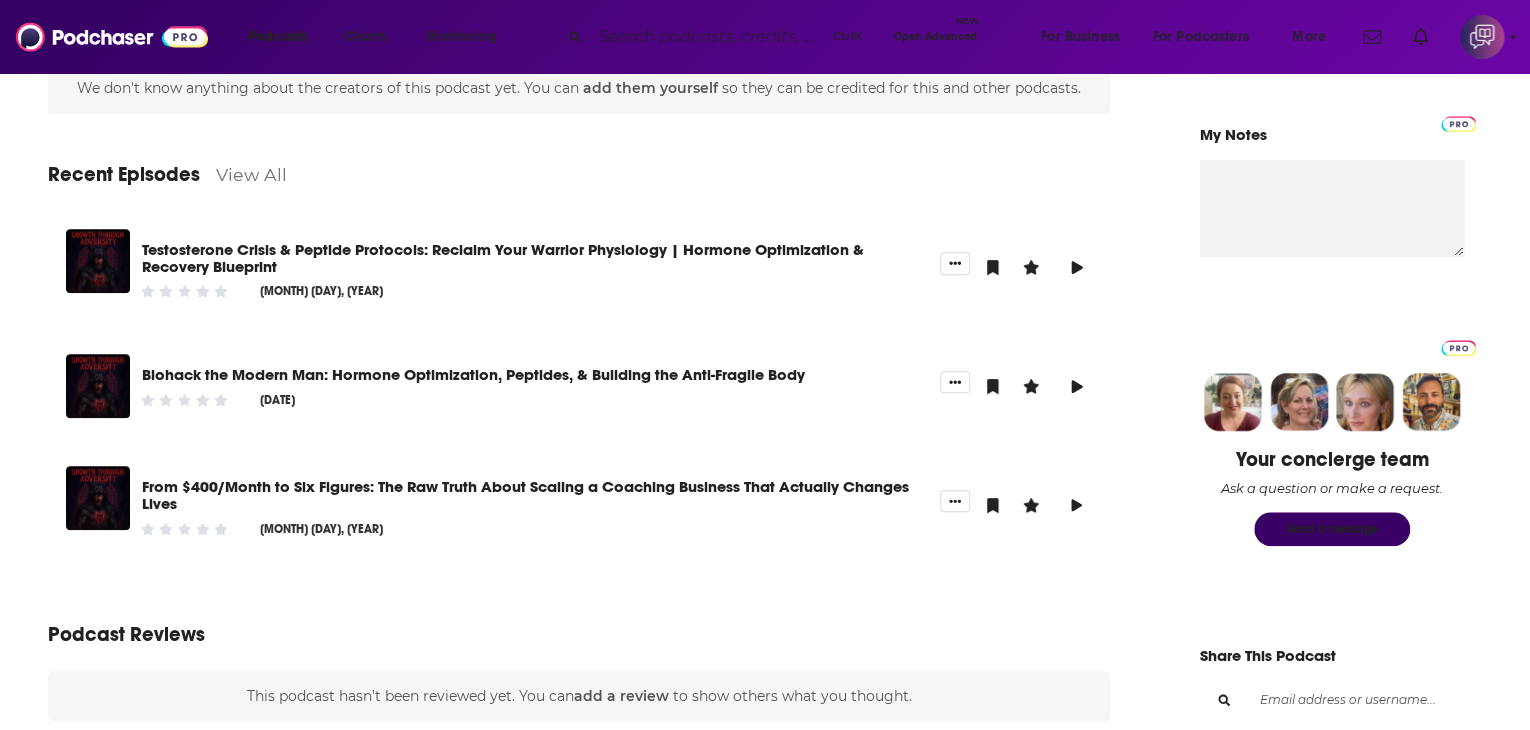 click on "View All" at bounding box center [251, 174] 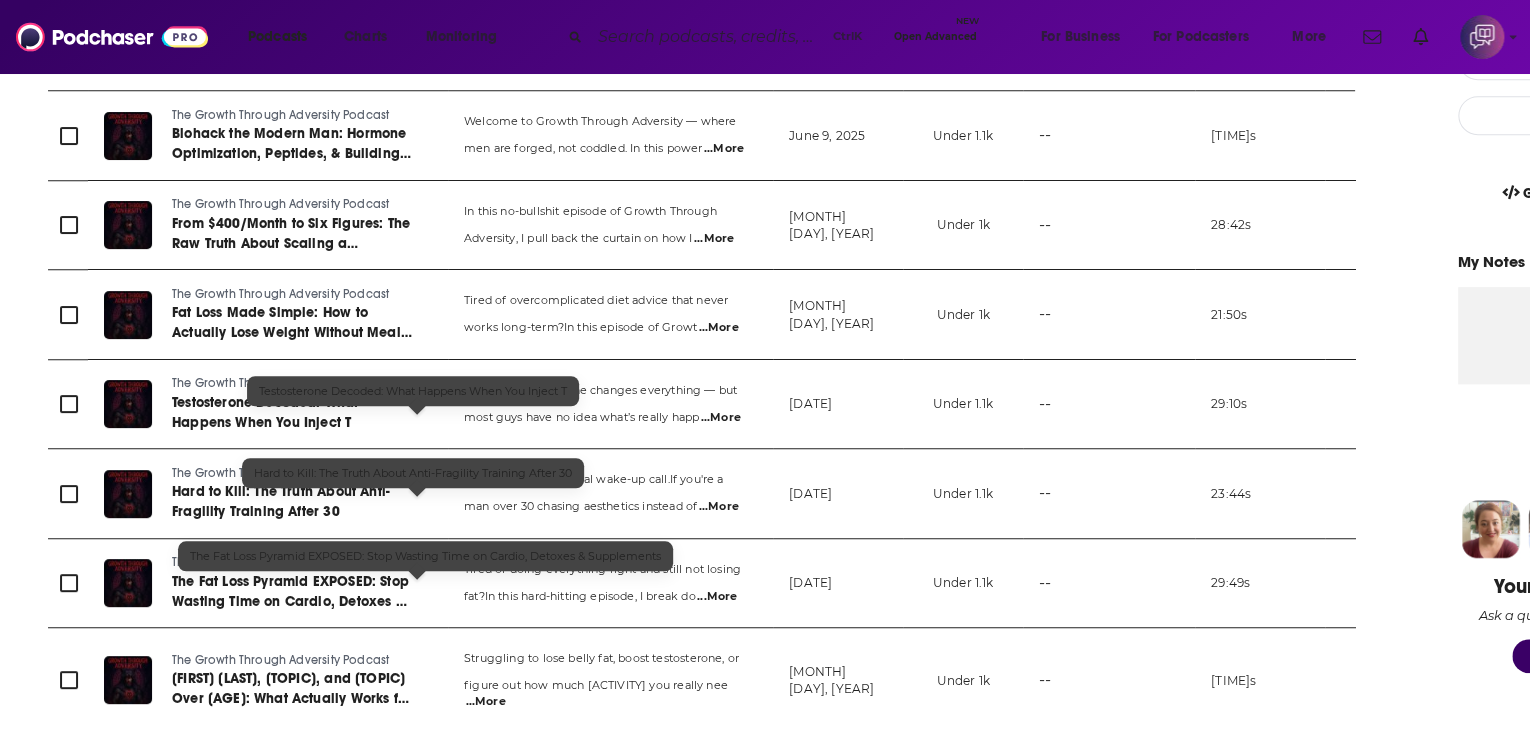 scroll, scrollTop: 600, scrollLeft: 0, axis: vertical 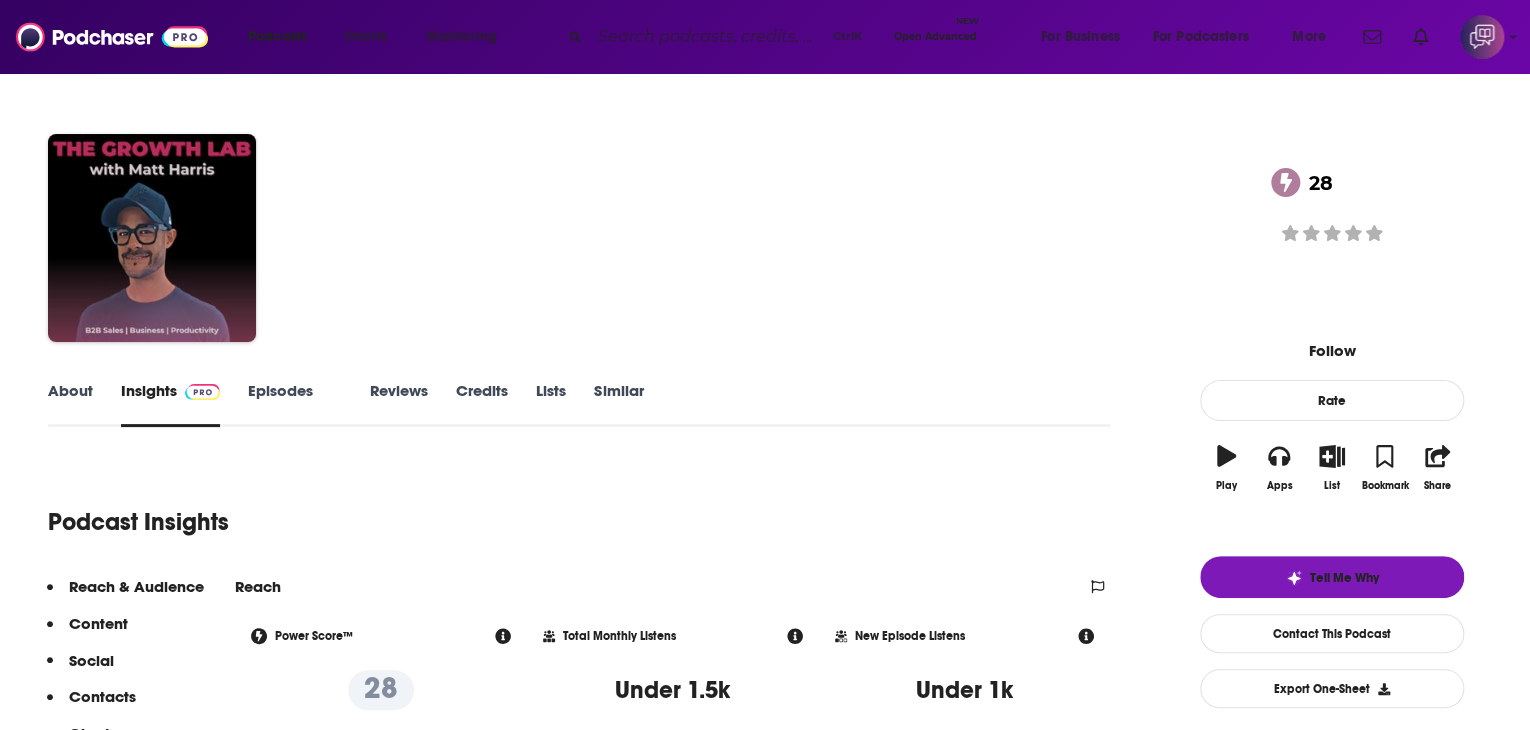 click on "About" at bounding box center (70, 404) 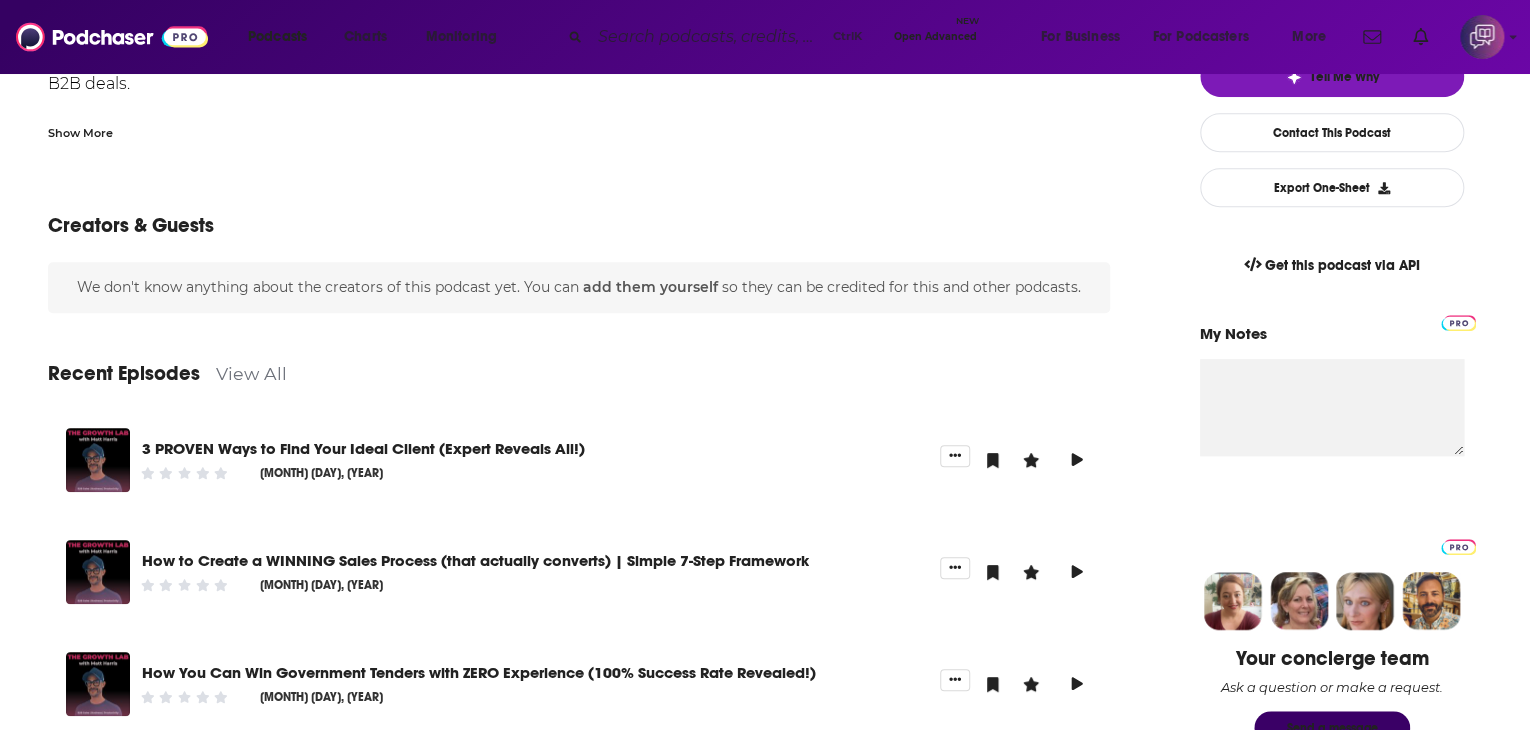 scroll, scrollTop: 500, scrollLeft: 0, axis: vertical 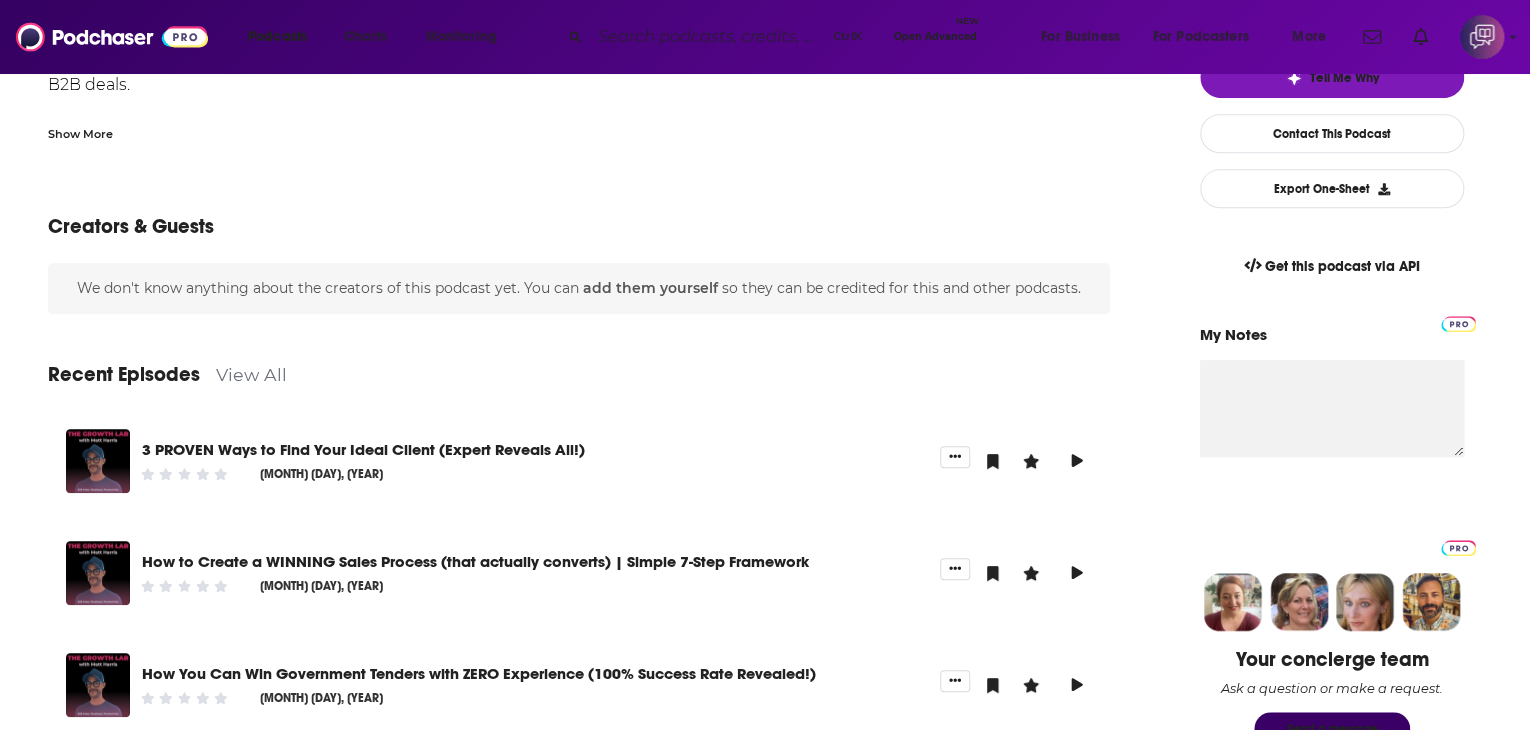 click on "View All" at bounding box center (251, 374) 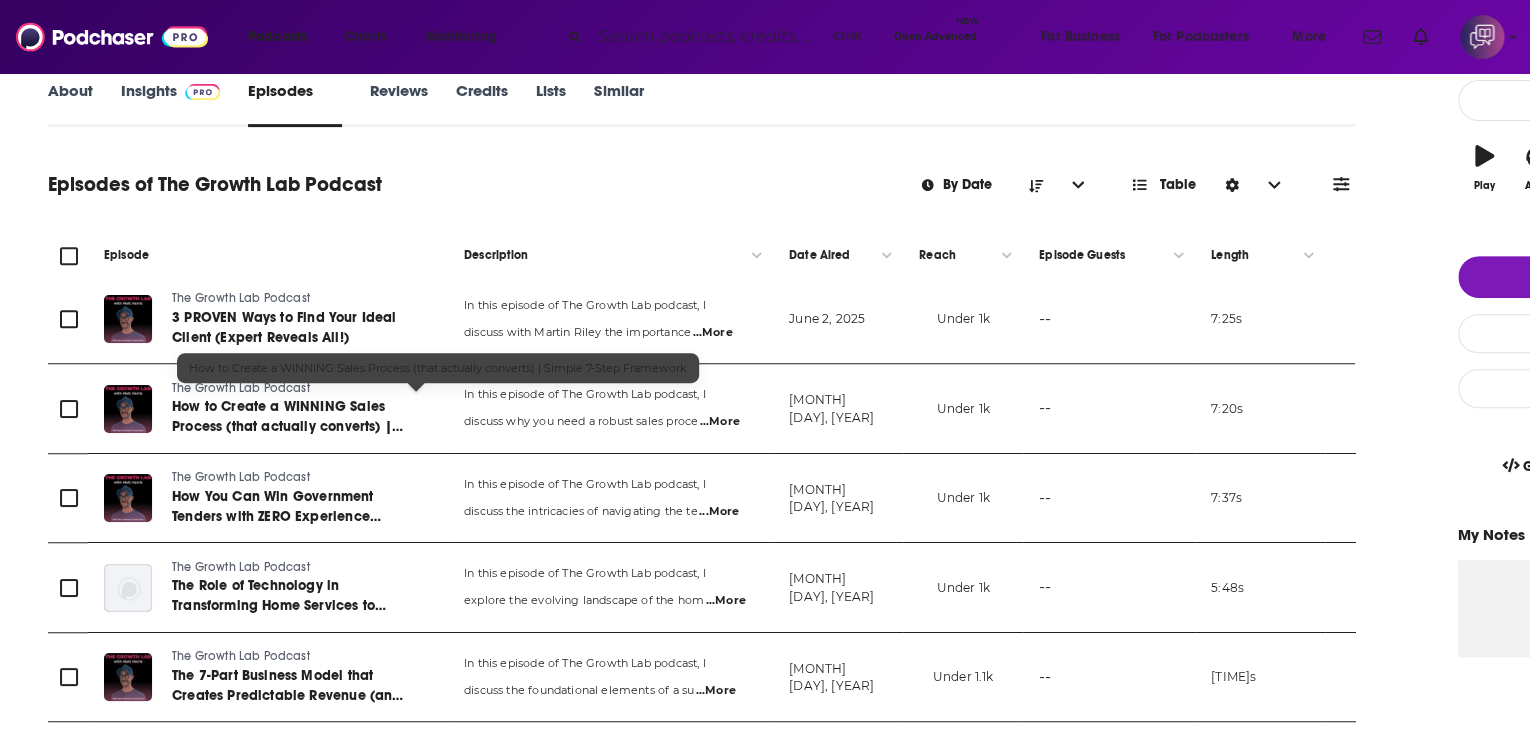 scroll, scrollTop: 0, scrollLeft: 0, axis: both 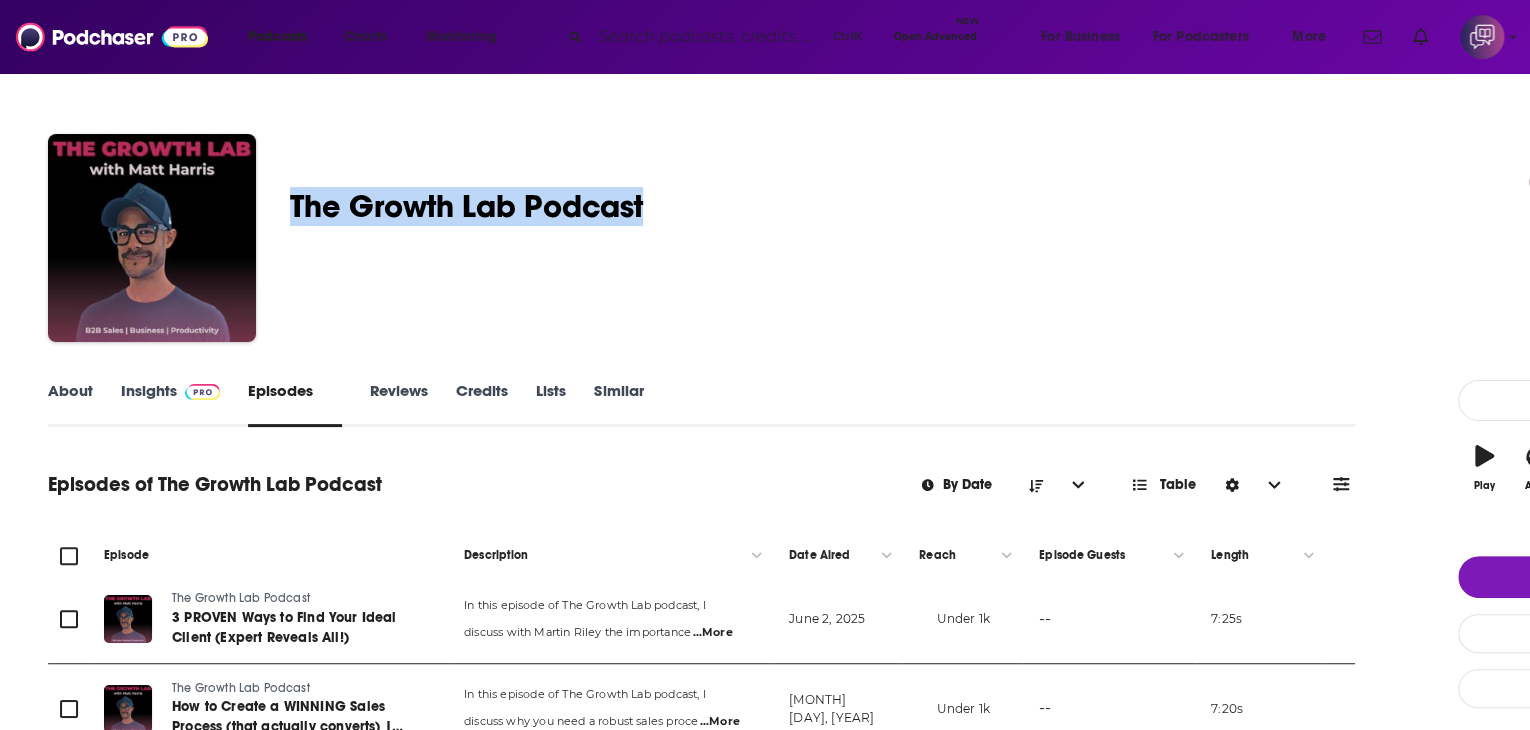 drag, startPoint x: 417, startPoint y: 200, endPoint x: 811, endPoint y: 197, distance: 394.0114 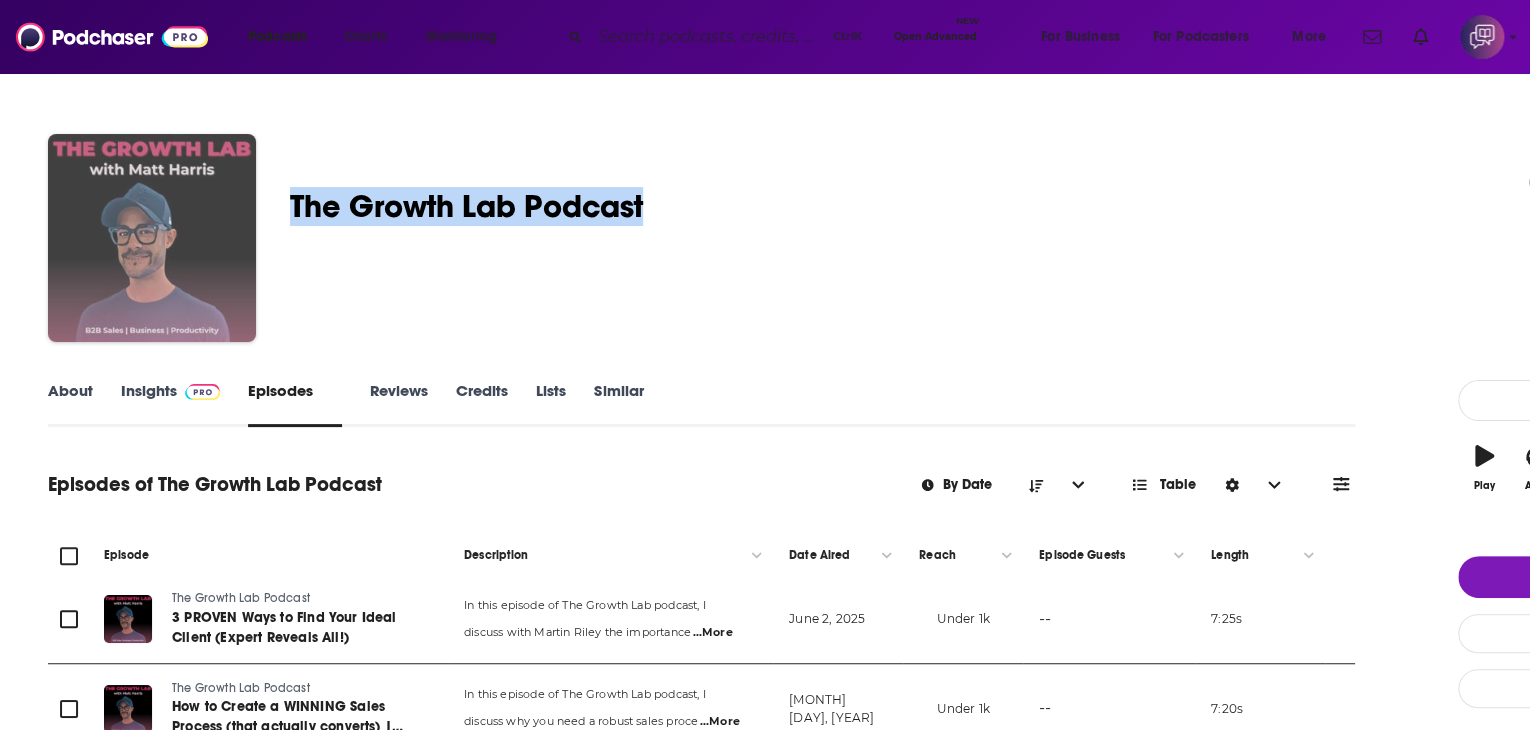 click at bounding box center [152, 238] 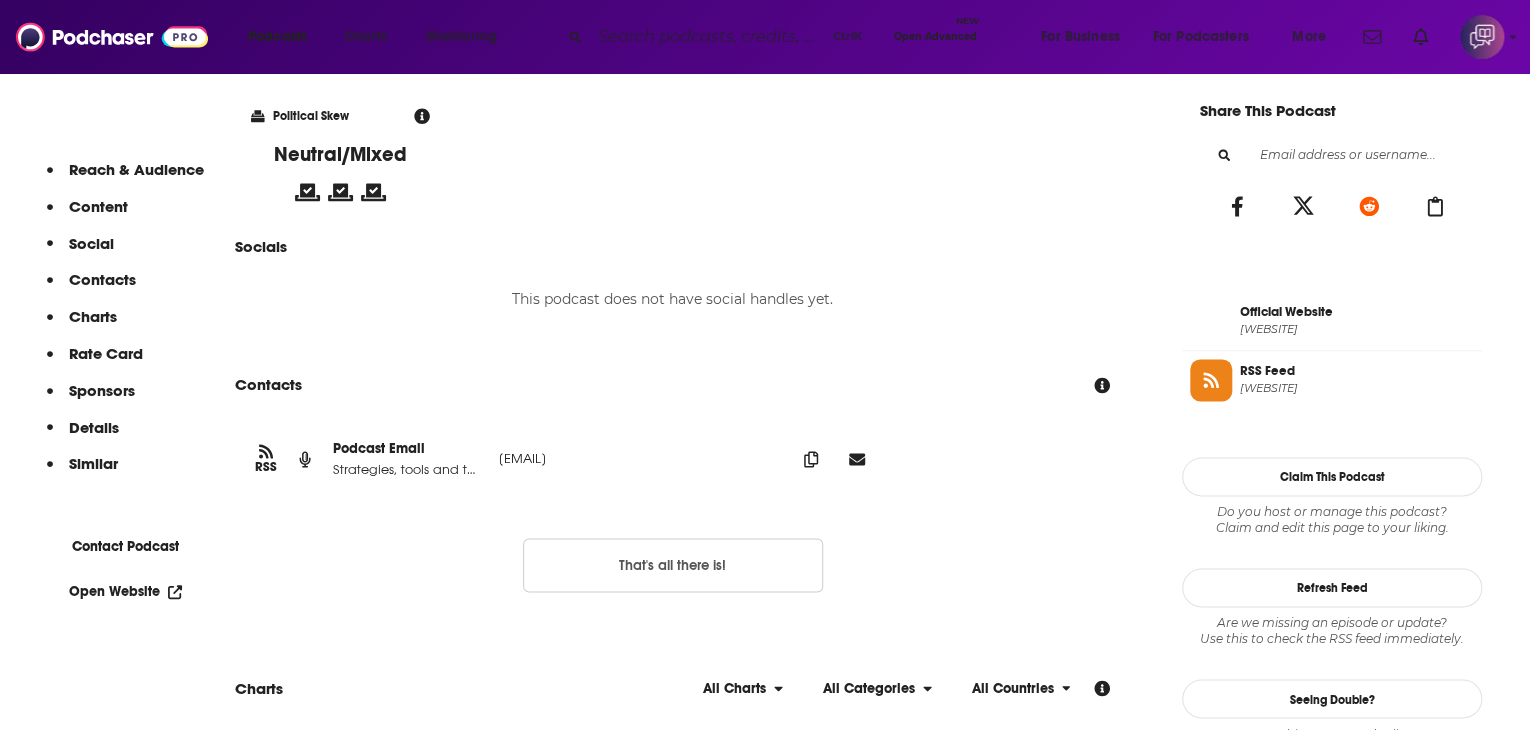 scroll, scrollTop: 1300, scrollLeft: 0, axis: vertical 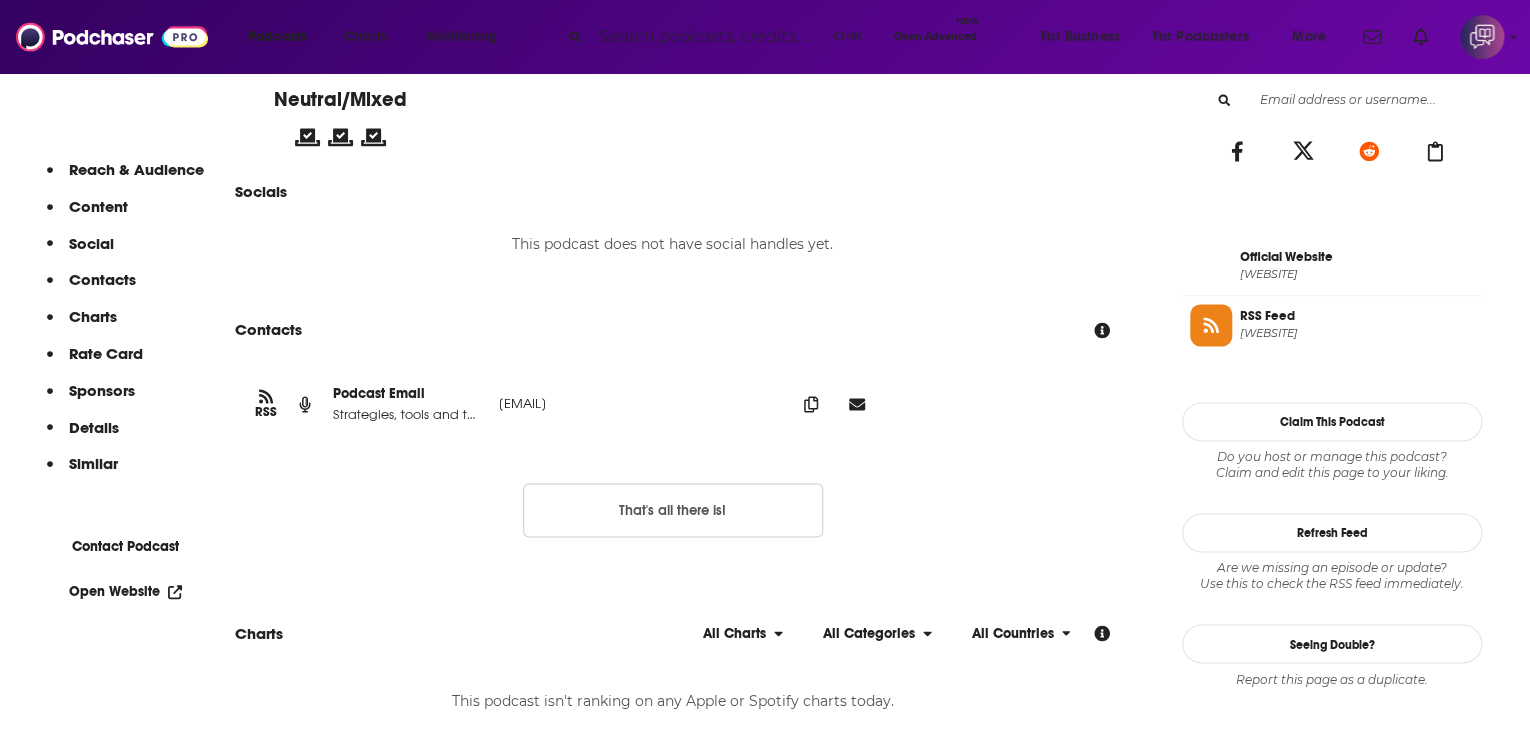 drag, startPoint x: 459, startPoint y: 429, endPoint x: 808, endPoint y: 427, distance: 349.00574 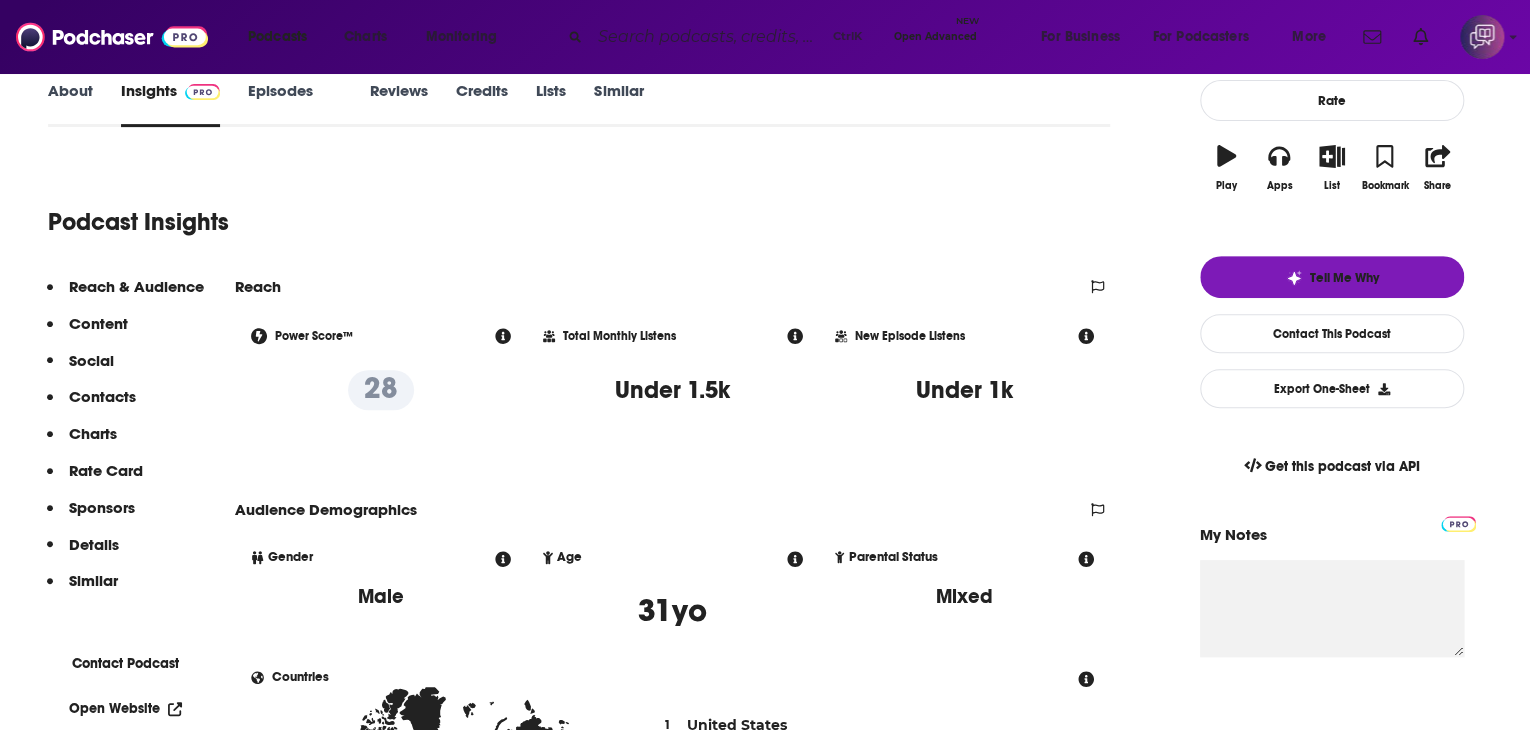 scroll, scrollTop: 0, scrollLeft: 0, axis: both 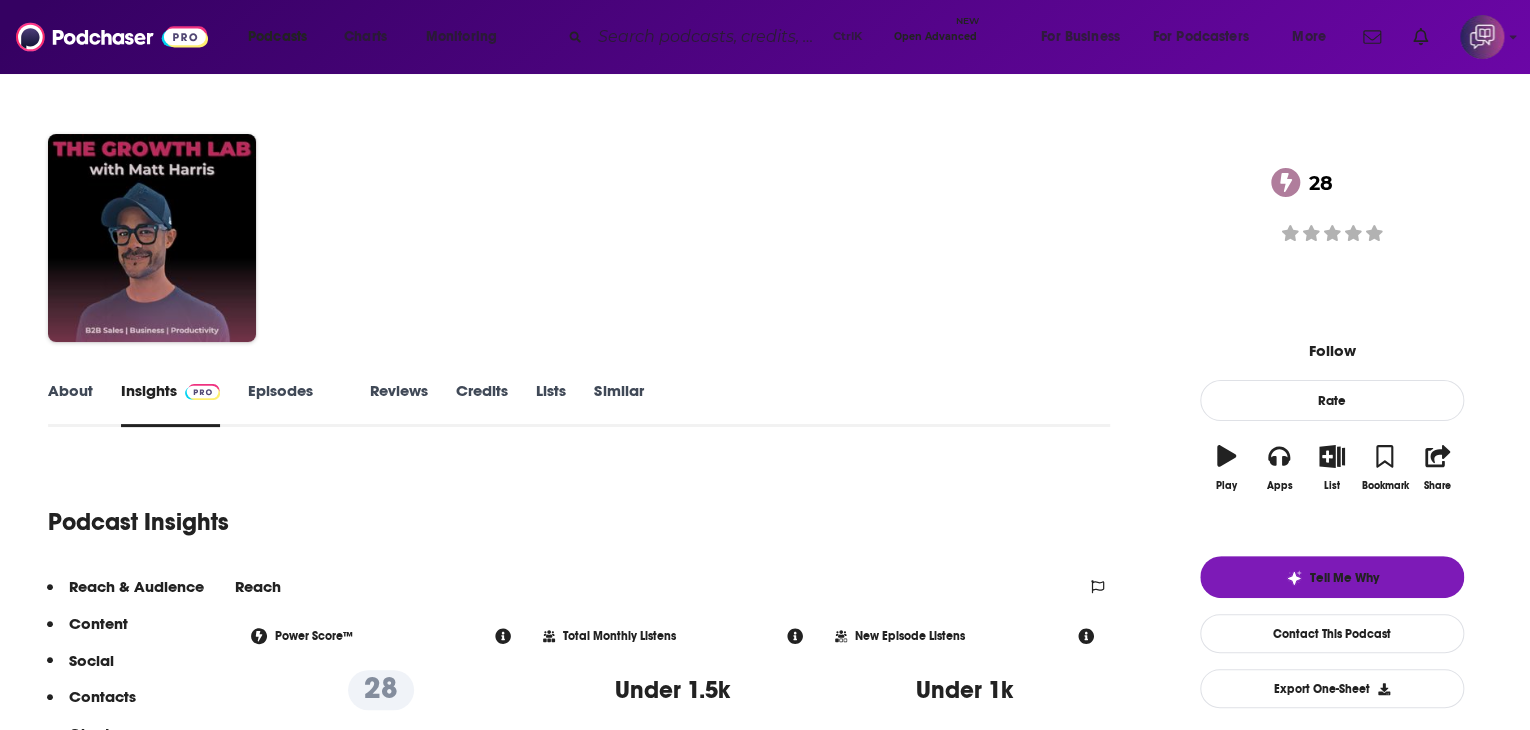 drag, startPoint x: 412, startPoint y: 145, endPoint x: 537, endPoint y: 145, distance: 125 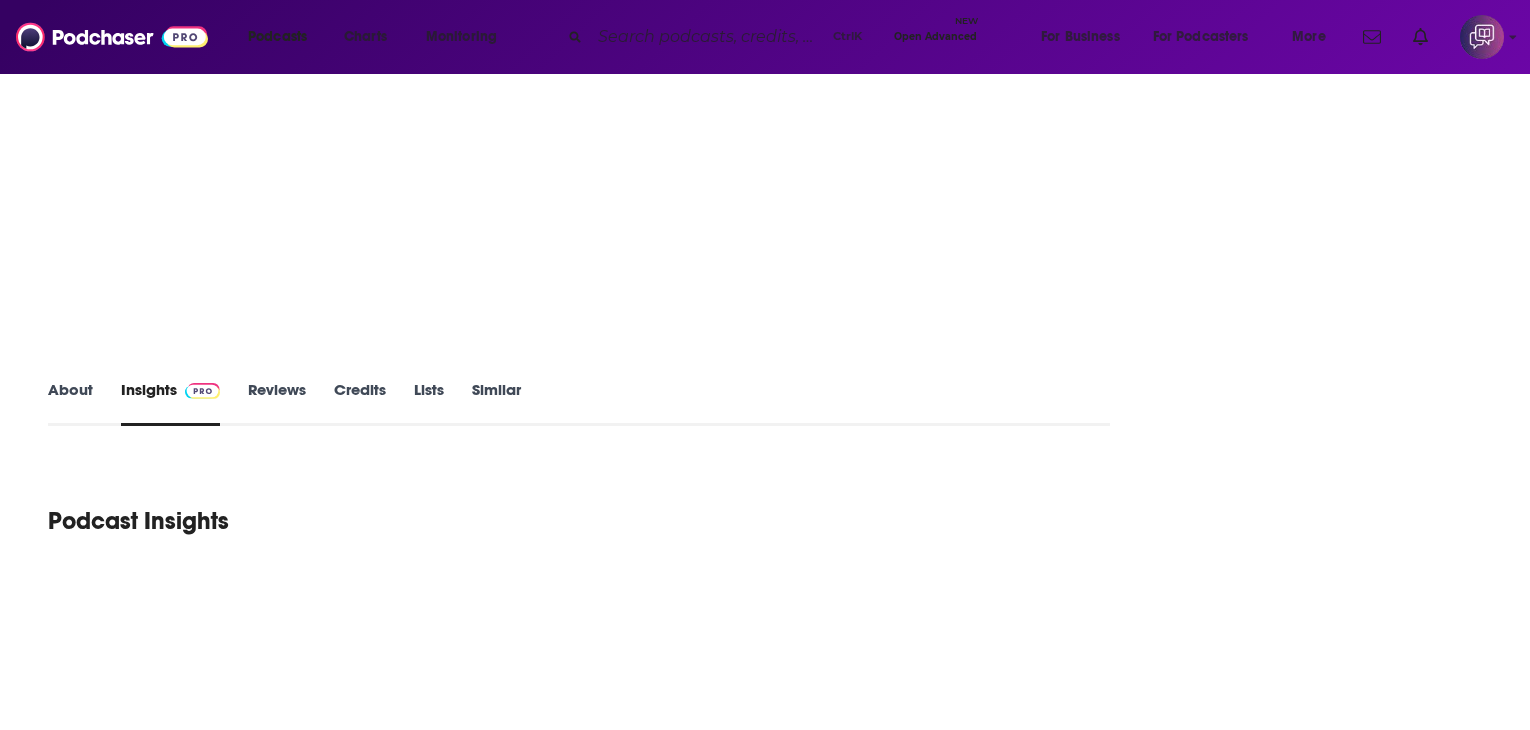 scroll, scrollTop: 0, scrollLeft: 0, axis: both 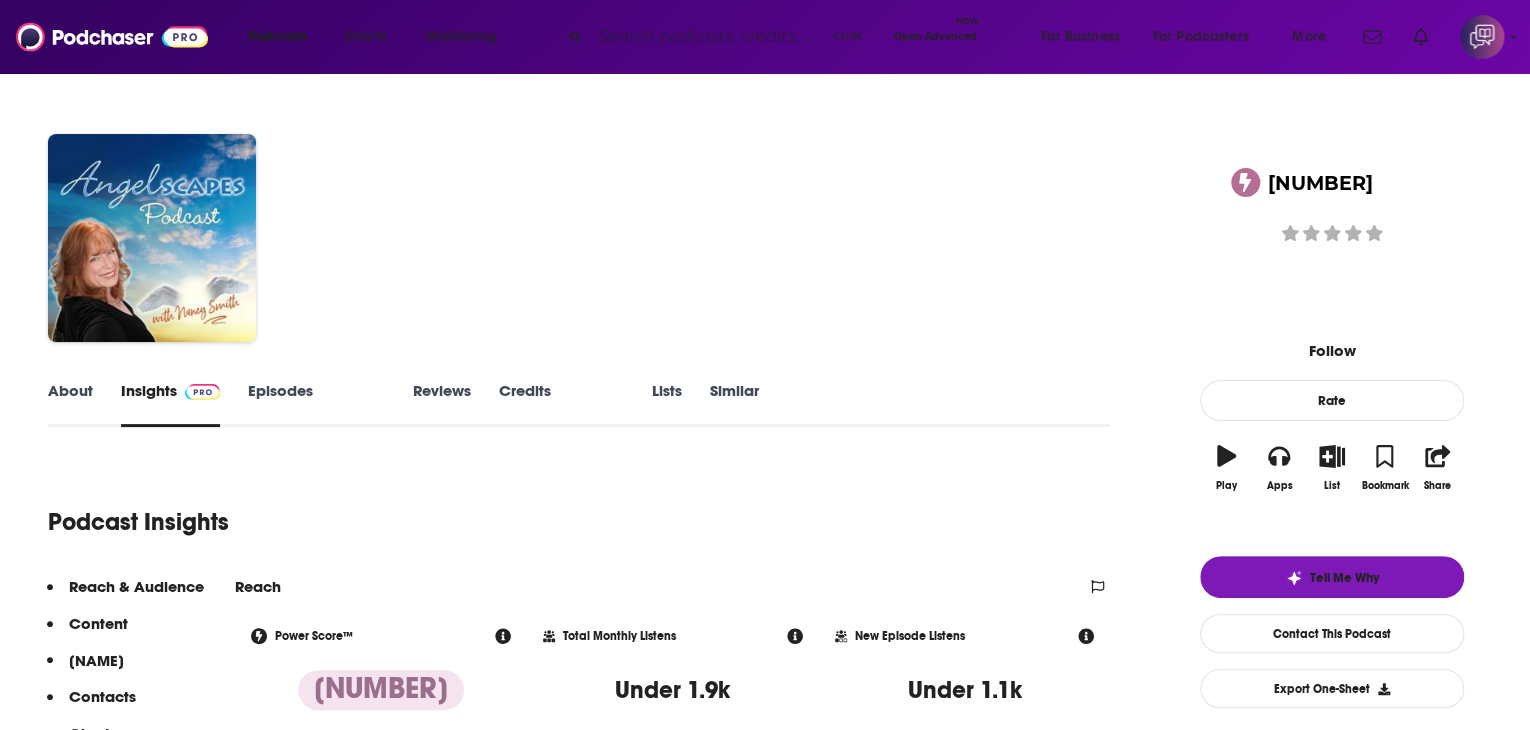 click on "About" at bounding box center (70, 404) 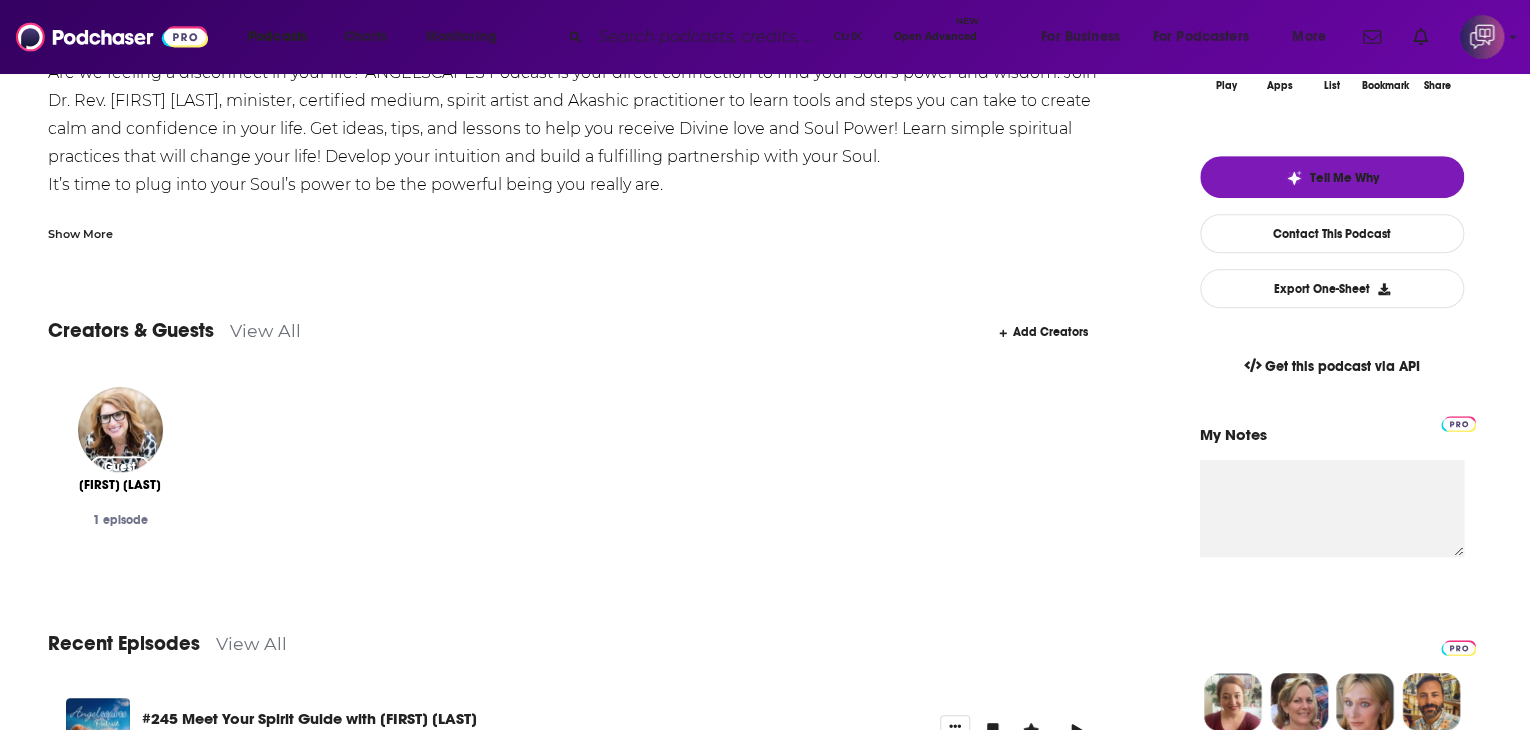scroll, scrollTop: 0, scrollLeft: 0, axis: both 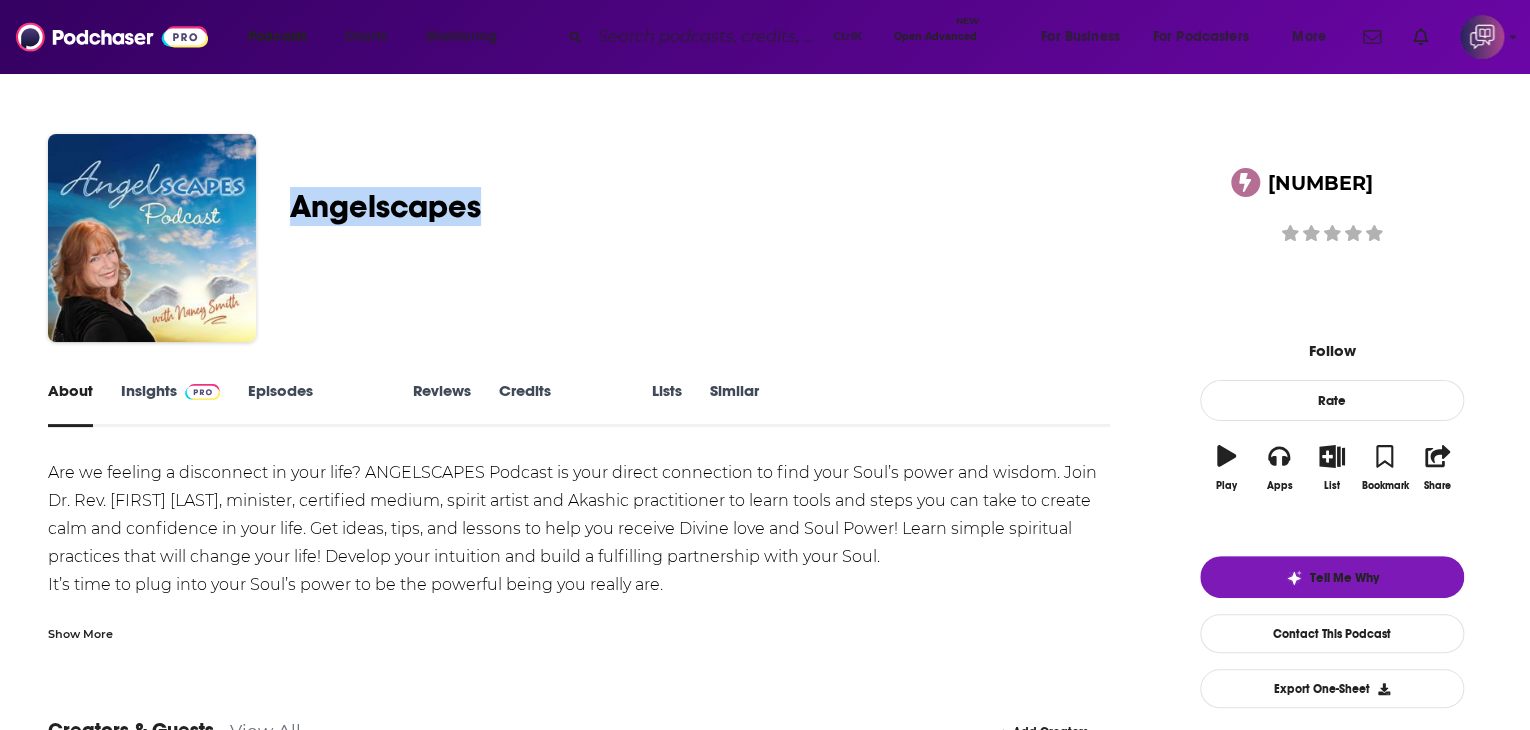 drag, startPoint x: 413, startPoint y: 188, endPoint x: 628, endPoint y: 193, distance: 215.05814 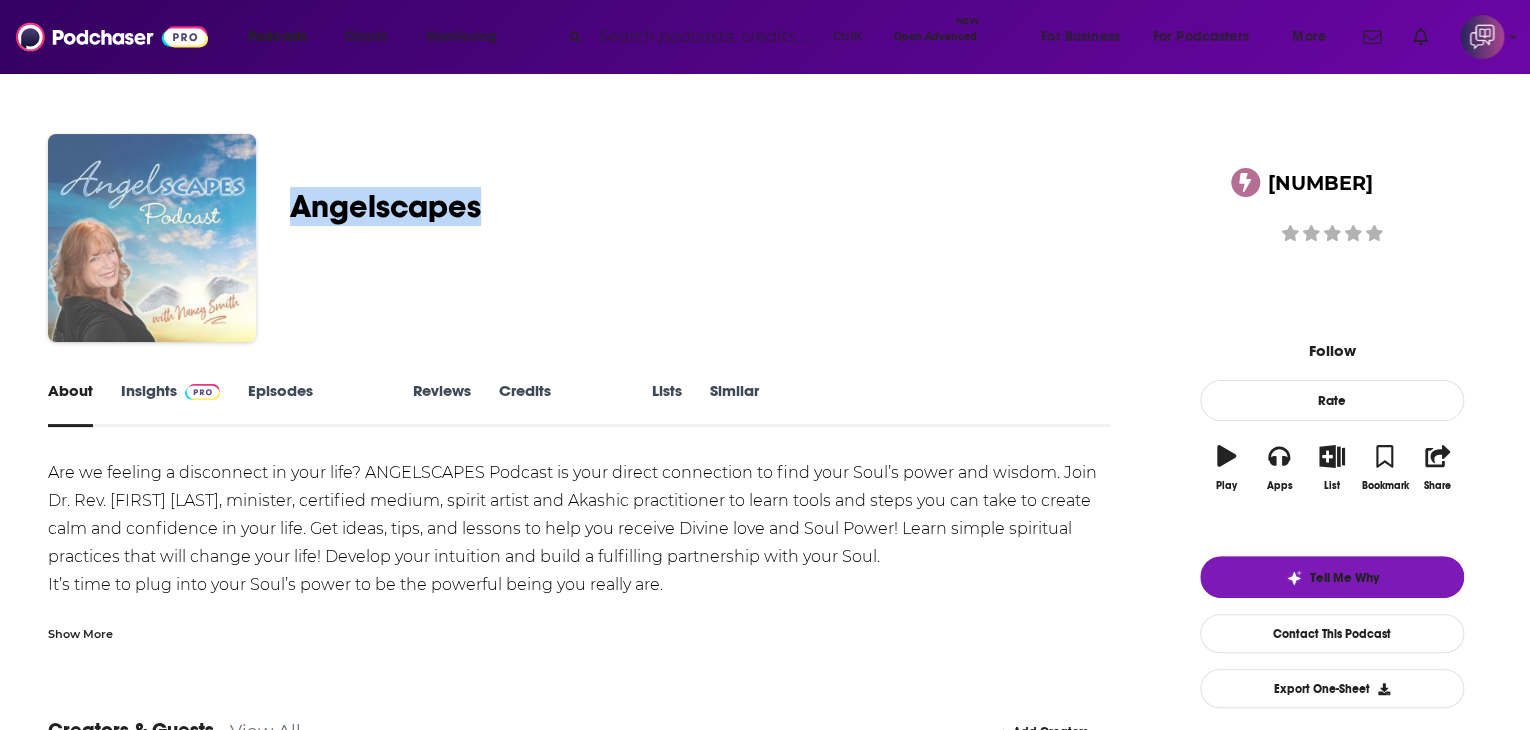 click at bounding box center [152, 238] 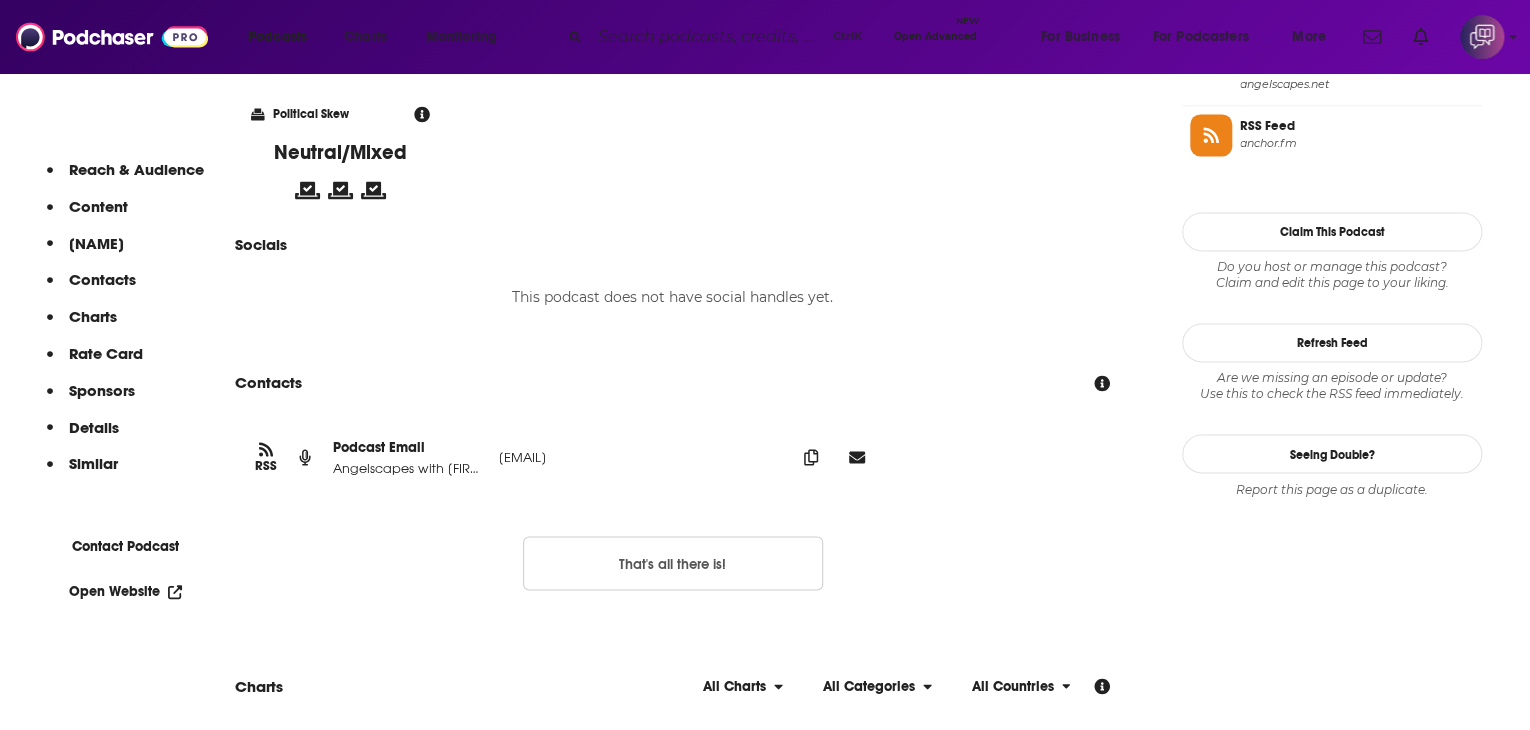 scroll, scrollTop: 1500, scrollLeft: 0, axis: vertical 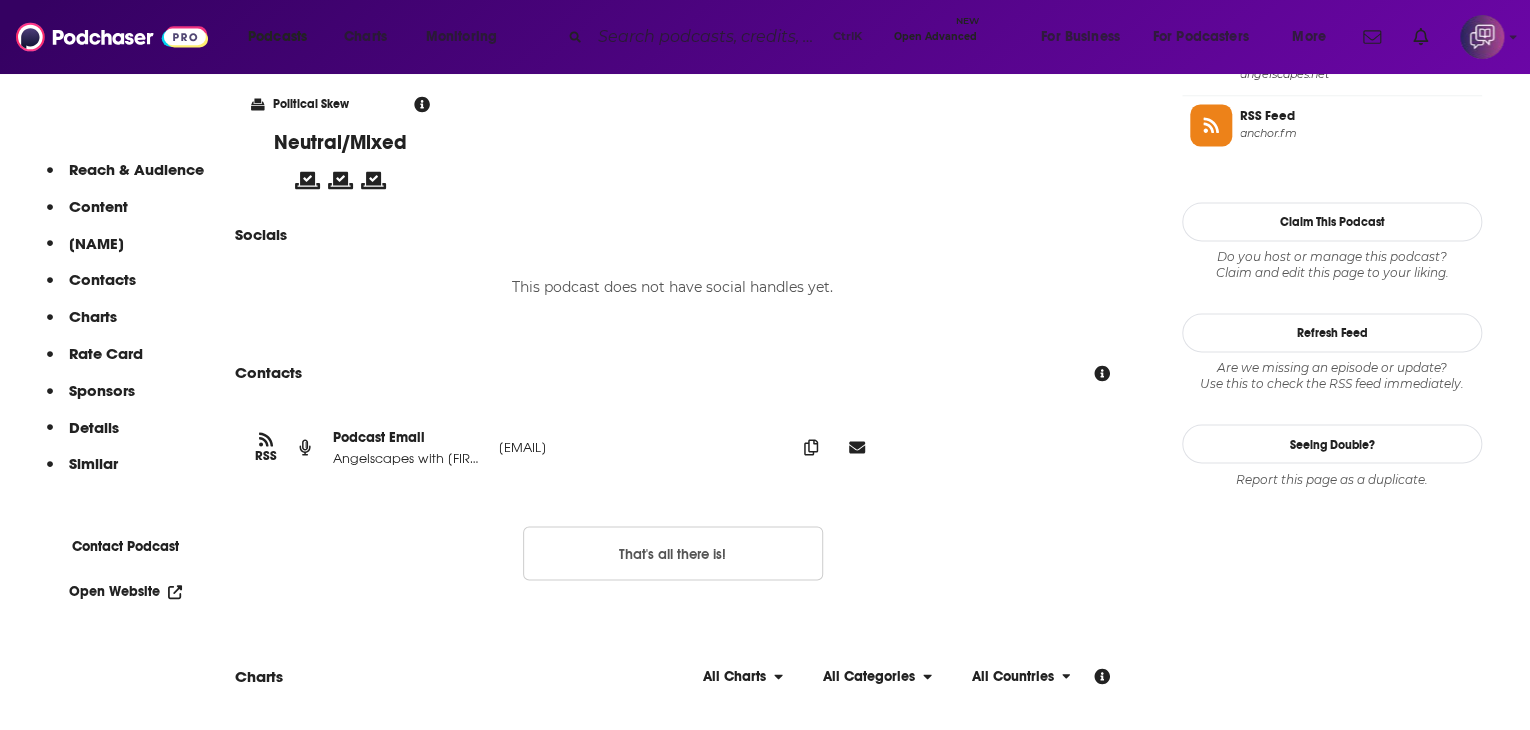drag, startPoint x: 451, startPoint y: 481, endPoint x: 807, endPoint y: 490, distance: 356.11374 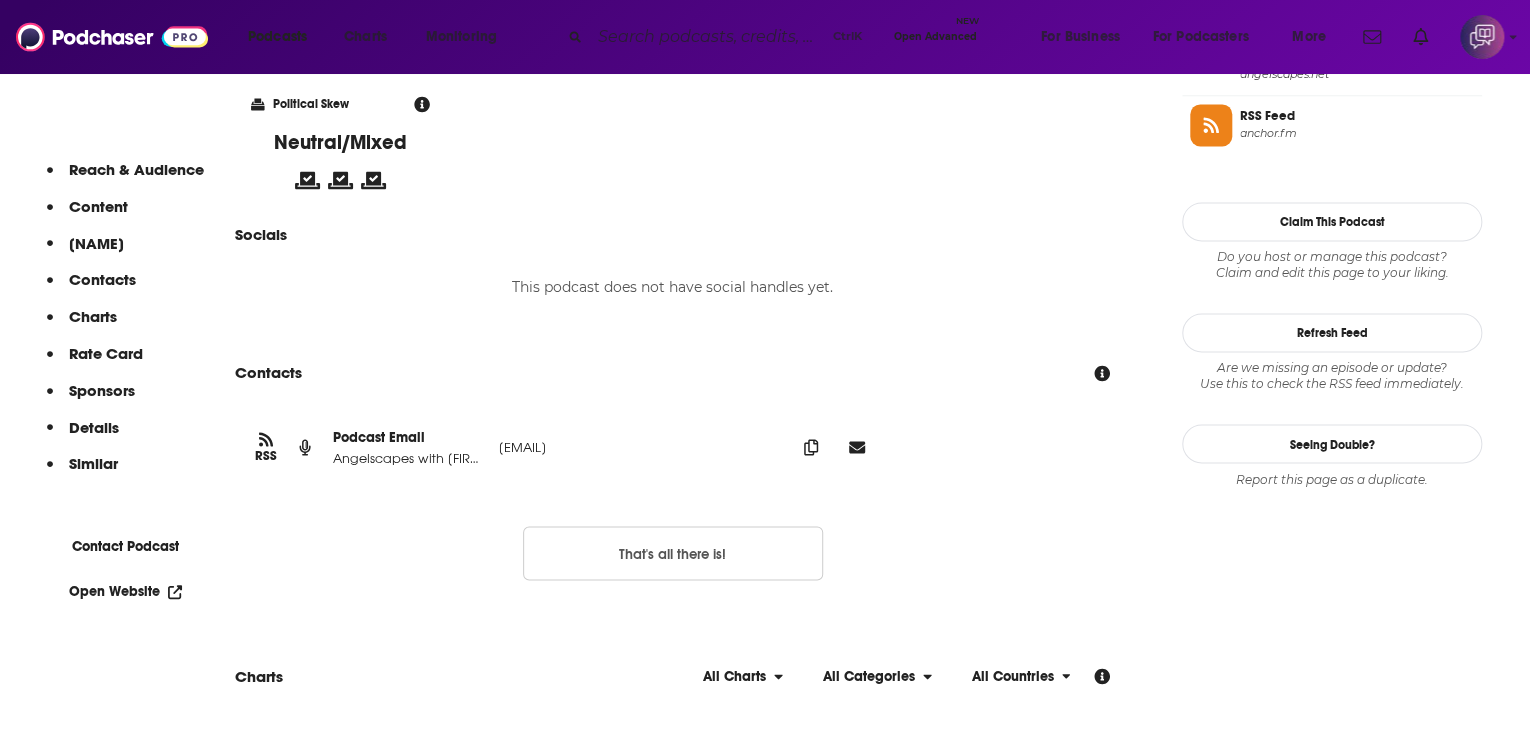 copy on "Angelscapes with Nancy Smith nancy@angelscapes.net" 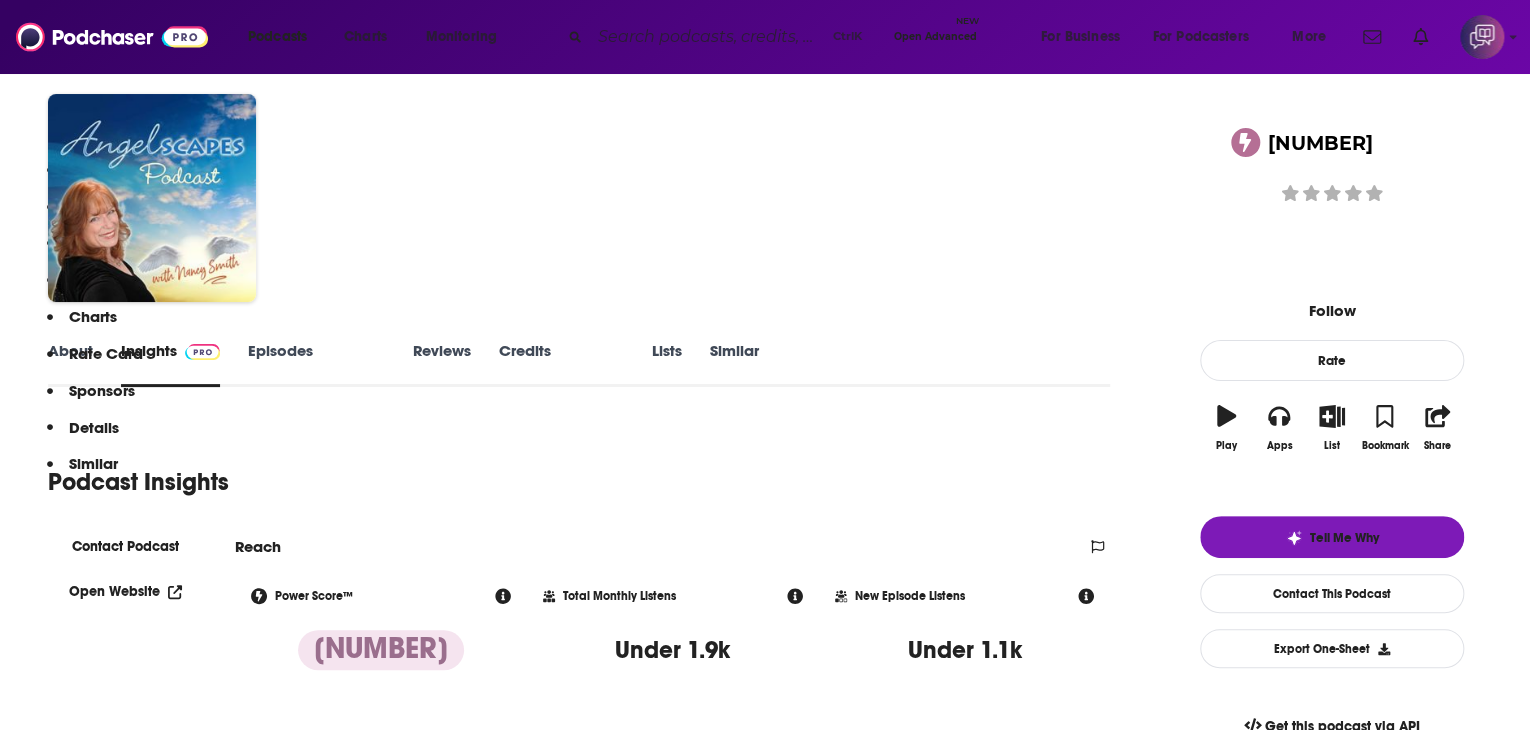 scroll, scrollTop: 0, scrollLeft: 0, axis: both 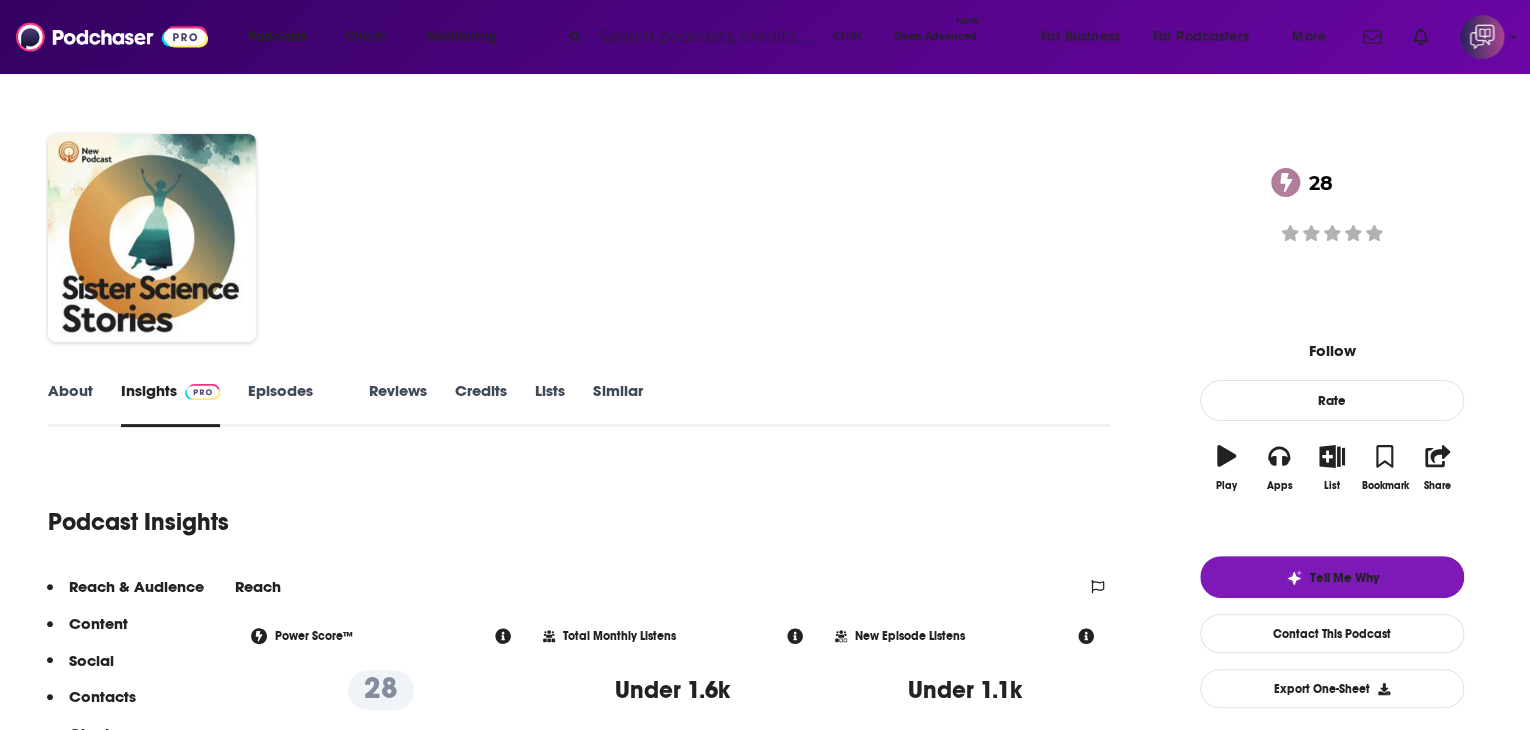 click on "About" at bounding box center [70, 404] 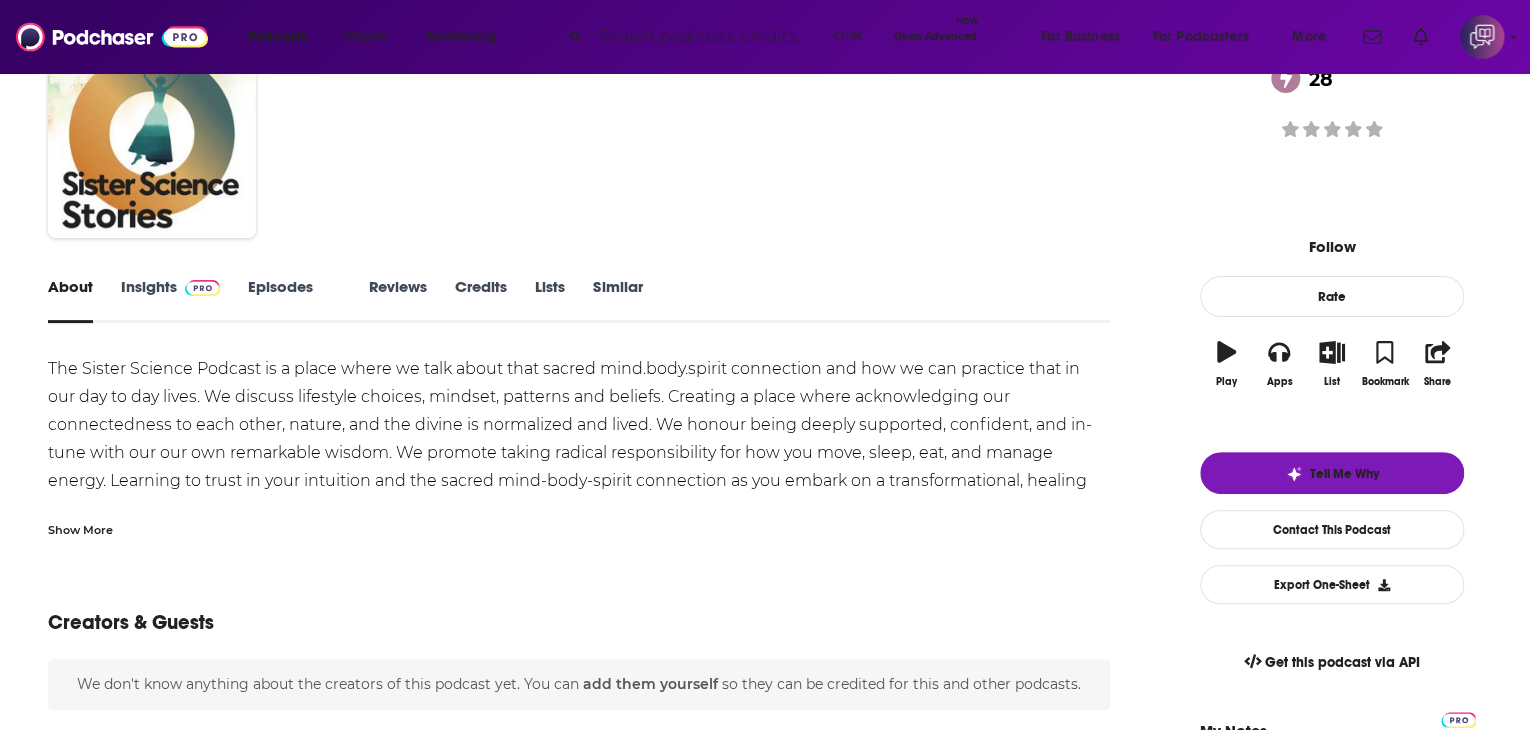 scroll, scrollTop: 100, scrollLeft: 0, axis: vertical 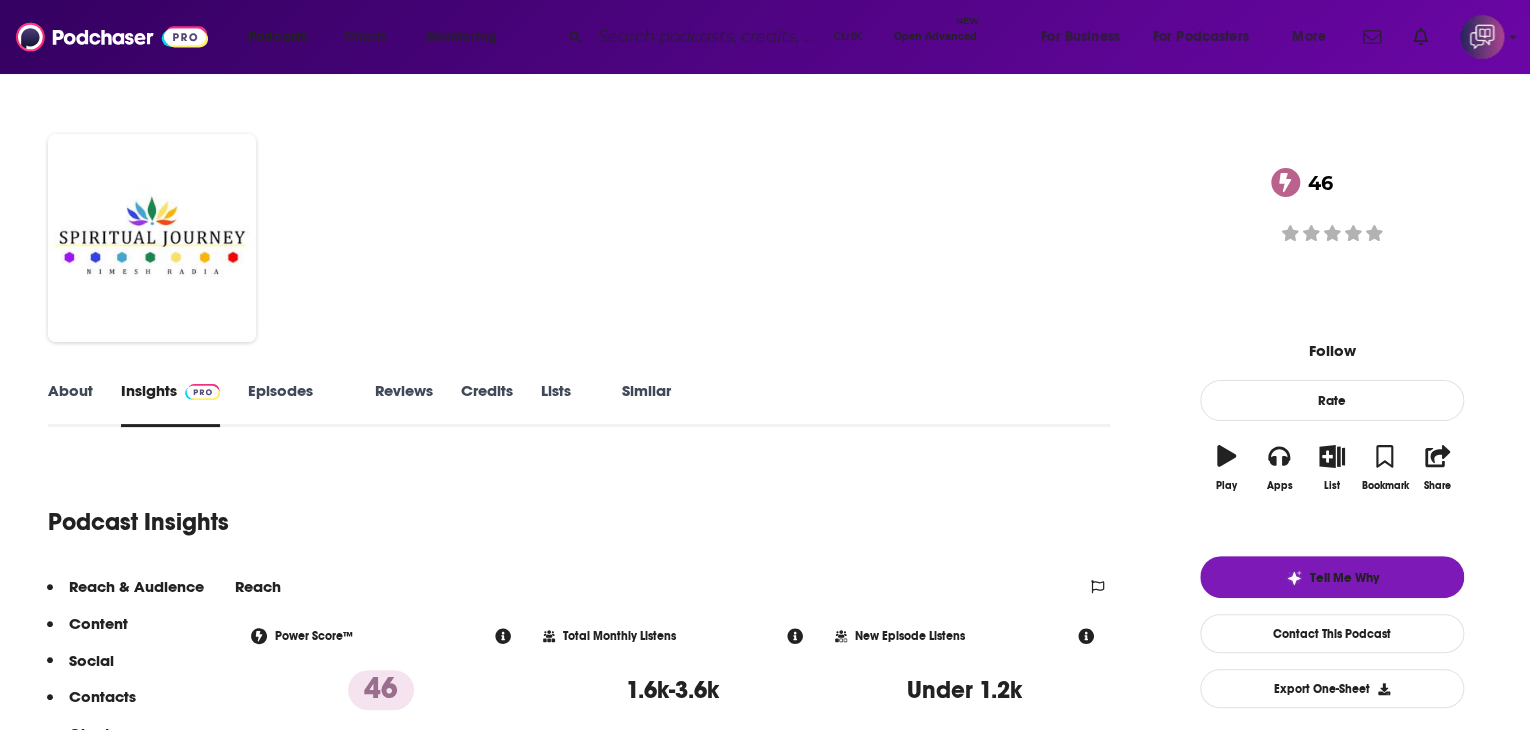 click on "About" at bounding box center [70, 404] 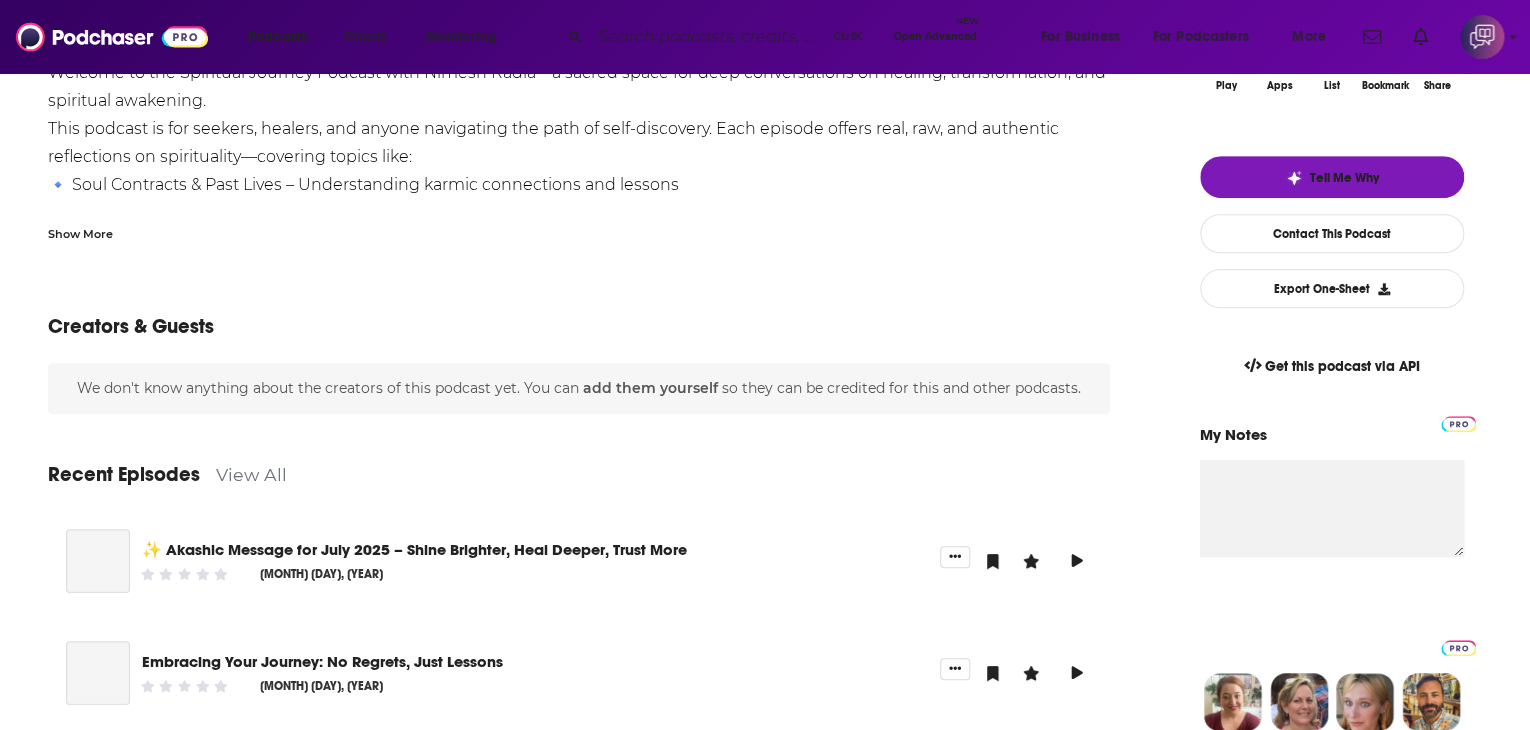 scroll, scrollTop: 600, scrollLeft: 0, axis: vertical 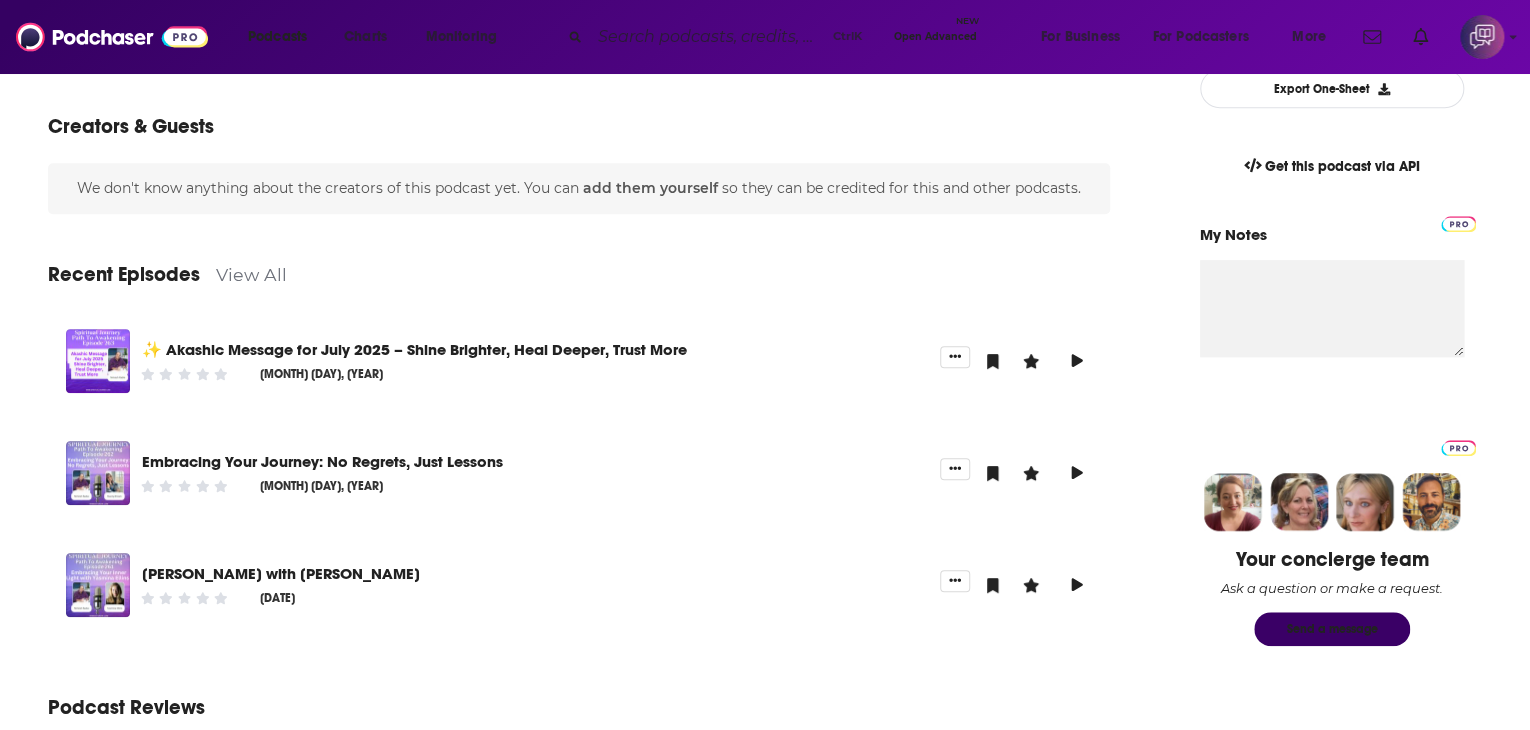 click on "Recent Episodes View All" at bounding box center (579, 262) 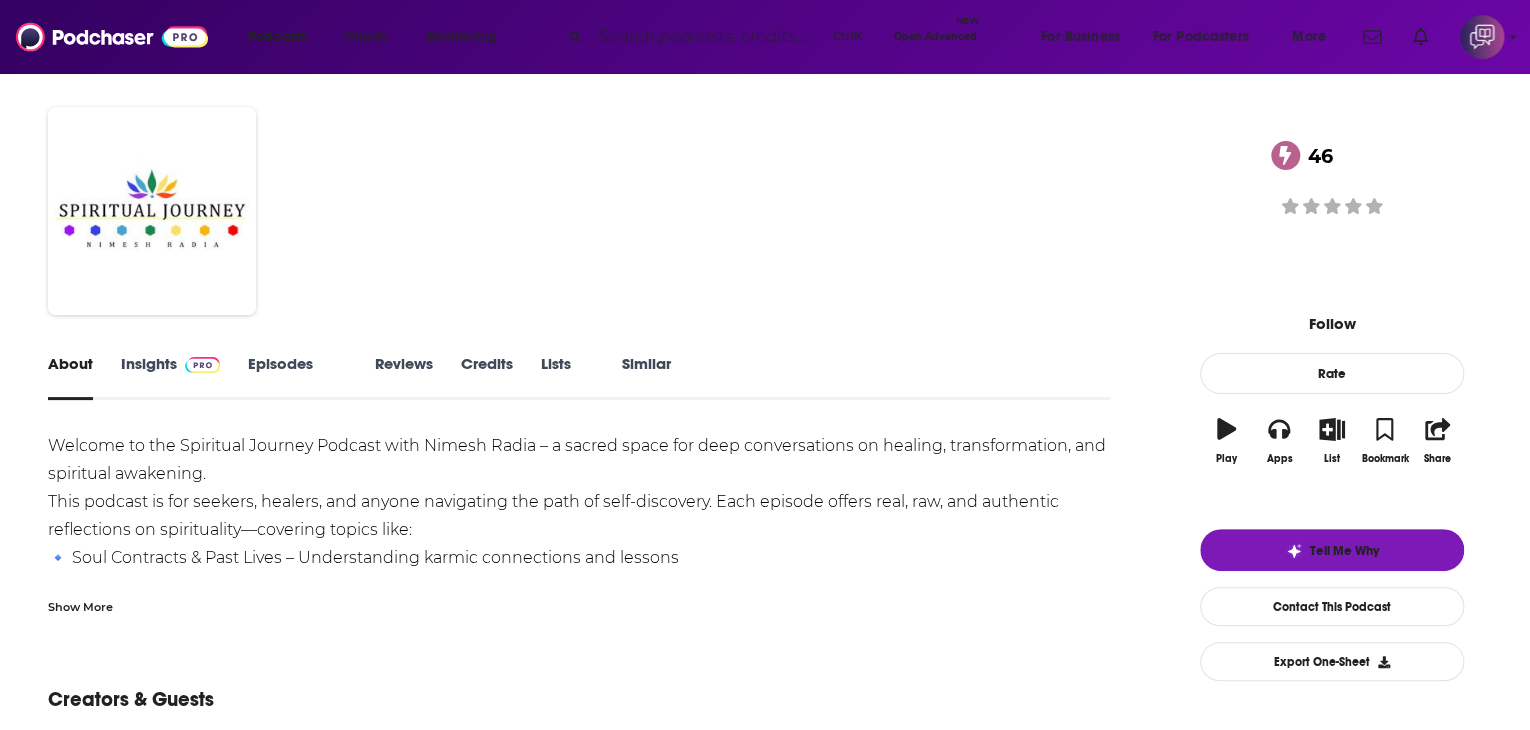 scroll, scrollTop: 0, scrollLeft: 0, axis: both 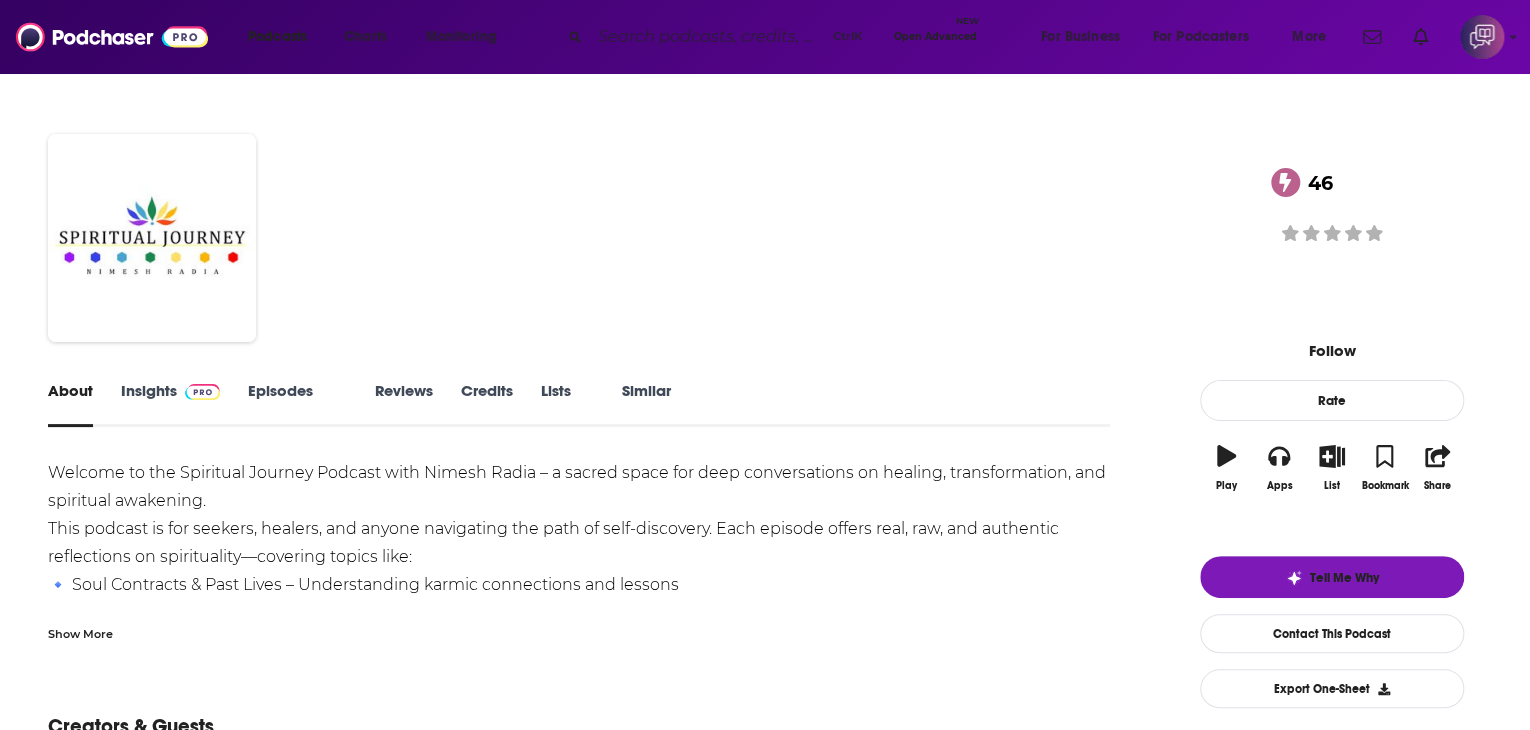 drag, startPoint x: 398, startPoint y: 211, endPoint x: 971, endPoint y: 209, distance: 573.0035 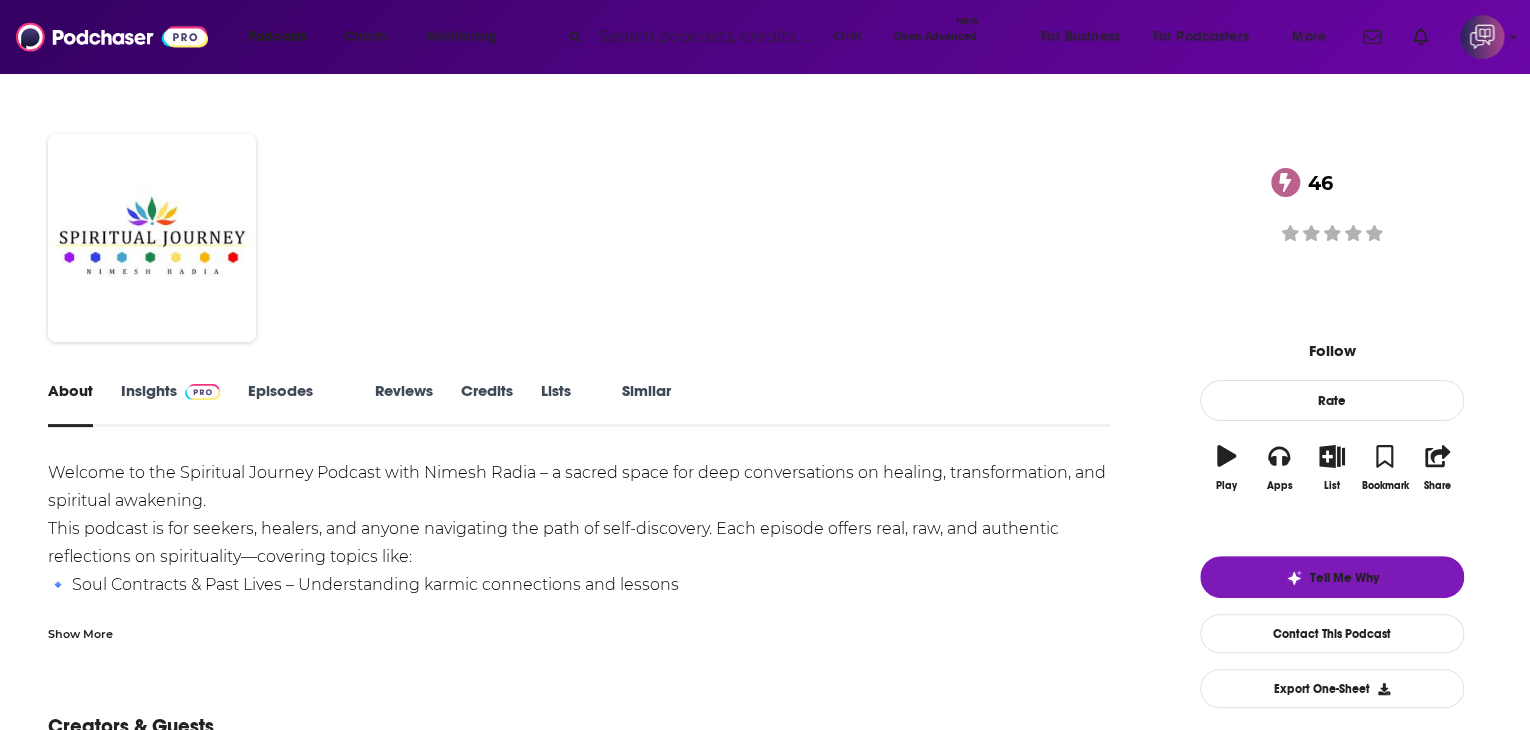 click on "Nimesh Radia   Spiritual Journey - Path to Awakening 46 A   Religion ,  Spirituality ,  Health ,  Fitness  and  Education  podcast 46 Good podcast? Give it some love!" at bounding box center (765, 242) 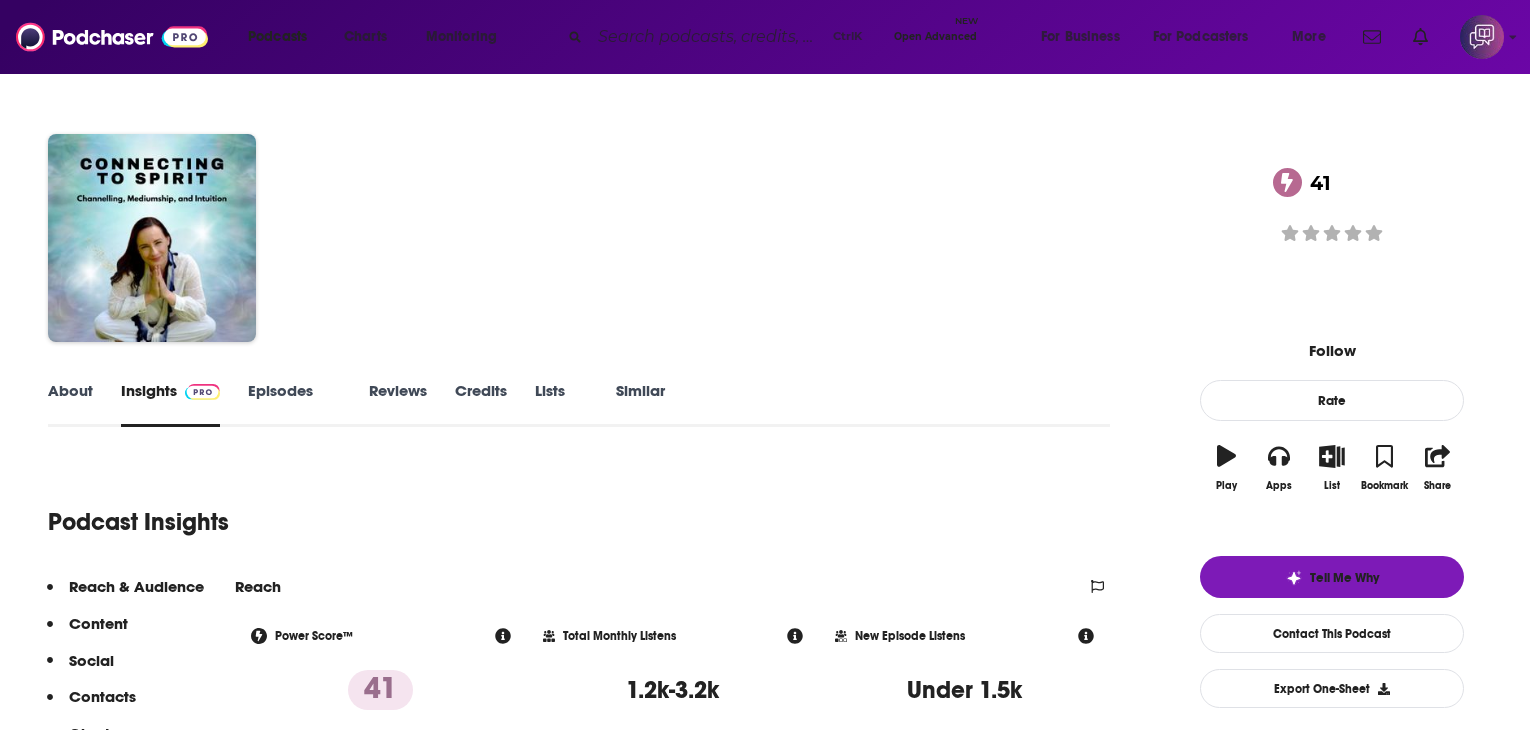 scroll, scrollTop: 0, scrollLeft: 0, axis: both 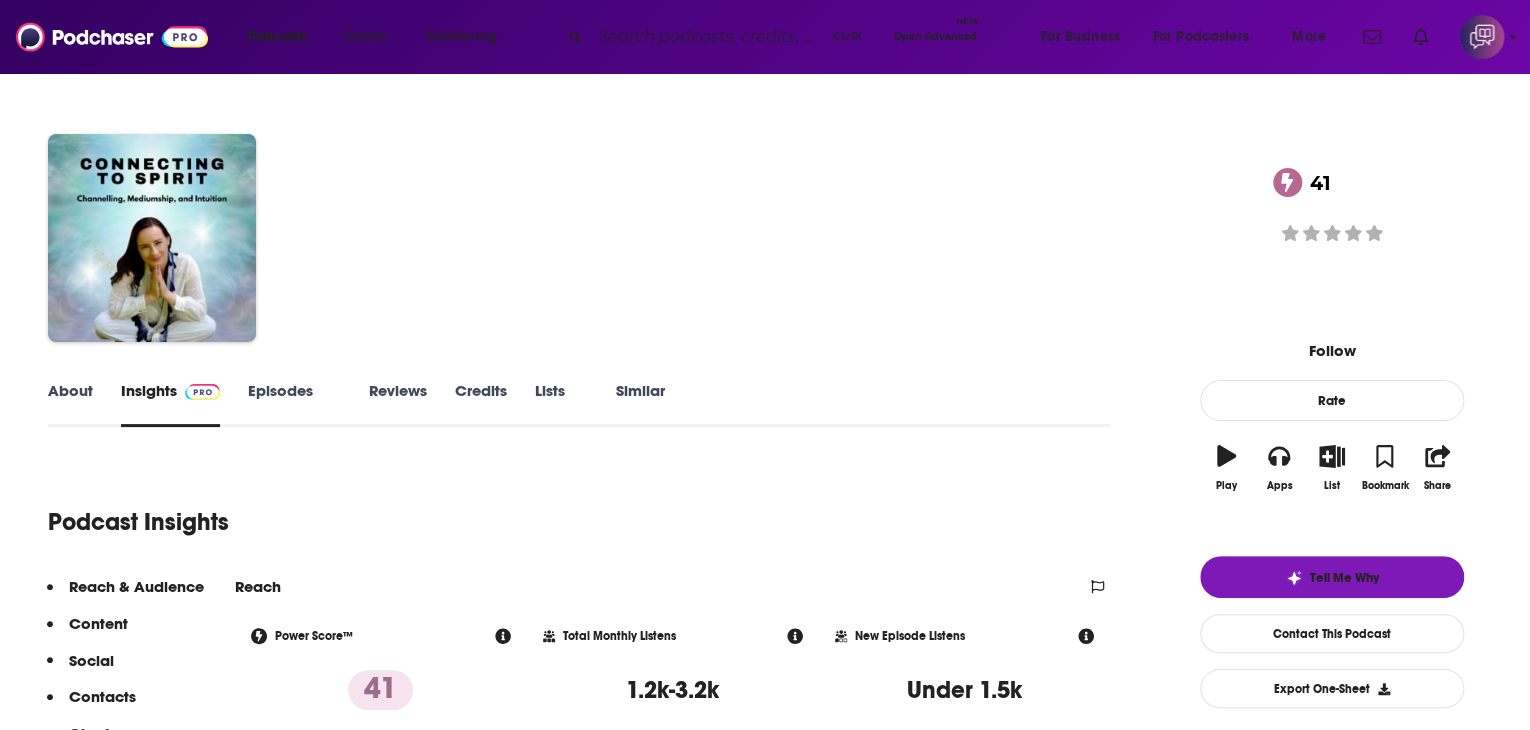 click on "About" at bounding box center (70, 404) 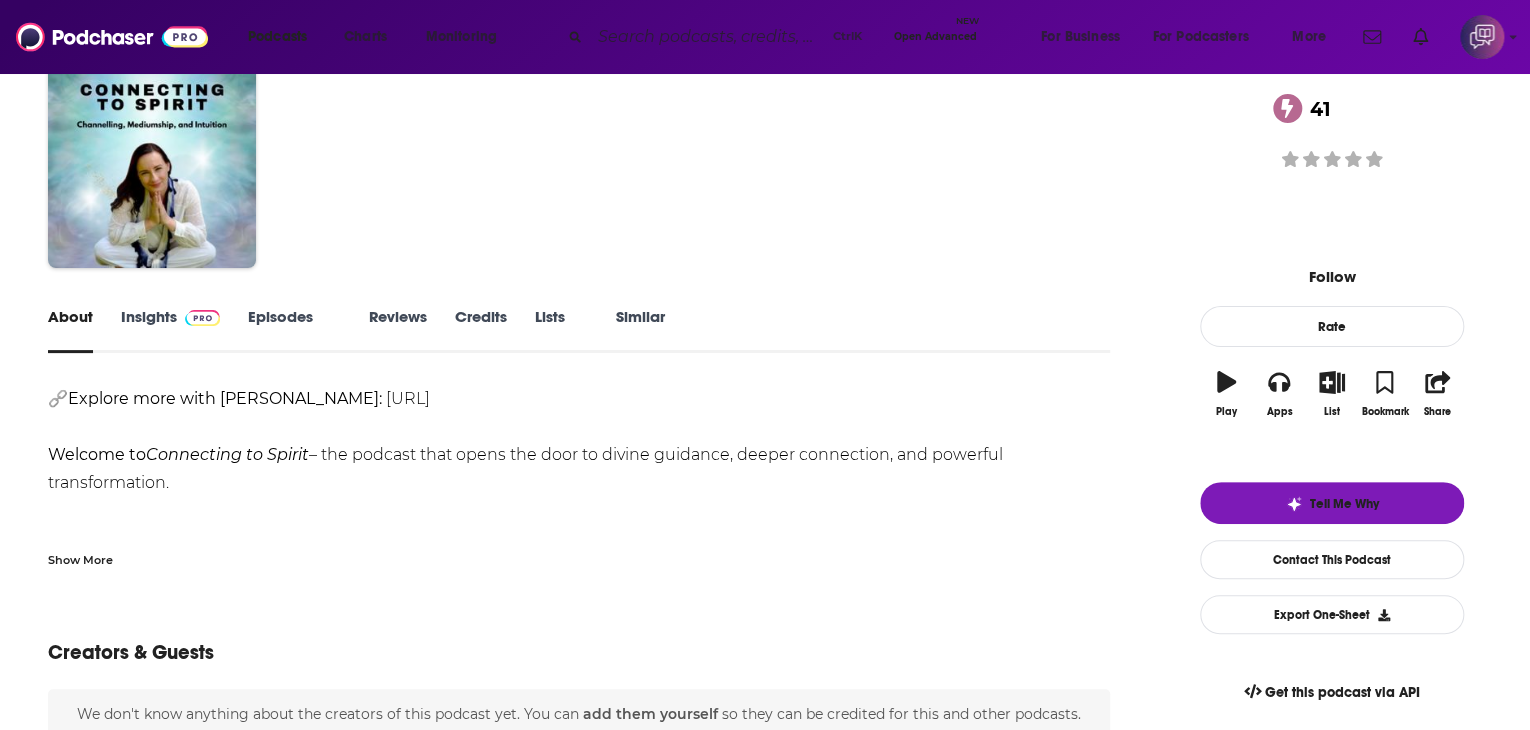 scroll, scrollTop: 0, scrollLeft: 0, axis: both 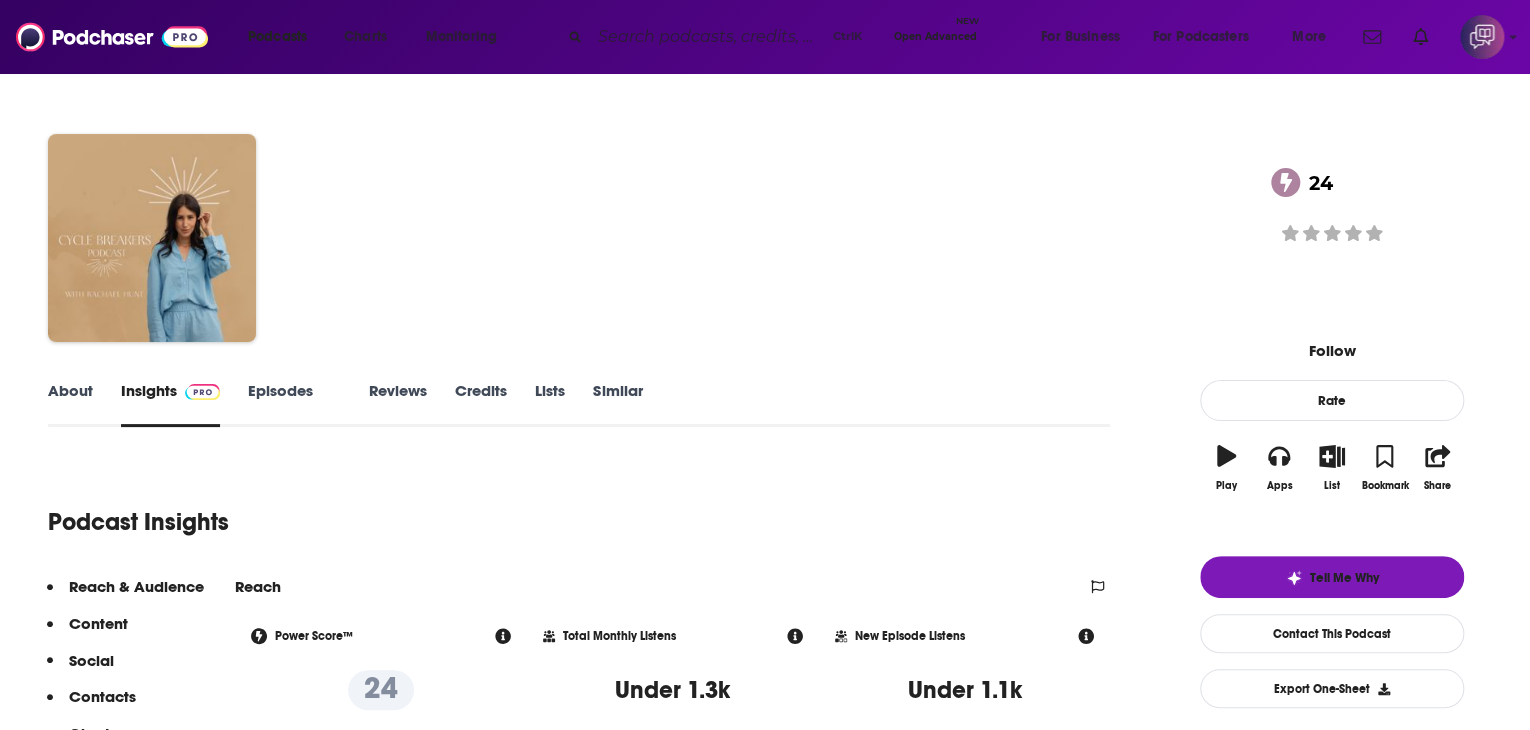 click on "About" at bounding box center (70, 404) 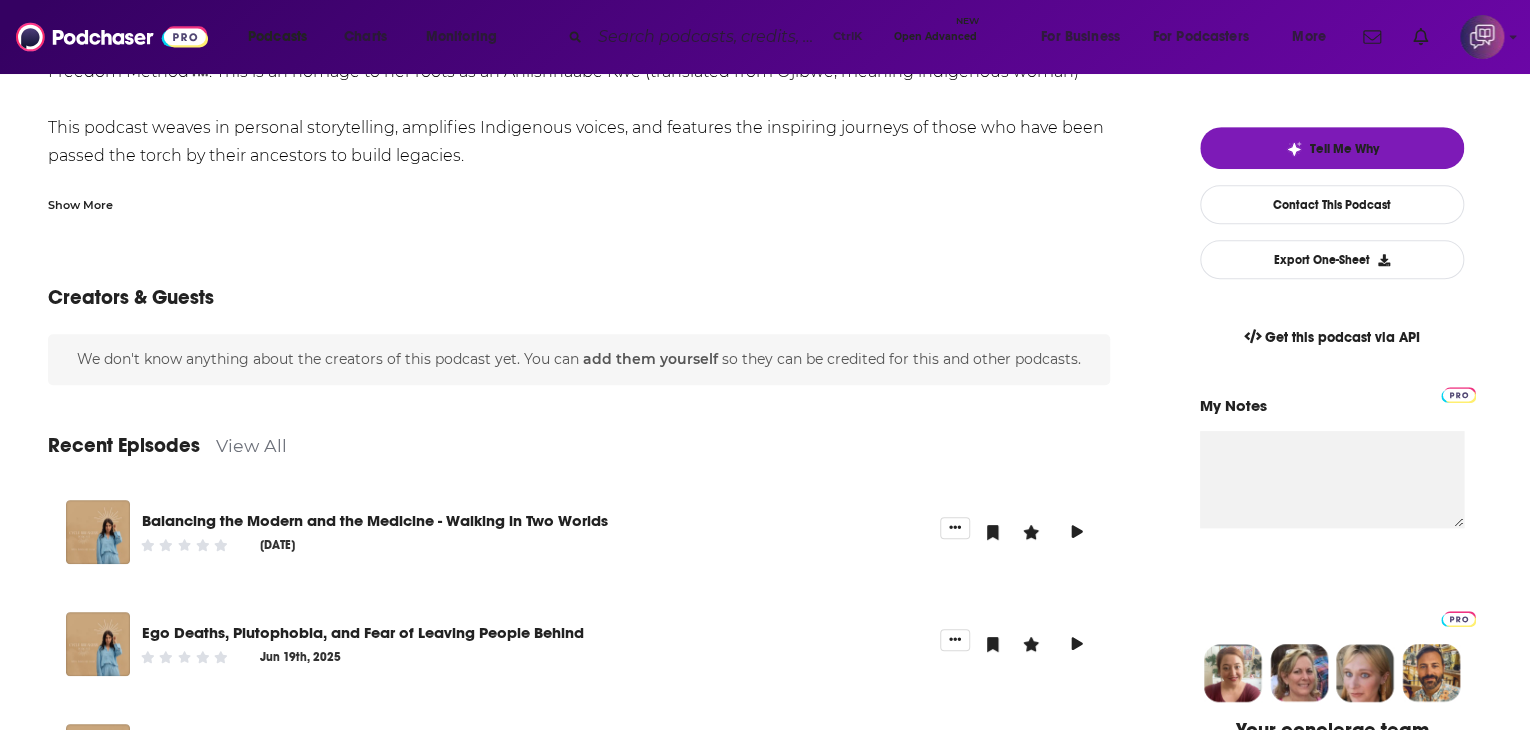 scroll, scrollTop: 400, scrollLeft: 0, axis: vertical 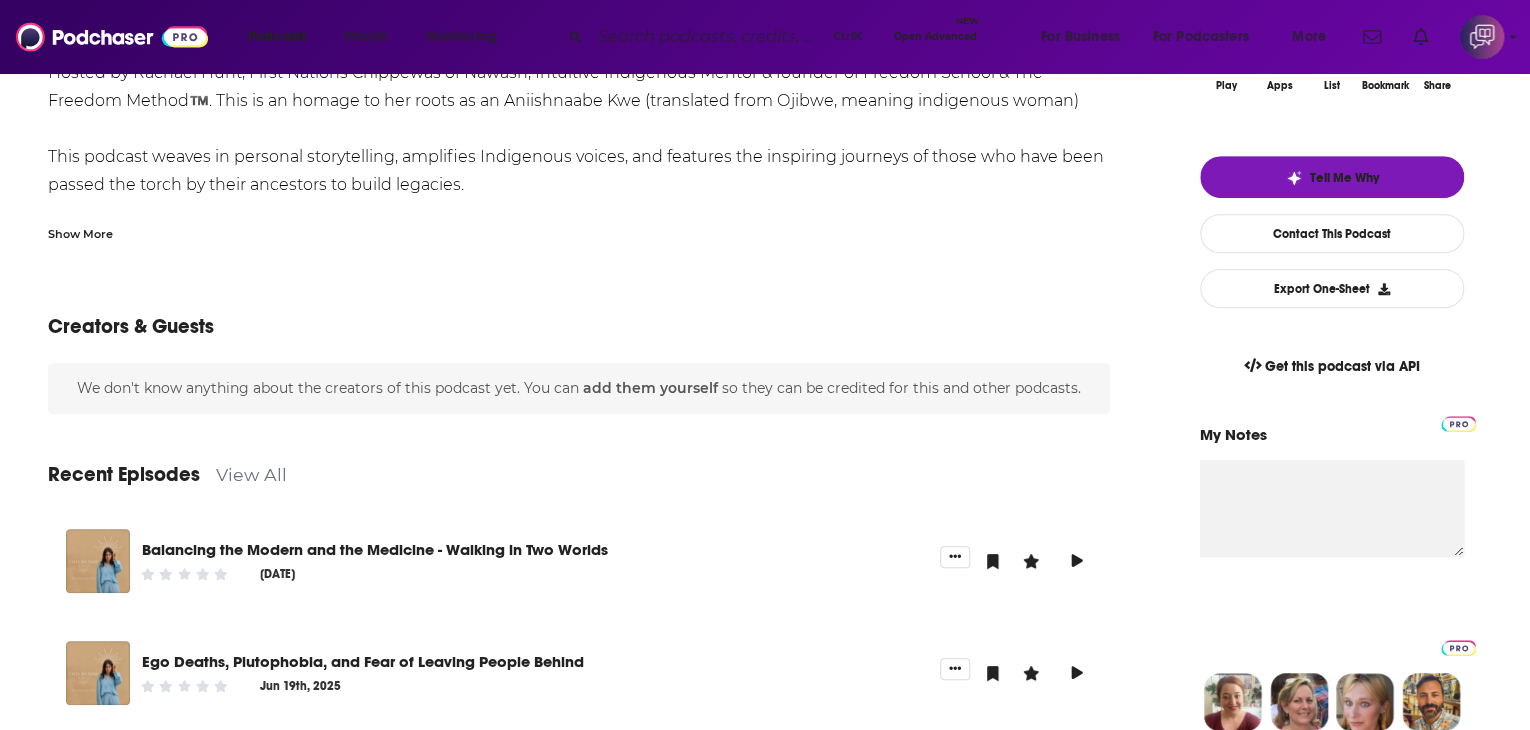 click on "View All" at bounding box center (251, 474) 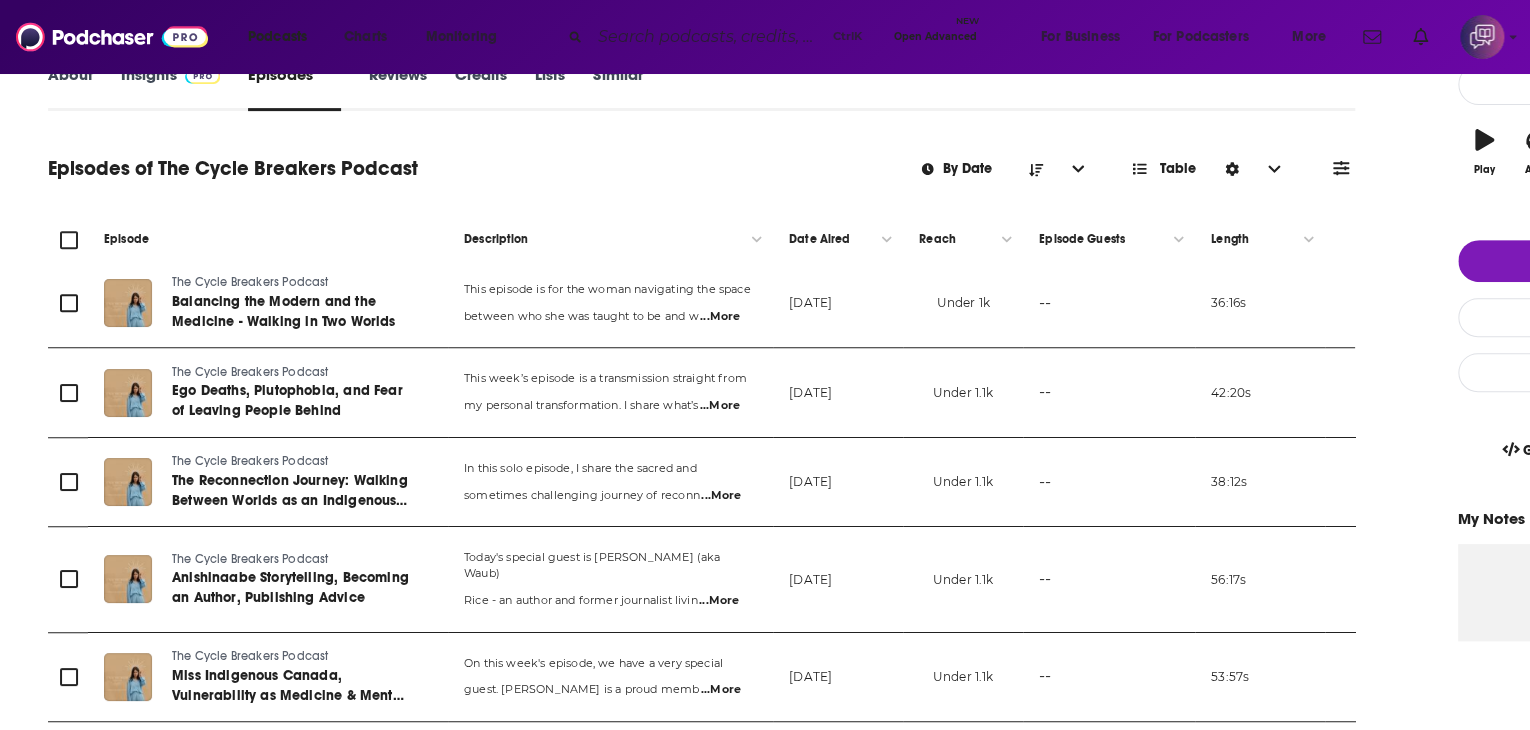 scroll, scrollTop: 0, scrollLeft: 0, axis: both 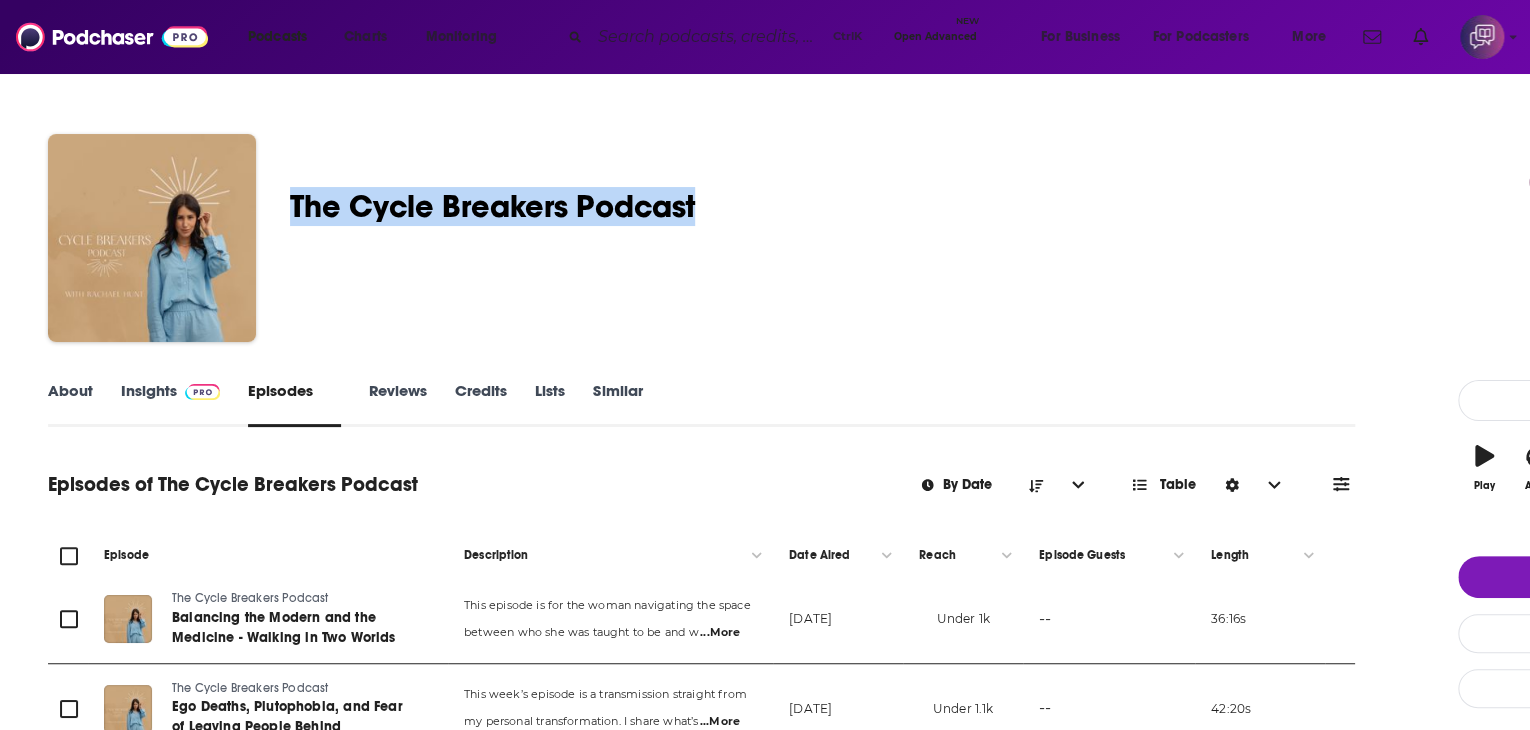 drag, startPoint x: 412, startPoint y: 204, endPoint x: 904, endPoint y: 202, distance: 492.00406 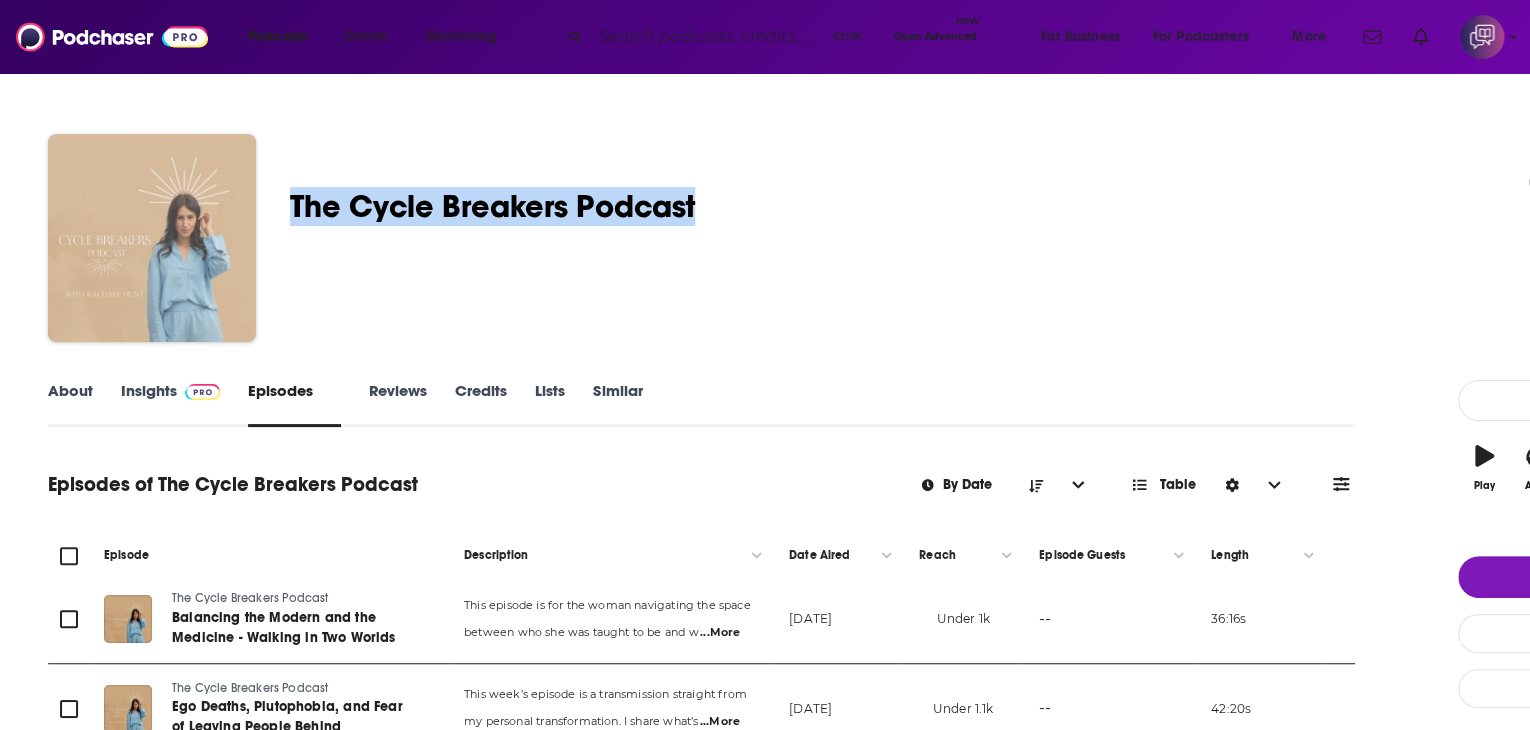click at bounding box center [152, 238] 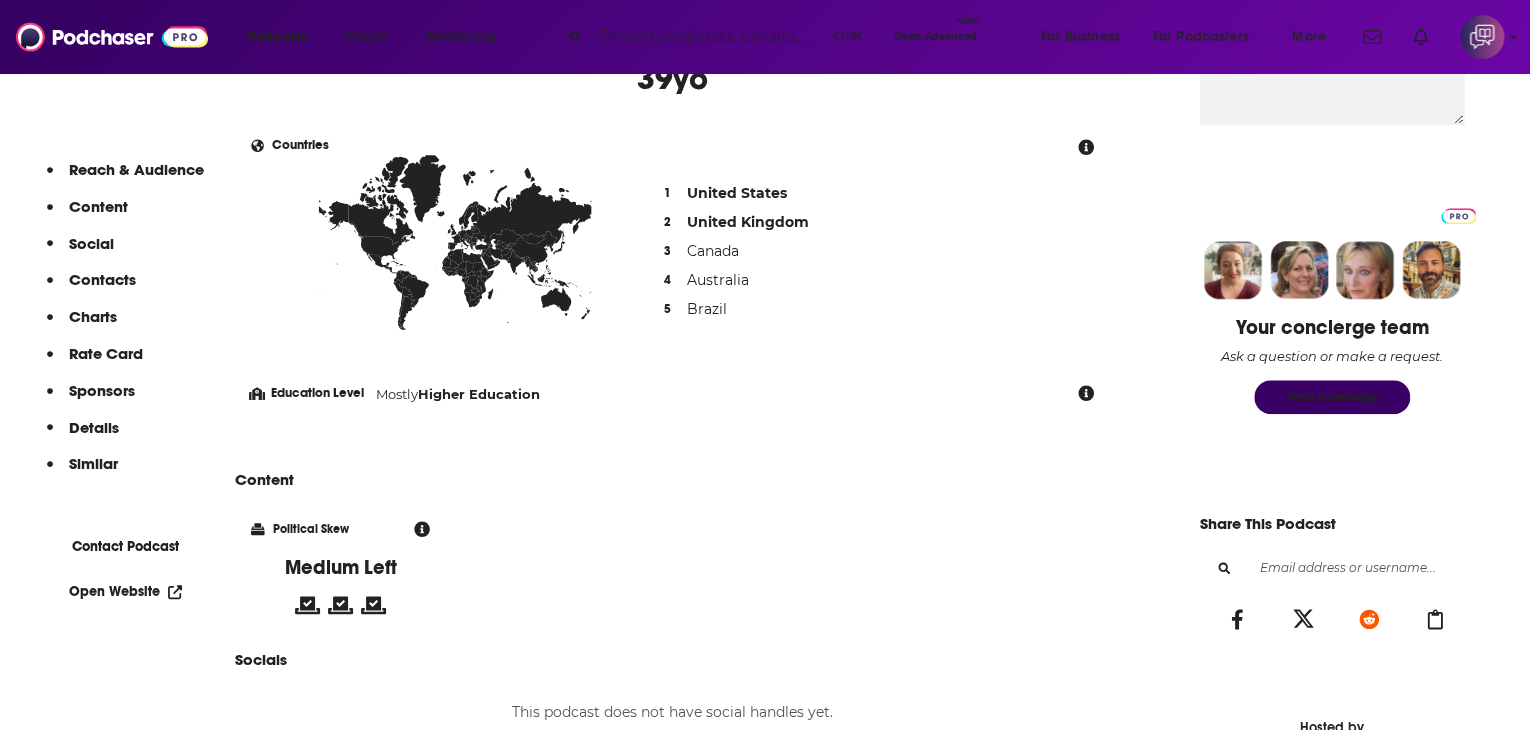 scroll, scrollTop: 1200, scrollLeft: 0, axis: vertical 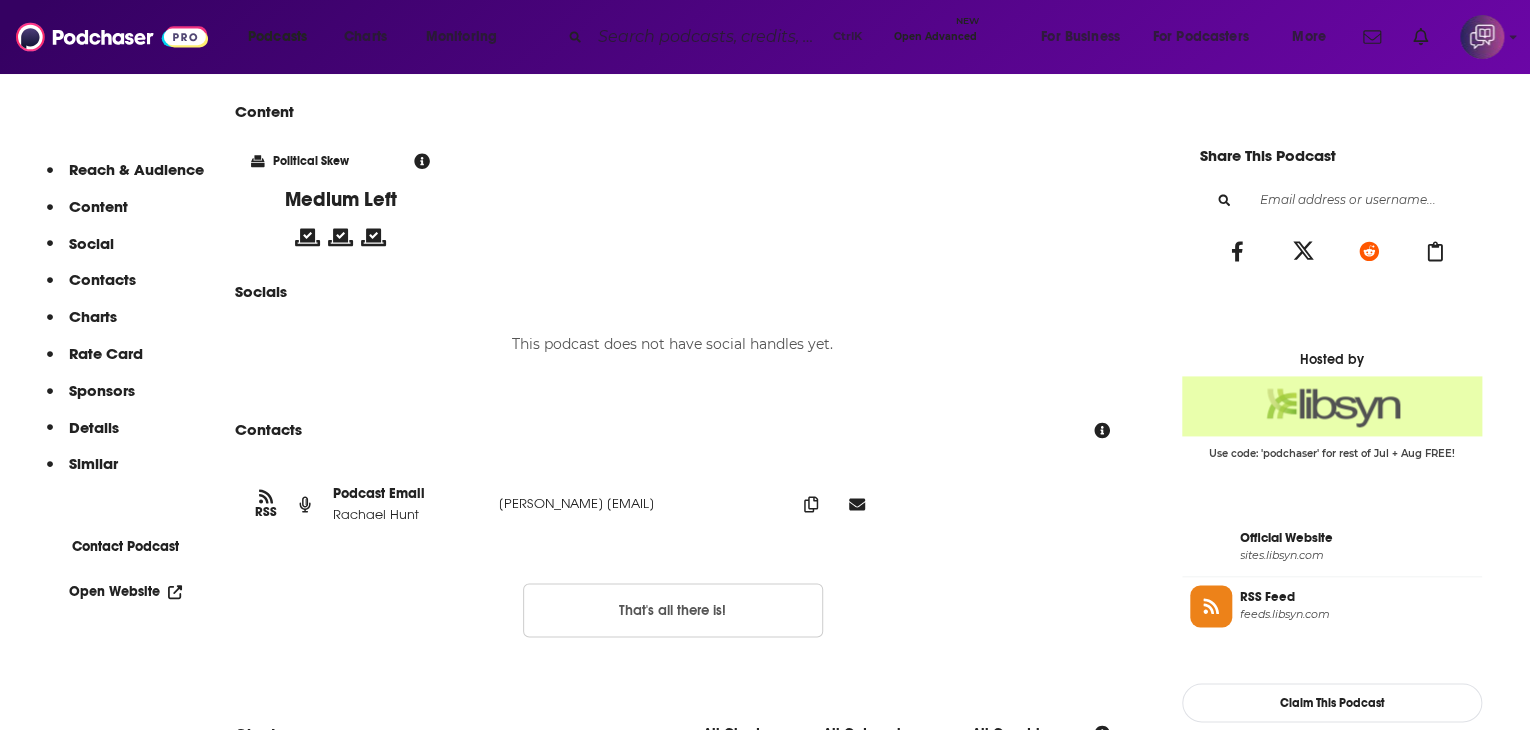 drag, startPoint x: 457, startPoint y: 534, endPoint x: 815, endPoint y: 514, distance: 358.55823 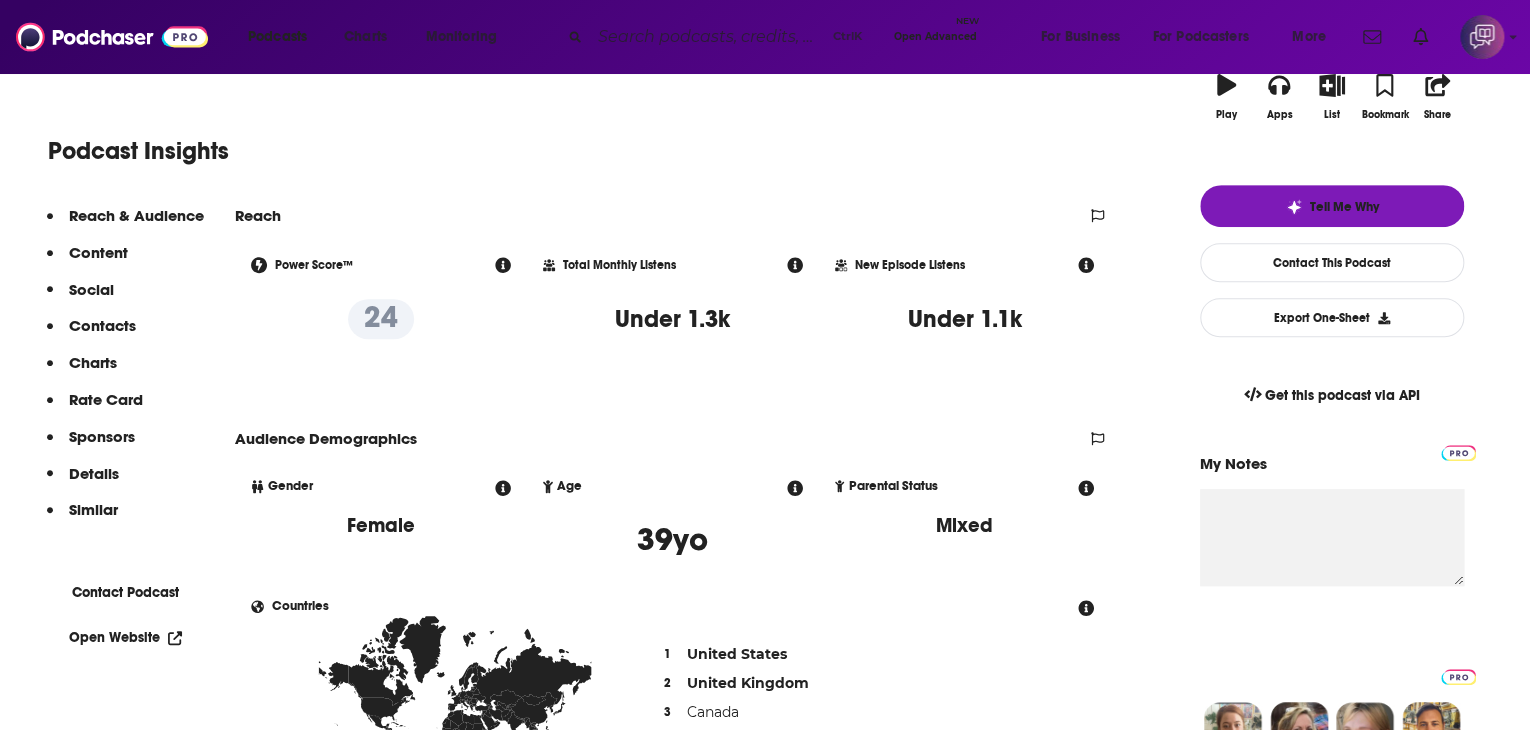 scroll, scrollTop: 100, scrollLeft: 0, axis: vertical 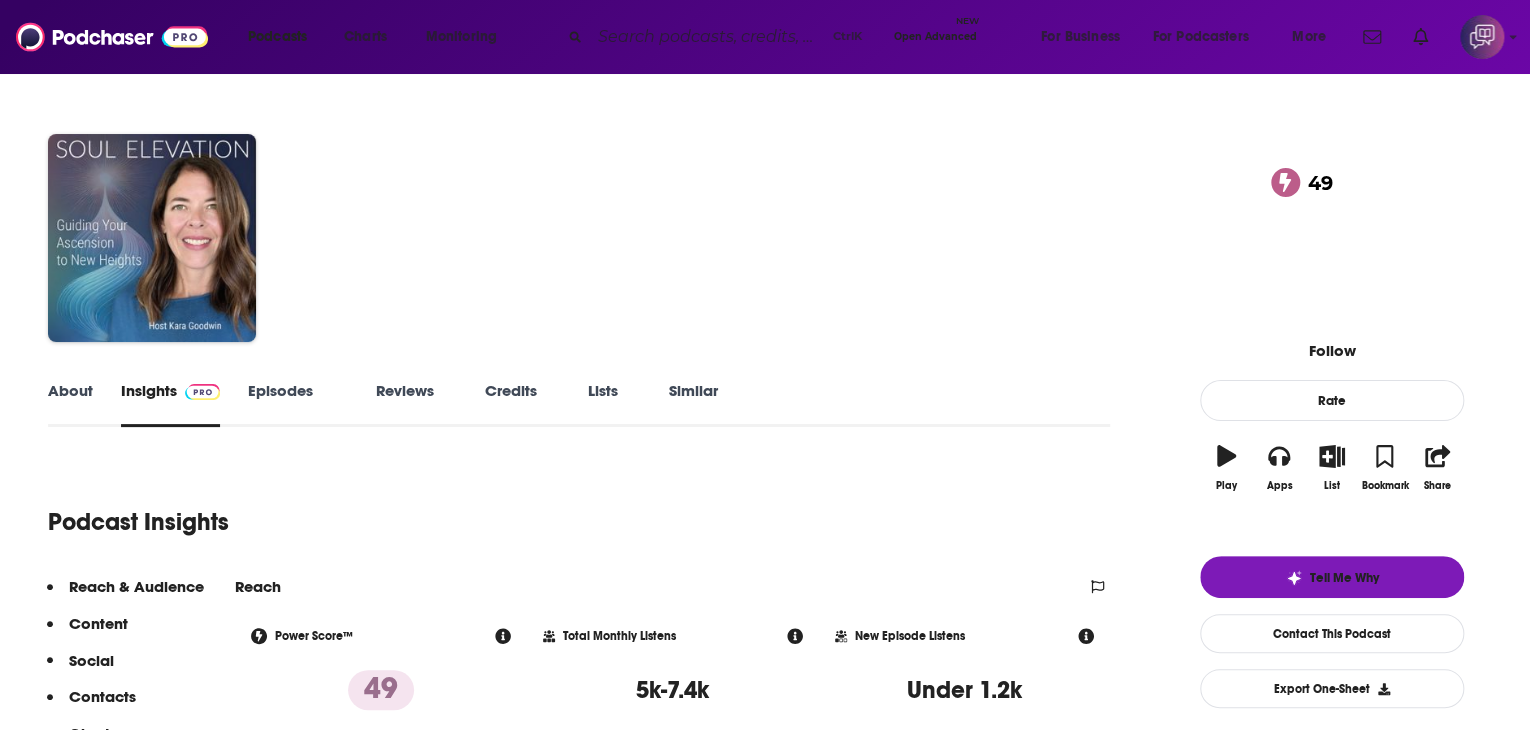 click on "About" at bounding box center (70, 404) 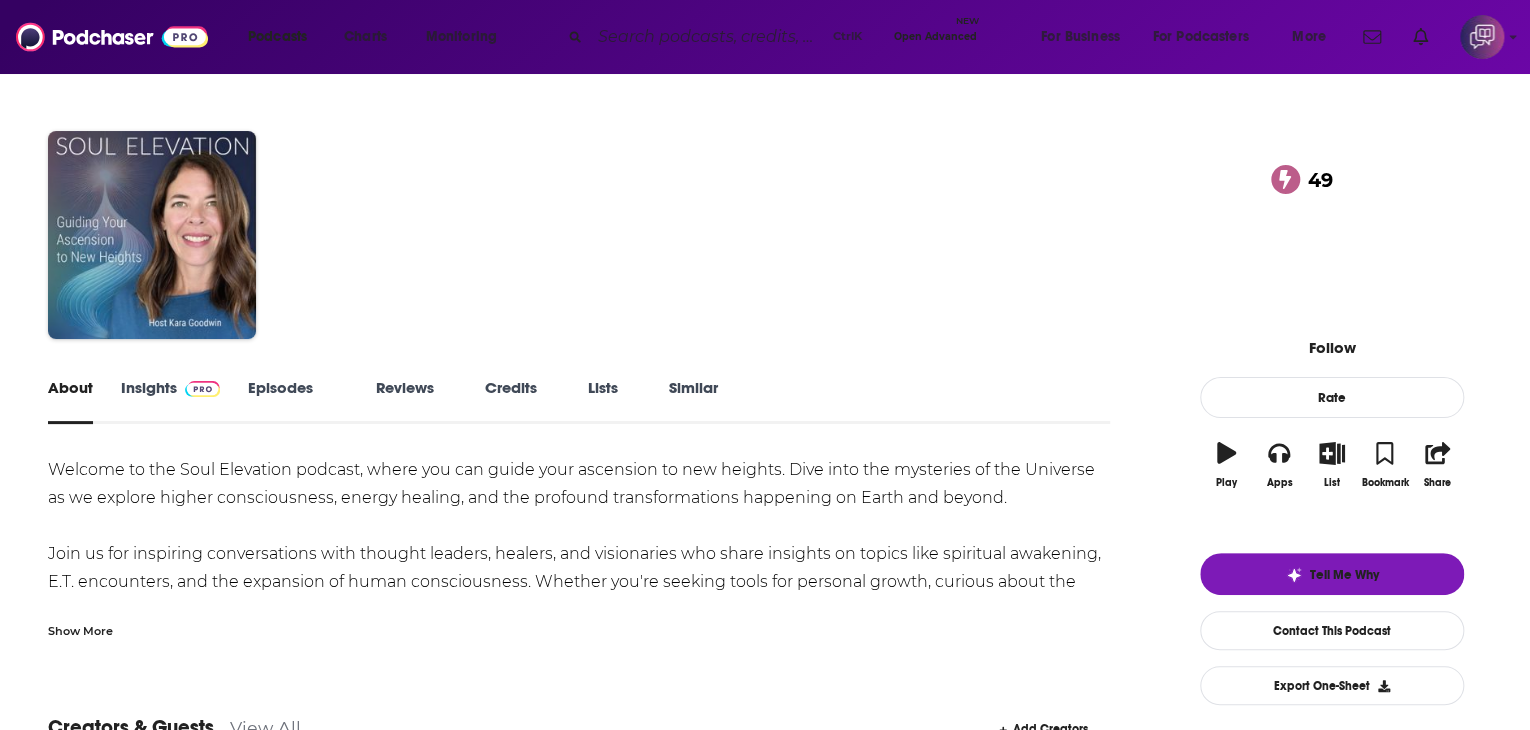 scroll, scrollTop: 0, scrollLeft: 0, axis: both 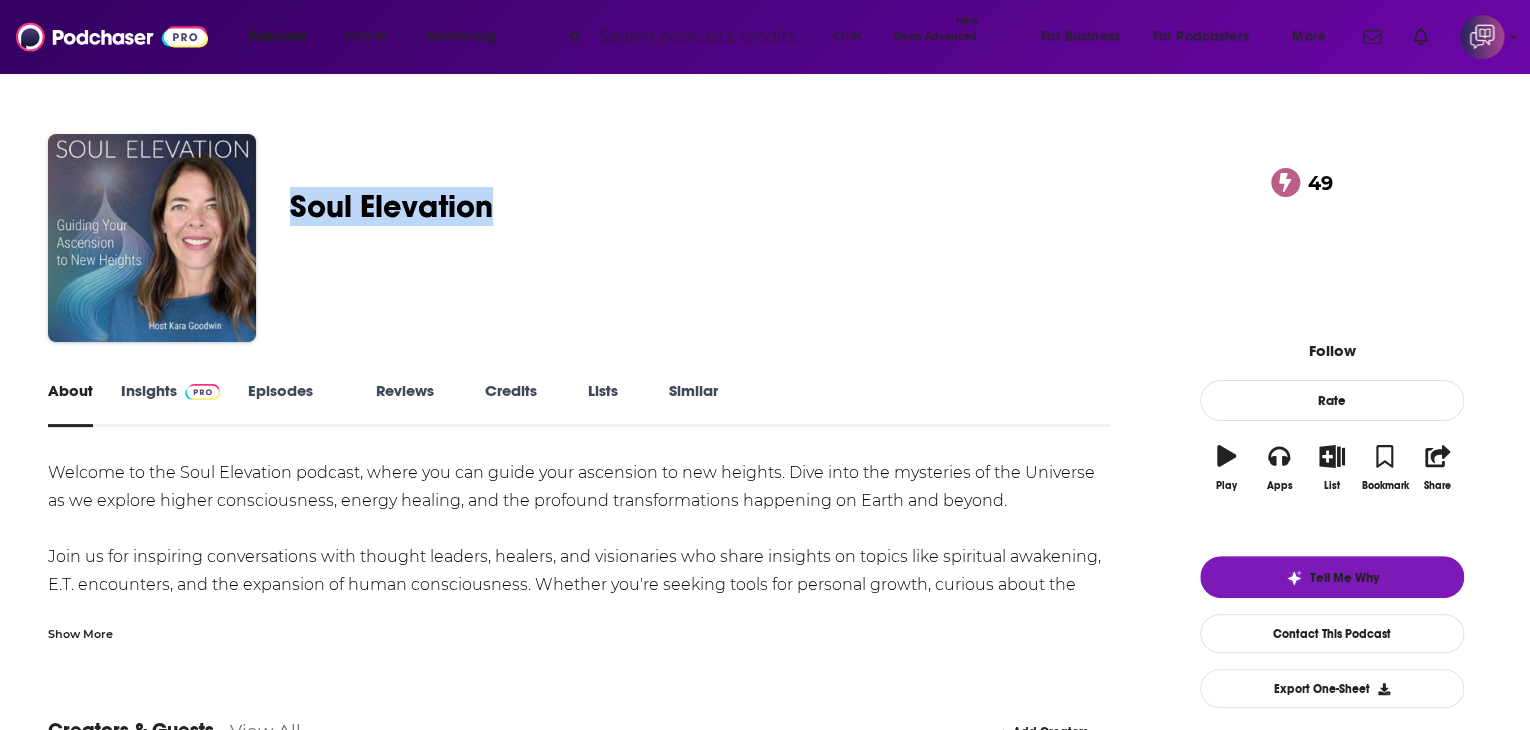 drag, startPoint x: 412, startPoint y: 193, endPoint x: 612, endPoint y: 202, distance: 200.2024 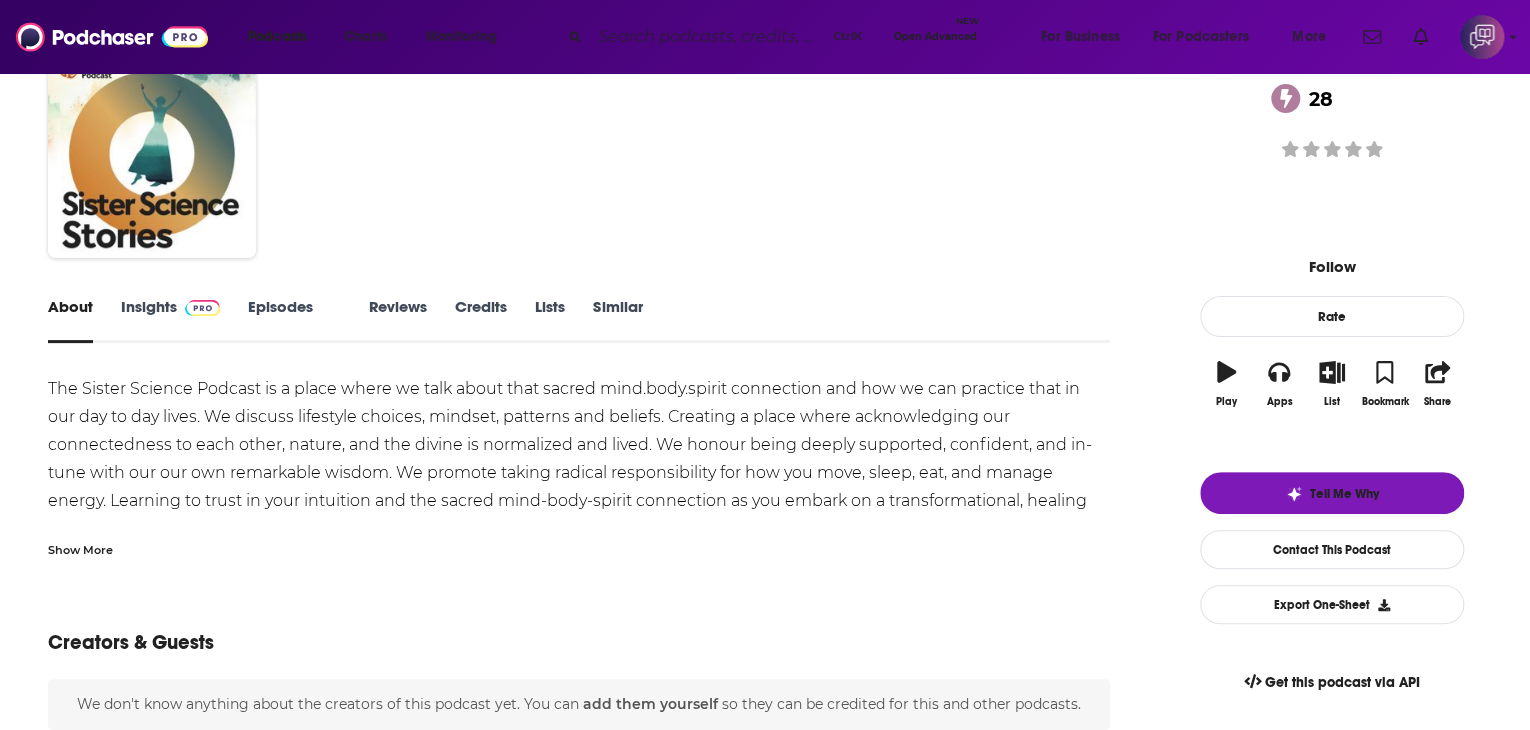 scroll, scrollTop: 0, scrollLeft: 0, axis: both 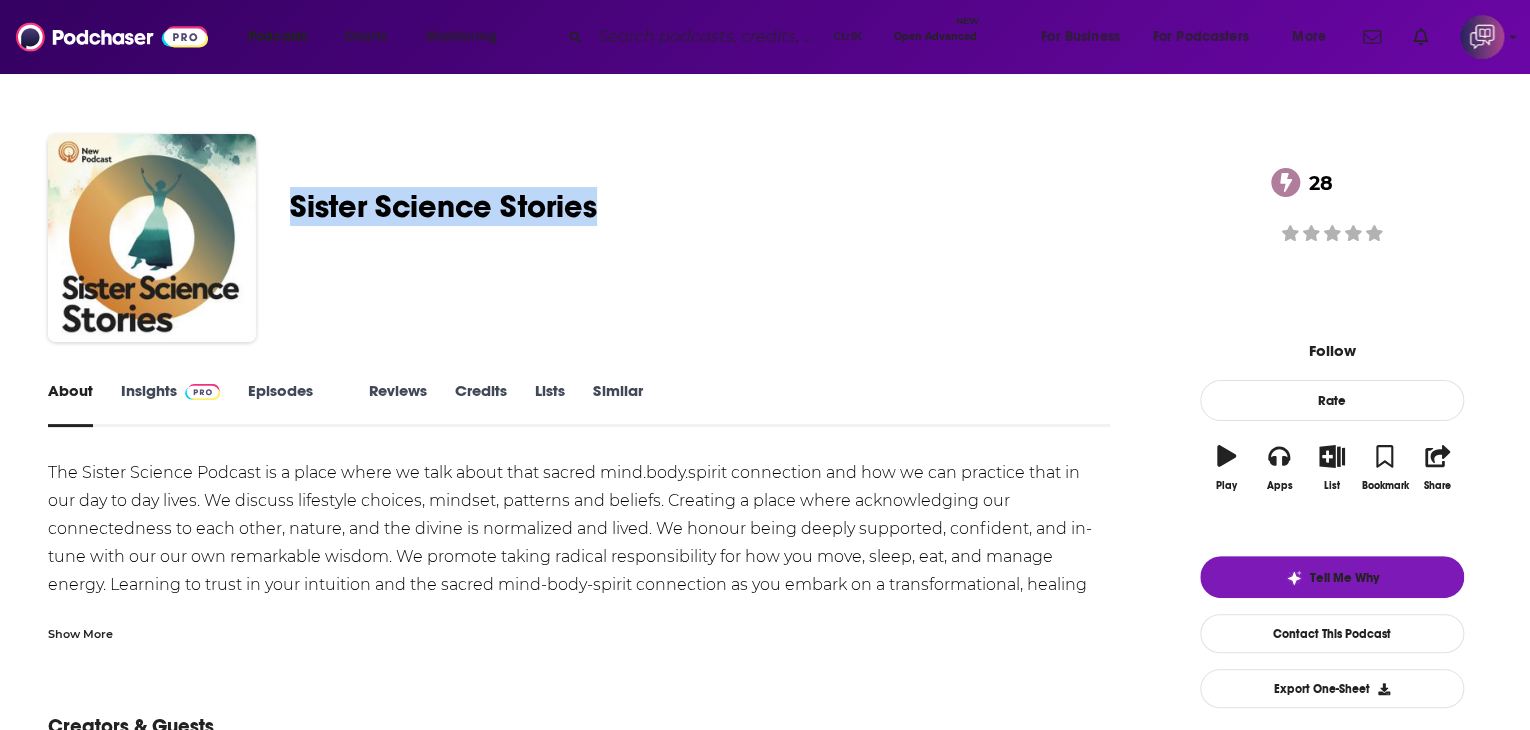 drag, startPoint x: 409, startPoint y: 193, endPoint x: 762, endPoint y: 189, distance: 353.02267 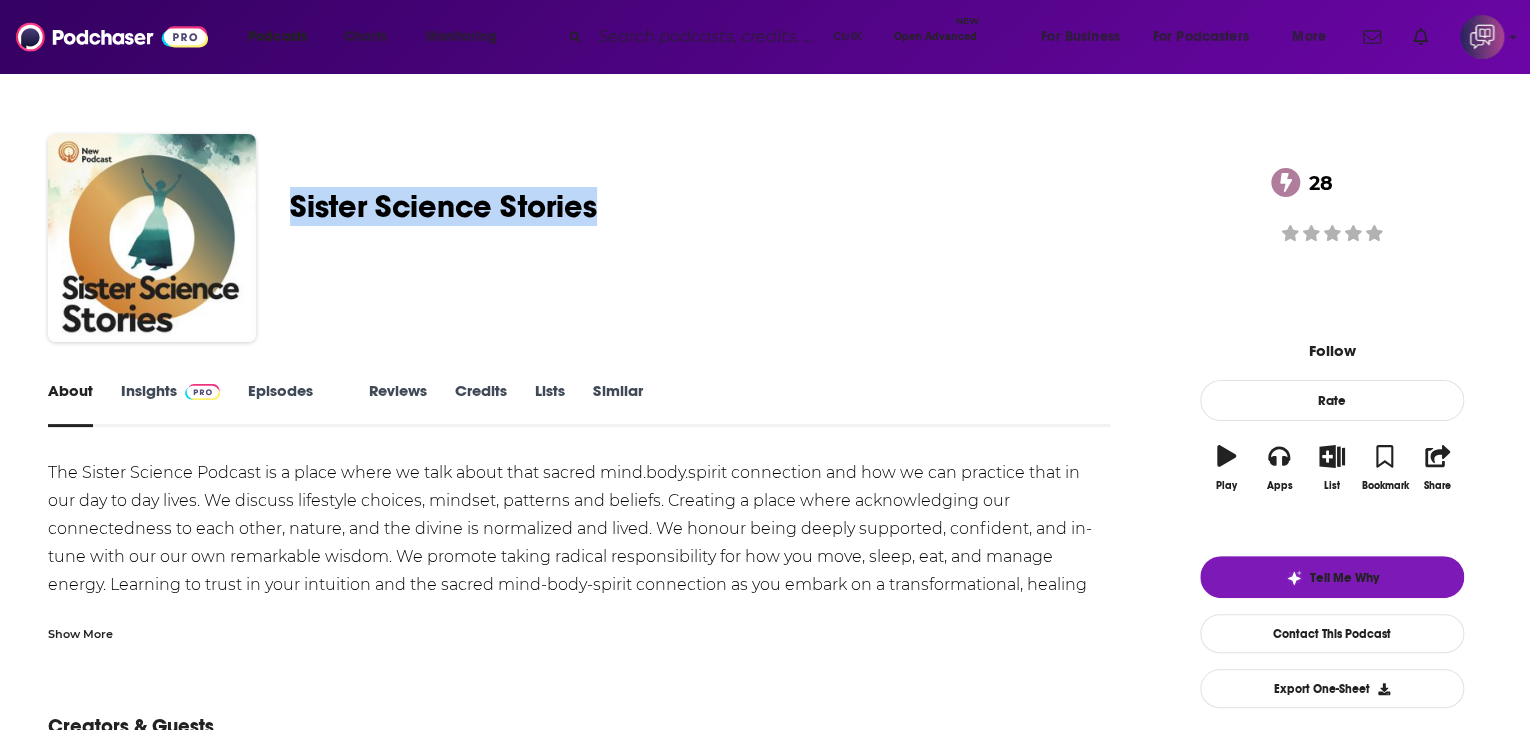 click on "[NAME] Sister Science Stories [ADDRESS] [FREQUENCY], [CATEGORY], [CATEGORY], [CATEGORY], [CATEGORY] and [CATEGORY] podcast [RATING] Good podcast? Give it some love!" at bounding box center (765, 242) 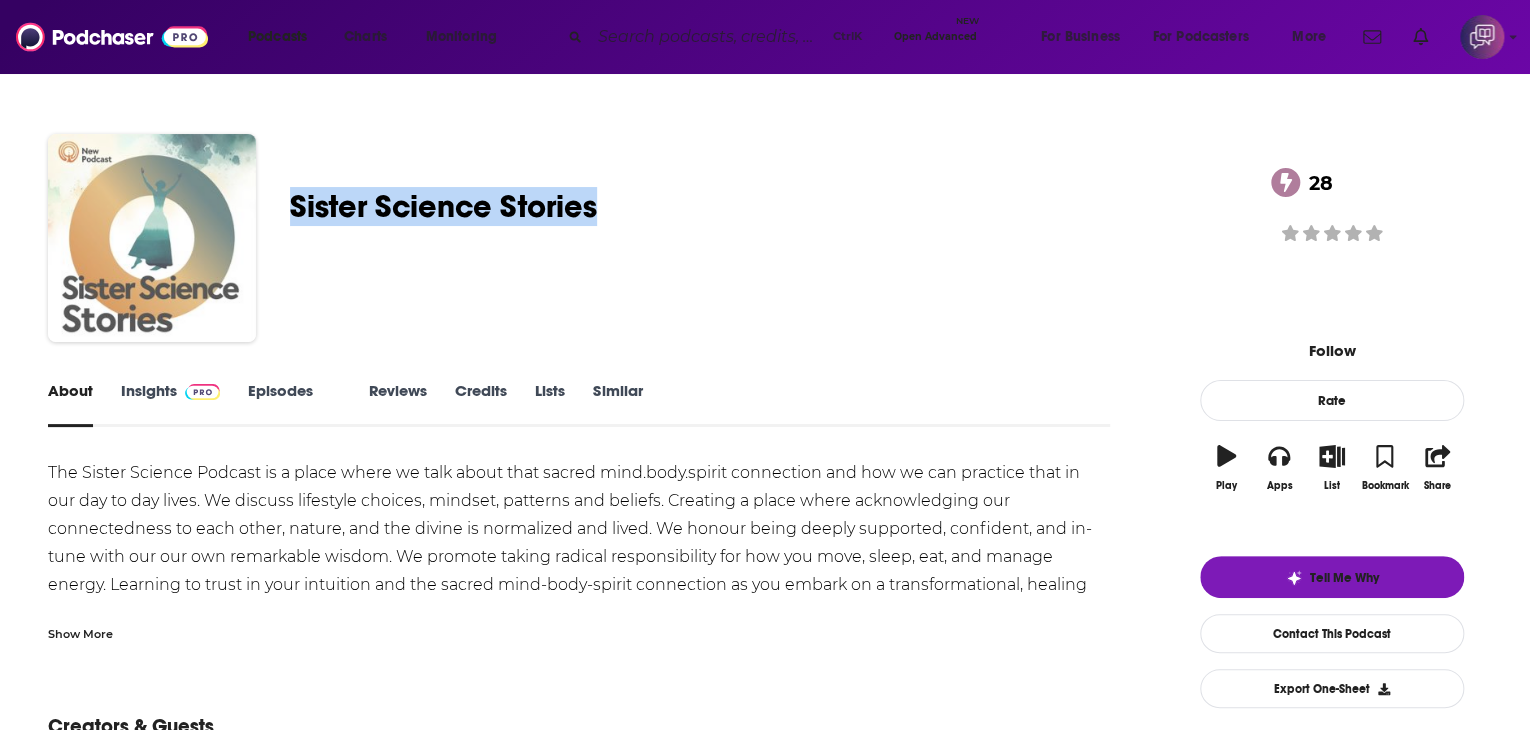 click at bounding box center [152, 238] 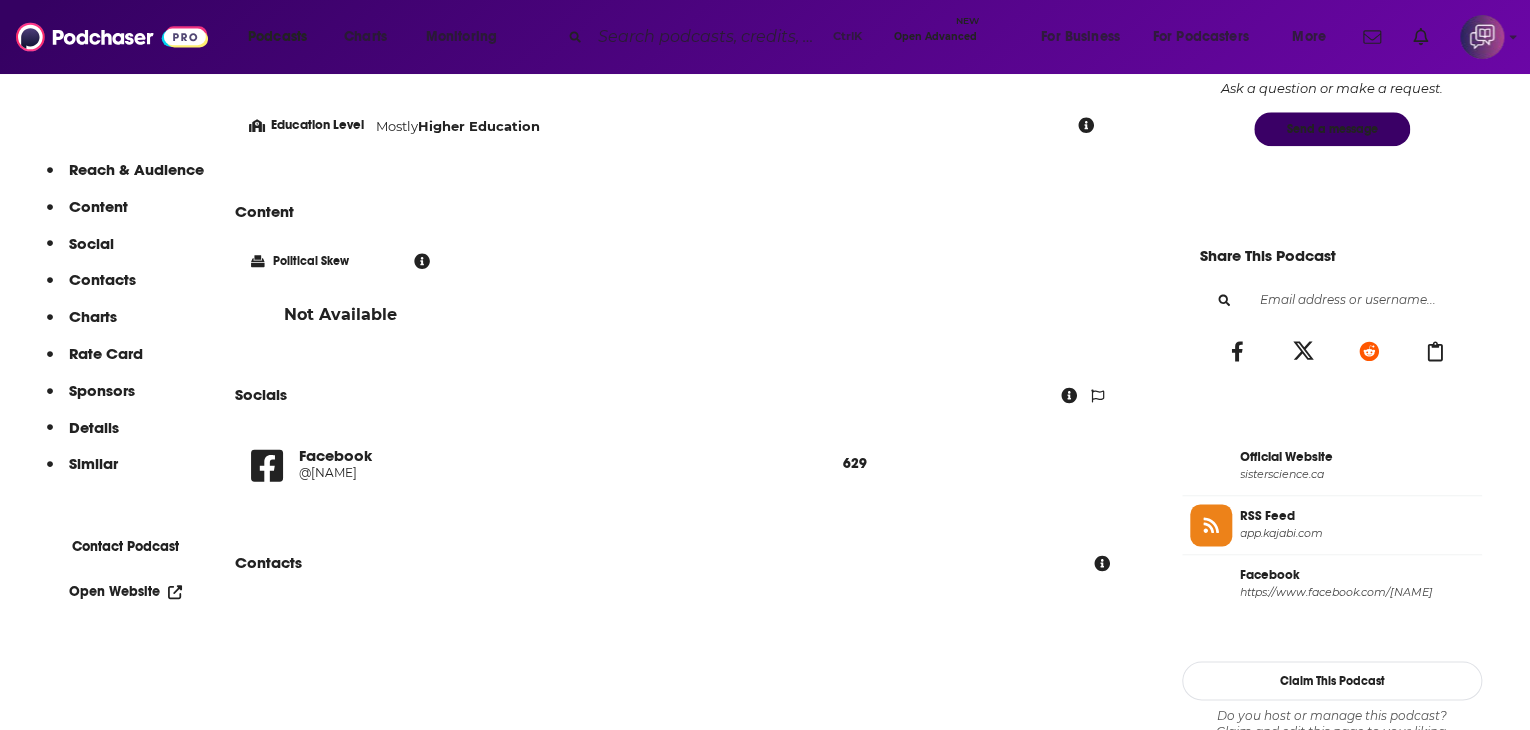 scroll, scrollTop: 1400, scrollLeft: 0, axis: vertical 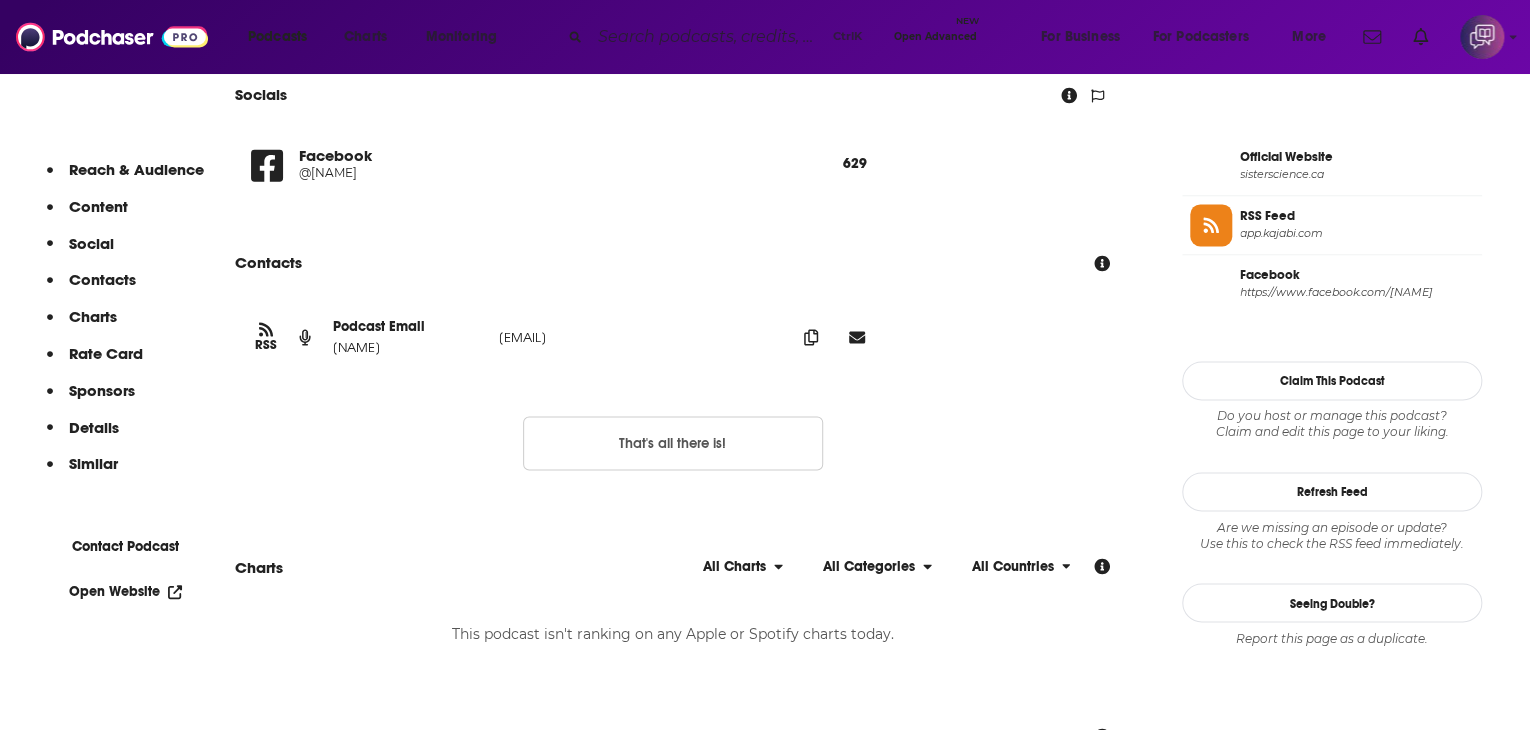 drag, startPoint x: 452, startPoint y: 359, endPoint x: 766, endPoint y: 362, distance: 314.01434 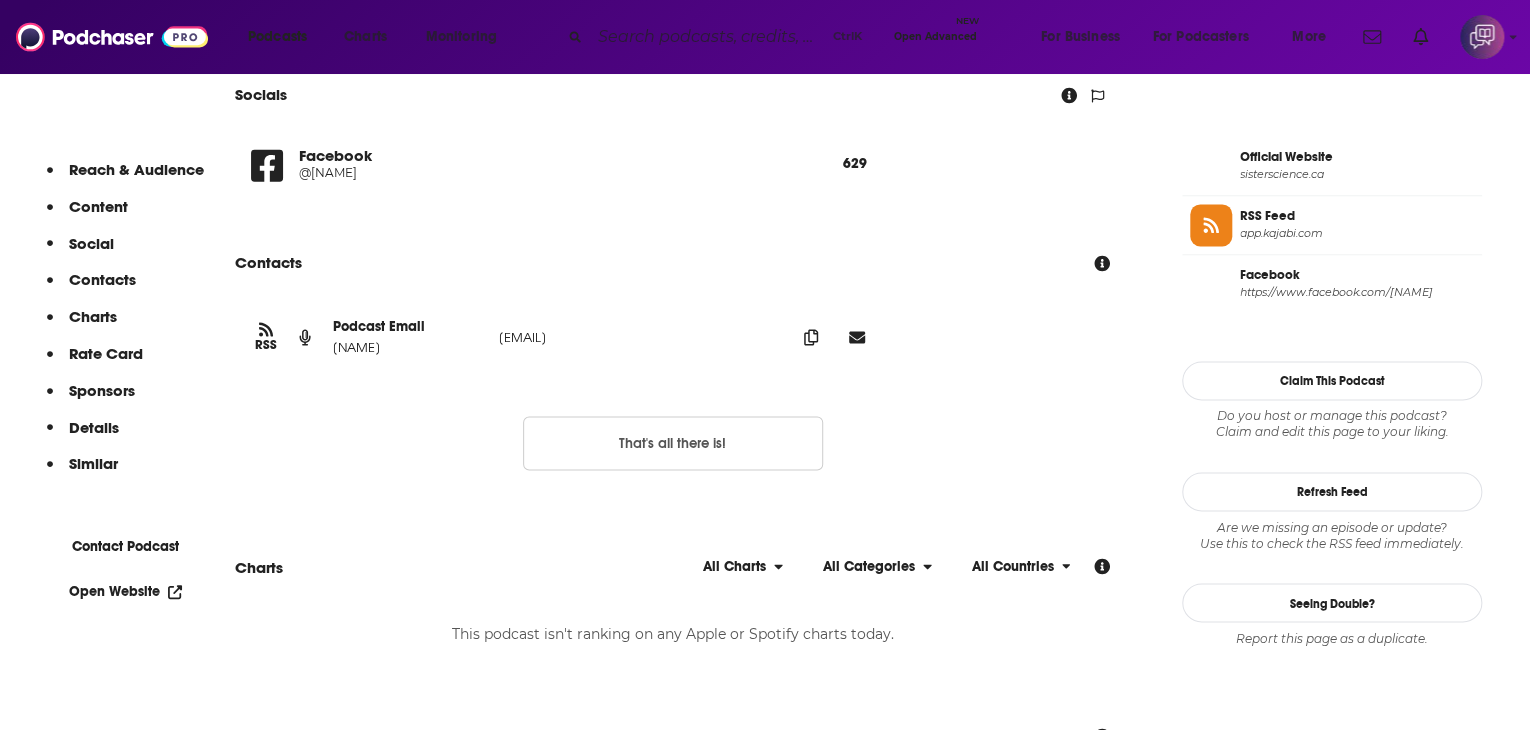click on "RSS Podcast Email [NAME] [EMAIL] [EMAIL]" at bounding box center [672, 337] 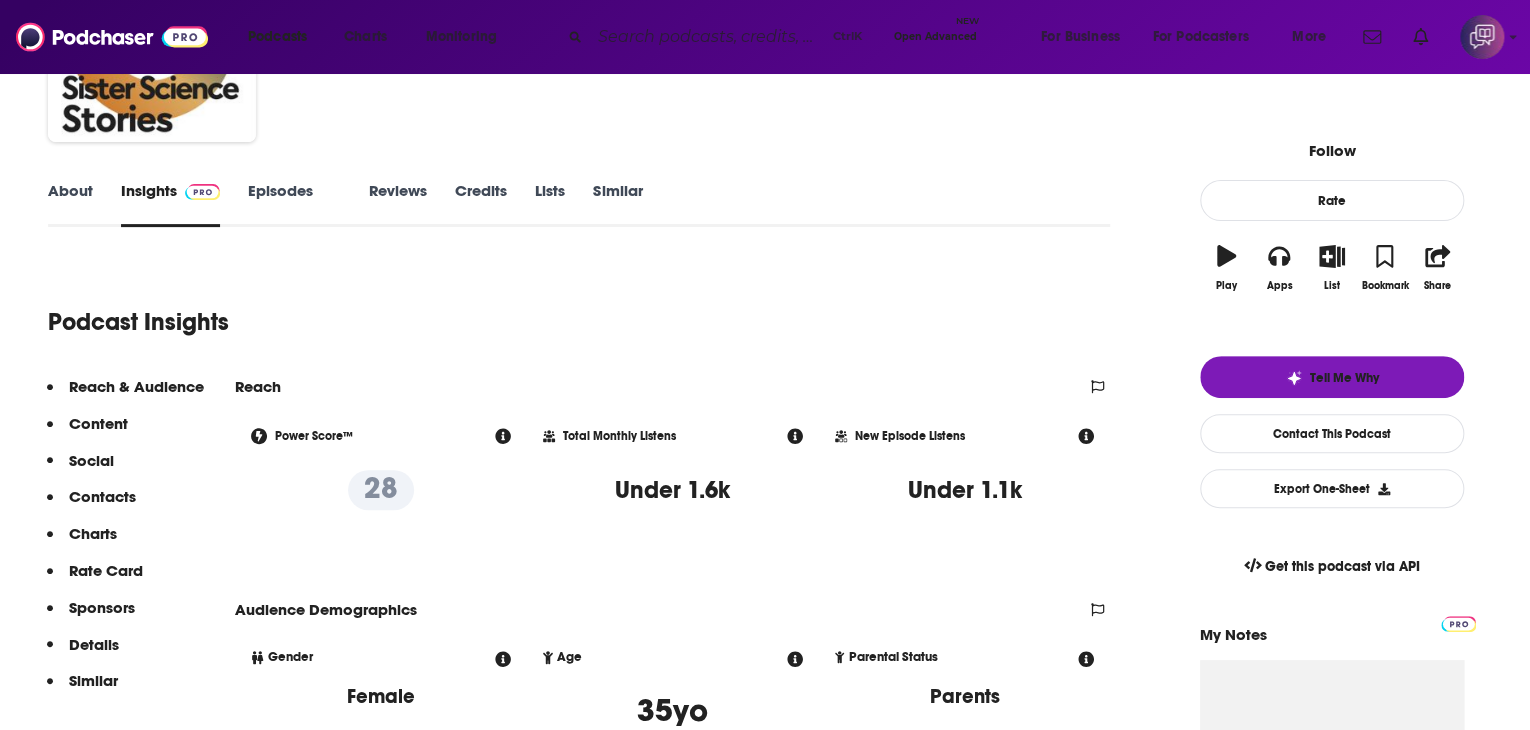 scroll, scrollTop: 0, scrollLeft: 0, axis: both 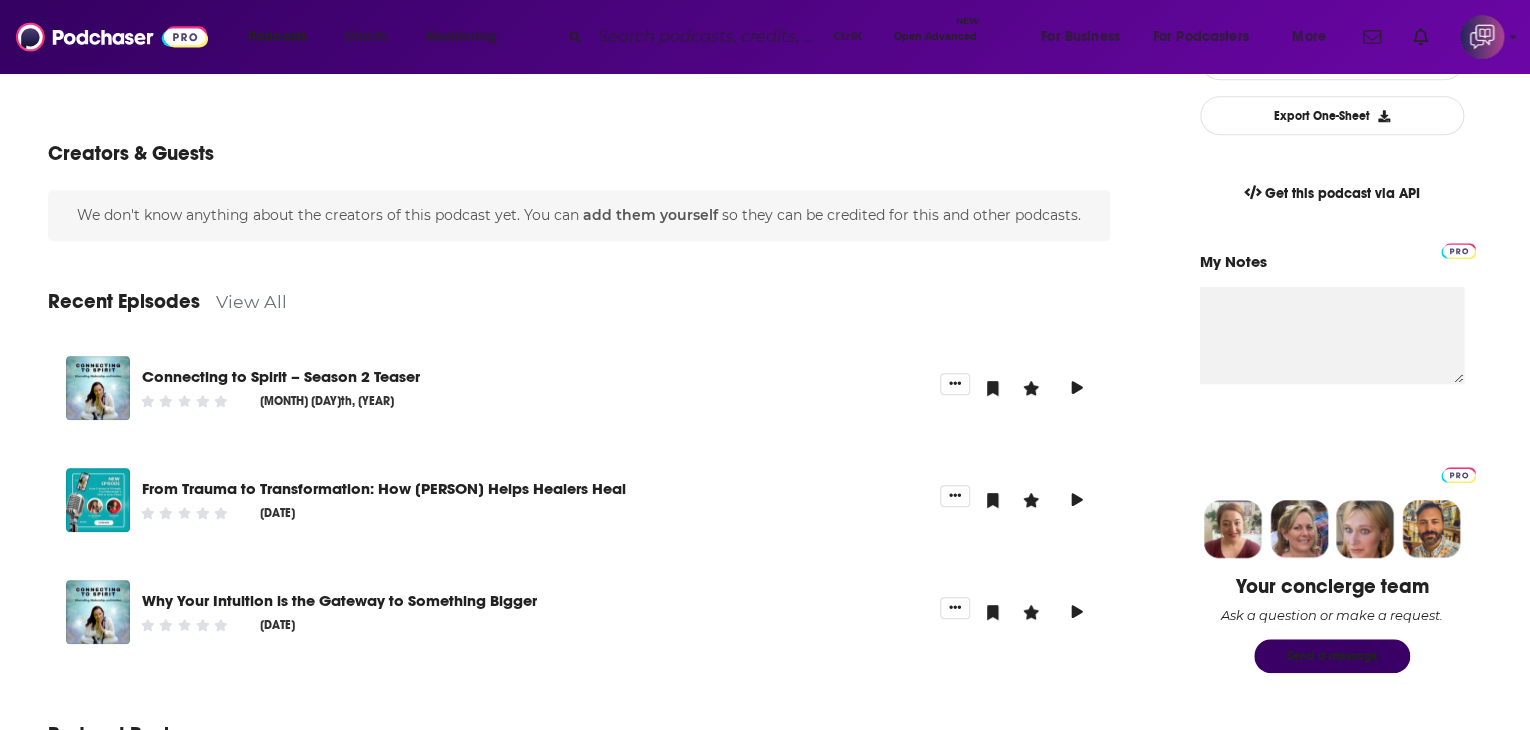 click on "View All" at bounding box center [251, 301] 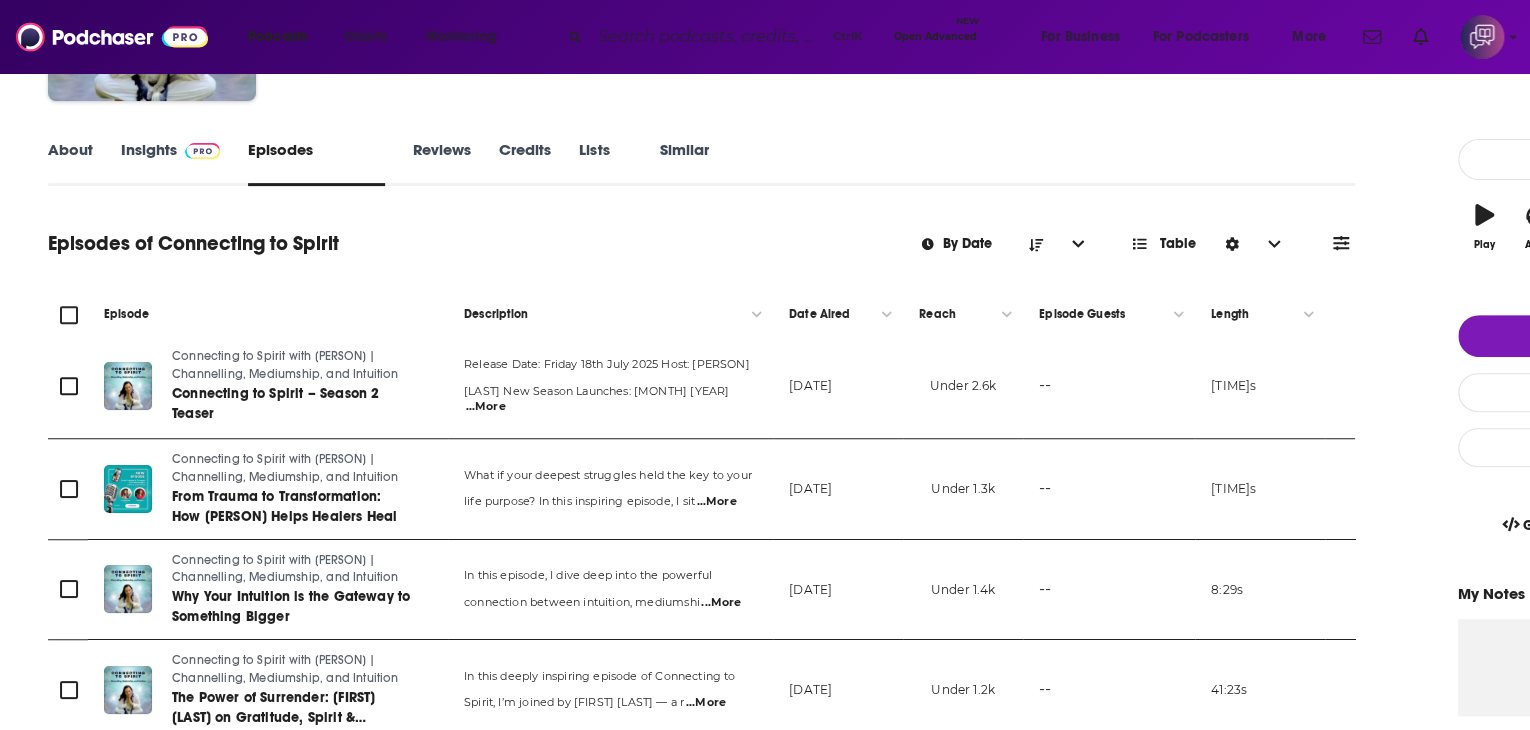 scroll, scrollTop: 0, scrollLeft: 0, axis: both 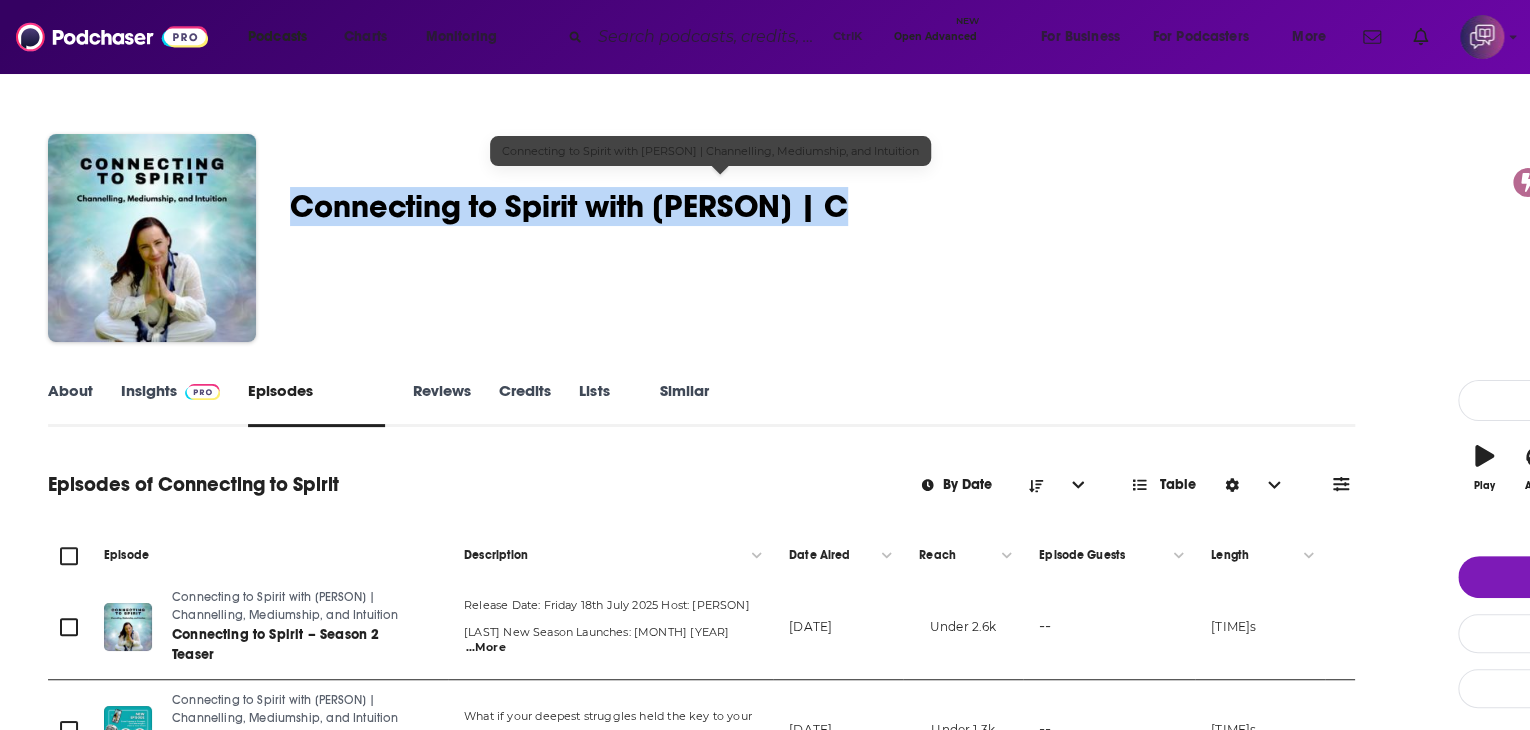 drag, startPoint x: 408, startPoint y: 190, endPoint x: 951, endPoint y: 201, distance: 543.1114 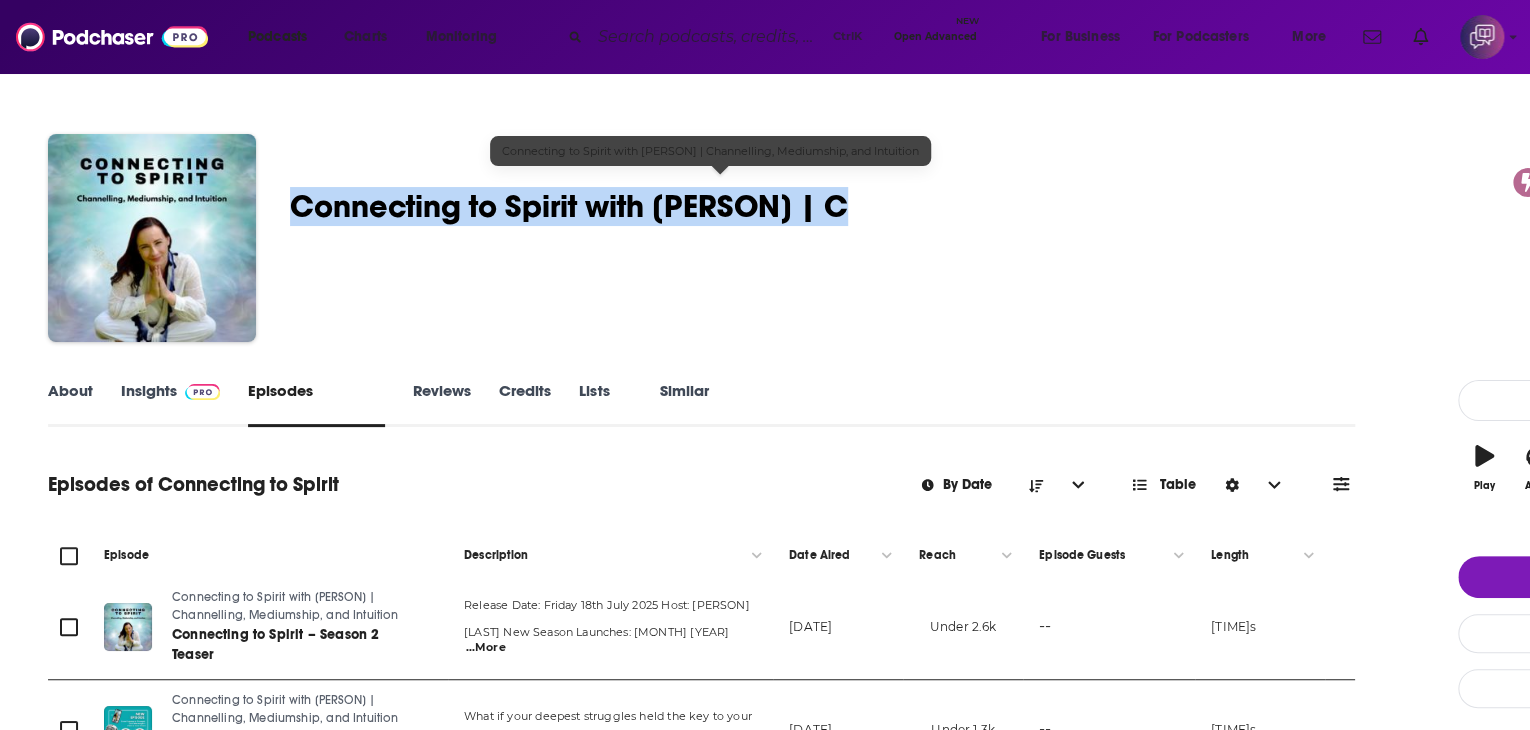 click on "Lisa Brandis   Connecting to Spirit with Lisa Brandis | Channelling, Mediu… 41 A   weekly  Religion ,  Spirituality  and  Education  podcast 41 Good podcast? Give it some love!" at bounding box center (894, 242) 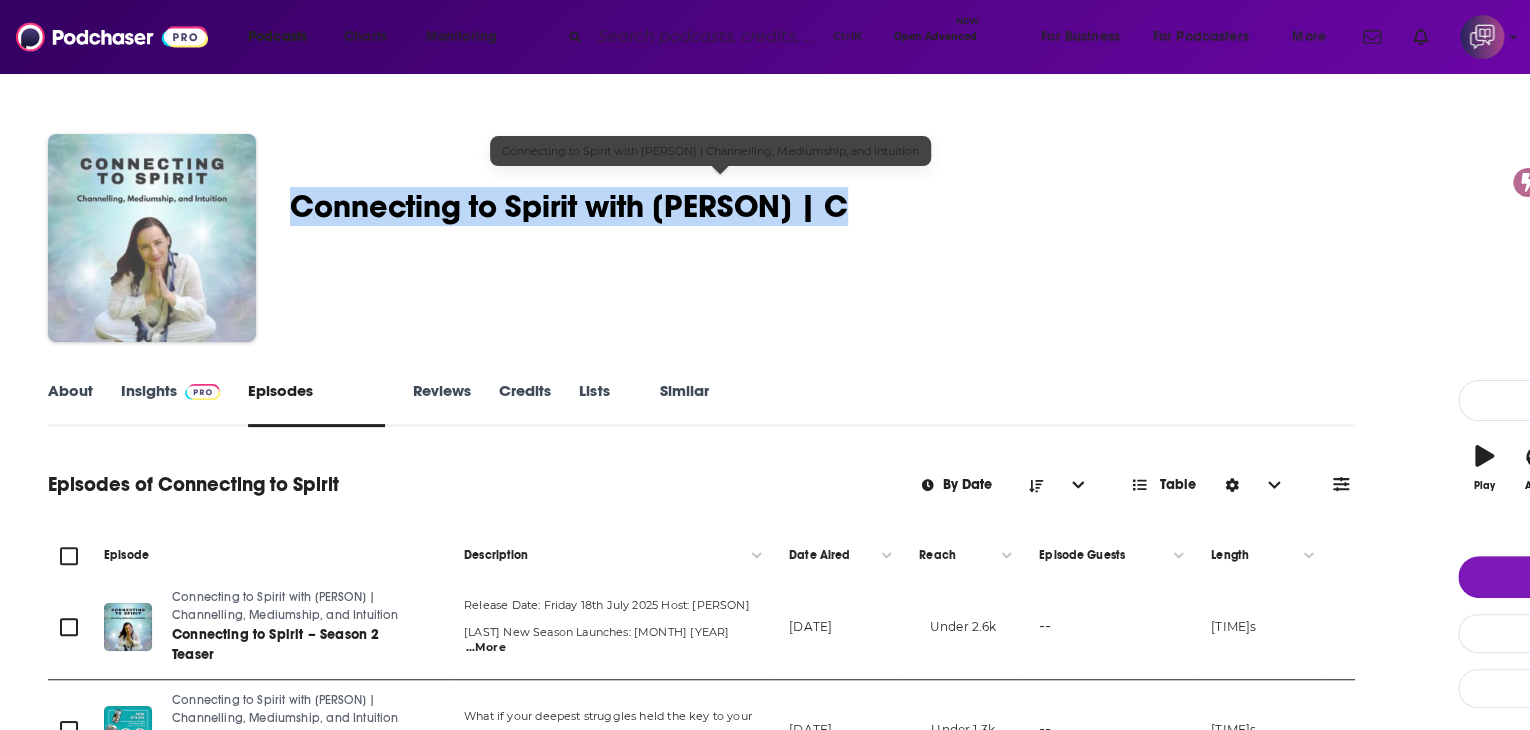 click at bounding box center (152, 238) 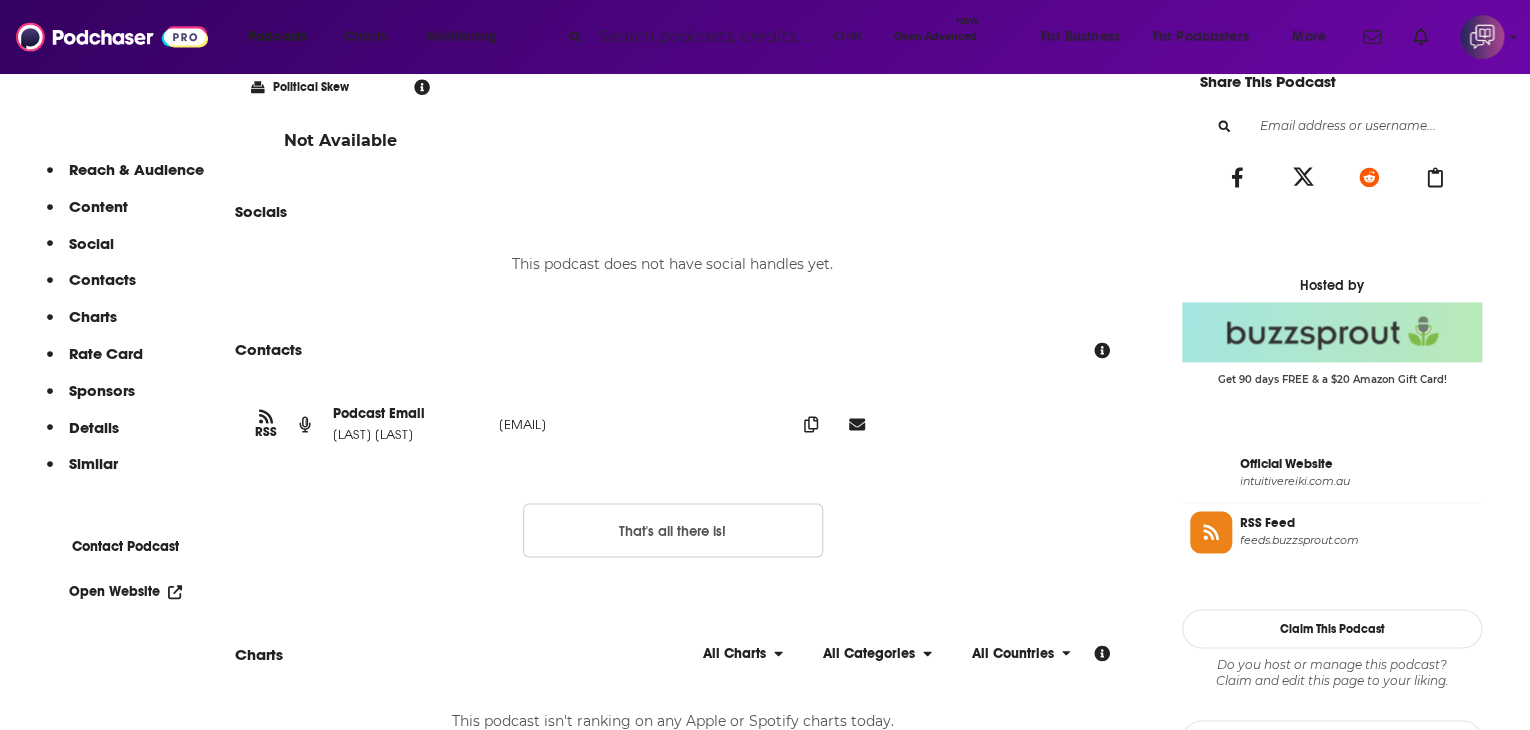 scroll, scrollTop: 1500, scrollLeft: 0, axis: vertical 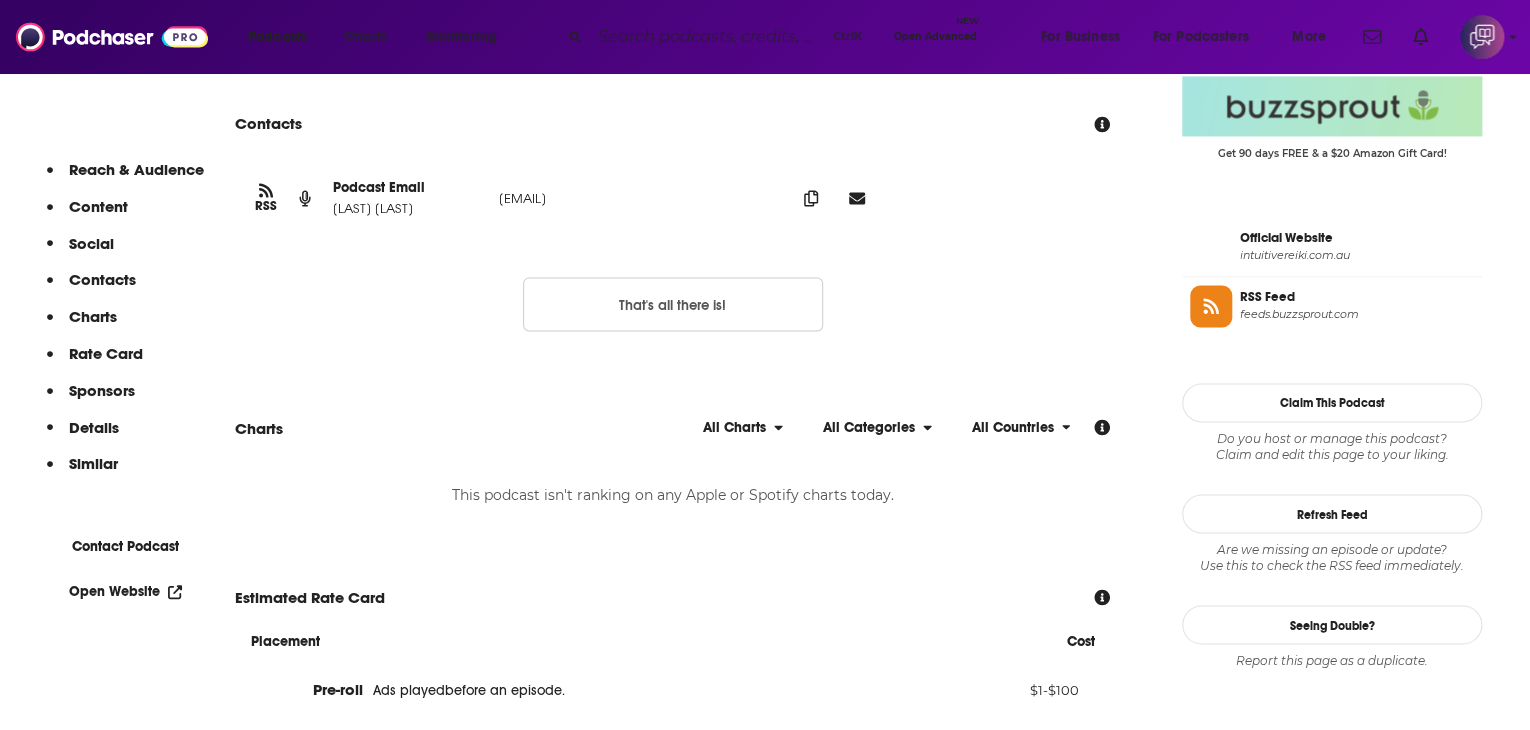 drag, startPoint x: 456, startPoint y: 233, endPoint x: 807, endPoint y: 196, distance: 352.94476 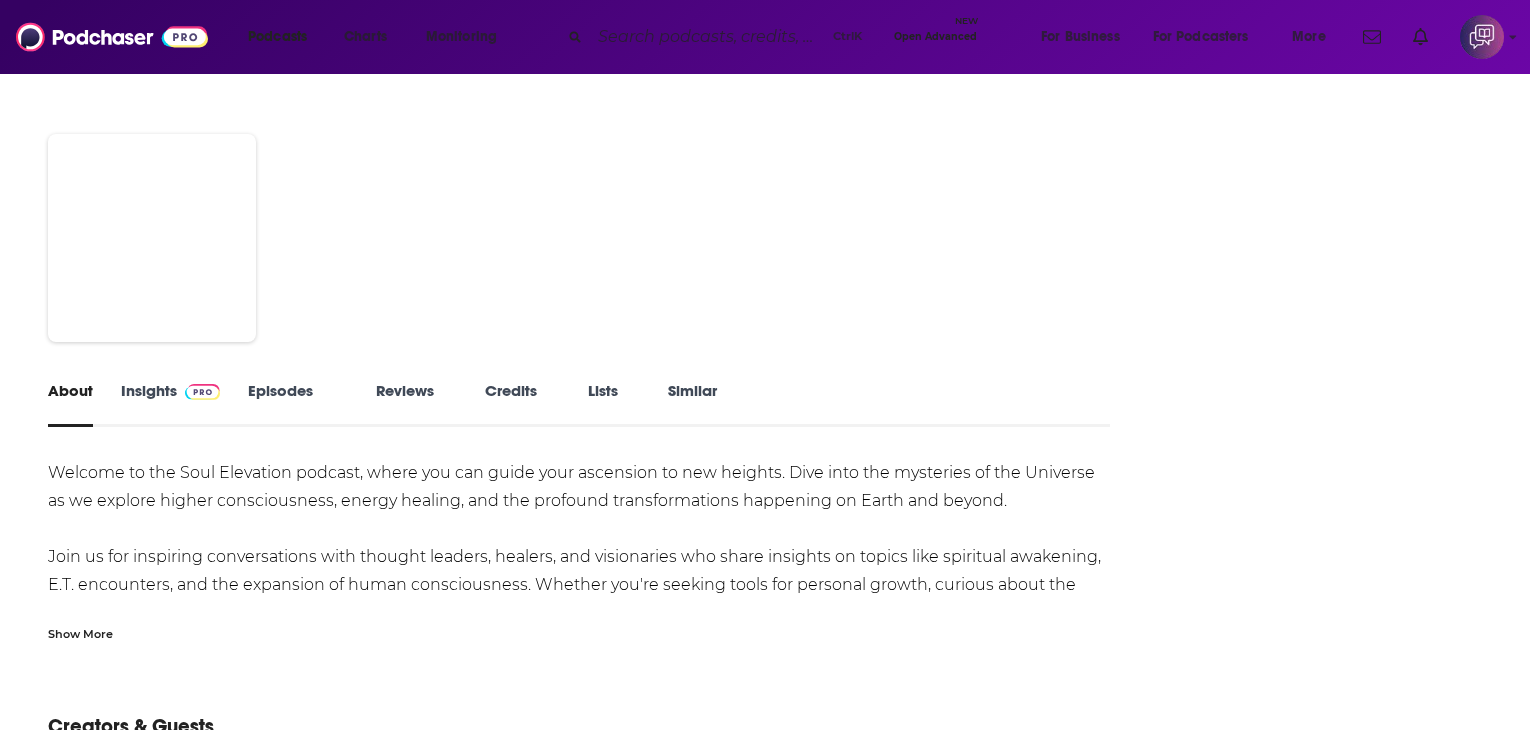 scroll, scrollTop: 0, scrollLeft: 0, axis: both 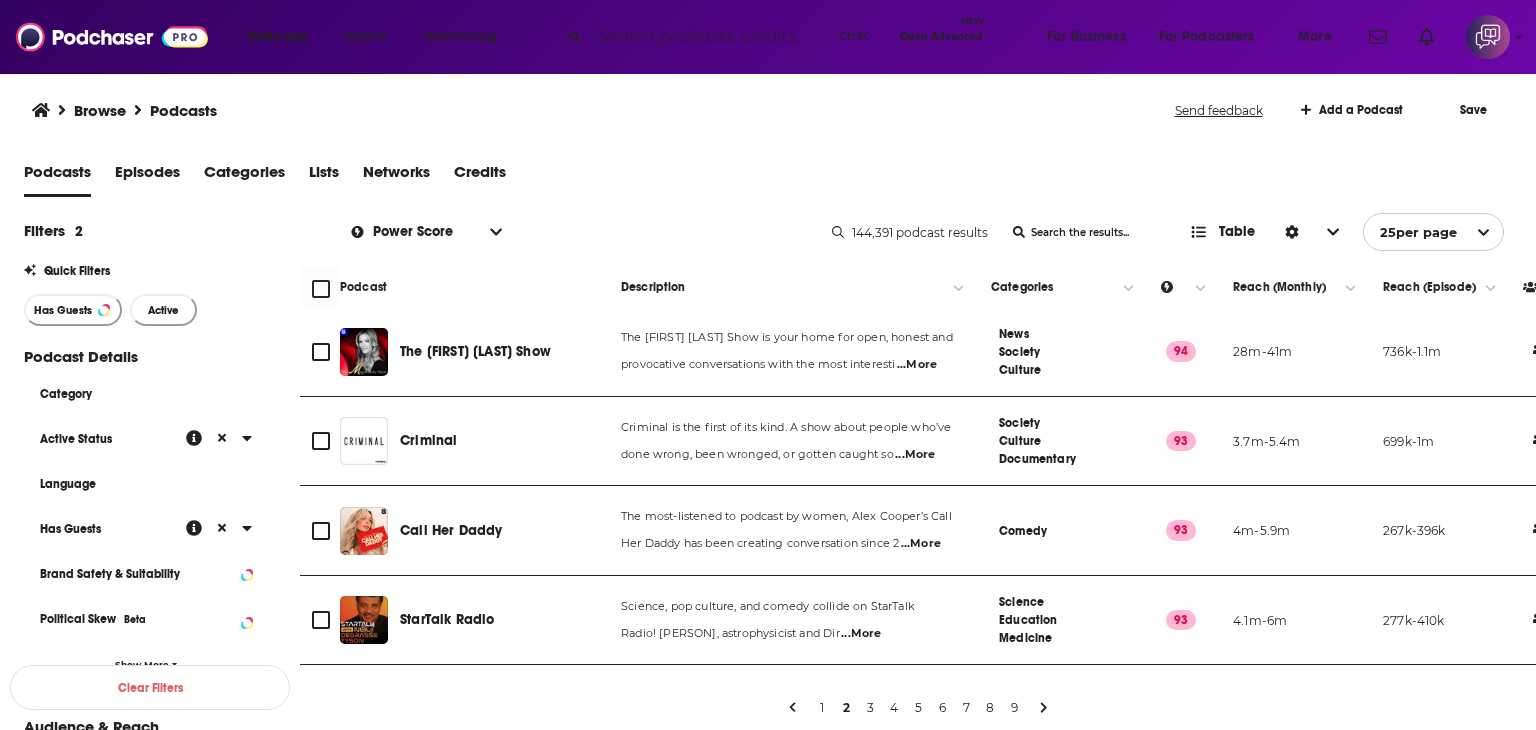 click on "List Search Input" at bounding box center [1081, 232] 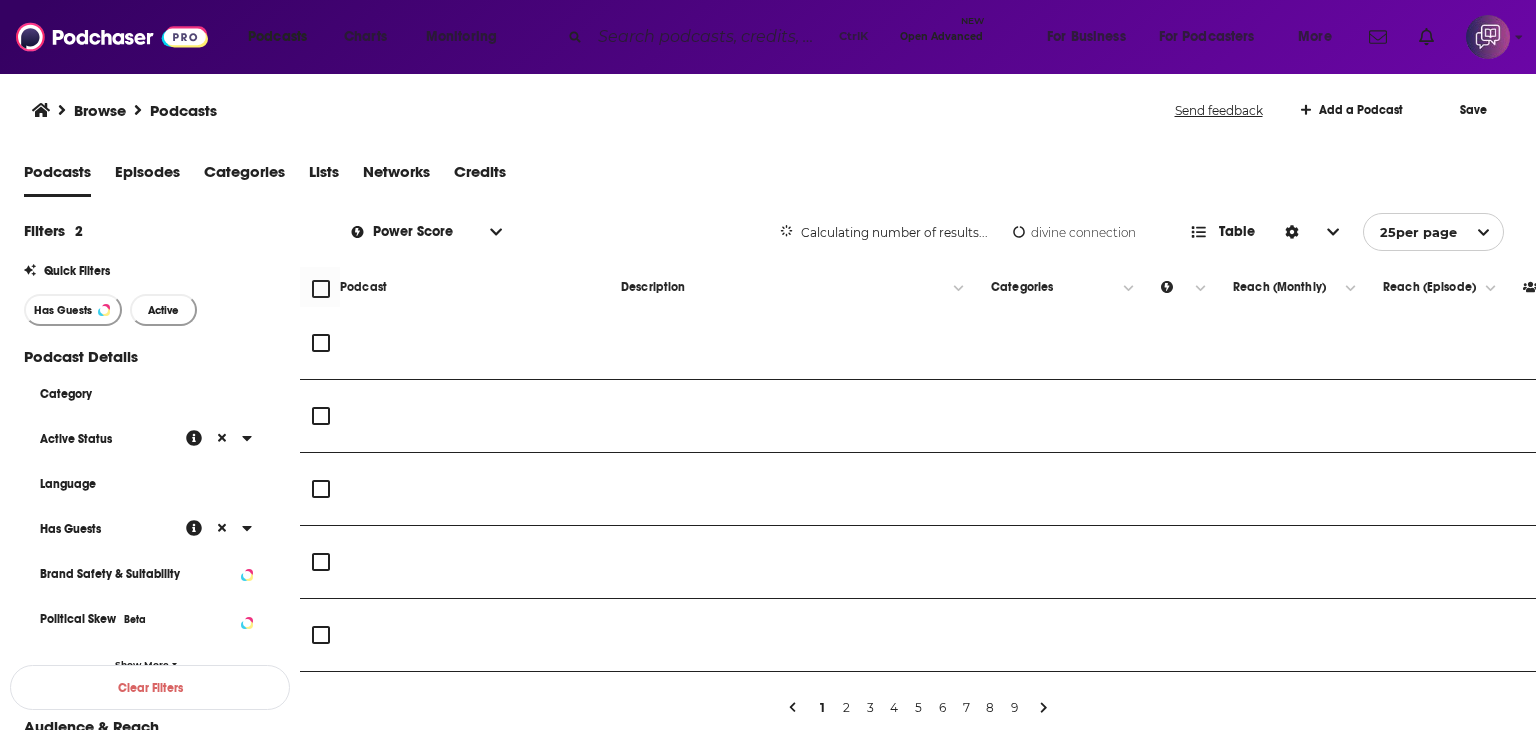 type on "divine connection" 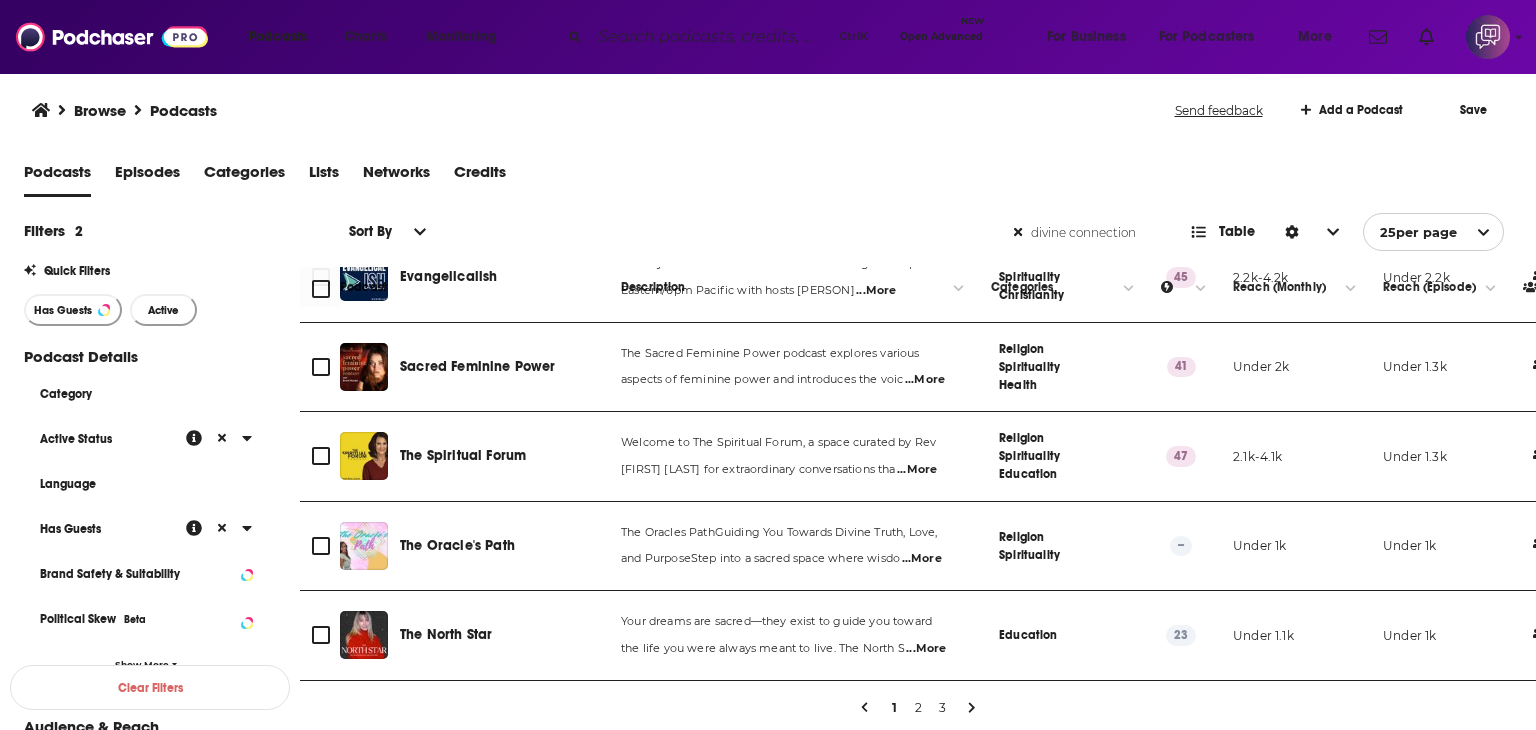 scroll, scrollTop: 1552, scrollLeft: 0, axis: vertical 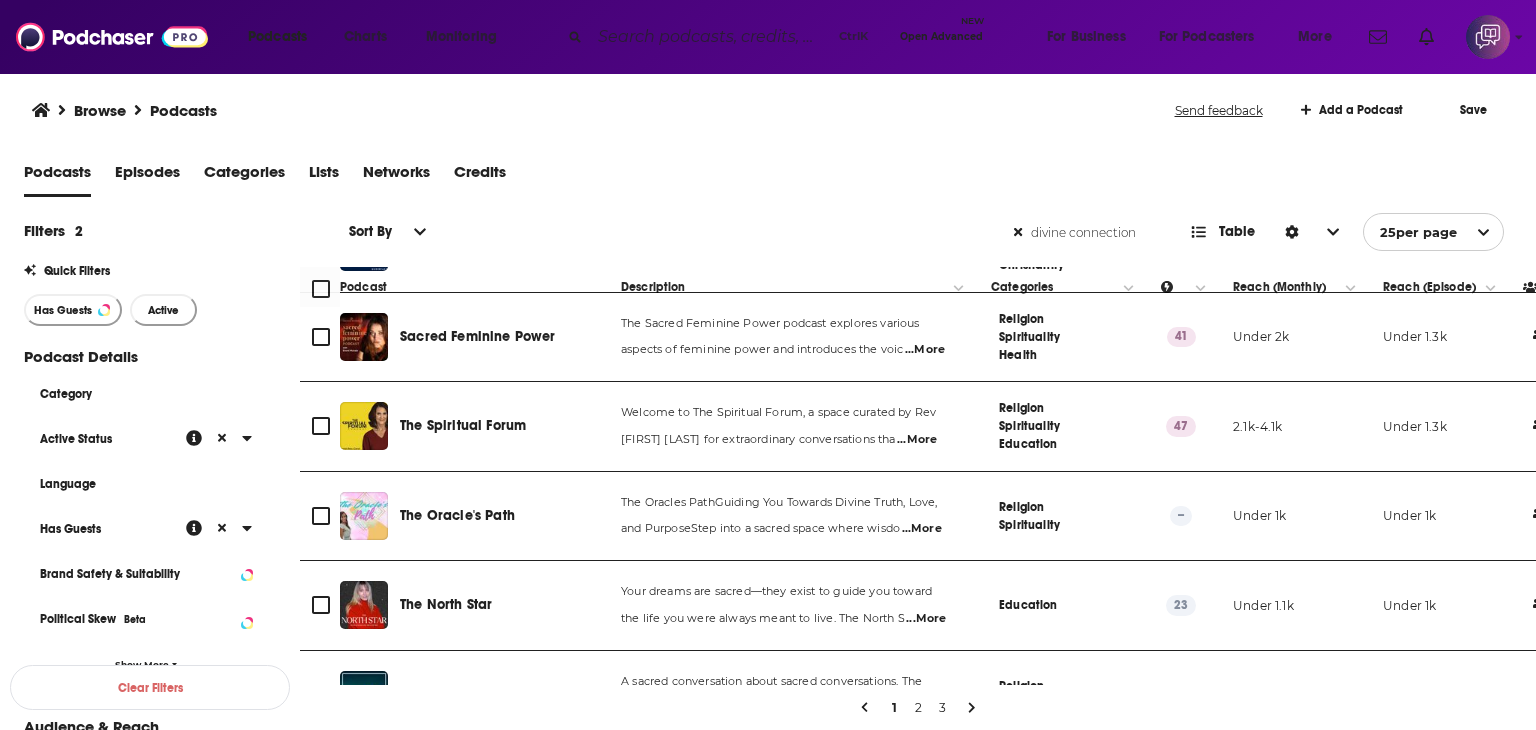 click on "2" at bounding box center (918, 708) 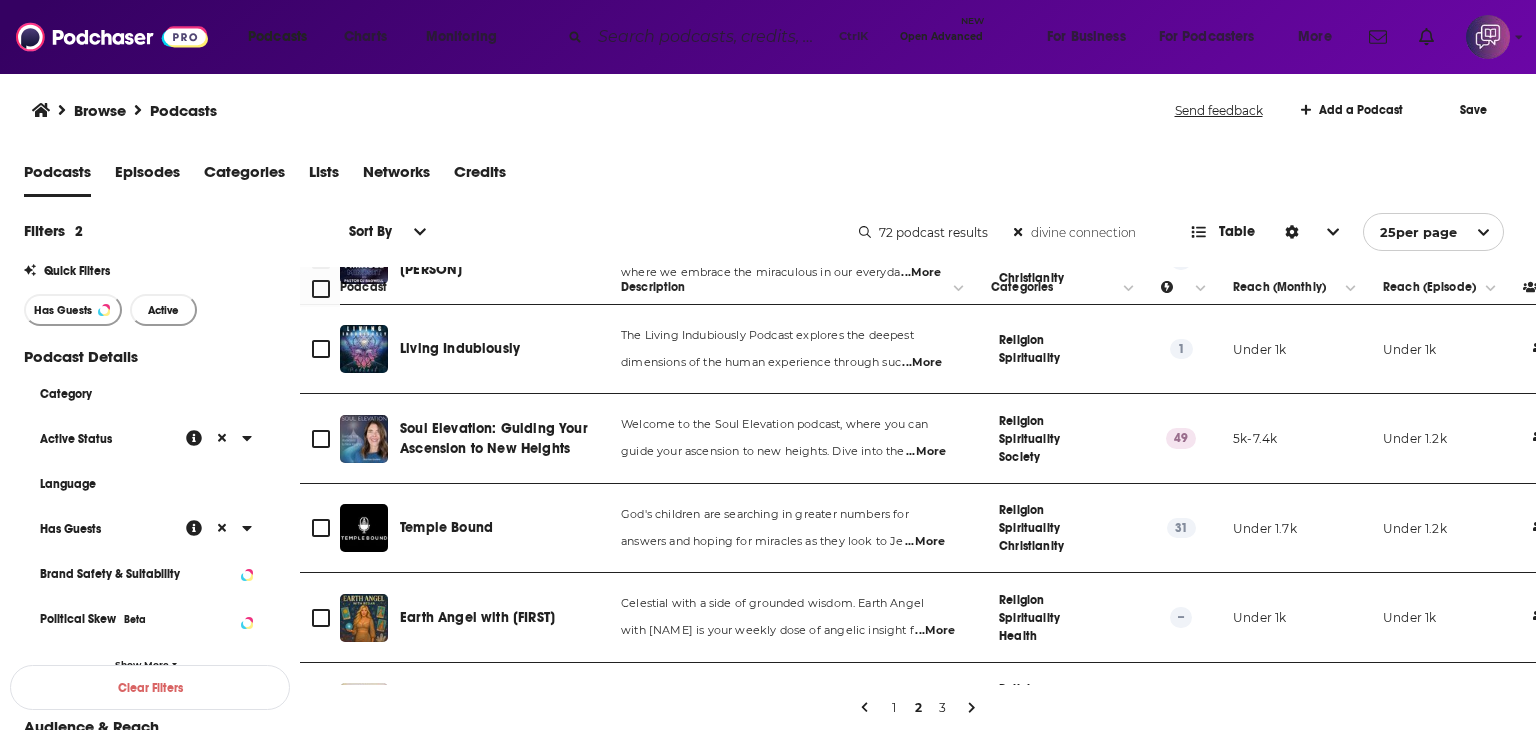 scroll, scrollTop: 1200, scrollLeft: 0, axis: vertical 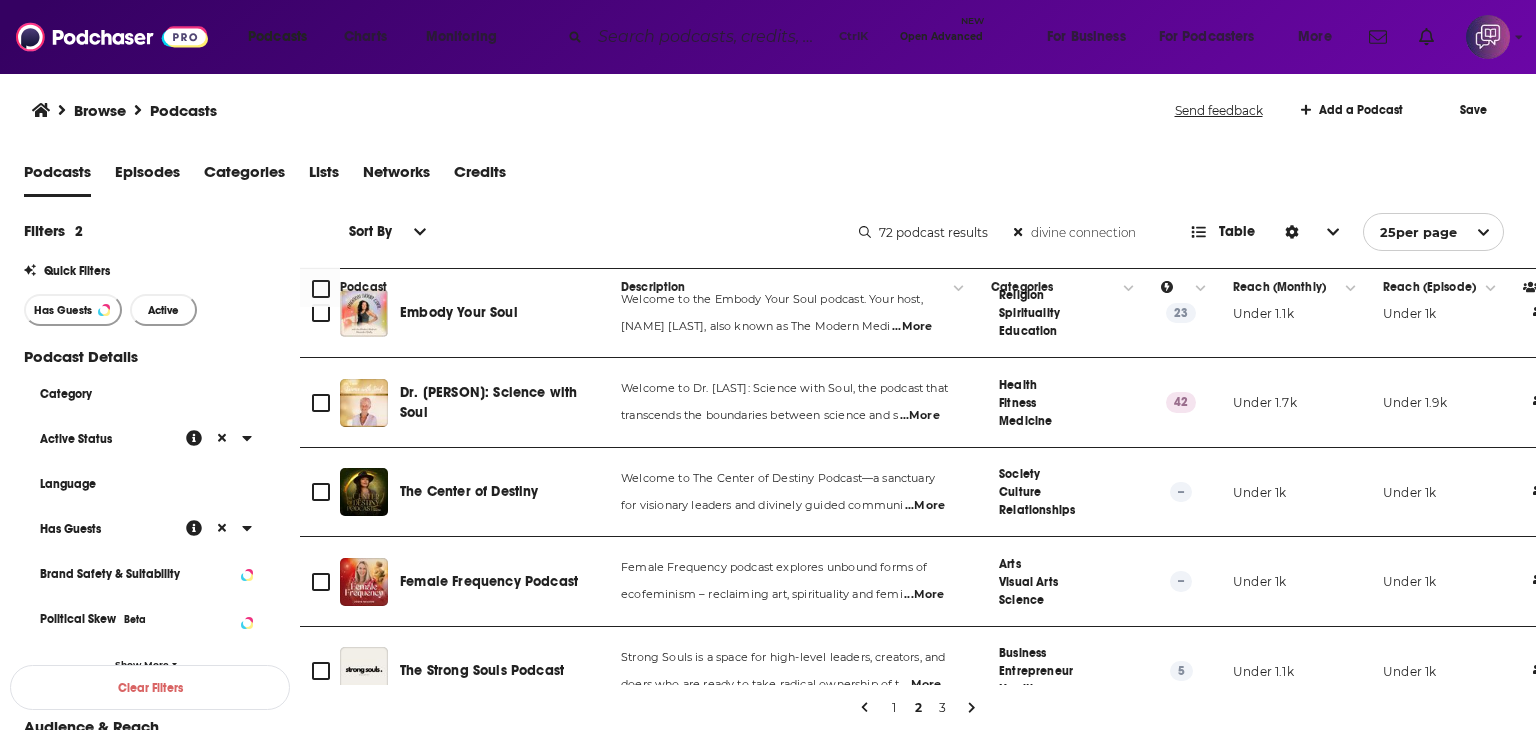 click on "Browse Podcasts" at bounding box center [604, 110] 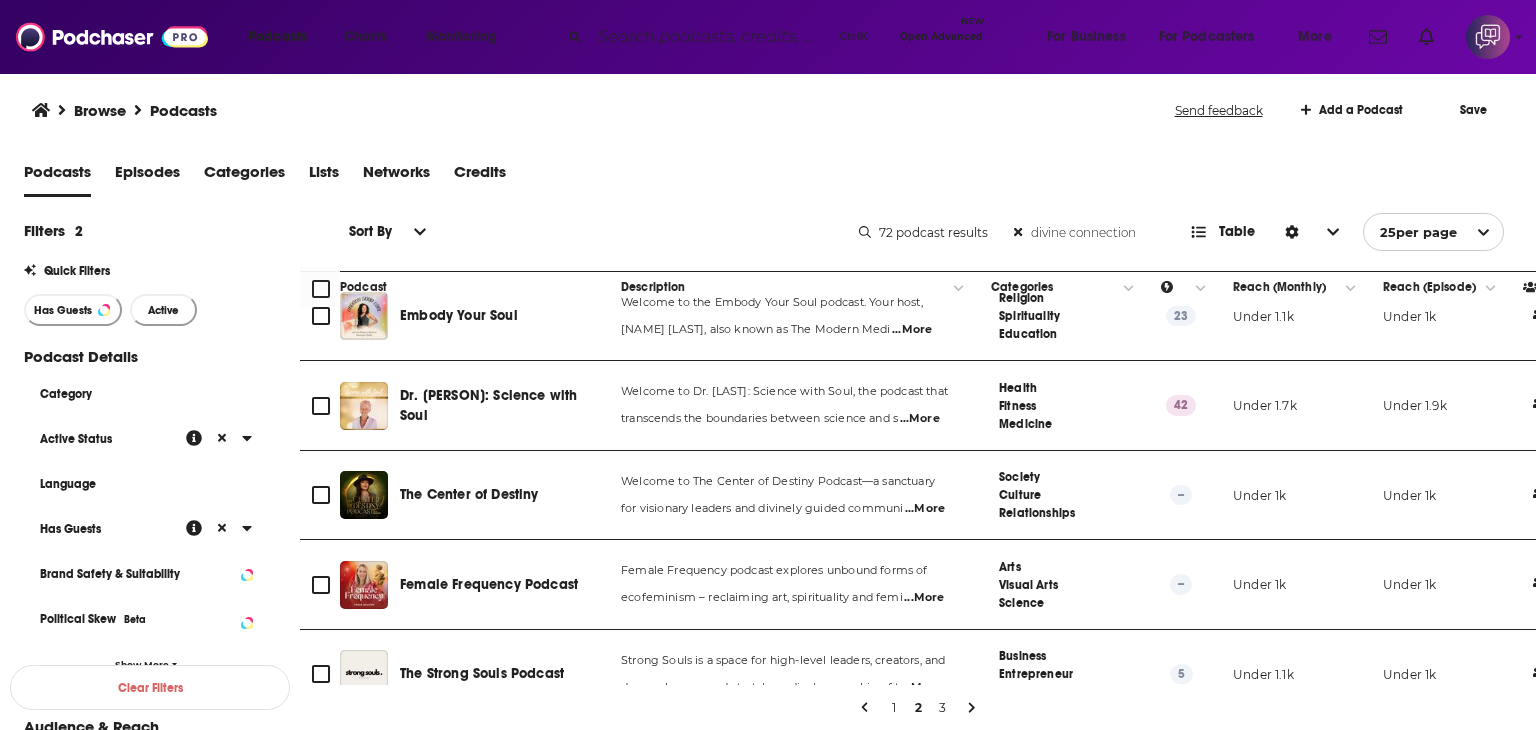 scroll, scrollTop: 1560, scrollLeft: 0, axis: vertical 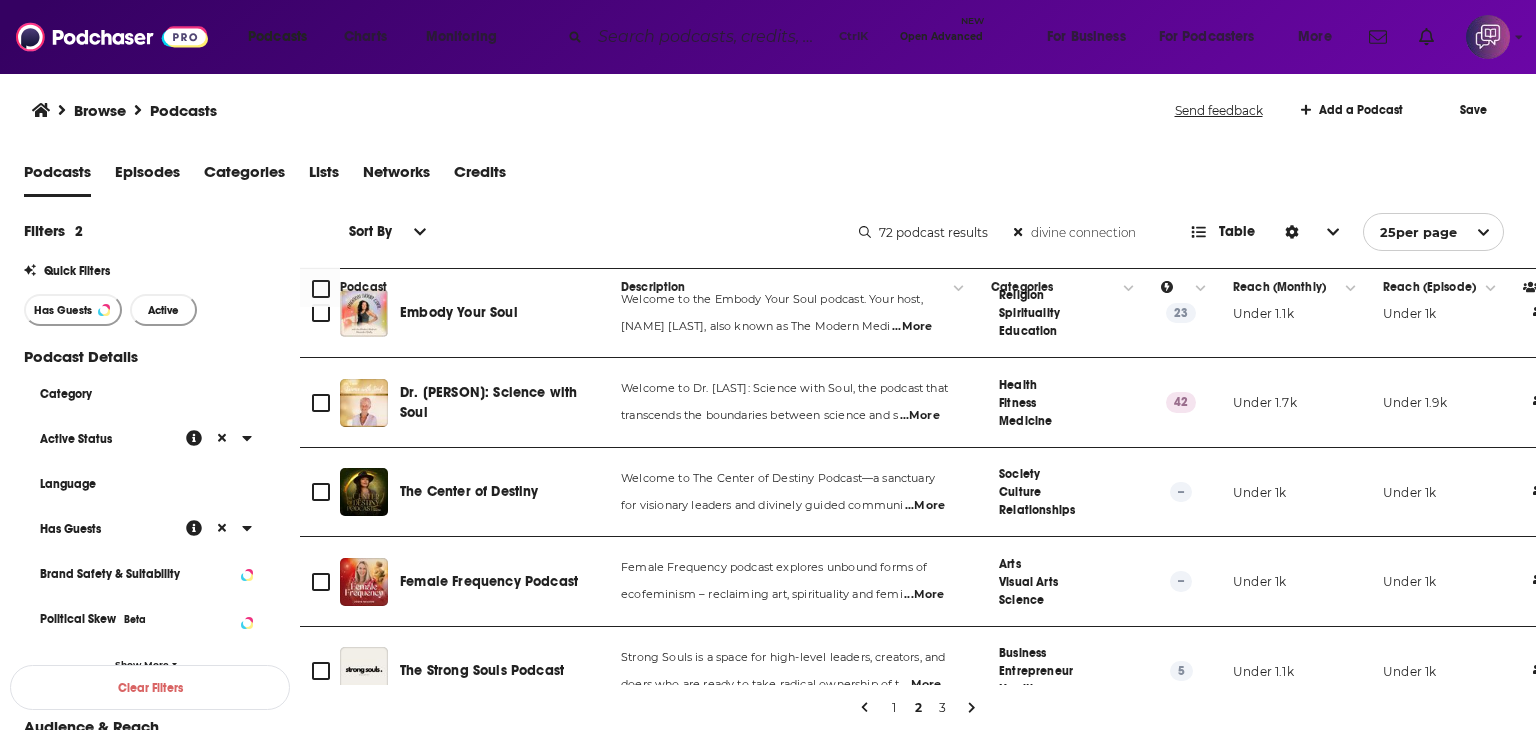 click on "3" at bounding box center (942, 708) 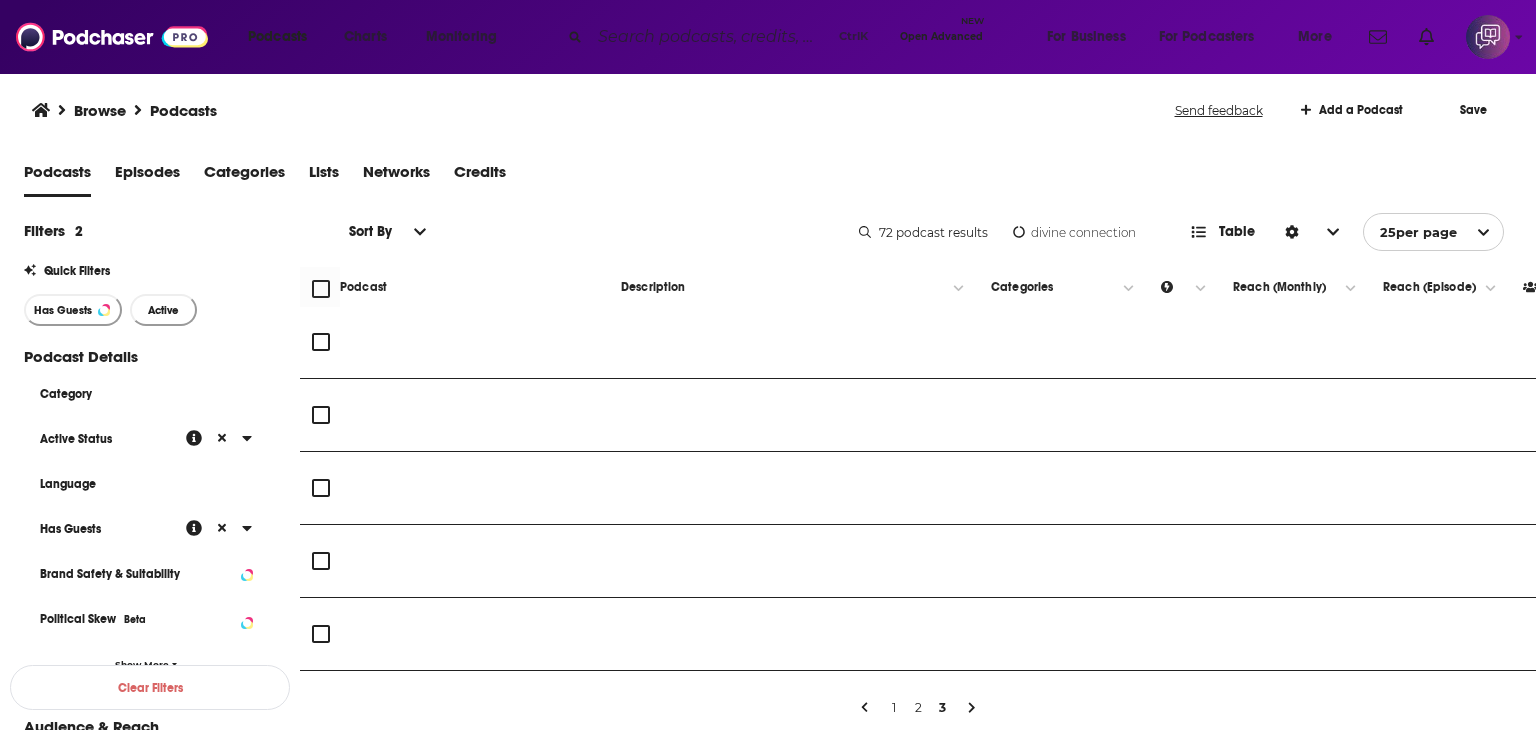 scroll, scrollTop: 0, scrollLeft: 0, axis: both 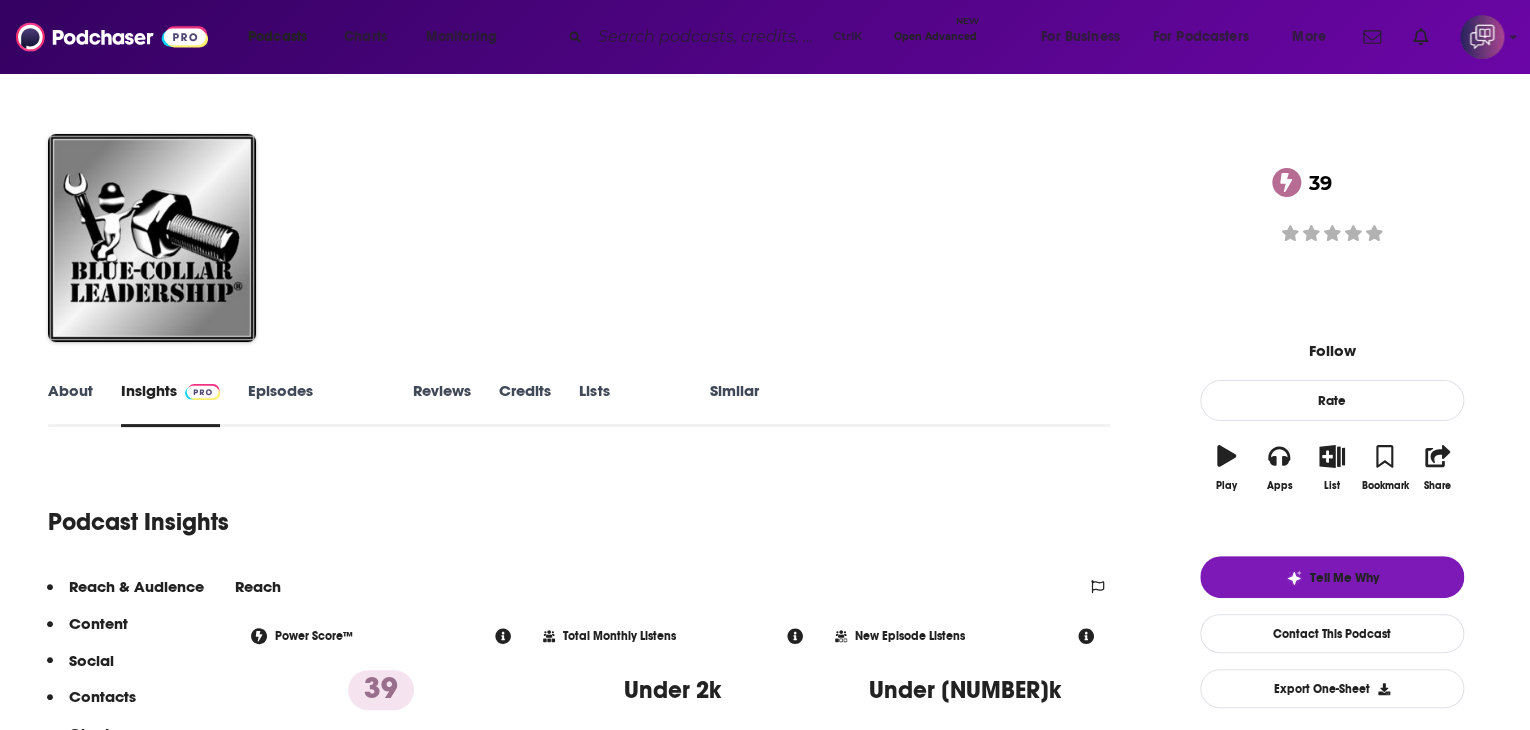 click on "About" at bounding box center (70, 404) 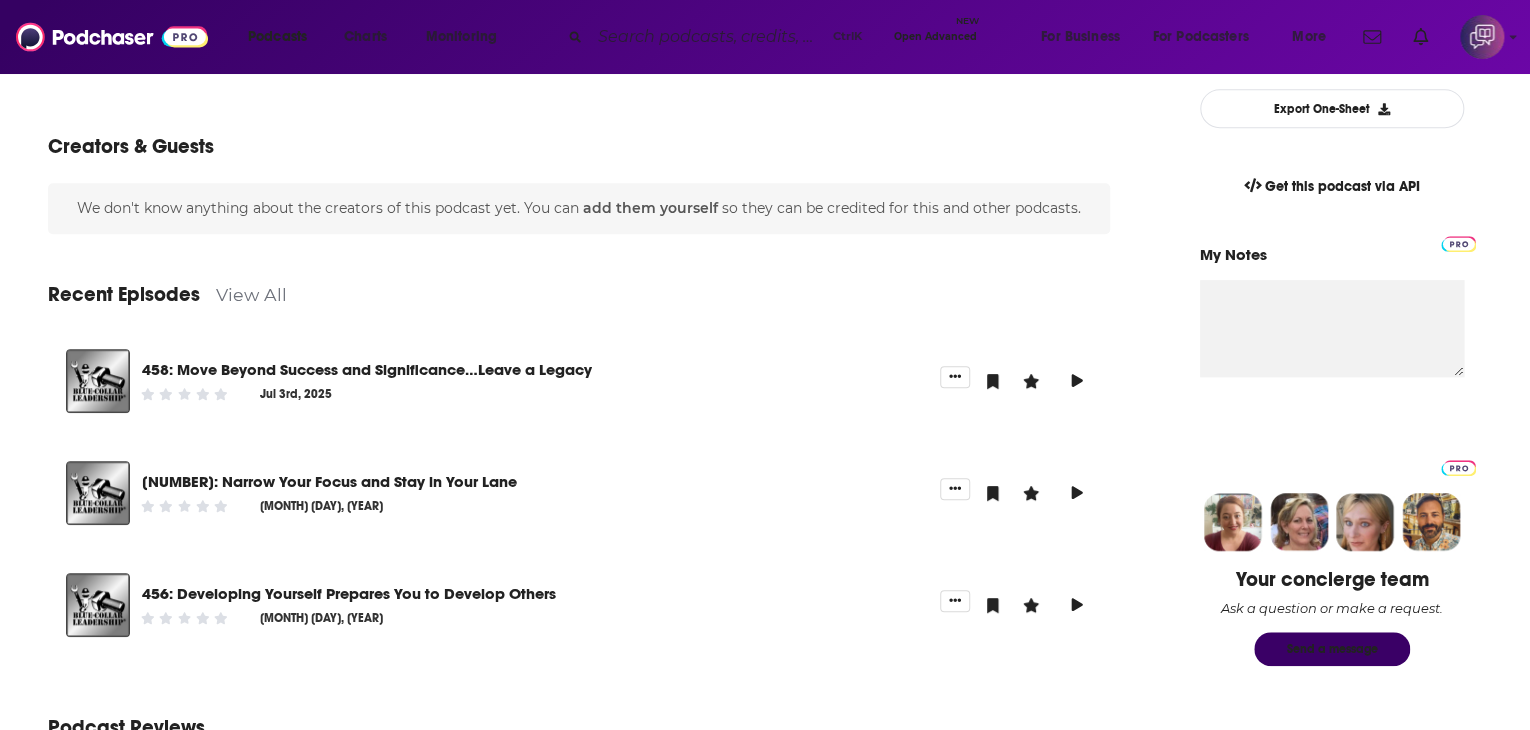 scroll, scrollTop: 700, scrollLeft: 0, axis: vertical 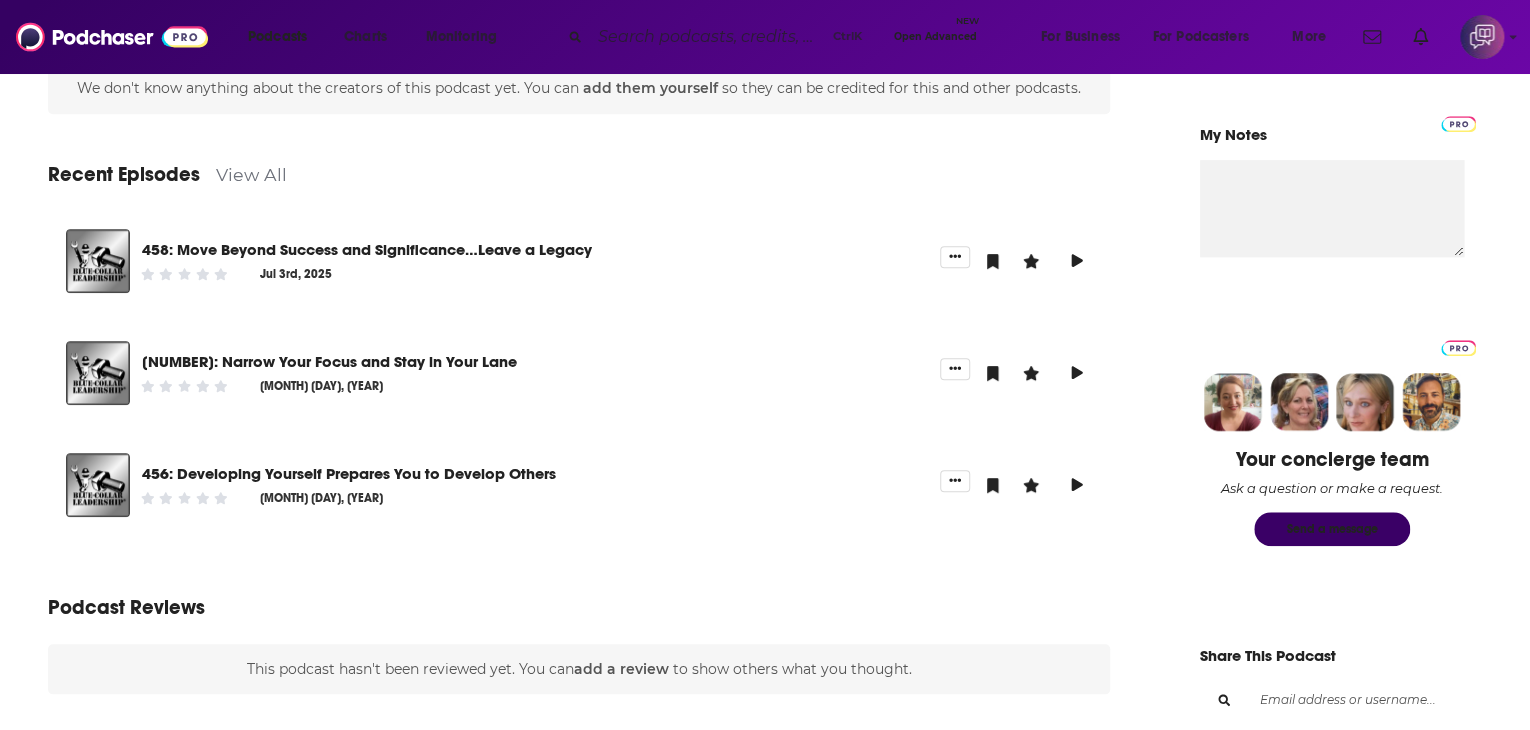 click on "View All" at bounding box center [251, 174] 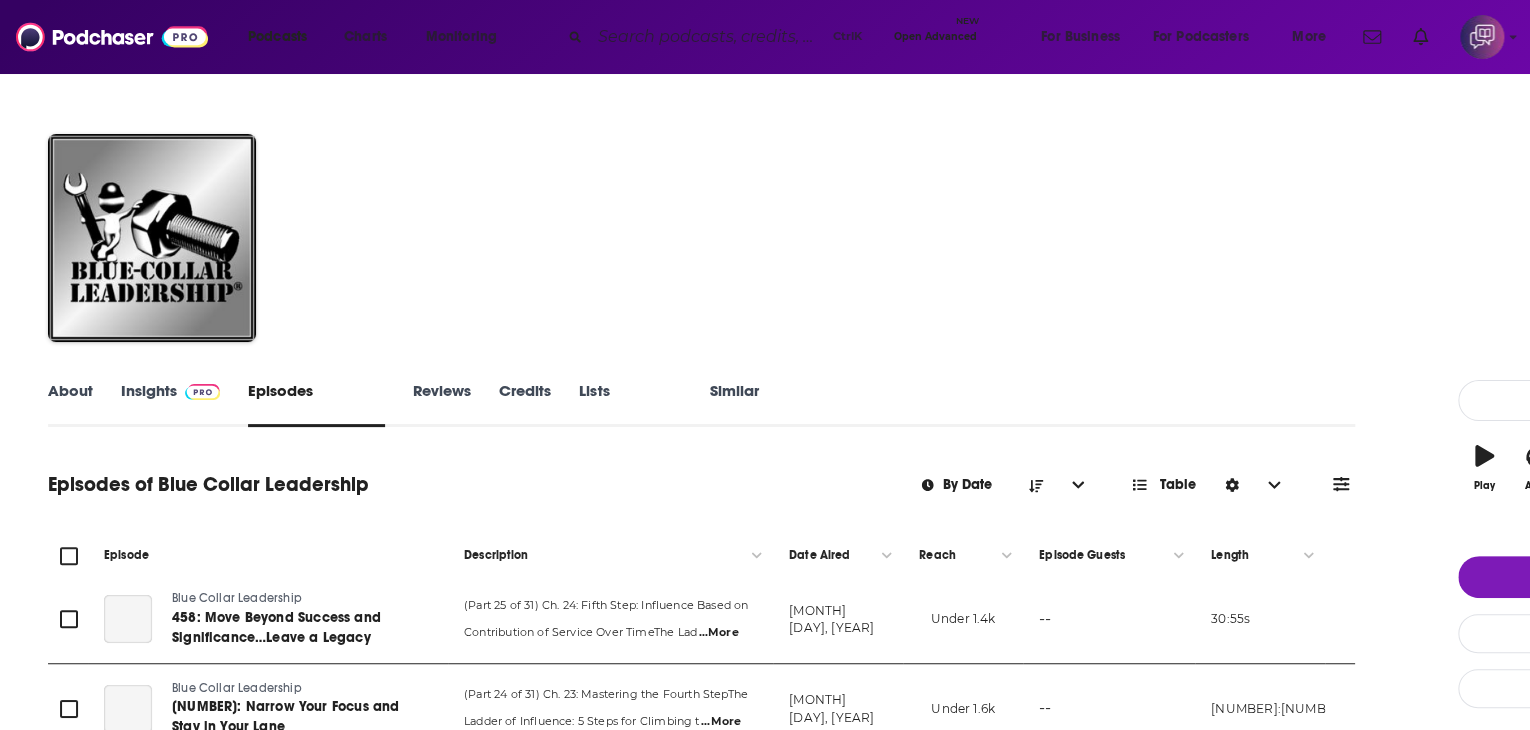 scroll, scrollTop: 300, scrollLeft: 0, axis: vertical 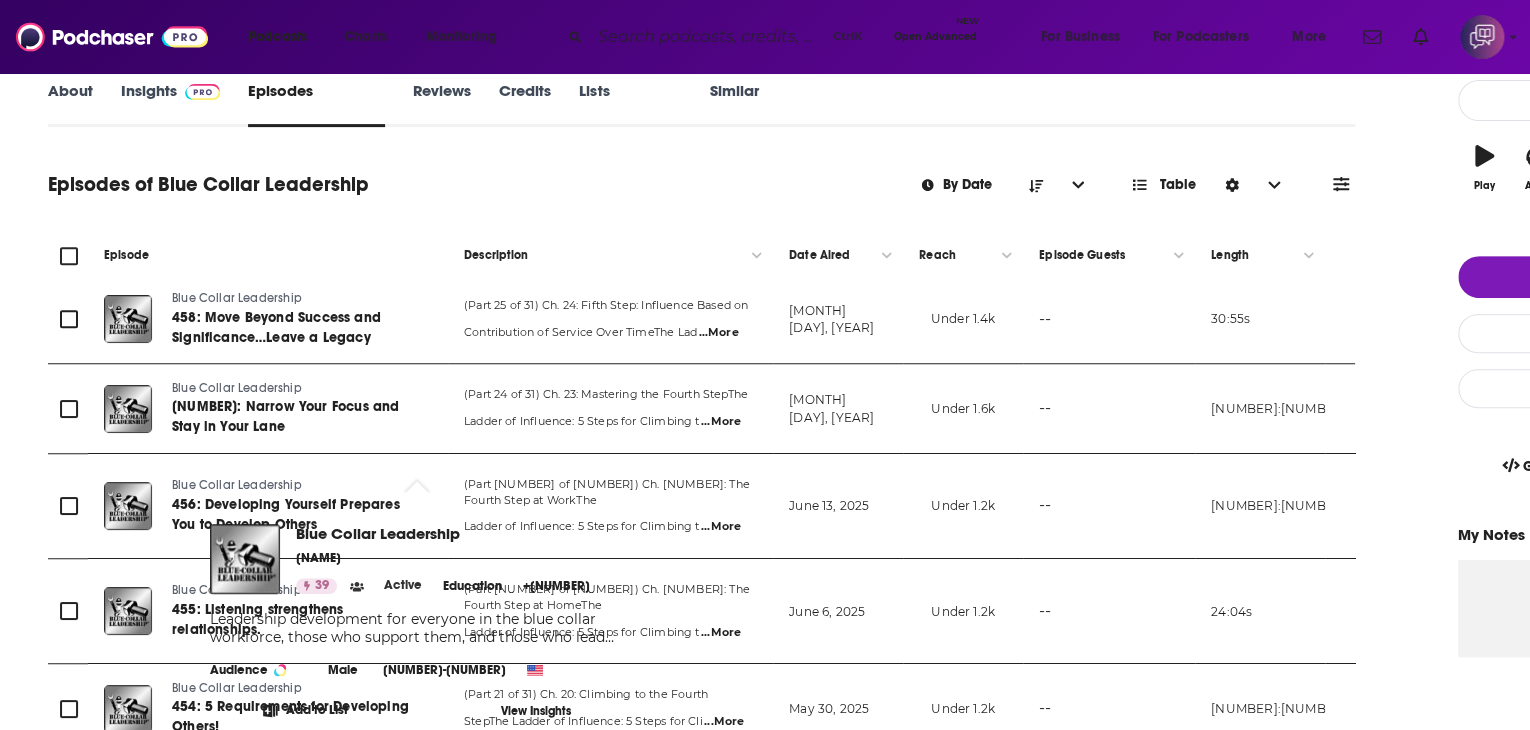 click on "About Insights Episodes 464 Reviews Credits Lists 1 Similar Episodes of Blue Collar Leadership By Date Table Episode Description Date Aired Reach Episode Guests Length Blue Collar Leadership 458: Move Beyond Success and Significance…Leave a Legacy (Part 25 of 31) Ch. 24: Fifth Step: Influence Based on Contribution of Service Over TimeThe Lad  ...More June 27, 2025 Under 1.4k -- 30:55 s Blue Collar Leadership 457: Narrow Your Focus and Stay in Your Lane (Part 24 of 31) Ch. 23: Mastering the Fourth StepThe Ladder of Influence: 5 Steps for Climbing t  ...More June 20, 2025 Under 1.6k -- 31:06 s Blue Collar Leadership 456: Developing Yourself Prepares You to Develop Others (Part 23 of 31) Ch. 22: The Fourth Step at WorkThe Ladder of Influence: 5 Steps for Climbing t  ...More June 13, 2025 Under 1.2k -- 22:46 s Blue Collar Leadership 455: Listening strengthens relationships. (Part 22 of 31) Ch. 21: The Fourth Step at HomeThe Ladder of Influence: 5 Steps for Climbing t  ...More June 6, 2025 Under 1.2k -- 24:04 s" at bounding box center [894, 1414] 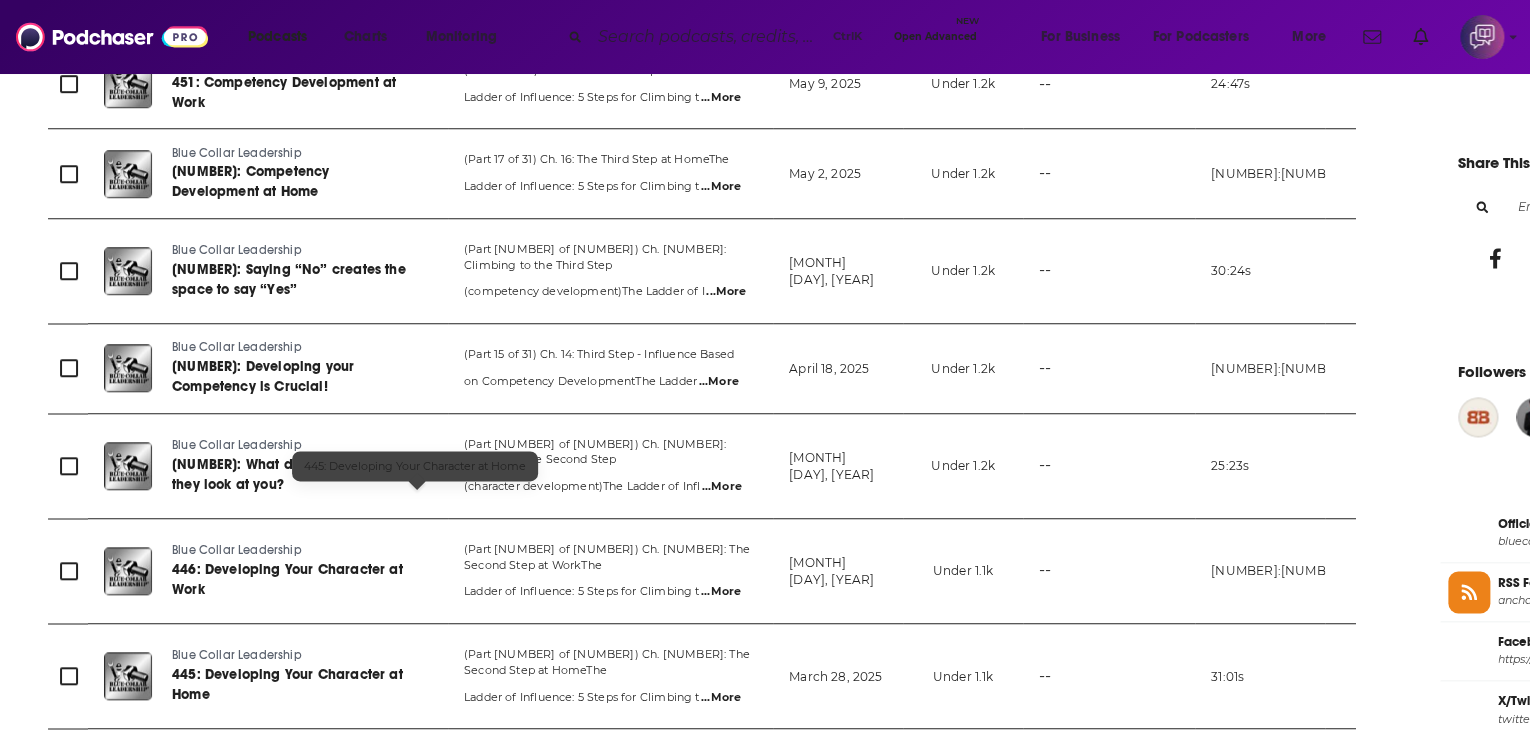 scroll, scrollTop: 1200, scrollLeft: 0, axis: vertical 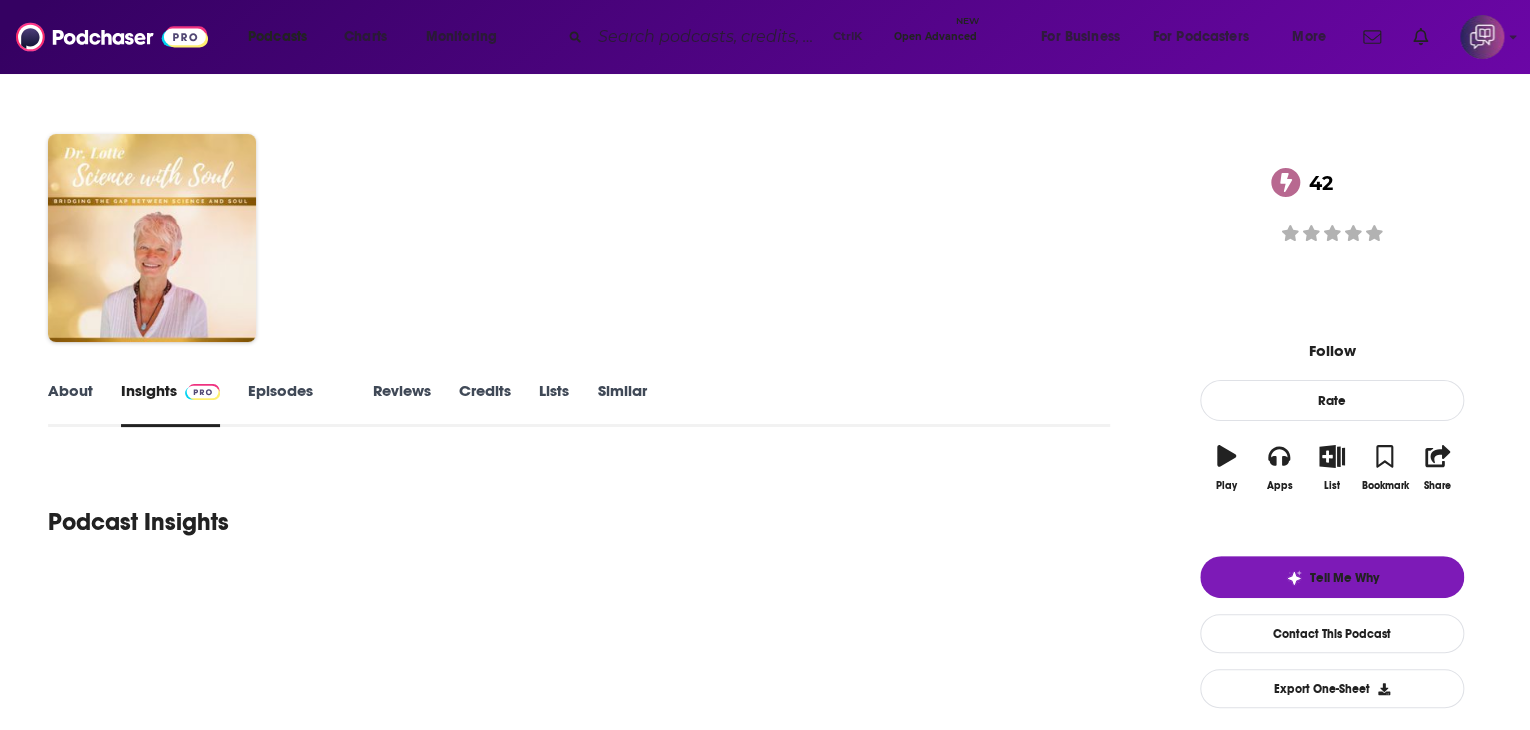click on "About" at bounding box center [70, 404] 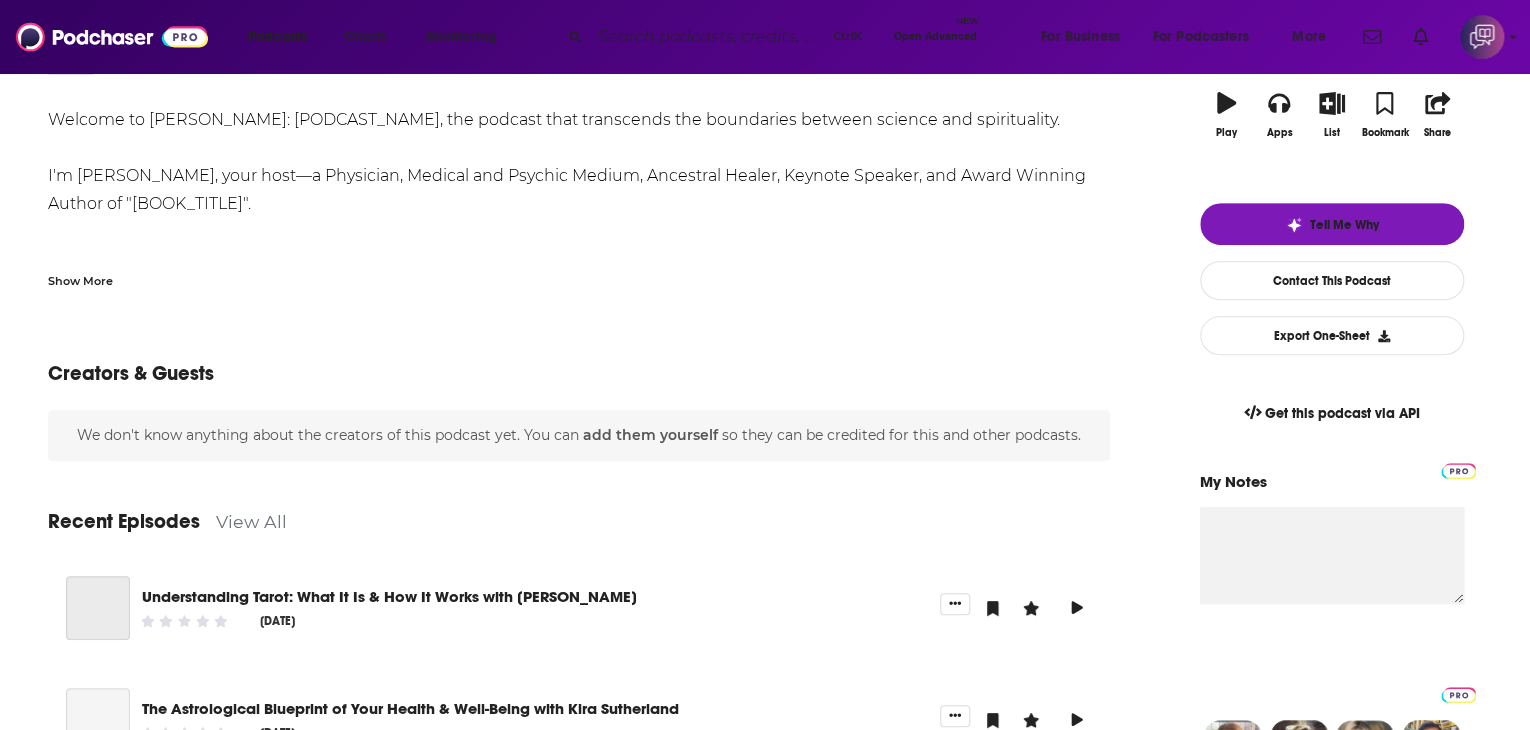 scroll, scrollTop: 0, scrollLeft: 0, axis: both 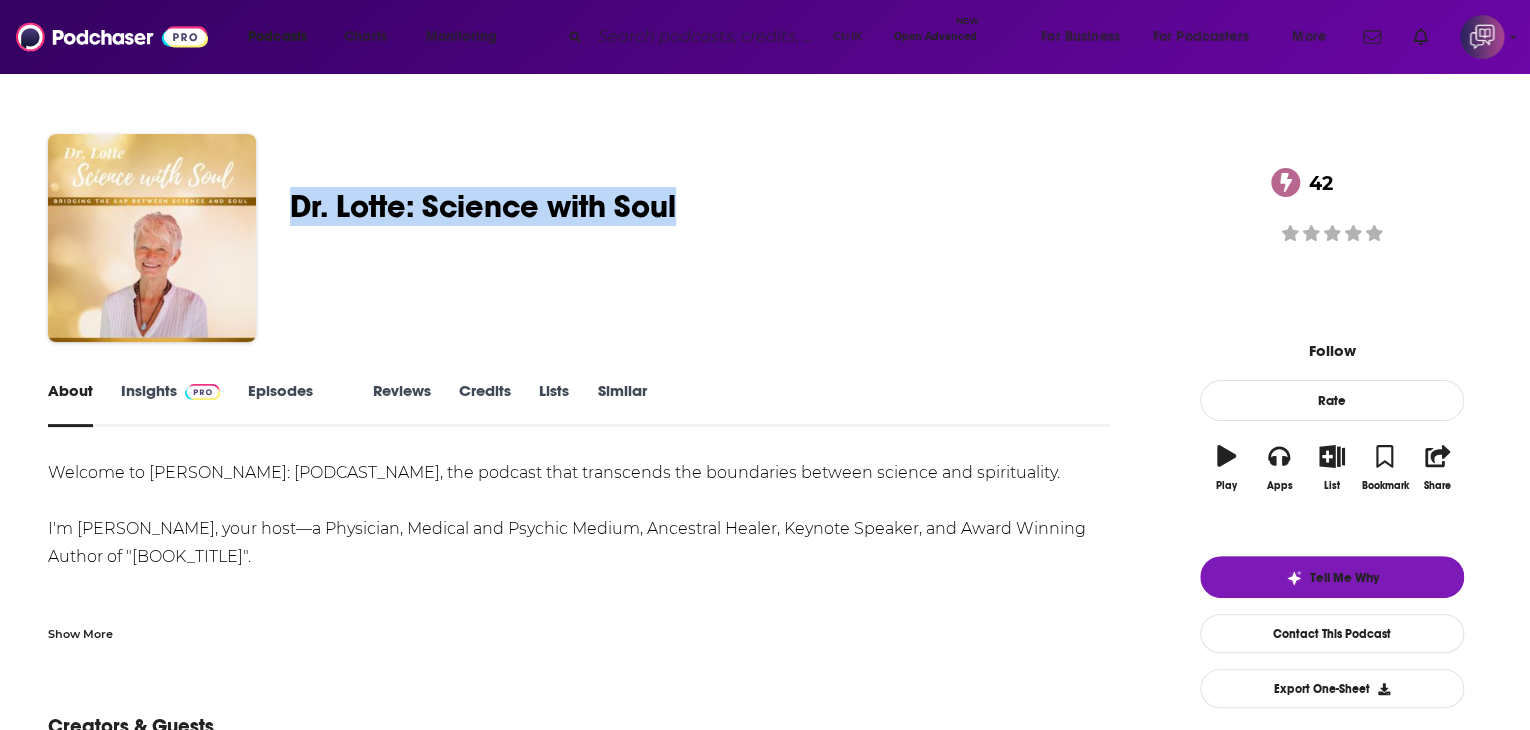 drag, startPoint x: 405, startPoint y: 187, endPoint x: 837, endPoint y: 186, distance: 432.00116 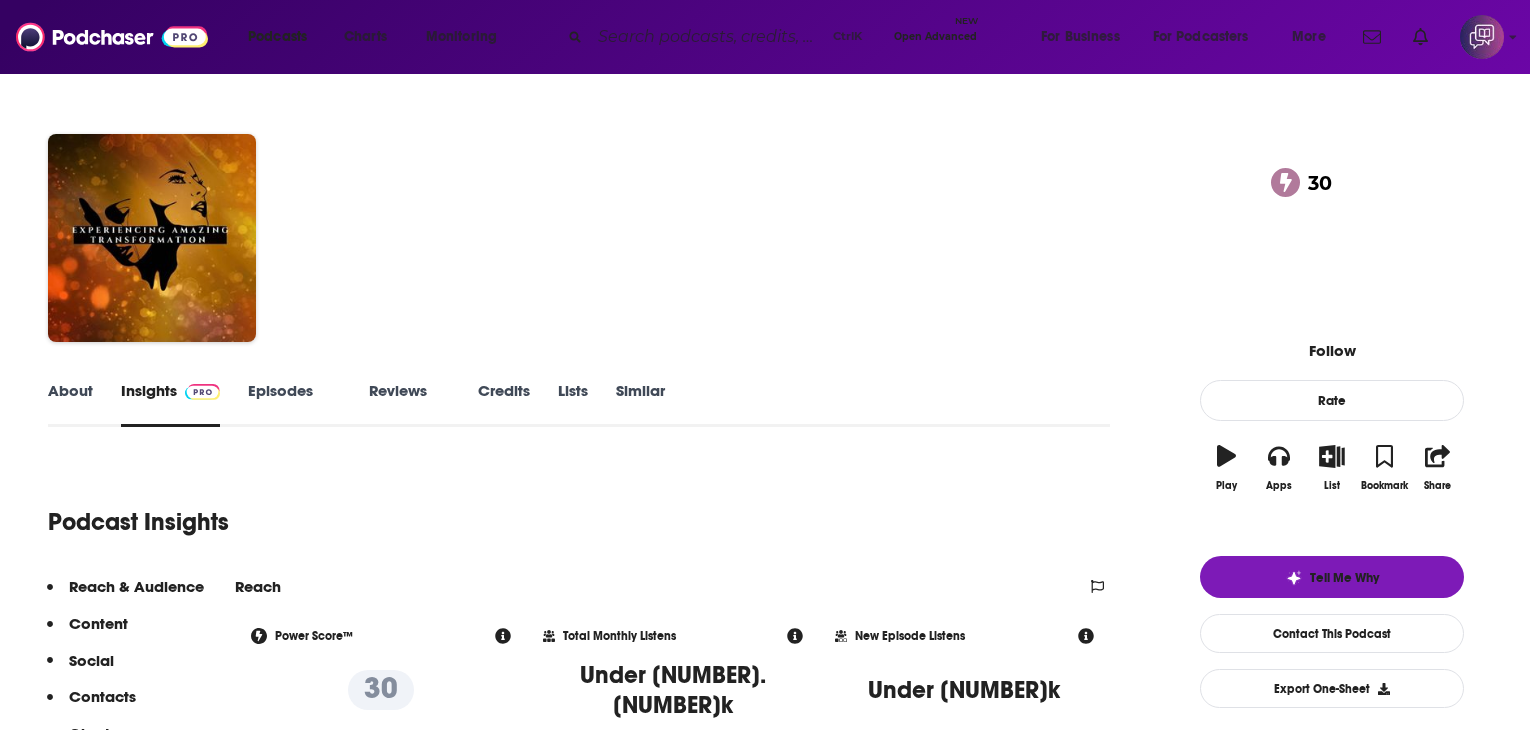 scroll, scrollTop: 0, scrollLeft: 0, axis: both 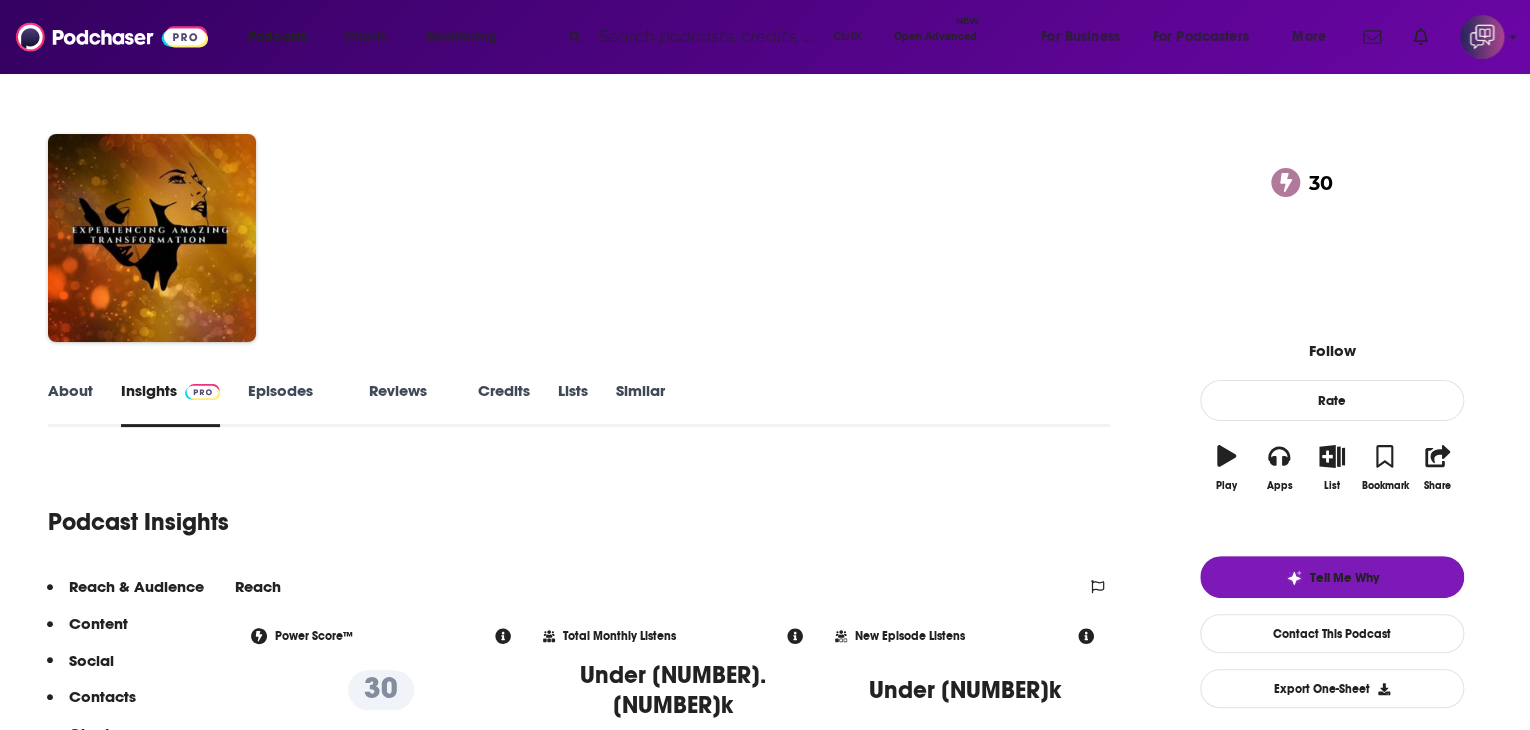 click on "About" at bounding box center (70, 404) 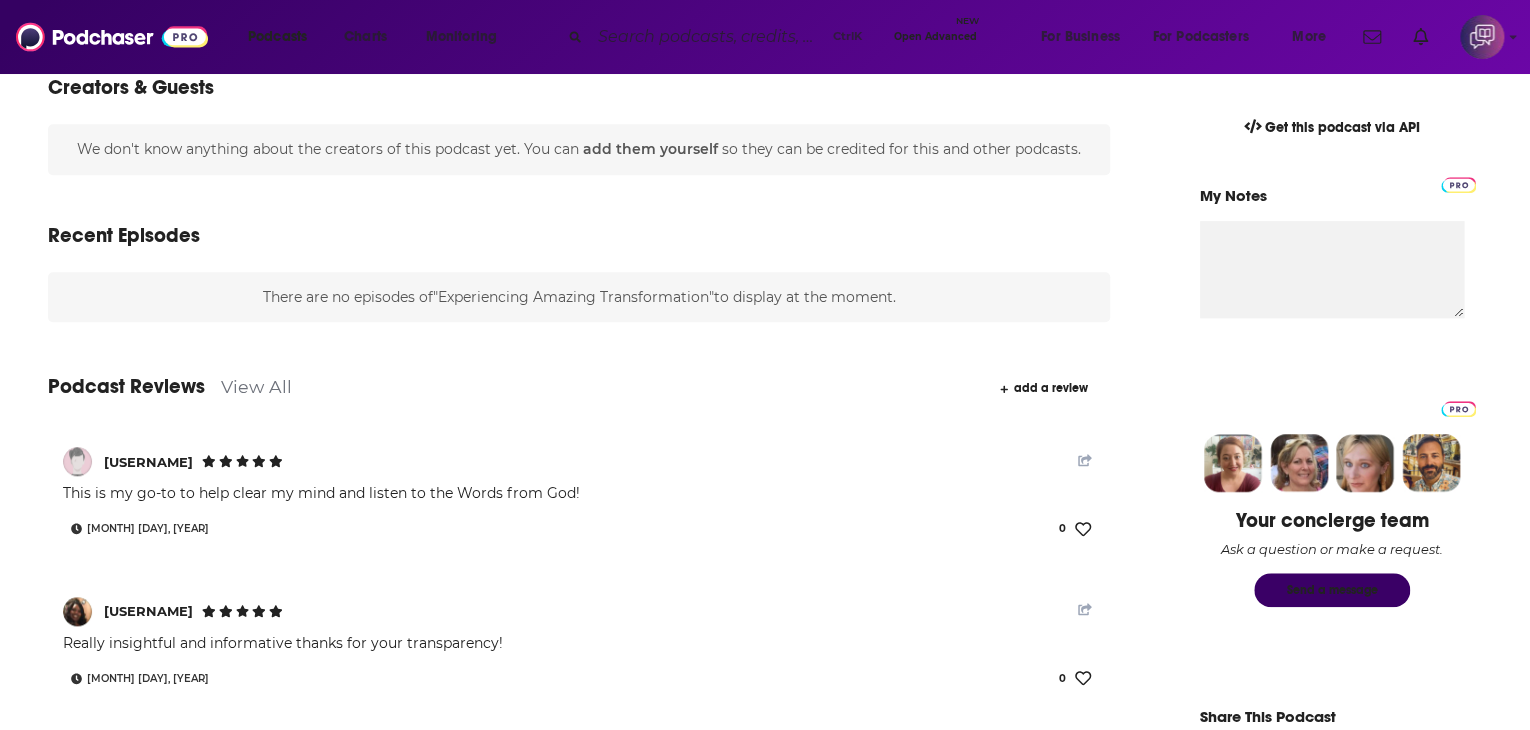 scroll, scrollTop: 700, scrollLeft: 0, axis: vertical 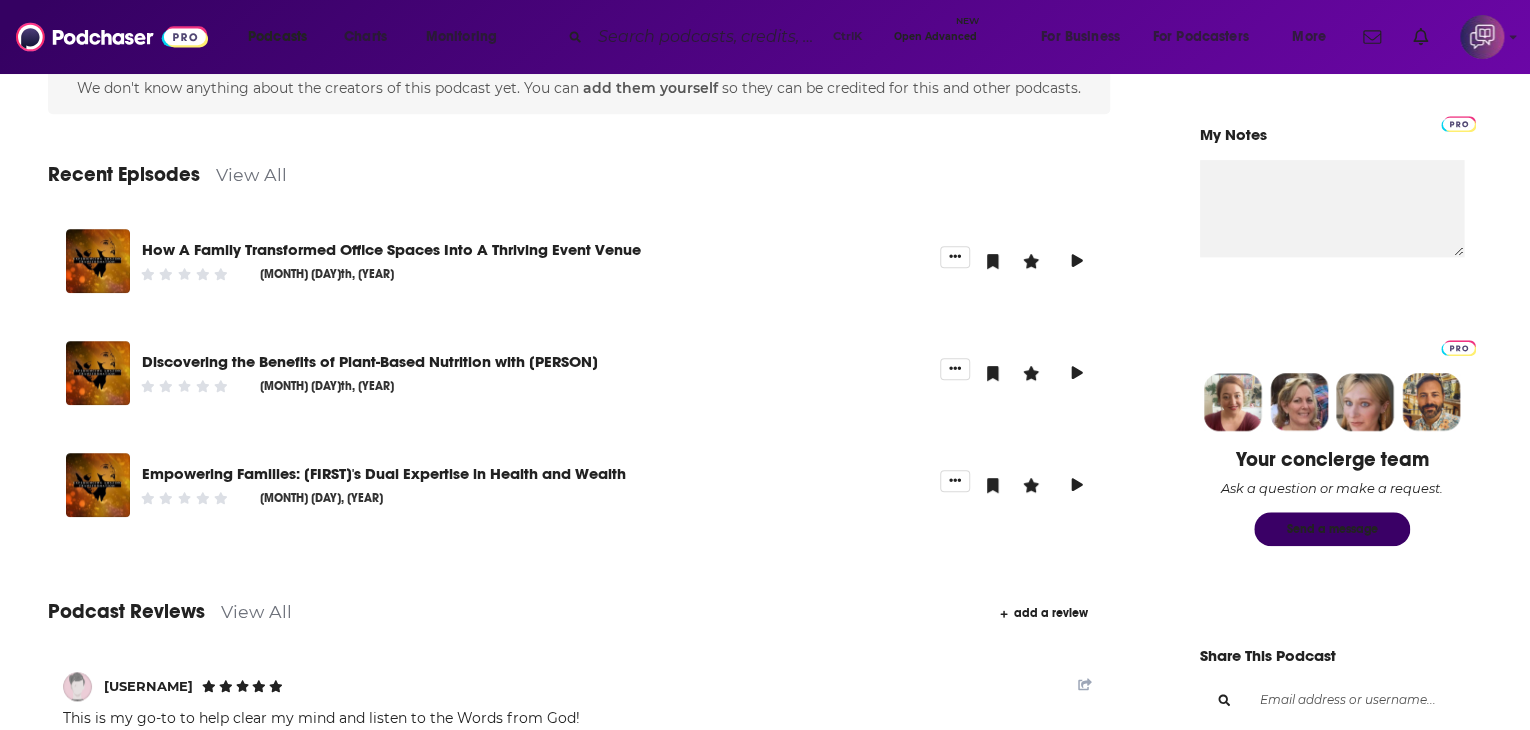 click on "View All" at bounding box center (251, 174) 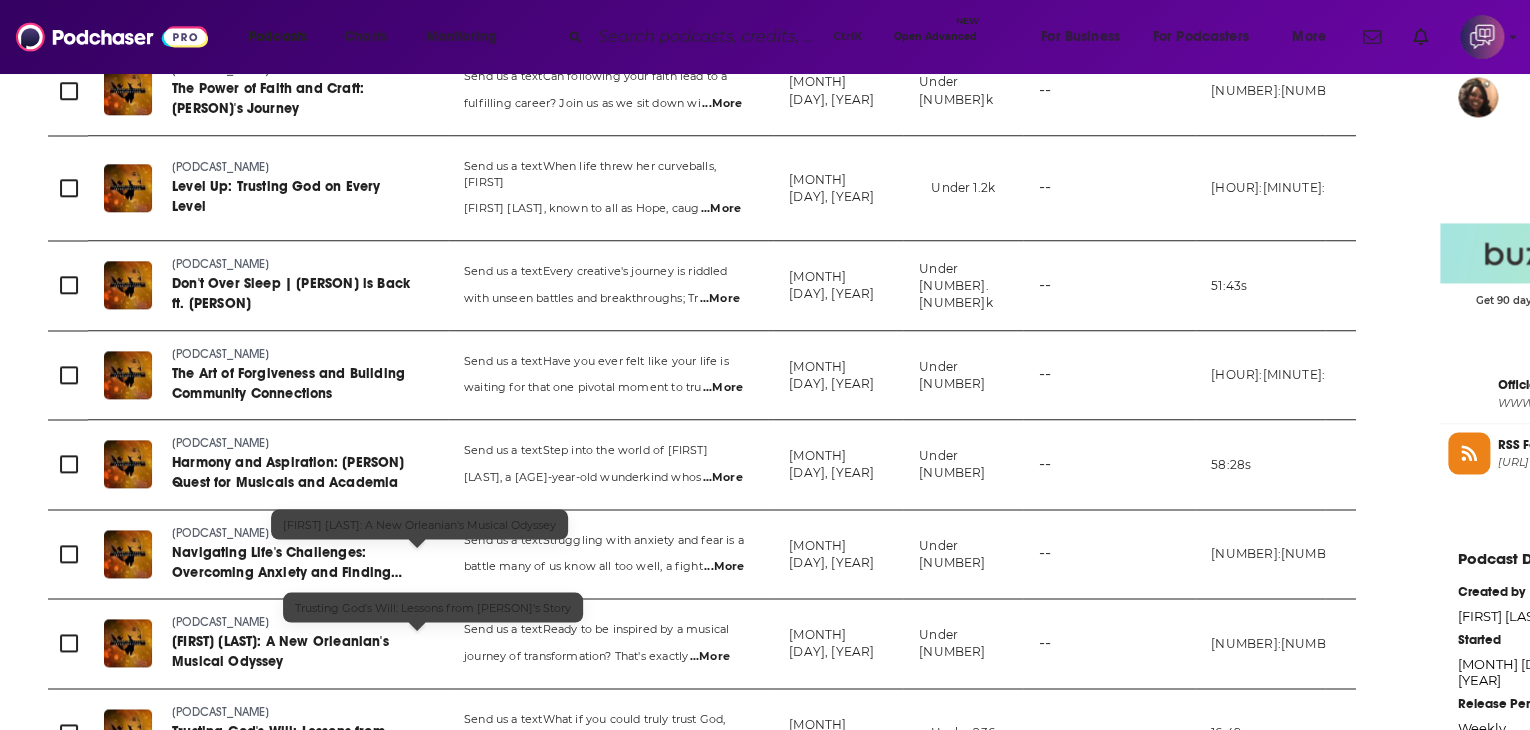 scroll, scrollTop: 1600, scrollLeft: 0, axis: vertical 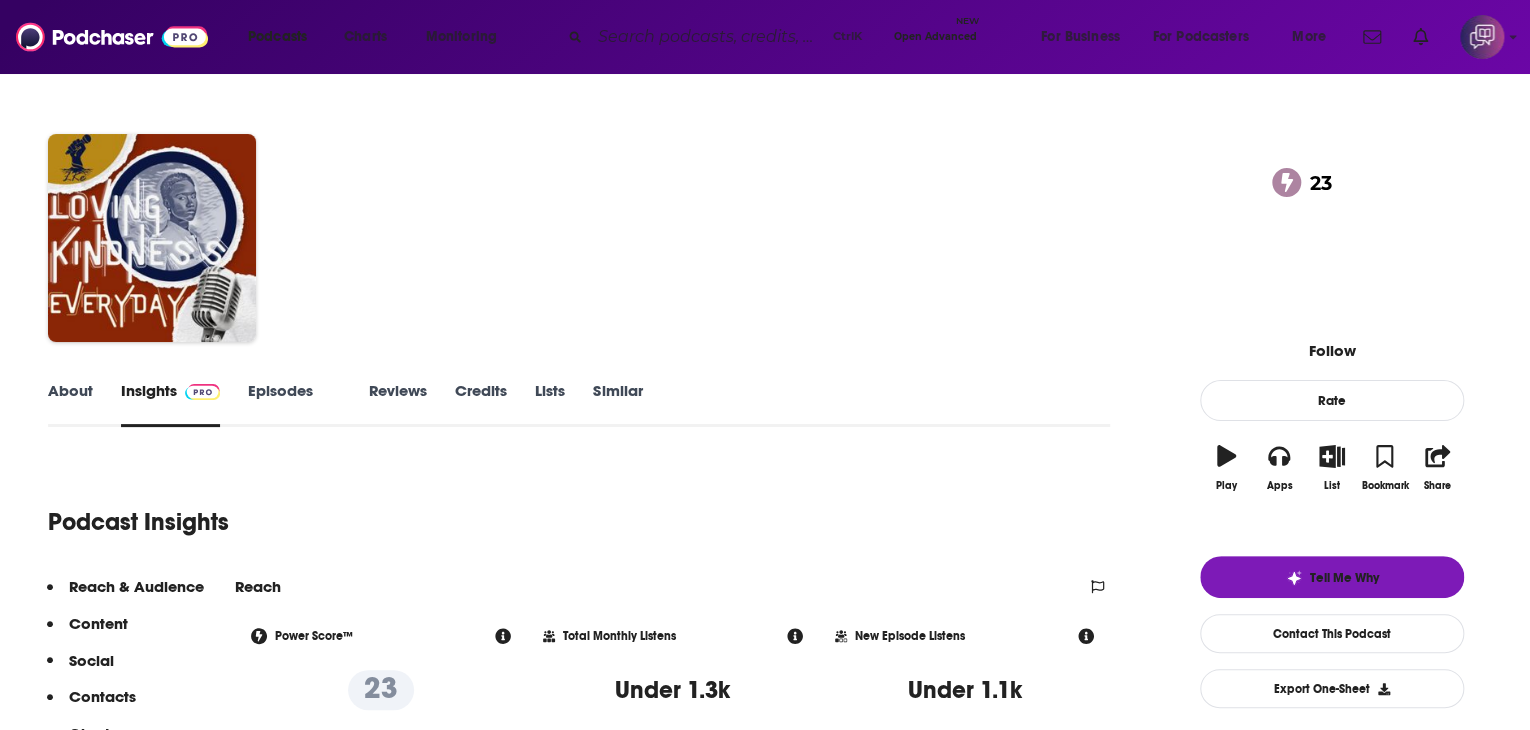click on "About" at bounding box center [70, 404] 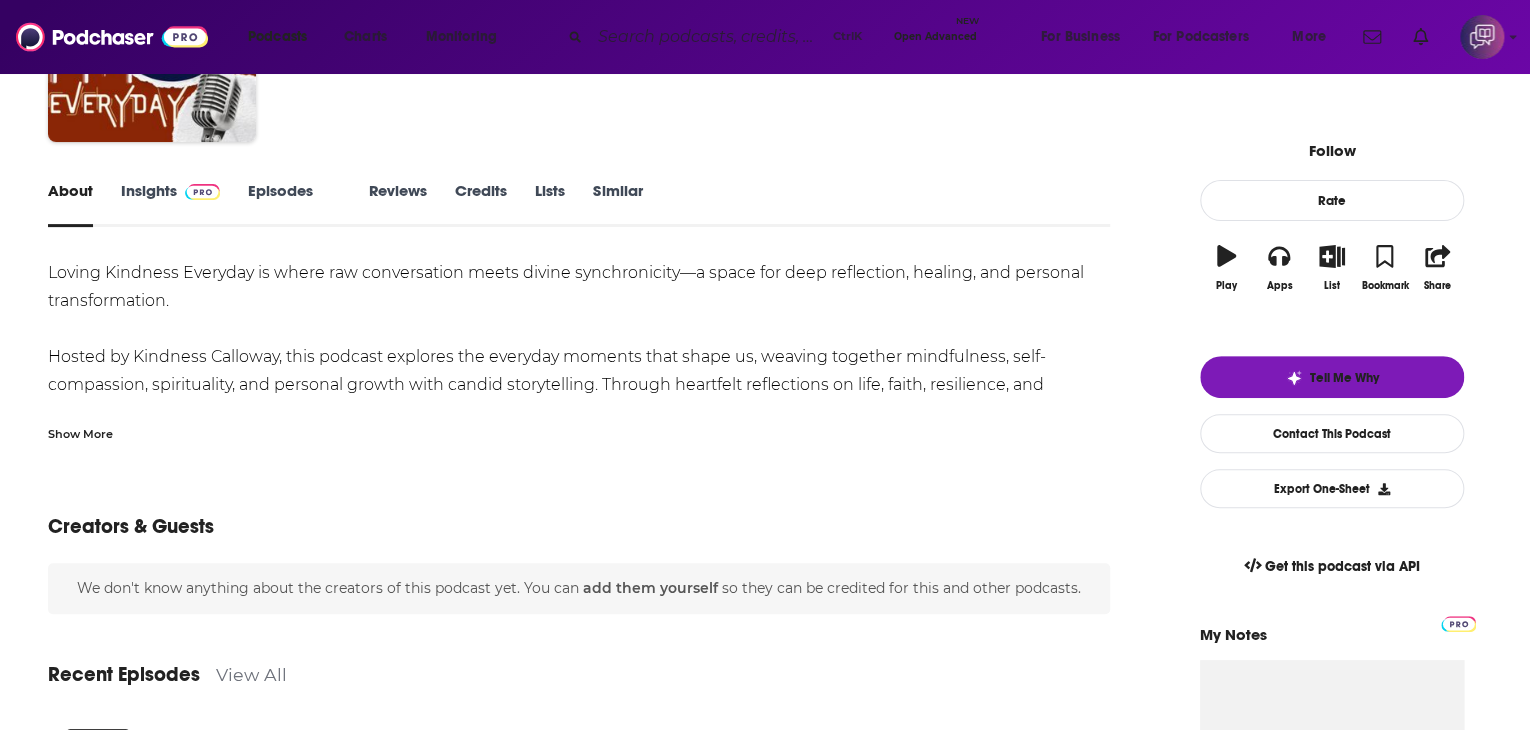 scroll, scrollTop: 0, scrollLeft: 0, axis: both 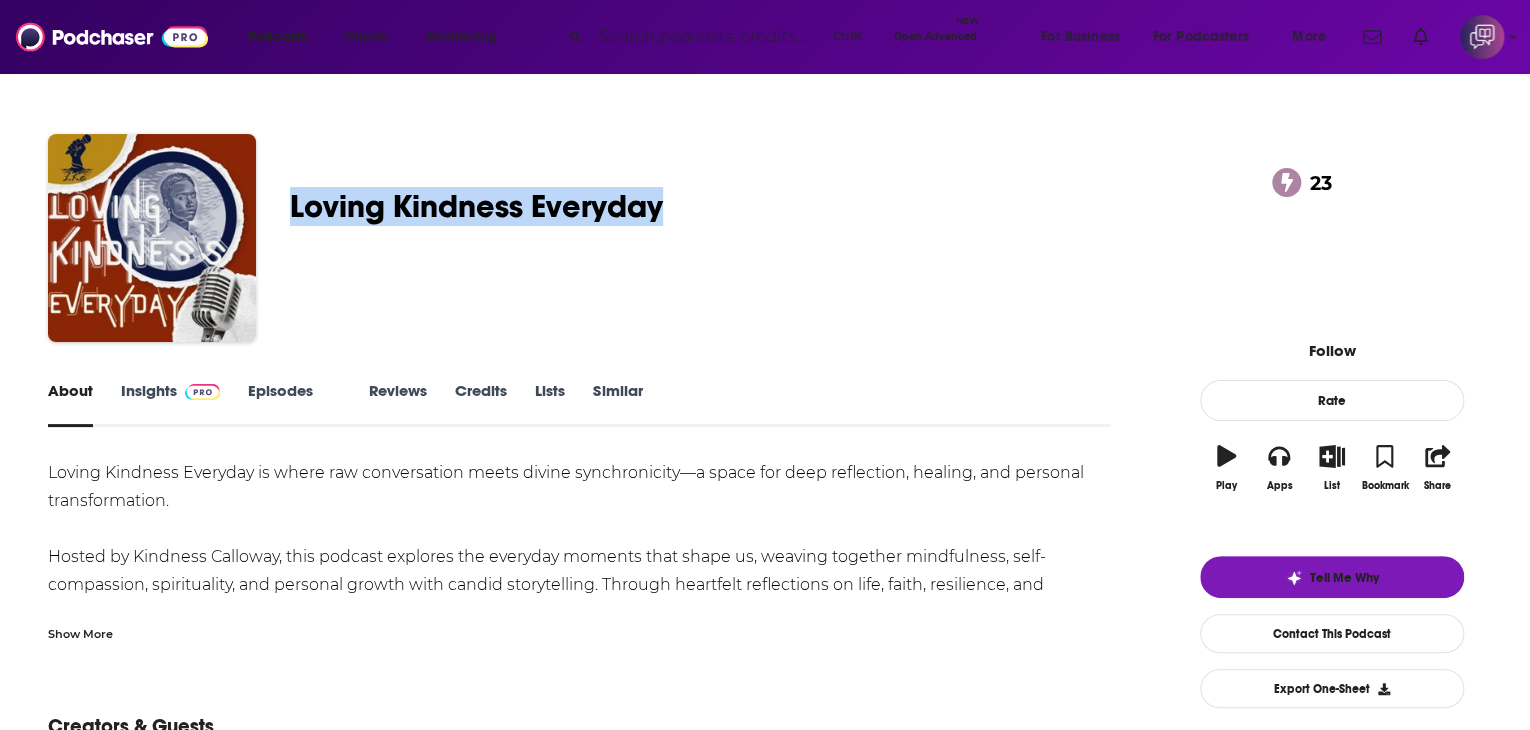 drag, startPoint x: 412, startPoint y: 194, endPoint x: 800, endPoint y: 200, distance: 388.0464 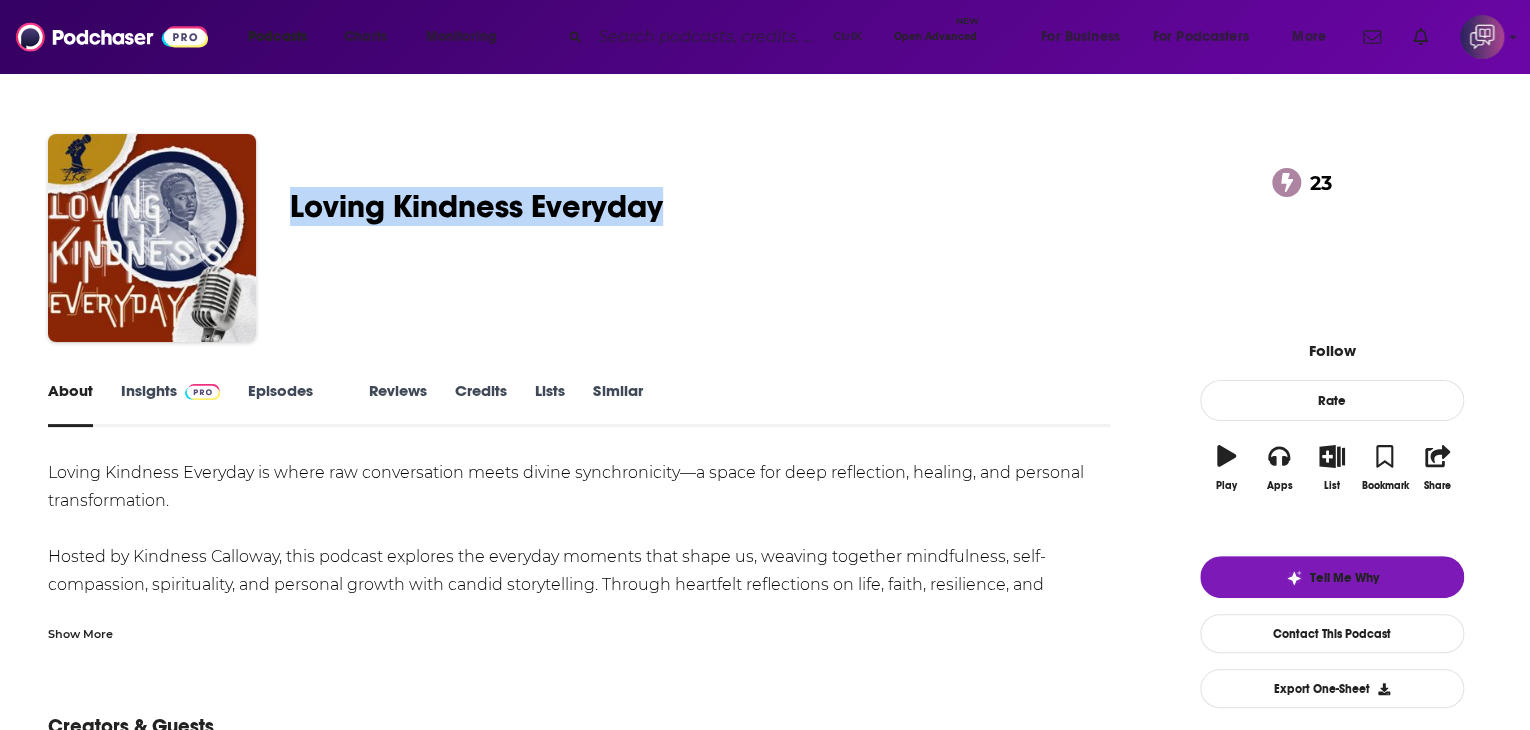 click on "Kindness Calloway   Loving Kindness Everyday 23 A   Society ,  Culture ,  Health ,  Fitness  and  Mental Health  podcast 23   1   person  rated this podcast" at bounding box center (765, 242) 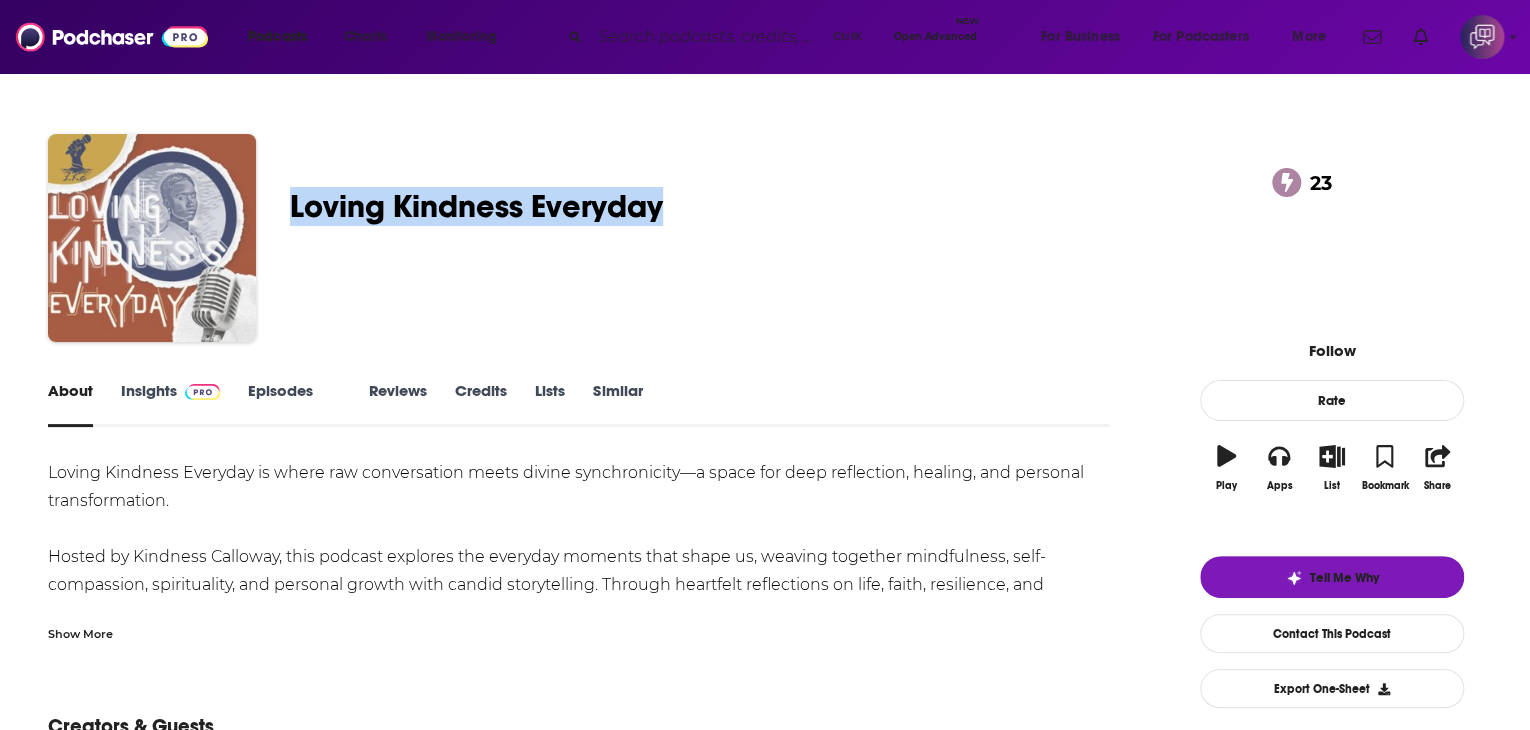 click at bounding box center [152, 238] 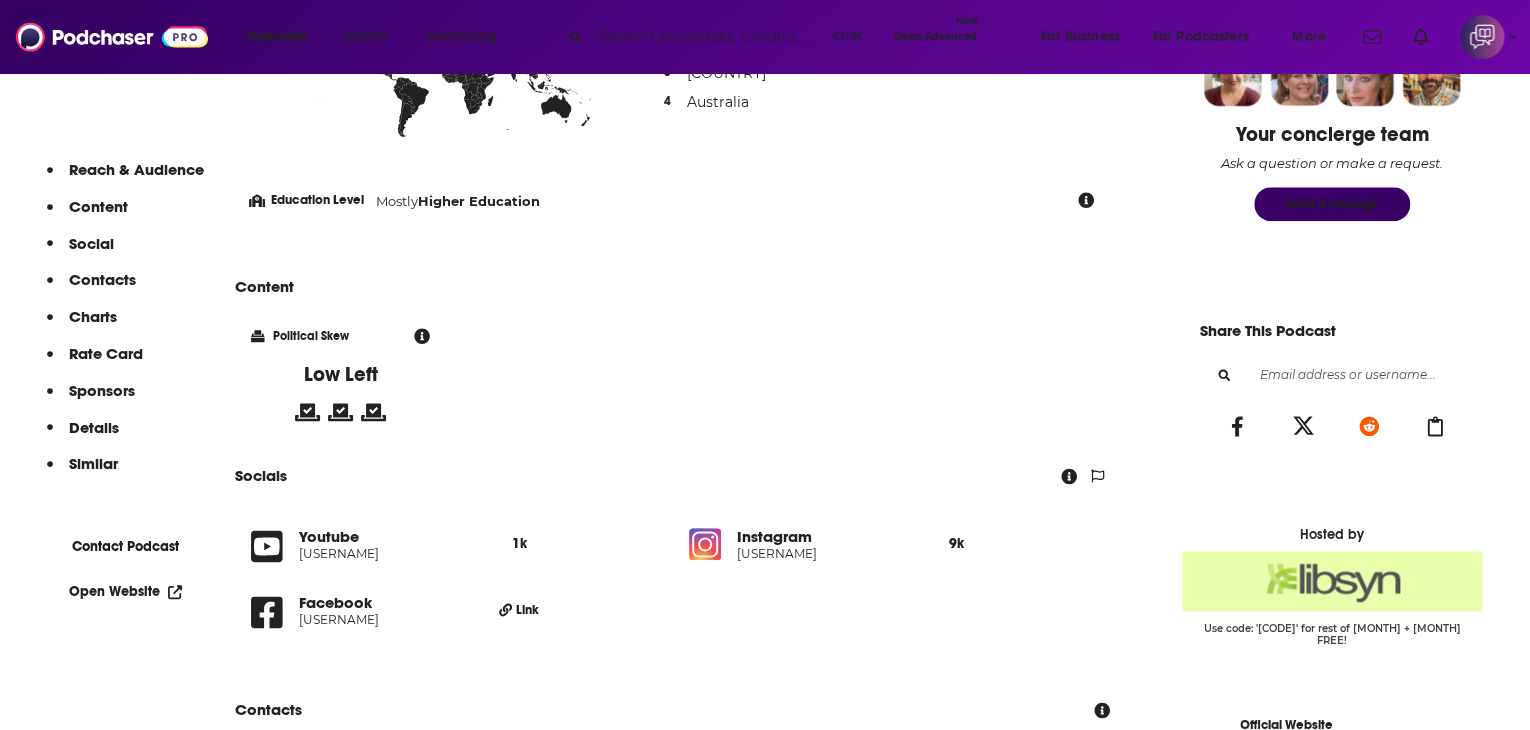 scroll, scrollTop: 1300, scrollLeft: 0, axis: vertical 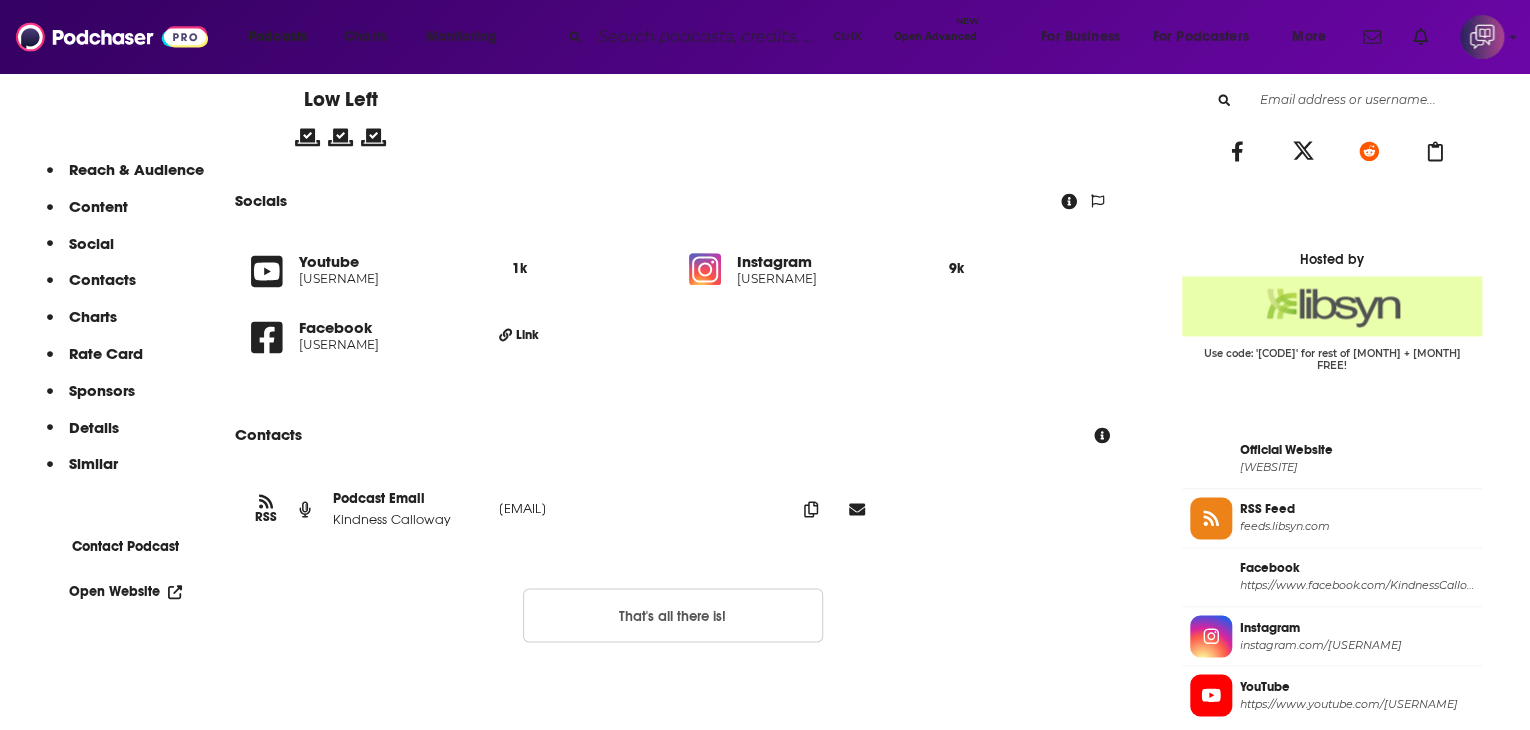 drag, startPoint x: 458, startPoint y: 546, endPoint x: 793, endPoint y: 537, distance: 335.12088 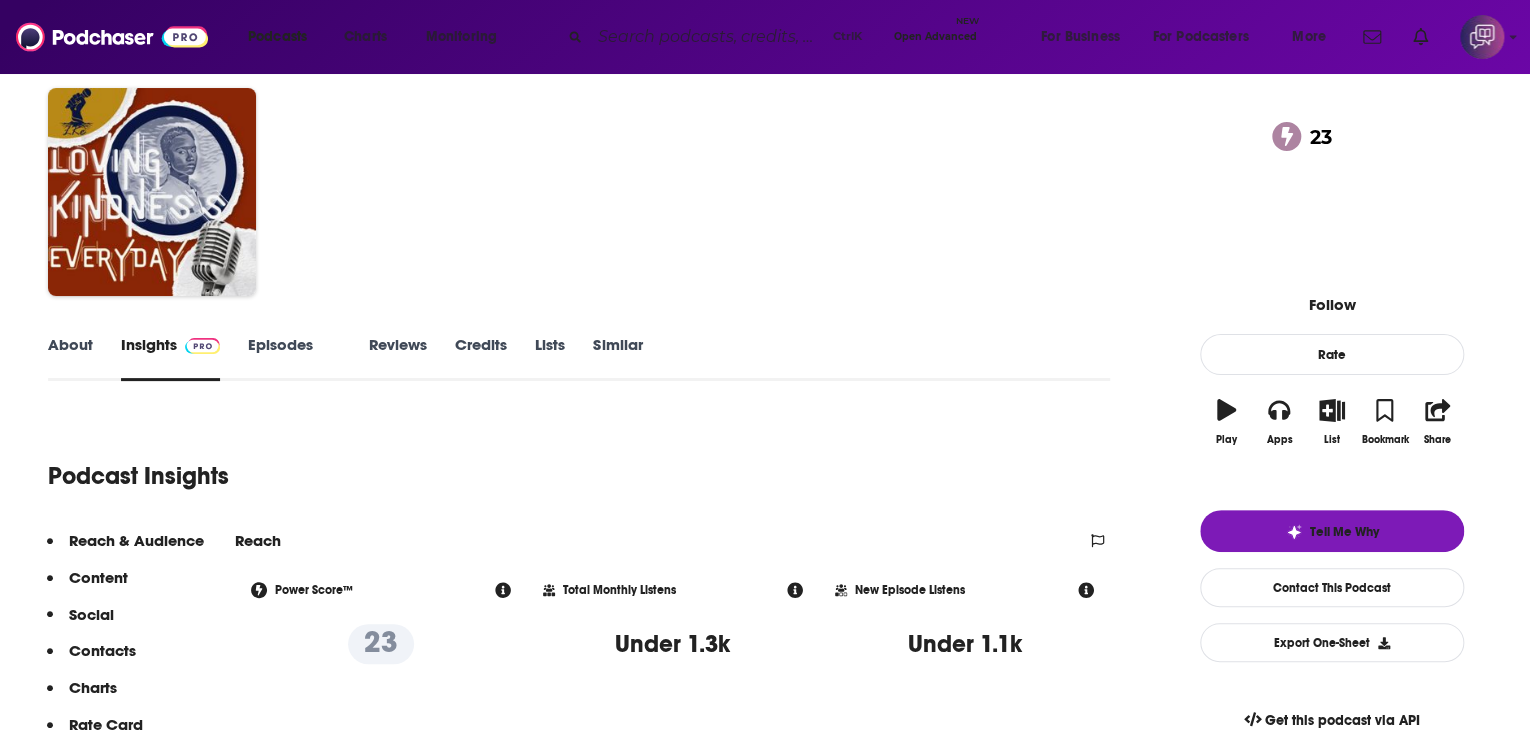 scroll, scrollTop: 0, scrollLeft: 0, axis: both 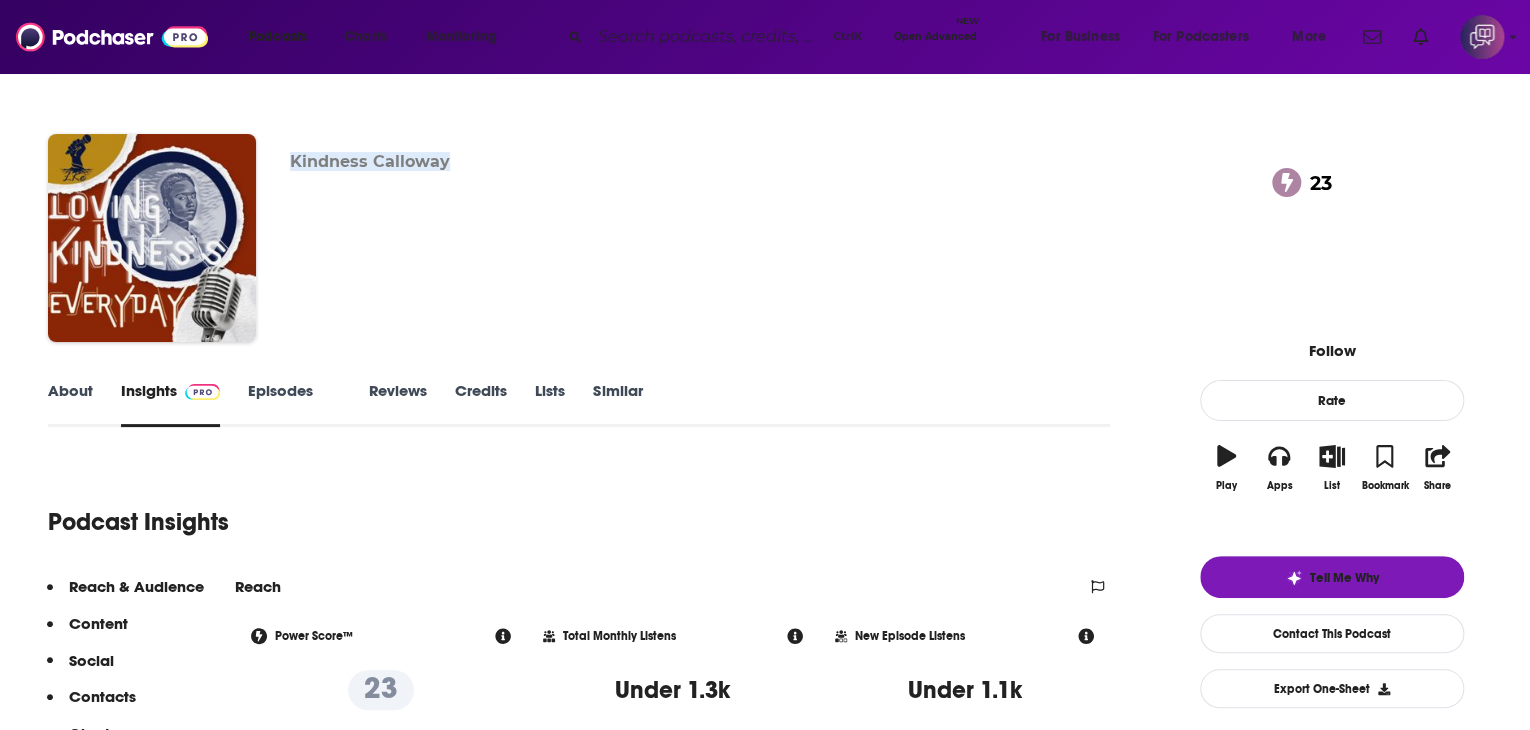 drag, startPoint x: 416, startPoint y: 149, endPoint x: 580, endPoint y: 140, distance: 164.24677 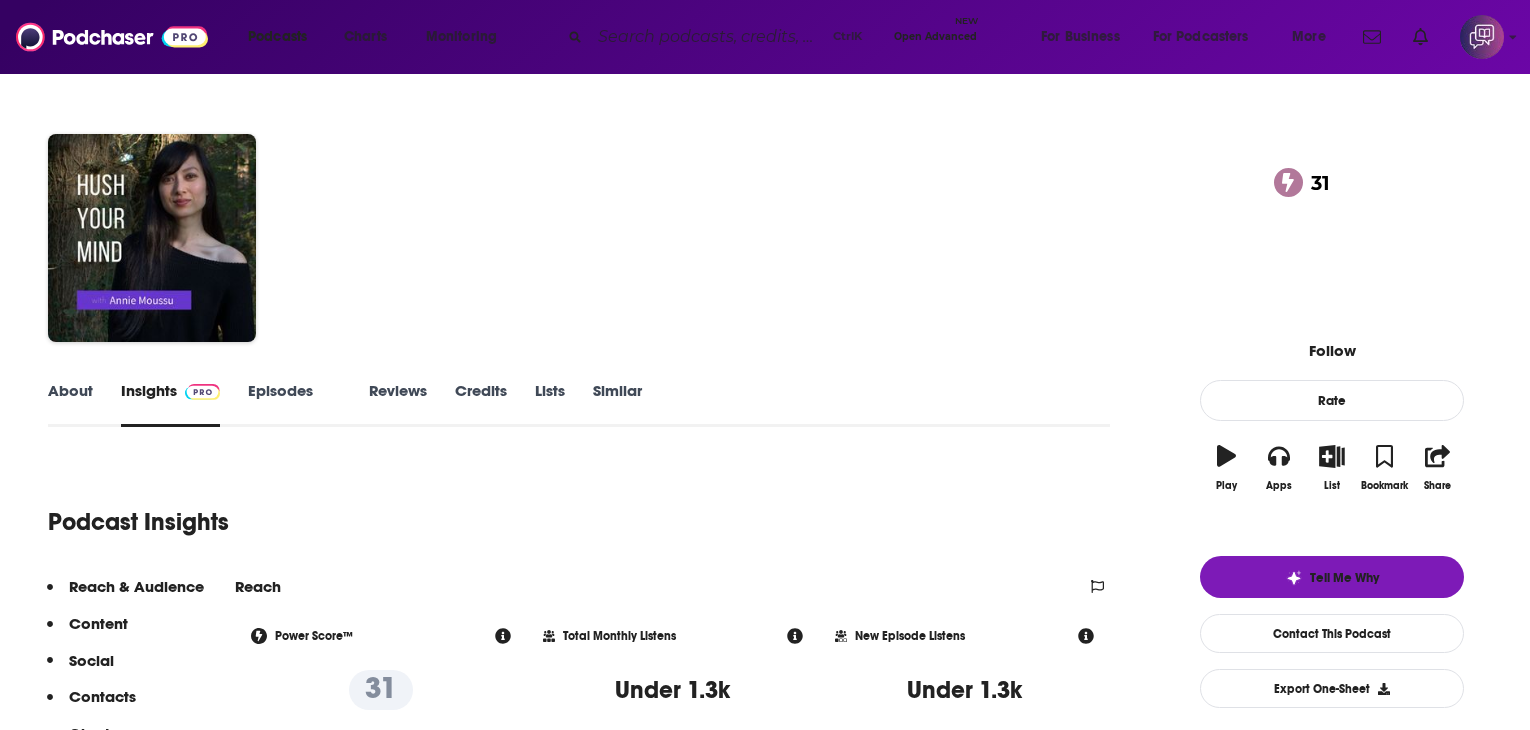 scroll, scrollTop: 0, scrollLeft: 0, axis: both 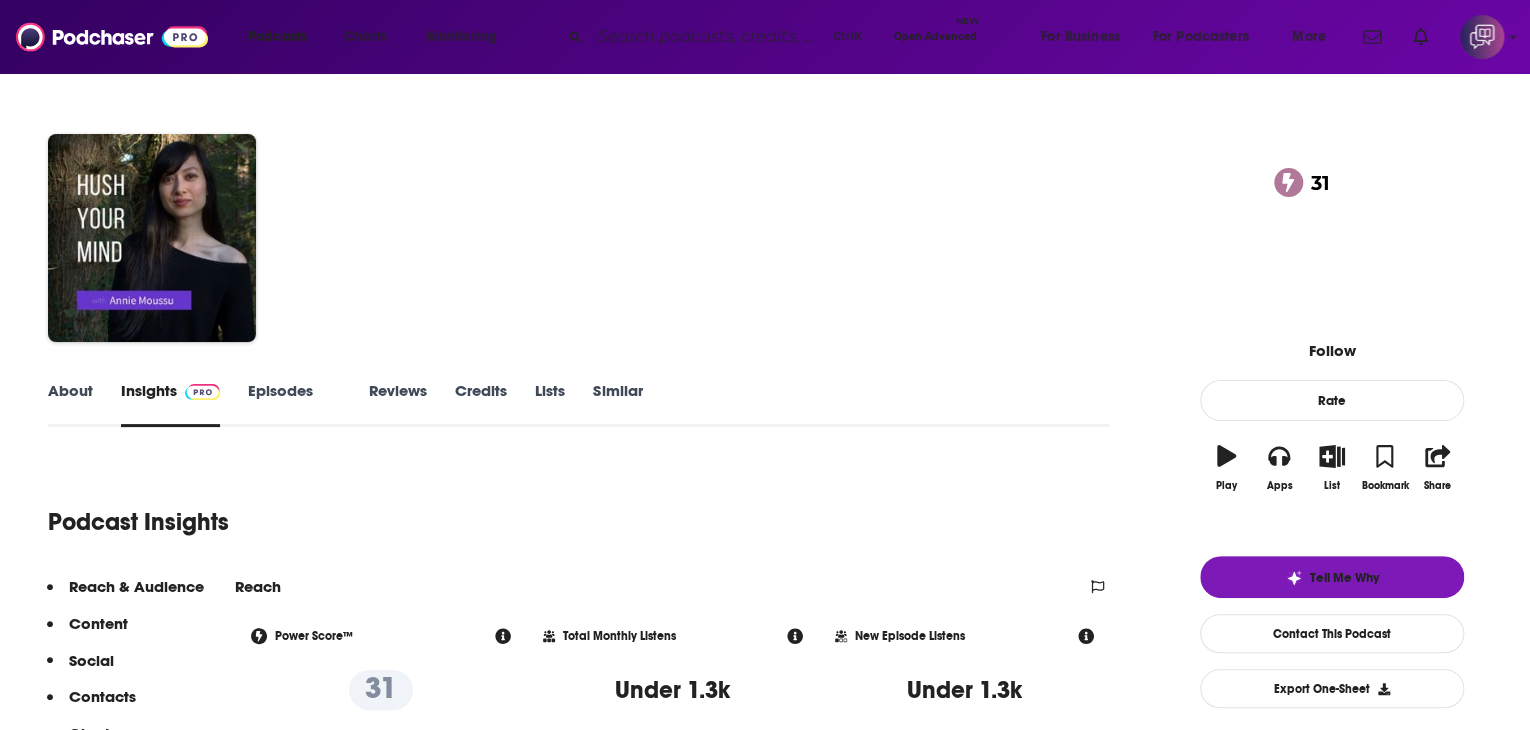 click on "About" at bounding box center [70, 404] 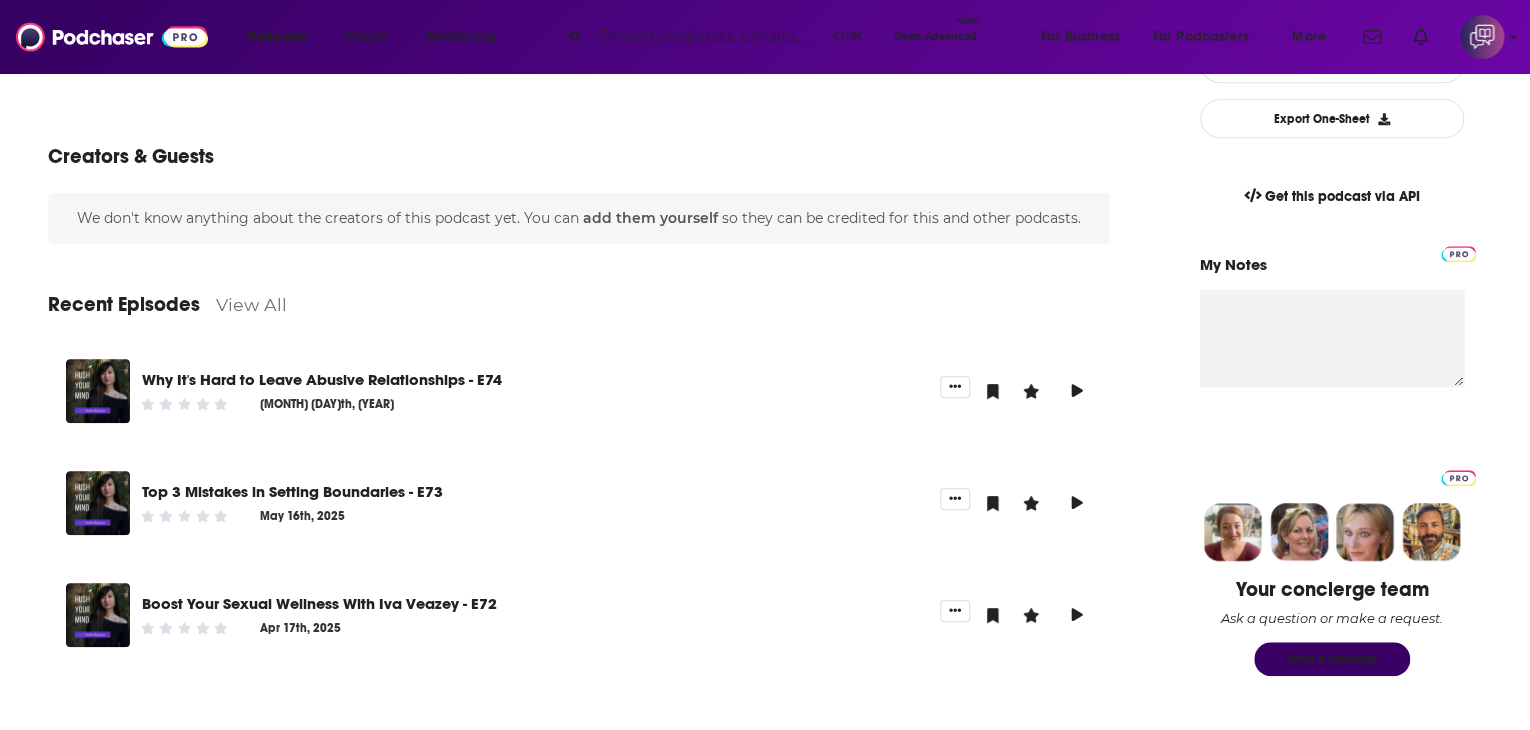 scroll, scrollTop: 700, scrollLeft: 0, axis: vertical 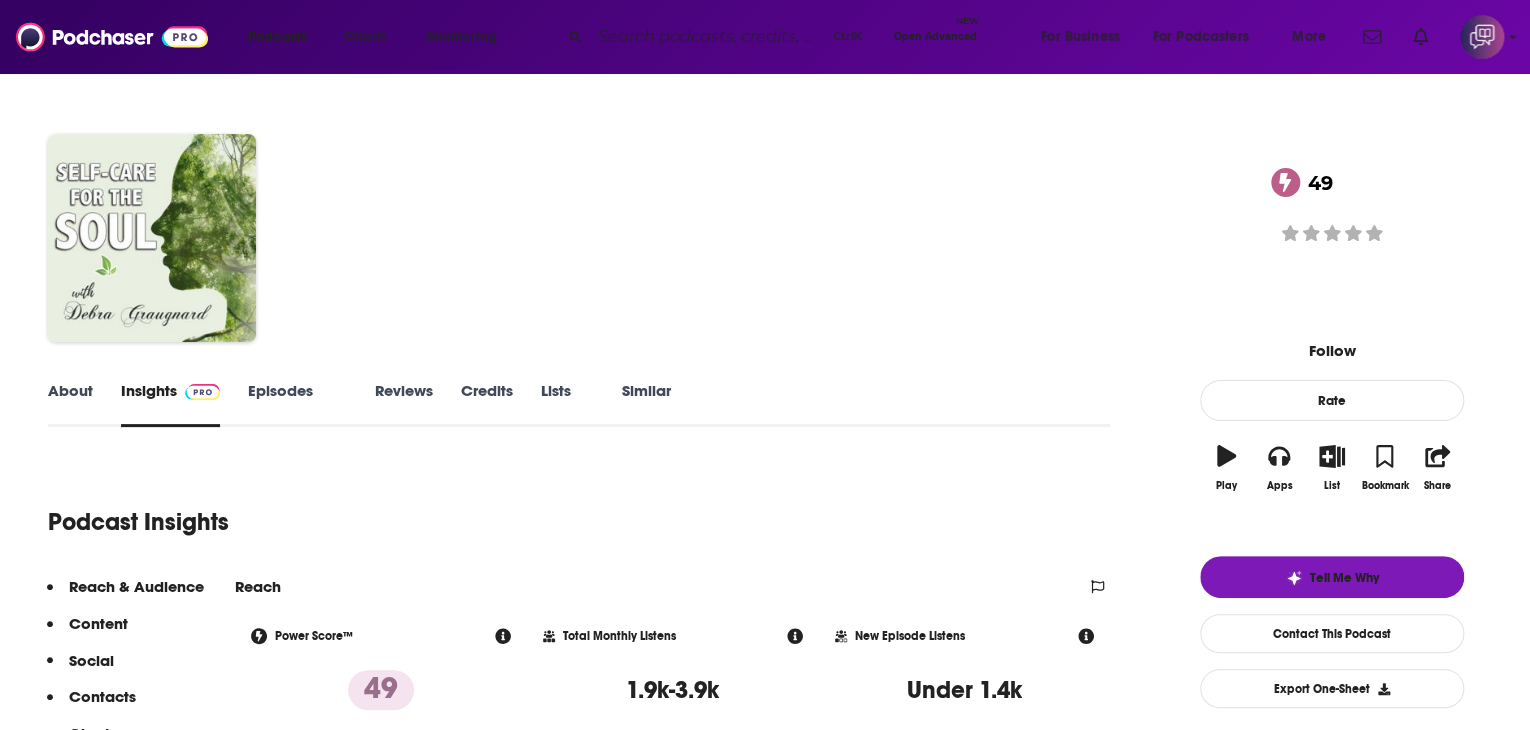click on "About" at bounding box center (70, 404) 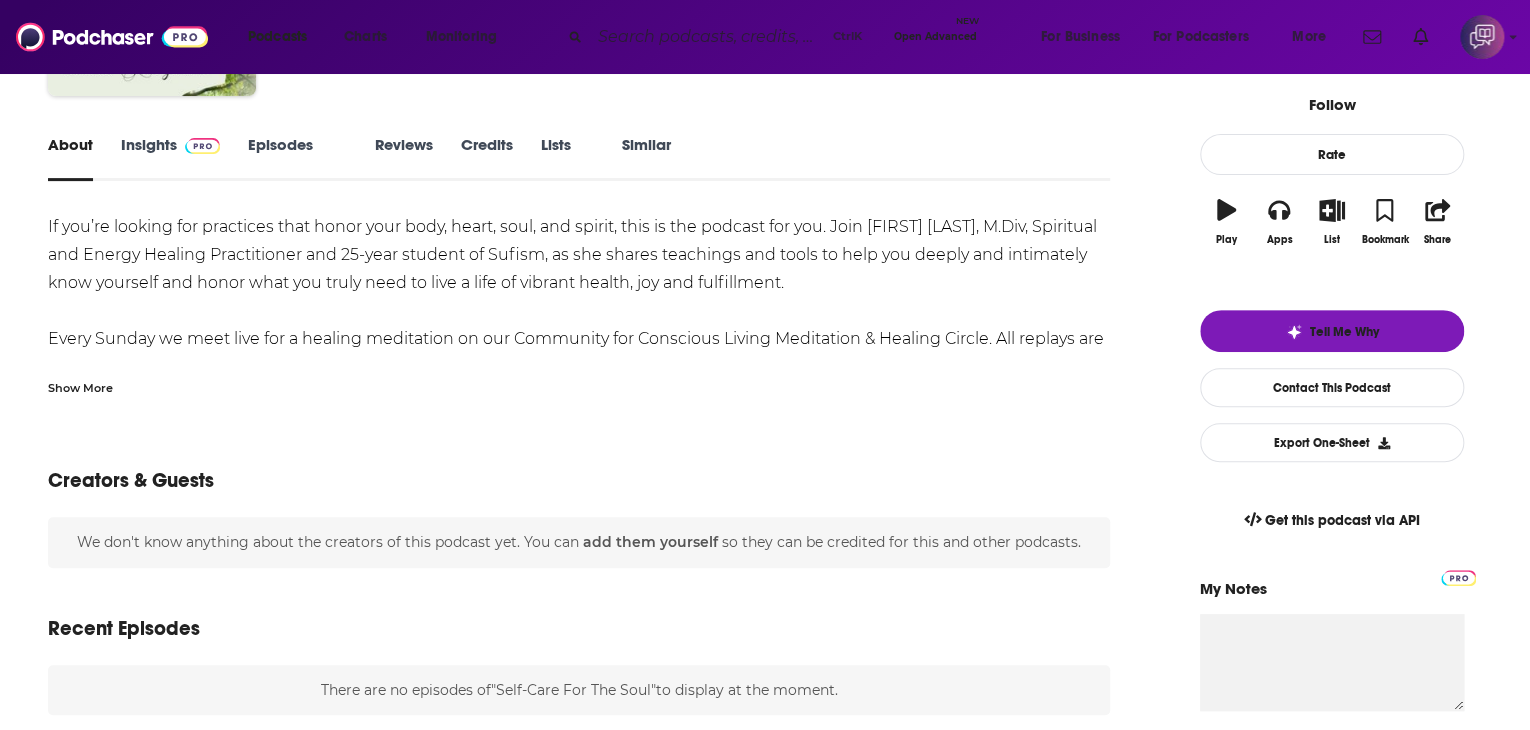 scroll, scrollTop: 500, scrollLeft: 0, axis: vertical 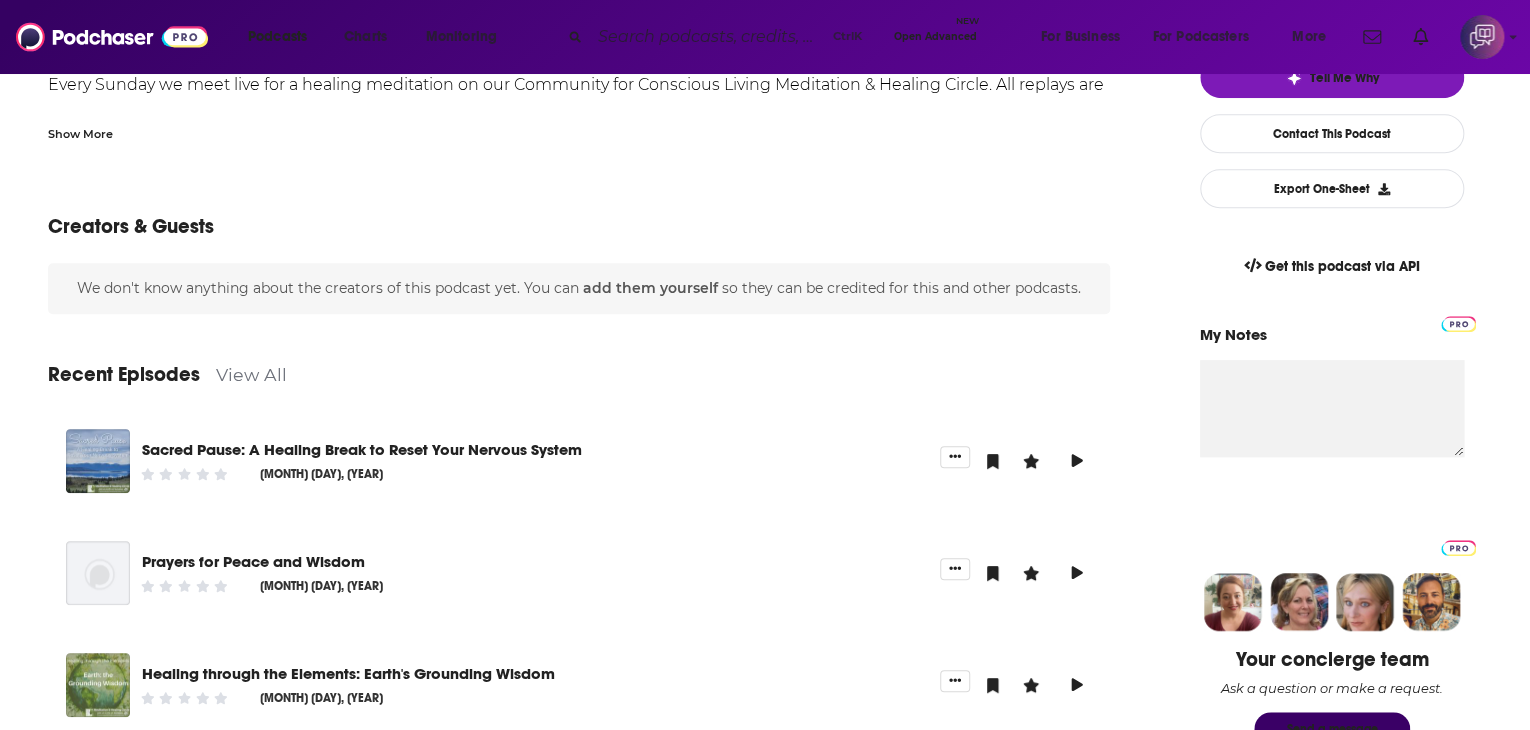 click on "View All" at bounding box center (251, 374) 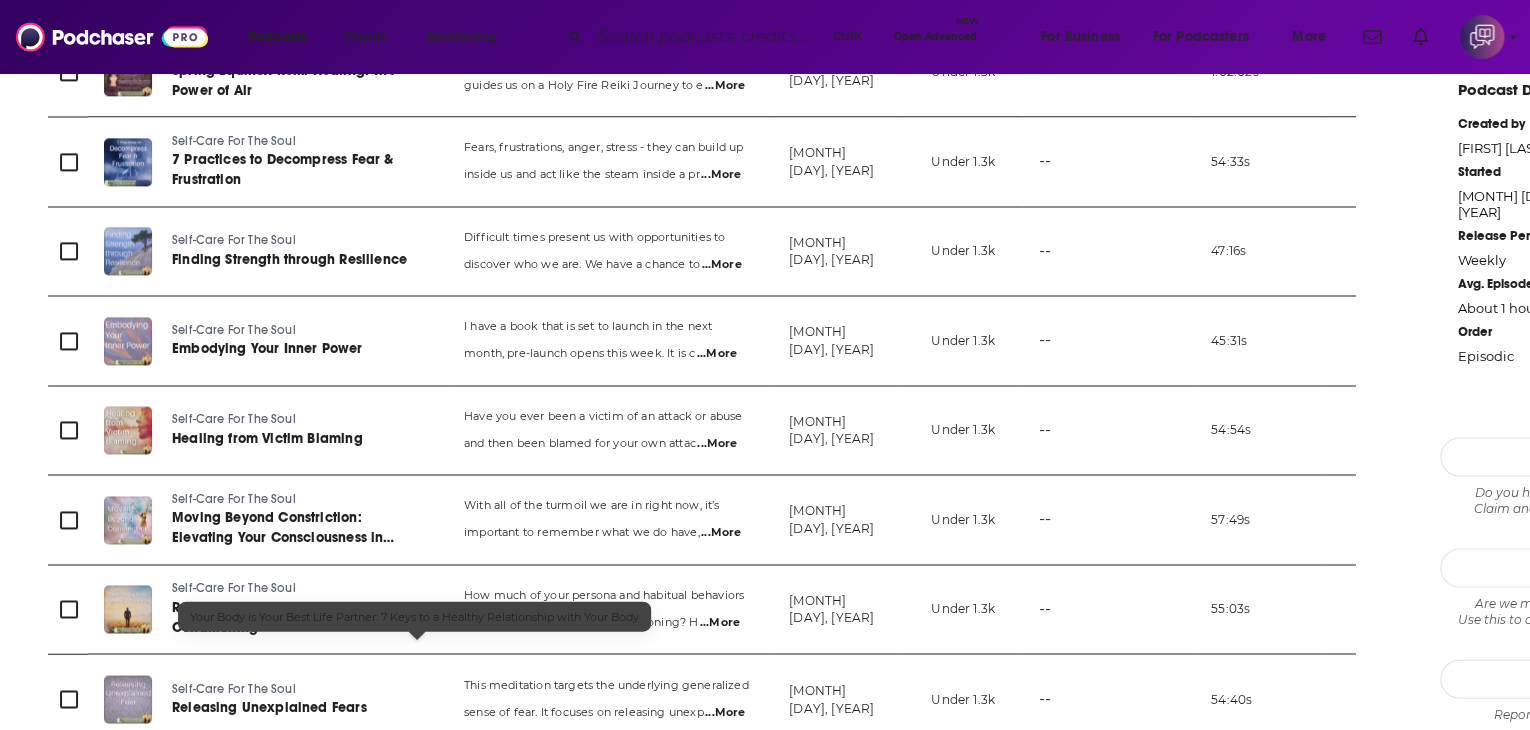 scroll, scrollTop: 2100, scrollLeft: 0, axis: vertical 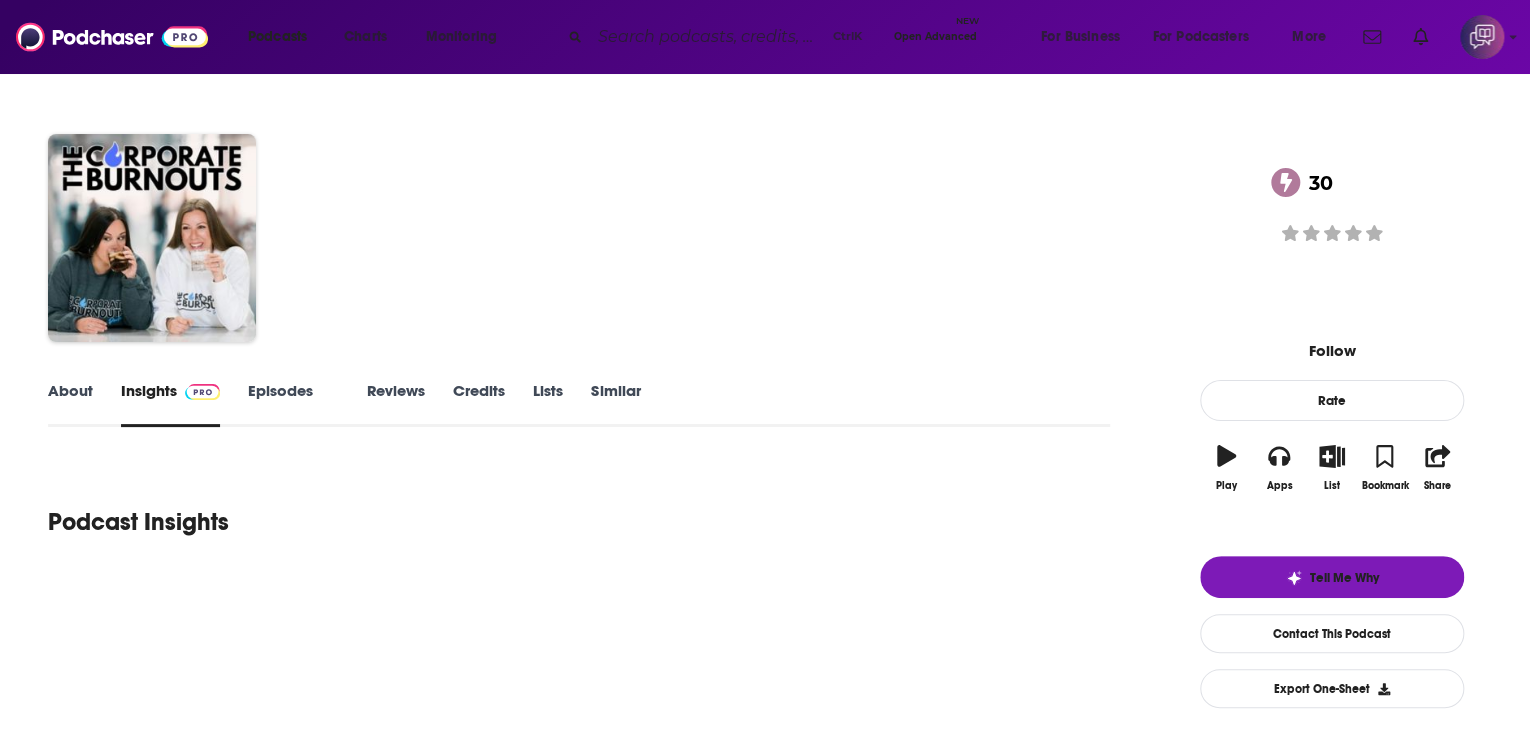 click on "About" at bounding box center [70, 404] 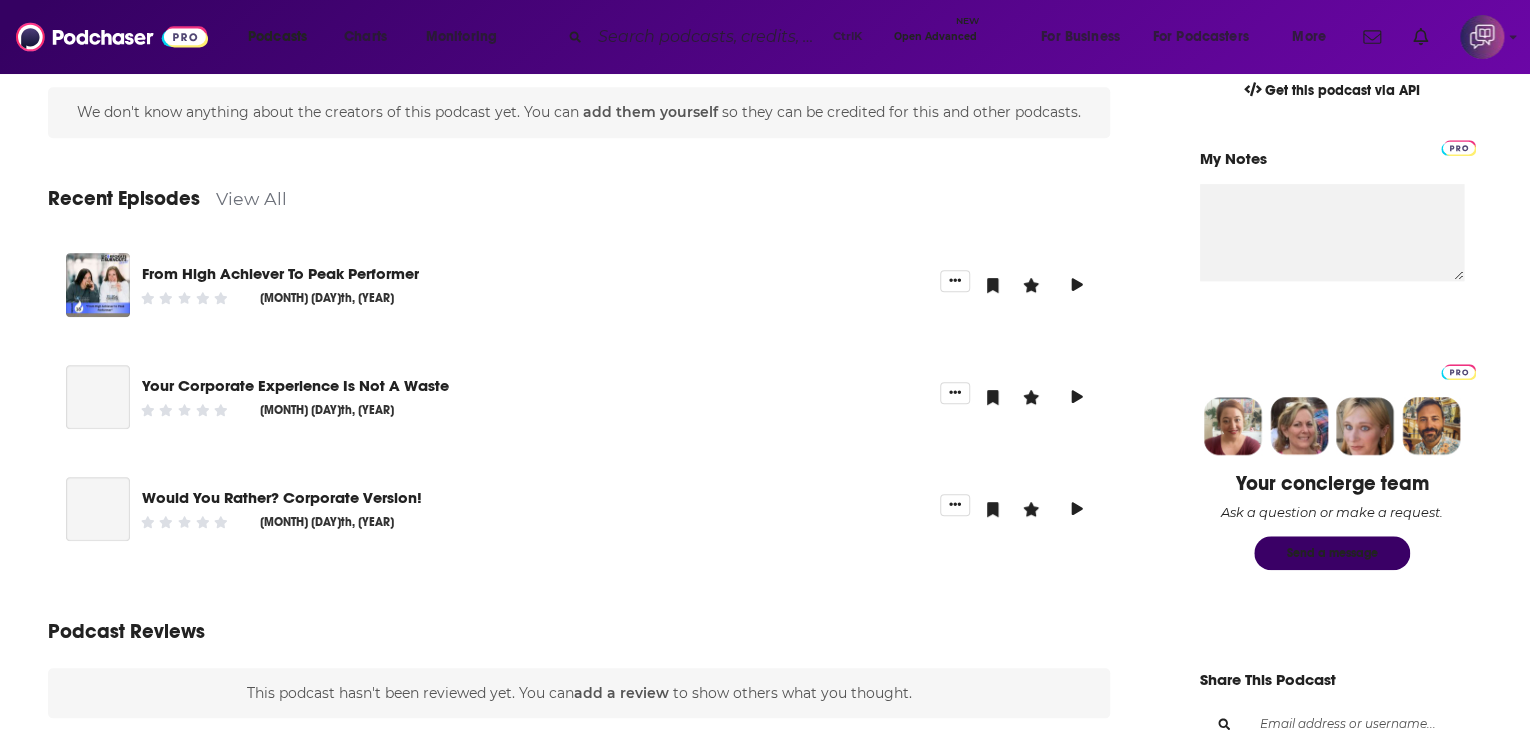 scroll, scrollTop: 700, scrollLeft: 0, axis: vertical 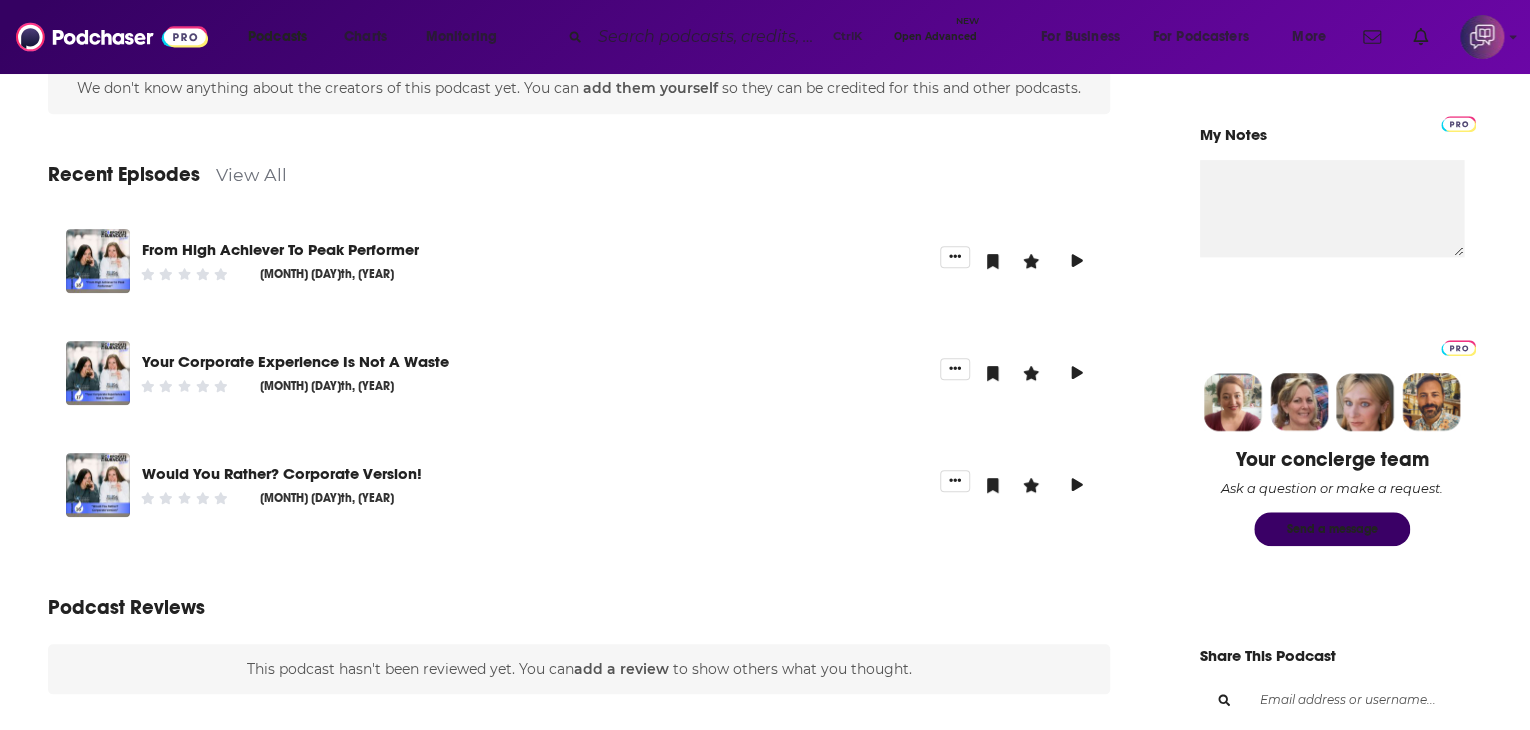 click on "View All" at bounding box center (251, 174) 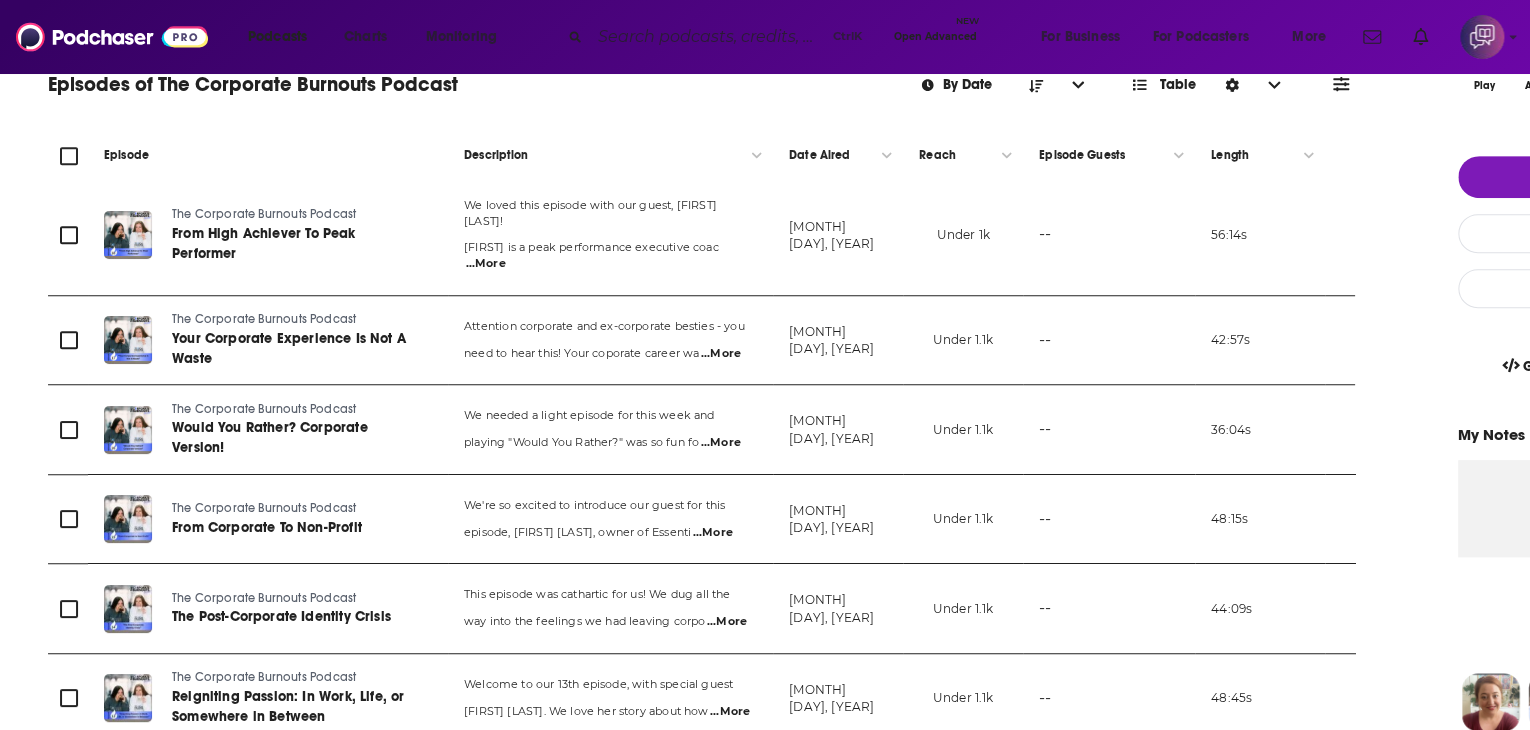 scroll, scrollTop: 0, scrollLeft: 0, axis: both 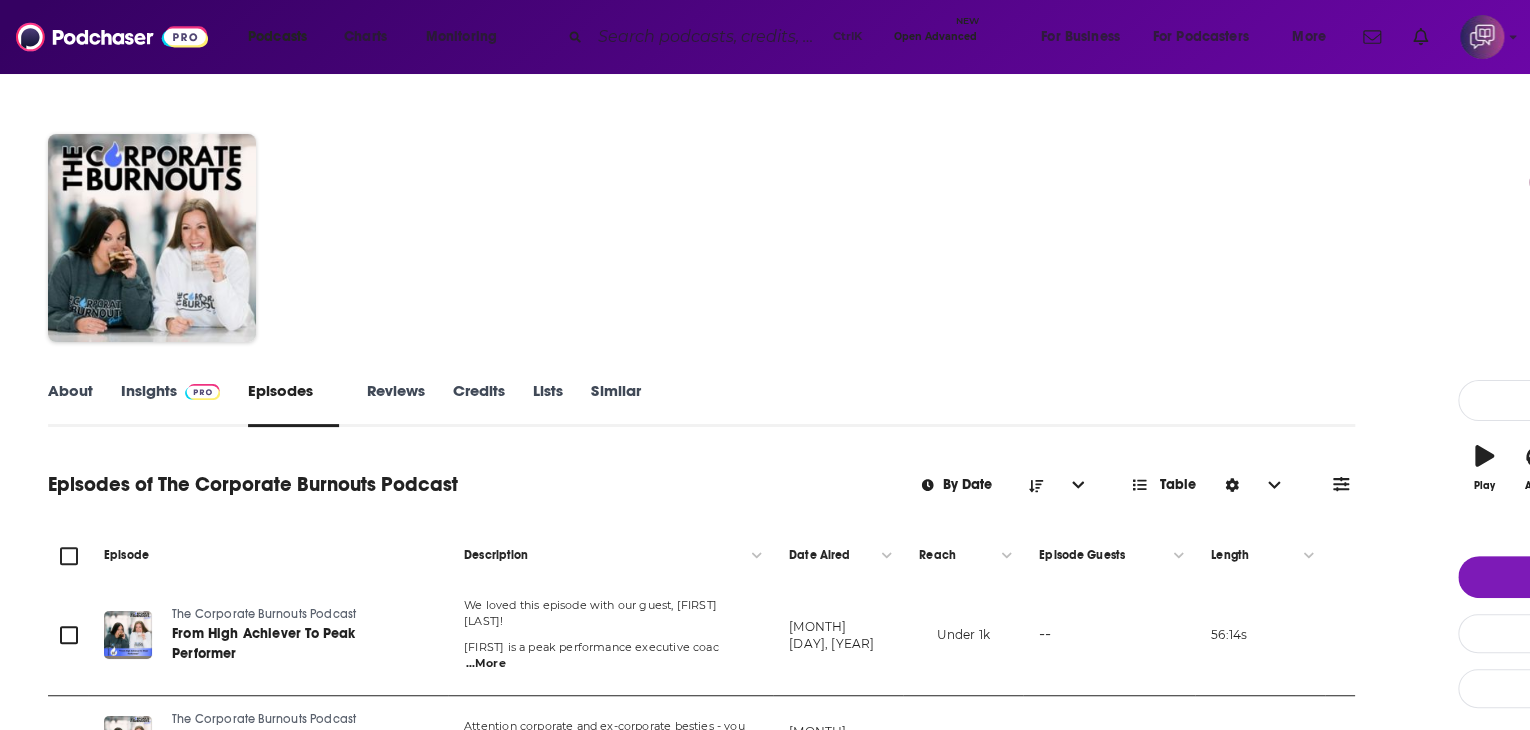 click on "About Insights Episodes 19 Reviews Credits Lists Similar" at bounding box center [701, 402] 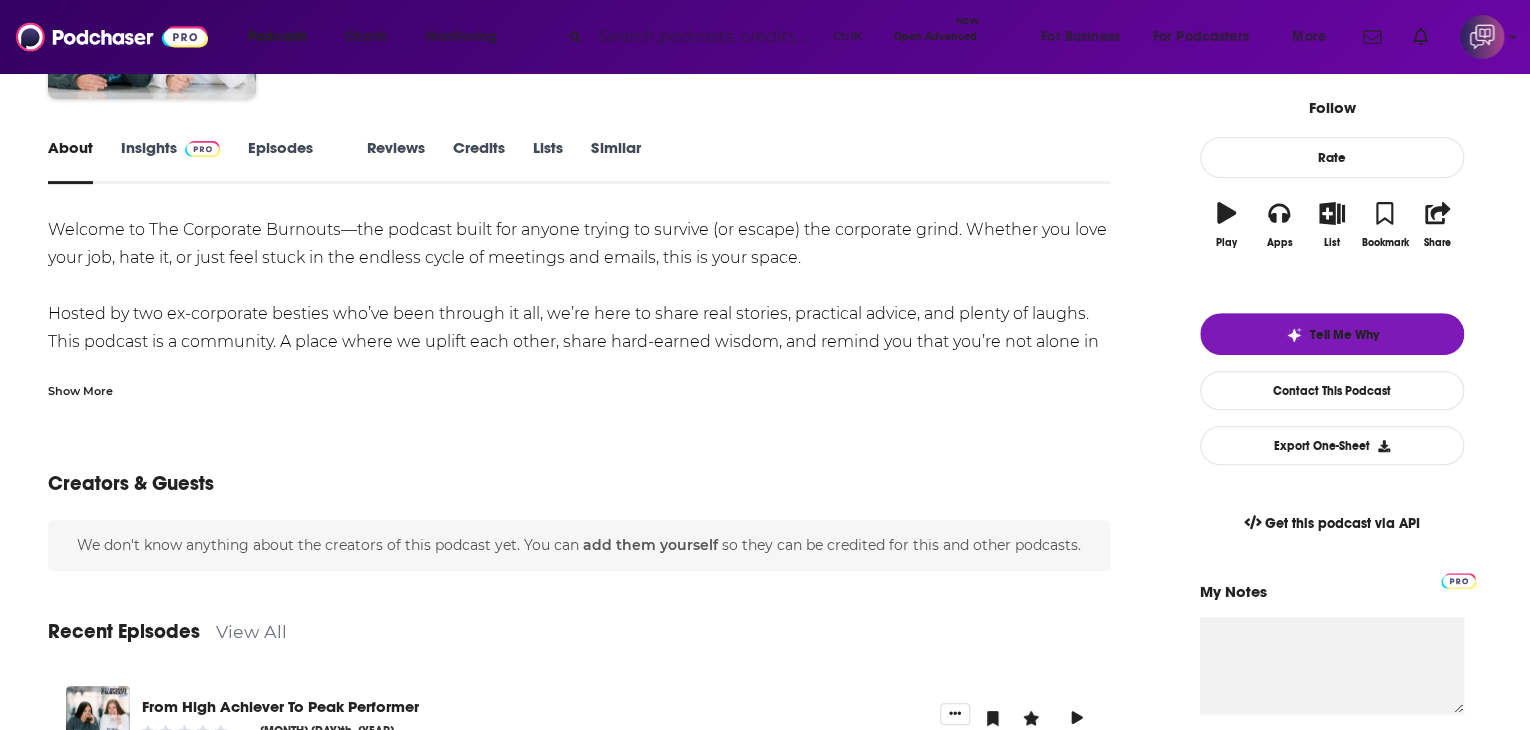 scroll, scrollTop: 300, scrollLeft: 0, axis: vertical 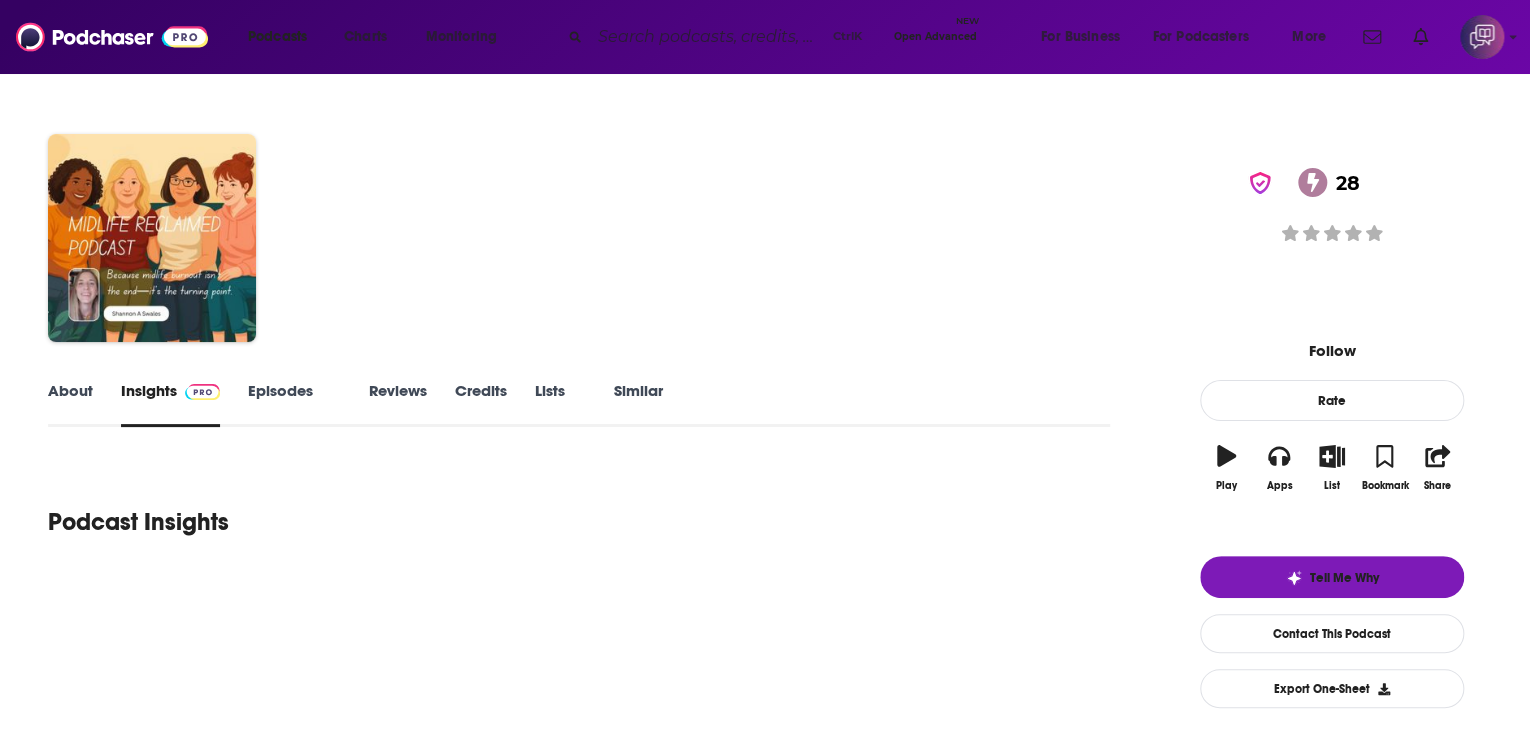 click on "About" at bounding box center [70, 404] 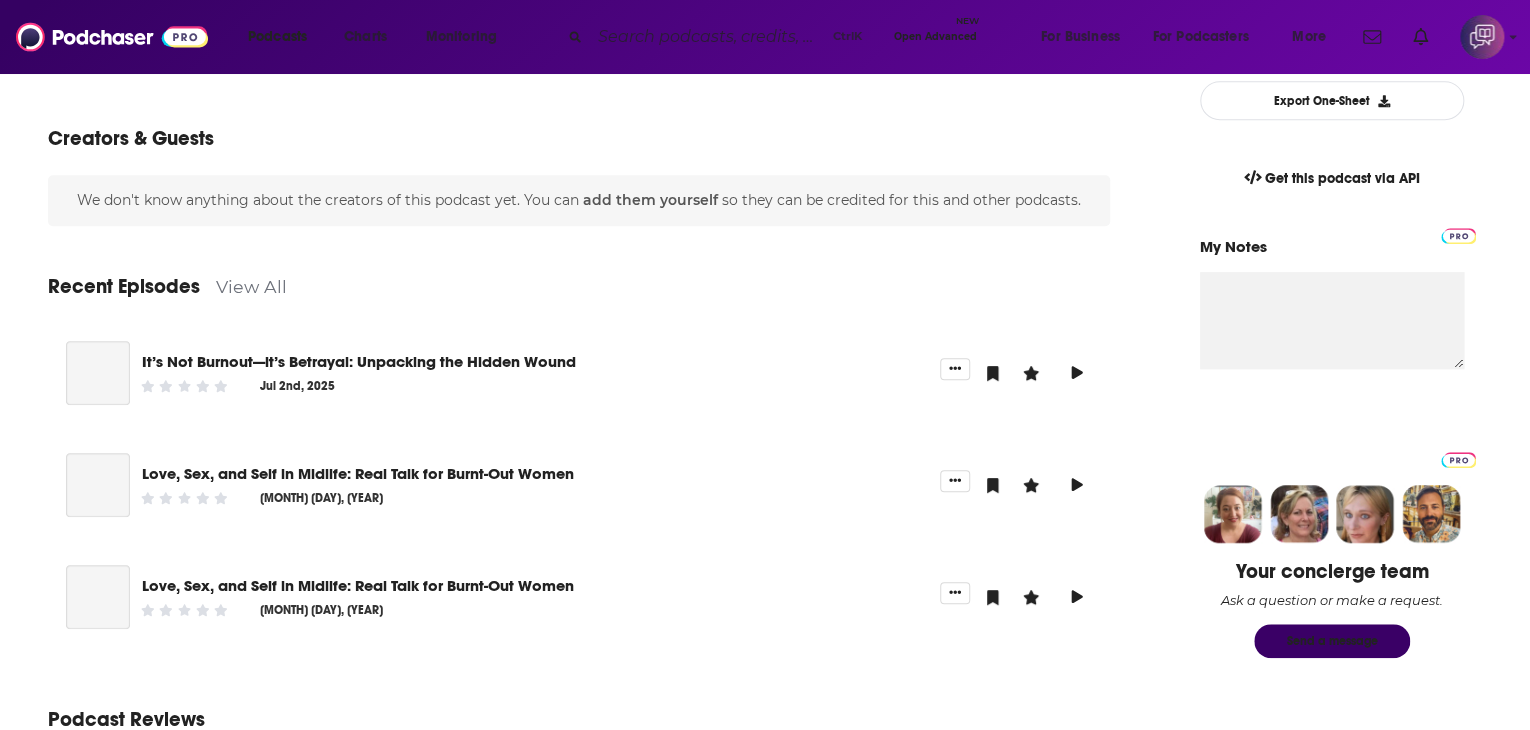 scroll, scrollTop: 600, scrollLeft: 0, axis: vertical 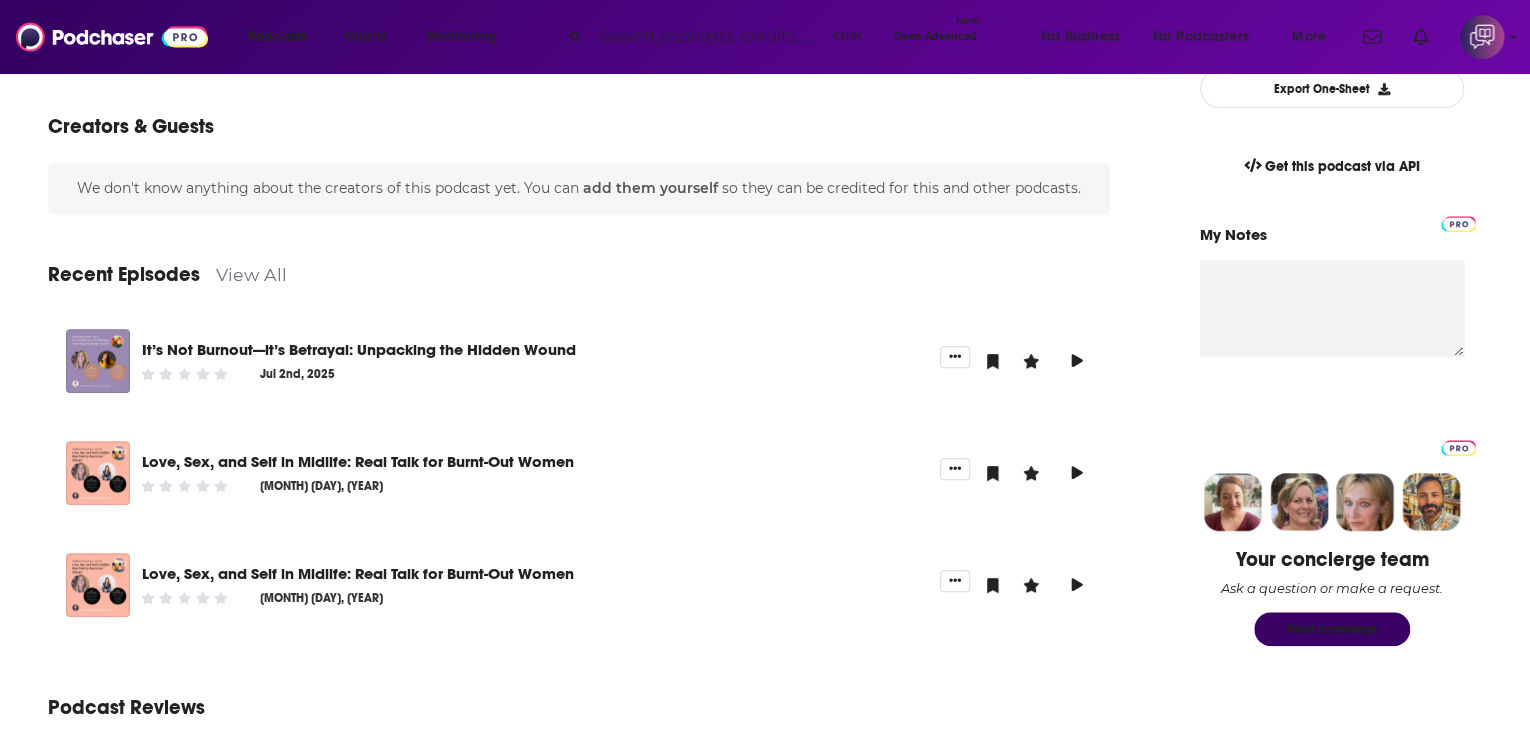 click on "View All" at bounding box center (251, 274) 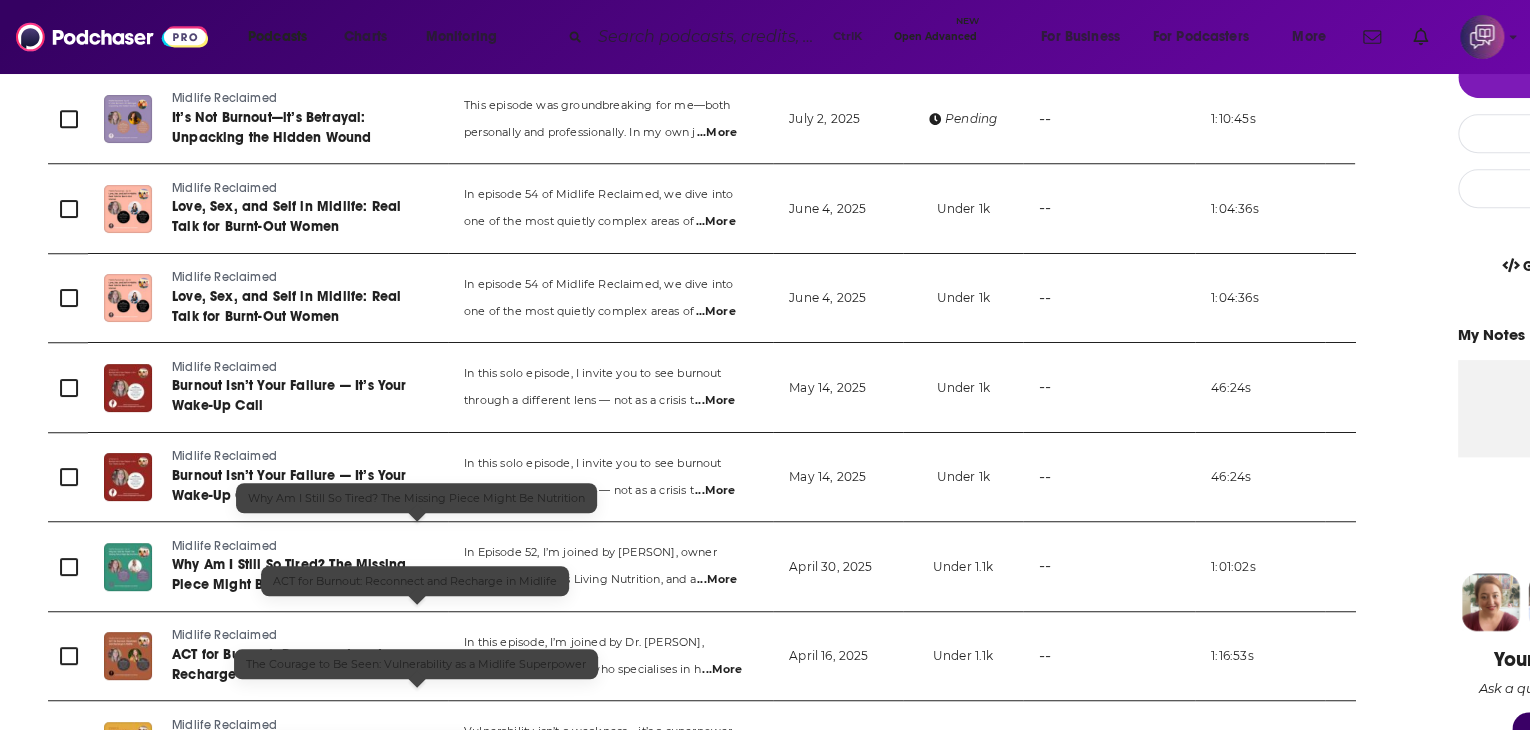 scroll, scrollTop: 700, scrollLeft: 0, axis: vertical 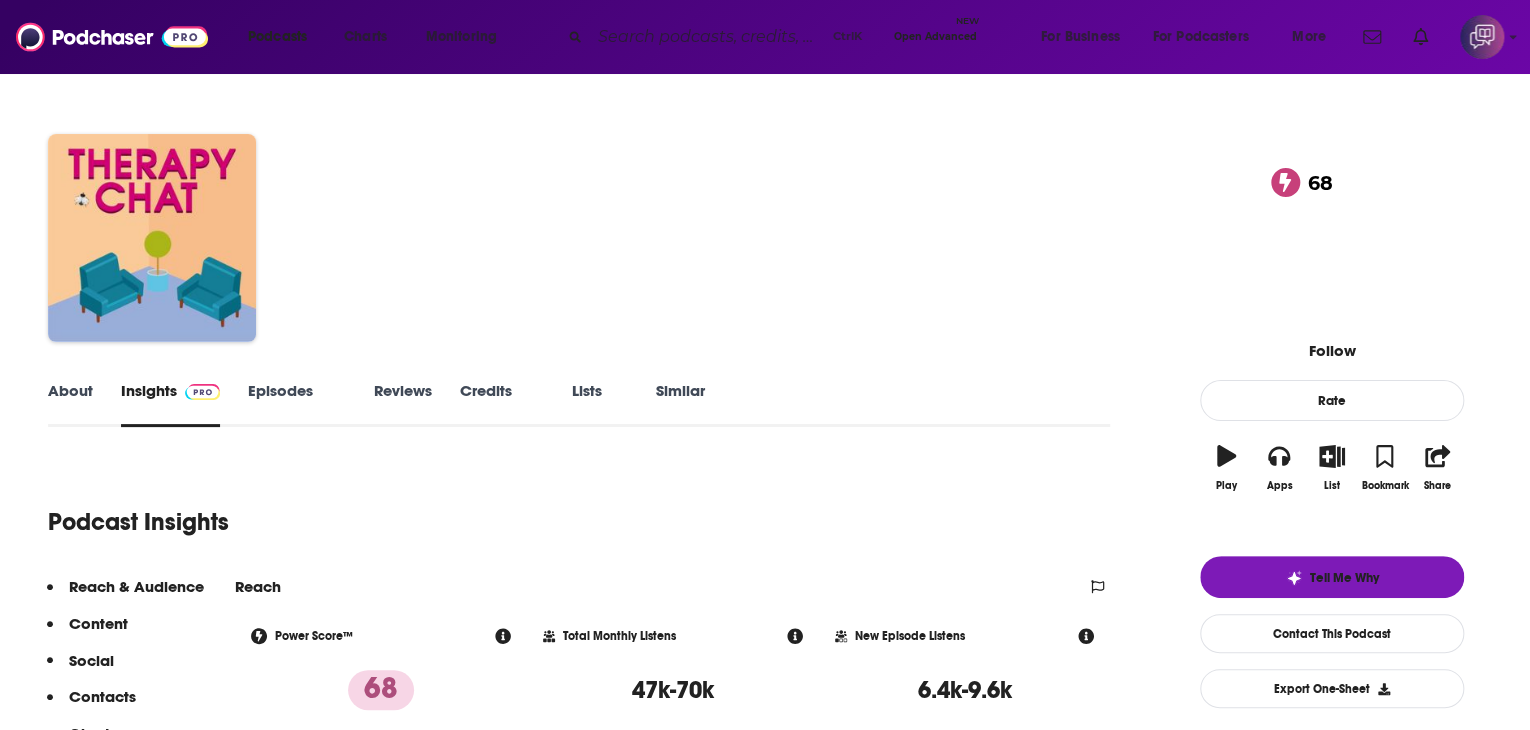 click on "About" at bounding box center (70, 404) 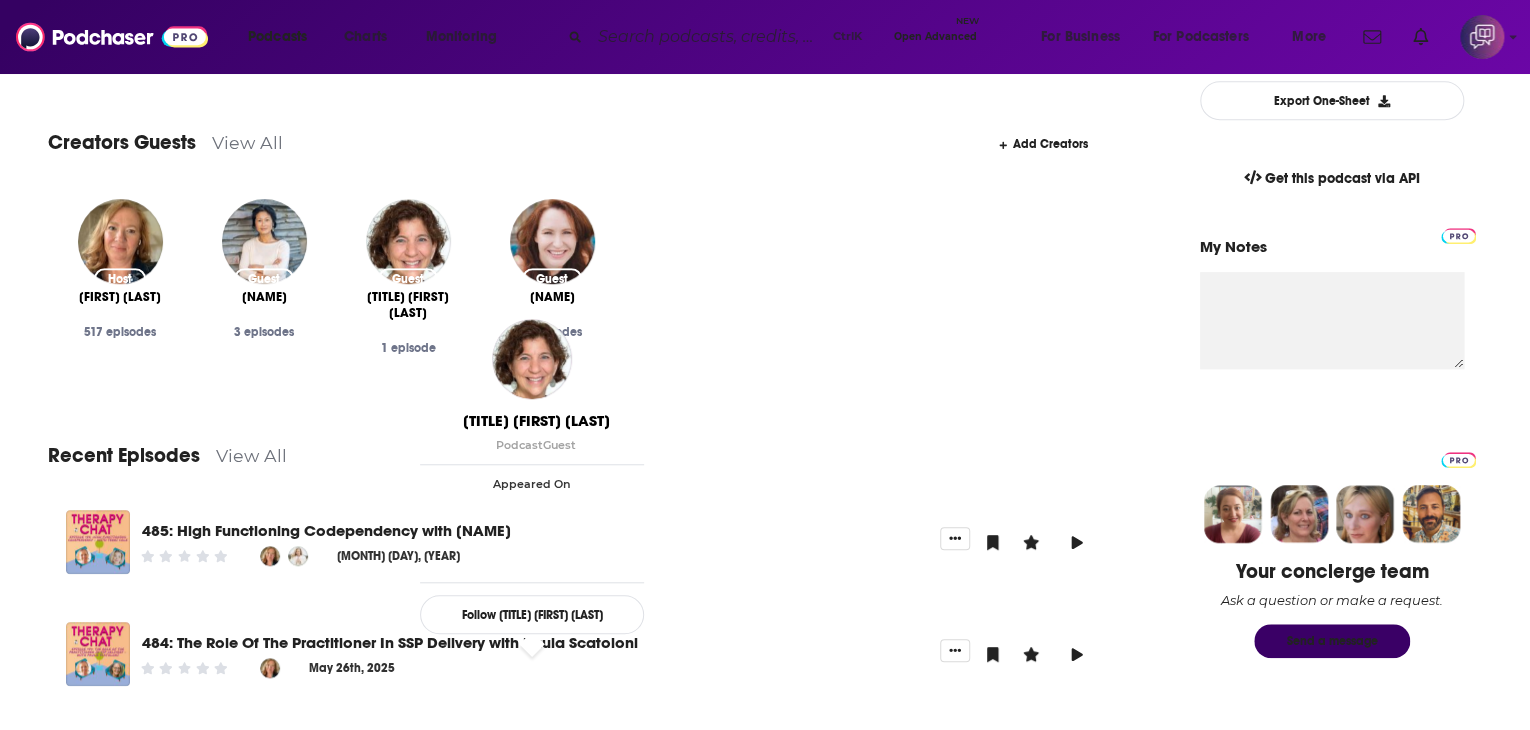 scroll, scrollTop: 600, scrollLeft: 0, axis: vertical 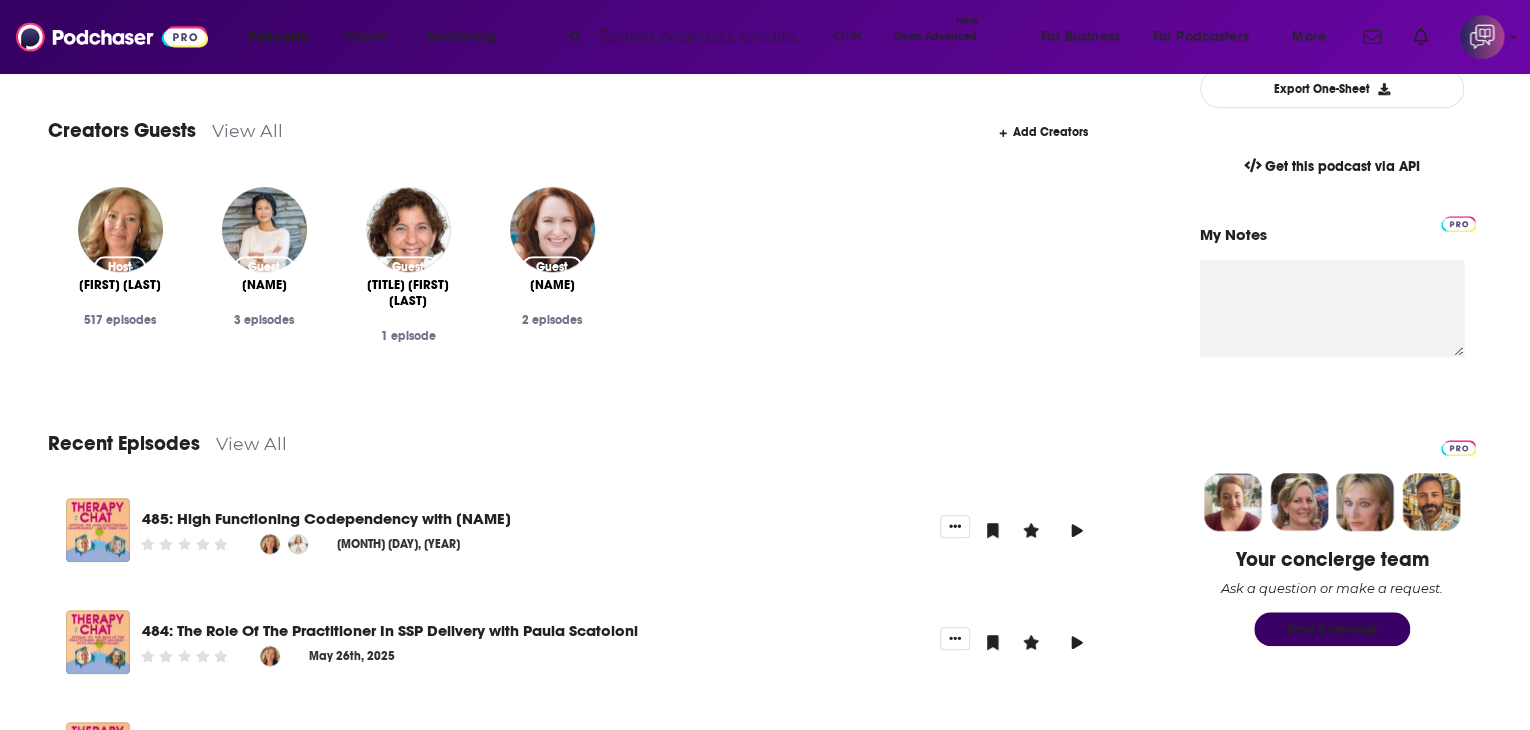 click on "View All" at bounding box center [251, 443] 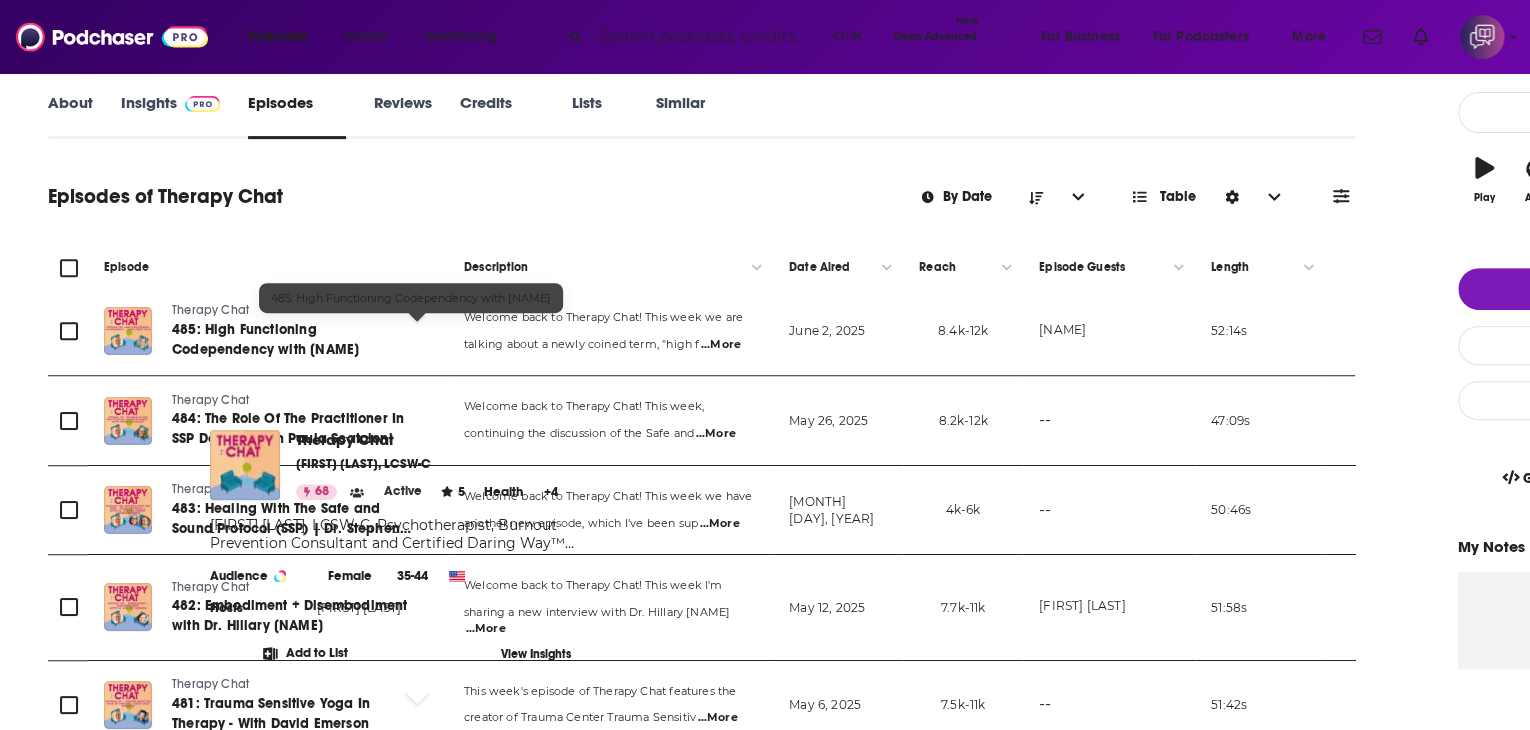 scroll, scrollTop: 0, scrollLeft: 0, axis: both 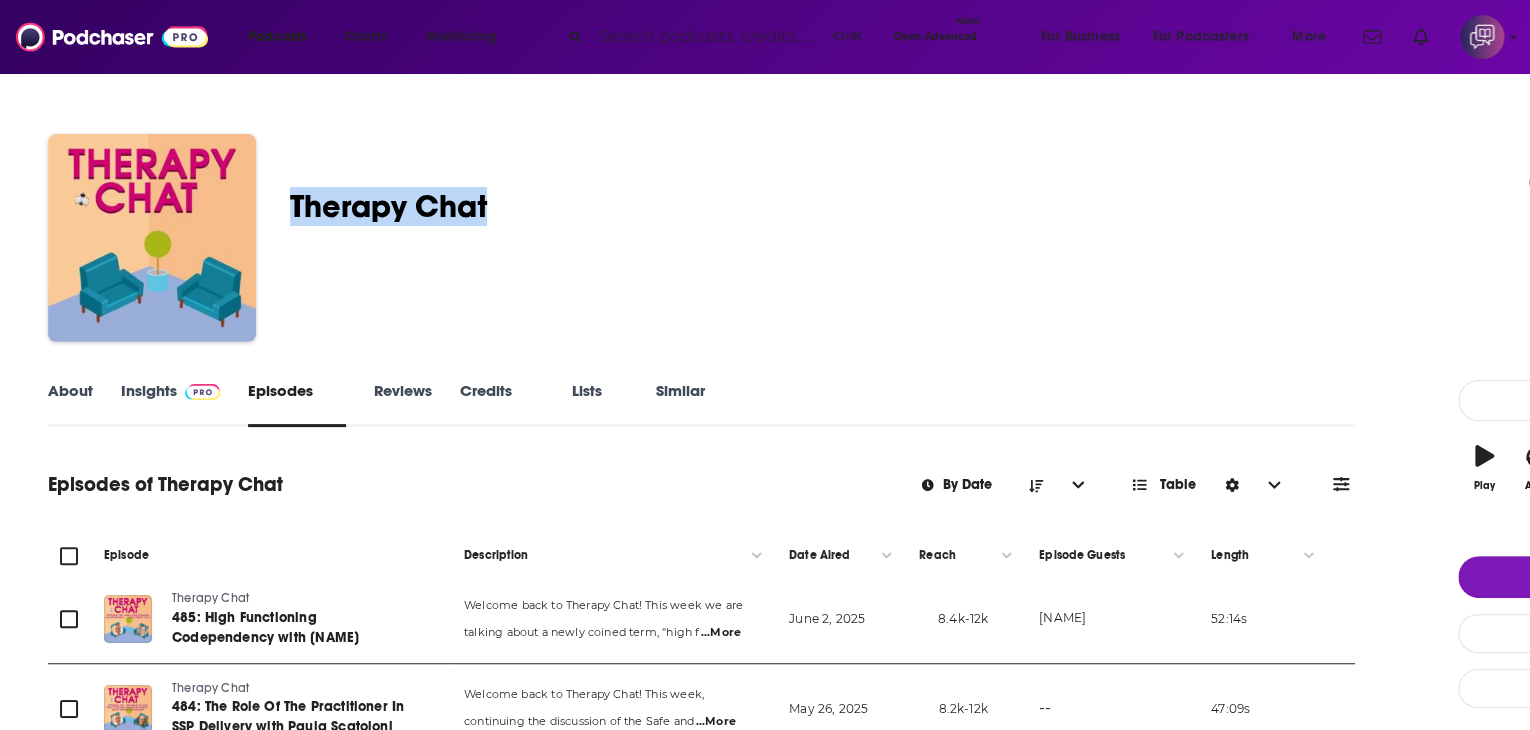 drag, startPoint x: 406, startPoint y: 194, endPoint x: 645, endPoint y: 185, distance: 239.1694 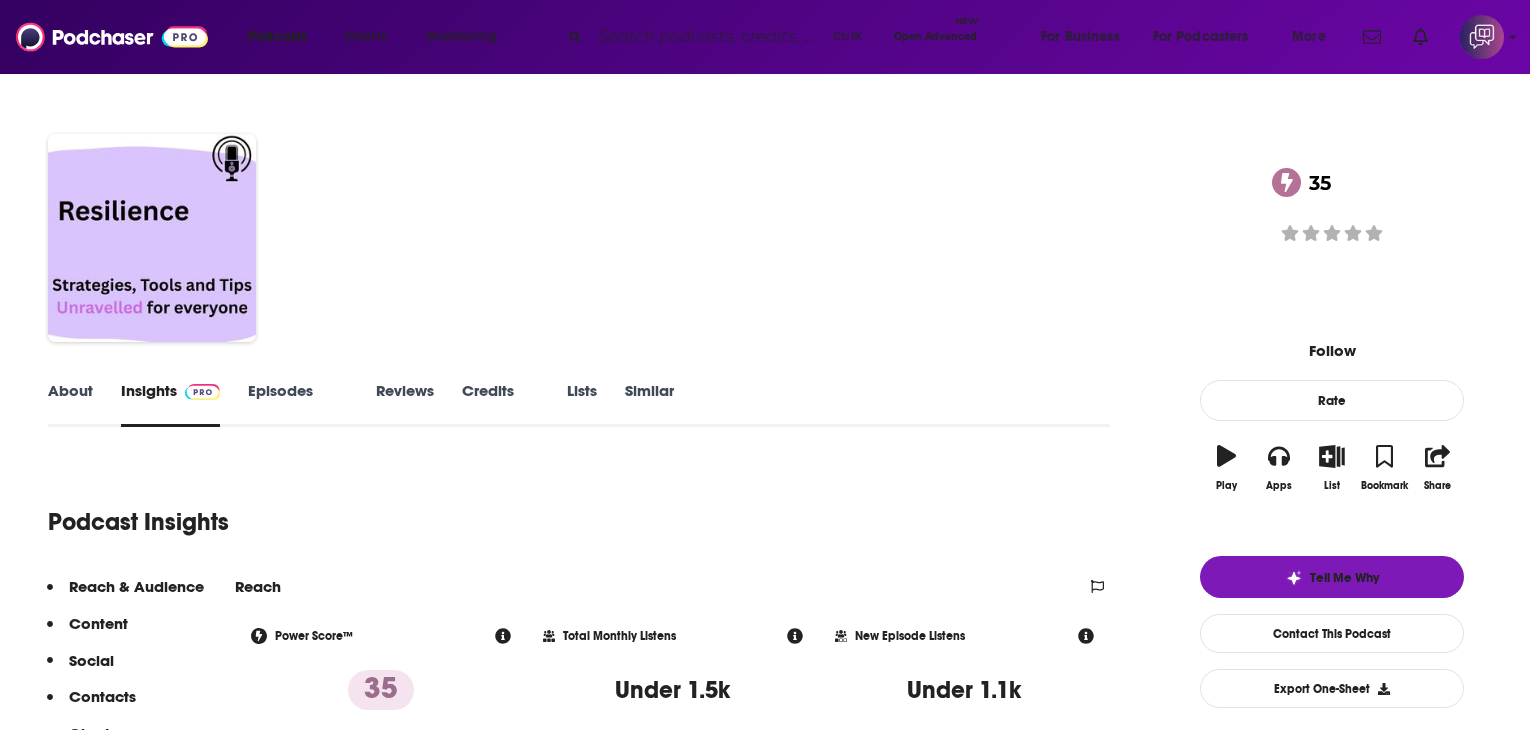 scroll, scrollTop: 0, scrollLeft: 0, axis: both 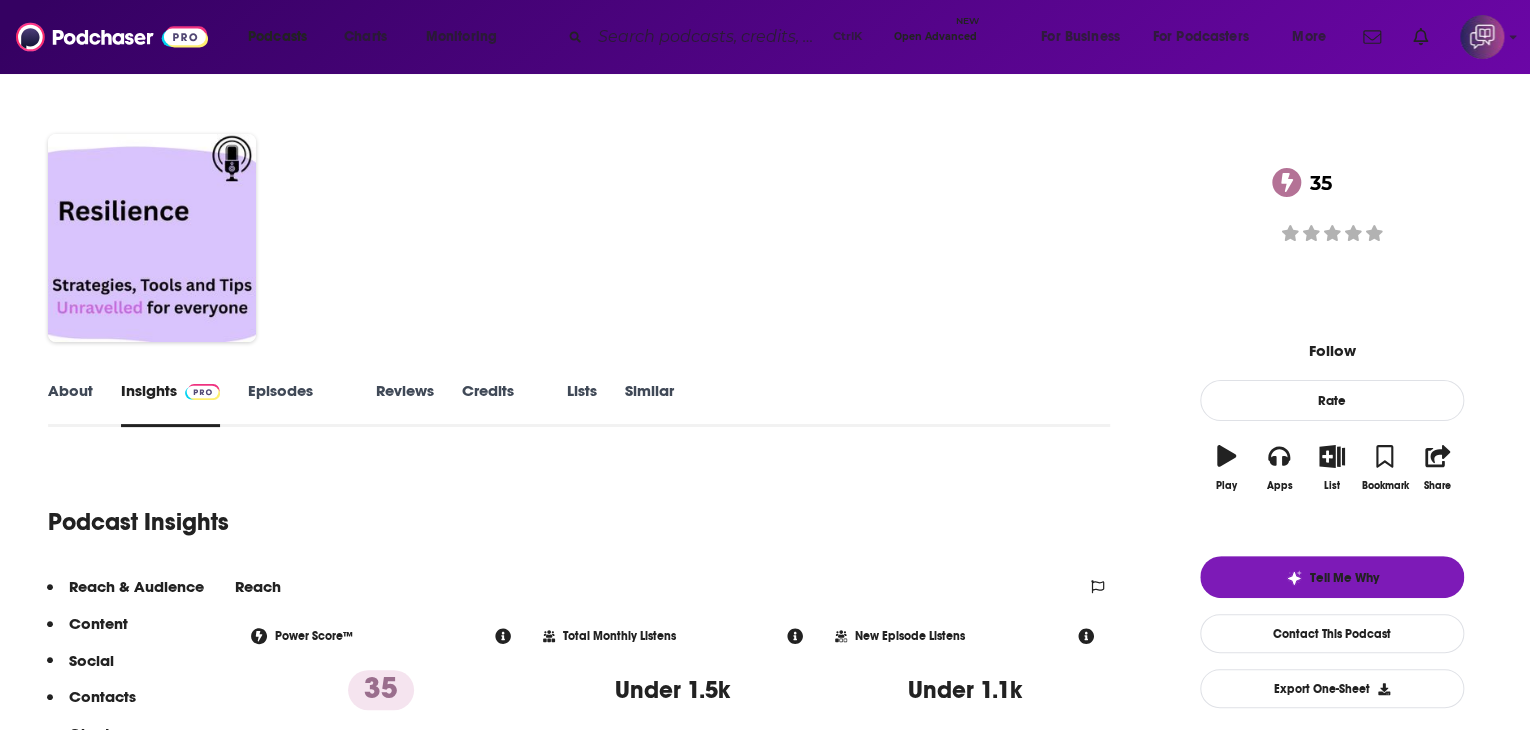 click on "About" at bounding box center [70, 404] 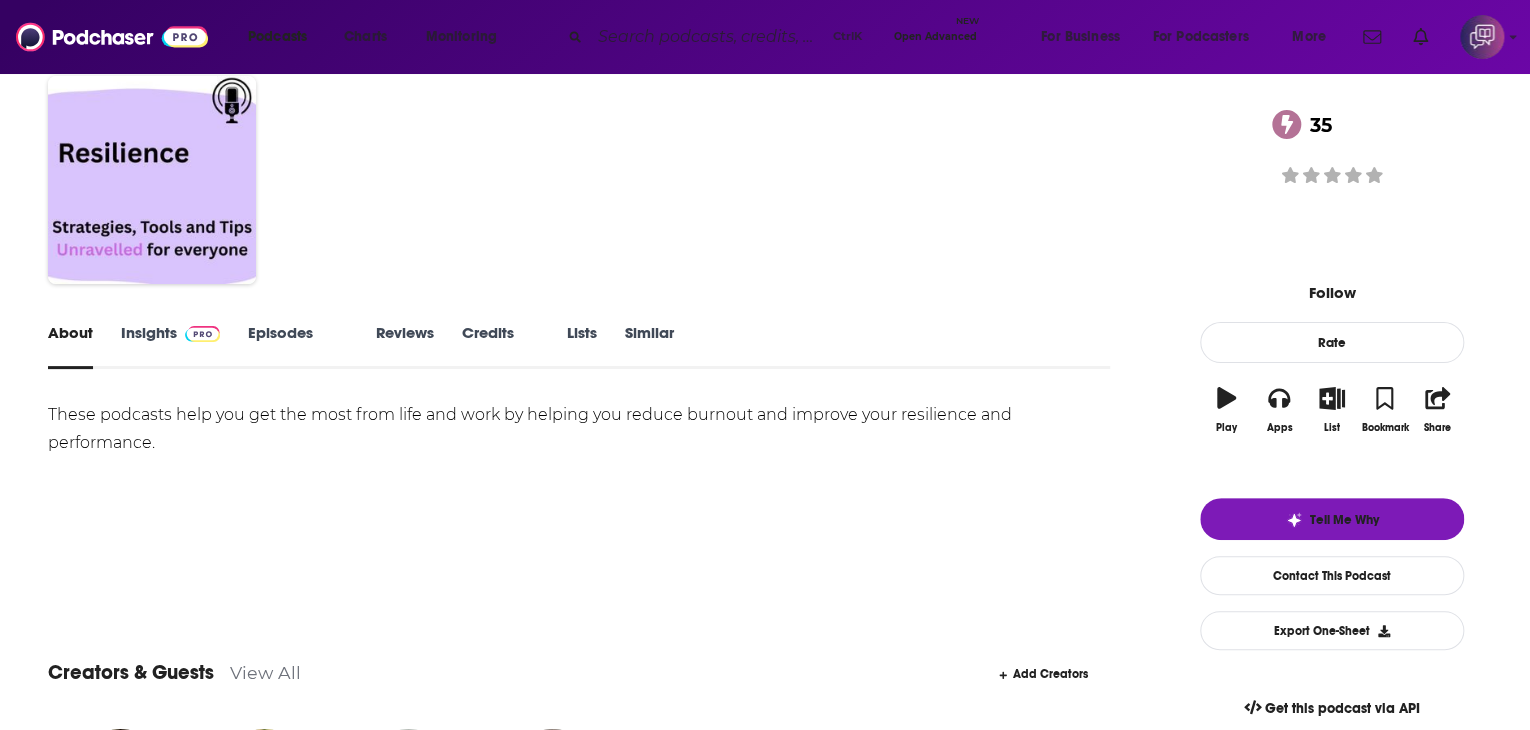 scroll, scrollTop: 0, scrollLeft: 0, axis: both 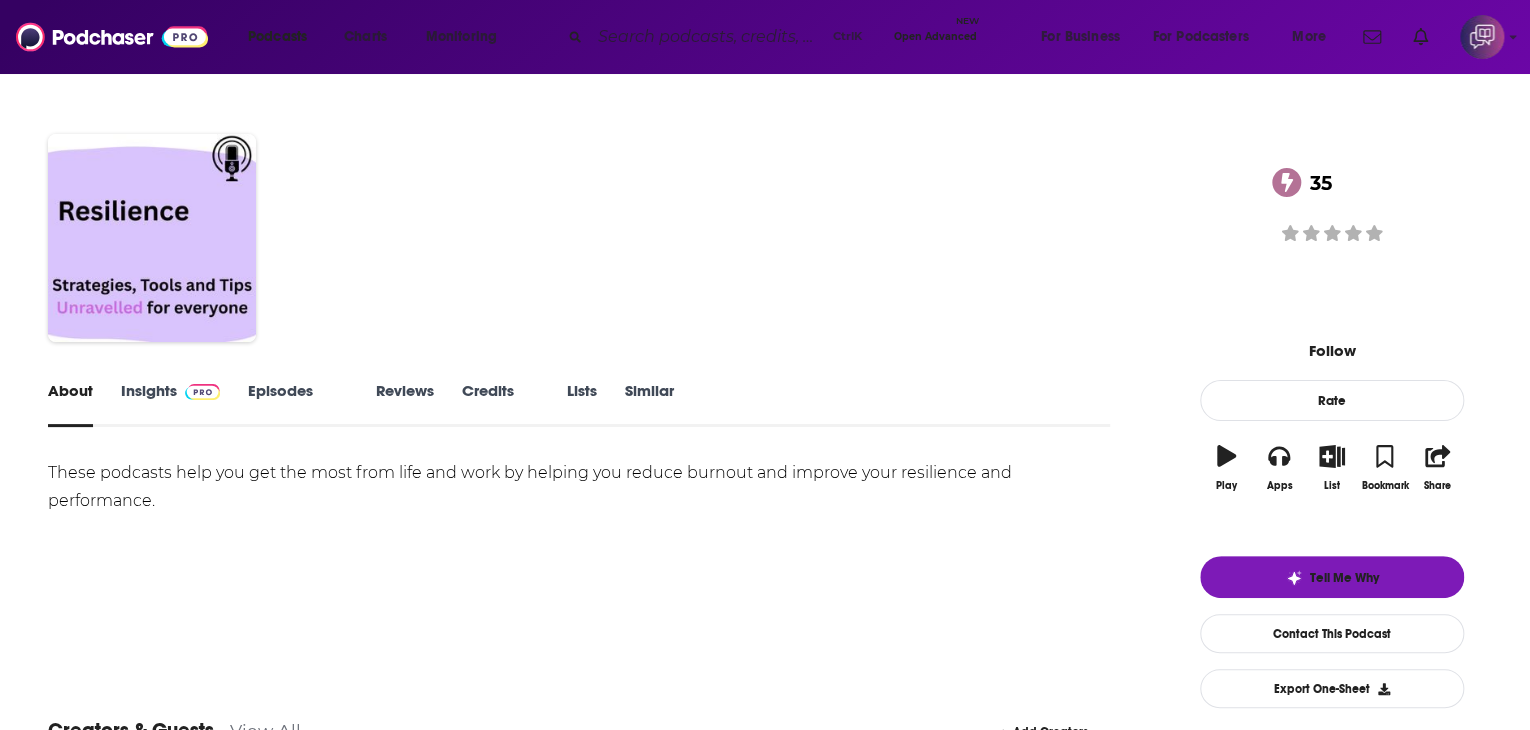 drag, startPoint x: 399, startPoint y: 193, endPoint x: 752, endPoint y: 195, distance: 353.00568 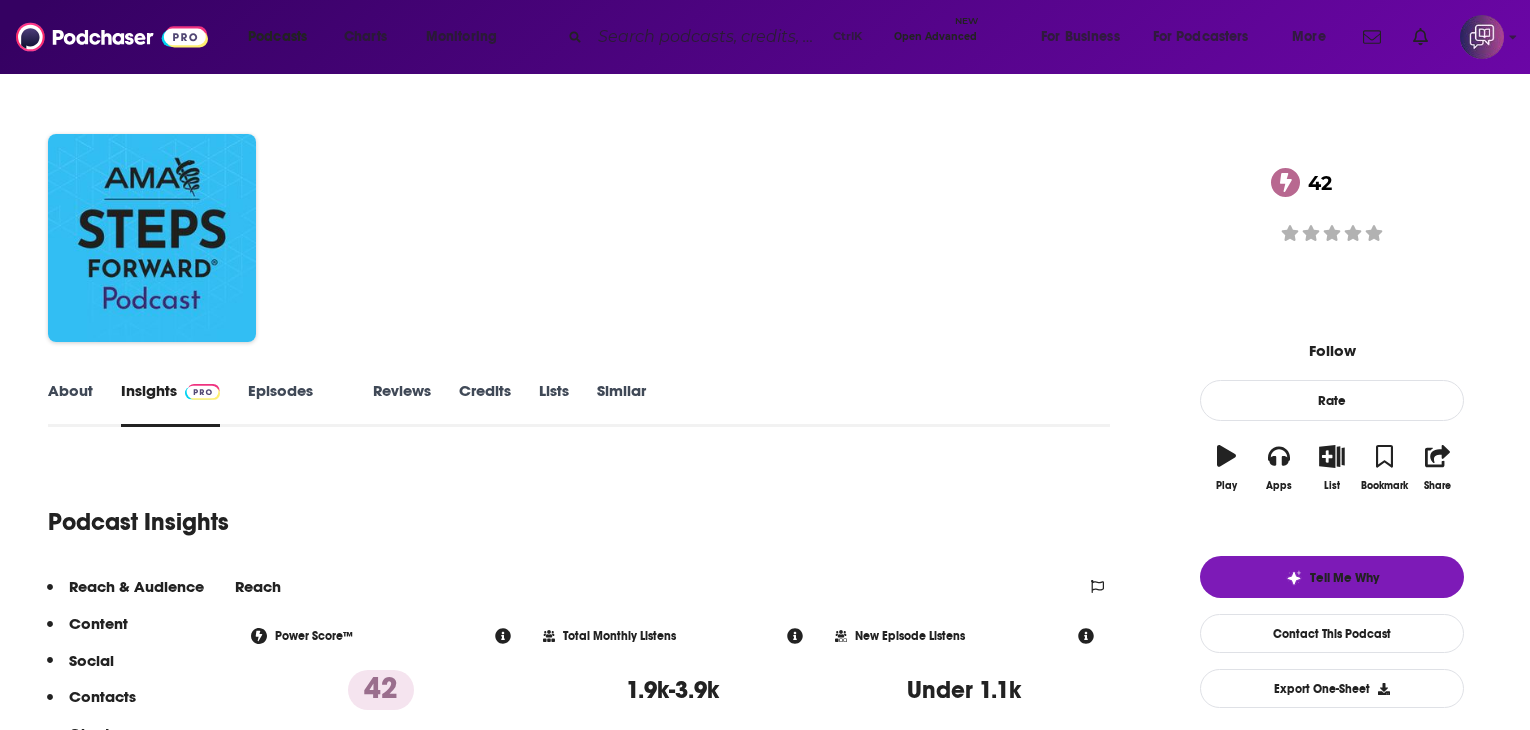 scroll, scrollTop: 0, scrollLeft: 0, axis: both 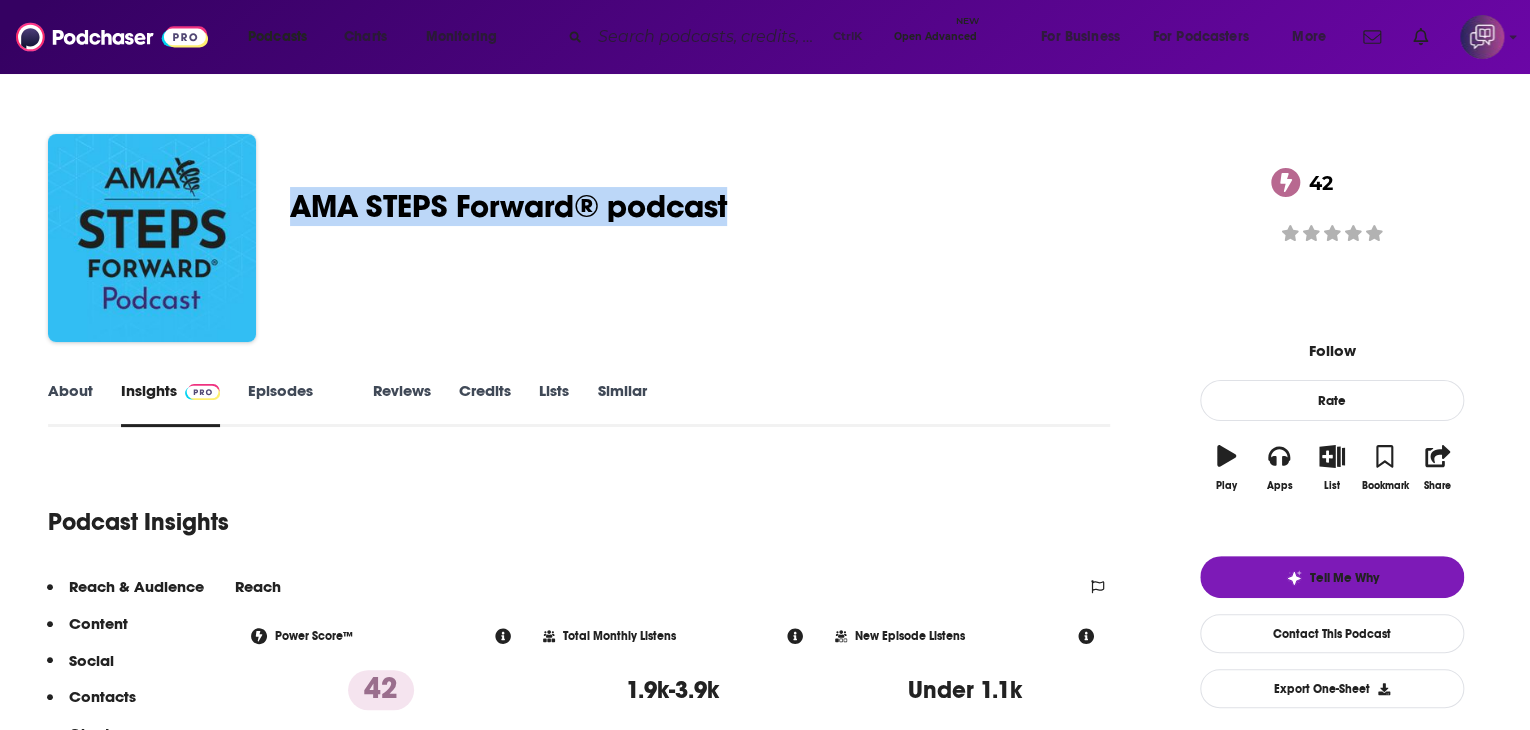 drag, startPoint x: 482, startPoint y: 201, endPoint x: 864, endPoint y: 201, distance: 382 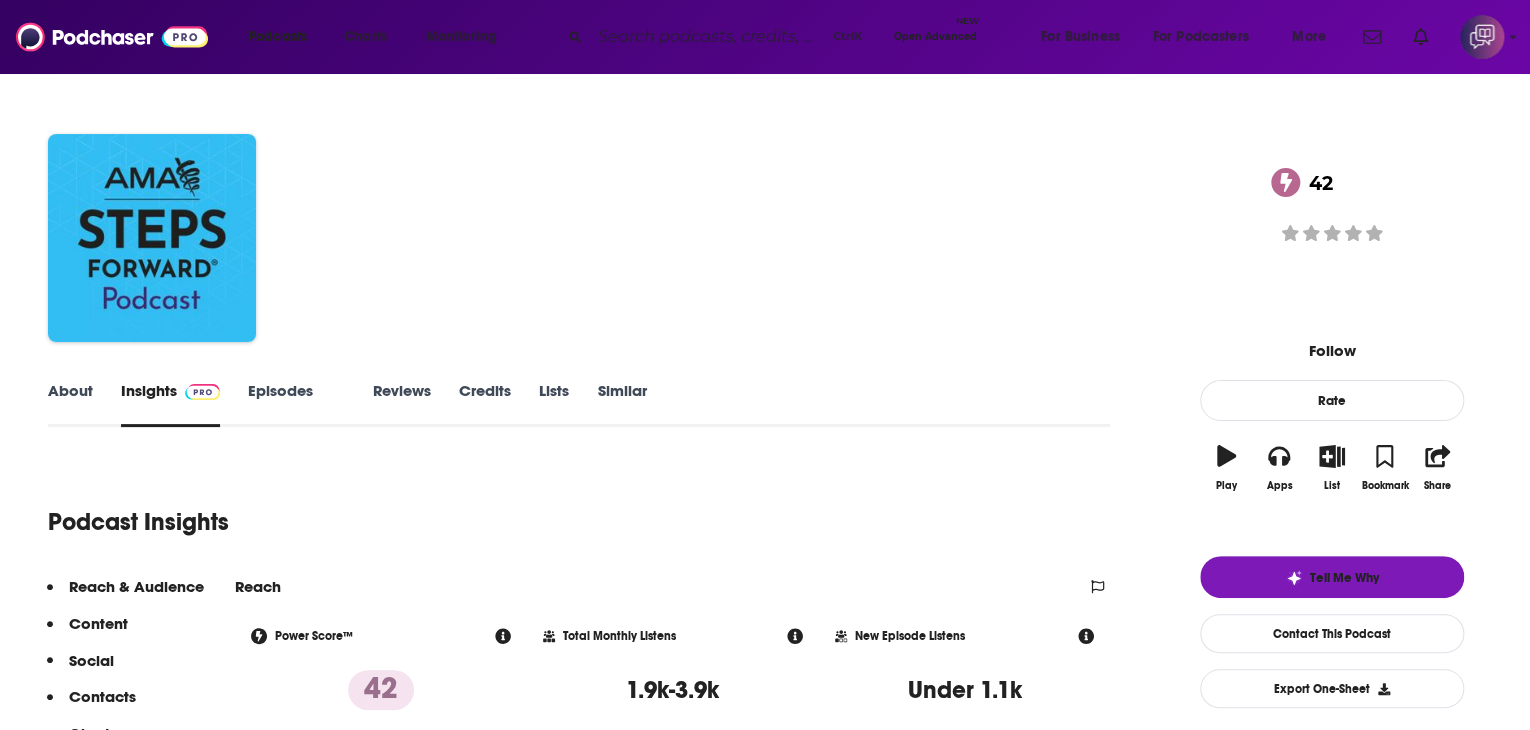 click on "About Insights Episodes 176 Reviews Credits Lists Similar Podcast Insights Reach & Audience Content Social Contacts Charts Rate Card Sponsors Details Similar Contact Podcast Open Website  Reach Power Score™ 42 Total Monthly Listens 1.9k-3.9k New Episode Listens Under 1.1k Export One-Sheet Audience Demographics Gender Female Age 35 yo Income $ $ $ $ $ Parental Status Mixed Countries 1 United States 2 United Kingdom 3 Canada 4 Australia 5 Brazil Top Cities Pensacola, FL , Jackson, MS , Vaughan , Kansas City, MO , Pittsburgh, PA , Ottawa Interests Religion , Spirituality , Healthy Lifestyle , Healthcare & Medicine , Friends, Family & Relationships , Fitness & Yoga Jobs Doctors/Physicians , Paramedics , Pastors/Ministers , Technicians , Sports Coaches , Principals/Owners Ethnicities White / Caucasian , Hispanic , Asian , African American Show More Content Political Skew Medium Left Socials LinkedIn @showcase/ama-stepsforward Link Contacts   RSS   Podcast Email American Medical Association That's all there is! ." at bounding box center [765, 3991] 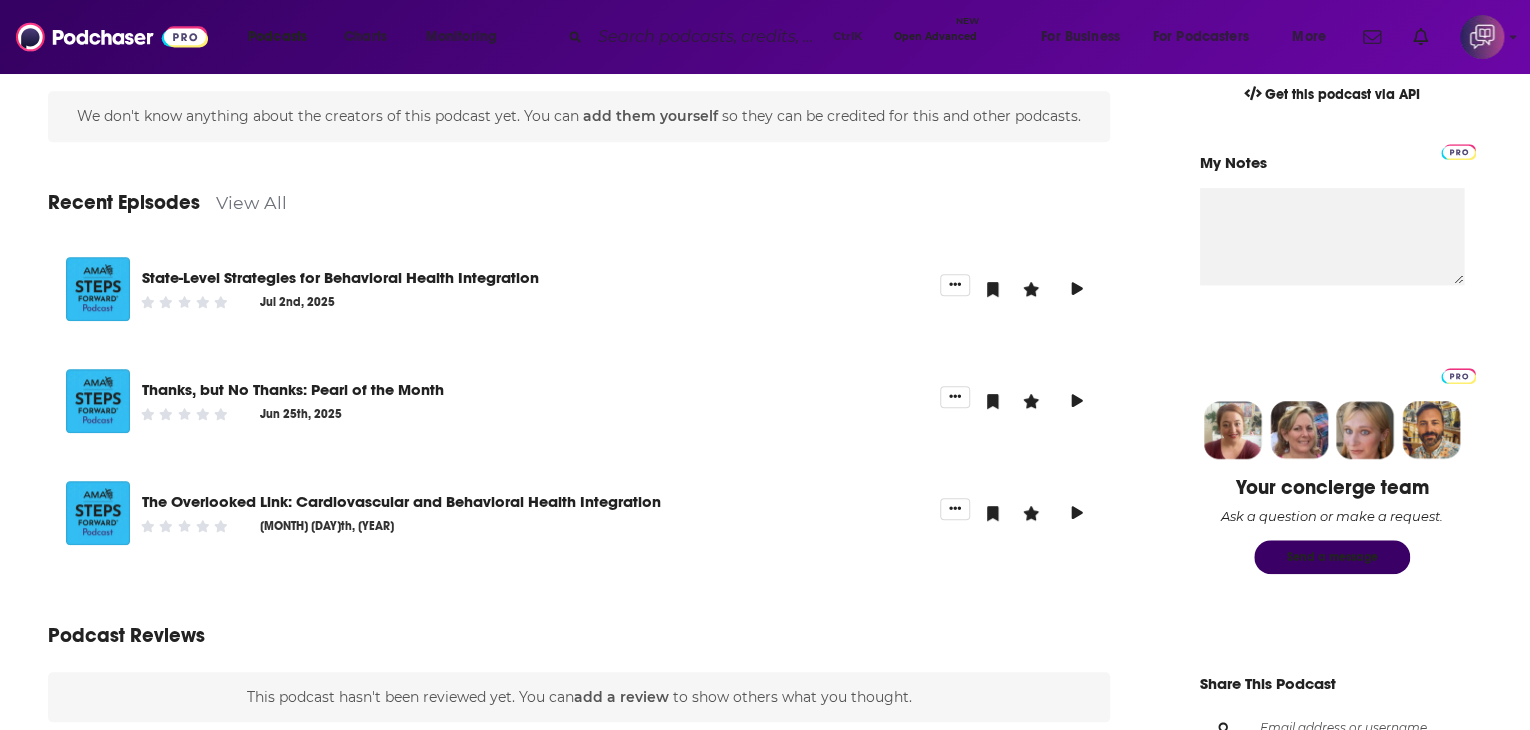 scroll, scrollTop: 700, scrollLeft: 0, axis: vertical 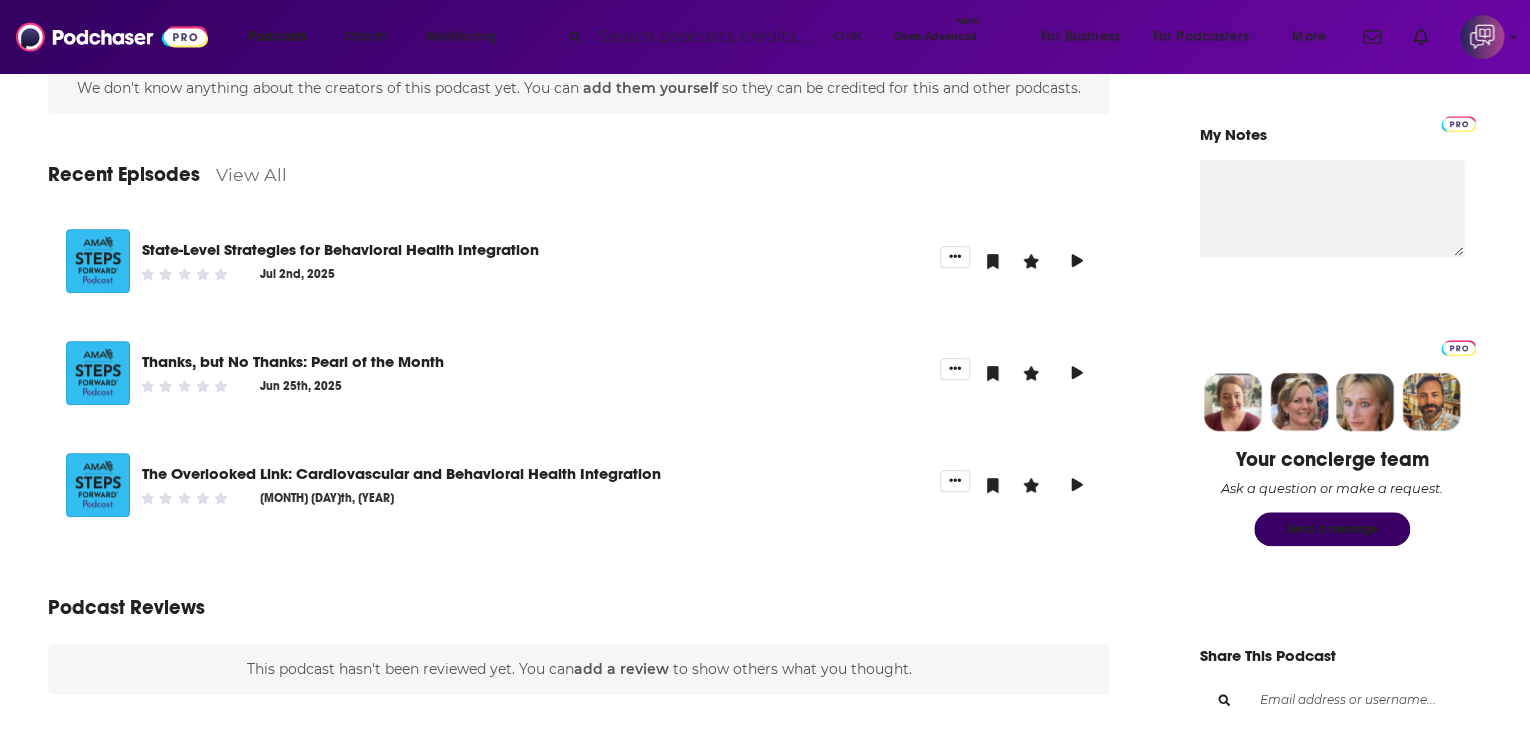 click on "View All" at bounding box center (251, 174) 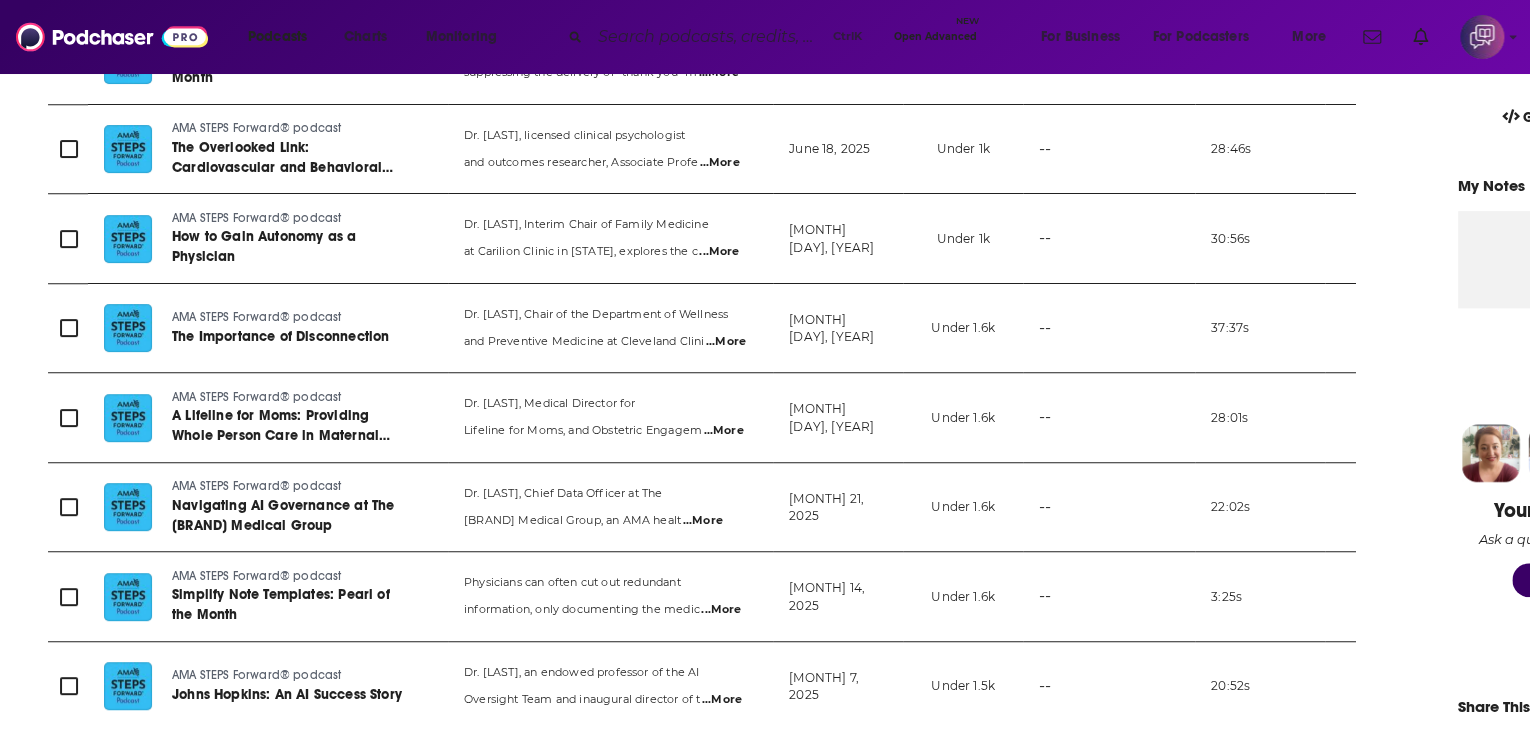 scroll, scrollTop: 900, scrollLeft: 0, axis: vertical 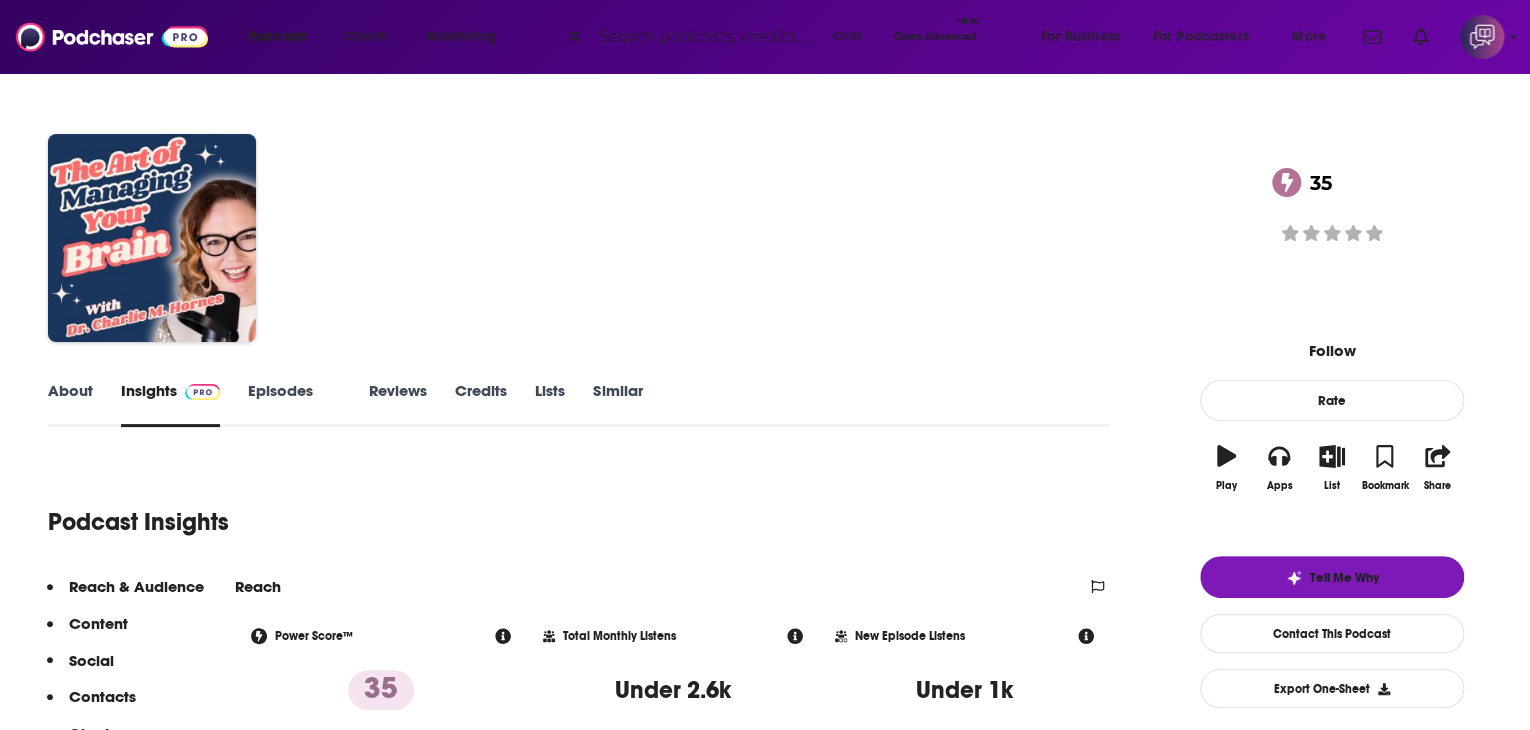 click on "About" at bounding box center [70, 404] 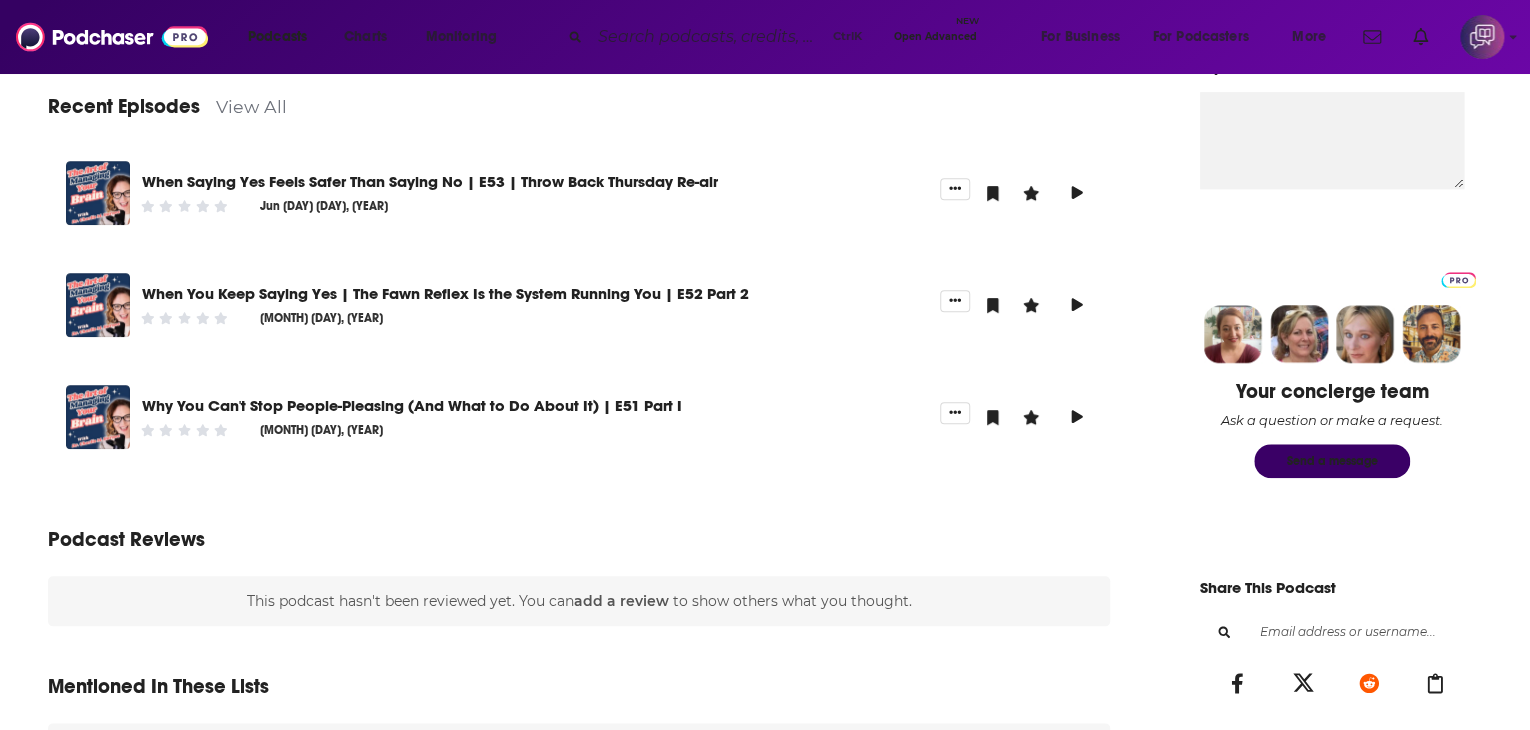 scroll, scrollTop: 500, scrollLeft: 0, axis: vertical 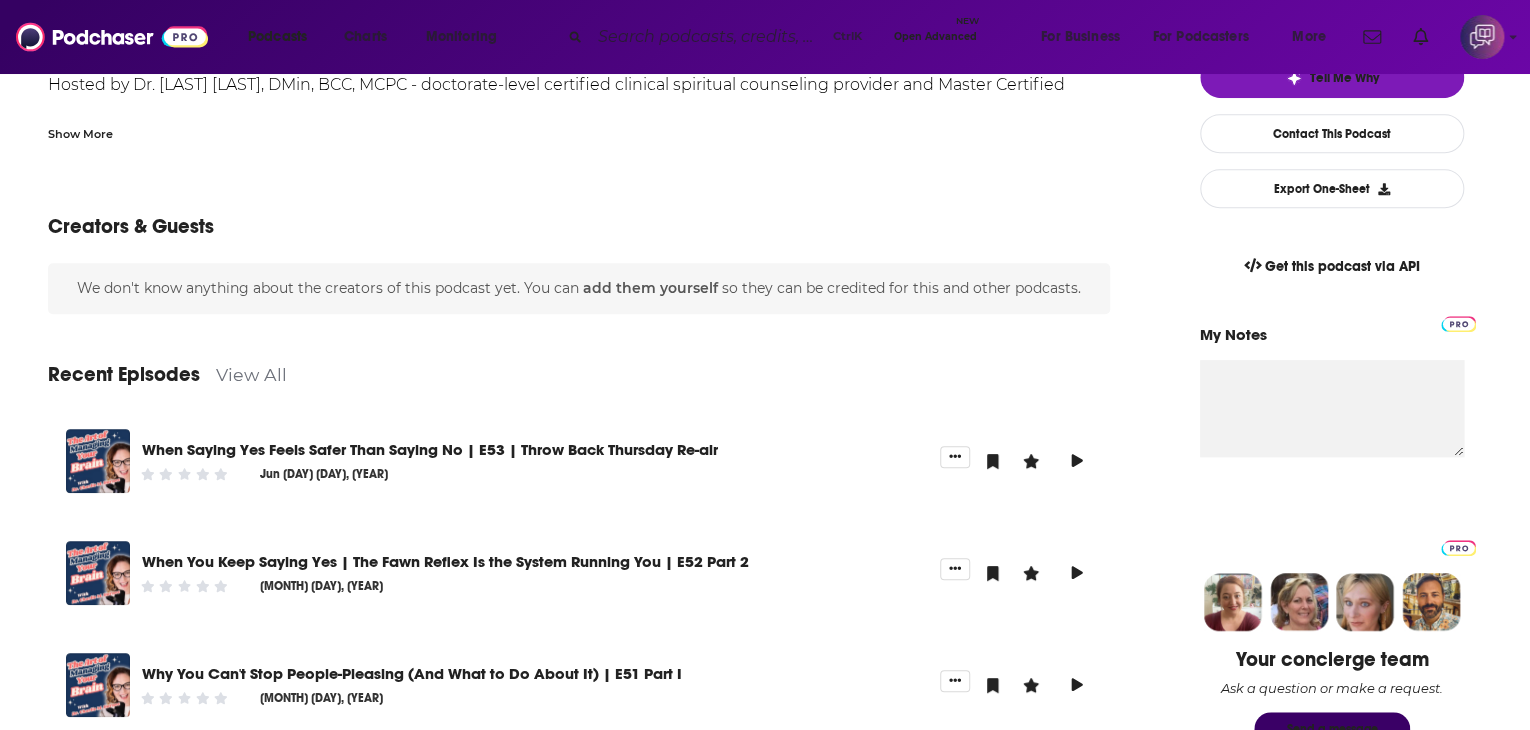click on "Recent Episodes View All" at bounding box center [579, 362] 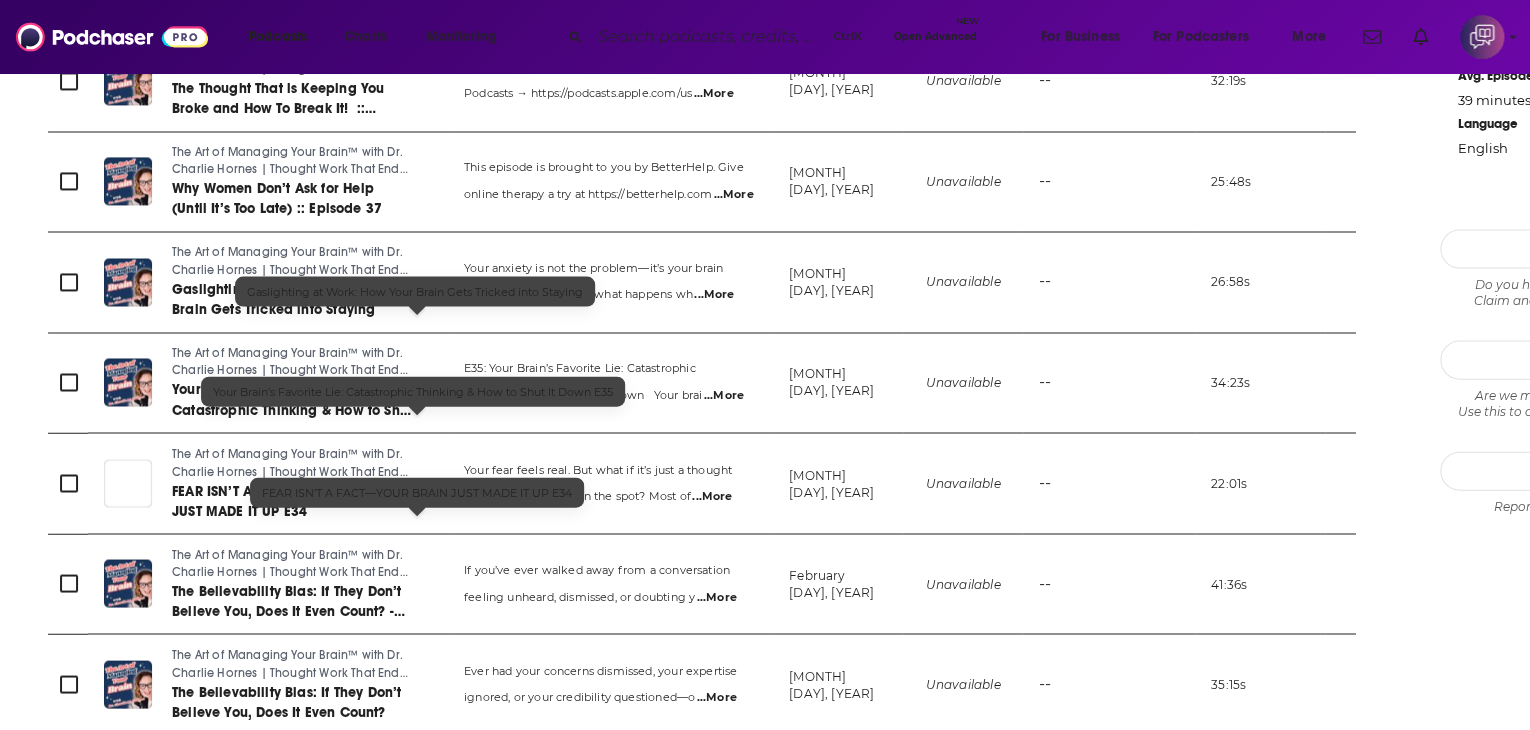 scroll, scrollTop: 2100, scrollLeft: 0, axis: vertical 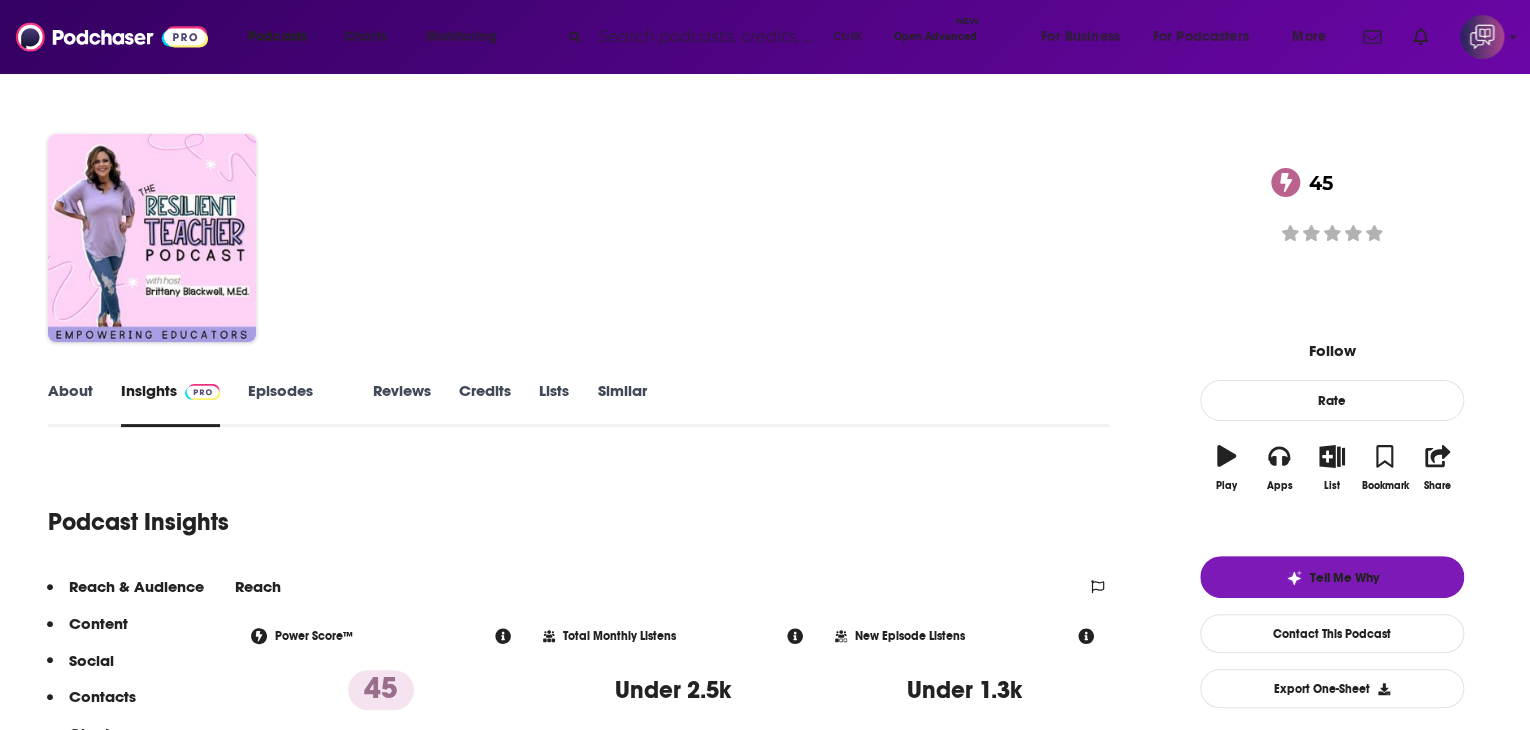 click on "About" at bounding box center [70, 404] 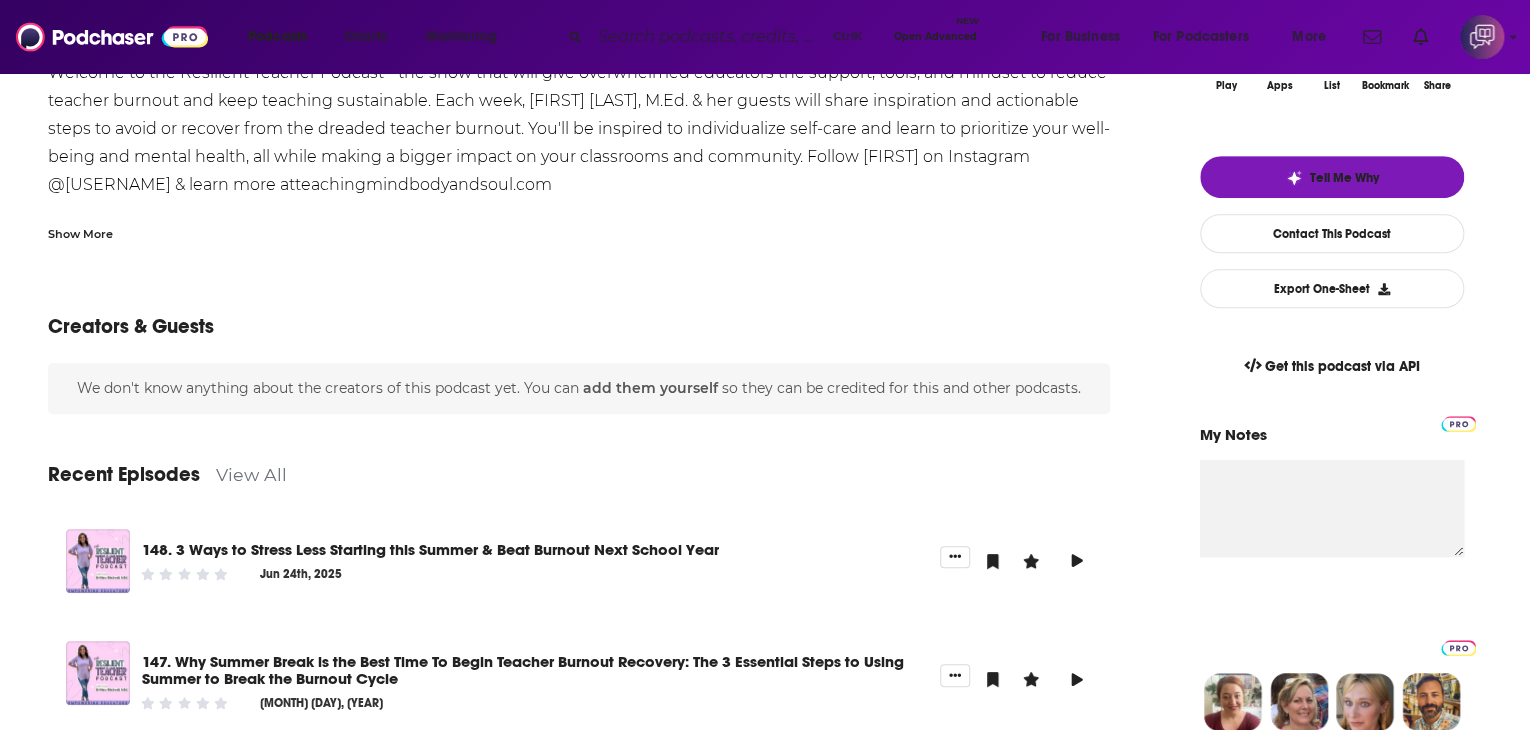 scroll, scrollTop: 600, scrollLeft: 0, axis: vertical 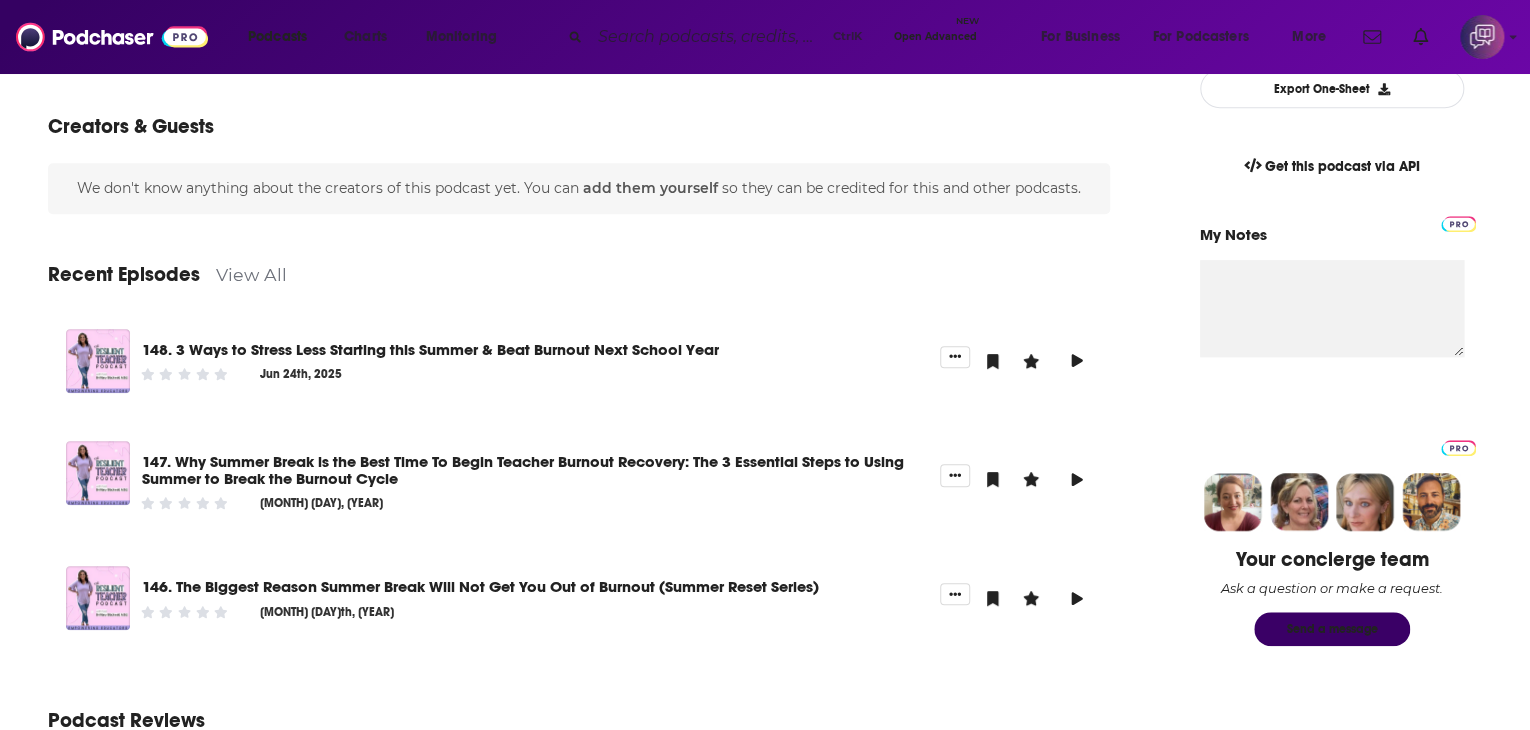 click on "View All" at bounding box center (251, 274) 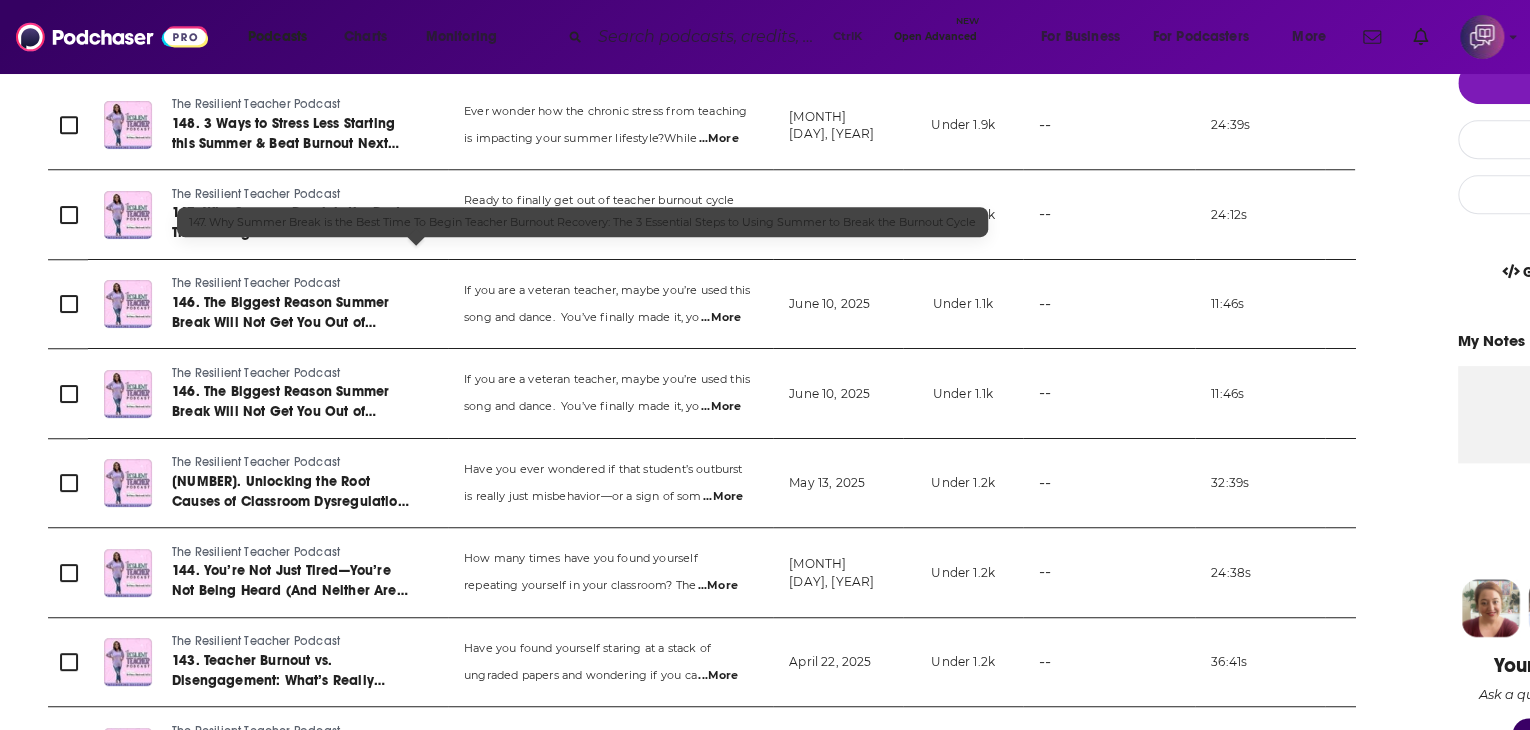 scroll, scrollTop: 0, scrollLeft: 0, axis: both 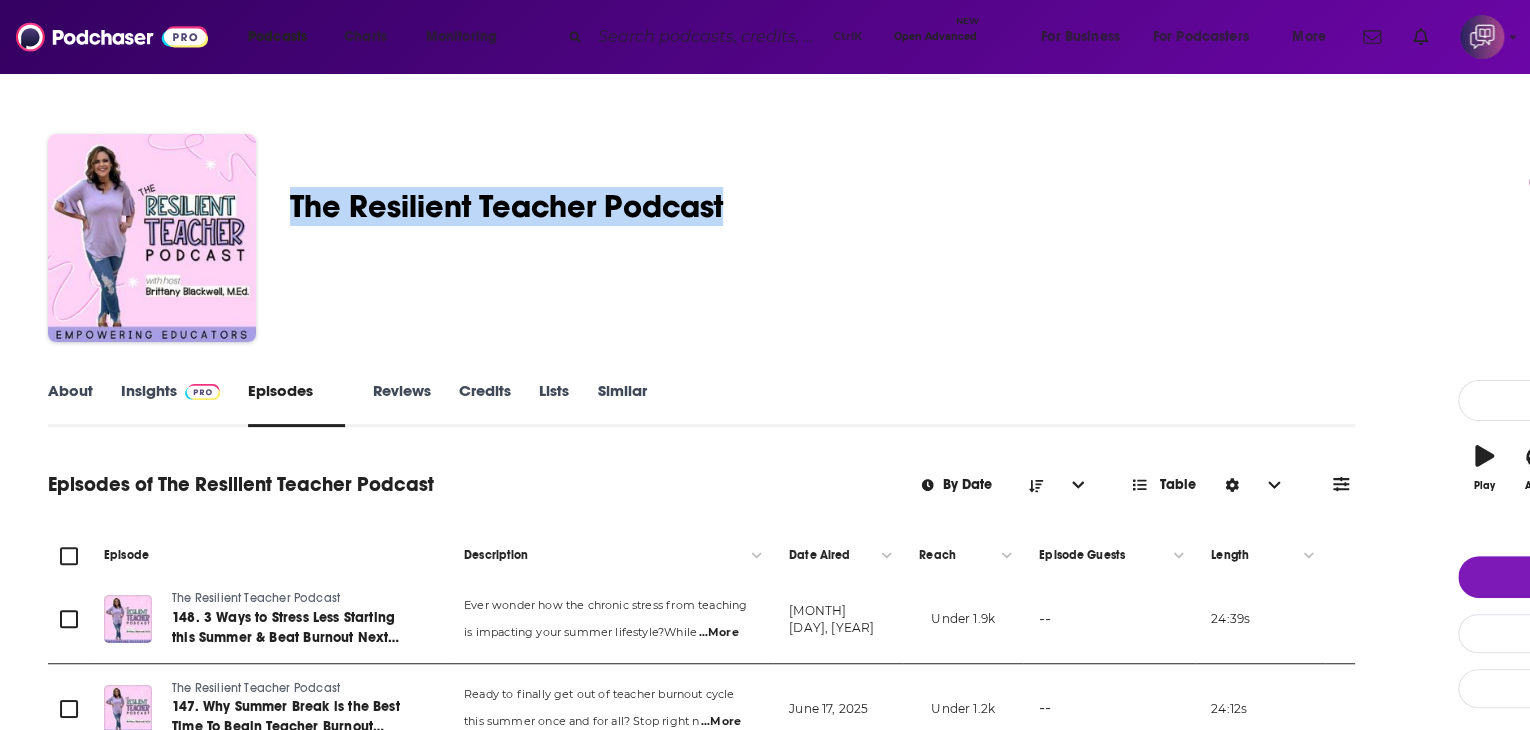drag, startPoint x: 416, startPoint y: 197, endPoint x: 896, endPoint y: 181, distance: 480.2666 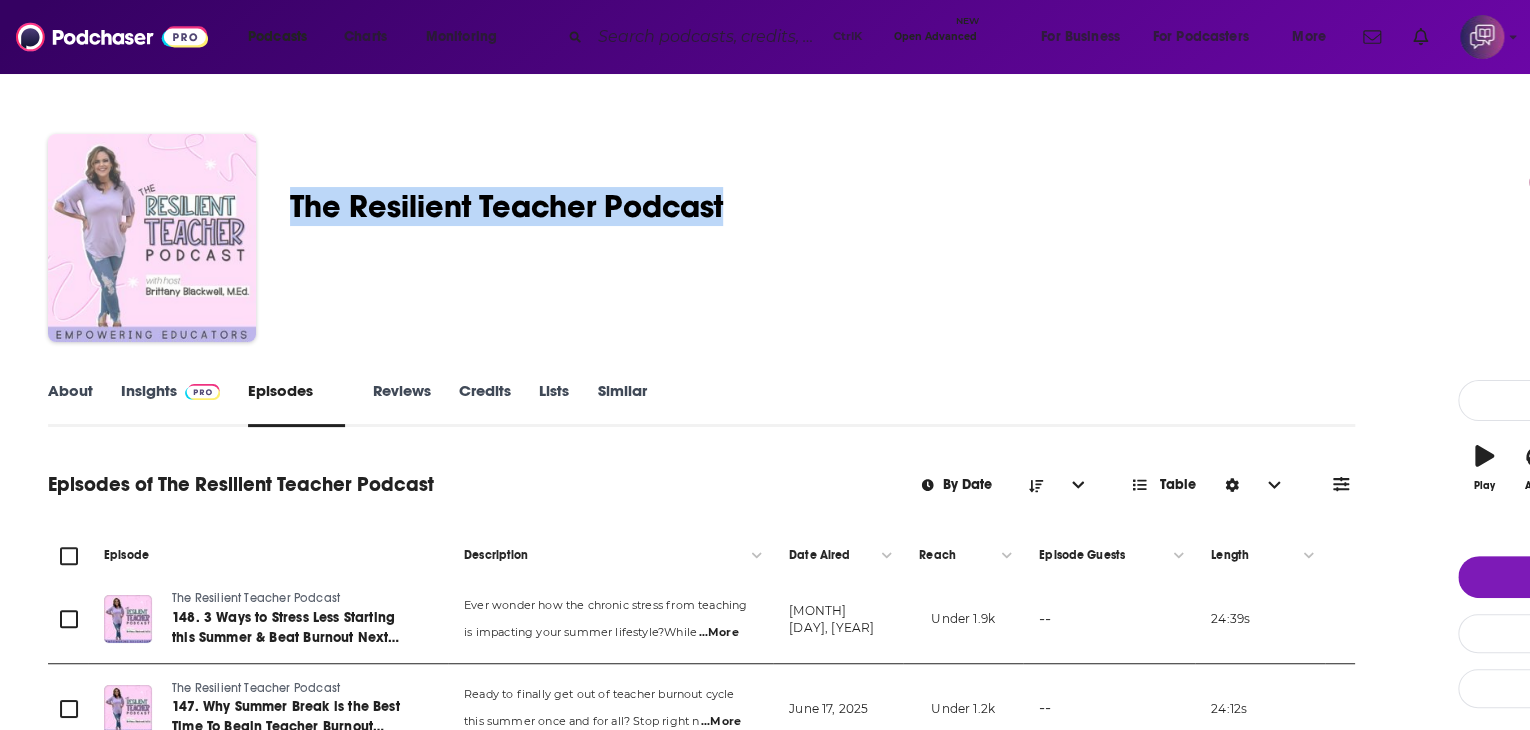 click at bounding box center [152, 238] 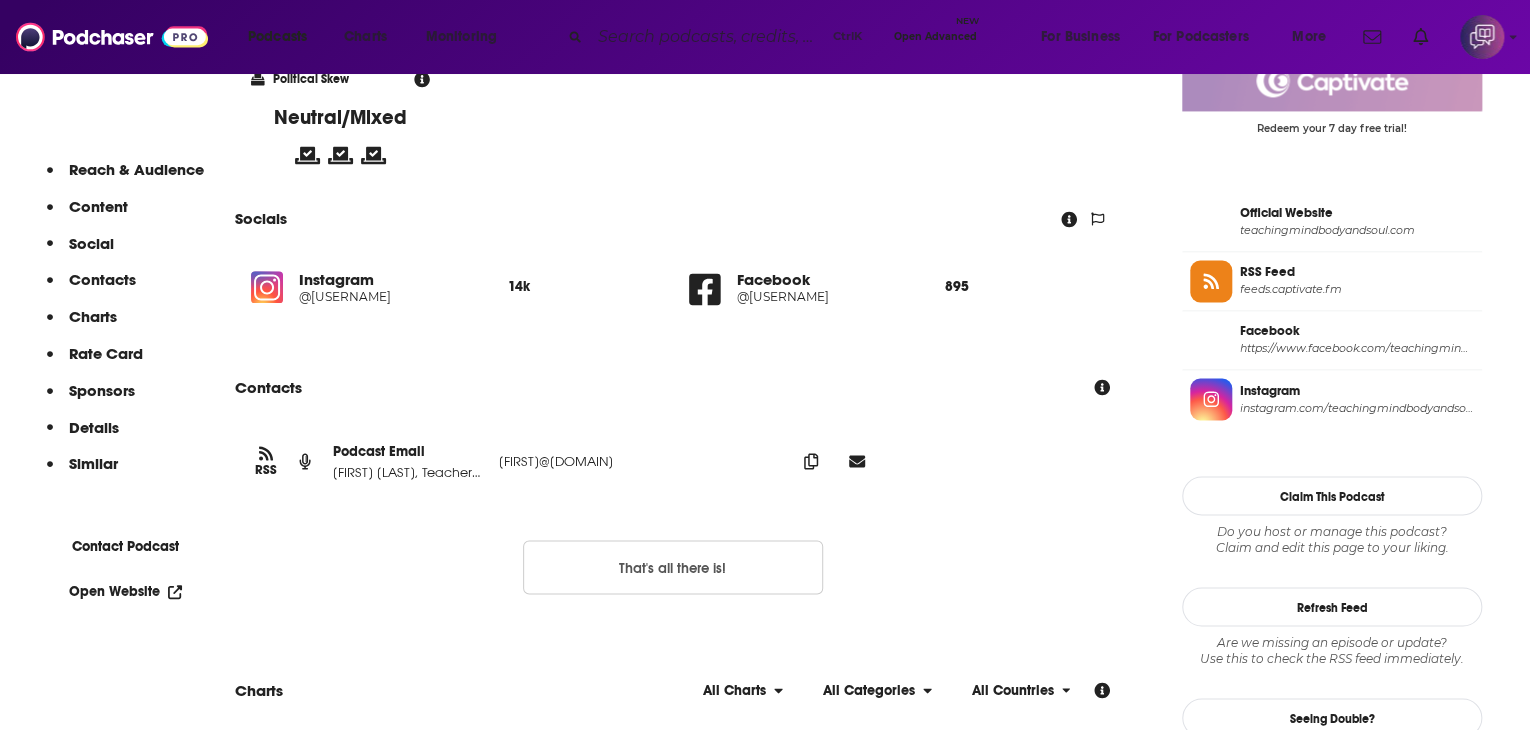scroll, scrollTop: 1800, scrollLeft: 0, axis: vertical 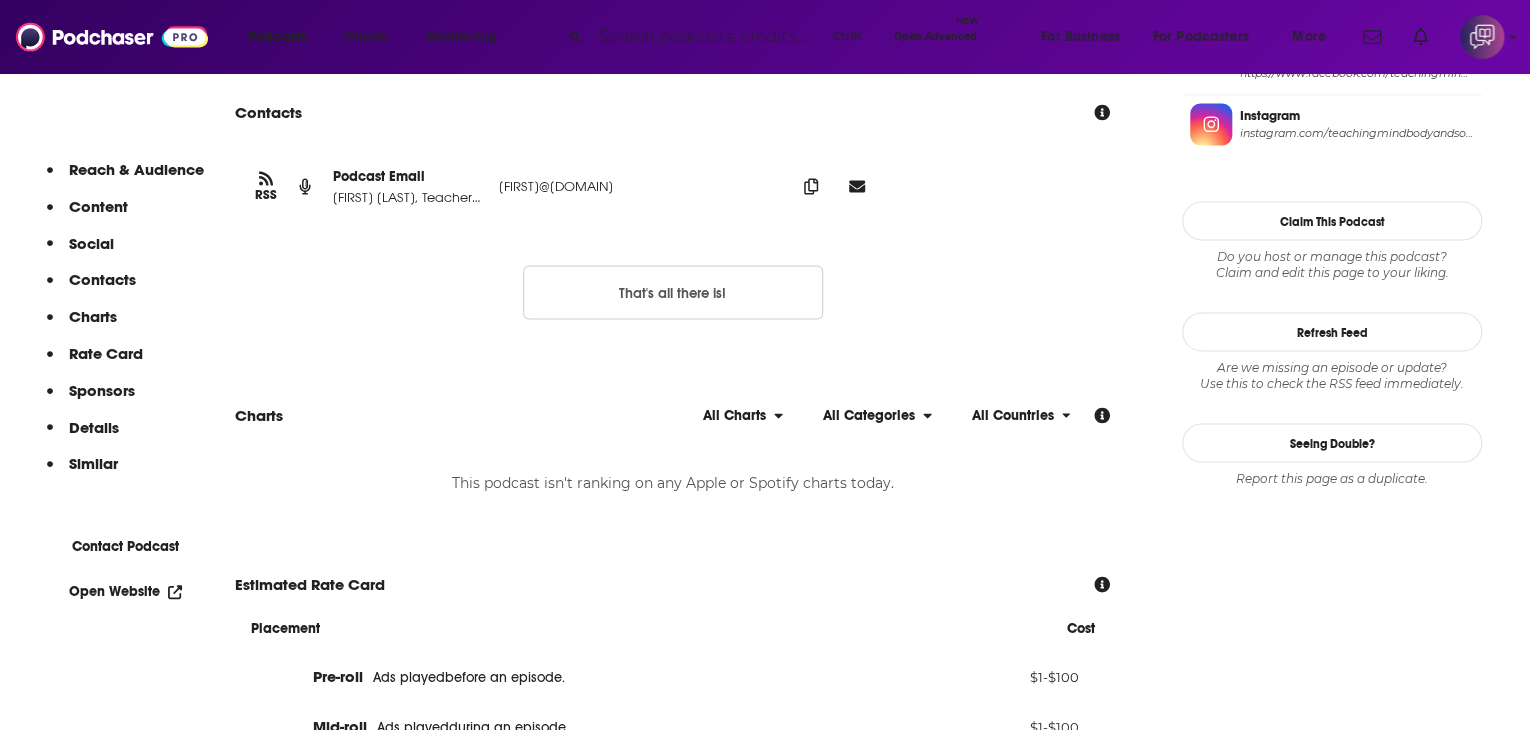 drag, startPoint x: 456, startPoint y: 217, endPoint x: 887, endPoint y: 208, distance: 431.09396 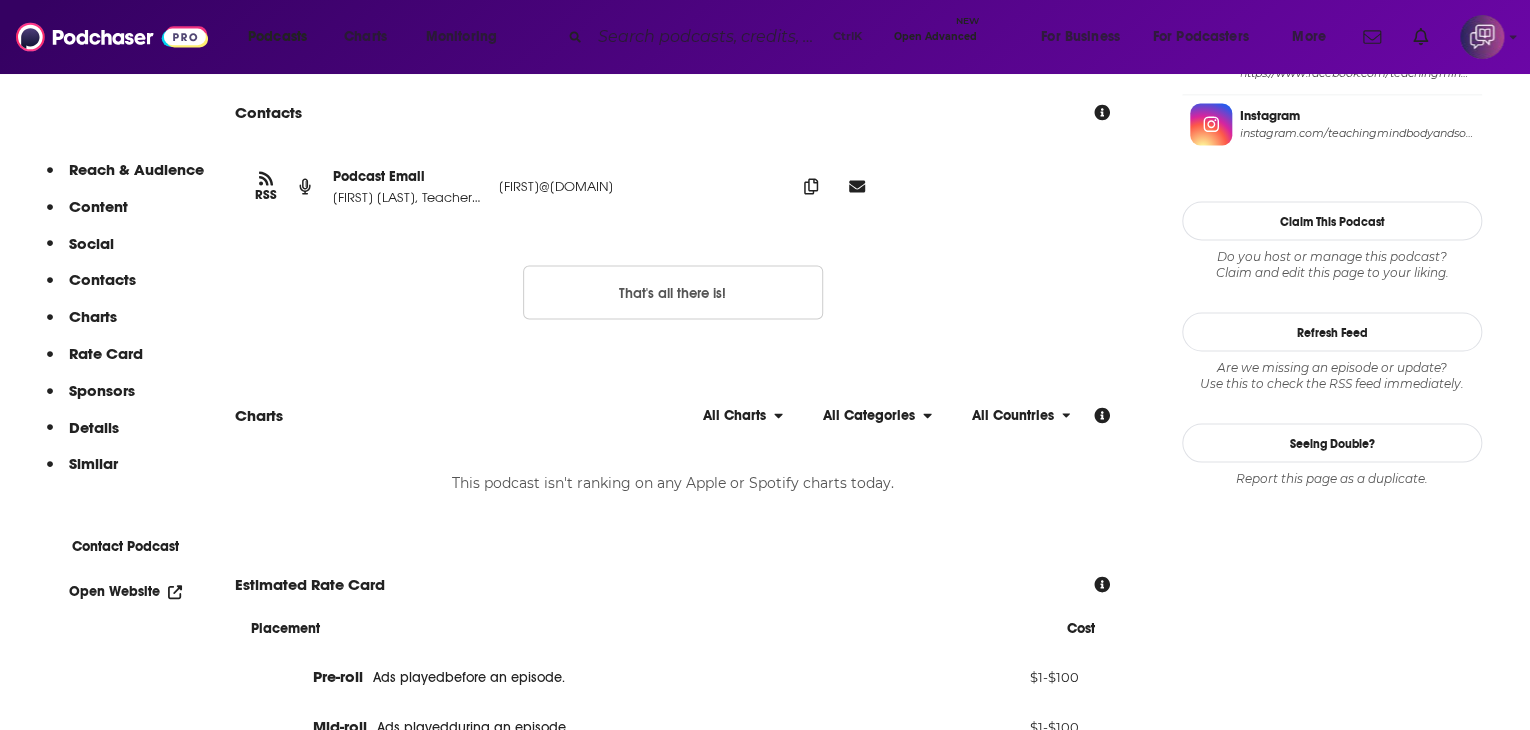 click on "RSS   Podcast Email Brittany Blackwell, Teacher Burnout Tips brittany@teachingmindbodyandsoul.com brittany@teachingmindbodyandsoul.com" at bounding box center (672, 186) 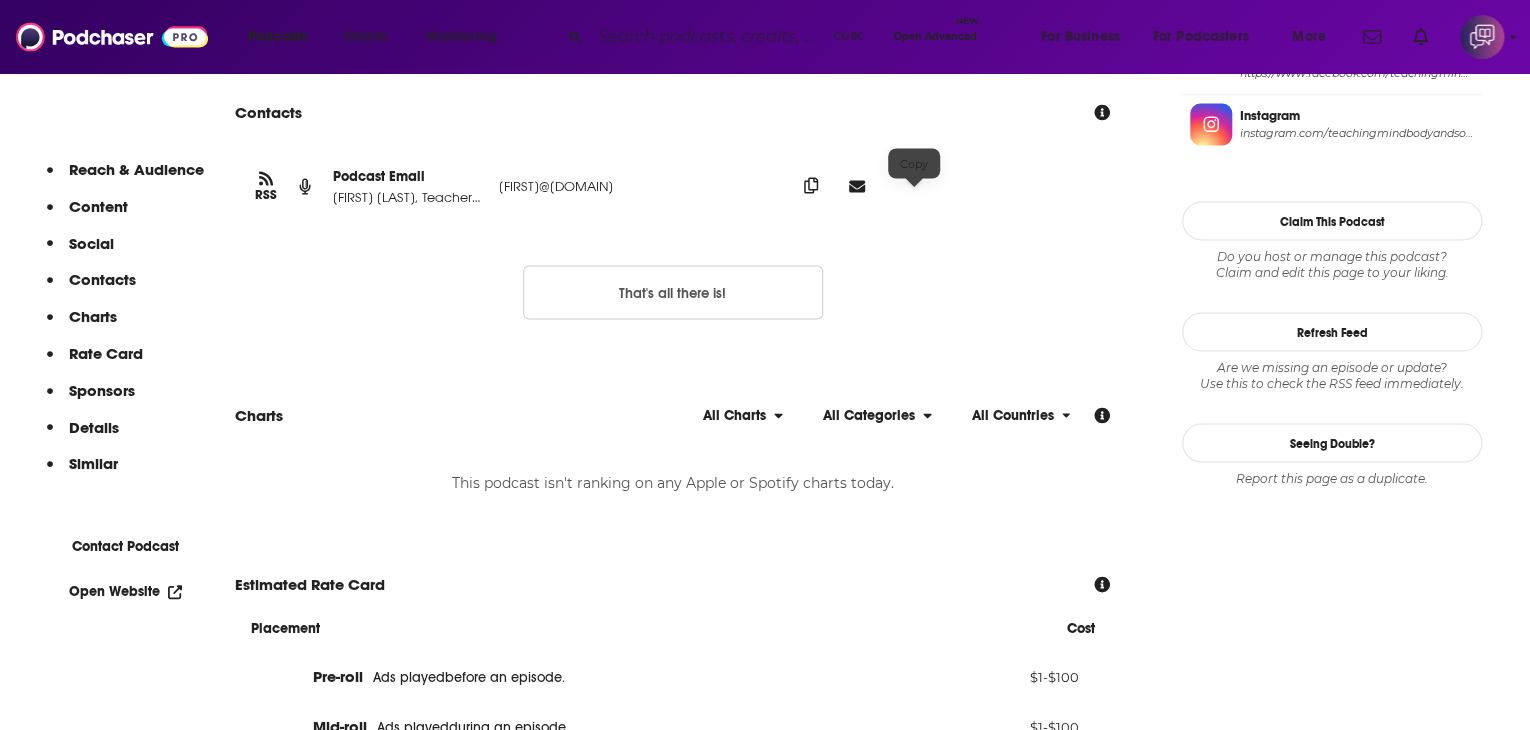 click at bounding box center (811, 185) 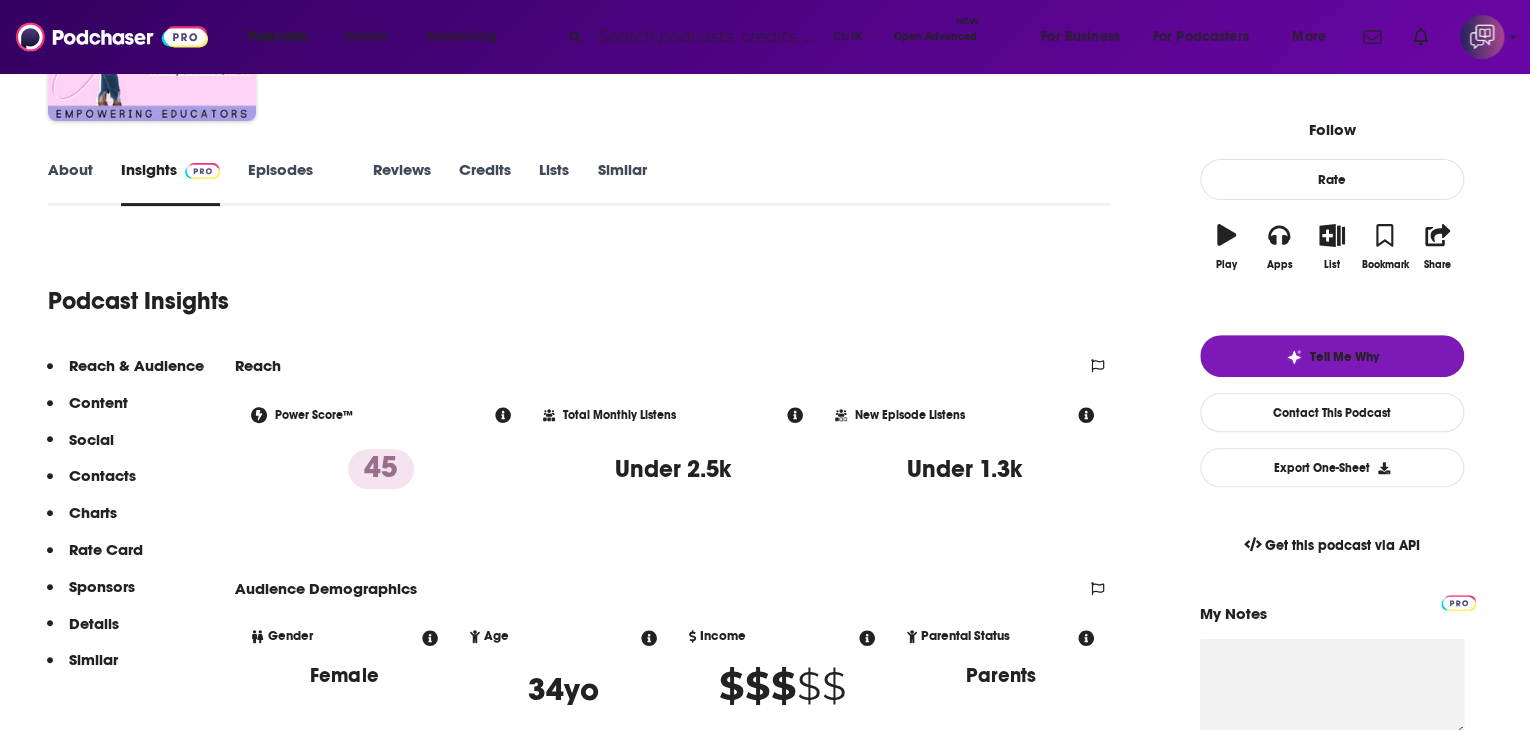 scroll, scrollTop: 0, scrollLeft: 0, axis: both 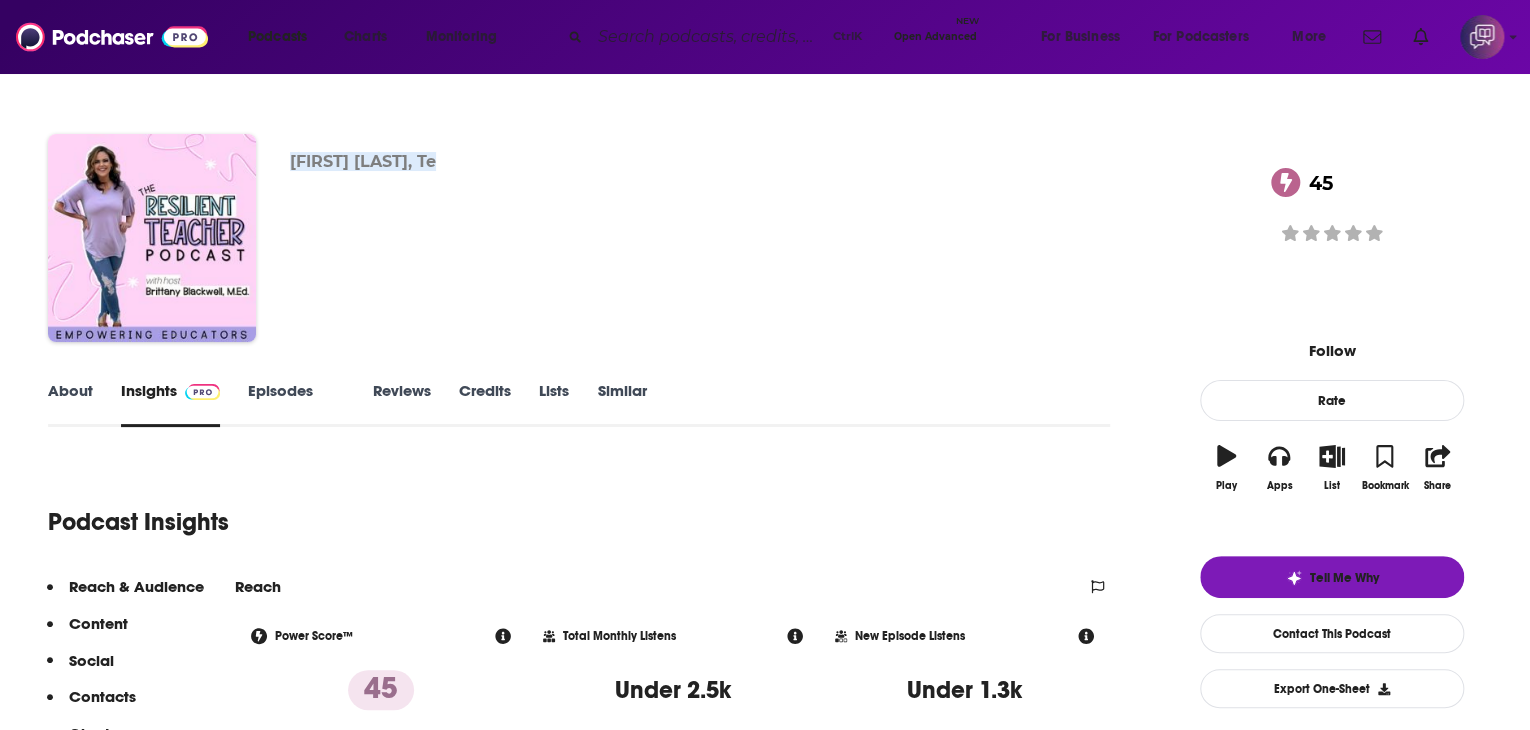 drag, startPoint x: 406, startPoint y: 150, endPoint x: 567, endPoint y: 144, distance: 161.11176 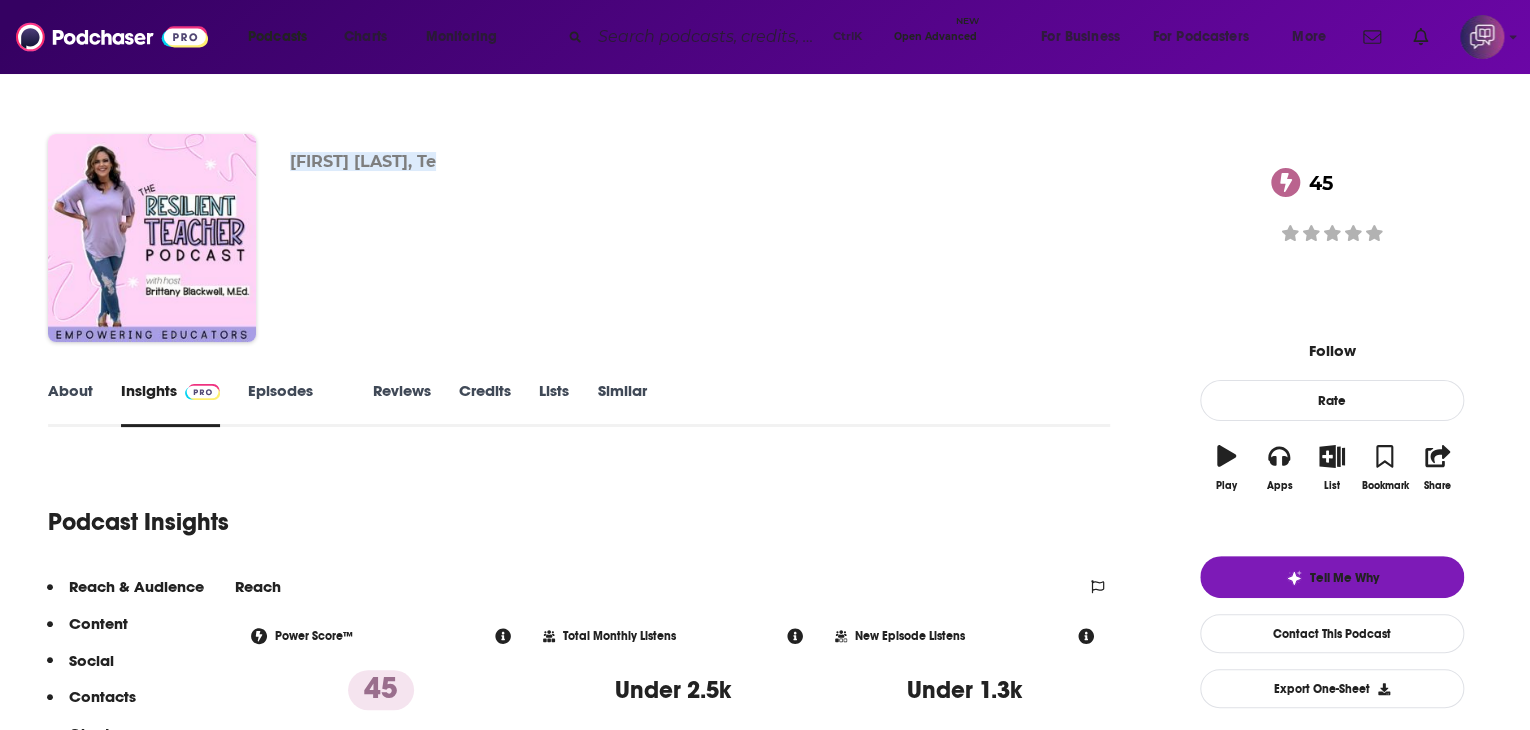 click on "Brittany Blackwell, Teacher Burnout Tips   The Resilient Teacher Podcast 45 A   weekly  Education  podcast 45 Good podcast? Give it some love!" at bounding box center (765, 242) 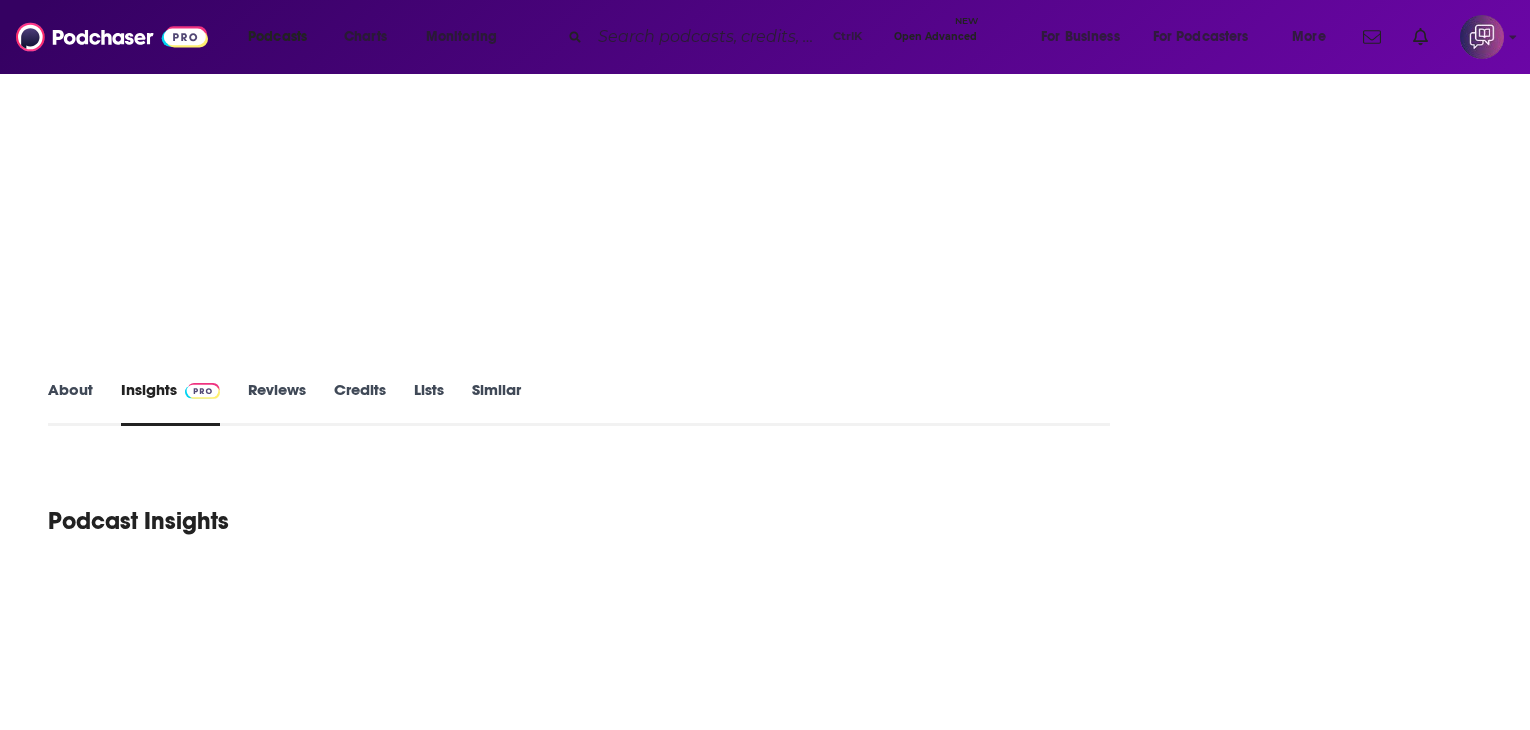 scroll, scrollTop: 0, scrollLeft: 0, axis: both 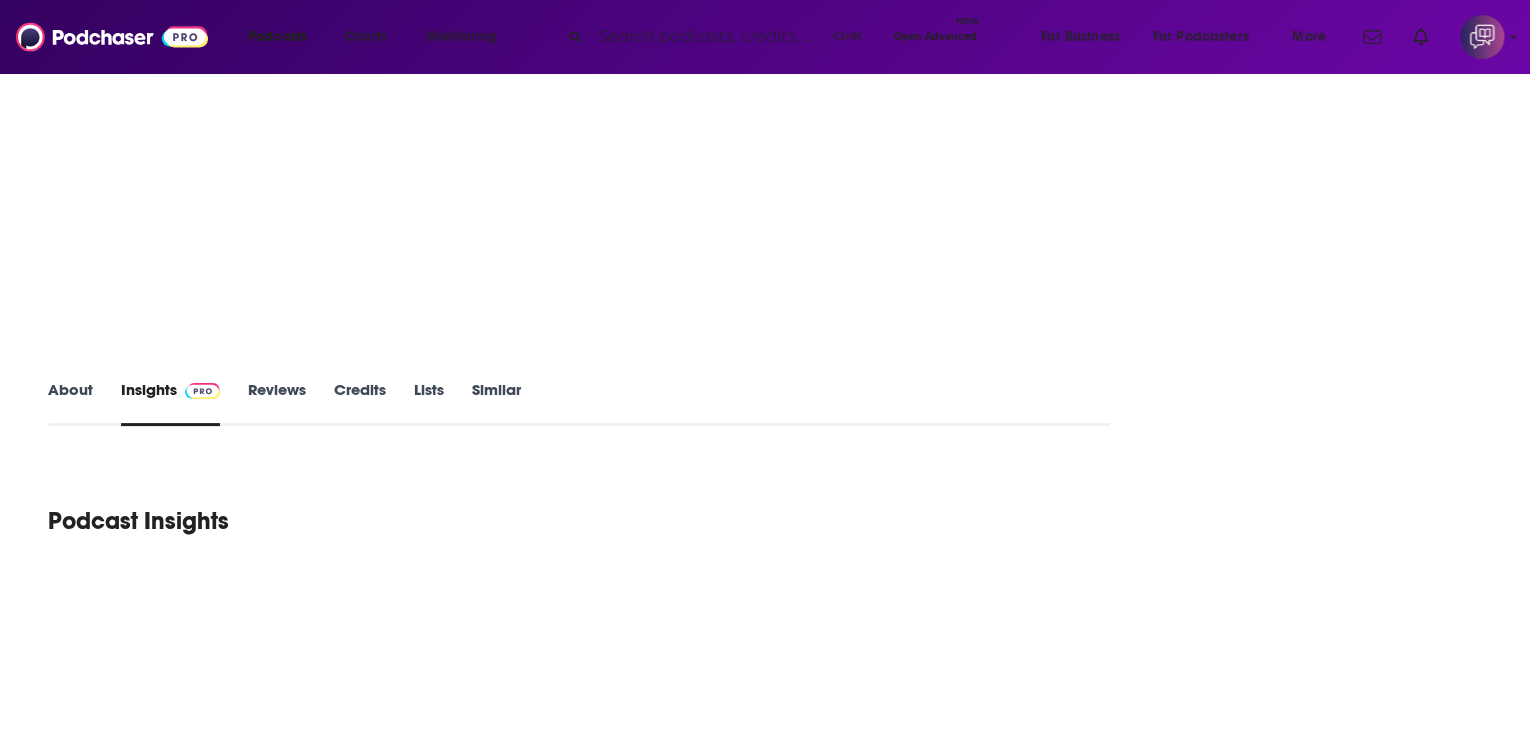 click on "About" at bounding box center (70, 403) 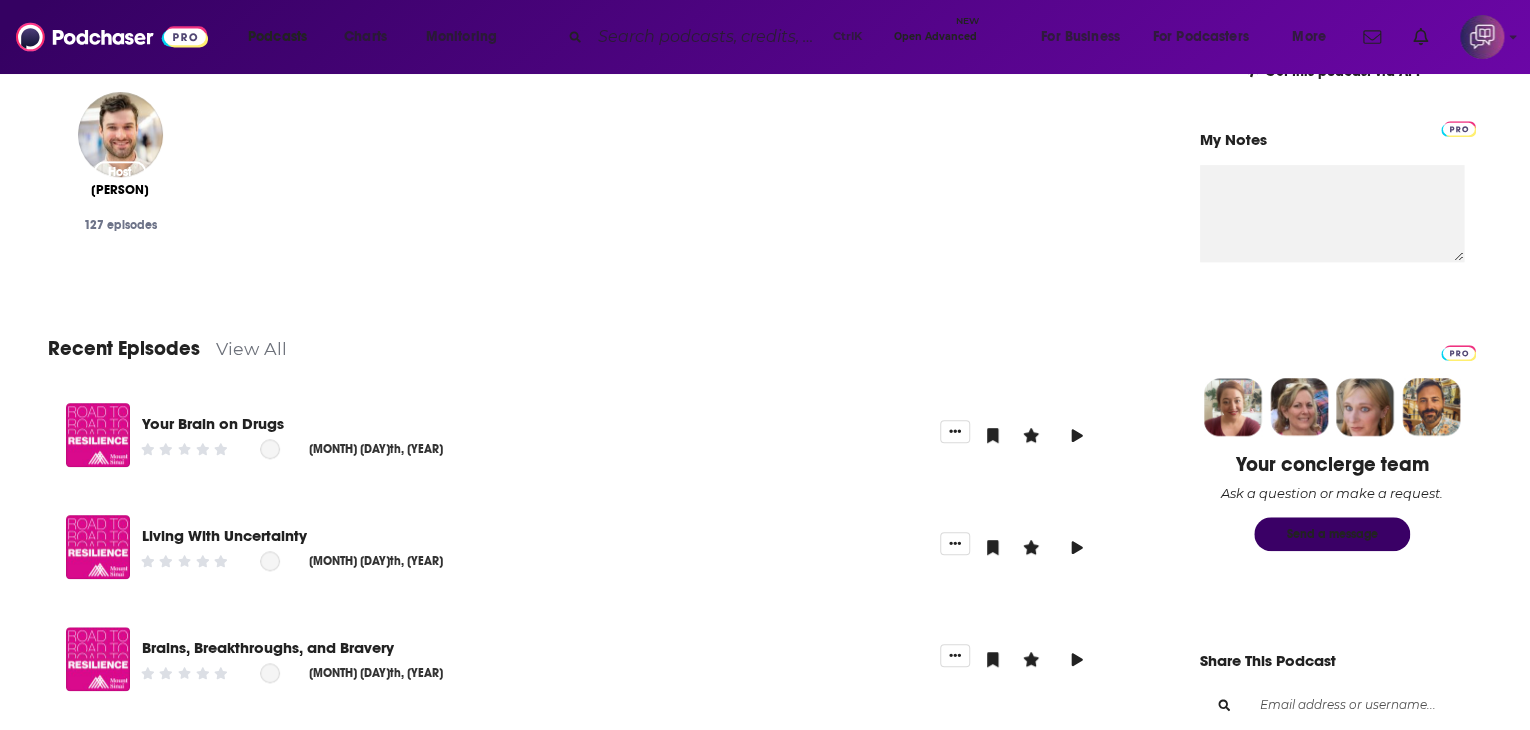 scroll, scrollTop: 700, scrollLeft: 0, axis: vertical 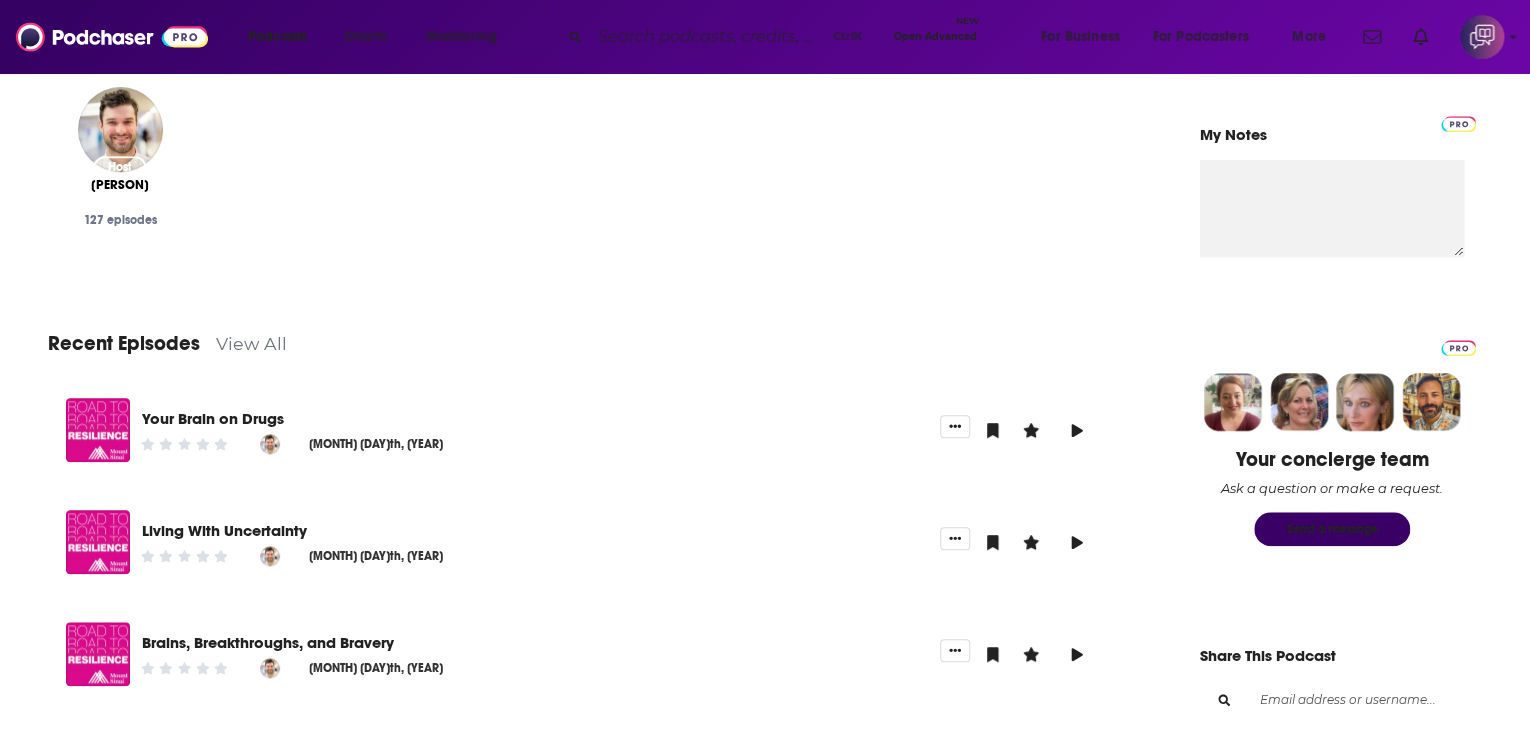 click on "View All" at bounding box center [251, 343] 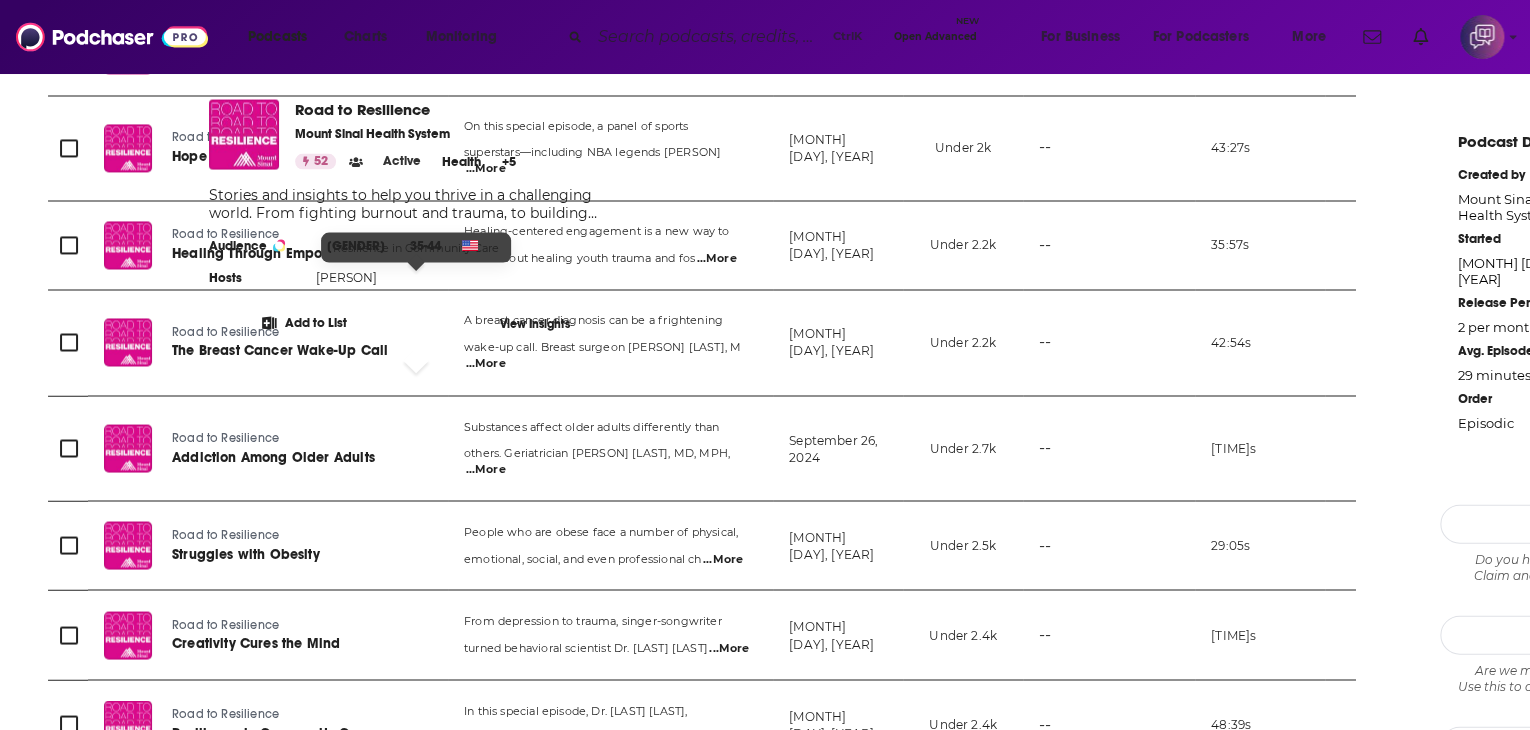 scroll, scrollTop: 2200, scrollLeft: 0, axis: vertical 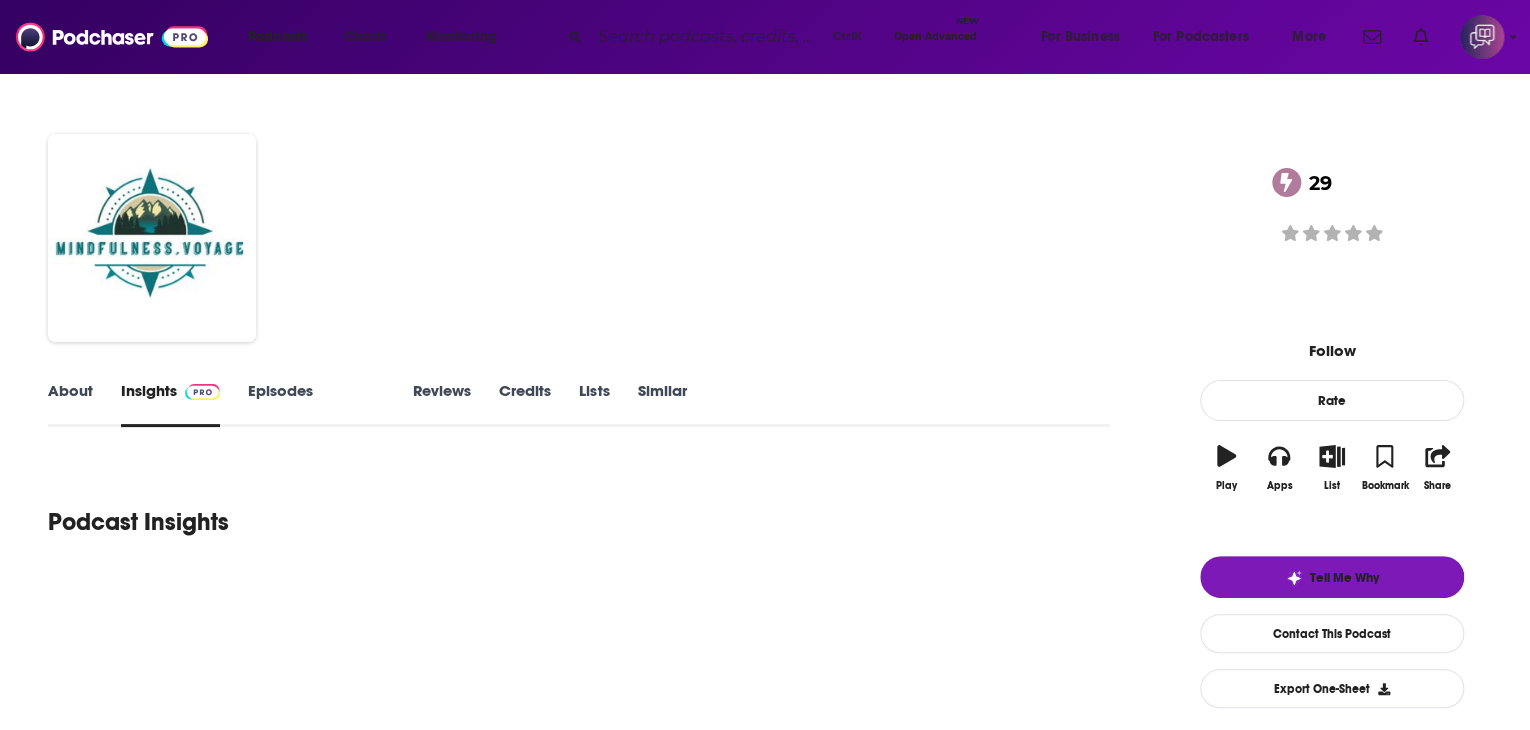 click on "About" at bounding box center [70, 404] 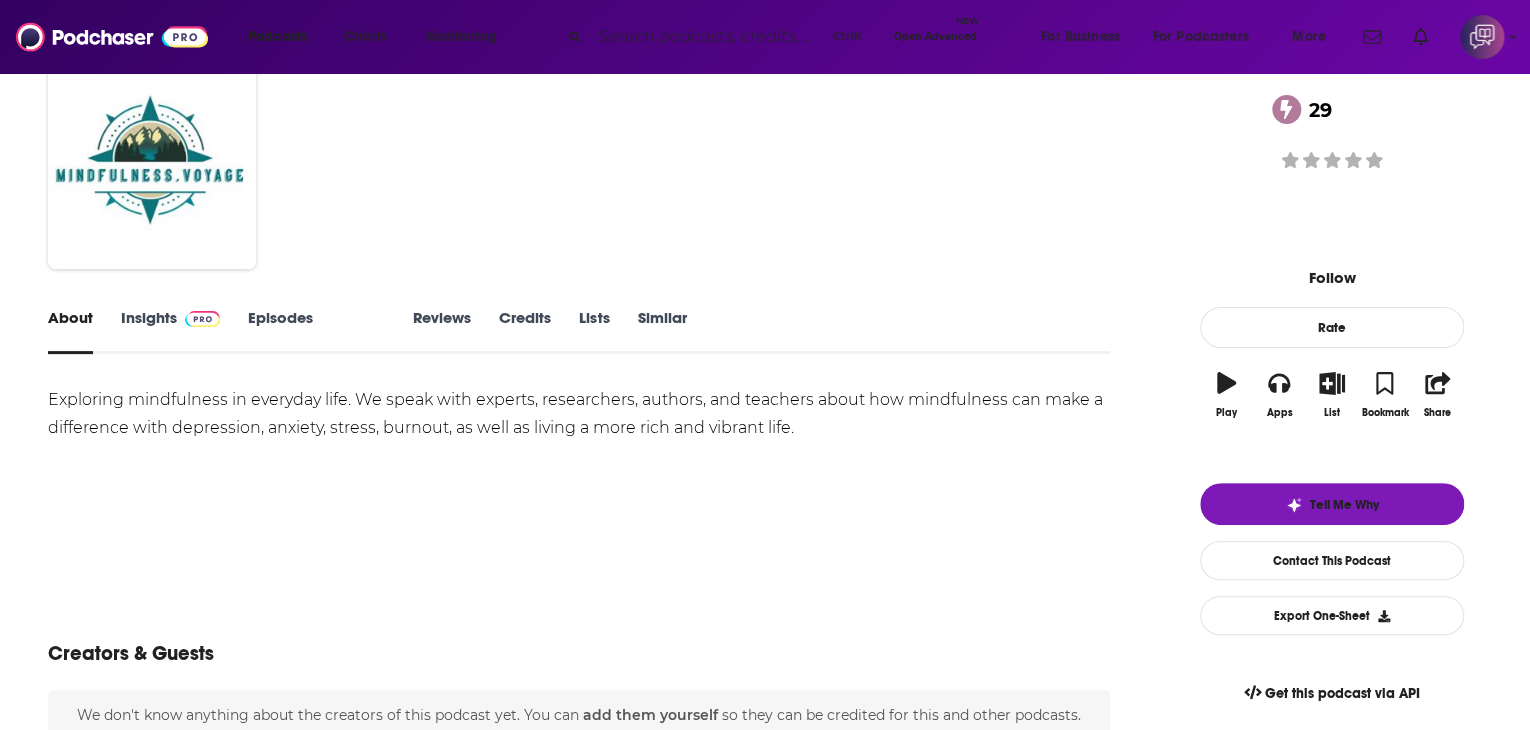 scroll, scrollTop: 0, scrollLeft: 0, axis: both 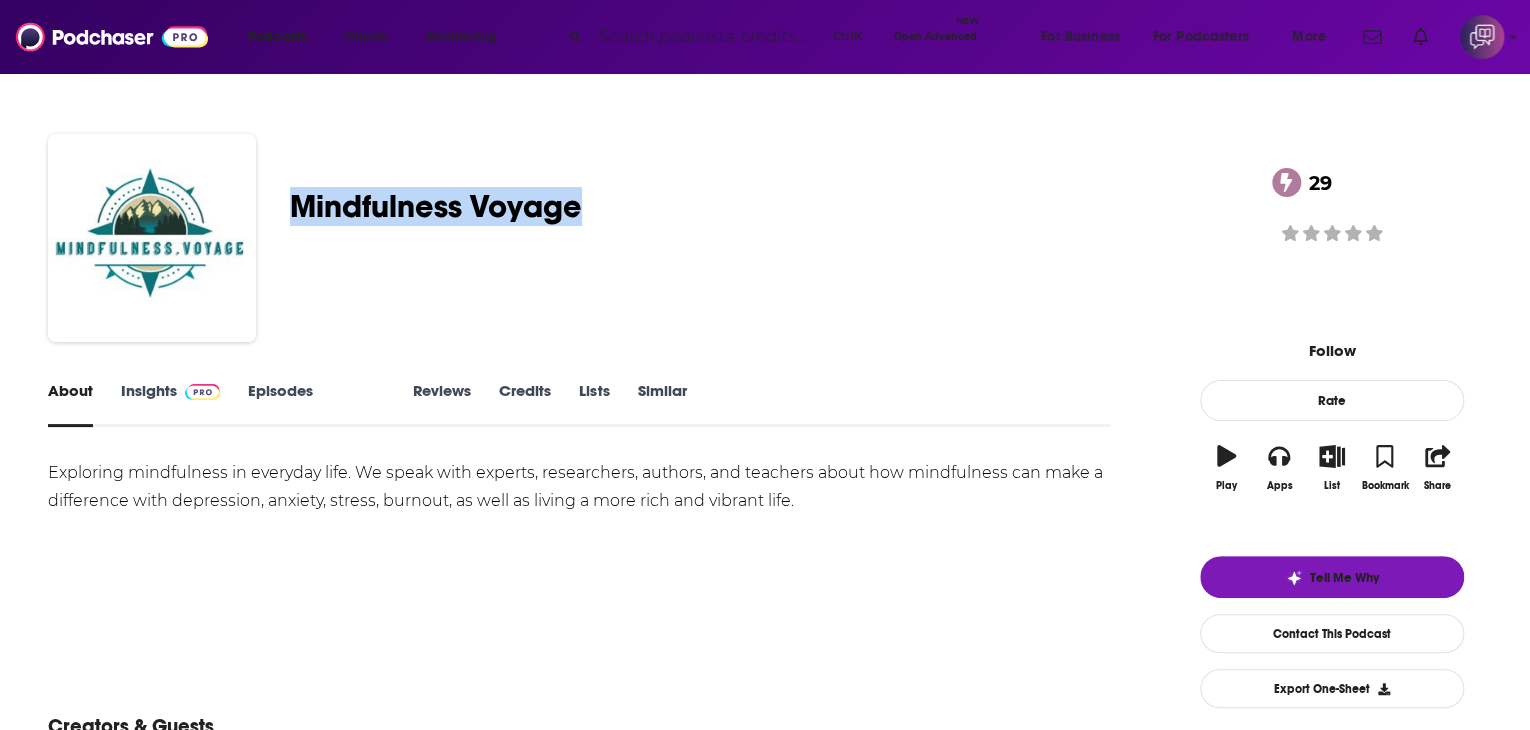 drag, startPoint x: 410, startPoint y: 204, endPoint x: 795, endPoint y: 205, distance: 385.0013 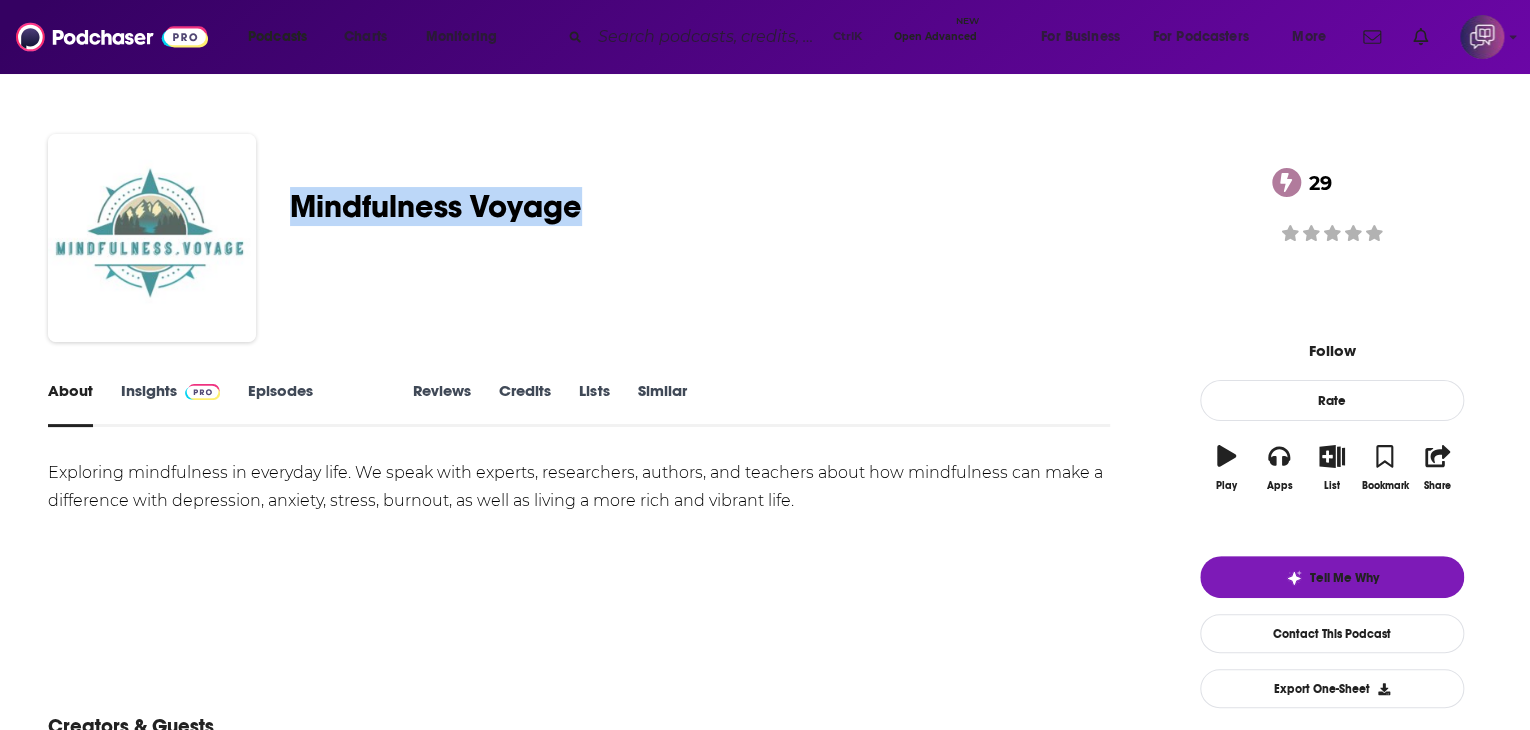 click at bounding box center [152, 238] 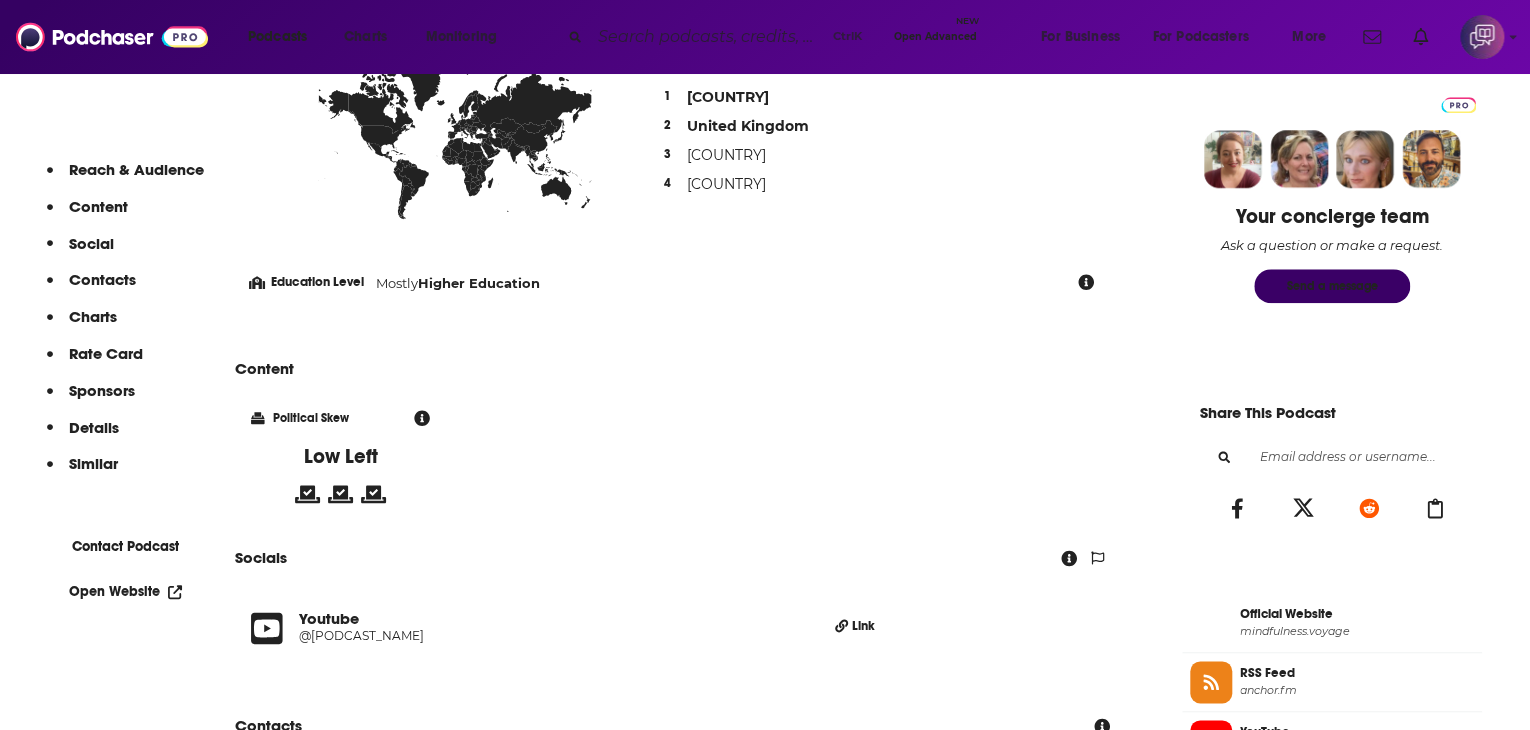 scroll, scrollTop: 1200, scrollLeft: 0, axis: vertical 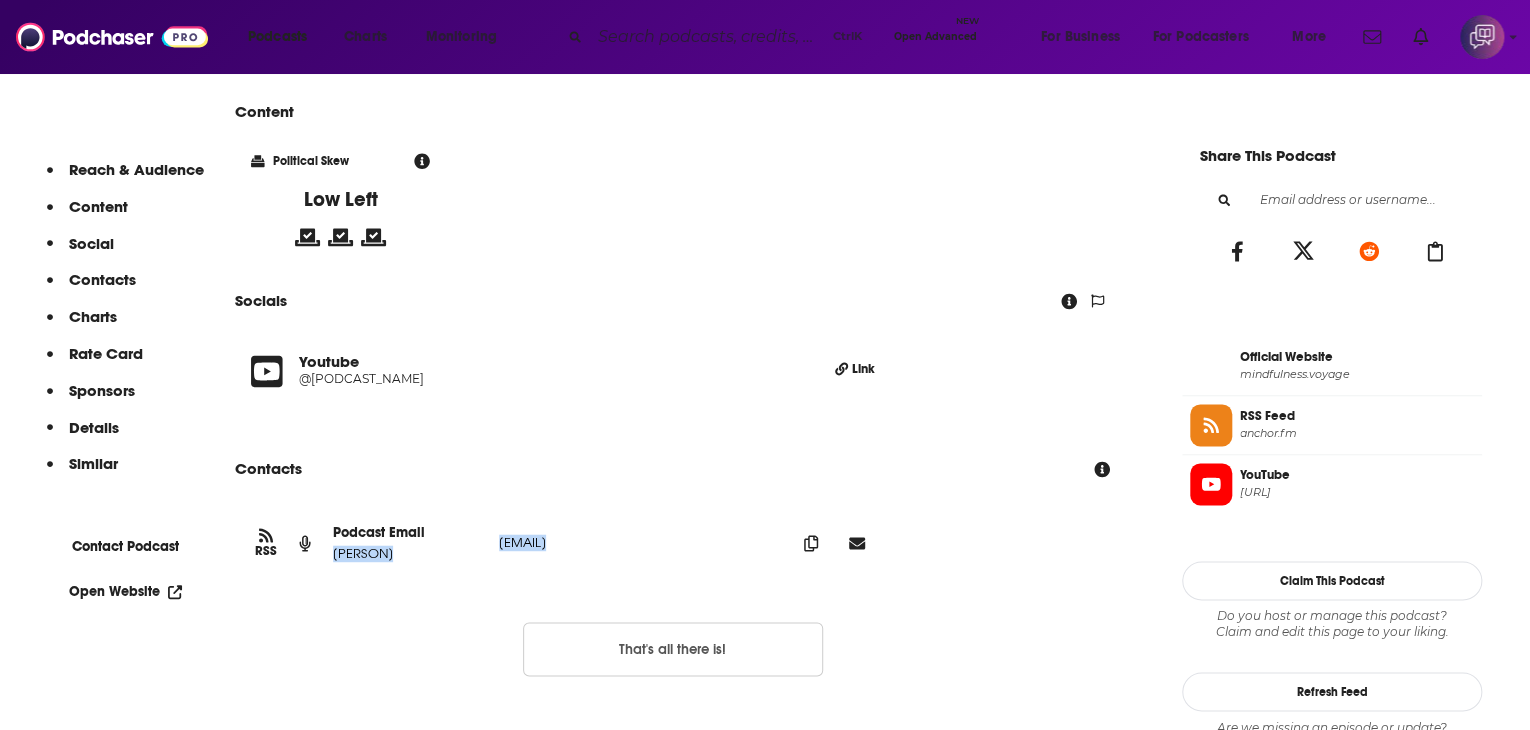 drag, startPoint x: 456, startPoint y: 575, endPoint x: 904, endPoint y: 574, distance: 448.00113 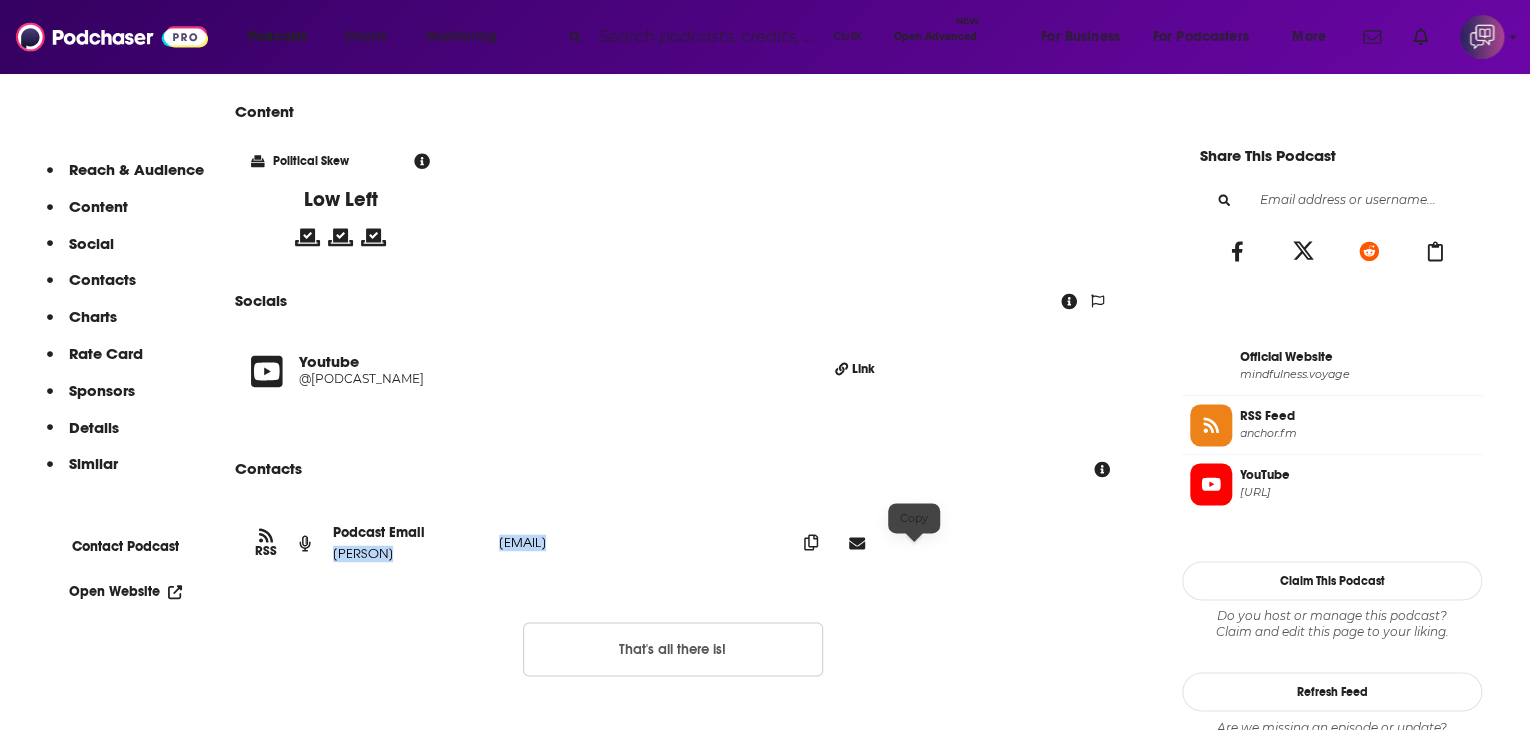 click at bounding box center (811, 542) 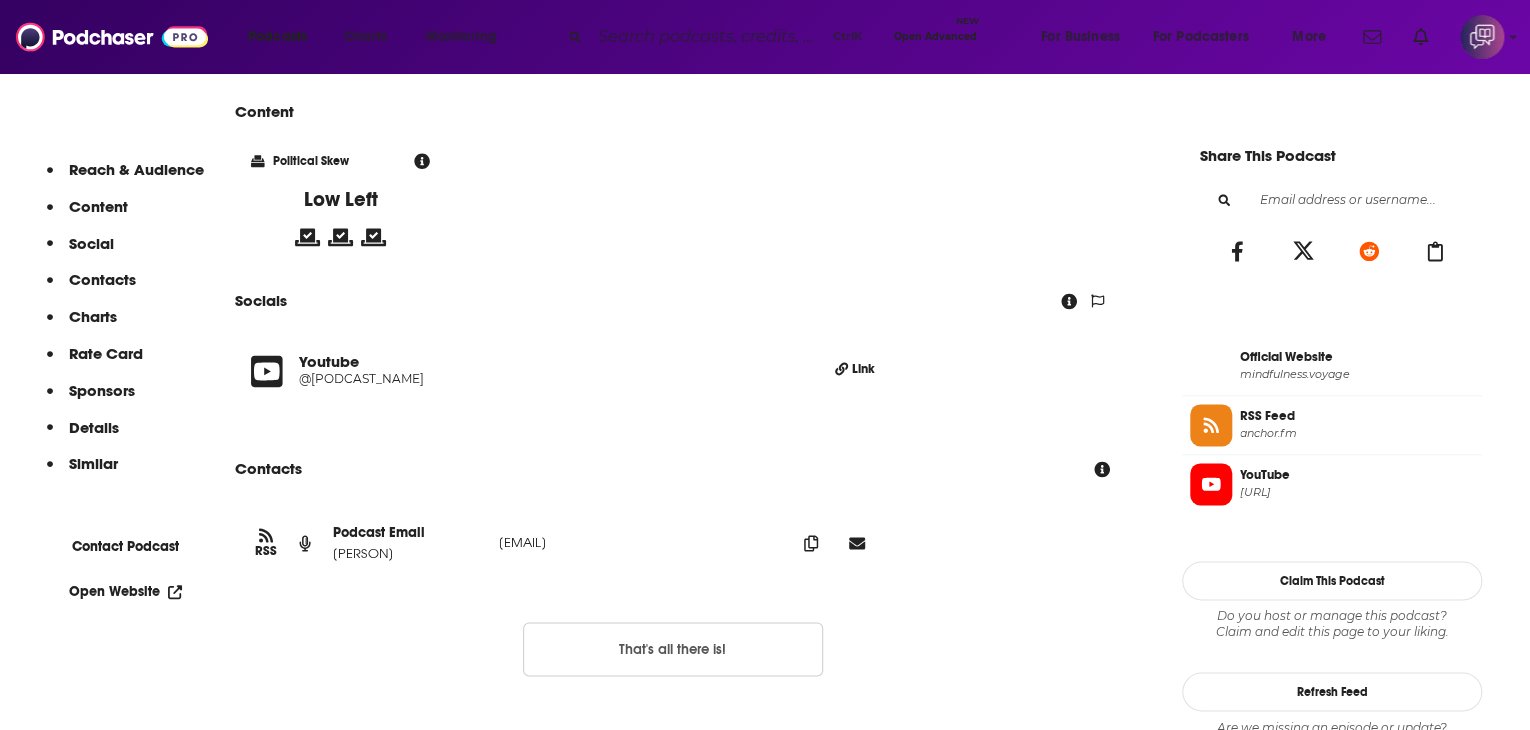 drag, startPoint x: 452, startPoint y: 574, endPoint x: 551, endPoint y: 583, distance: 99.40825 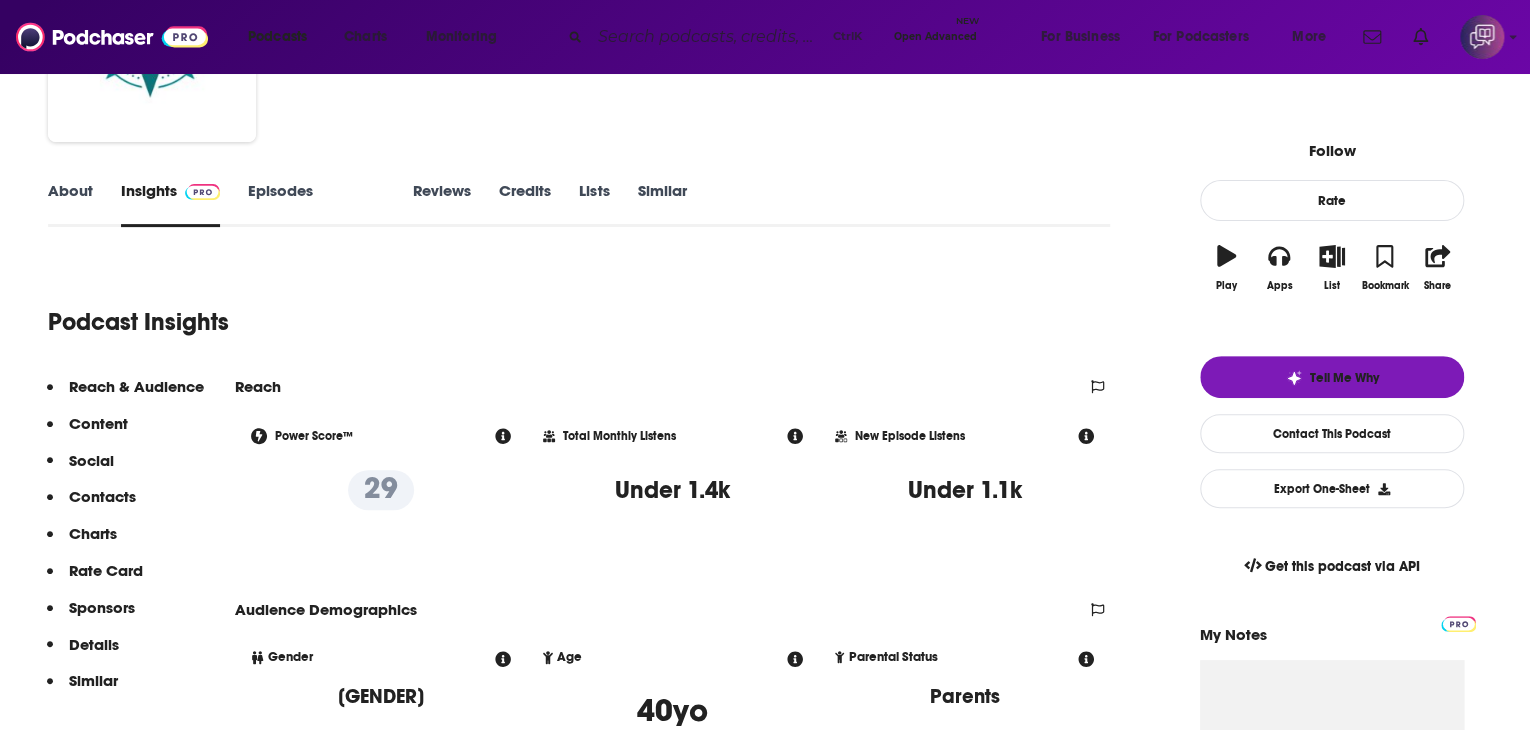scroll, scrollTop: 0, scrollLeft: 0, axis: both 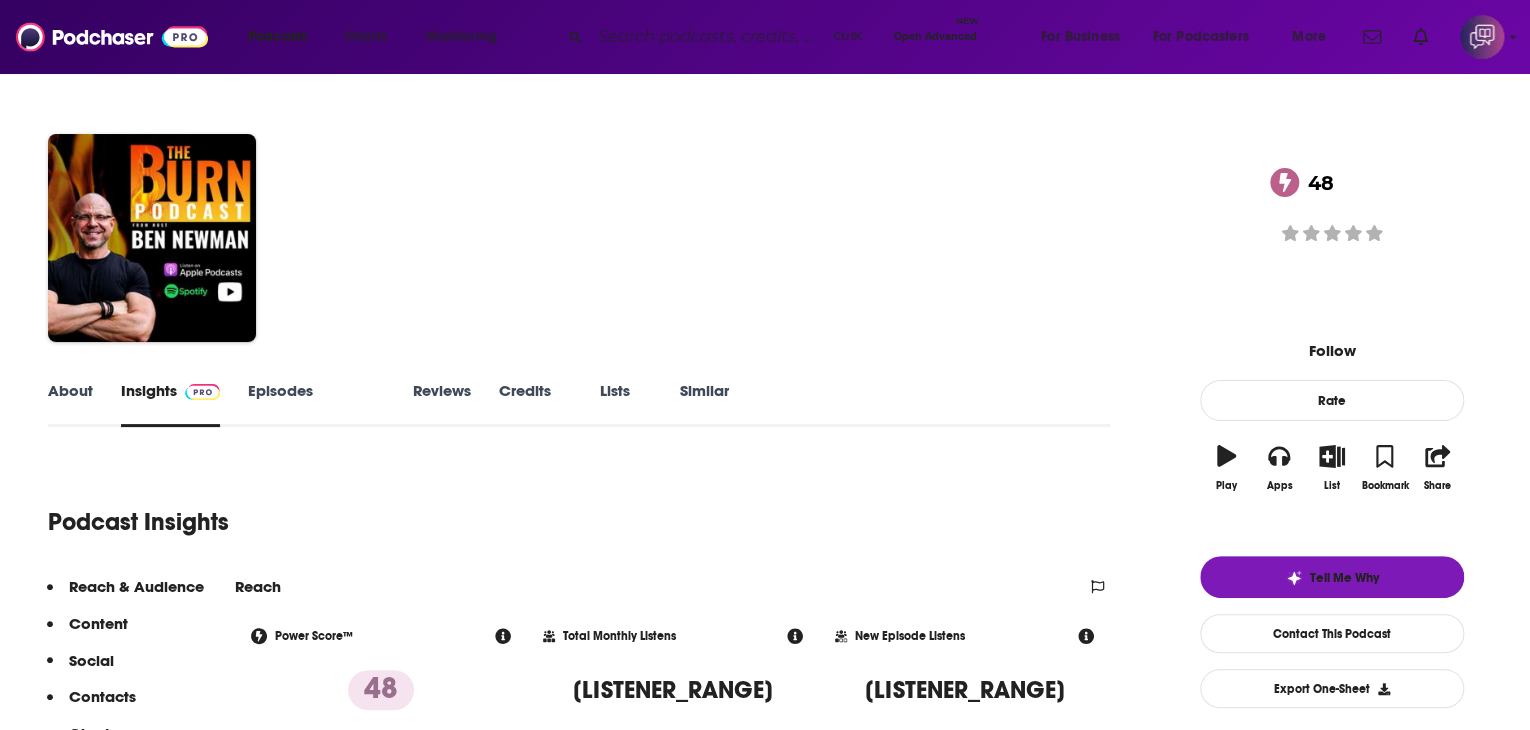 click on "About" at bounding box center (70, 404) 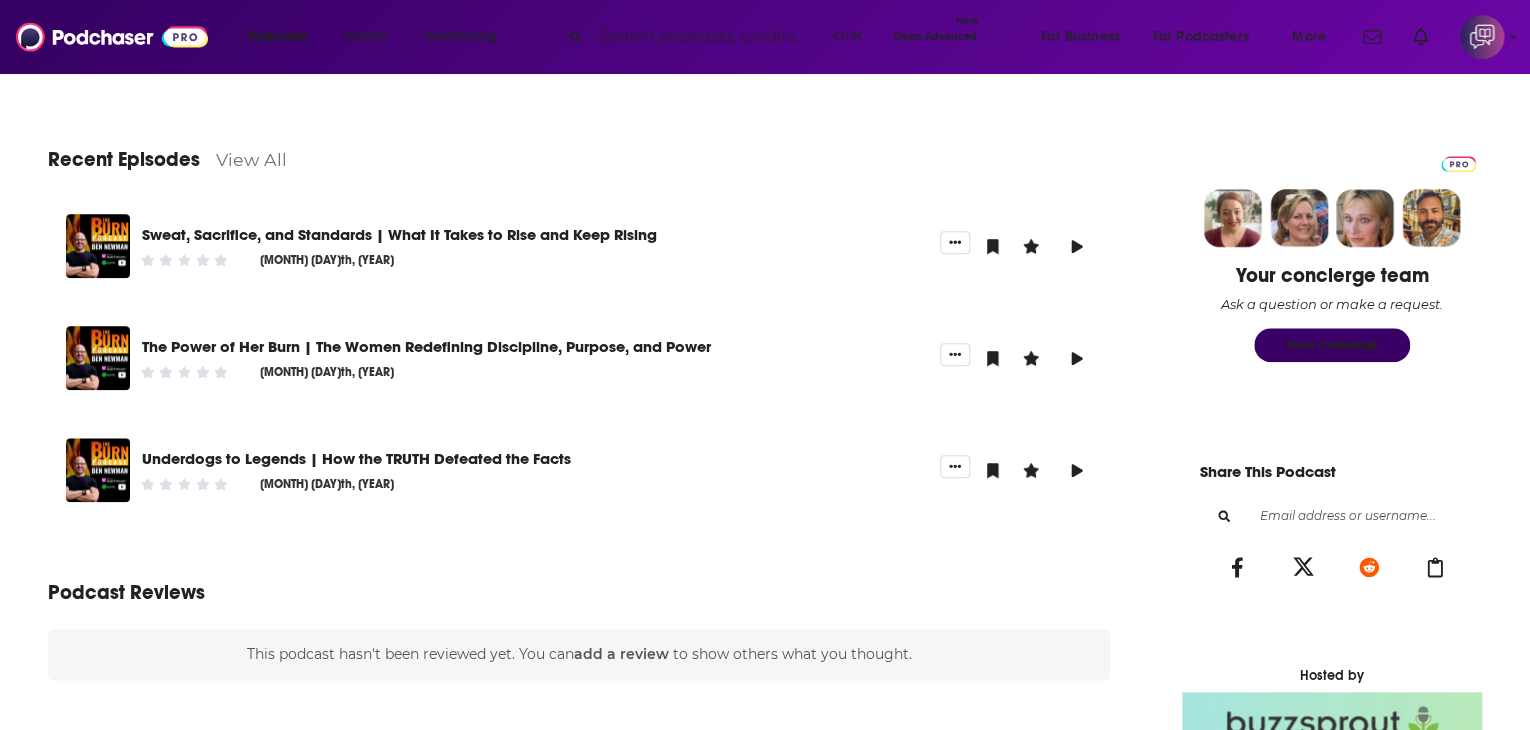 scroll, scrollTop: 900, scrollLeft: 0, axis: vertical 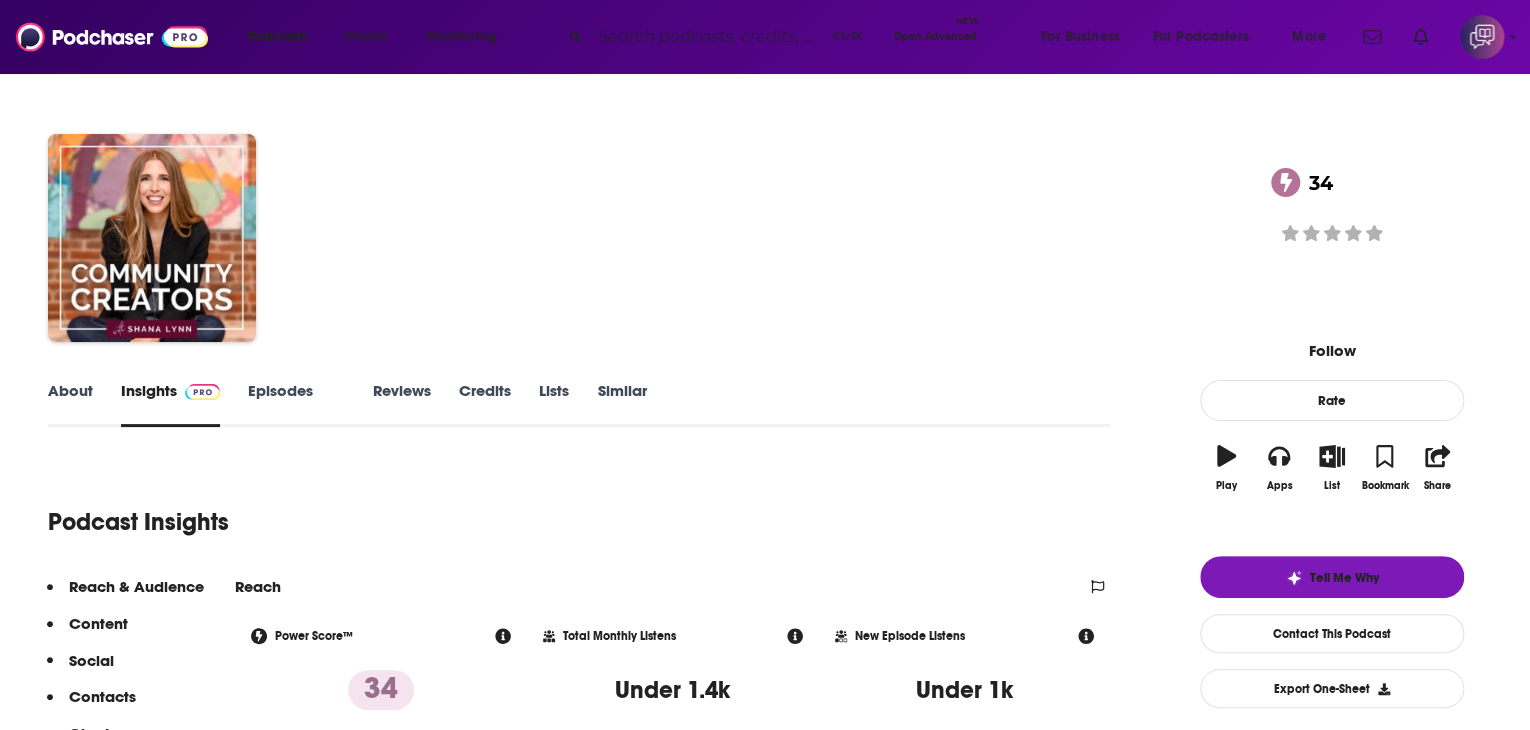 click on "About" at bounding box center [70, 404] 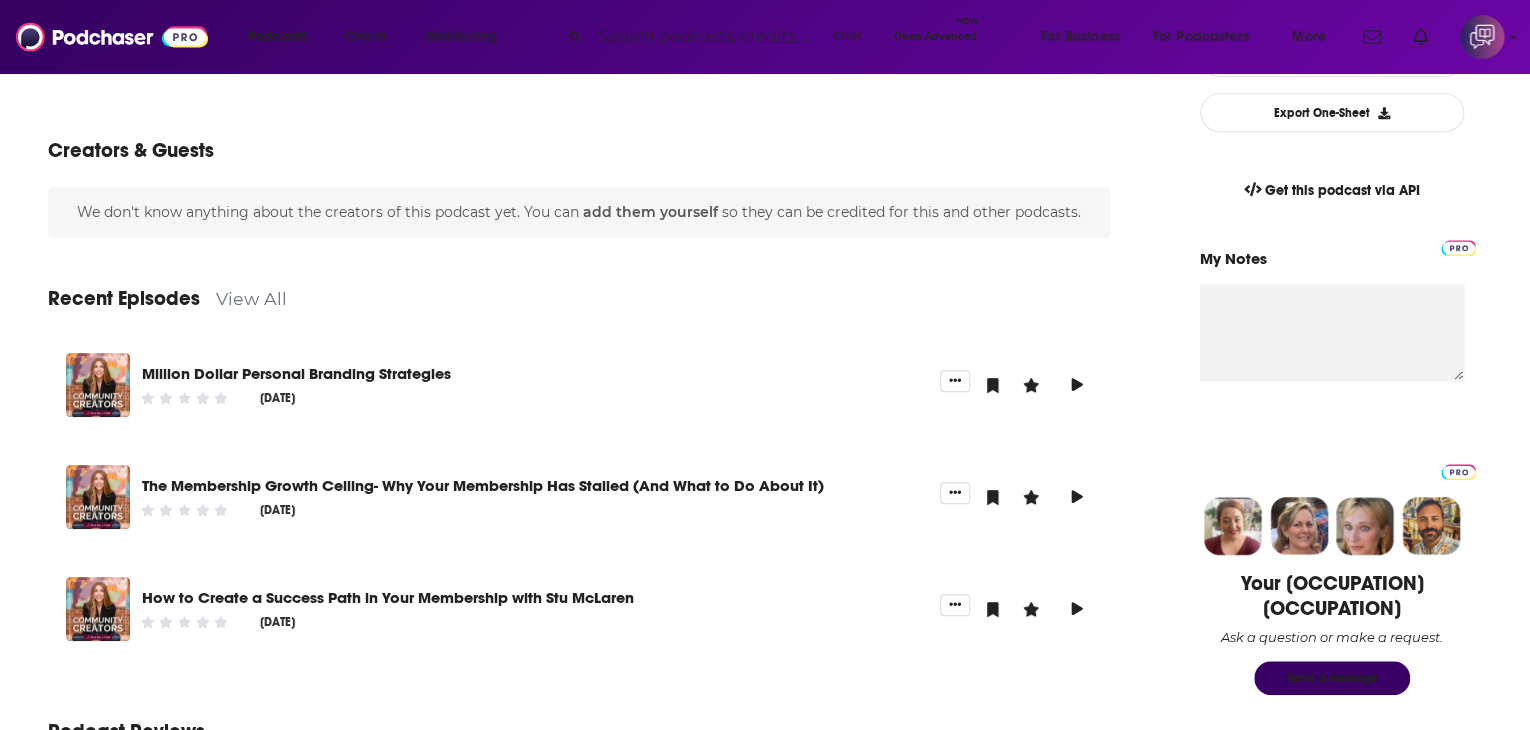 scroll, scrollTop: 600, scrollLeft: 0, axis: vertical 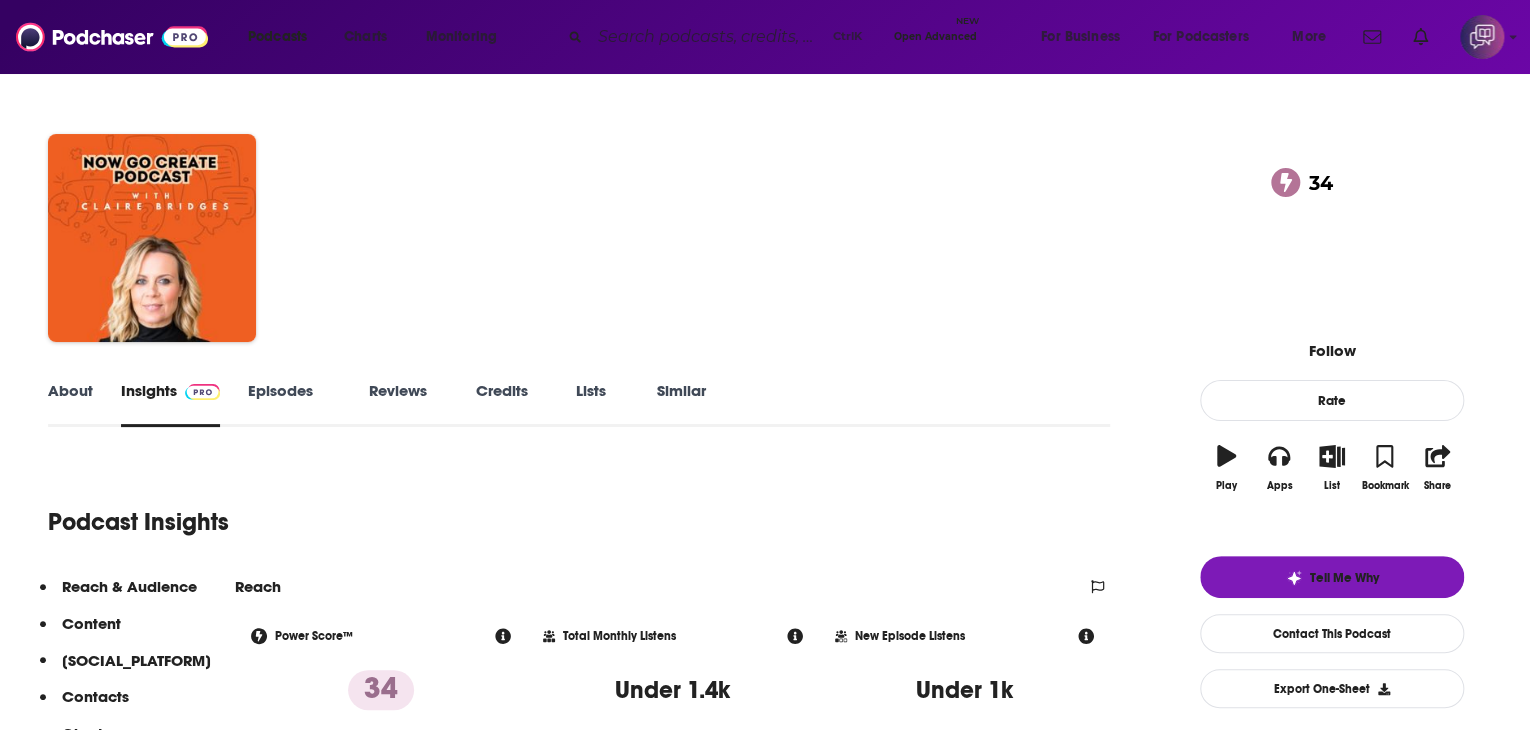 click on "About" at bounding box center (70, 404) 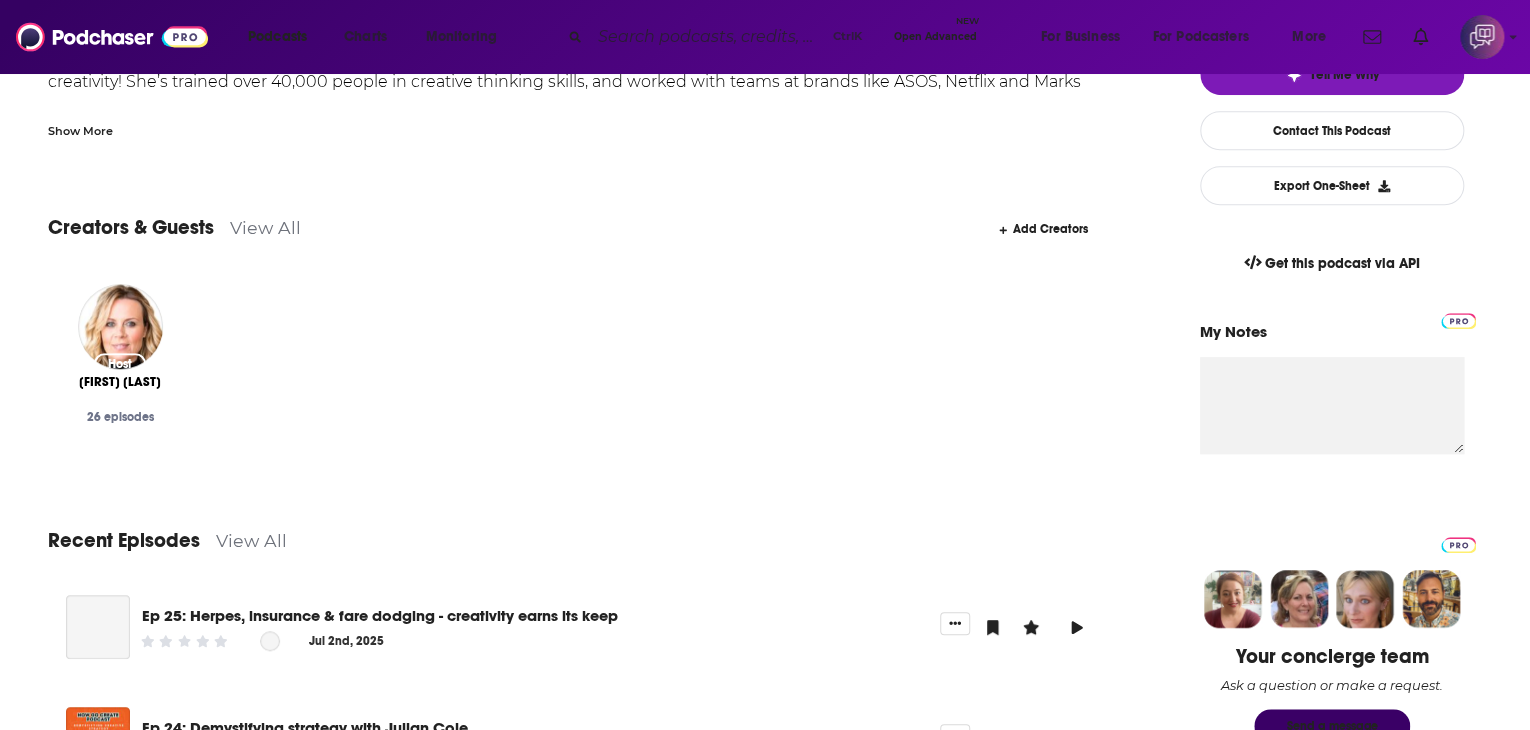 scroll, scrollTop: 600, scrollLeft: 0, axis: vertical 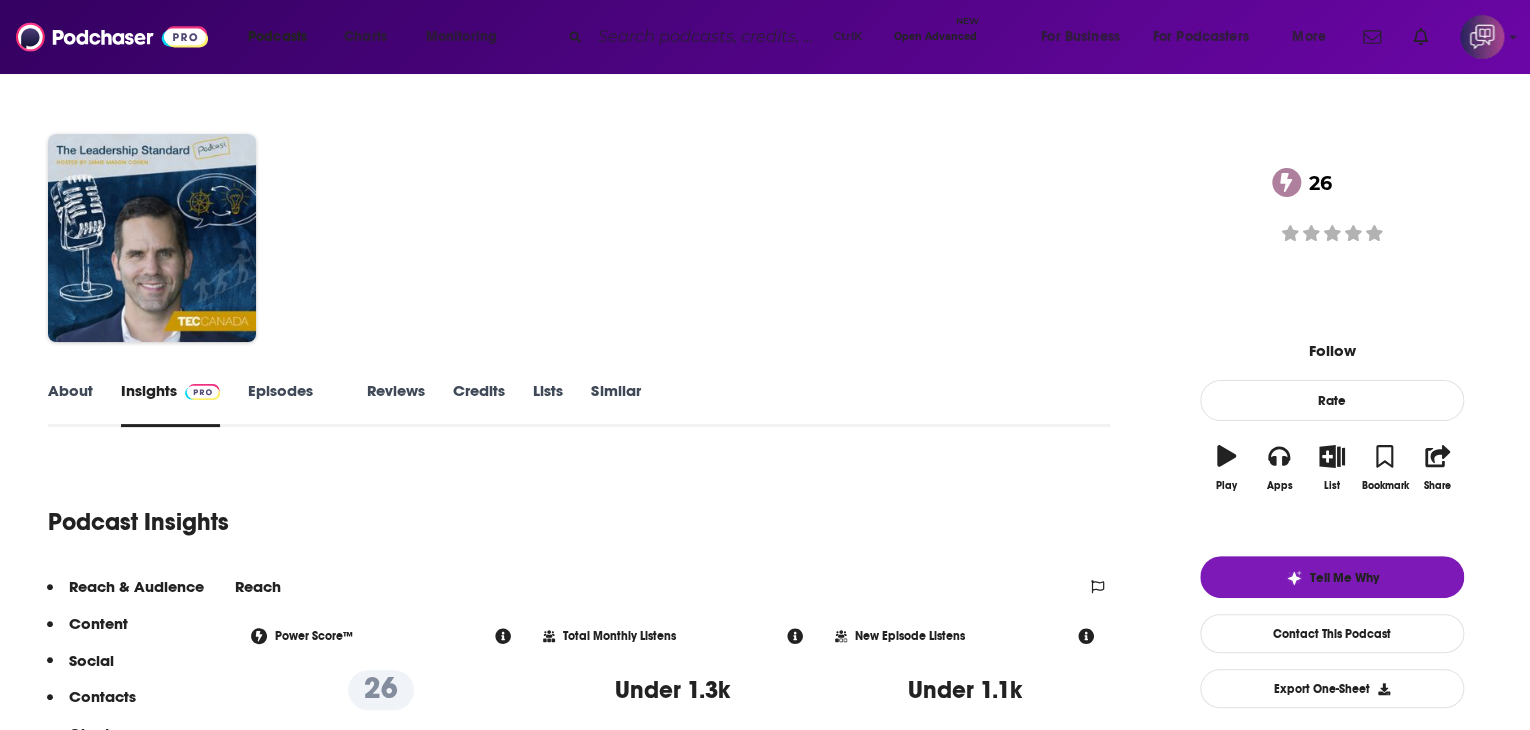 click on "About" at bounding box center (70, 404) 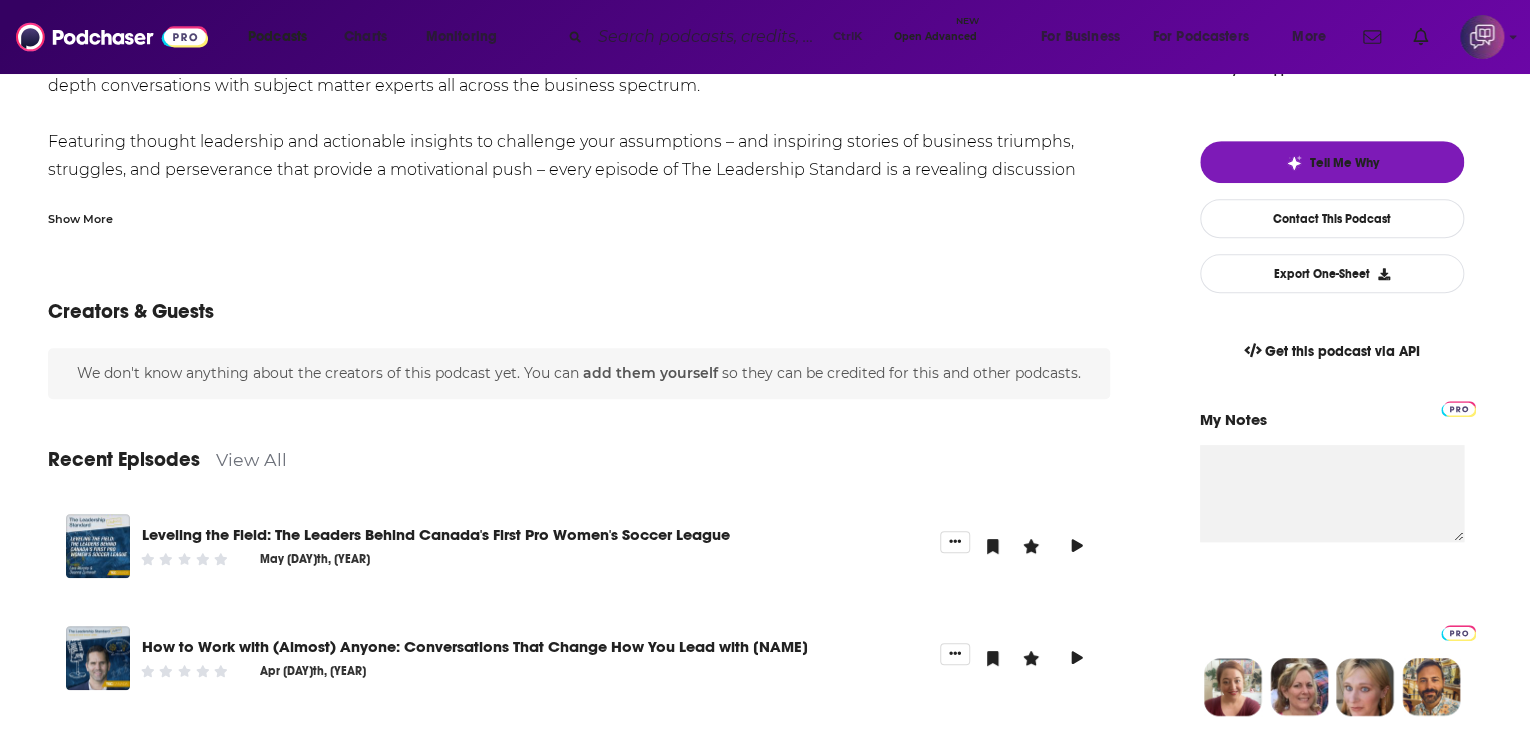 scroll, scrollTop: 500, scrollLeft: 0, axis: vertical 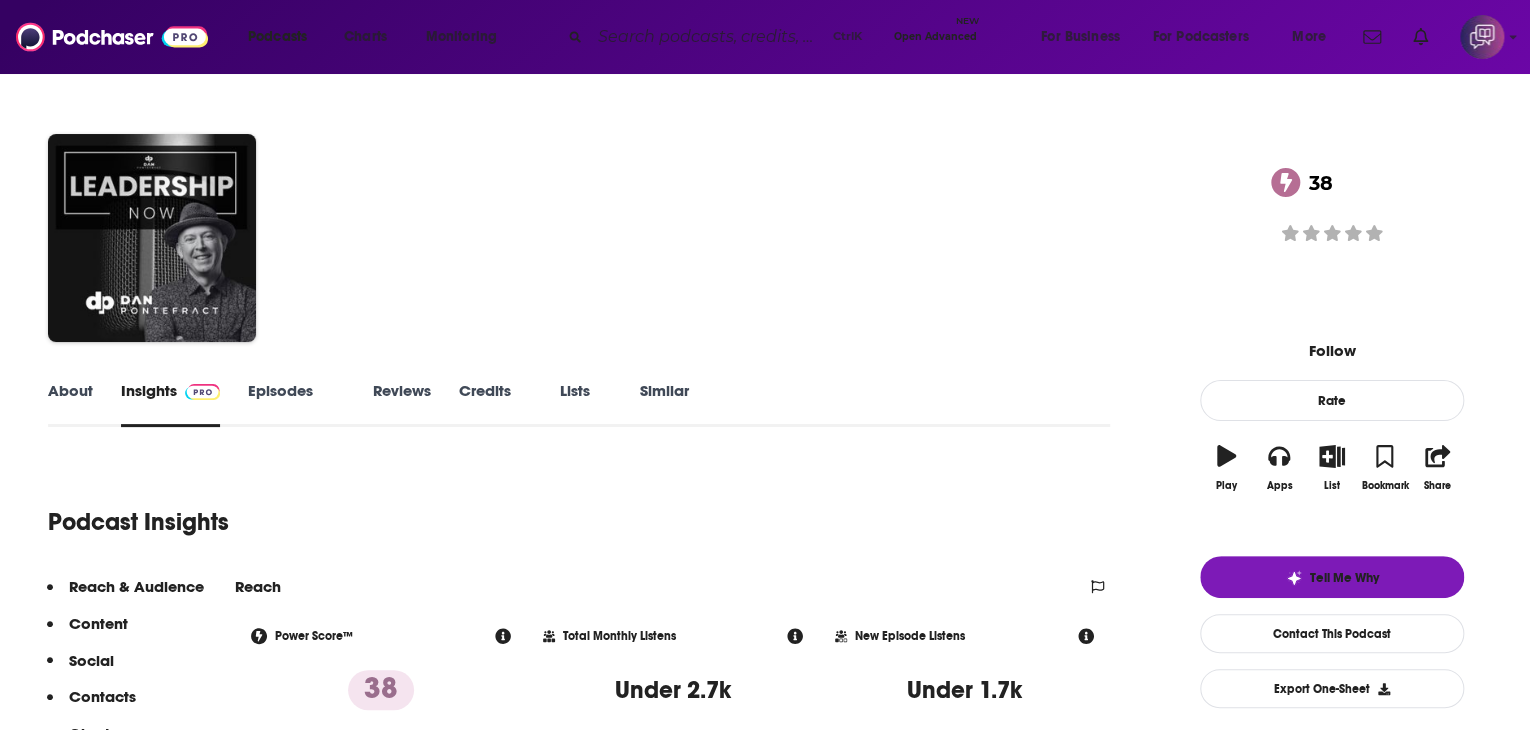click on "About" at bounding box center [70, 404] 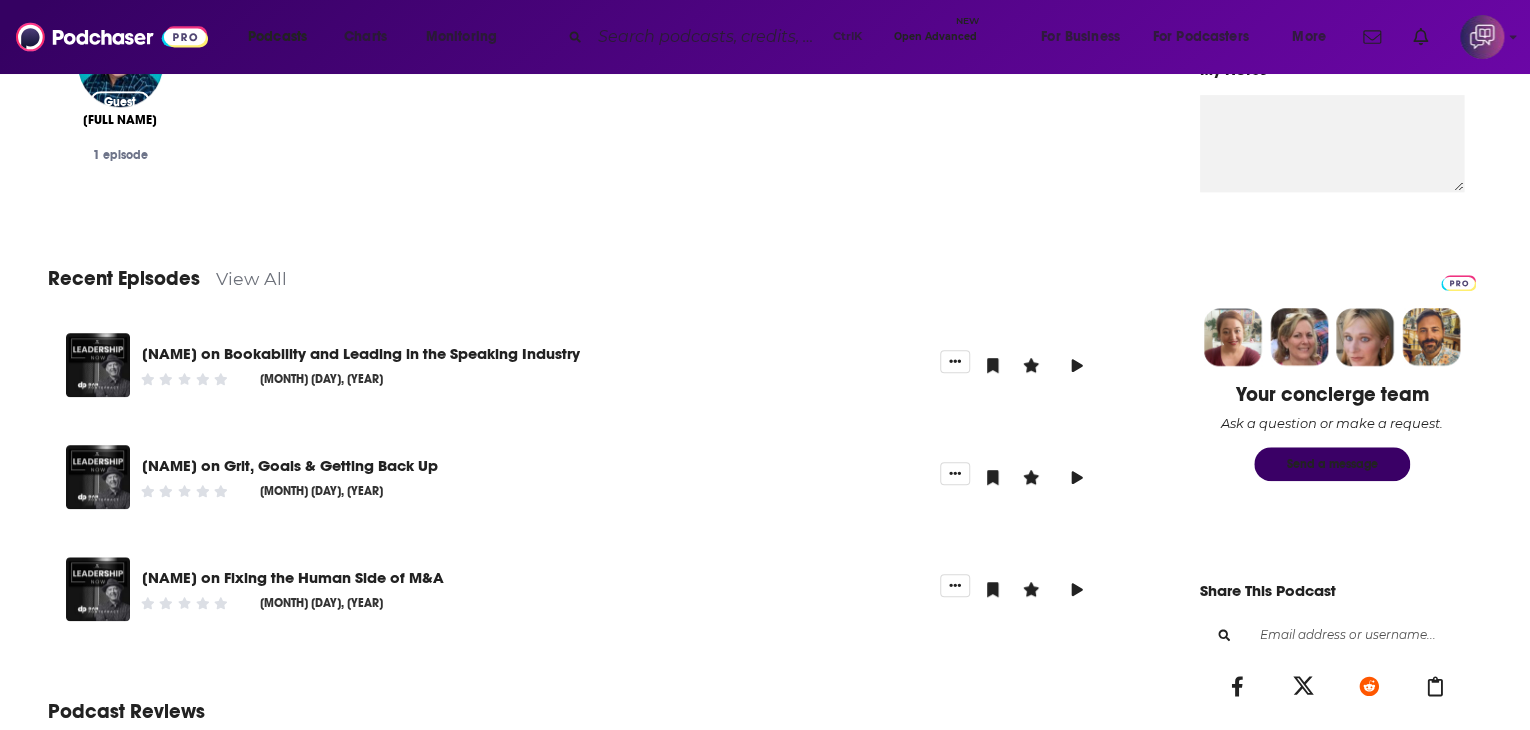 scroll, scrollTop: 800, scrollLeft: 0, axis: vertical 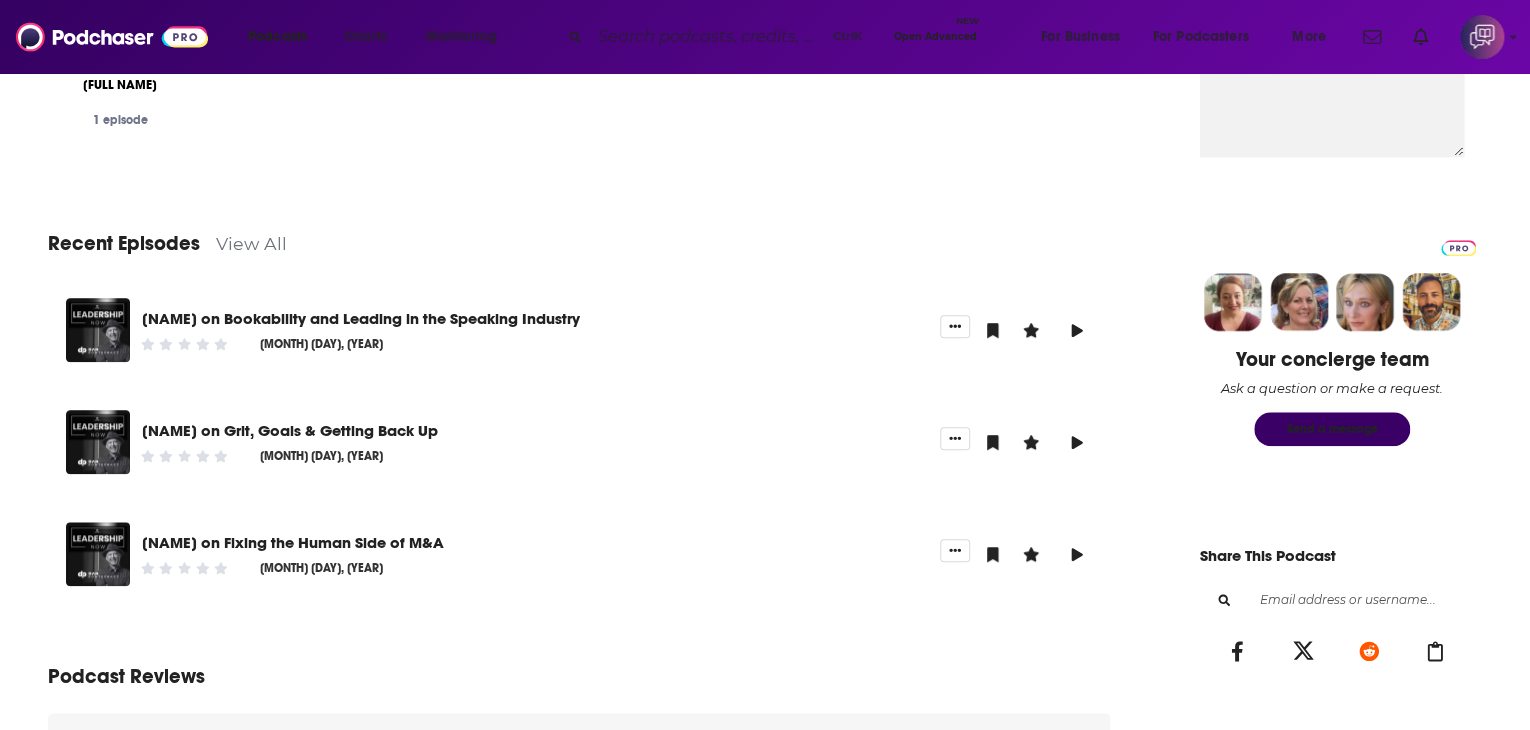 click on "View All" at bounding box center (251, 243) 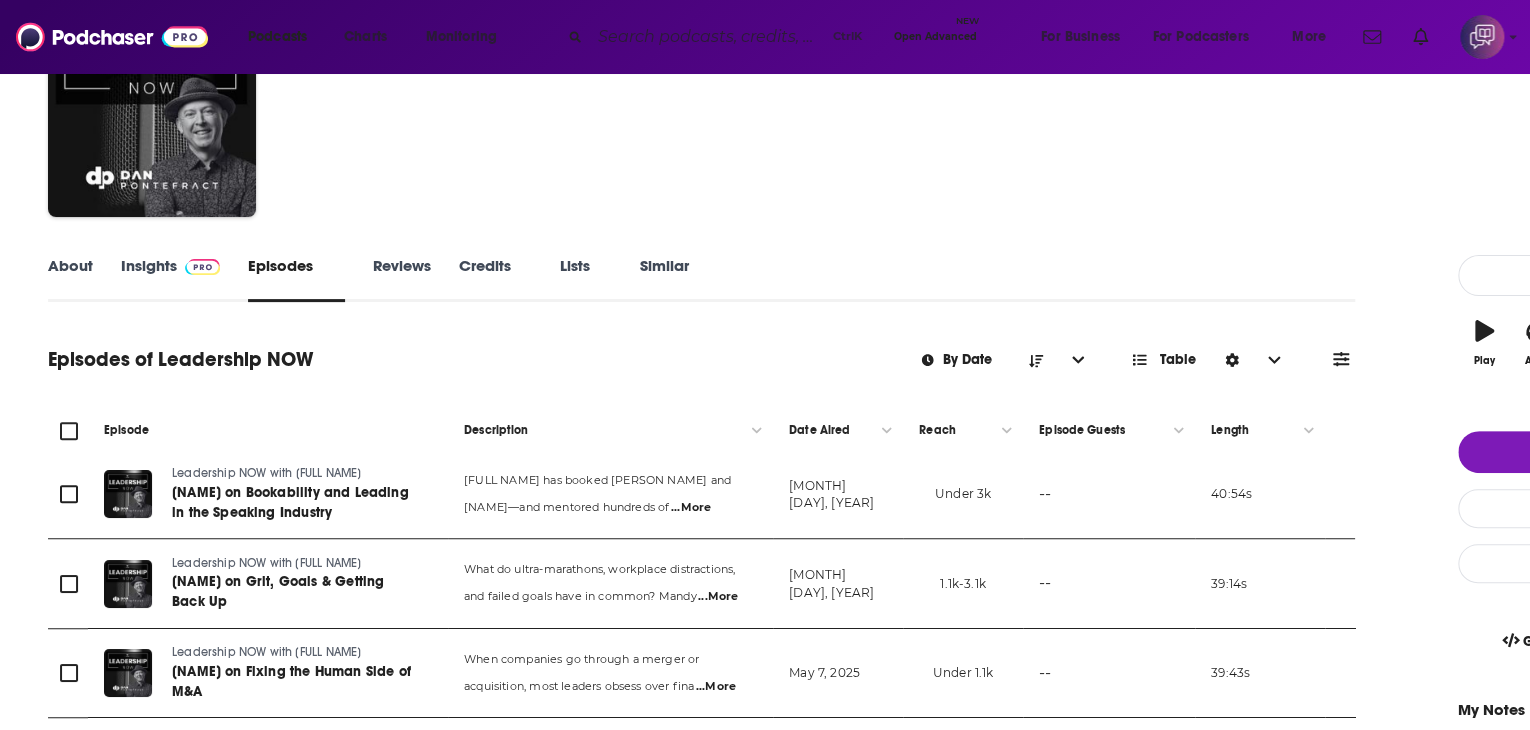 scroll, scrollTop: 0, scrollLeft: 0, axis: both 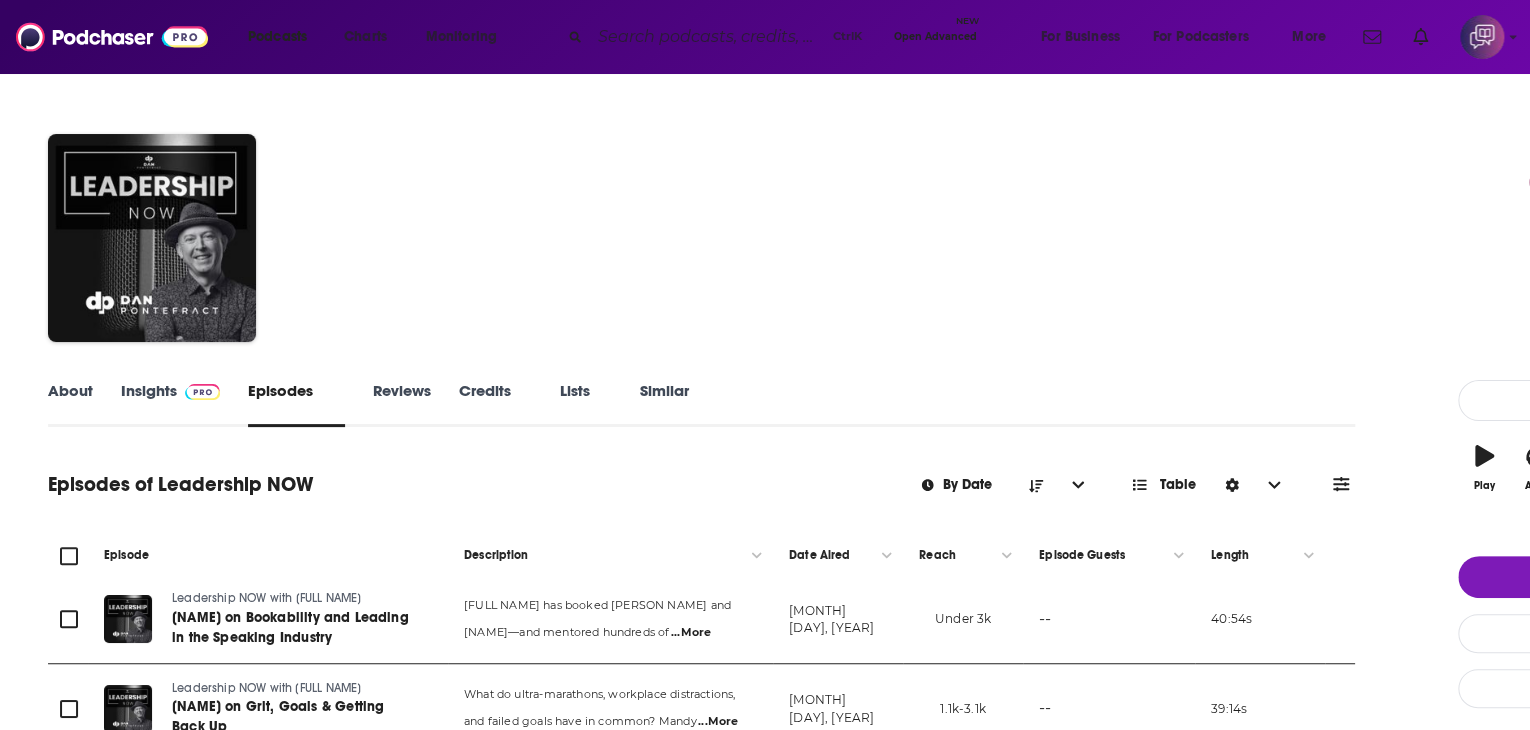 drag, startPoint x: 409, startPoint y: 185, endPoint x: 564, endPoint y: 245, distance: 166.2077 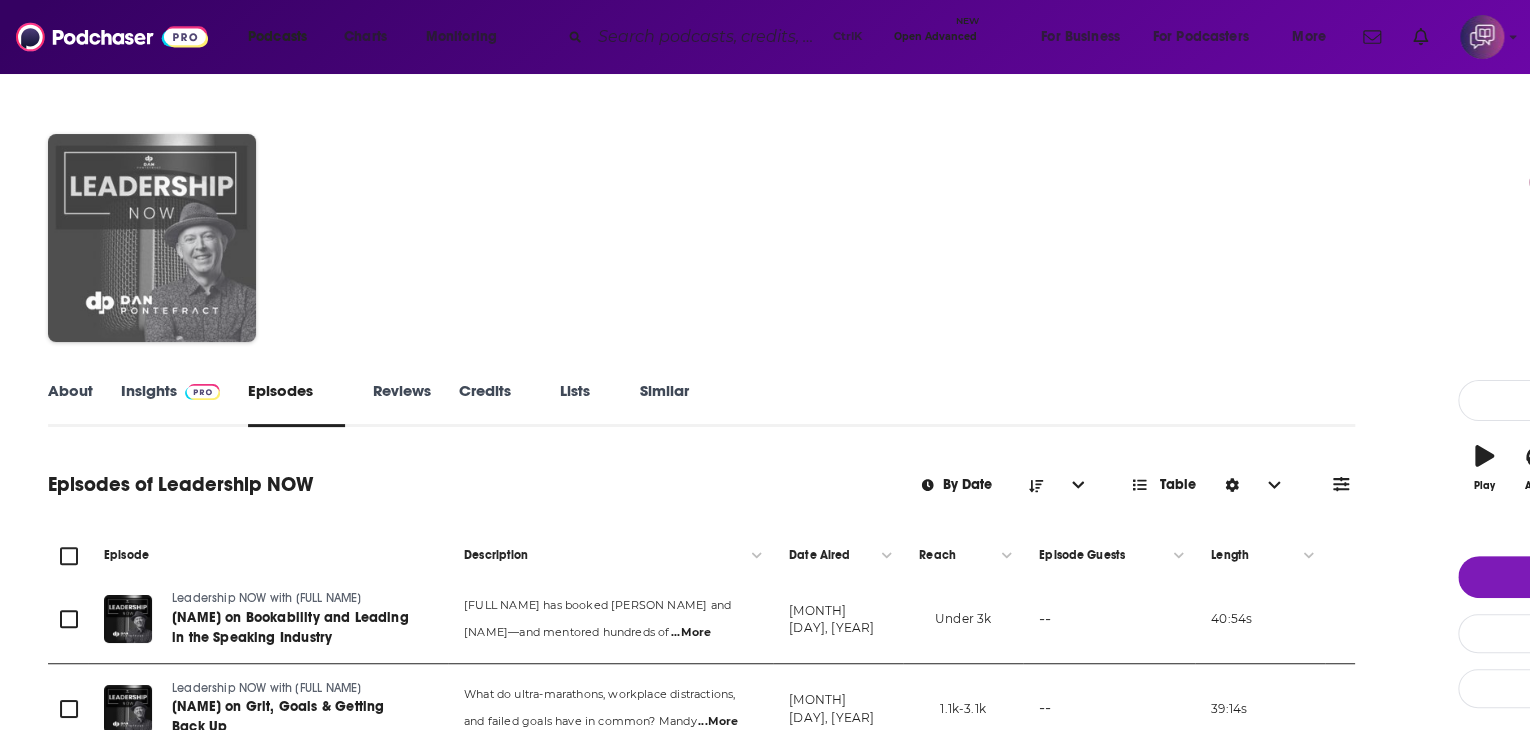 click at bounding box center (152, 238) 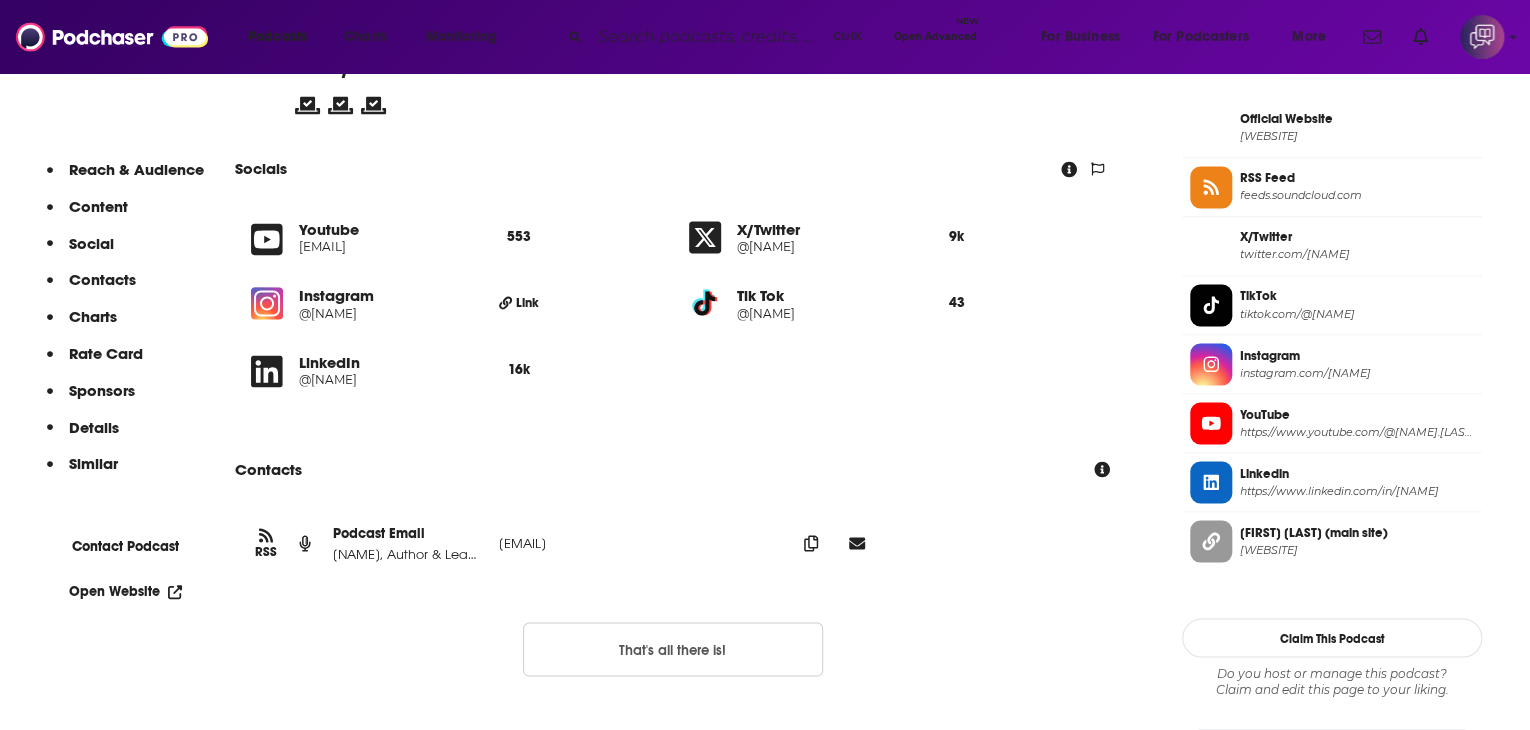 scroll, scrollTop: 1600, scrollLeft: 0, axis: vertical 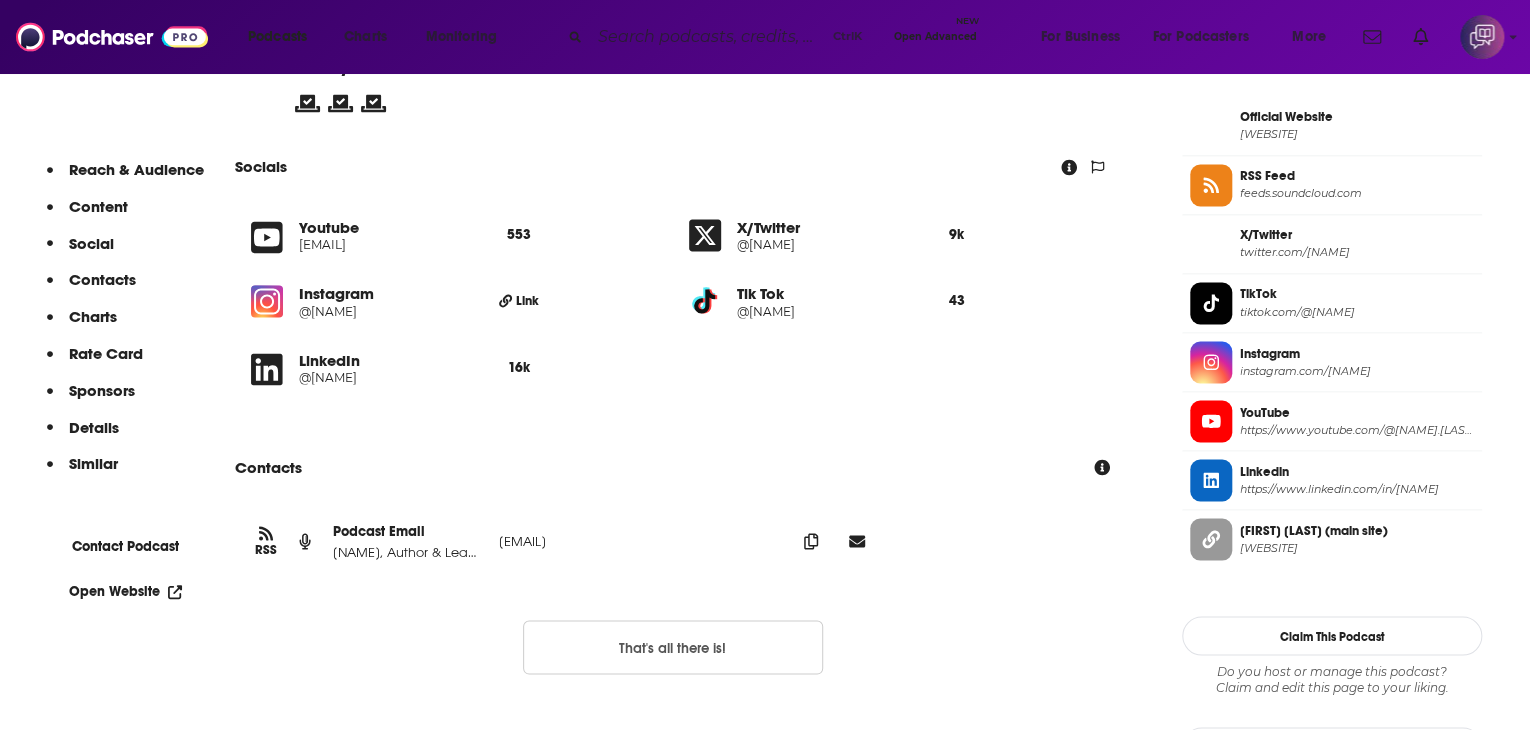 drag, startPoint x: 452, startPoint y: 585, endPoint x: 793, endPoint y: 567, distance: 341.47473 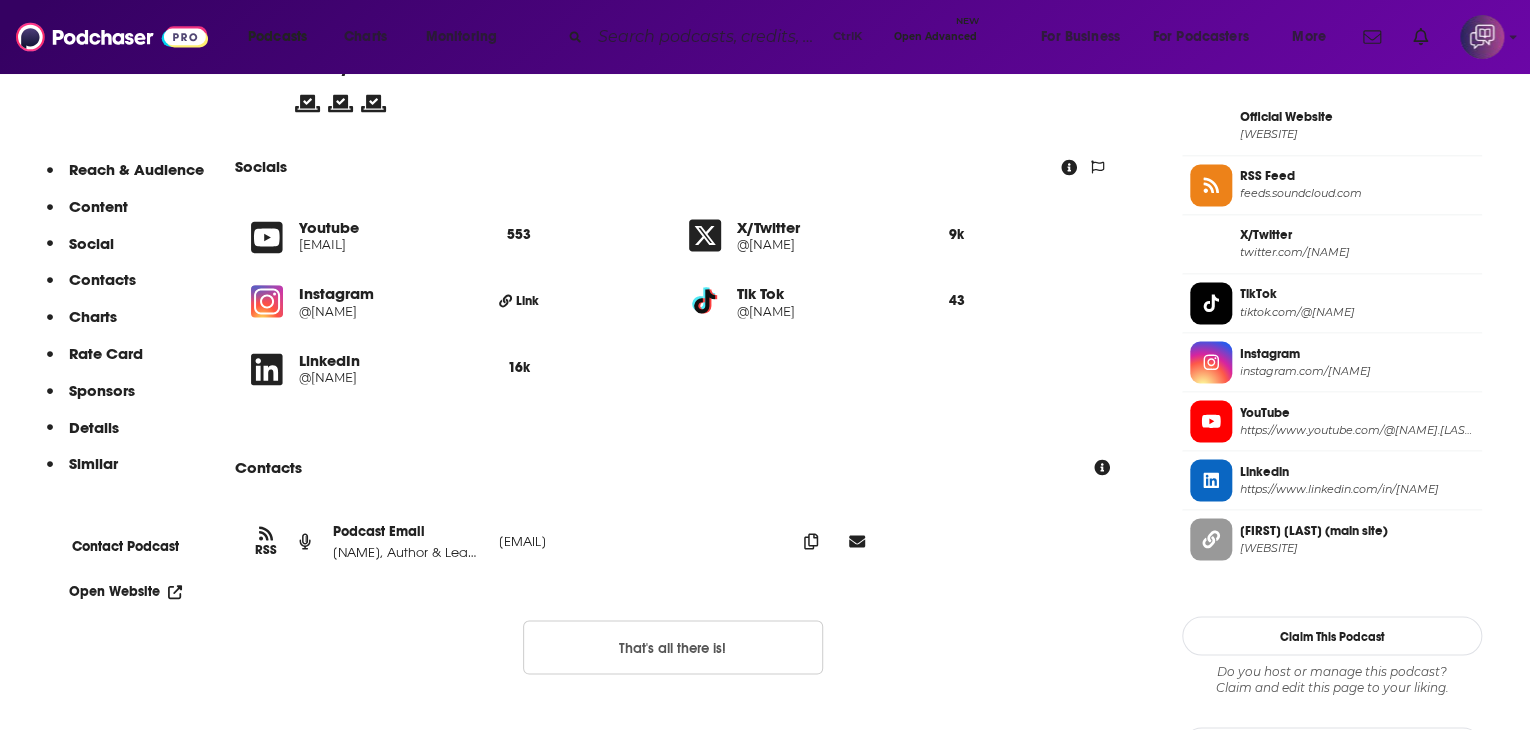click on "RSS   Podcast Email Dan Pontefract, Author & Leadership Strategist dan.pontefract@gmail.com dan.pontefract@gmail.com" at bounding box center (672, 541) 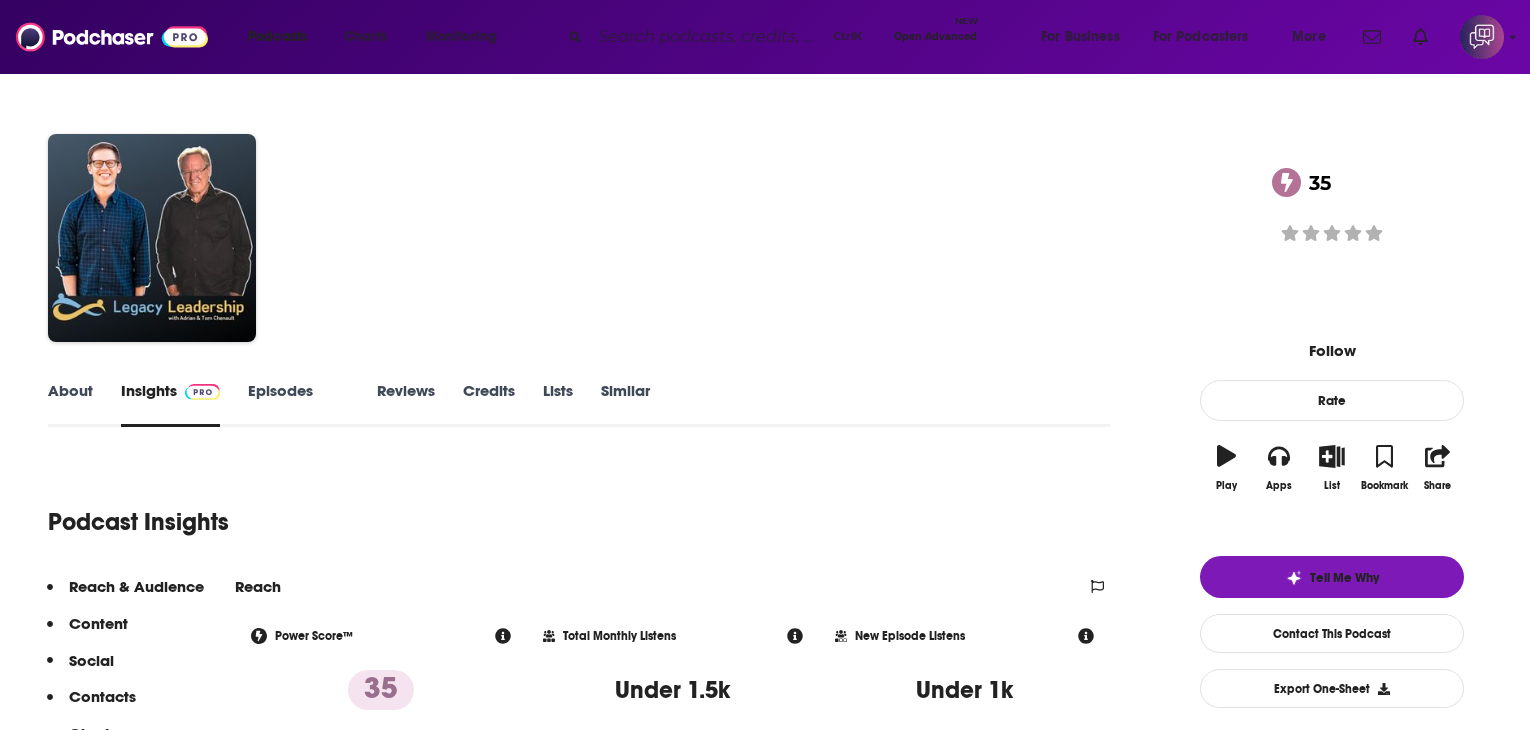 scroll, scrollTop: 0, scrollLeft: 0, axis: both 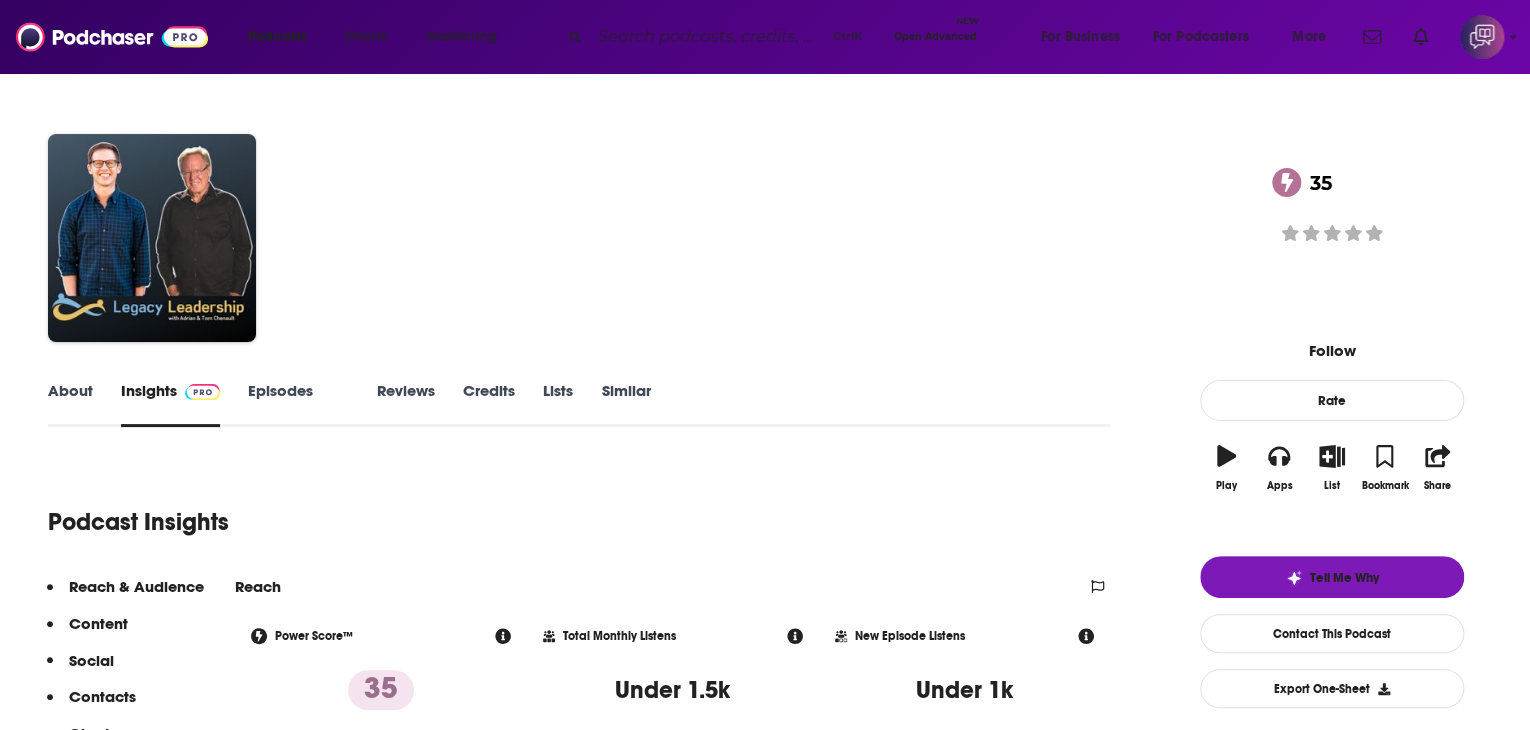 click on "About" at bounding box center [70, 404] 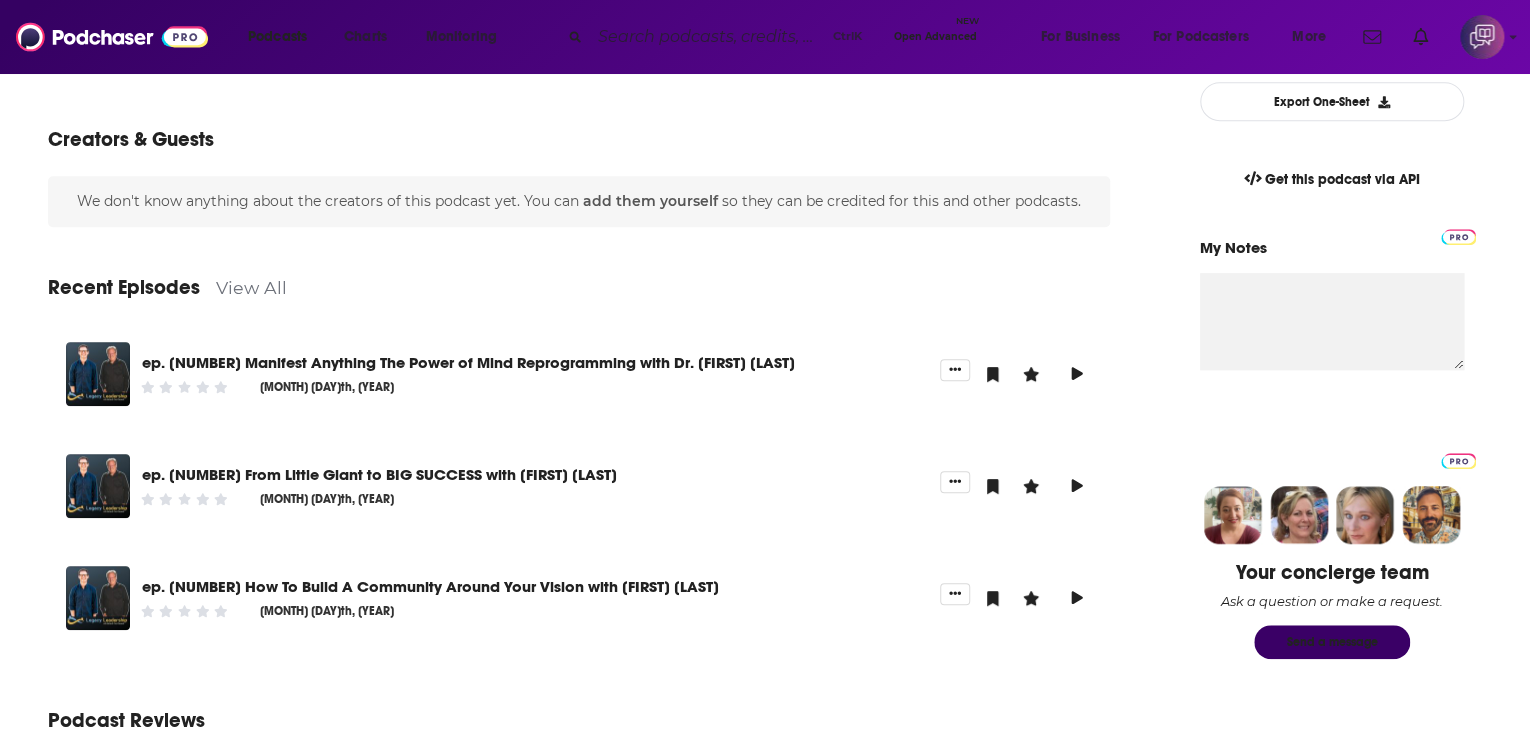 scroll, scrollTop: 600, scrollLeft: 0, axis: vertical 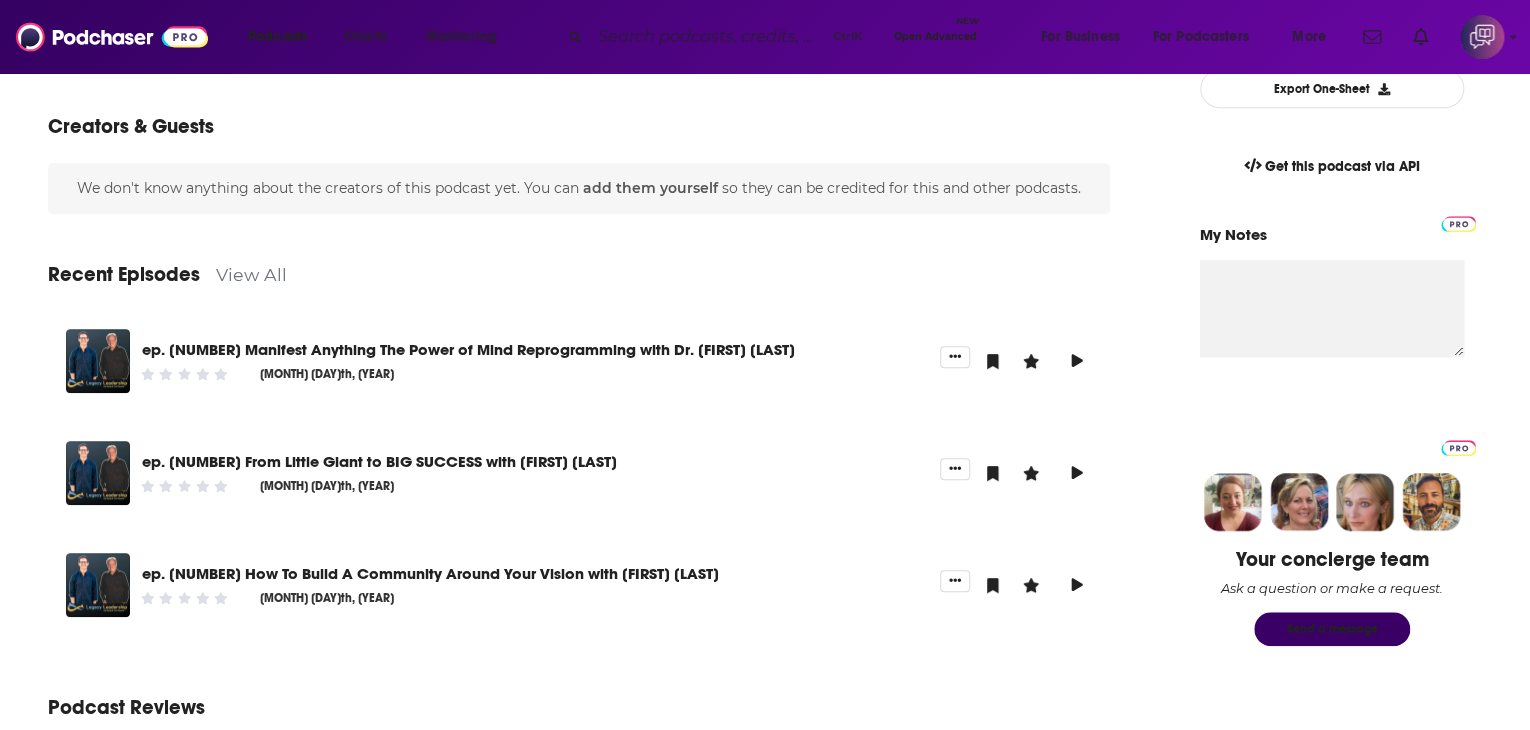 click on "View All" at bounding box center (251, 274) 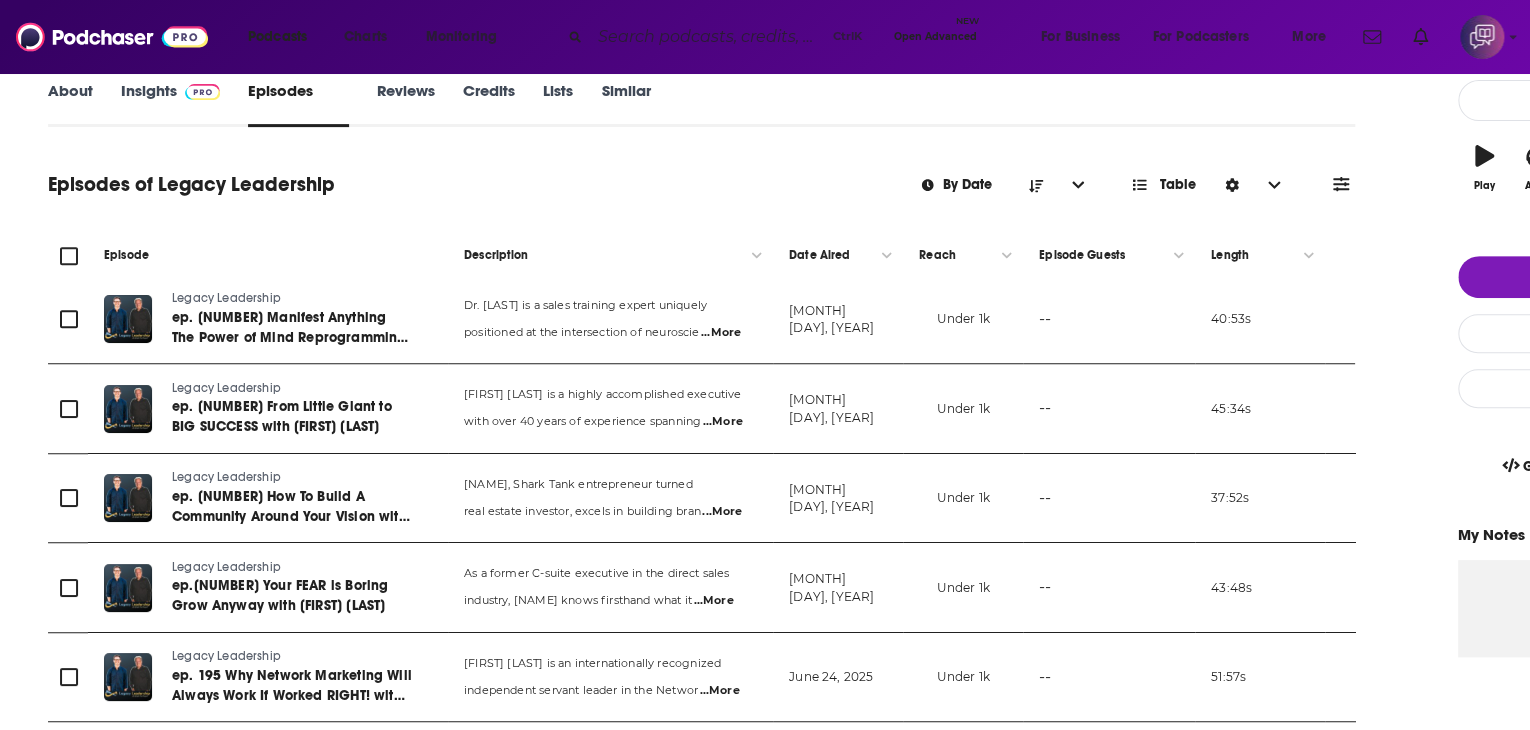 scroll, scrollTop: 0, scrollLeft: 0, axis: both 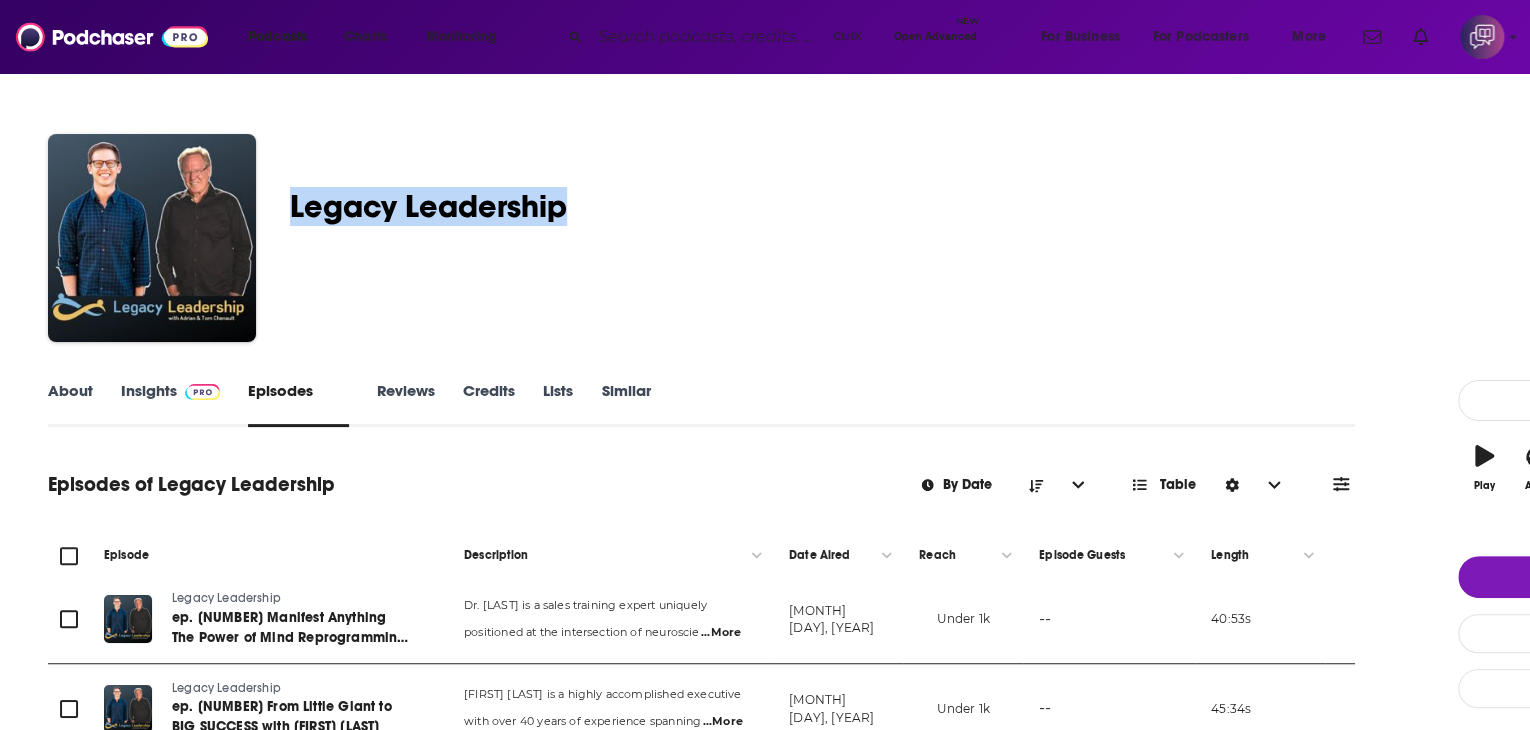 drag, startPoint x: 412, startPoint y: 201, endPoint x: 732, endPoint y: 200, distance: 320.00156 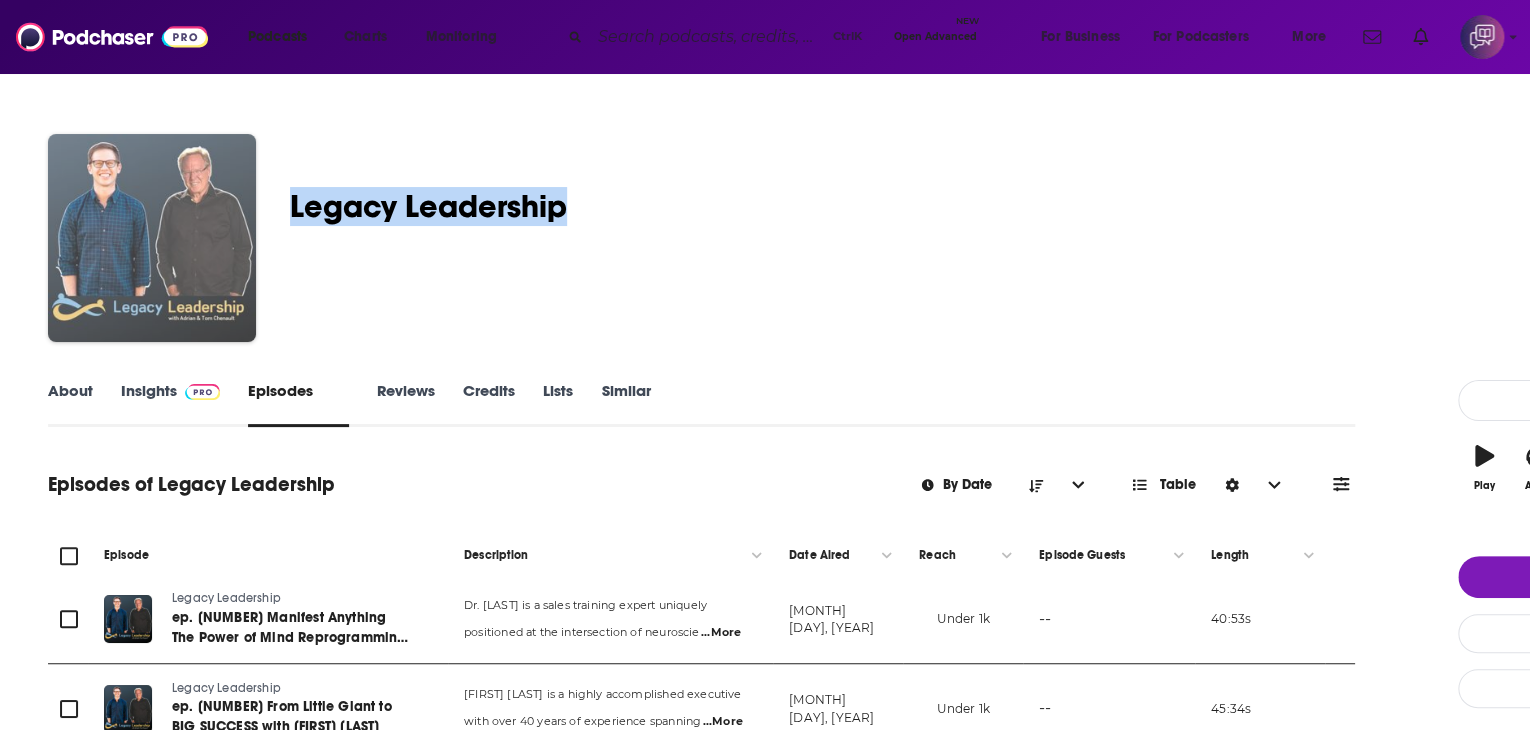 click at bounding box center [152, 238] 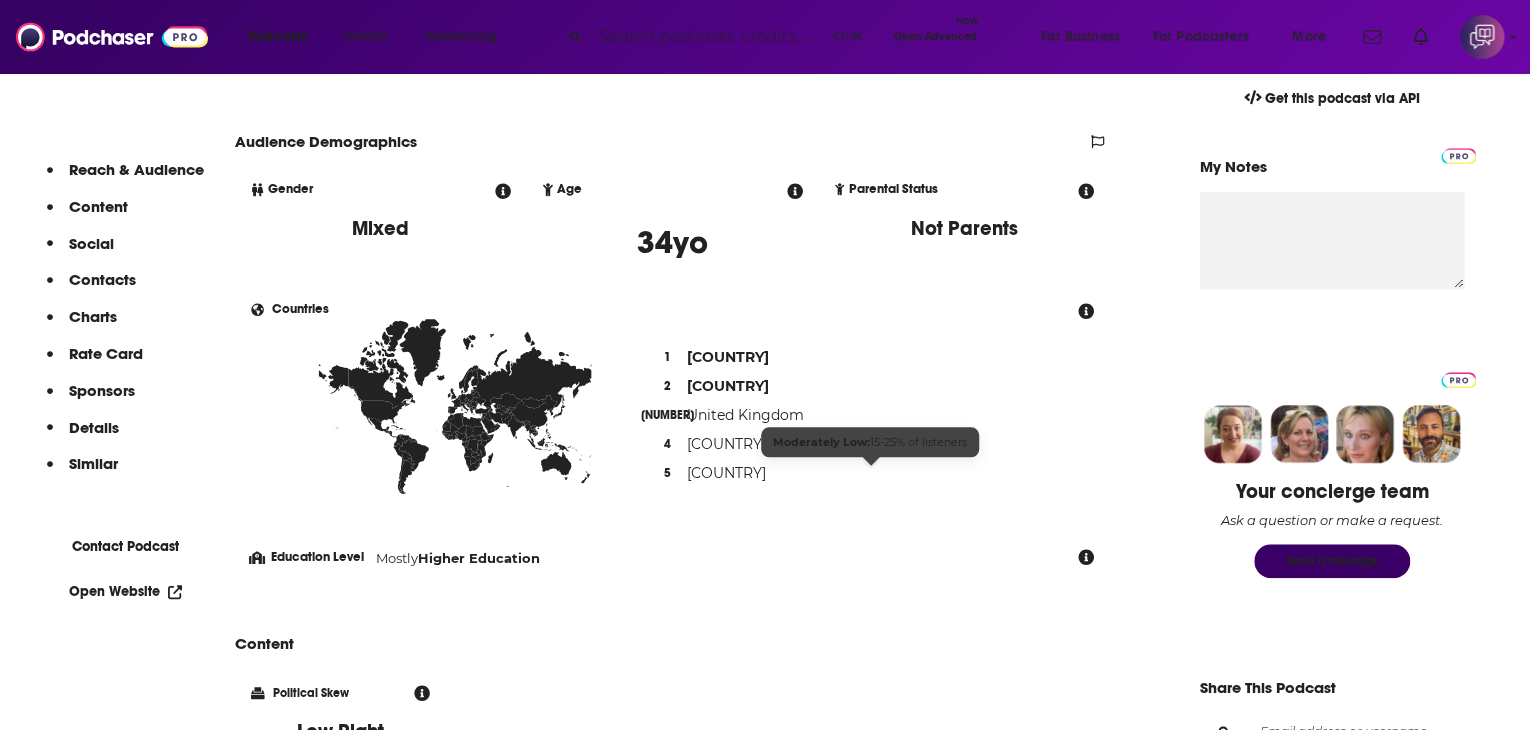 scroll, scrollTop: 1100, scrollLeft: 0, axis: vertical 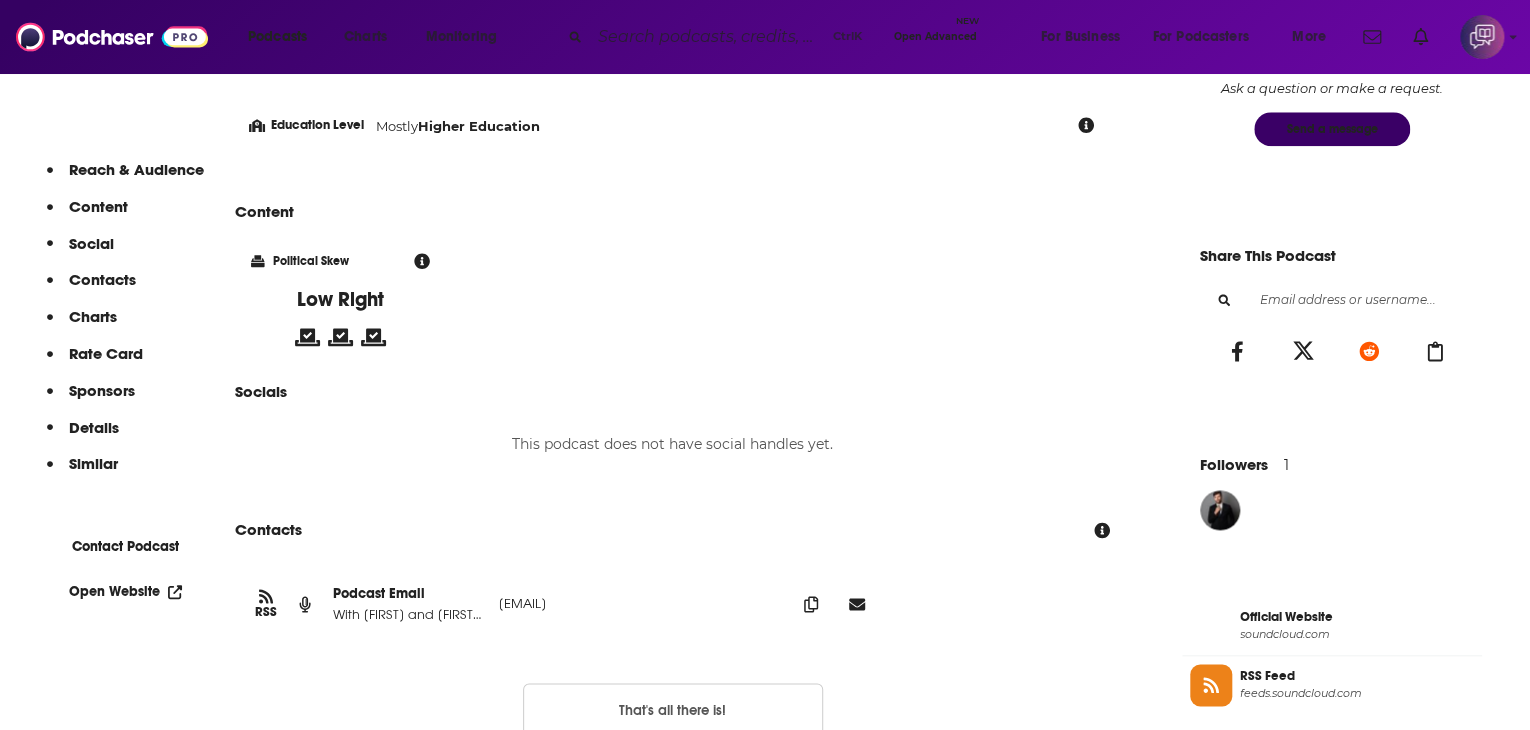 drag, startPoint x: 488, startPoint y: 631, endPoint x: 814, endPoint y: 623, distance: 326.09814 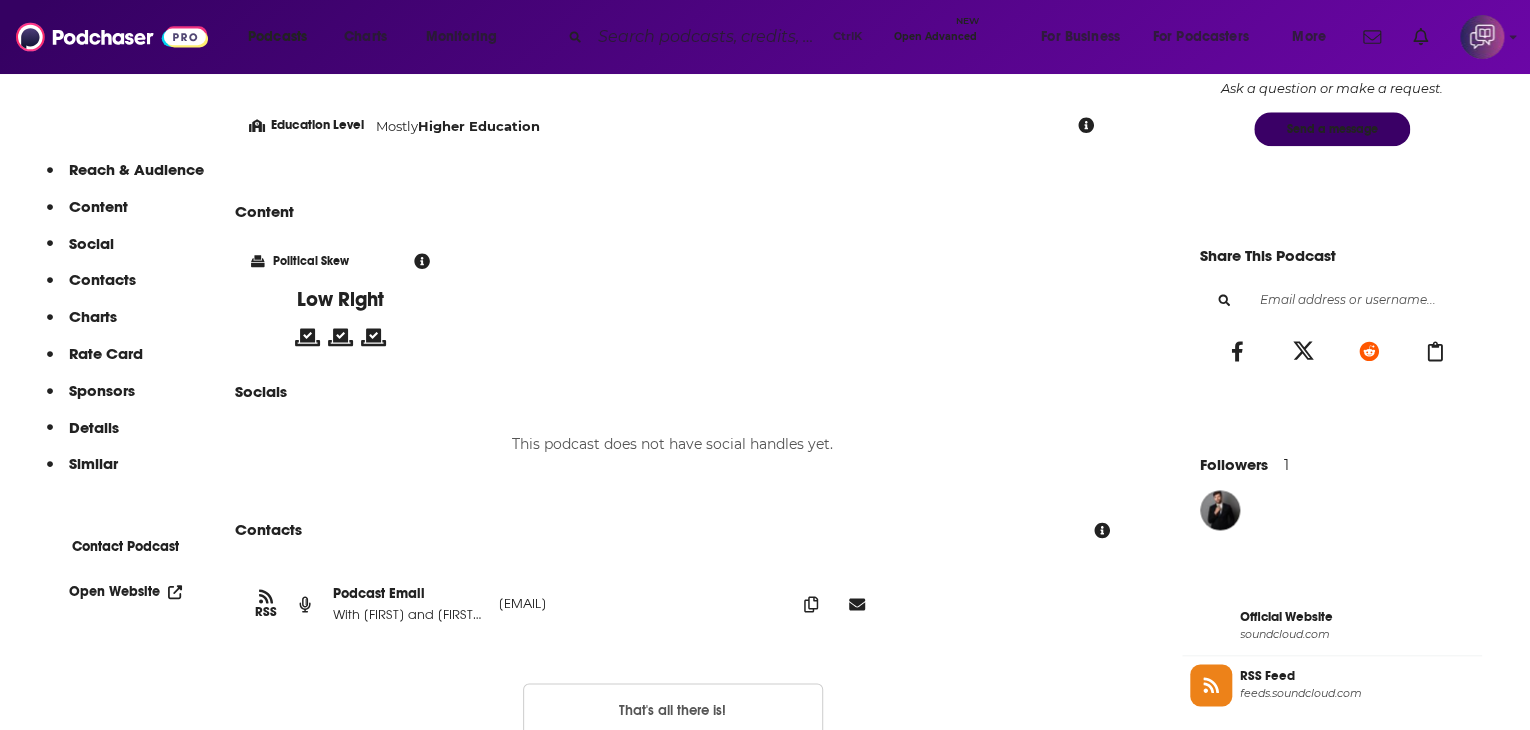 click on "Podcast Email With [NAME] and [NAME] [EMAIL] [EMAIL]" at bounding box center (672, 604) 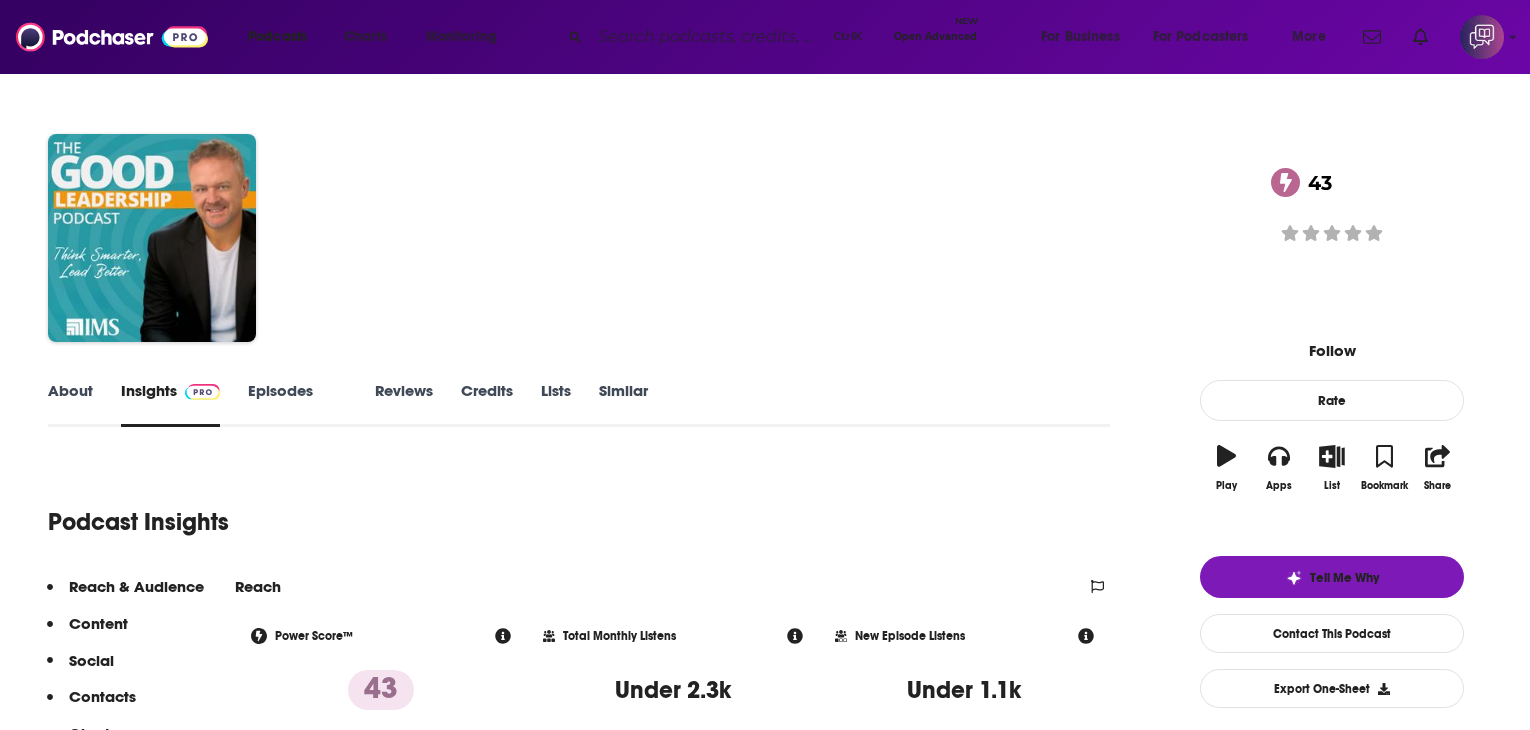 scroll, scrollTop: 0, scrollLeft: 0, axis: both 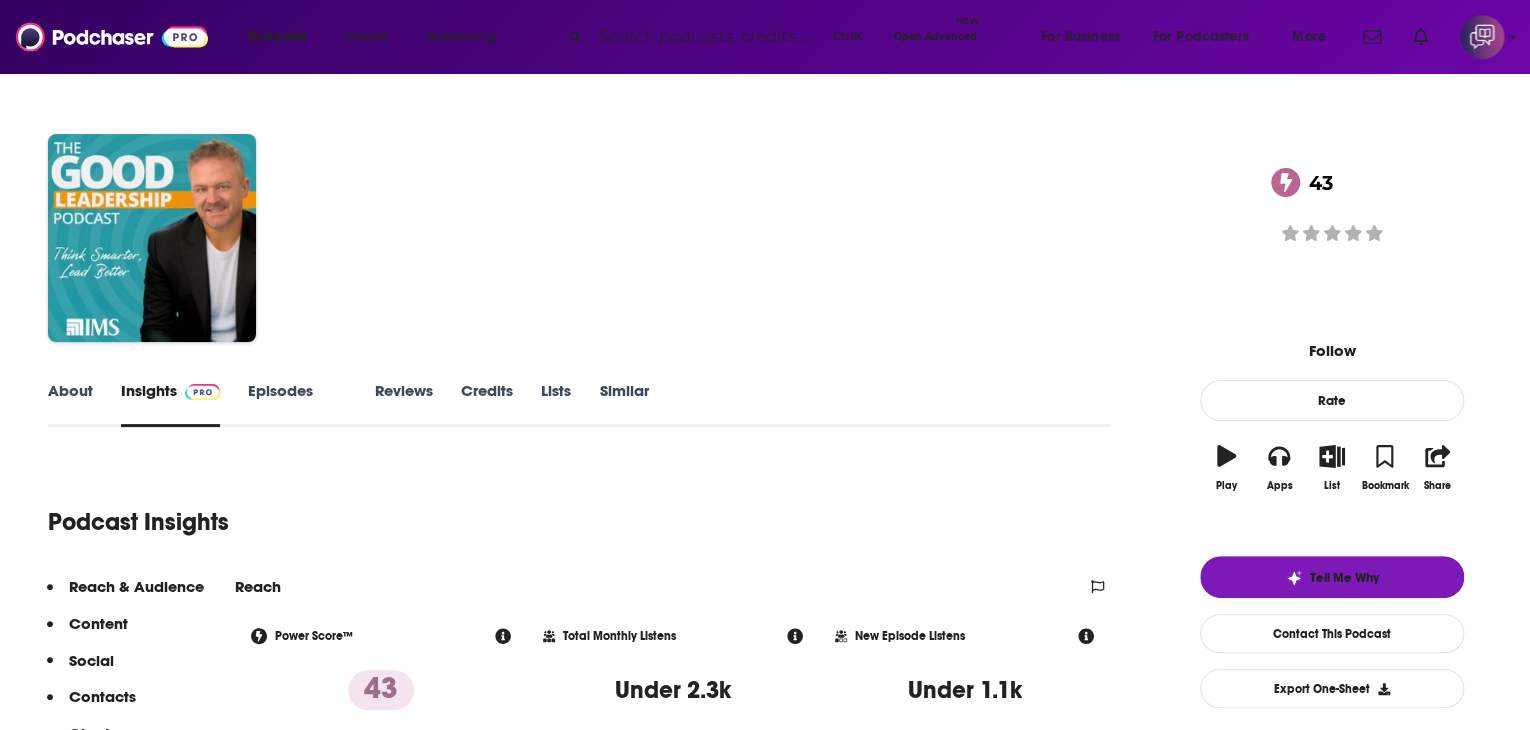 click on "About" at bounding box center (70, 404) 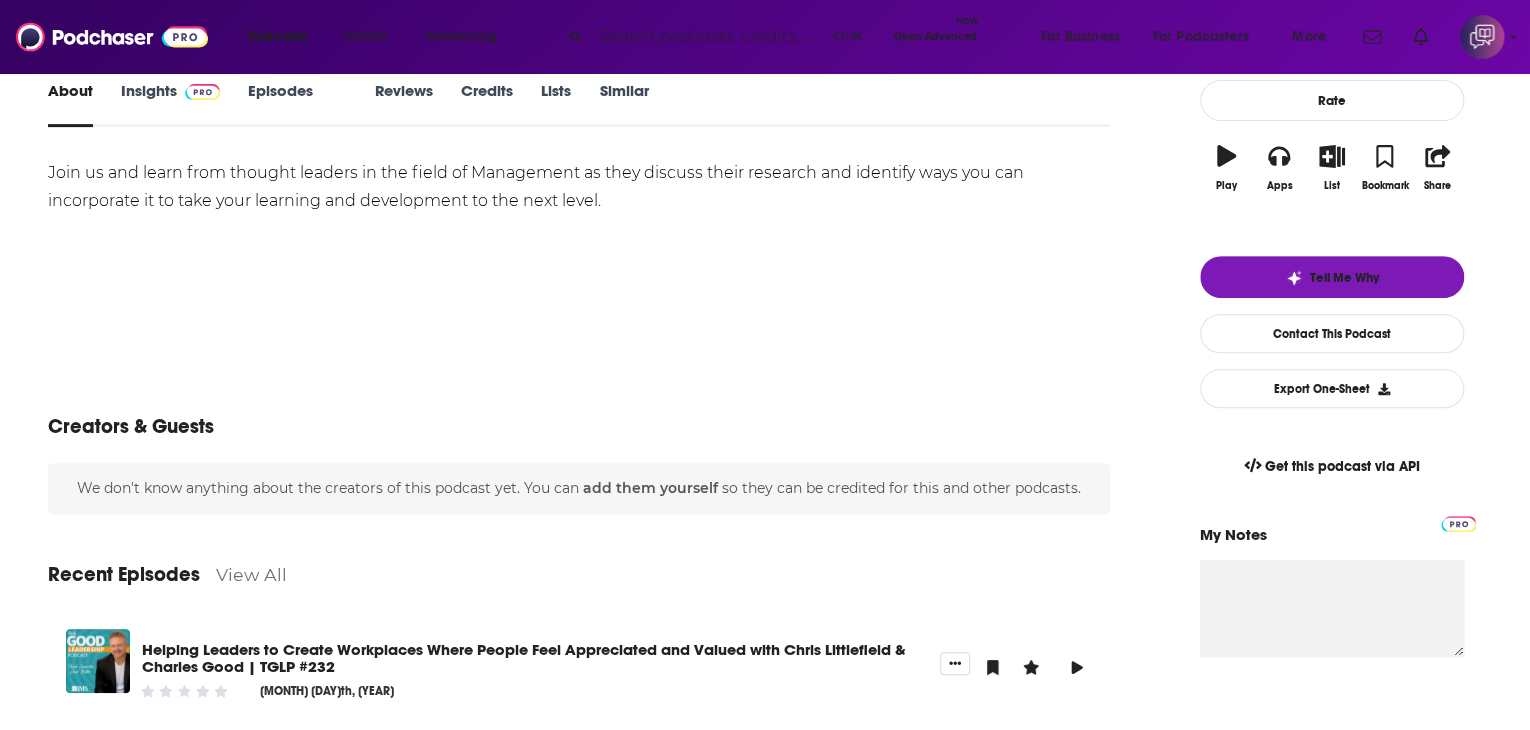 scroll, scrollTop: 0, scrollLeft: 0, axis: both 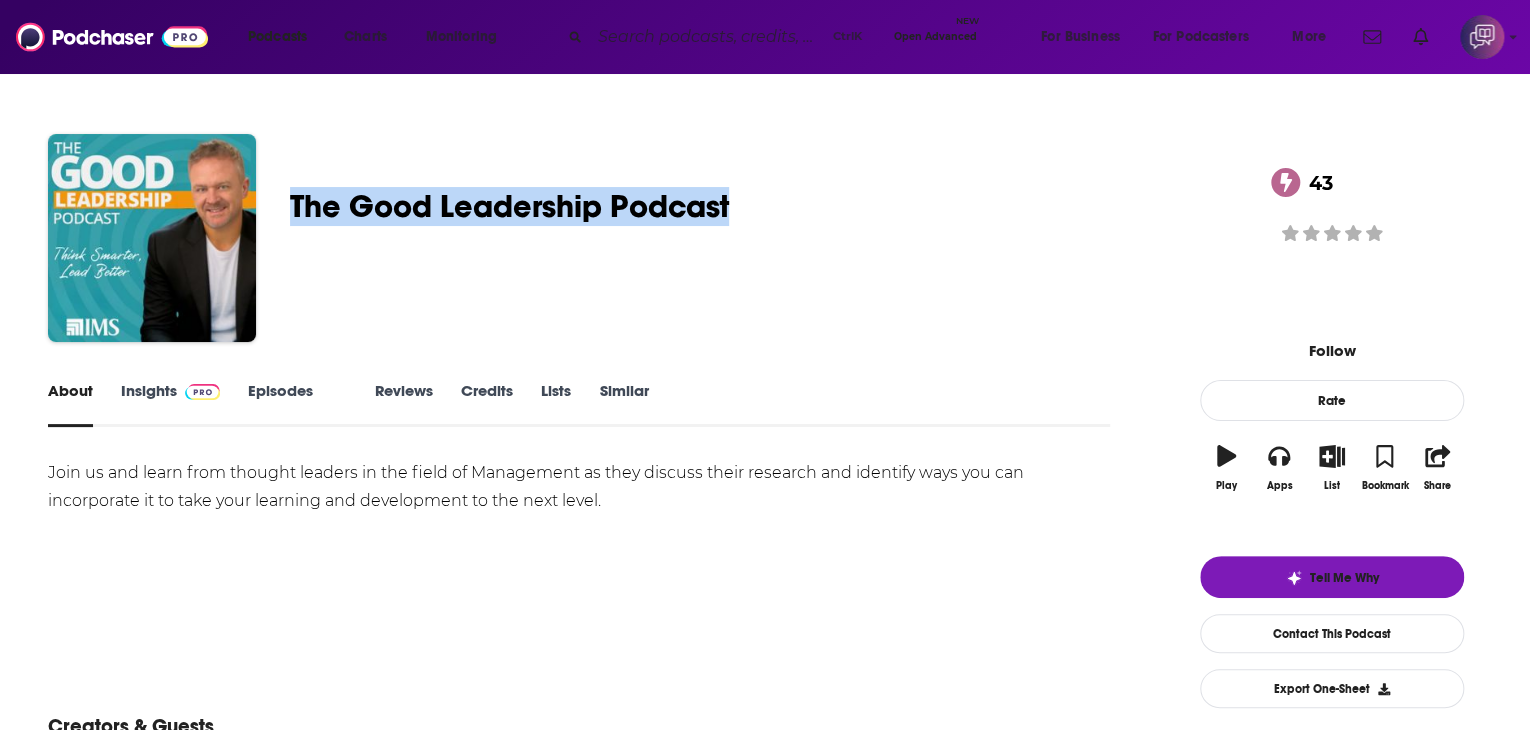 drag, startPoint x: 416, startPoint y: 197, endPoint x: 870, endPoint y: 197, distance: 454 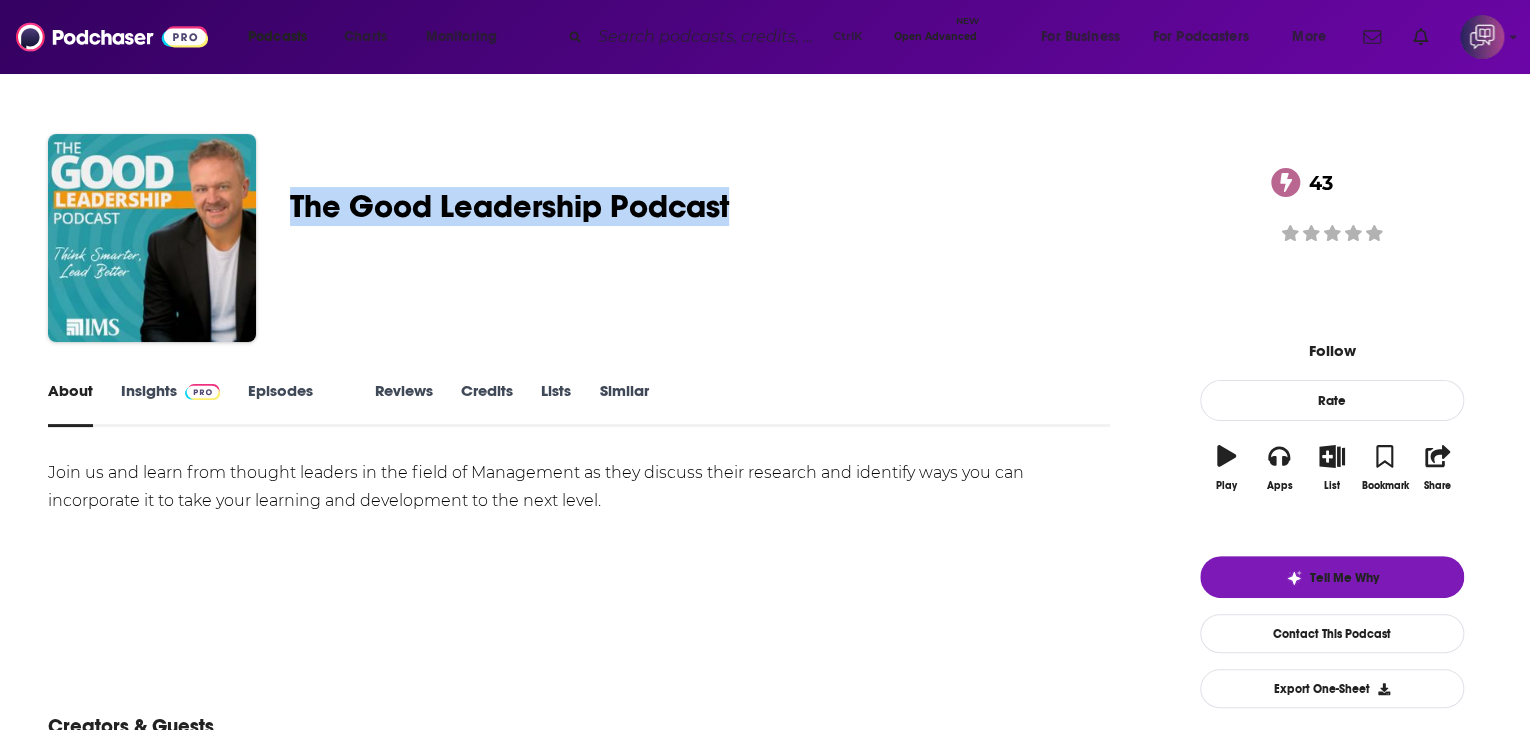 copy on "The Good Leadership Podcast" 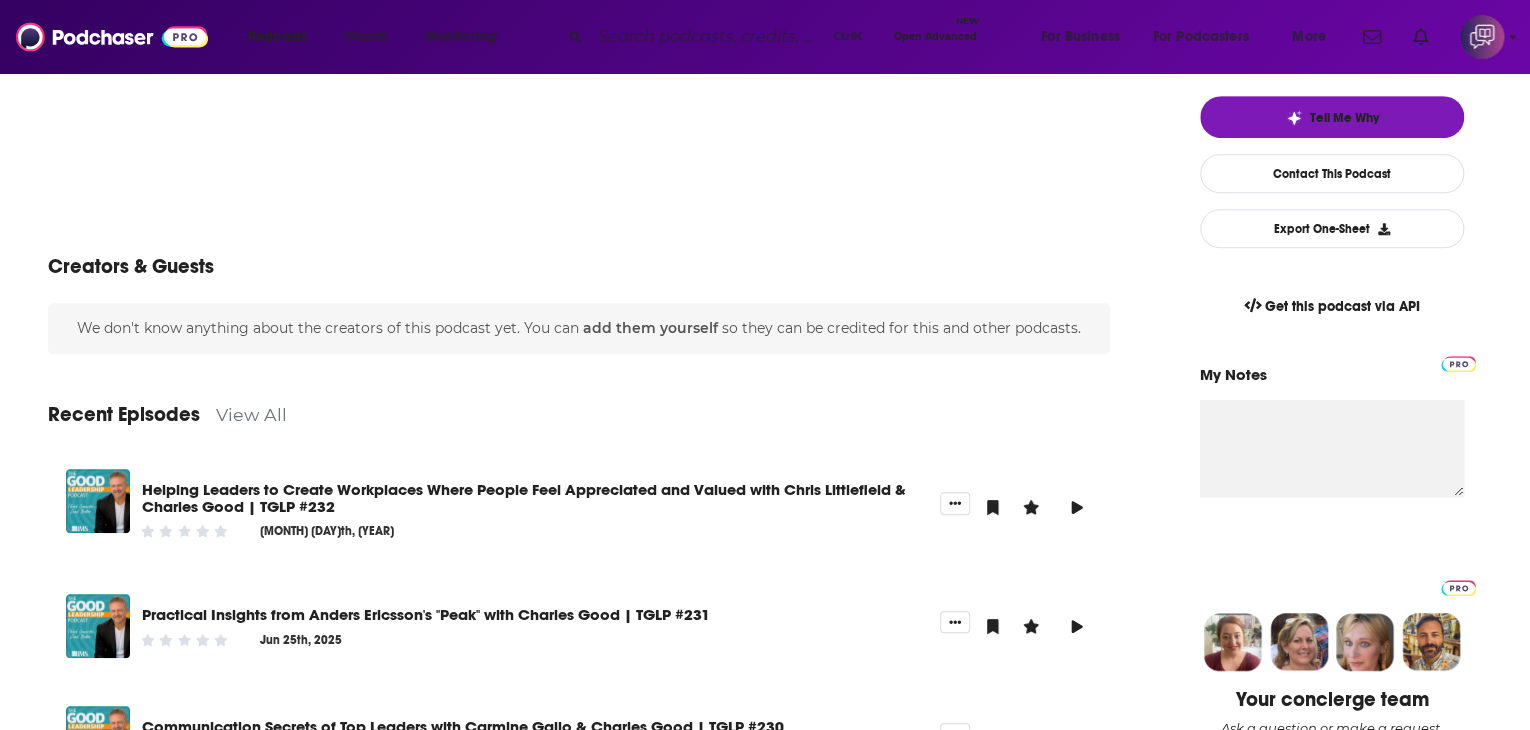 scroll, scrollTop: 0, scrollLeft: 0, axis: both 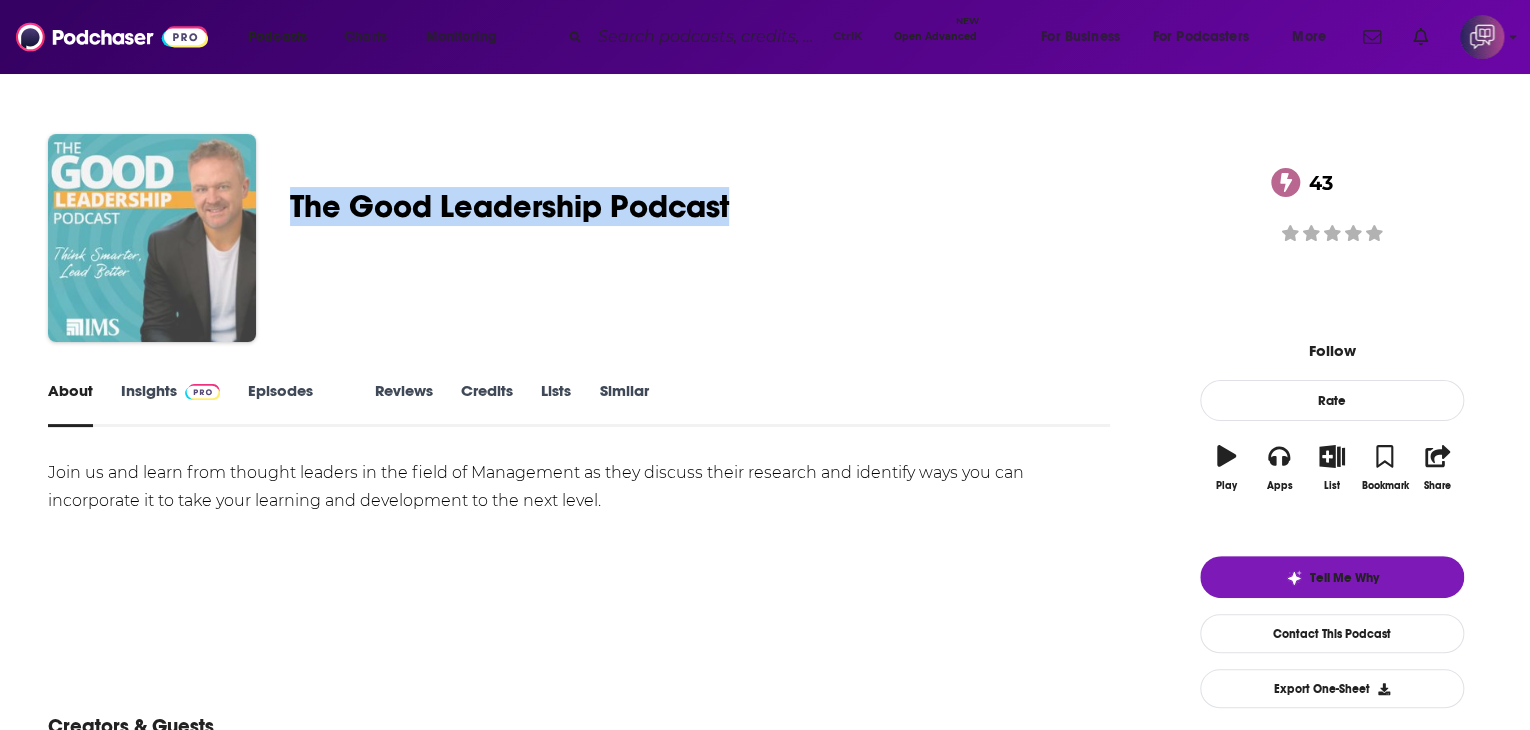 click at bounding box center [152, 238] 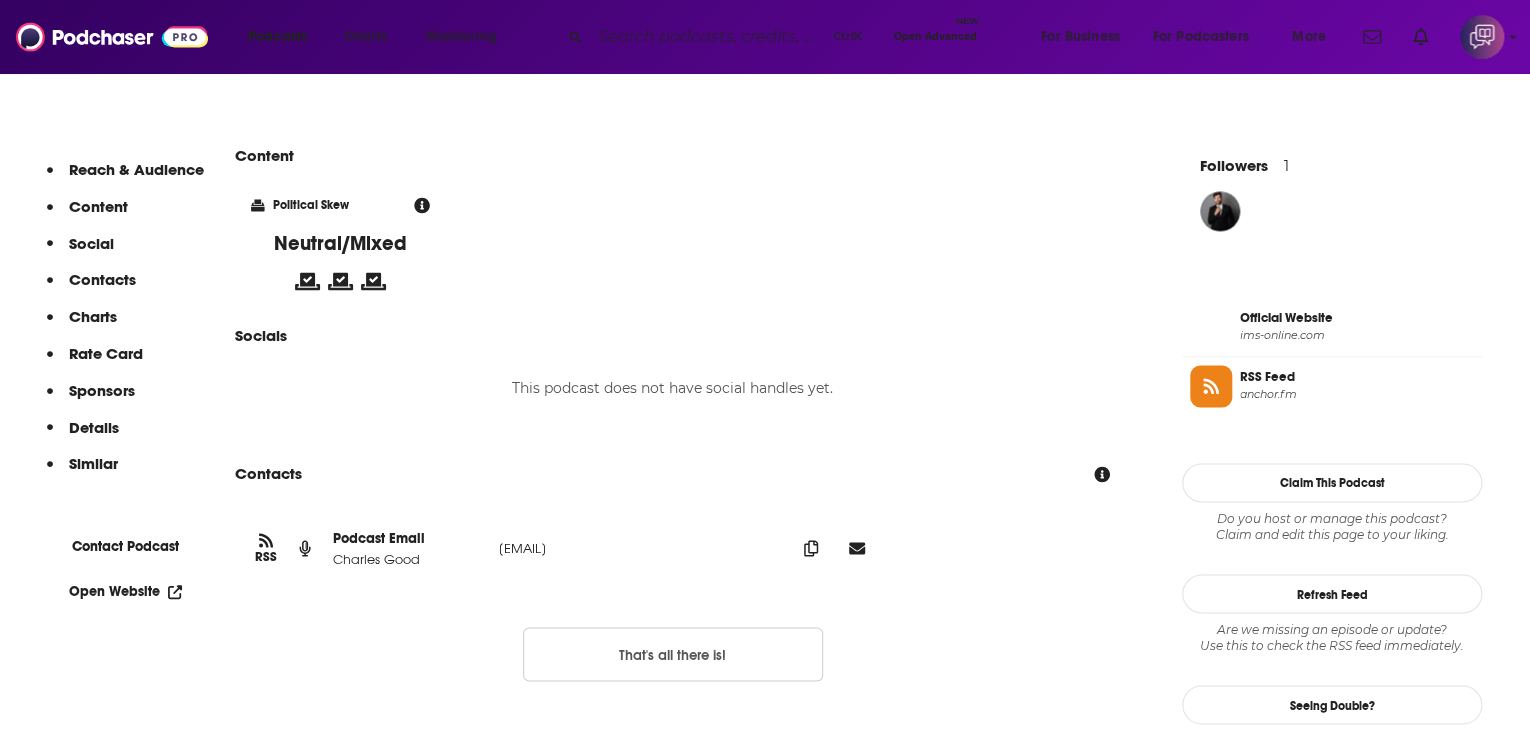 scroll, scrollTop: 1400, scrollLeft: 0, axis: vertical 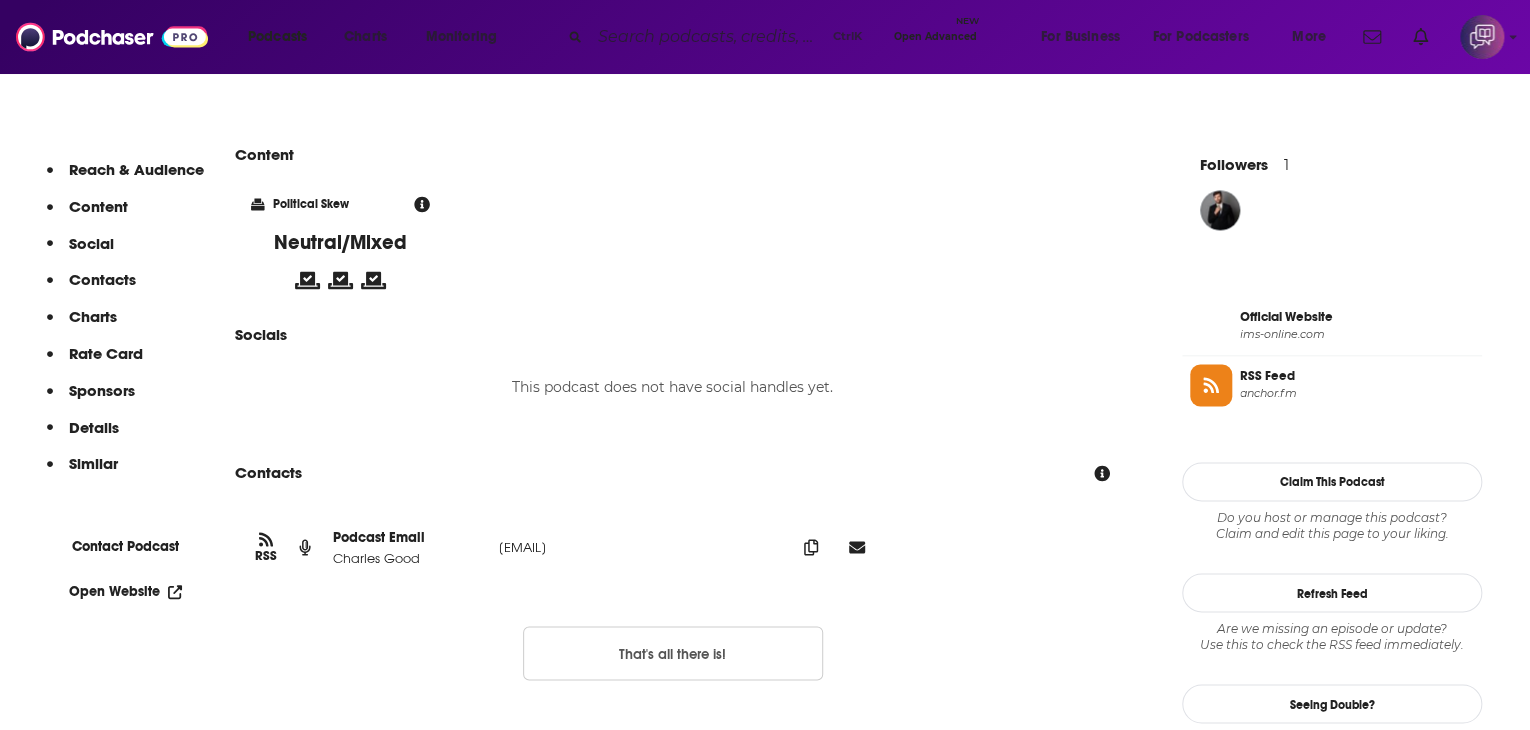 drag, startPoint x: 453, startPoint y: 572, endPoint x: 796, endPoint y: 547, distance: 343.90988 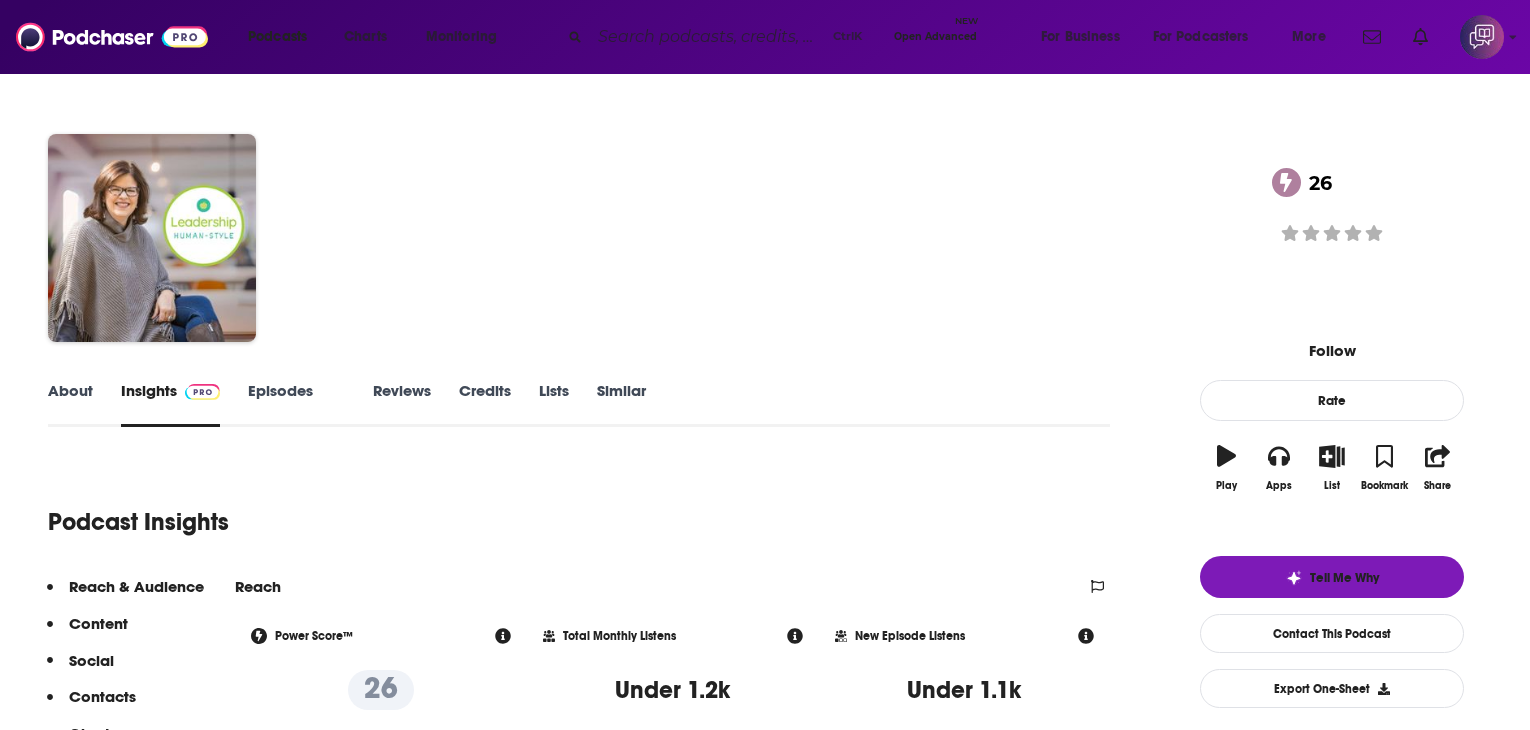 scroll, scrollTop: 0, scrollLeft: 0, axis: both 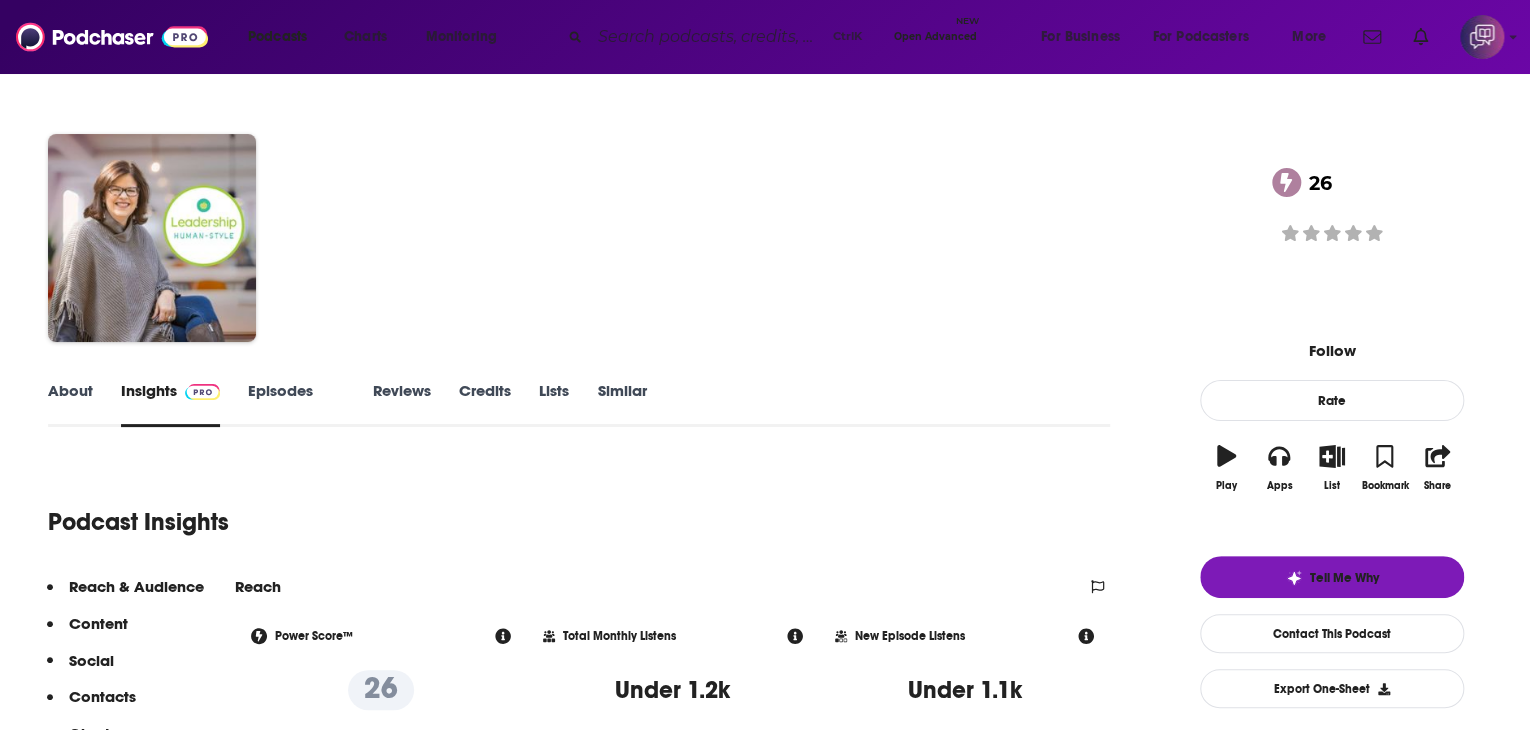 click on "About" at bounding box center (70, 404) 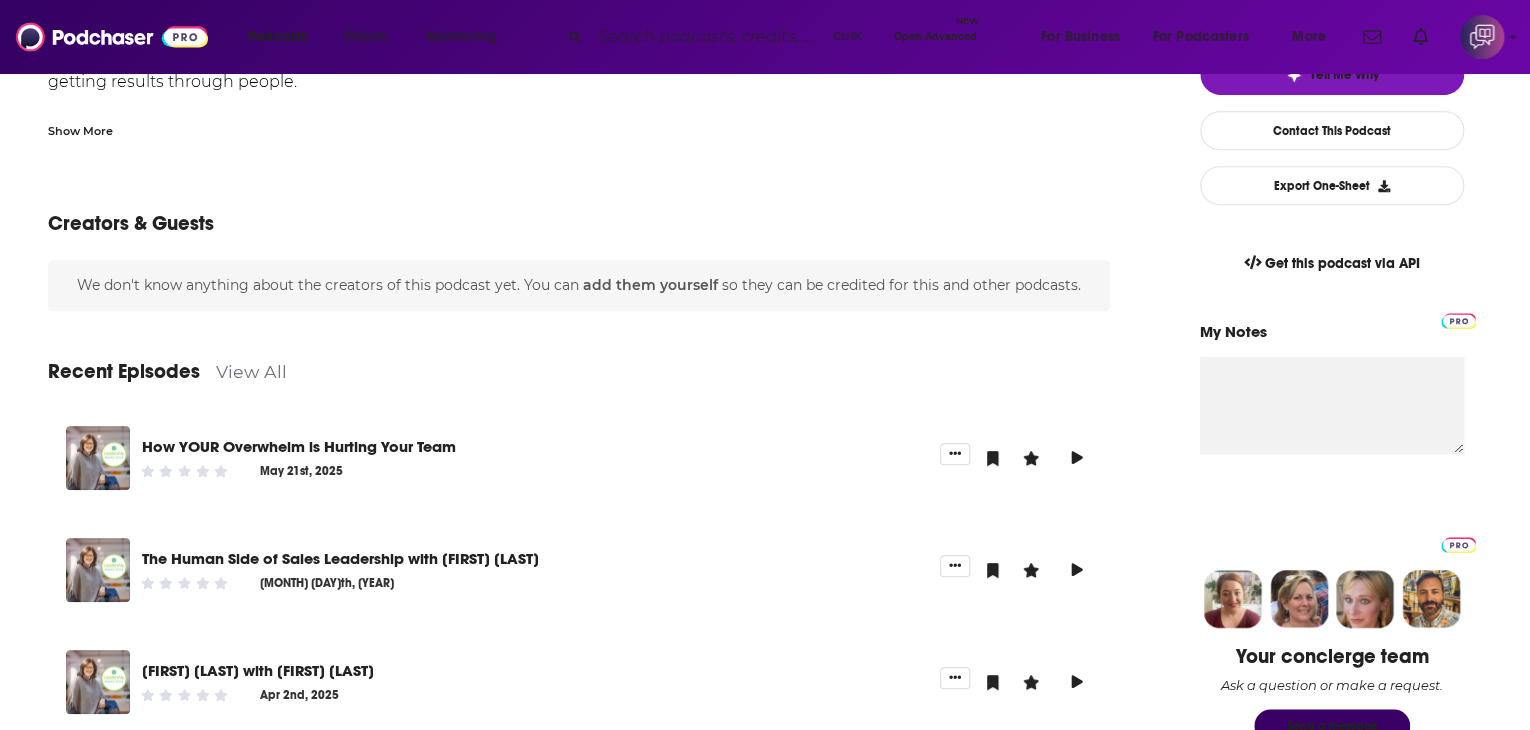 scroll, scrollTop: 500, scrollLeft: 0, axis: vertical 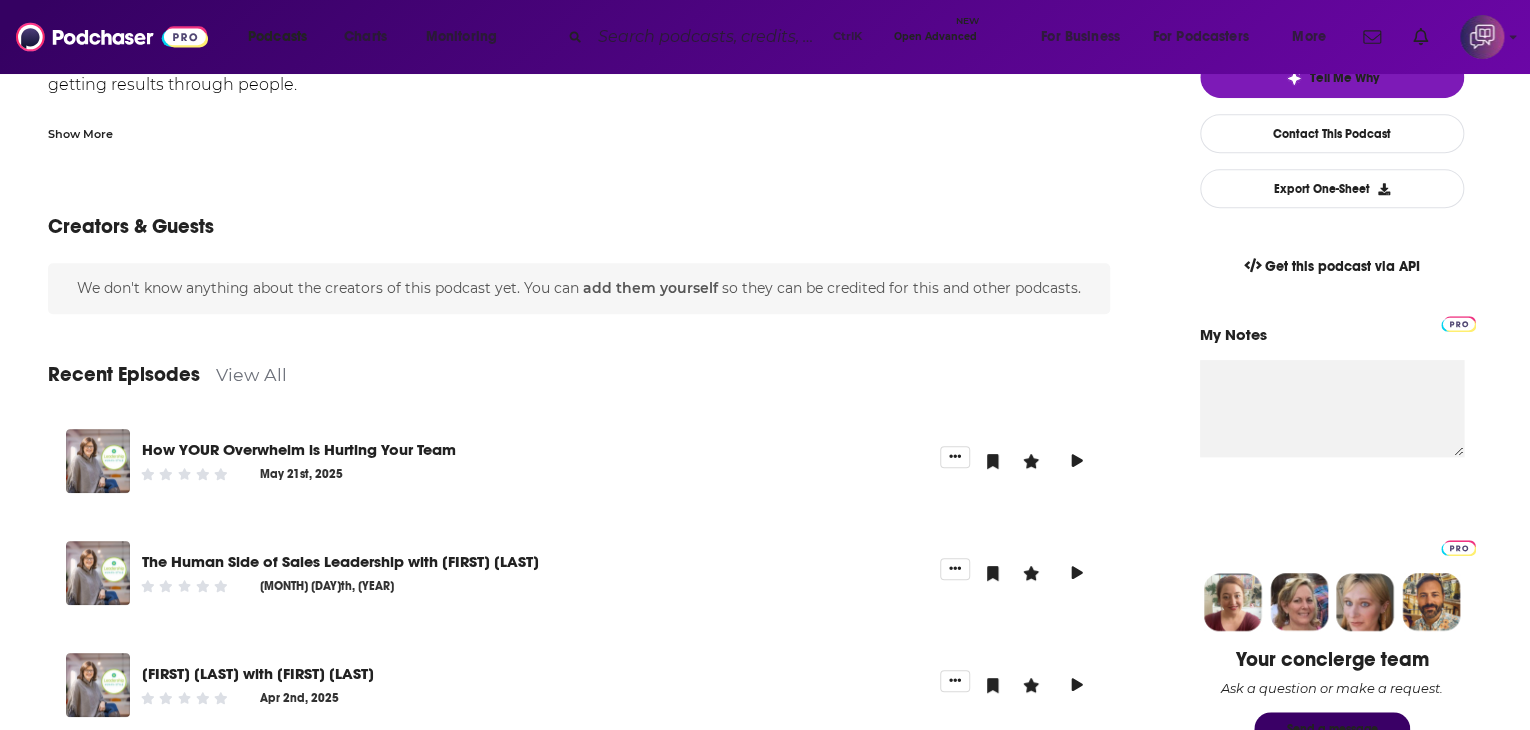 click on "View All" at bounding box center [251, 374] 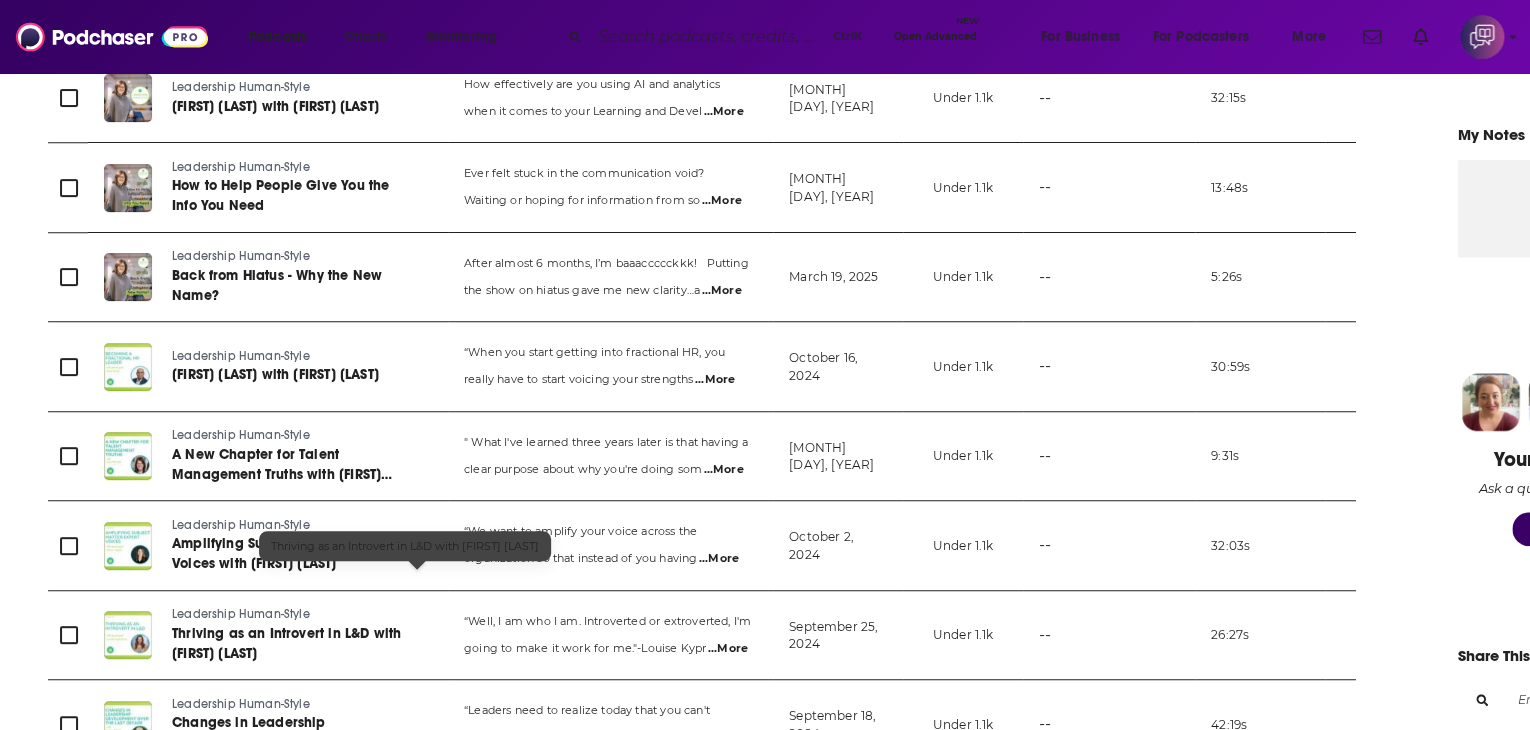 scroll, scrollTop: 100, scrollLeft: 0, axis: vertical 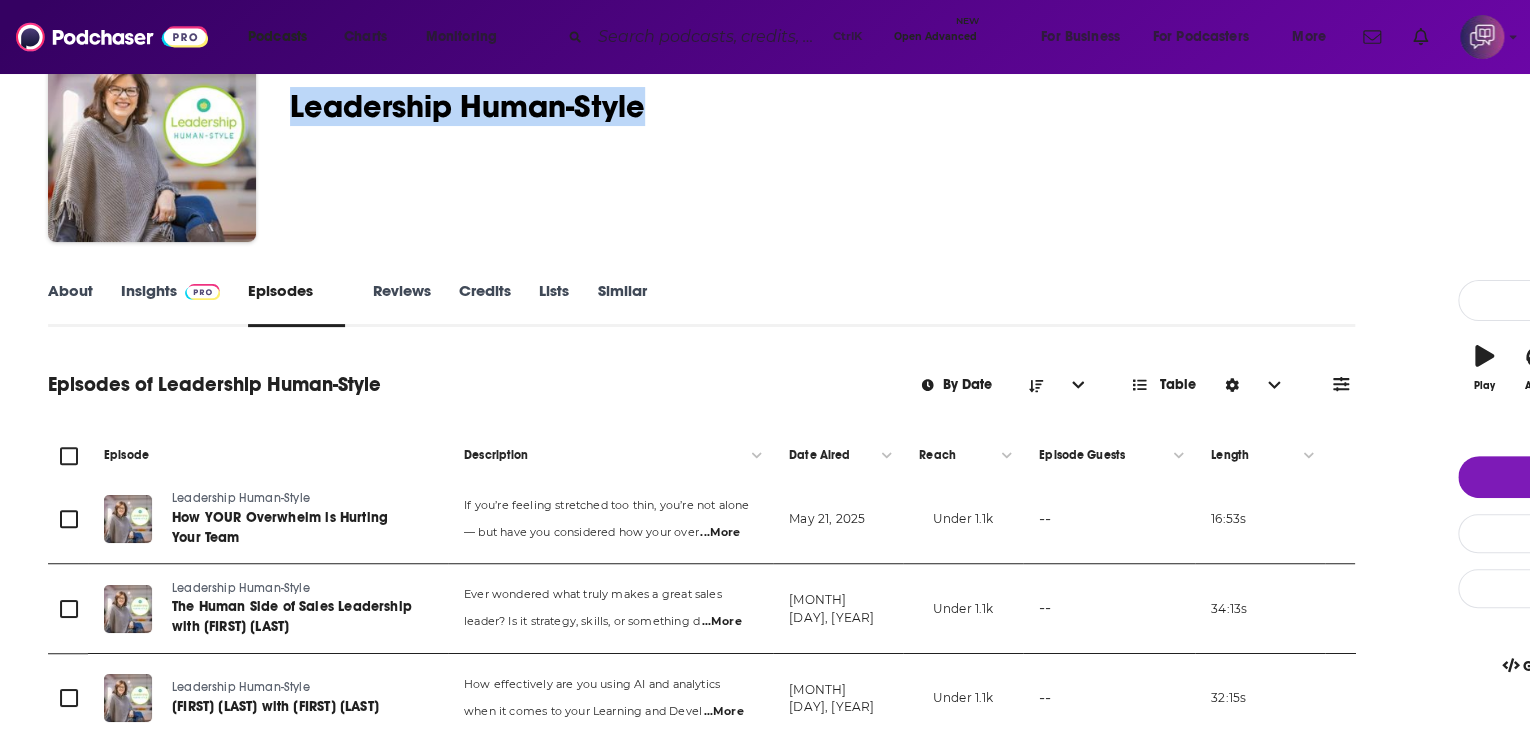 drag, startPoint x: 413, startPoint y: 107, endPoint x: 785, endPoint y: 101, distance: 372.04837 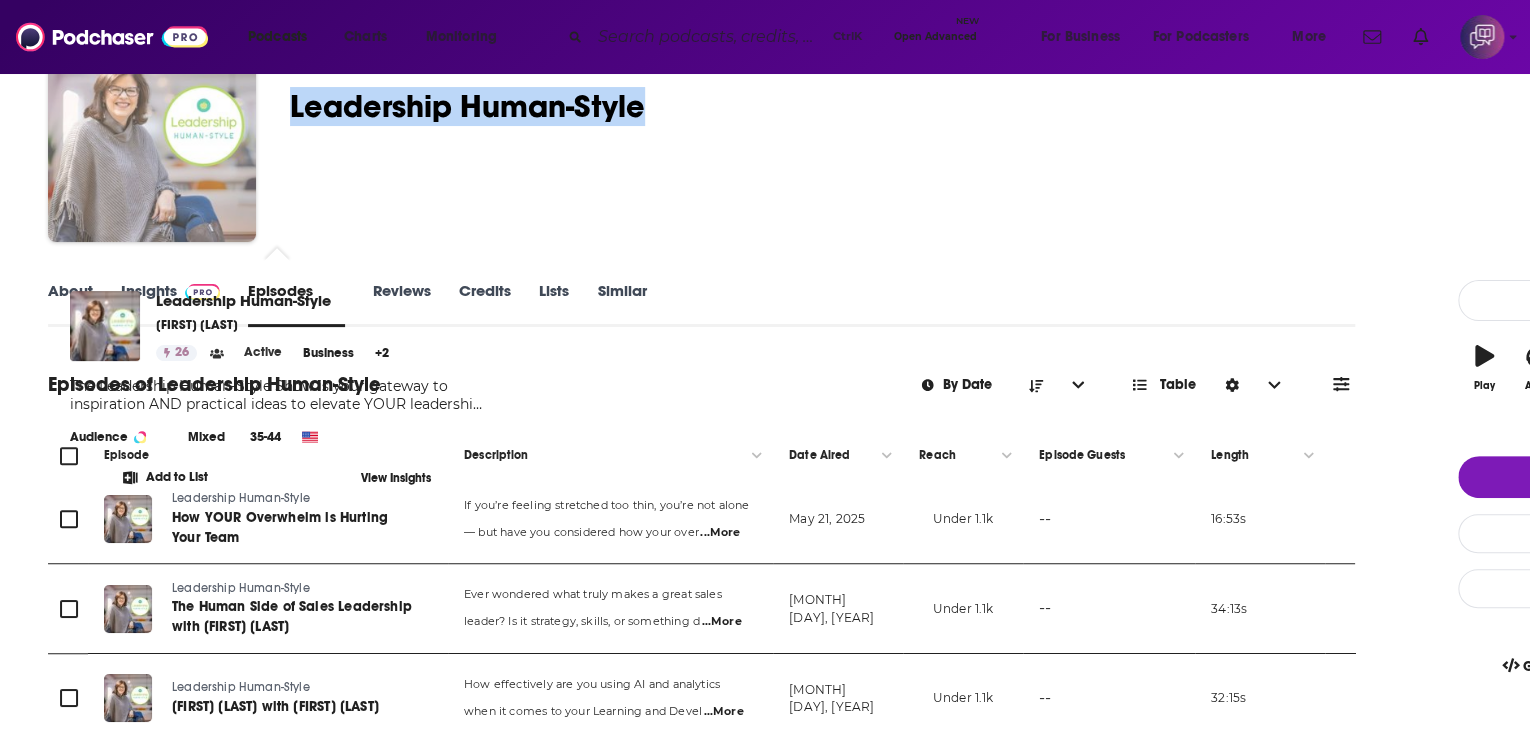click at bounding box center (152, 138) 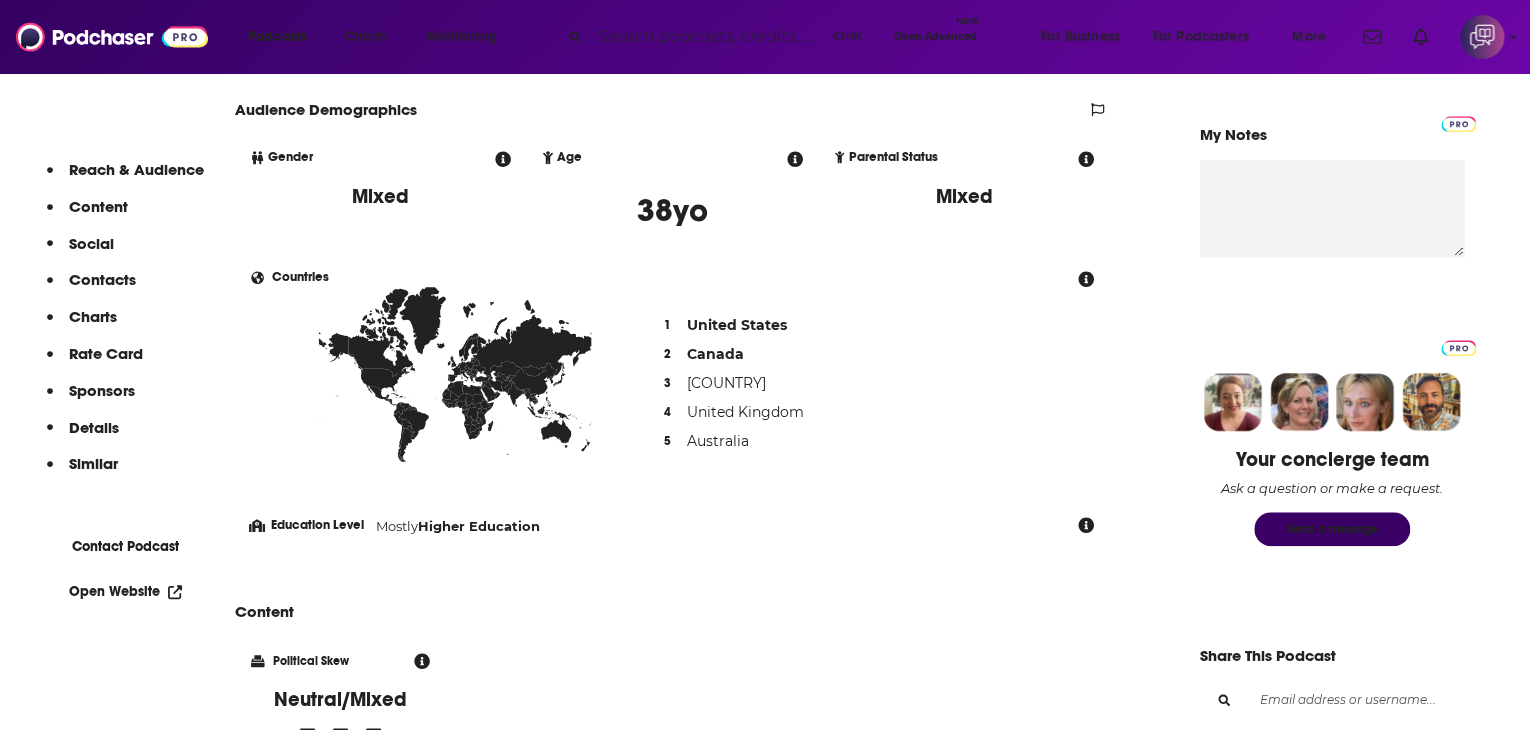 scroll, scrollTop: 1200, scrollLeft: 0, axis: vertical 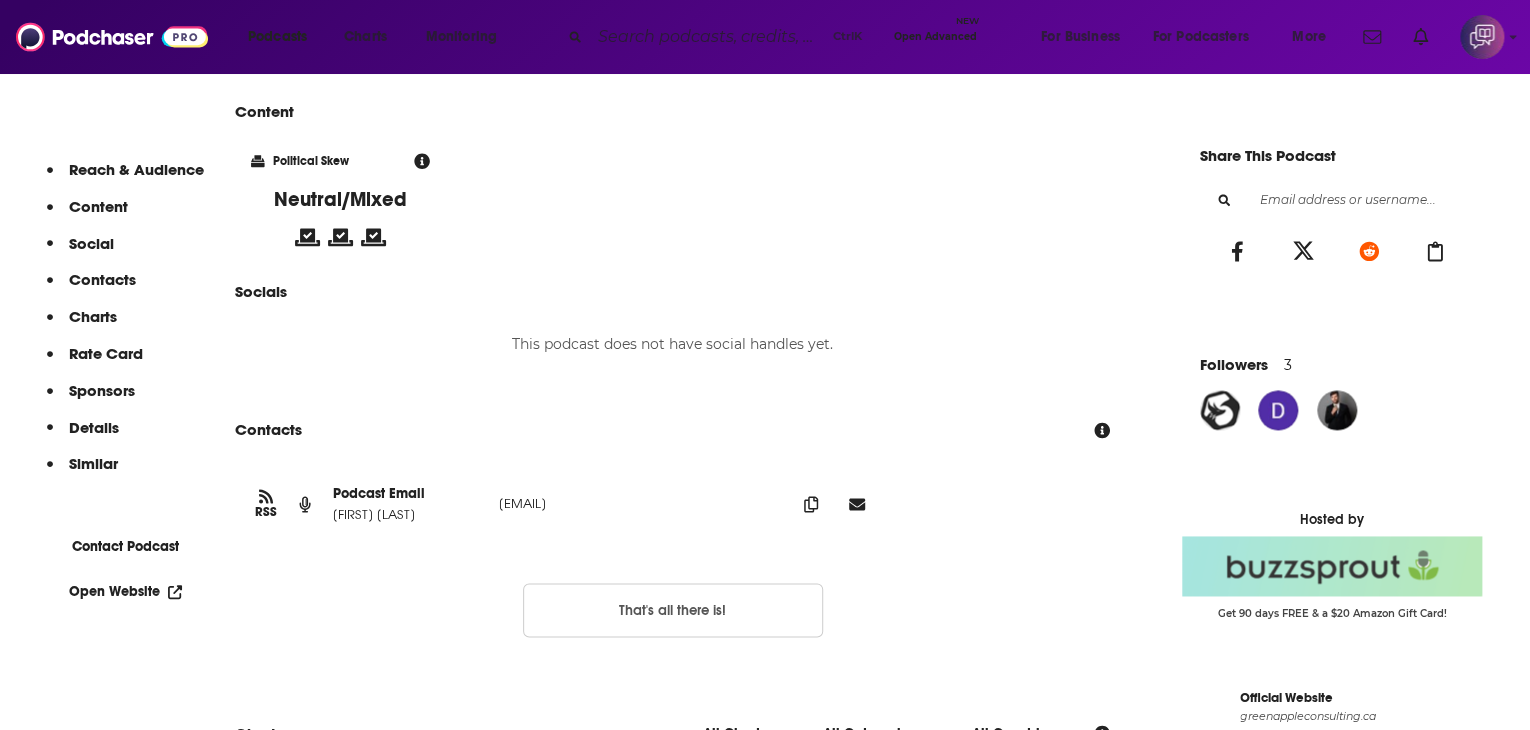 drag, startPoint x: 456, startPoint y: 532, endPoint x: 824, endPoint y: 530, distance: 368.00543 